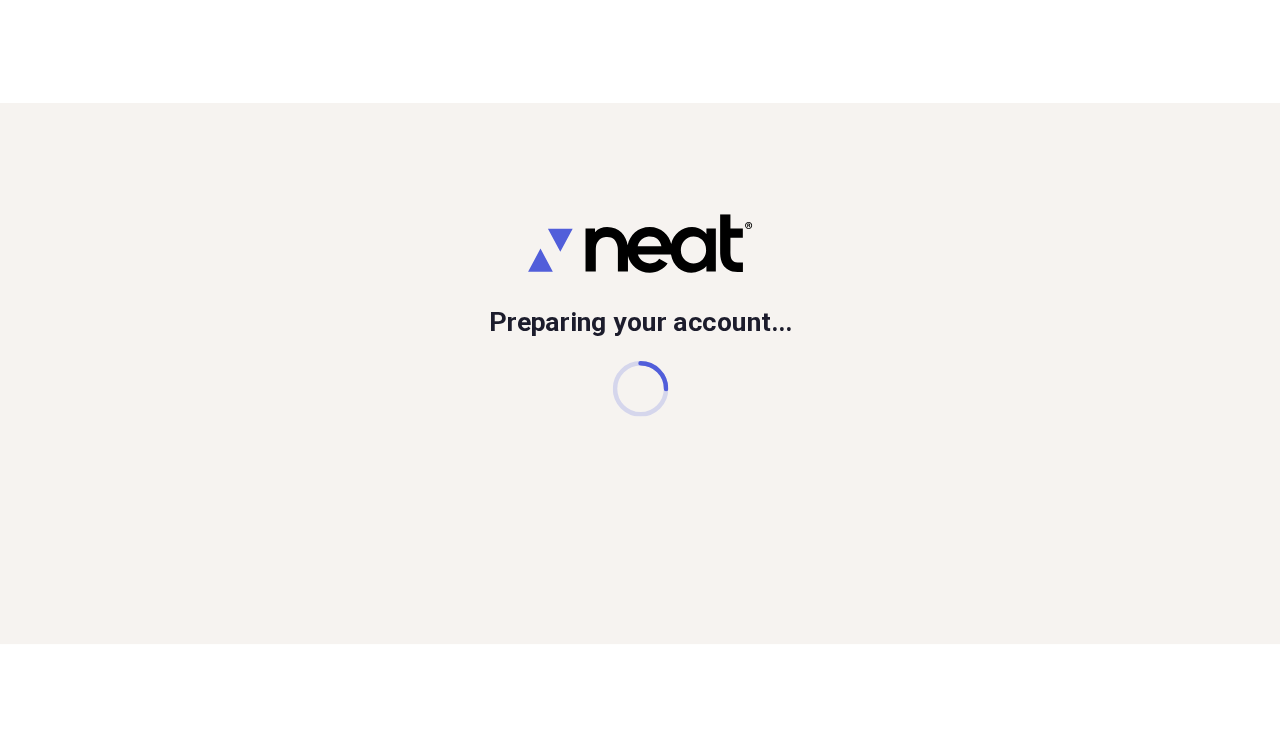 scroll, scrollTop: 0, scrollLeft: 0, axis: both 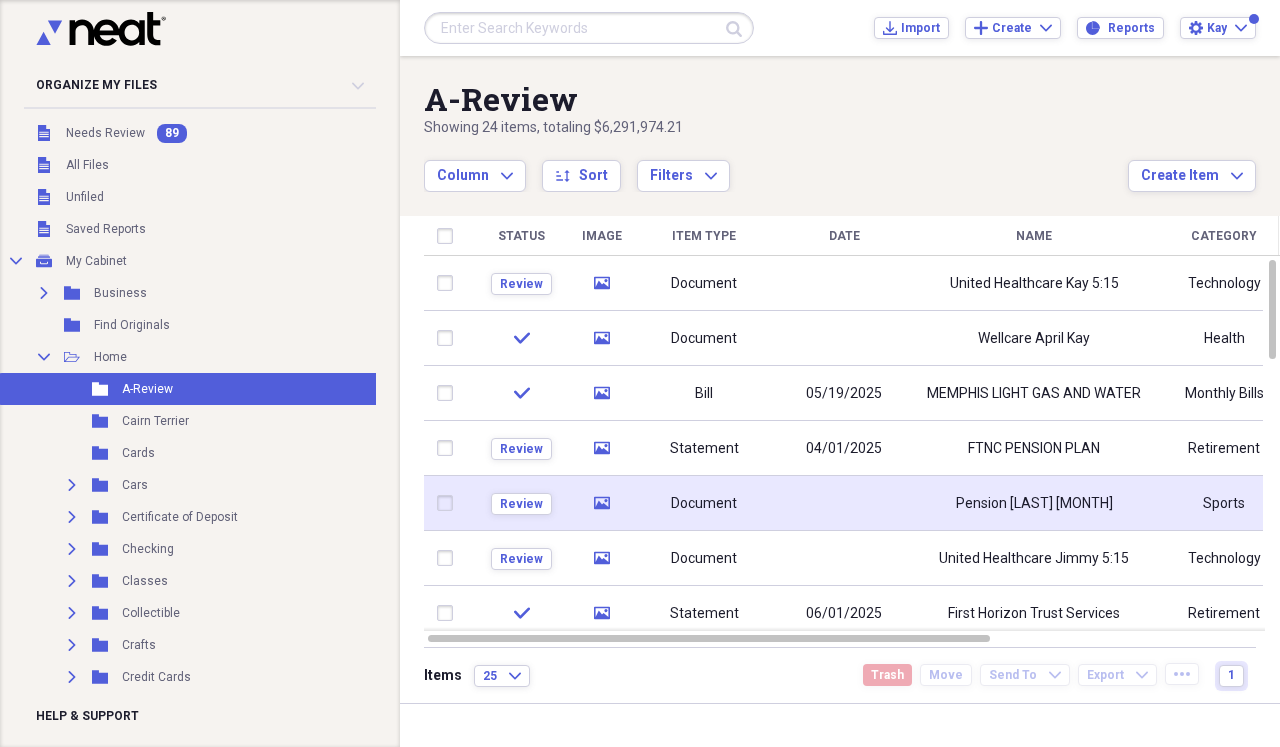 click at bounding box center [844, 503] 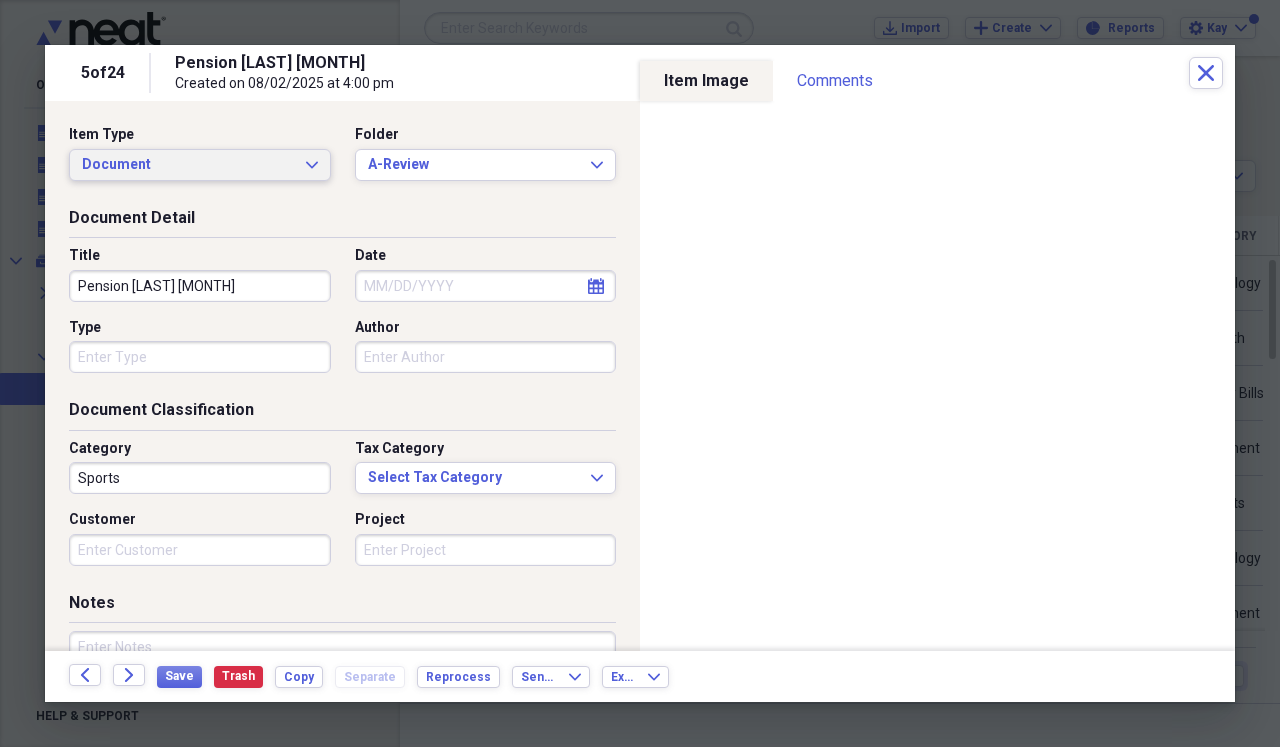 click on "Expand" 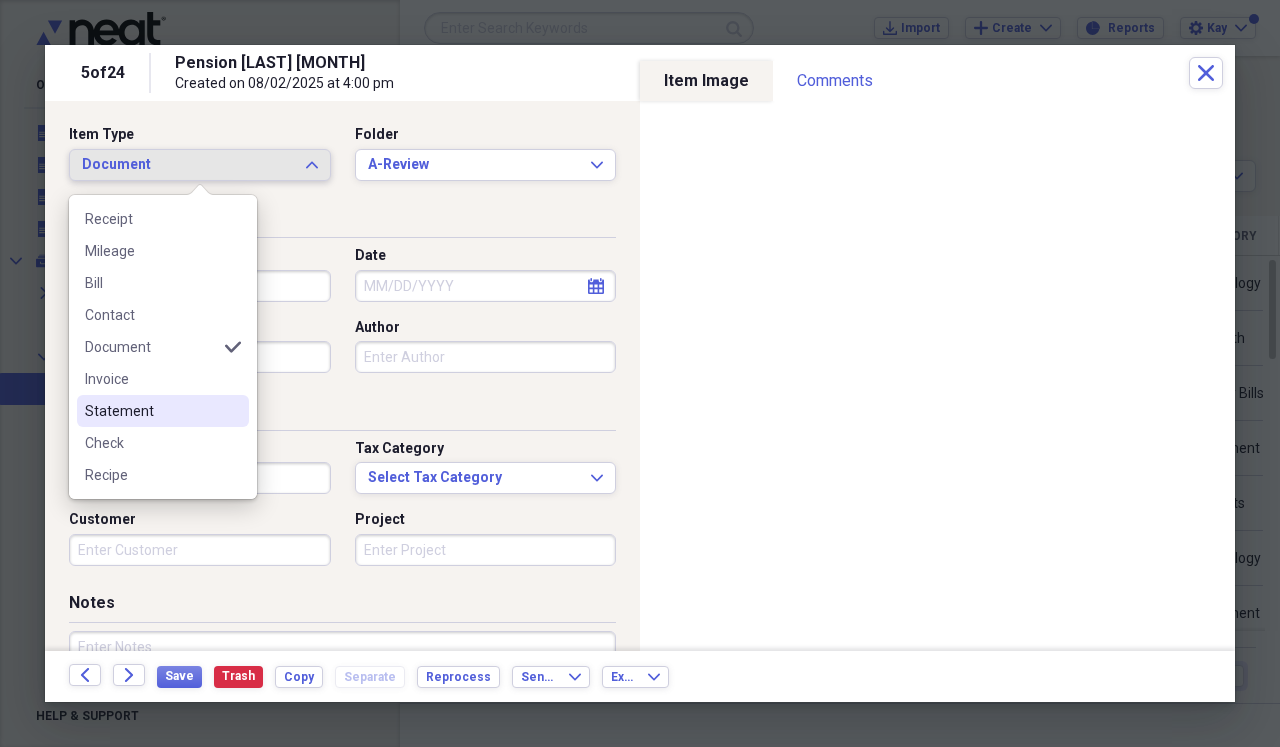 click on "Statement" at bounding box center [151, 411] 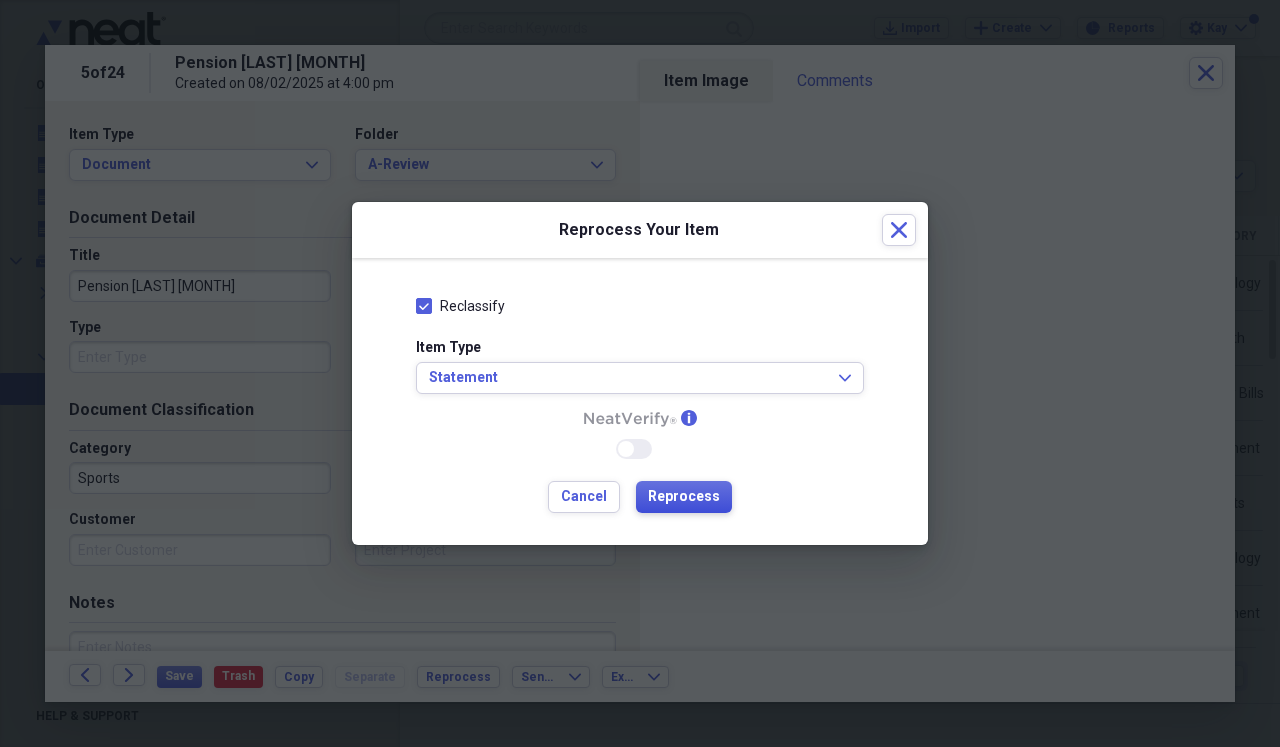 click on "Reprocess" at bounding box center [684, 497] 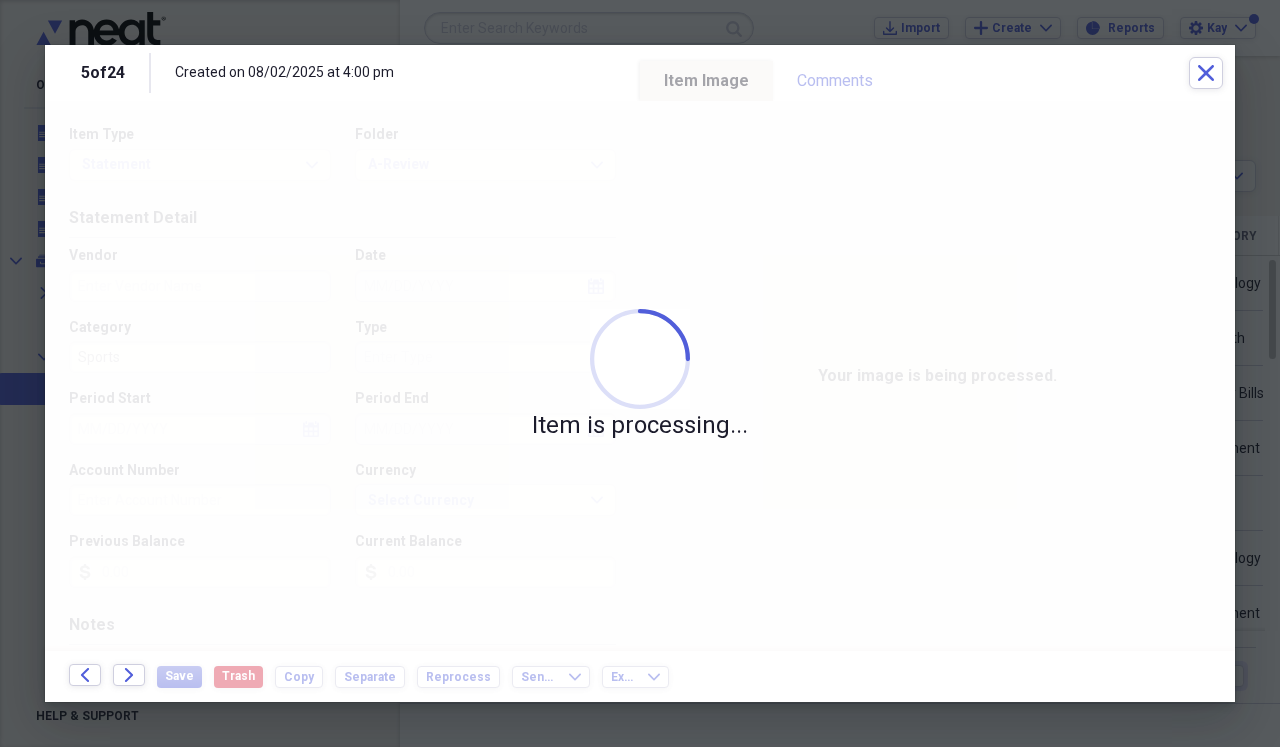 type on "[ACCOUNT_NUMBER]" 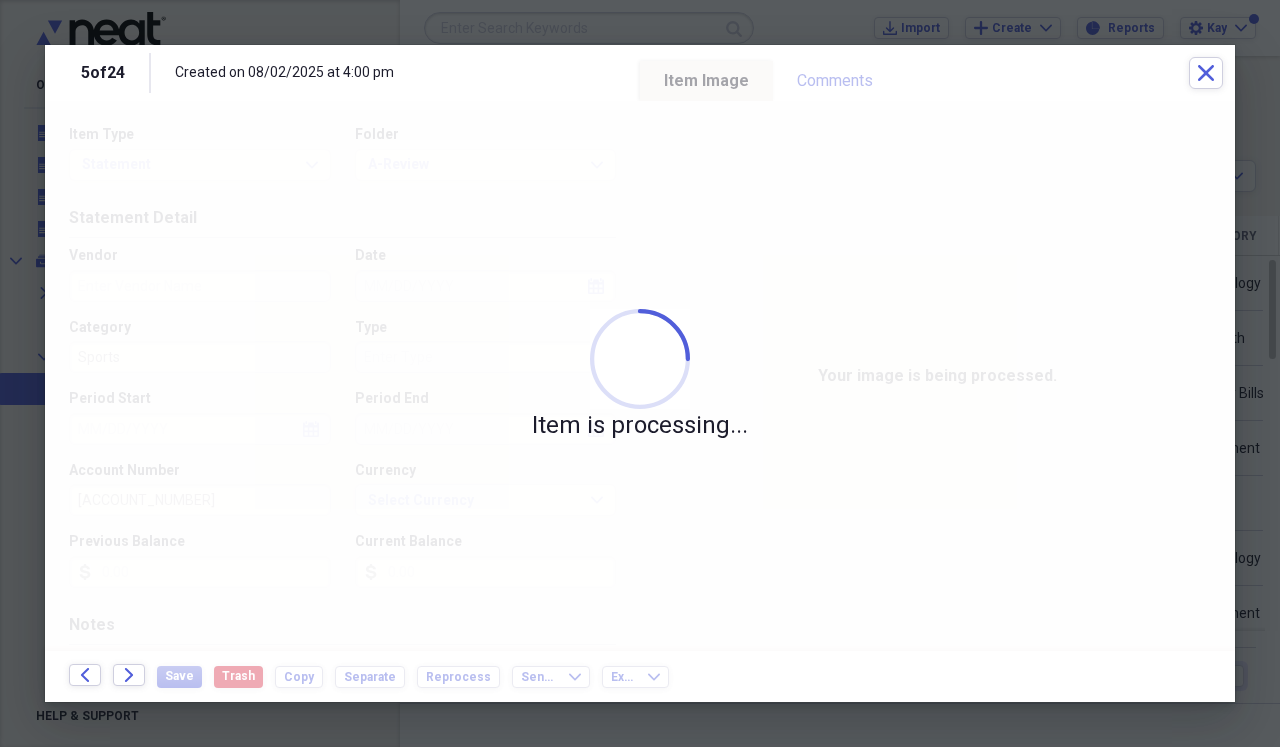 type on "FTNC PENSION PLAN" 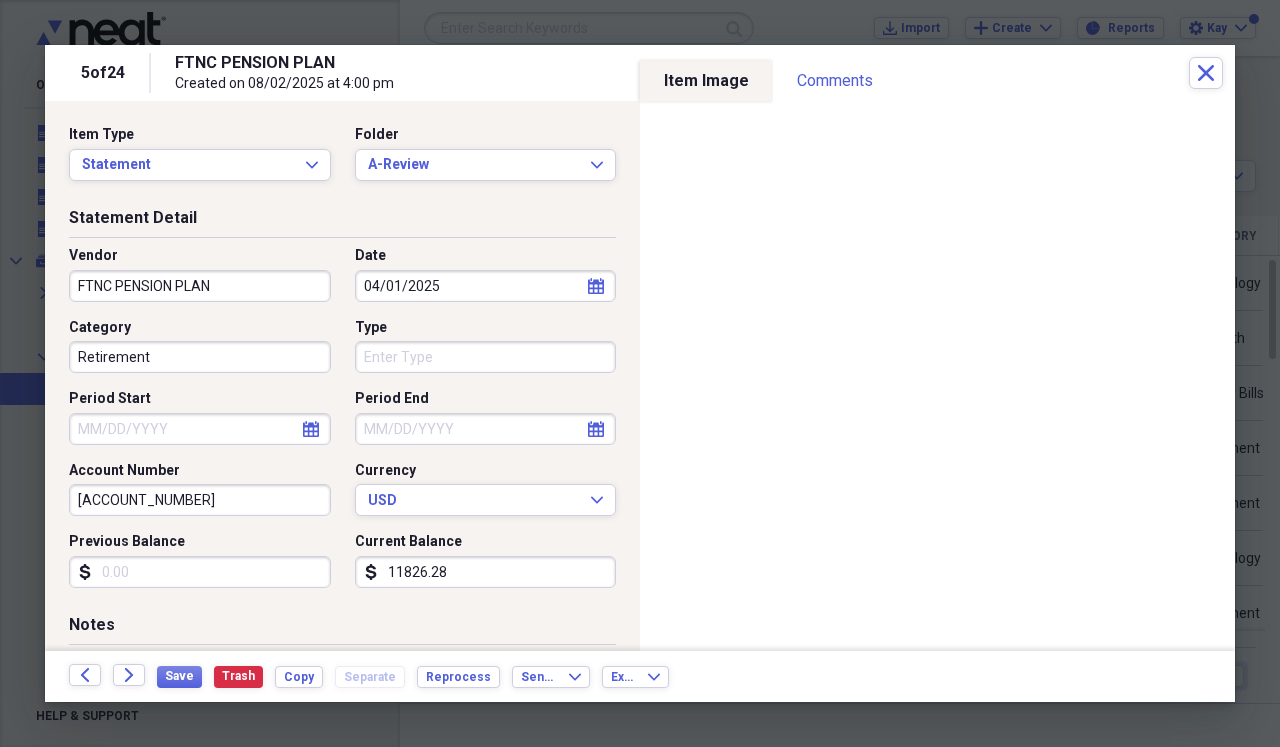 click on "FTNC PENSION PLAN" at bounding box center (200, 286) 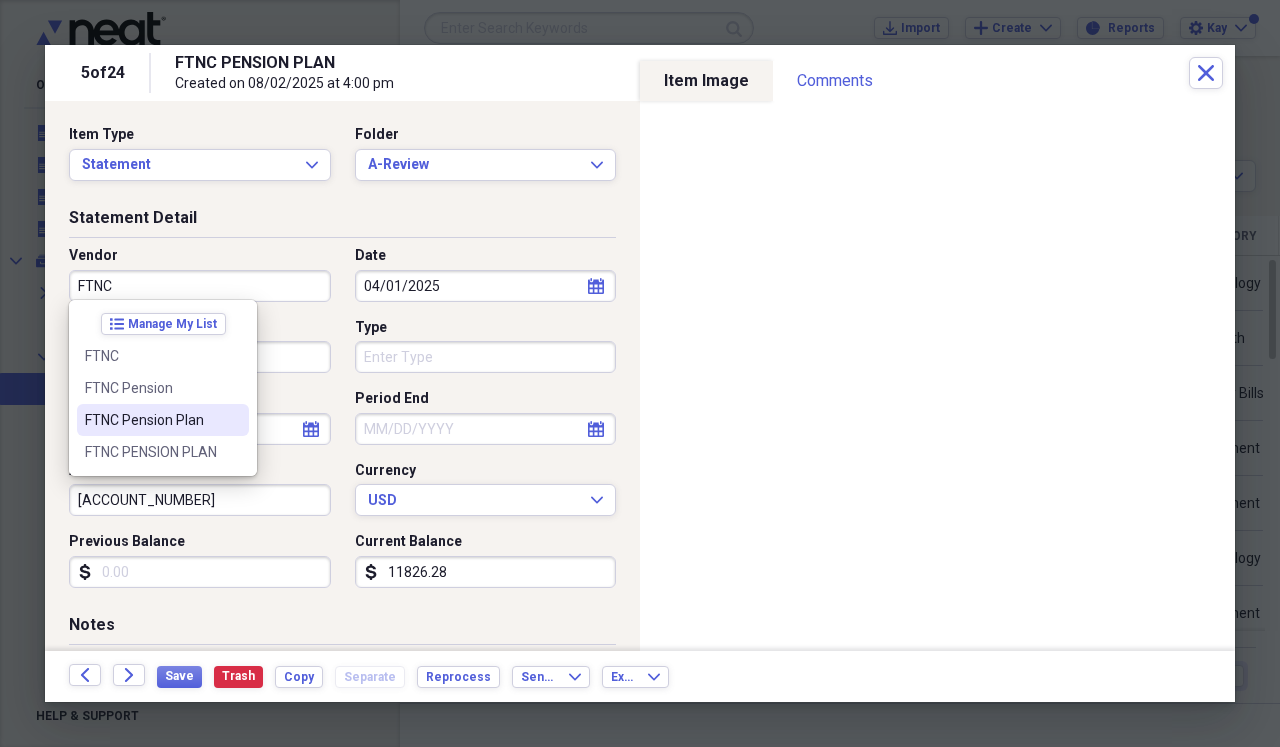click on "FTNC Pension Plan" at bounding box center (151, 420) 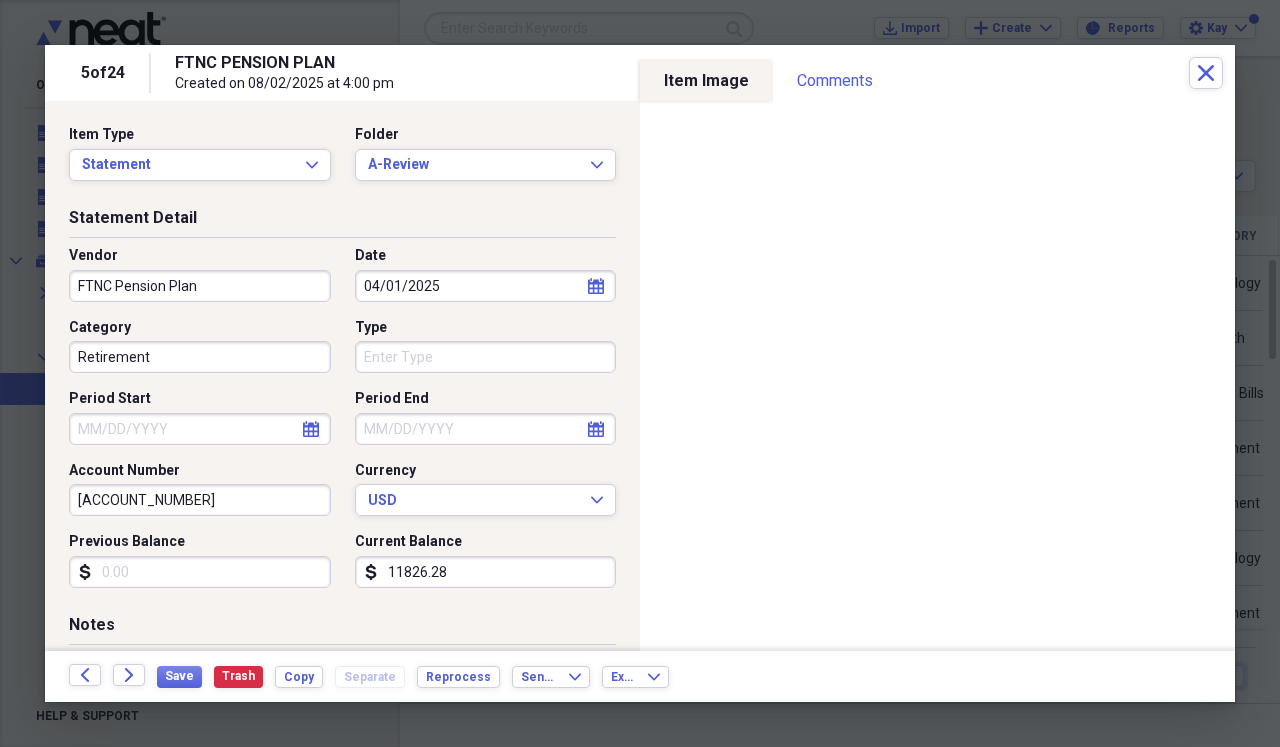 click on "Type" at bounding box center (486, 357) 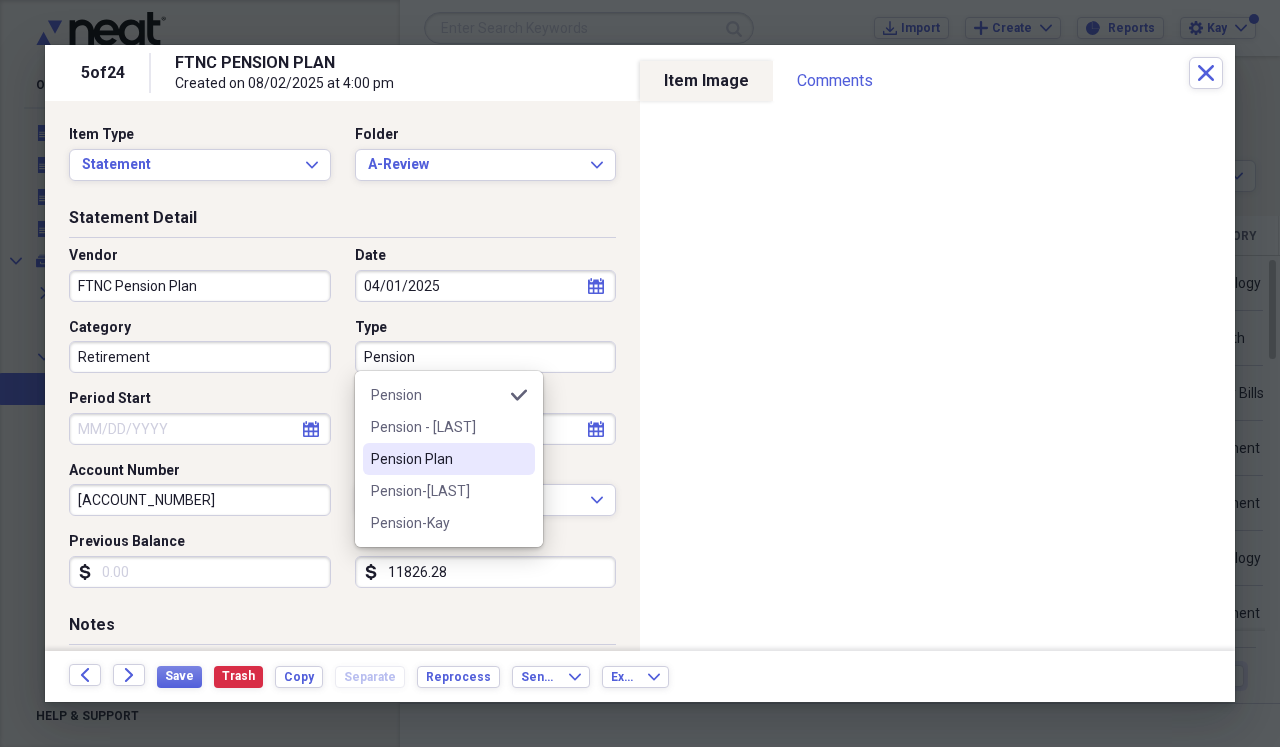 type on "Pension" 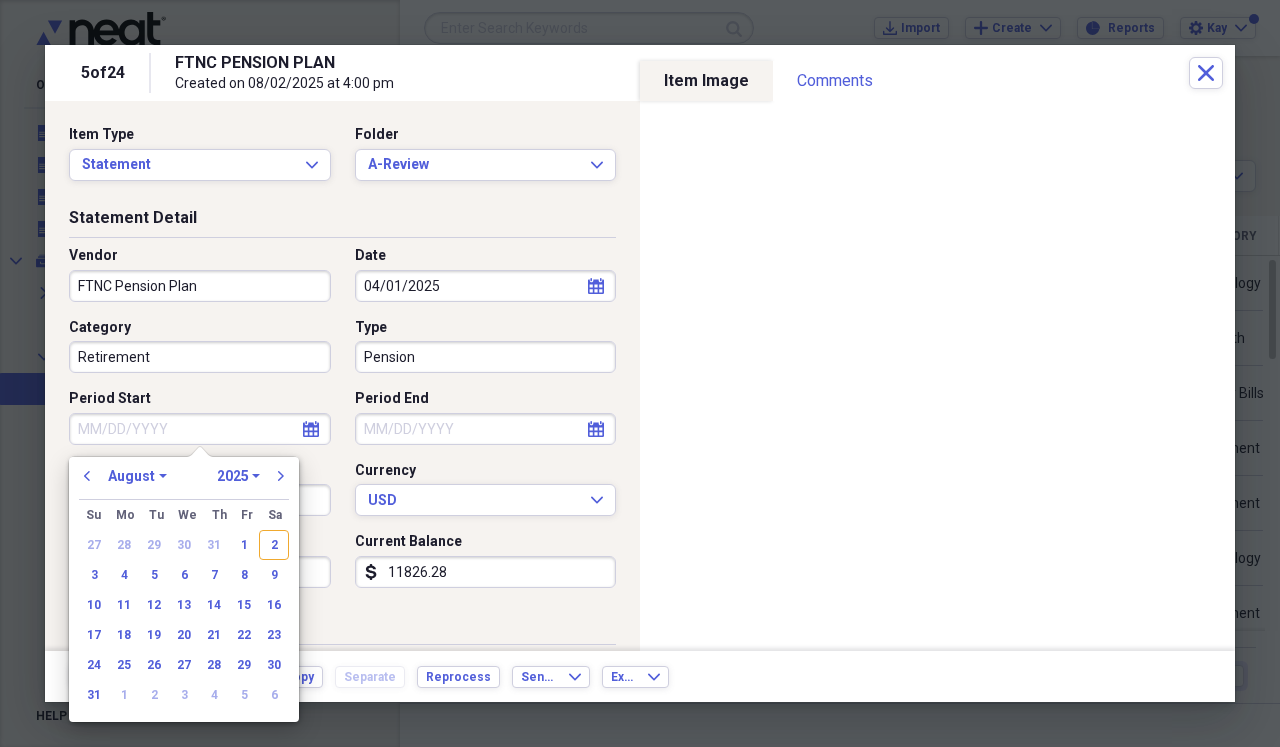 click on "Period Start" at bounding box center [200, 429] 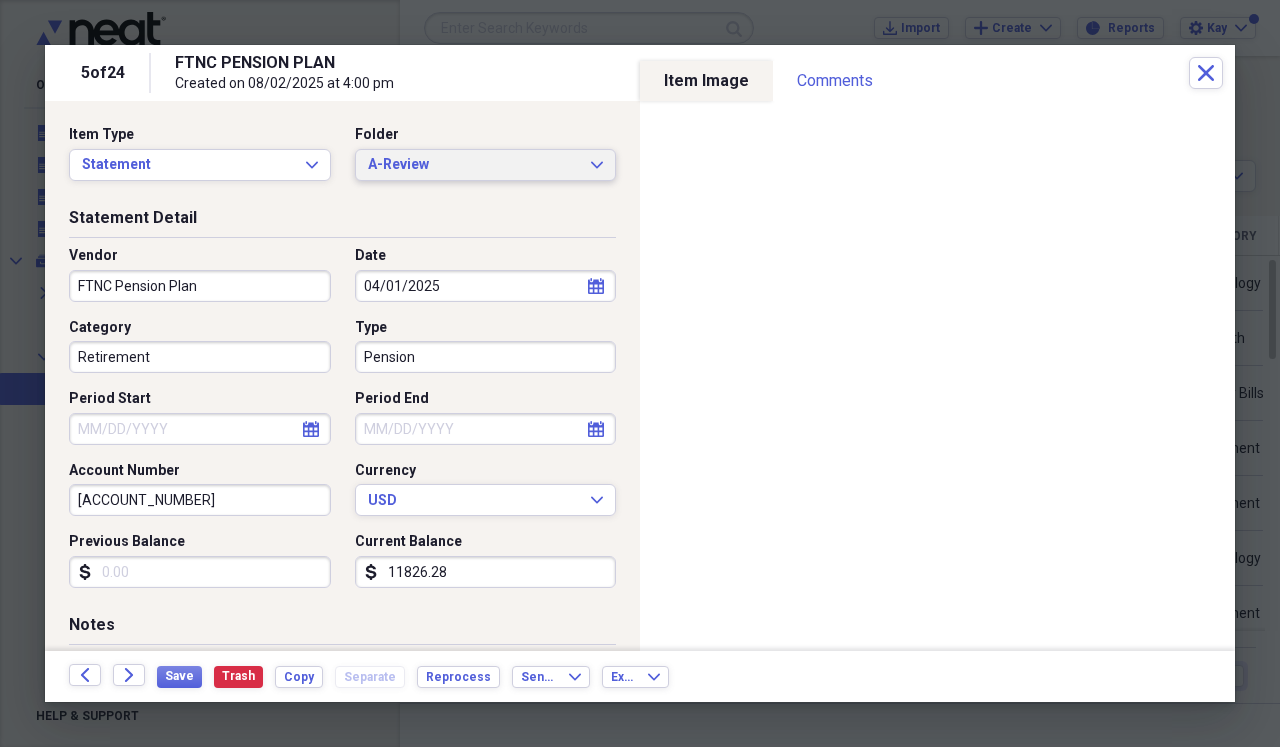 click on "Expand" 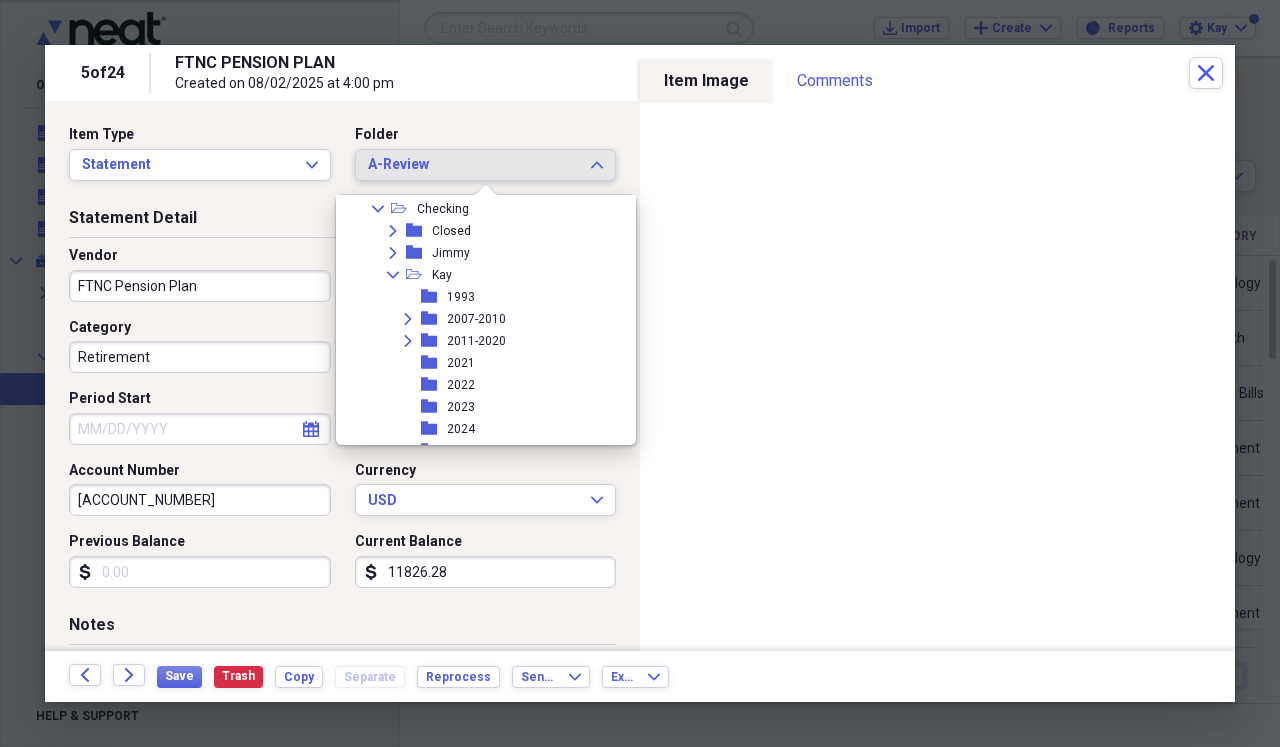 scroll, scrollTop: 231, scrollLeft: 0, axis: vertical 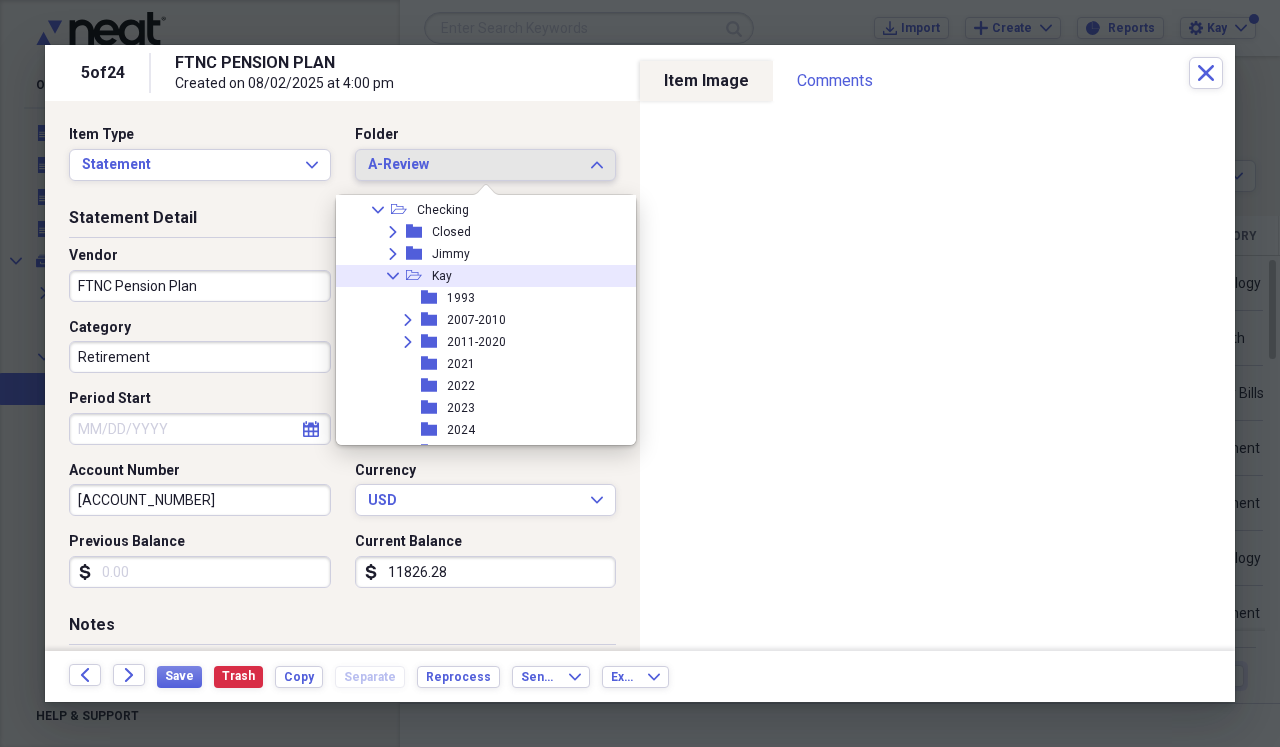 click on "Collapse" 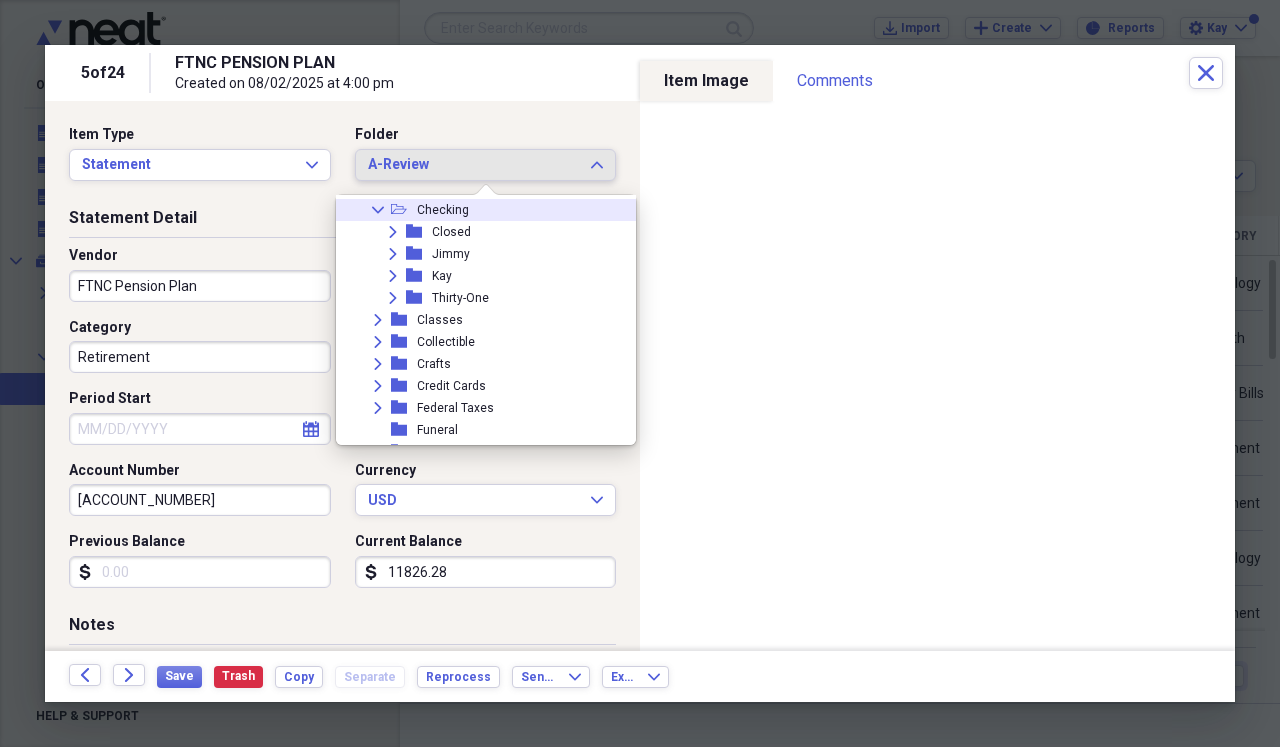 click on "Collapse" 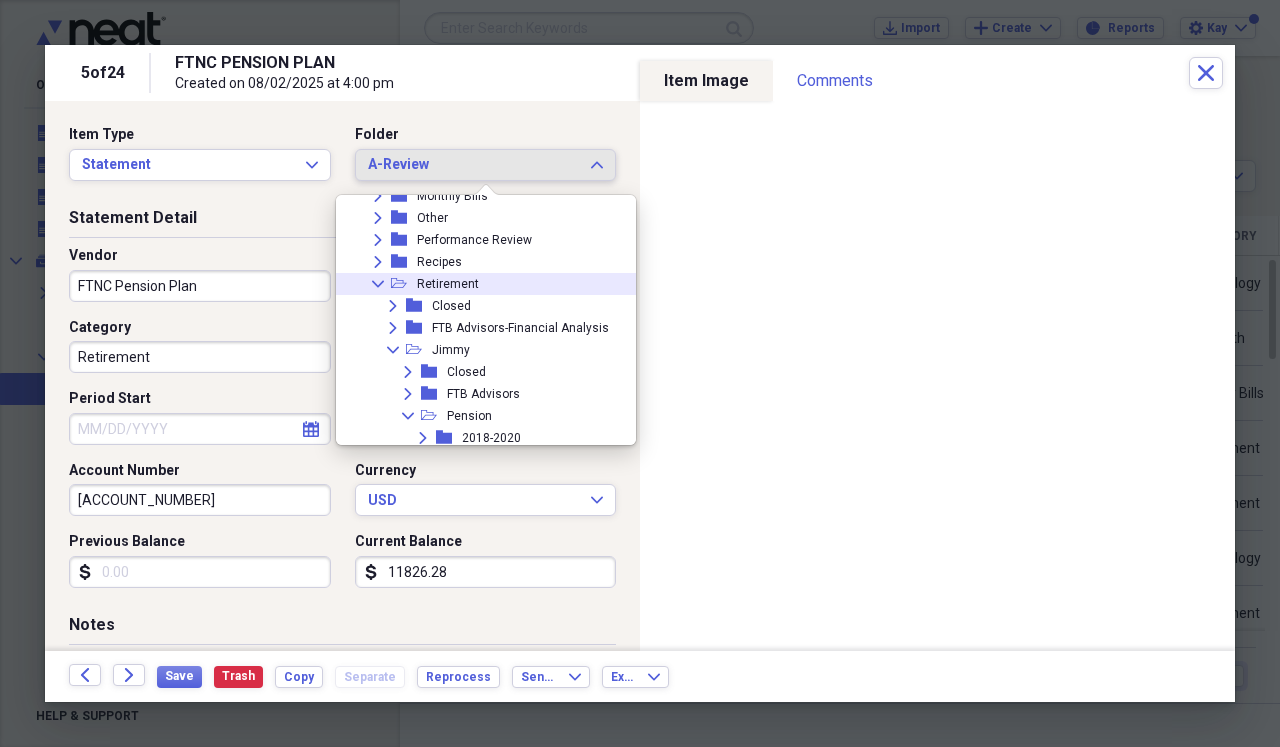 scroll, scrollTop: 674, scrollLeft: 0, axis: vertical 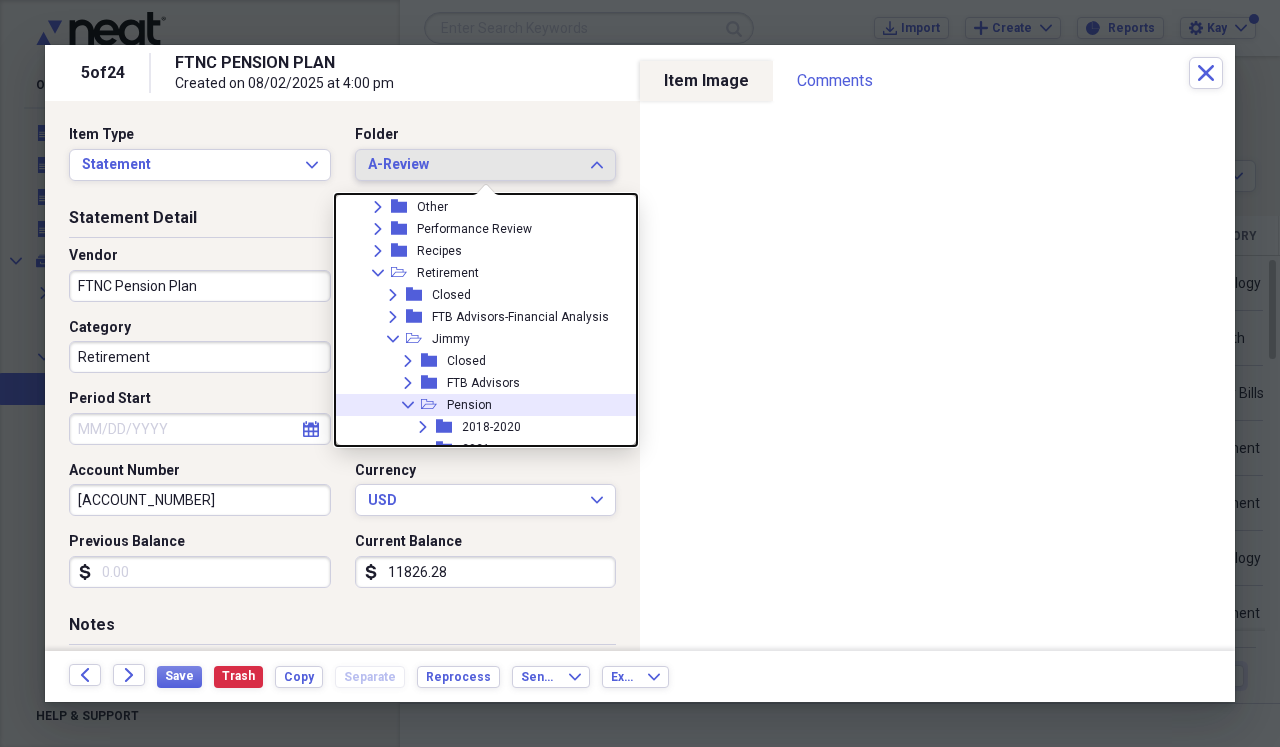 click on "Collapse" 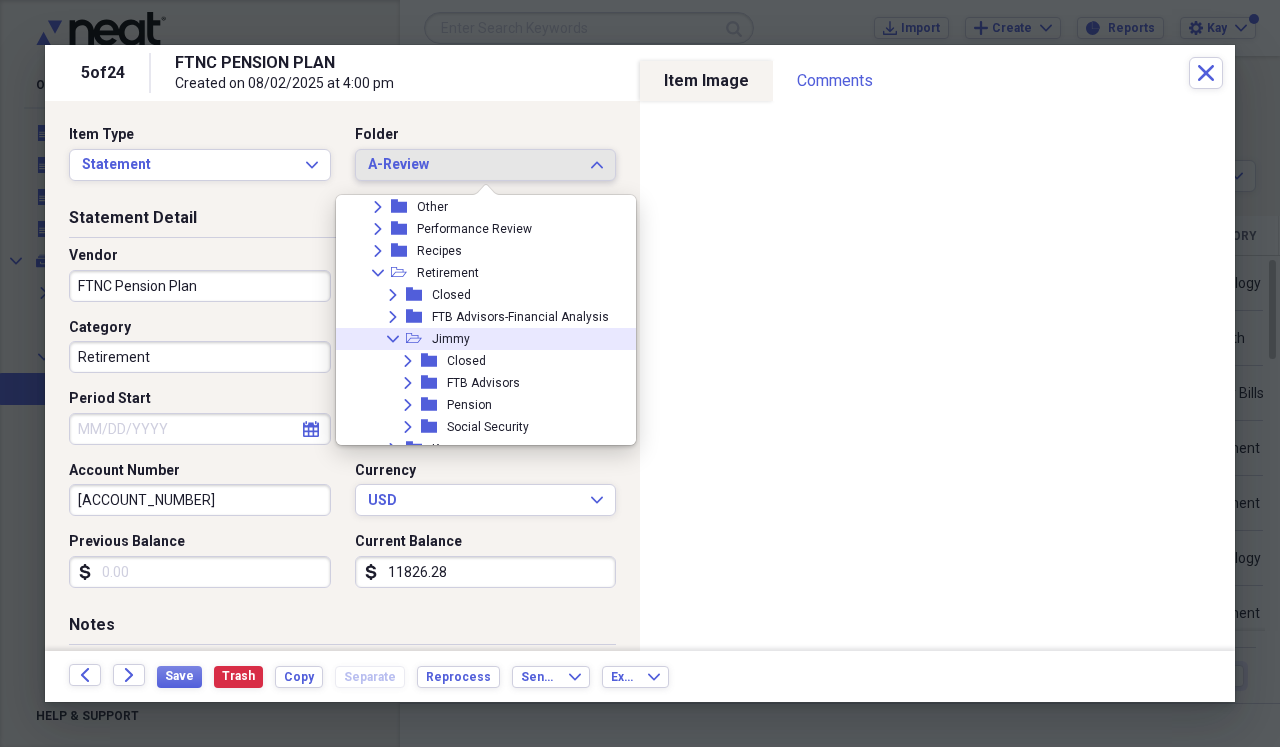click on "Collapse" 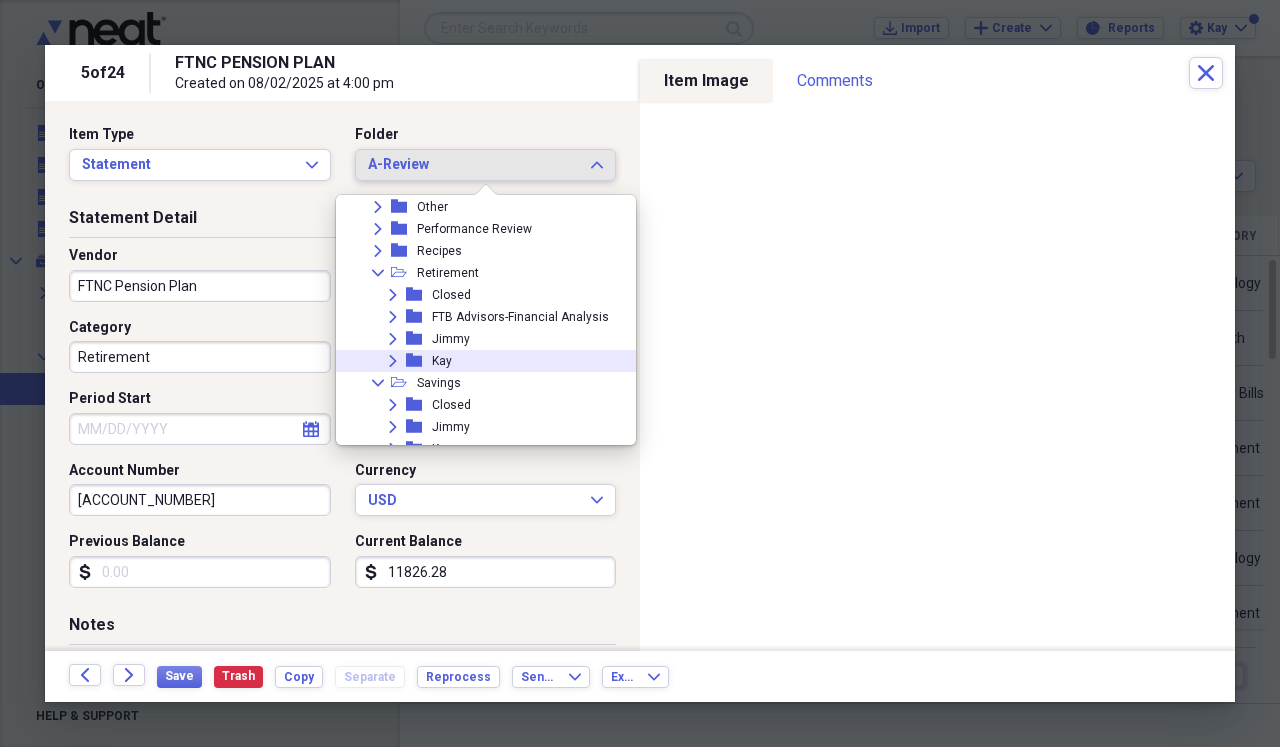 click on "Expand" 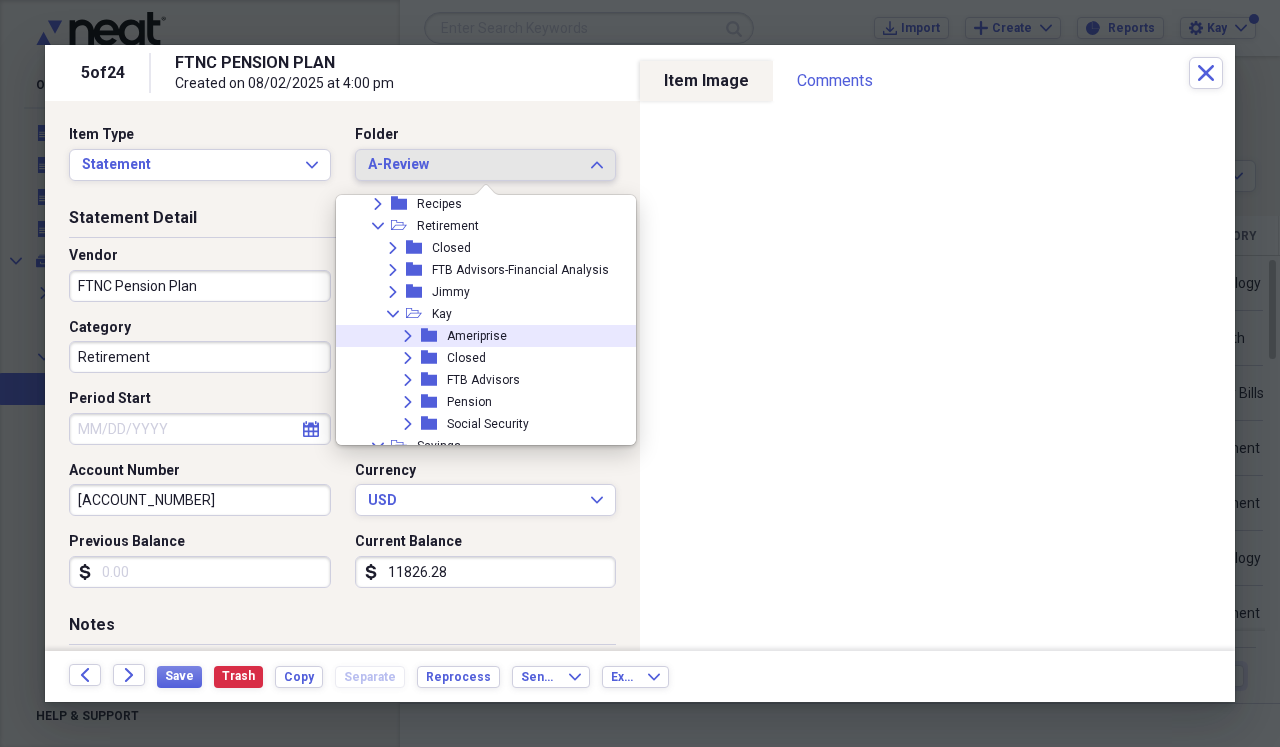 scroll, scrollTop: 751, scrollLeft: 0, axis: vertical 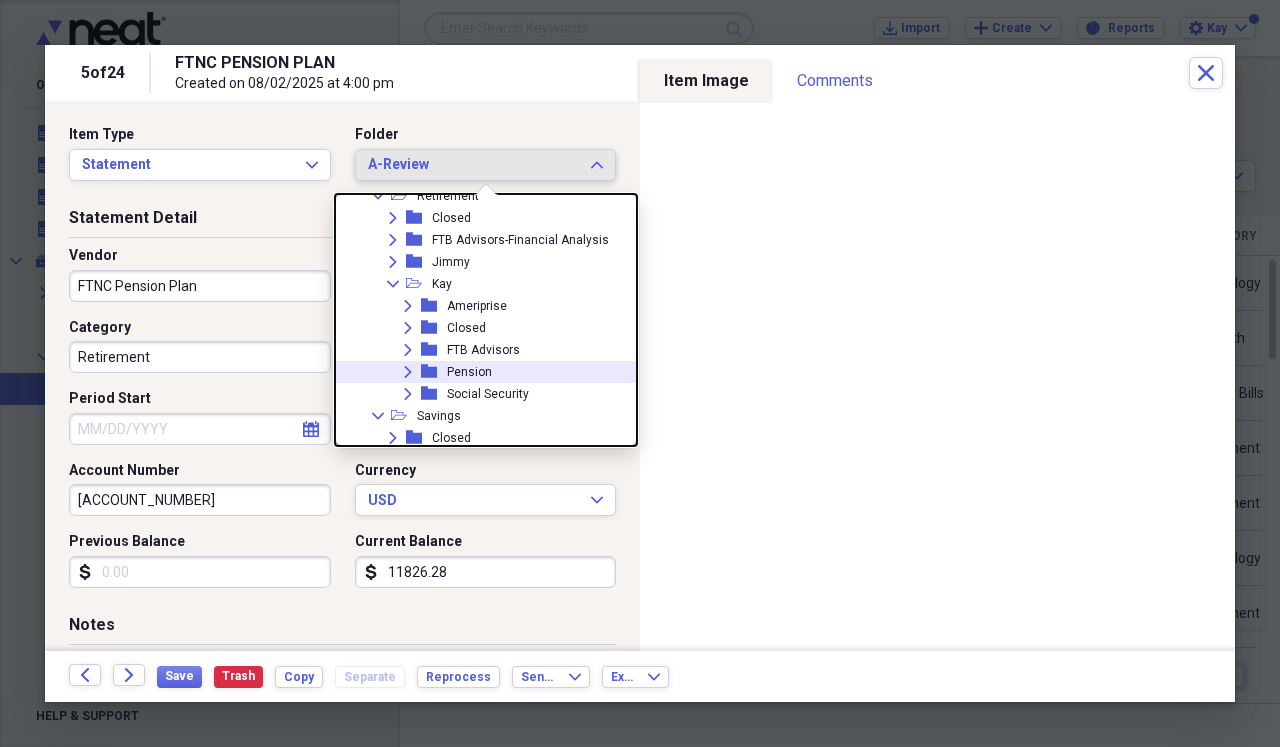 click on "Expand" 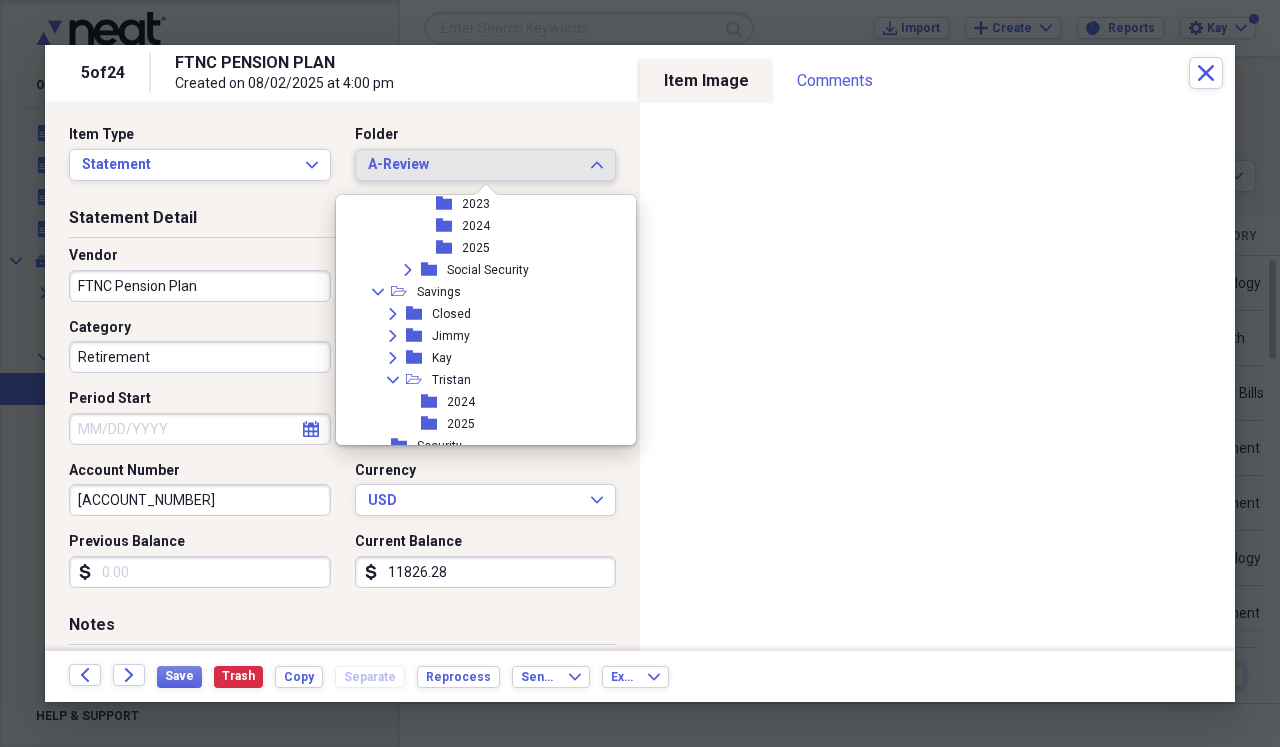scroll, scrollTop: 1042, scrollLeft: 0, axis: vertical 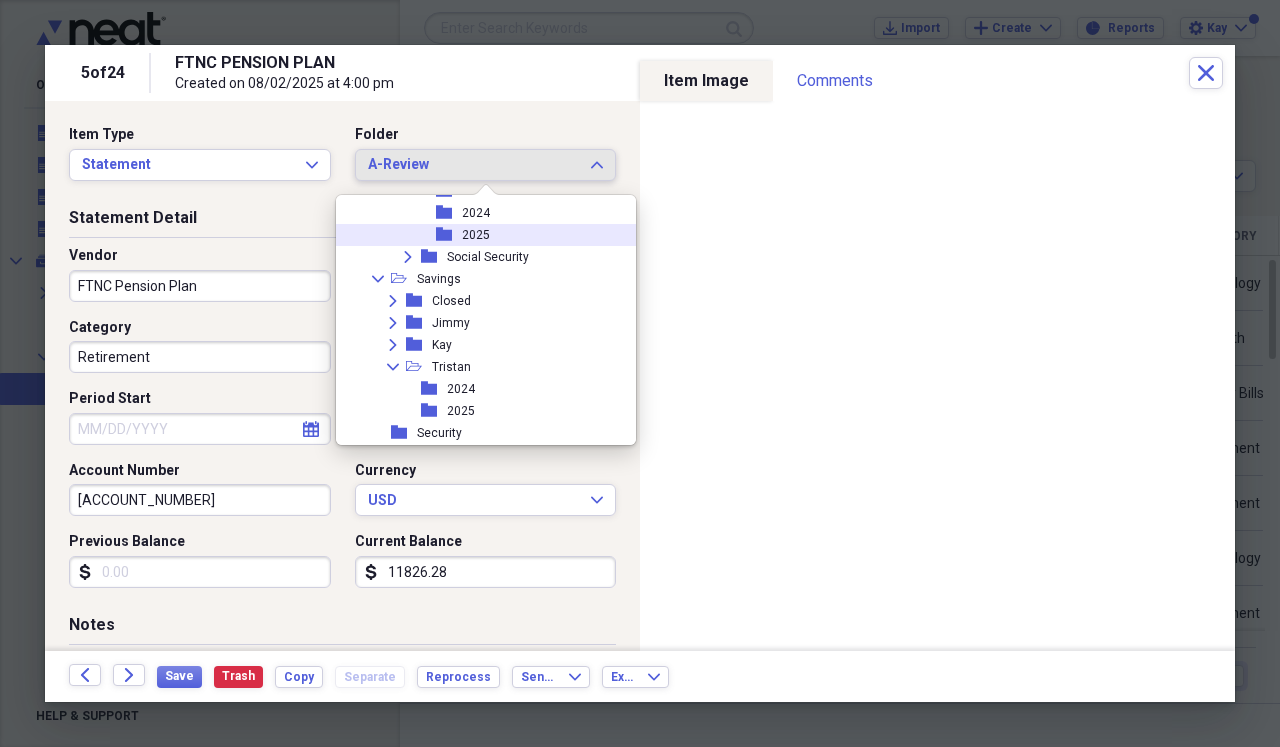 click on "folder 2025" at bounding box center [478, 235] 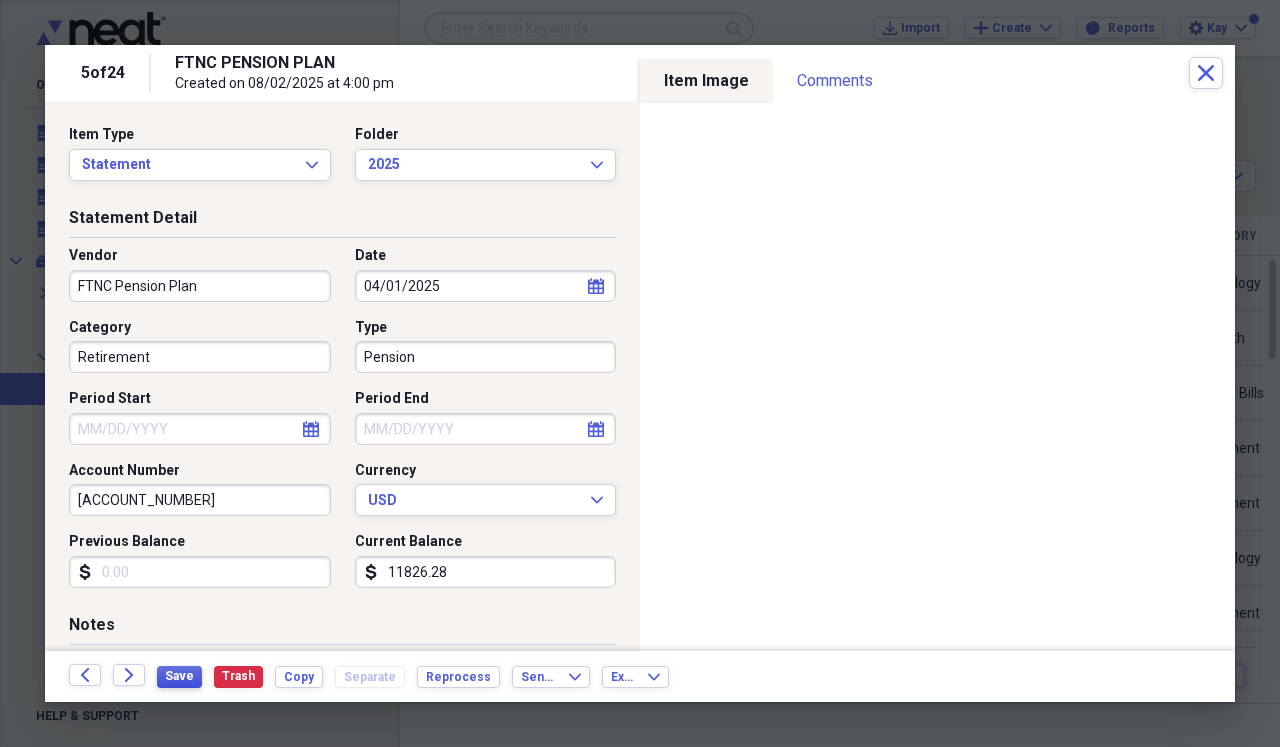 click on "Save" at bounding box center (179, 676) 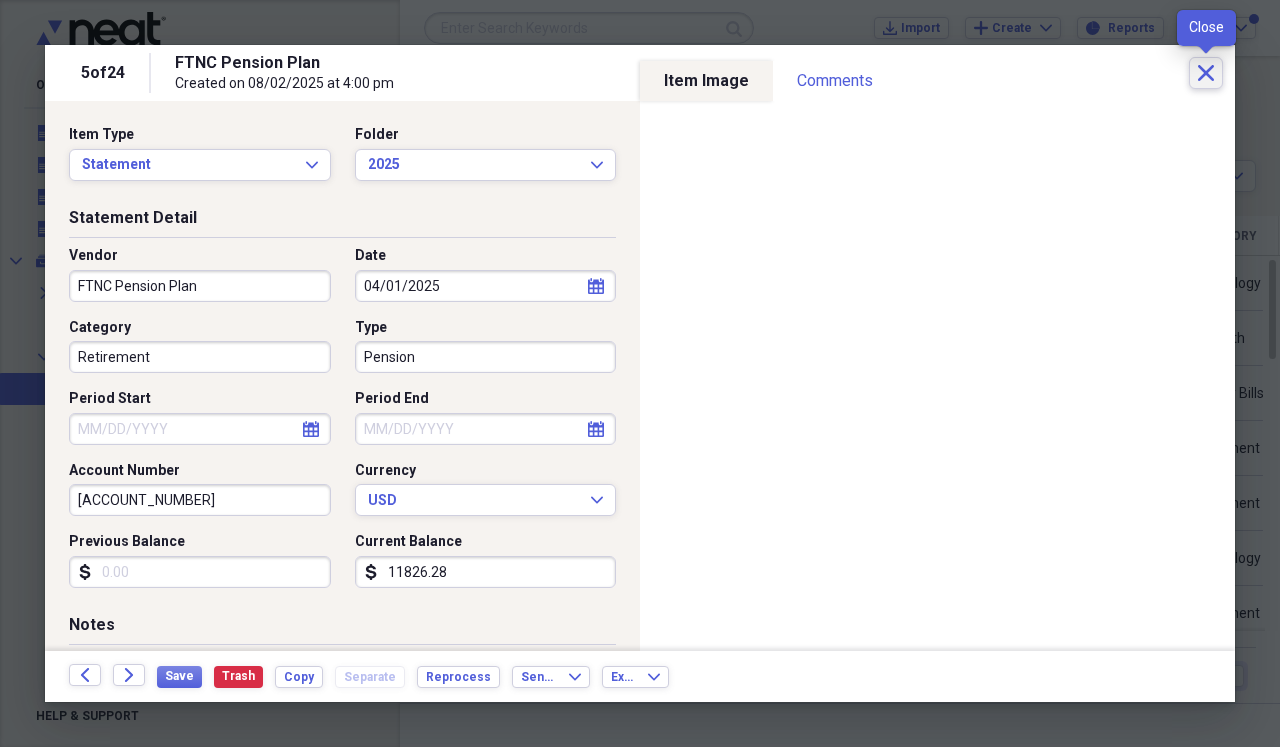 click on "Close" 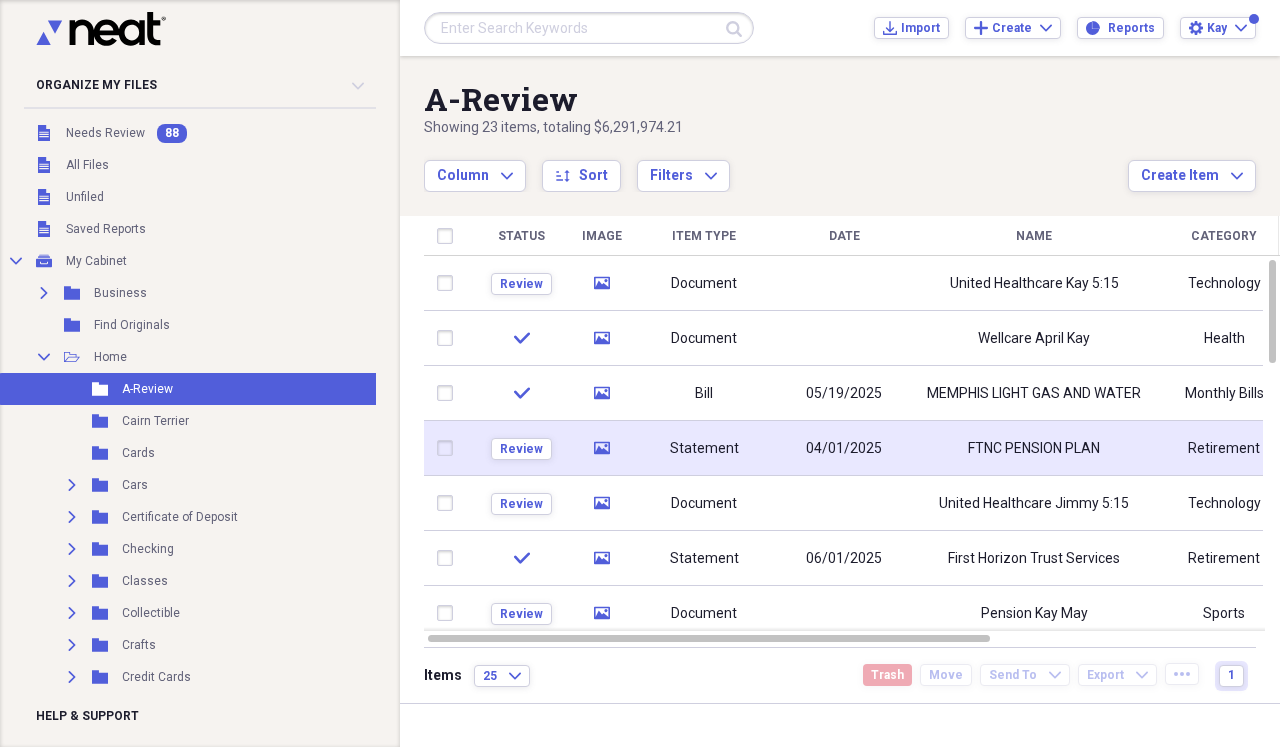 click on "FTNC PENSION PLAN" at bounding box center [1034, 448] 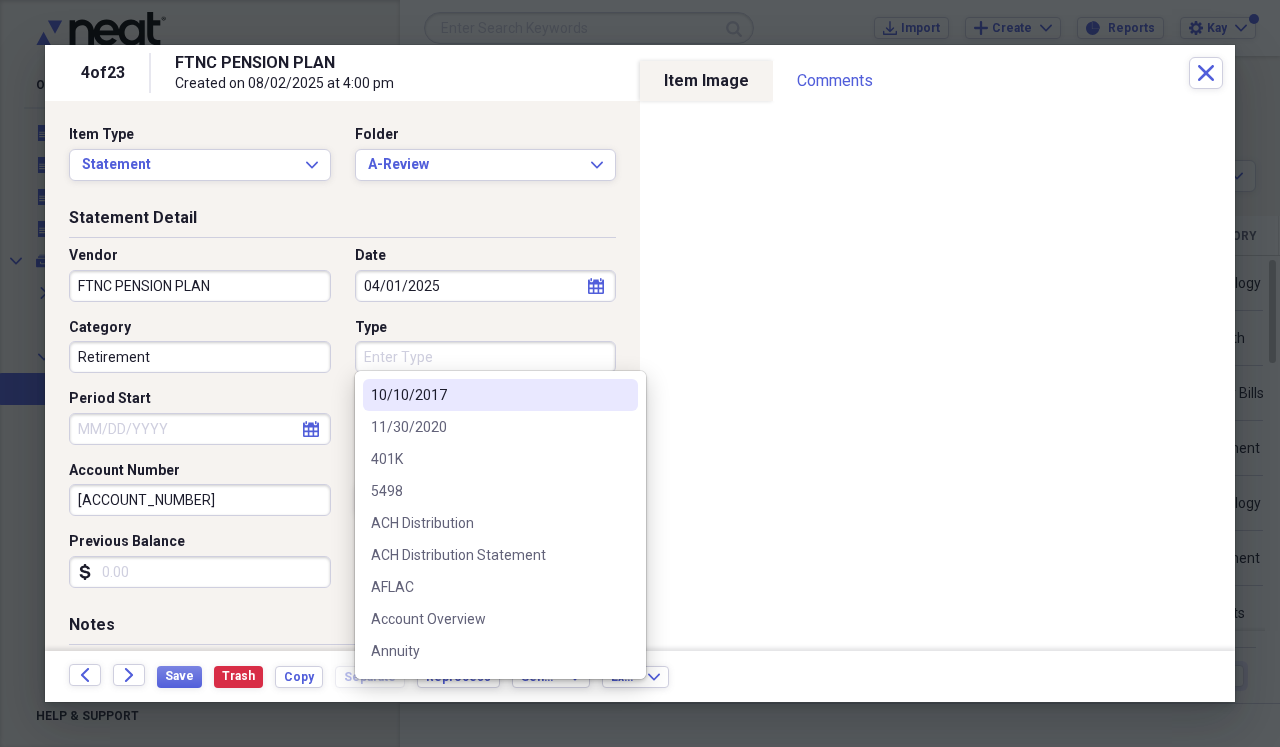 click on "Type" at bounding box center (486, 357) 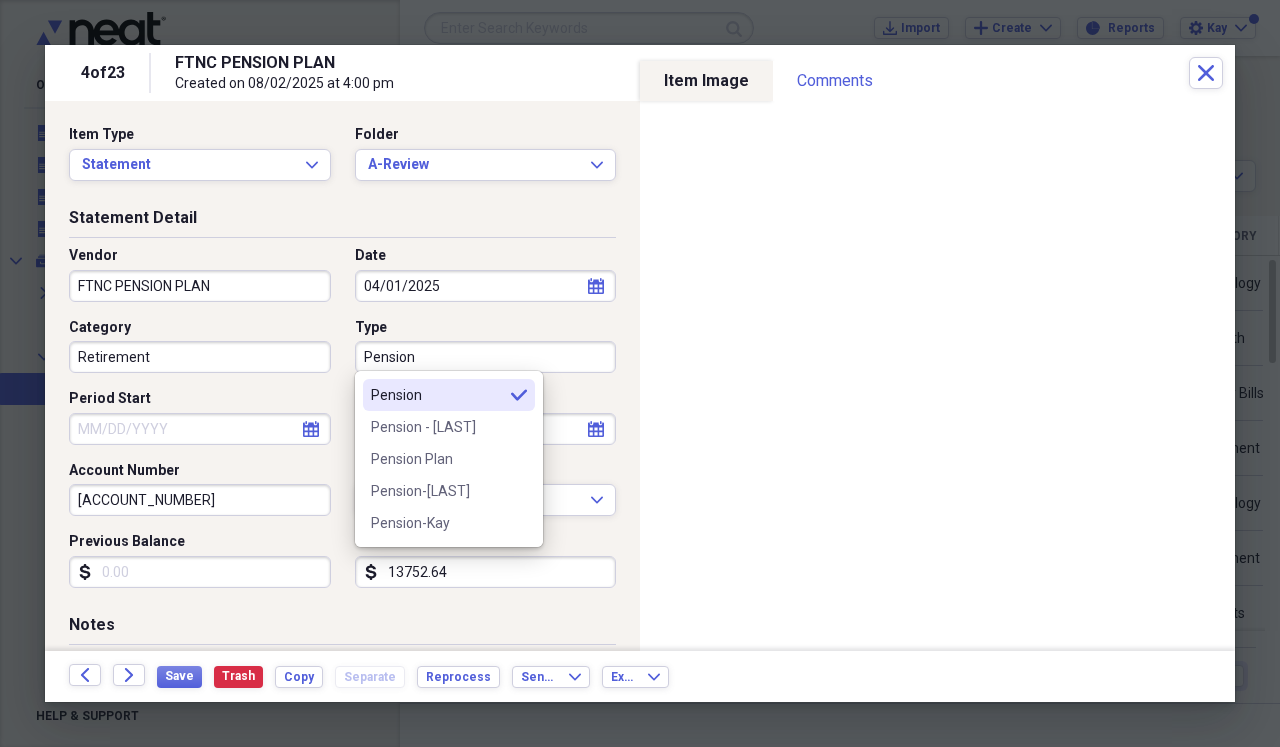 type on "Pension" 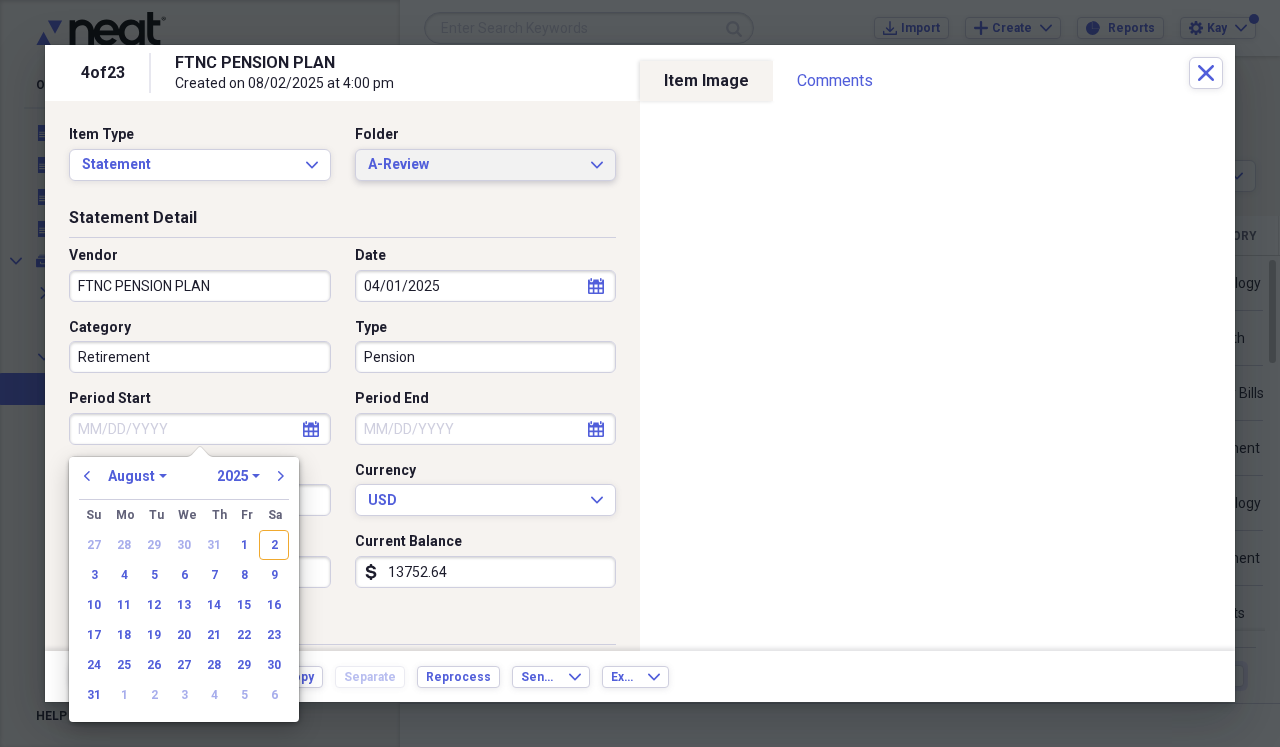 click on "Expand" 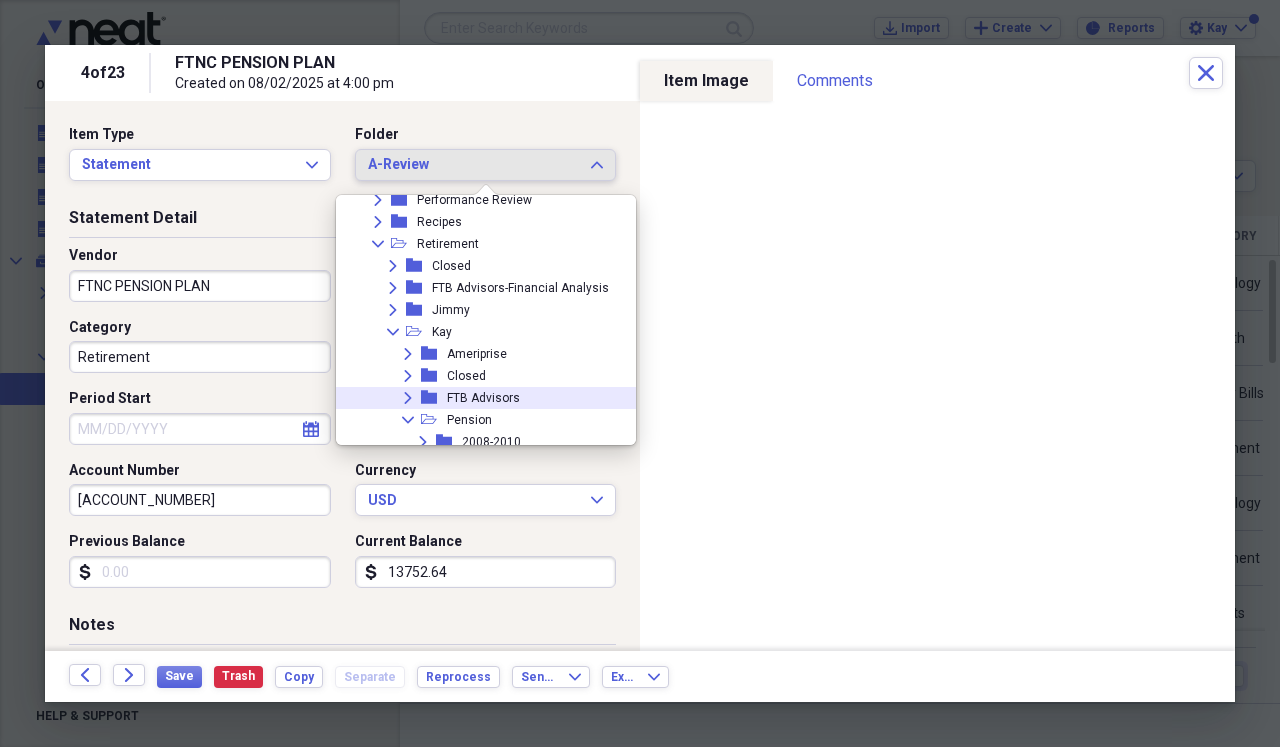 scroll, scrollTop: 698, scrollLeft: 0, axis: vertical 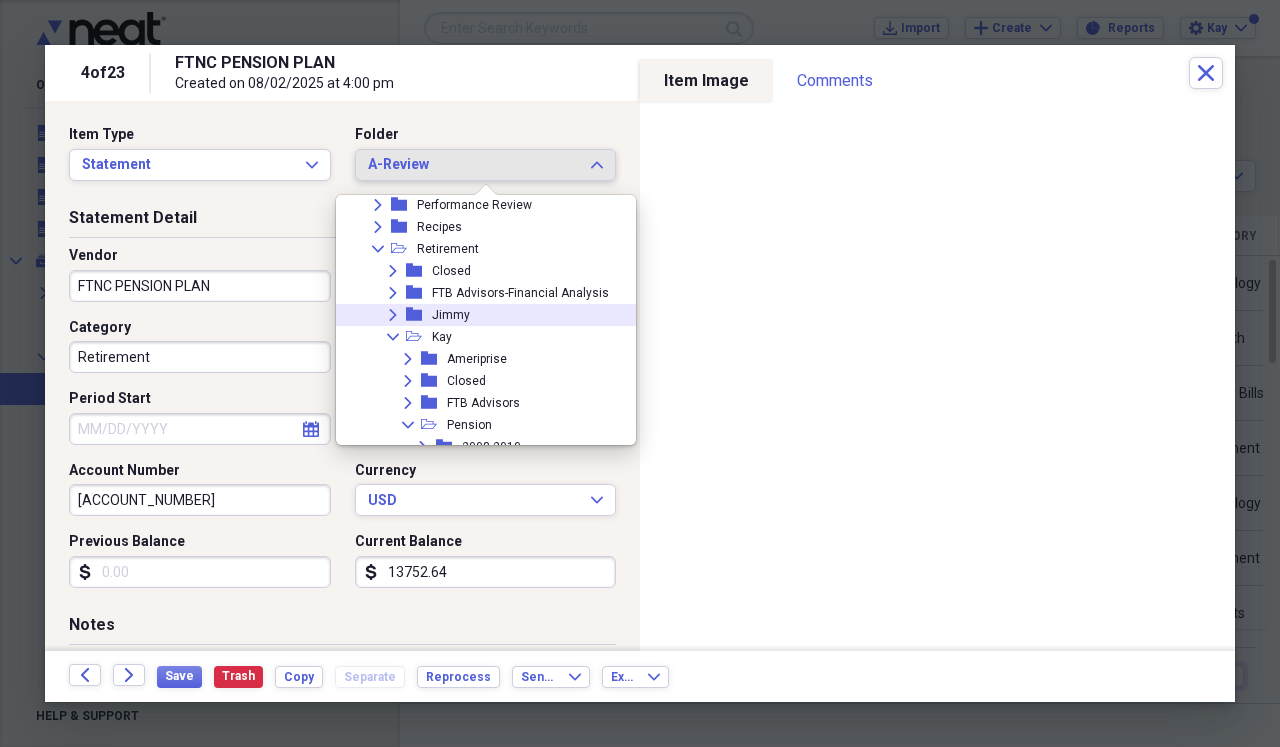 click on "Expand" 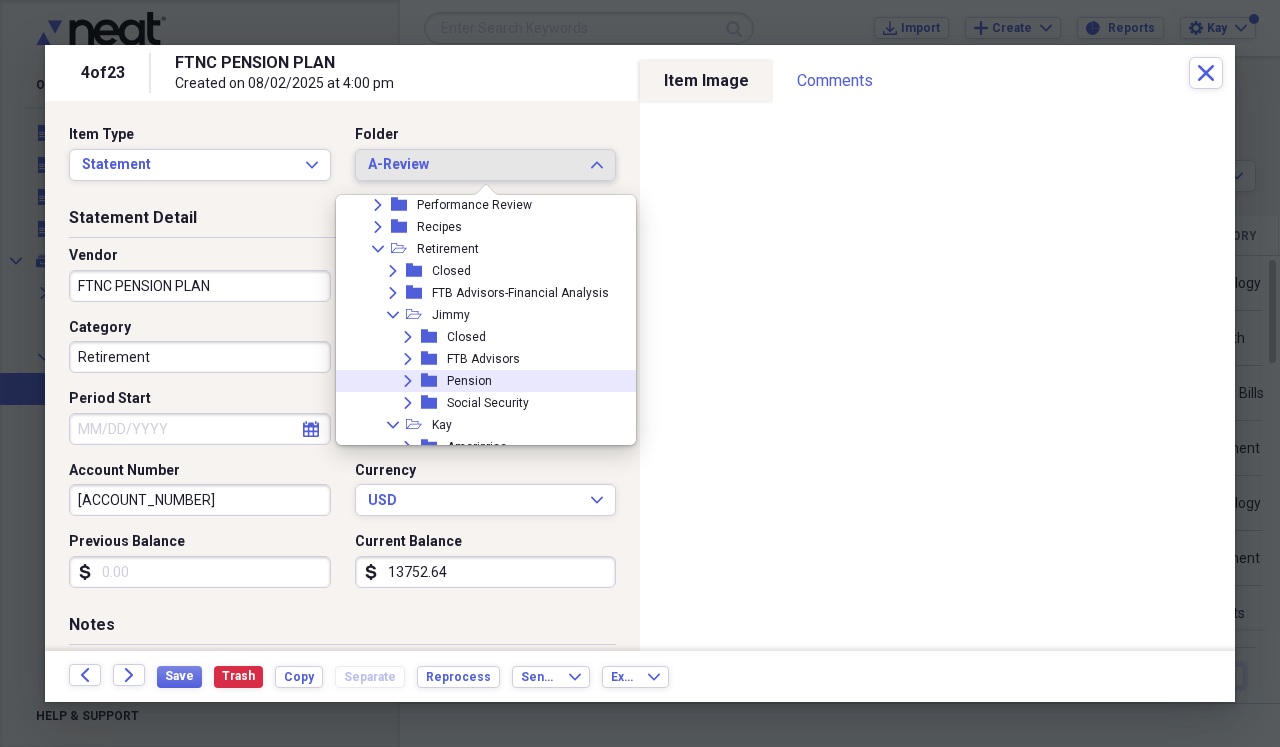 click on "Expand" 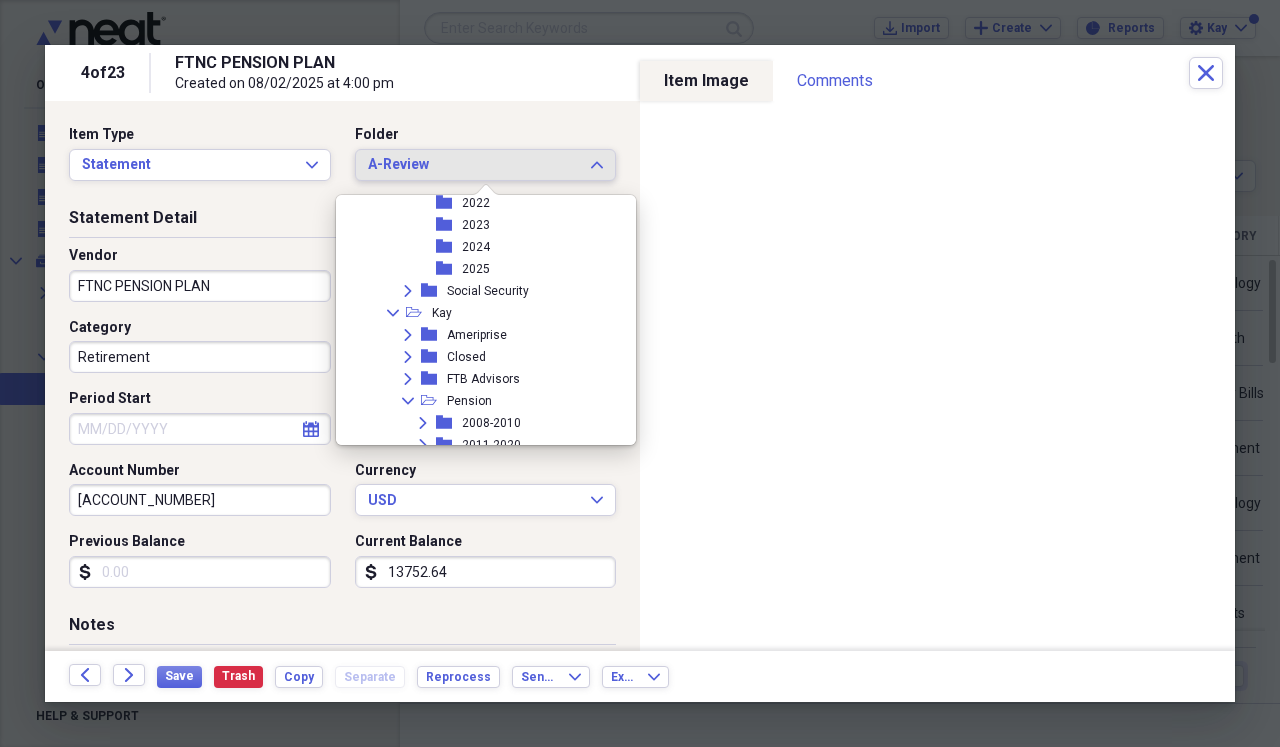 scroll, scrollTop: 944, scrollLeft: 0, axis: vertical 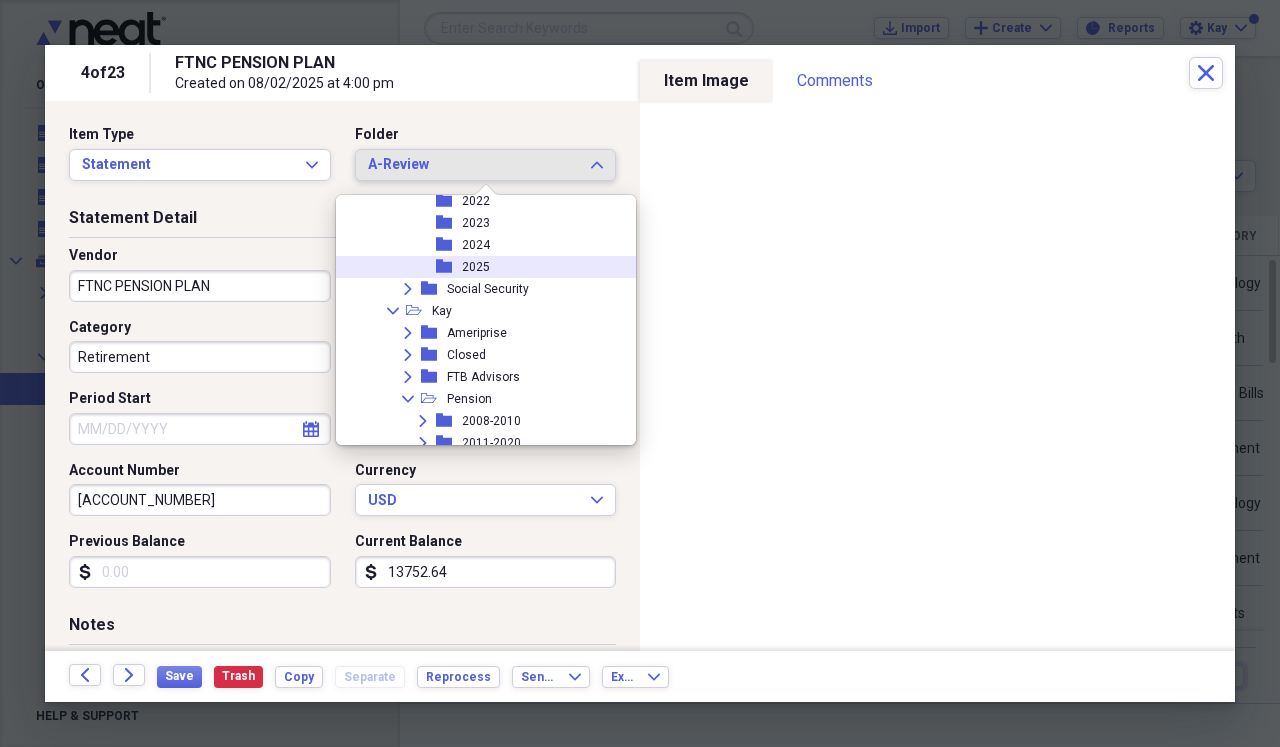 click on "folder 2025" at bounding box center [478, 267] 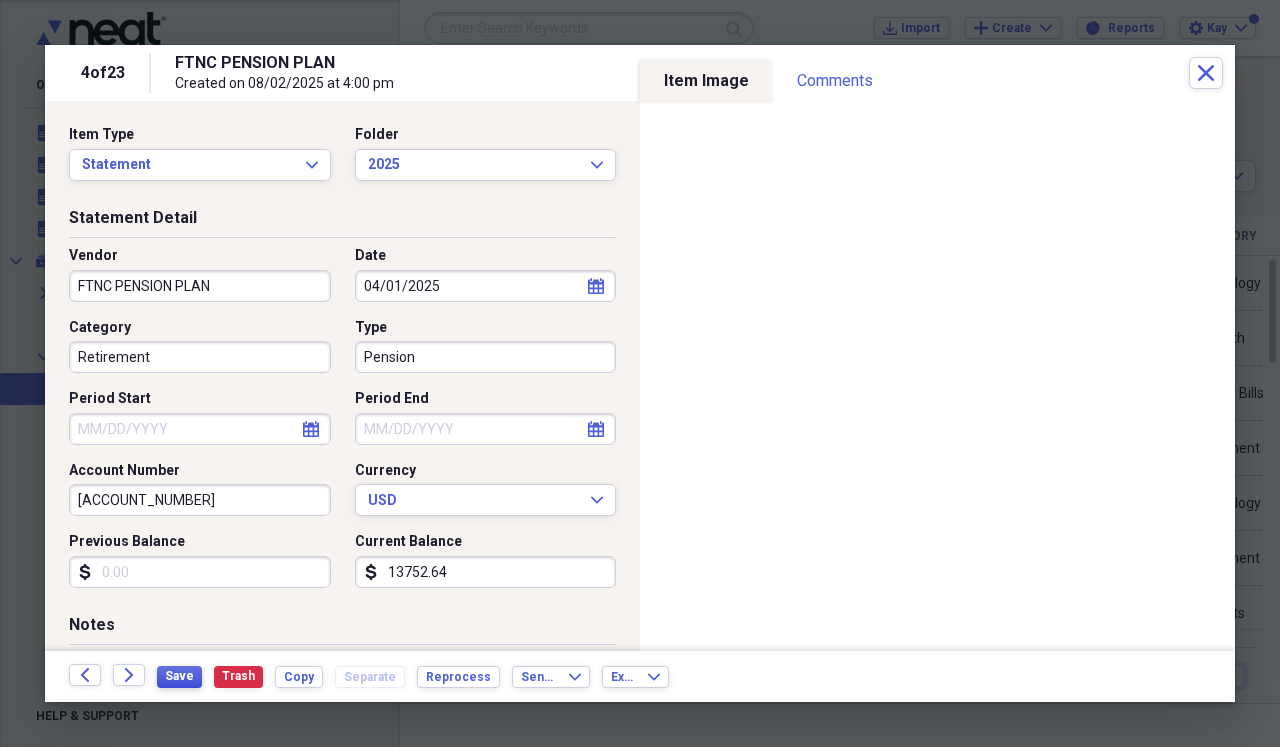 click on "Save" at bounding box center (179, 676) 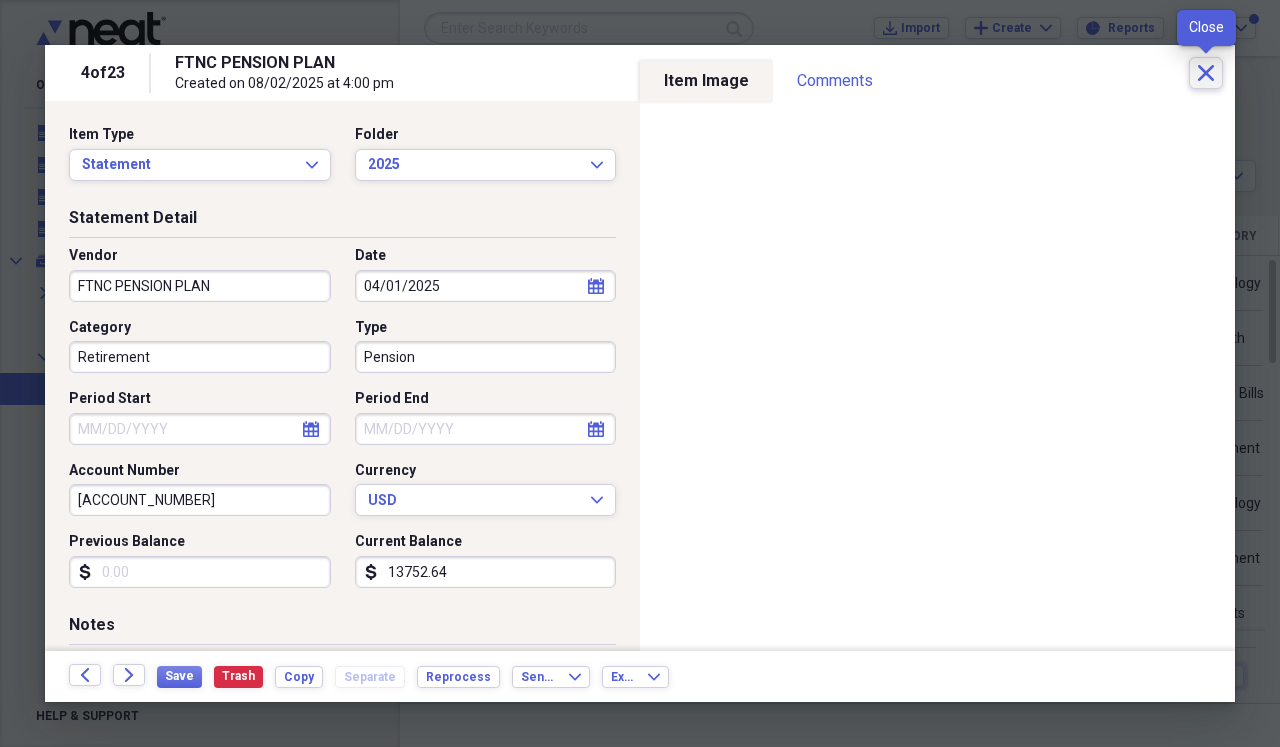 click 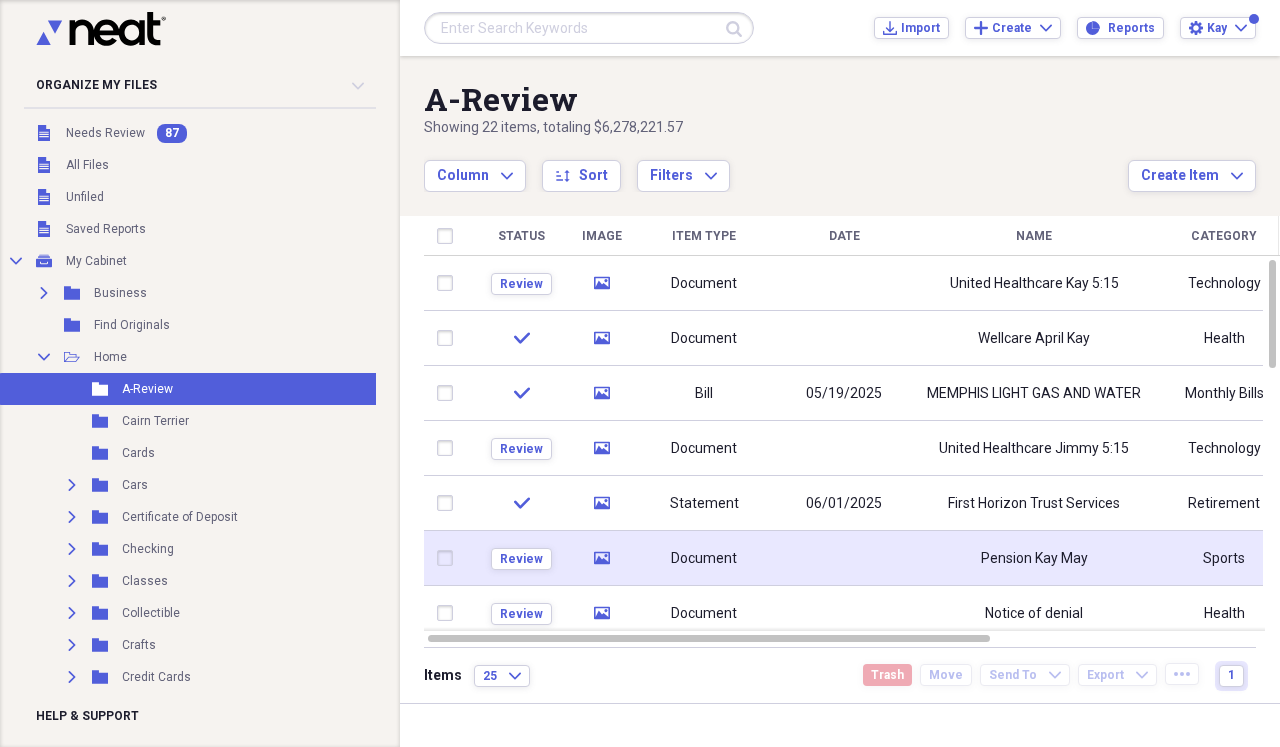 click on "Pension Kay May" at bounding box center [1034, 559] 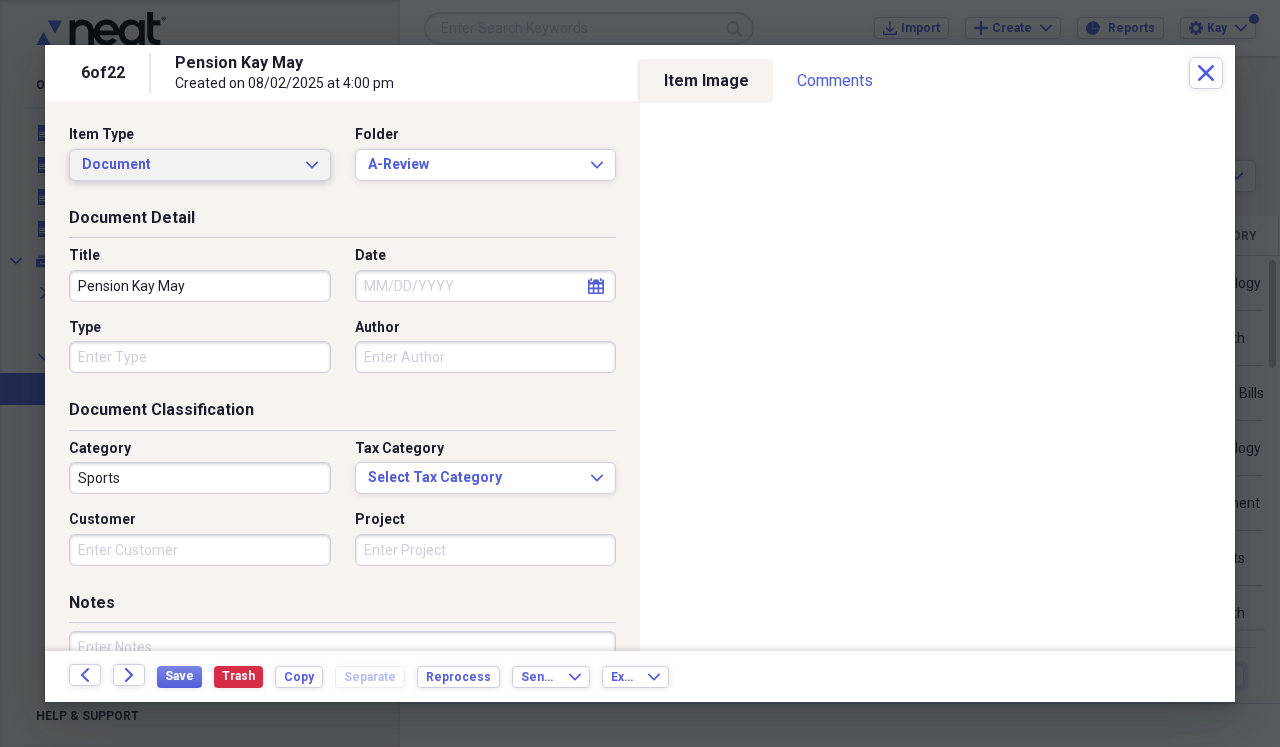 click on "Expand" 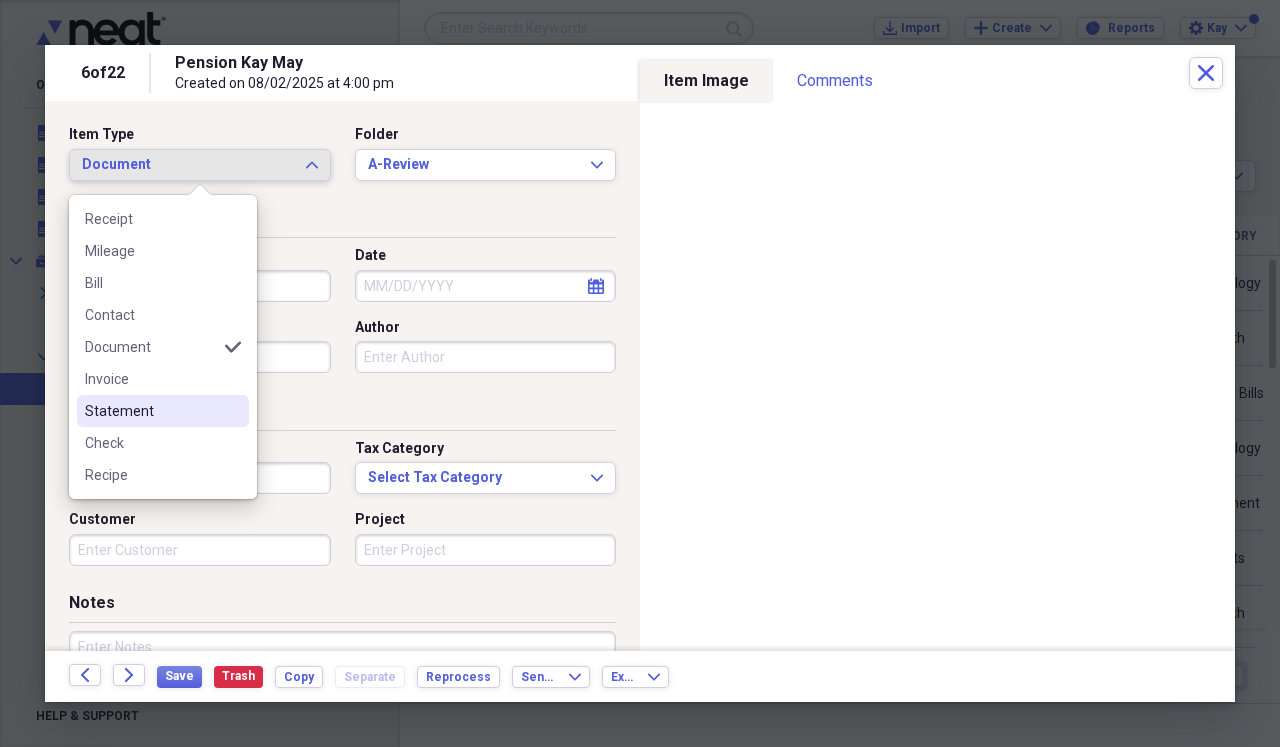 click on "Statement" at bounding box center (151, 411) 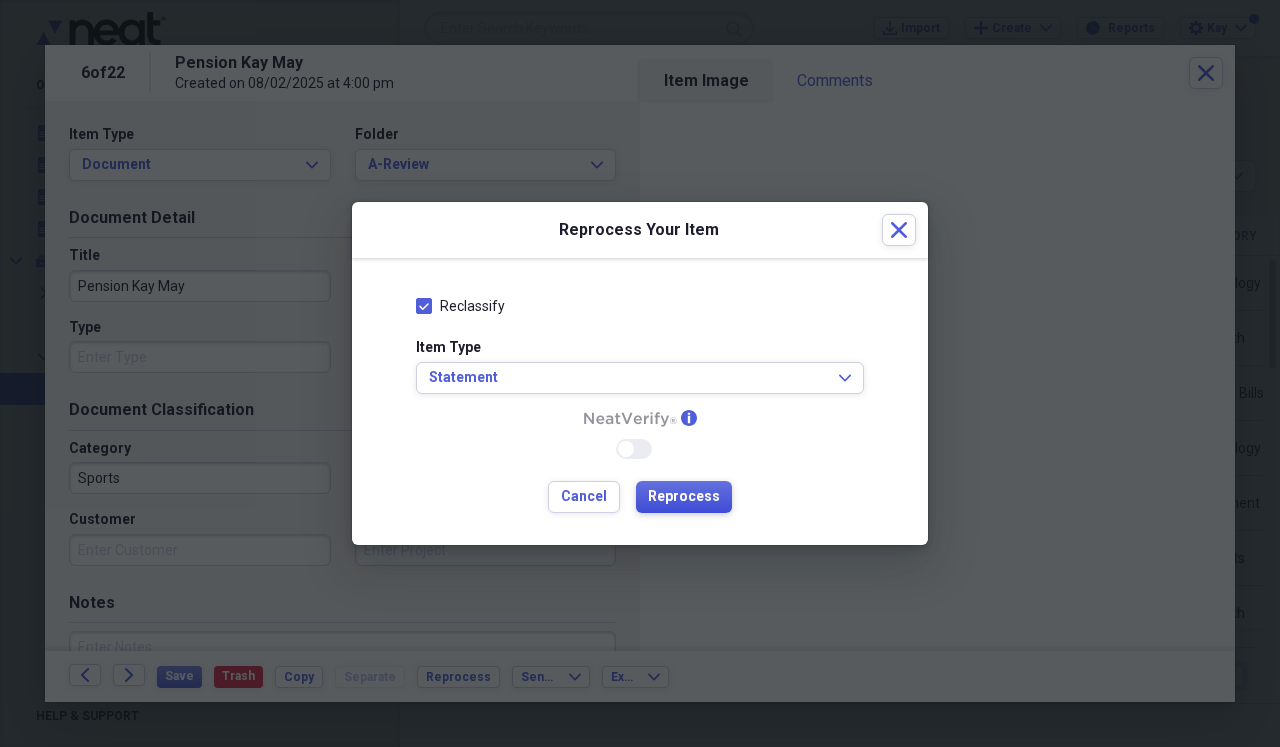 click on "Reprocess" at bounding box center [684, 497] 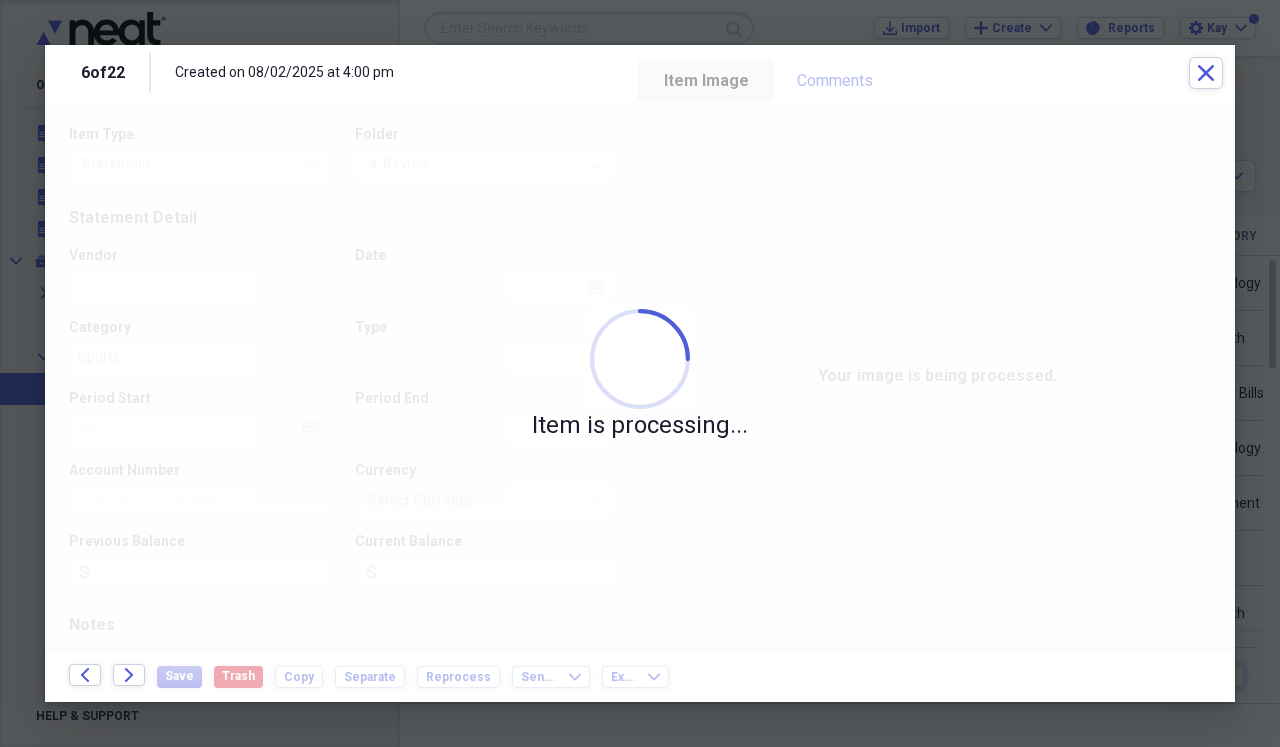 type on "[ACCOUNT_NUMBER]" 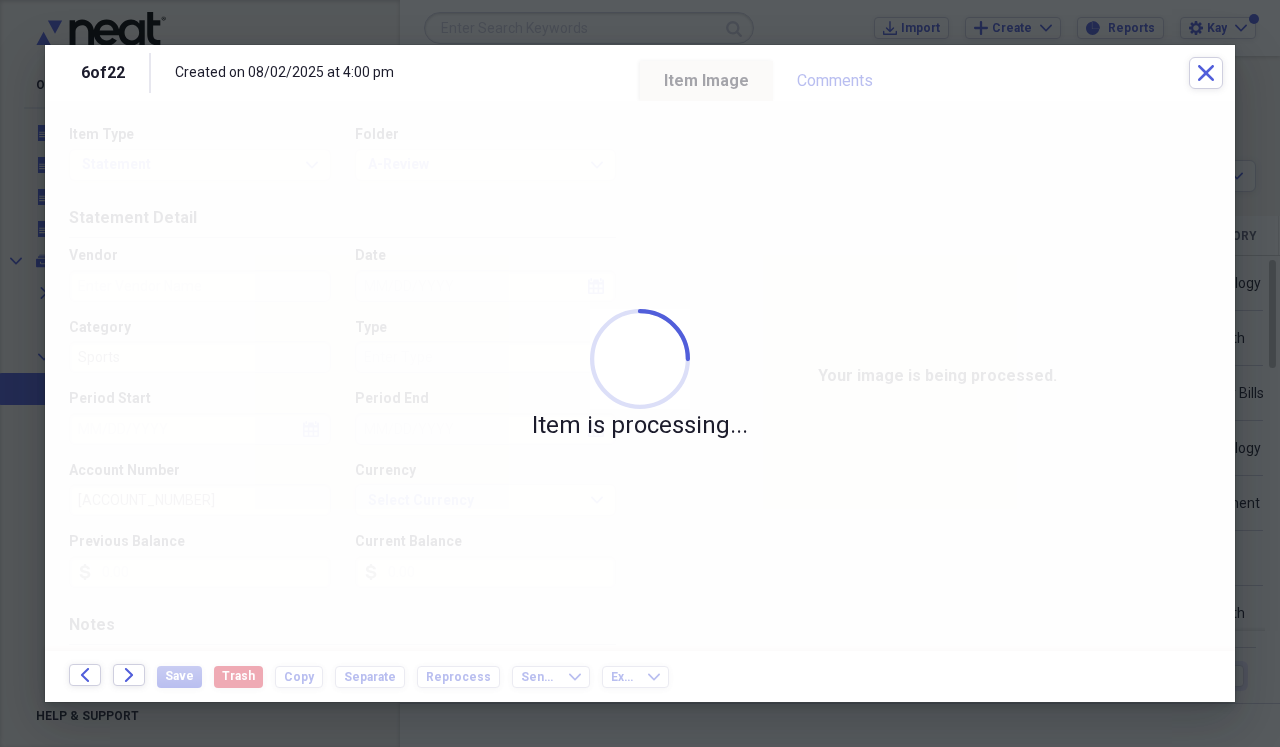 type on "FTNC PENSION PLAN" 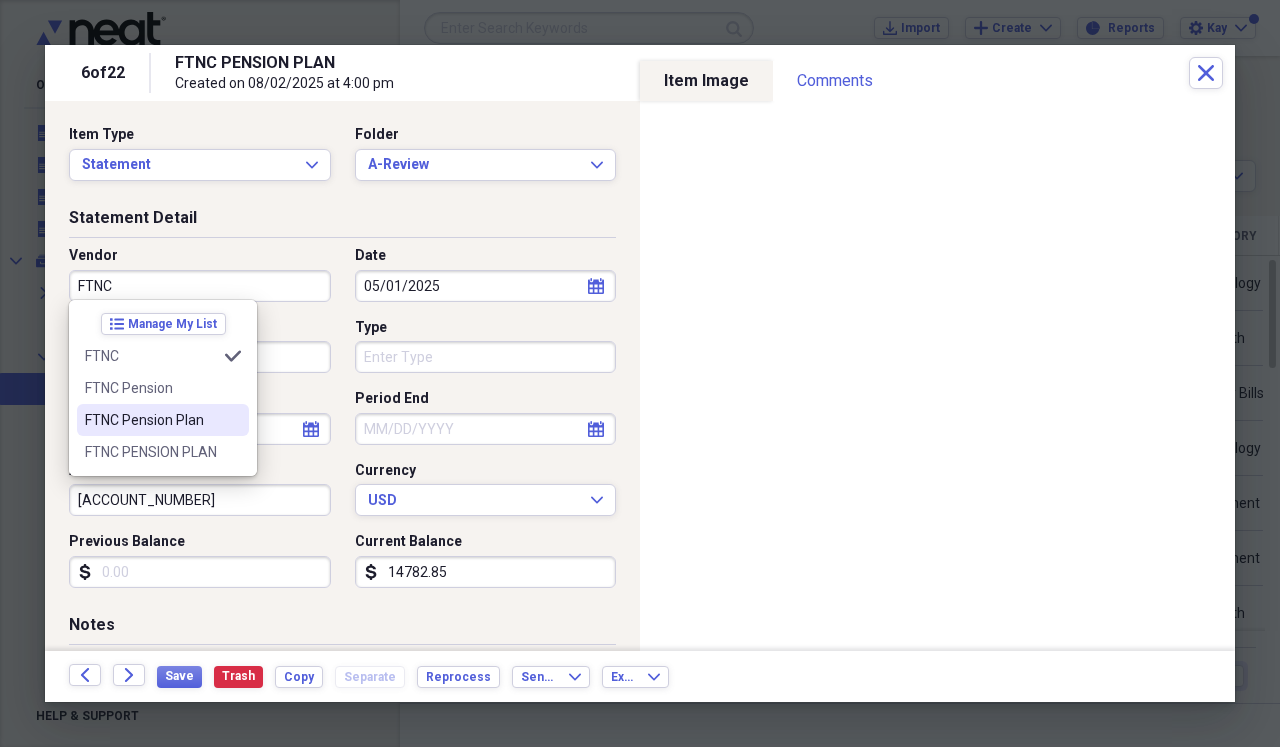 click on "FTNC Pension Plan" at bounding box center (151, 420) 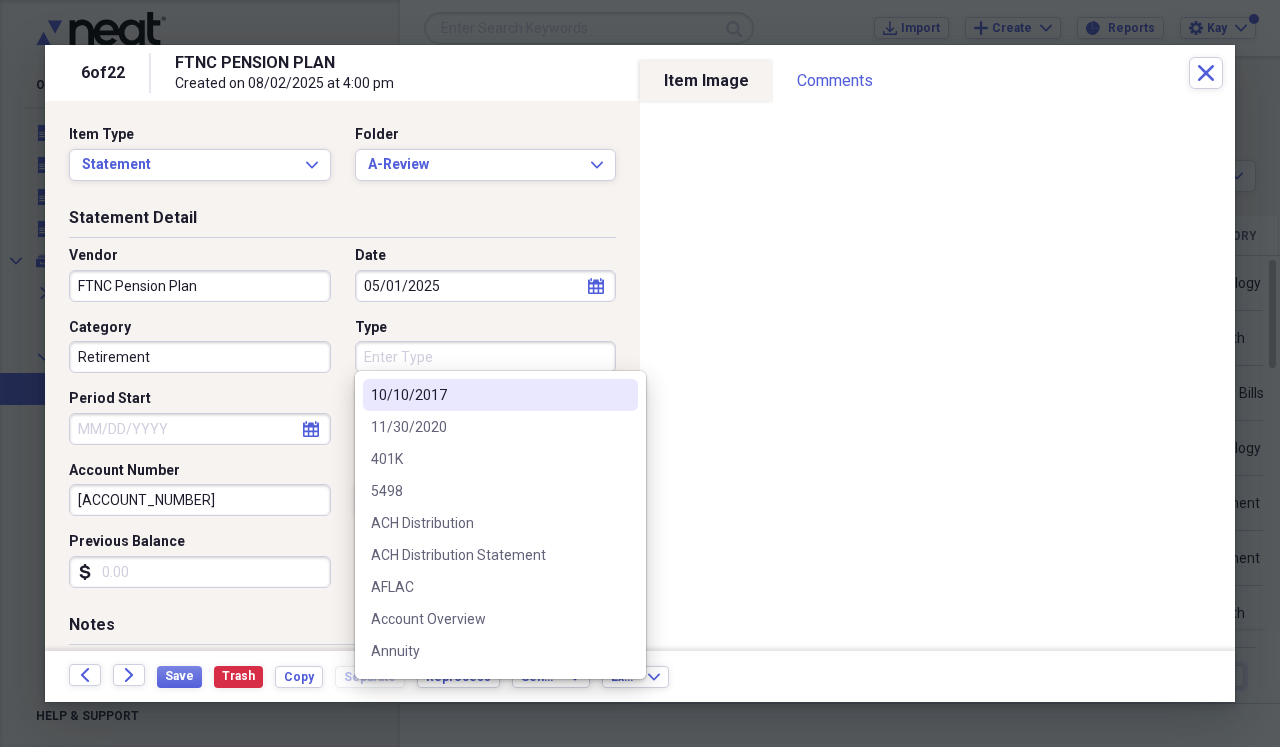 click on "Type" at bounding box center (486, 357) 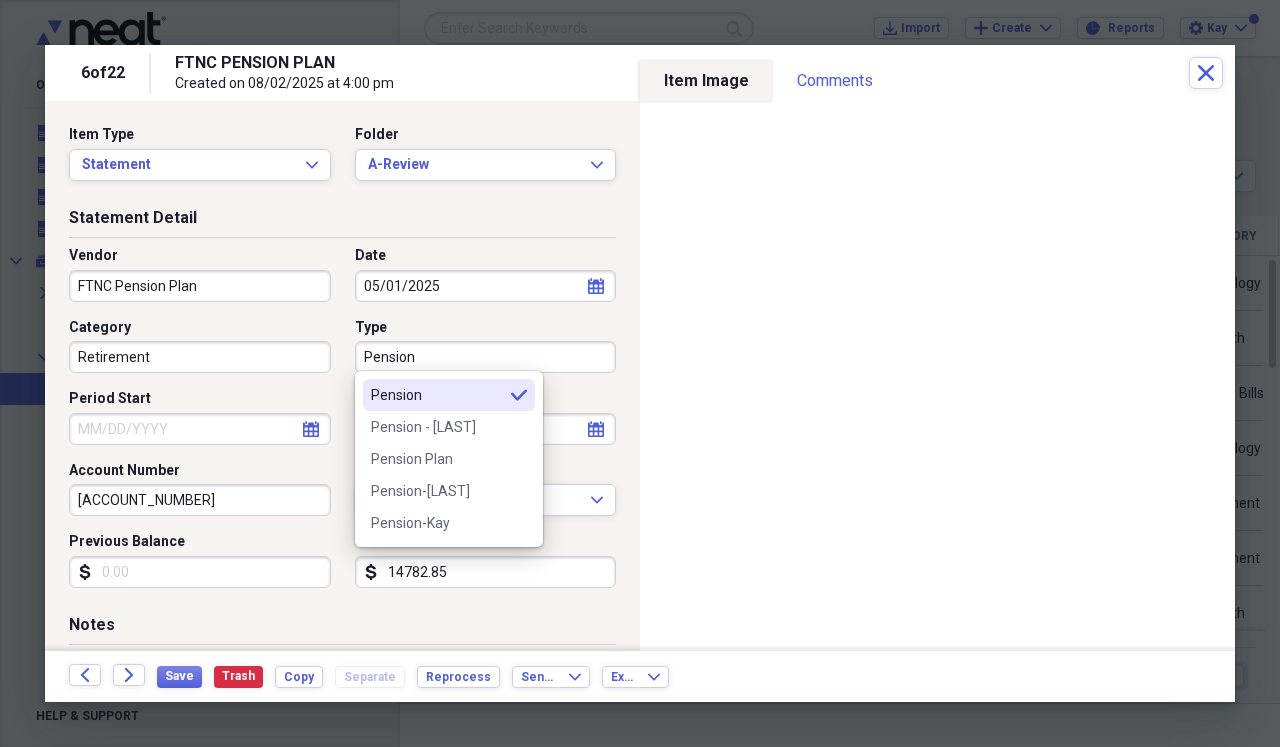 type on "Pension" 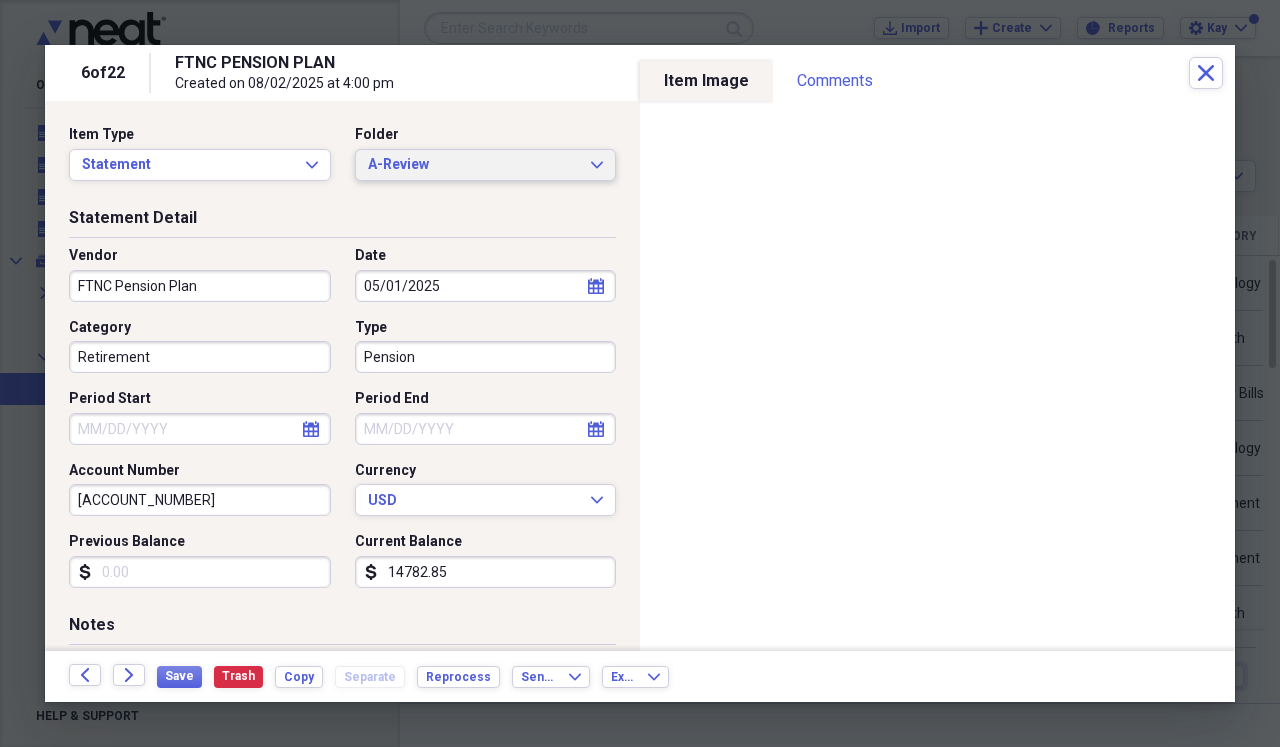 click on "Expand" 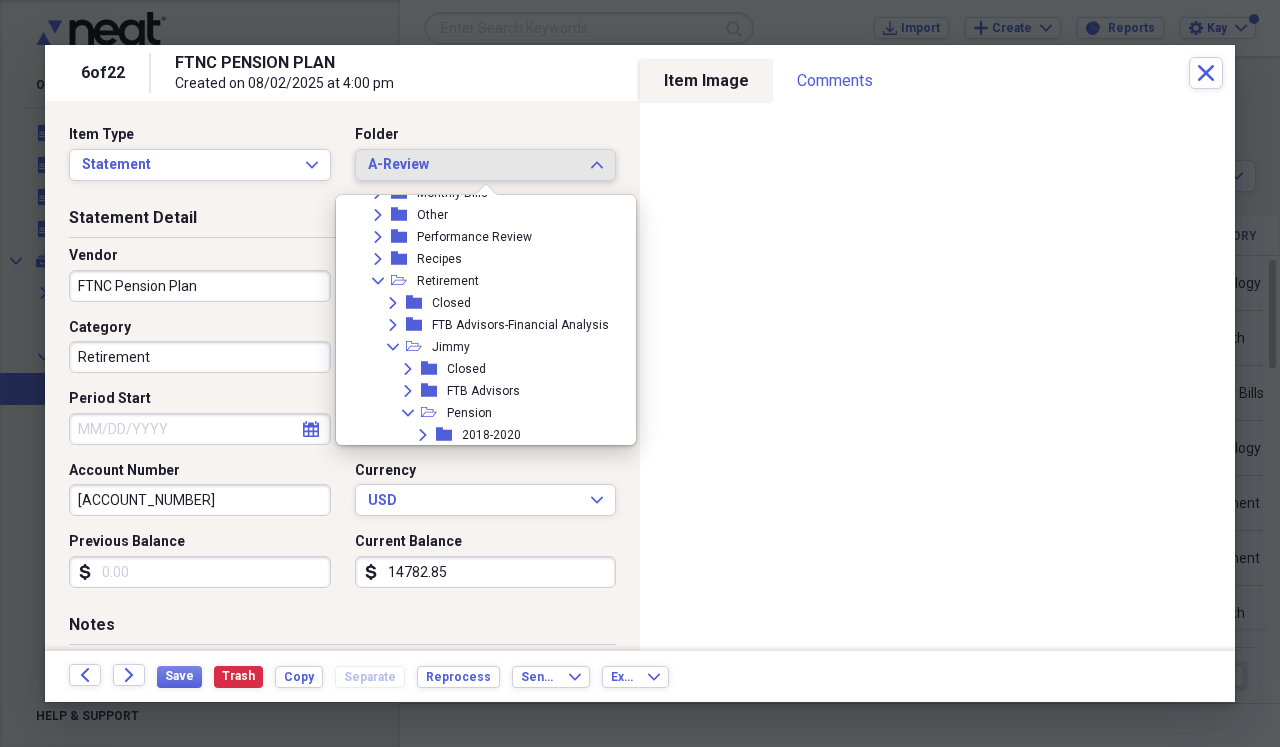 scroll, scrollTop: 670, scrollLeft: 0, axis: vertical 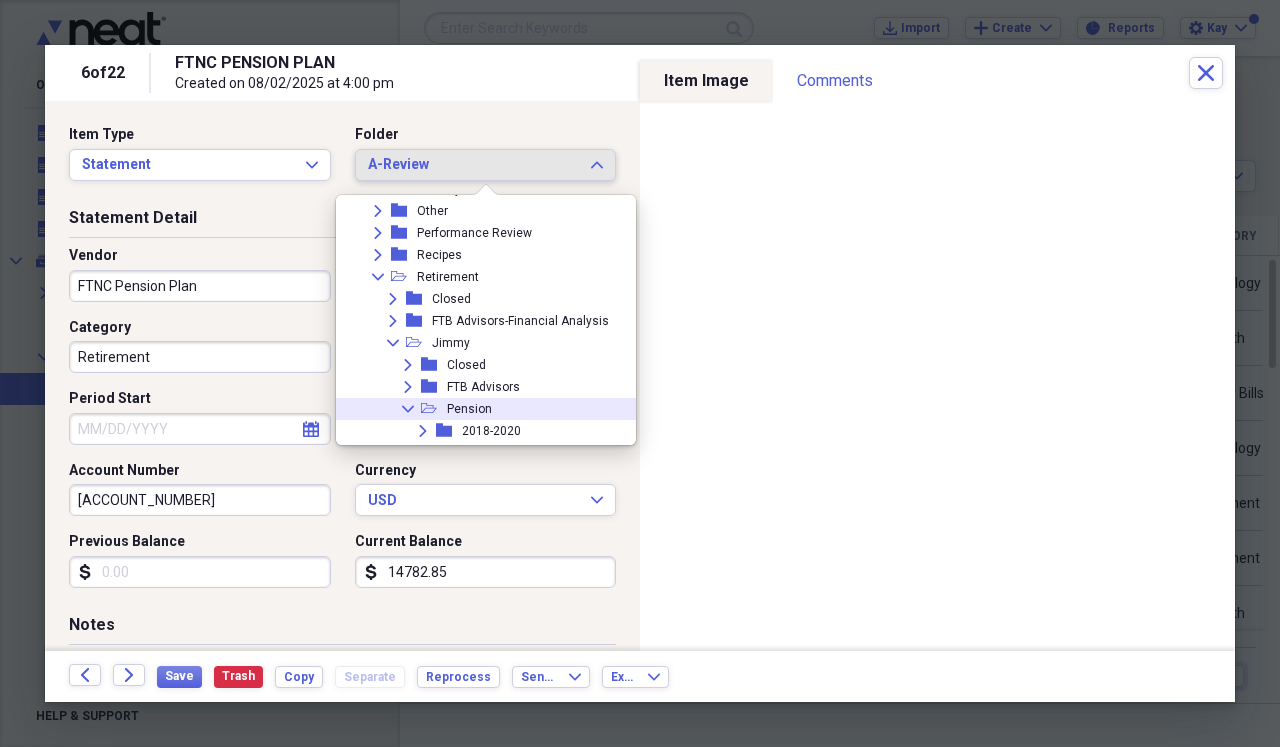 click 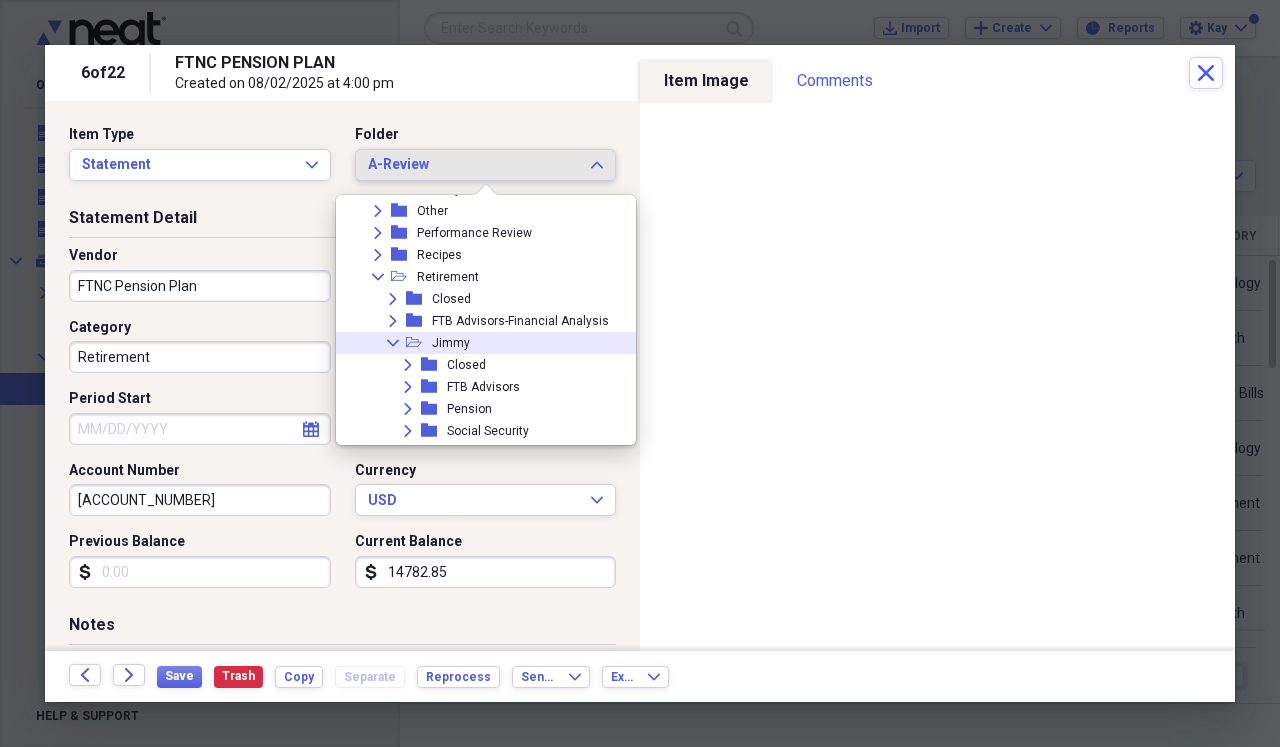 click on "Collapse" 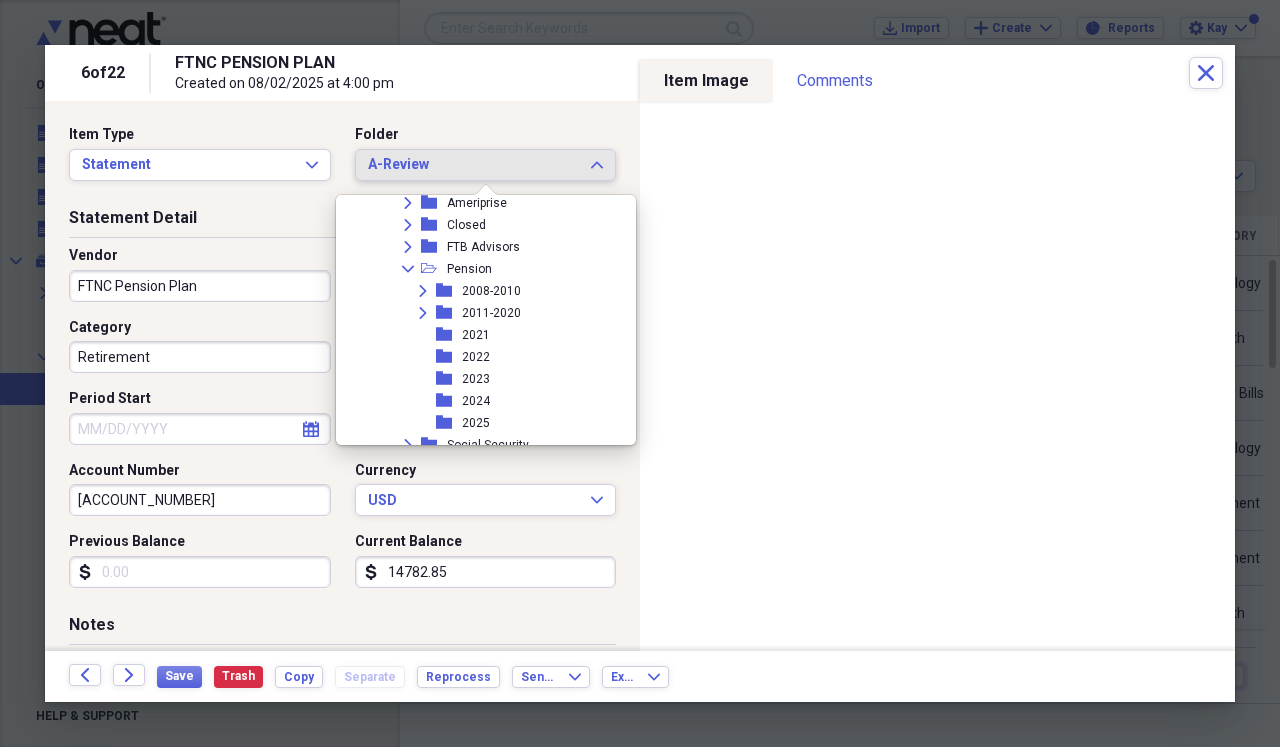 scroll, scrollTop: 860, scrollLeft: 0, axis: vertical 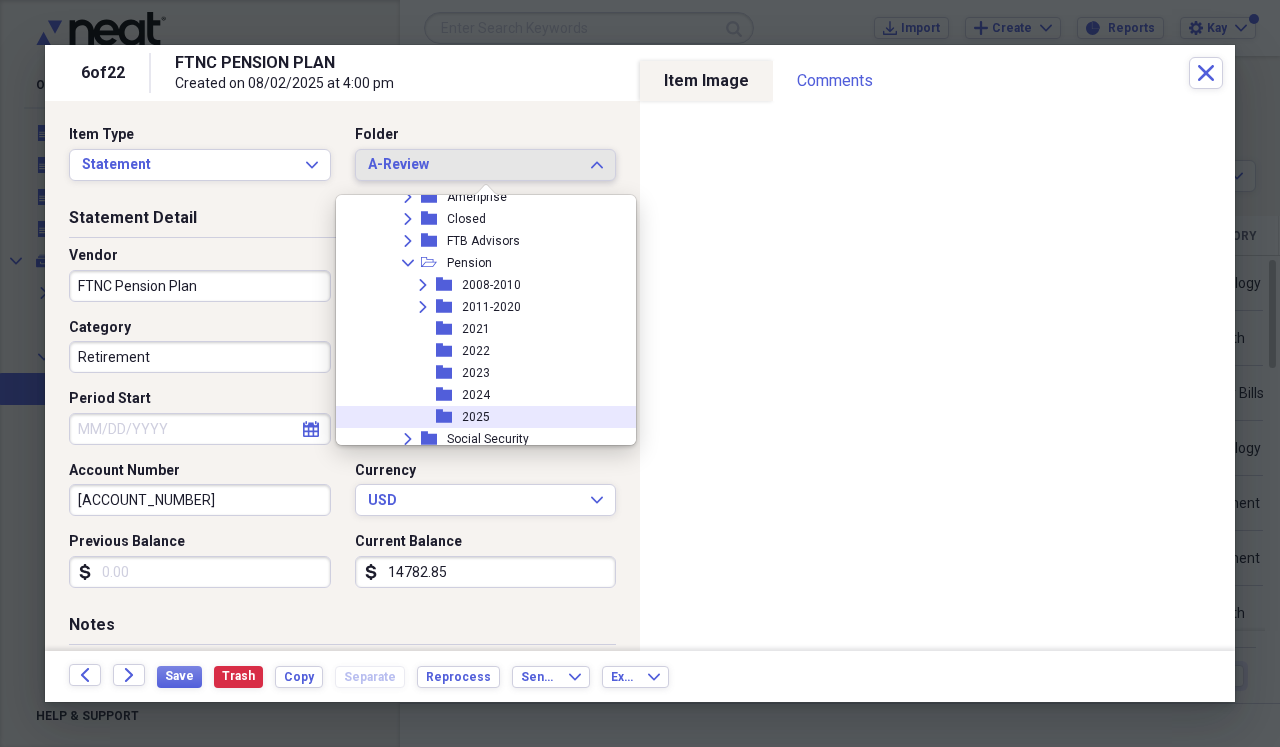 click on "folder 2025" at bounding box center (478, 417) 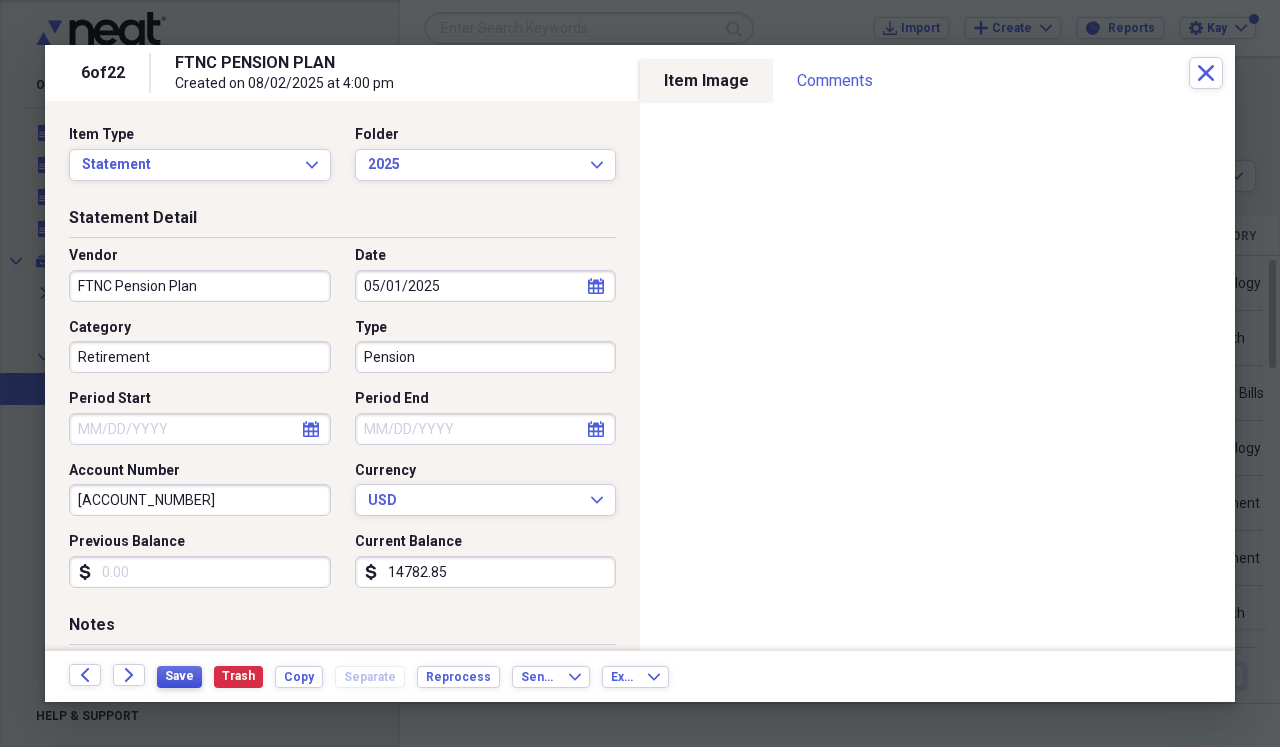 click on "Save" at bounding box center [179, 676] 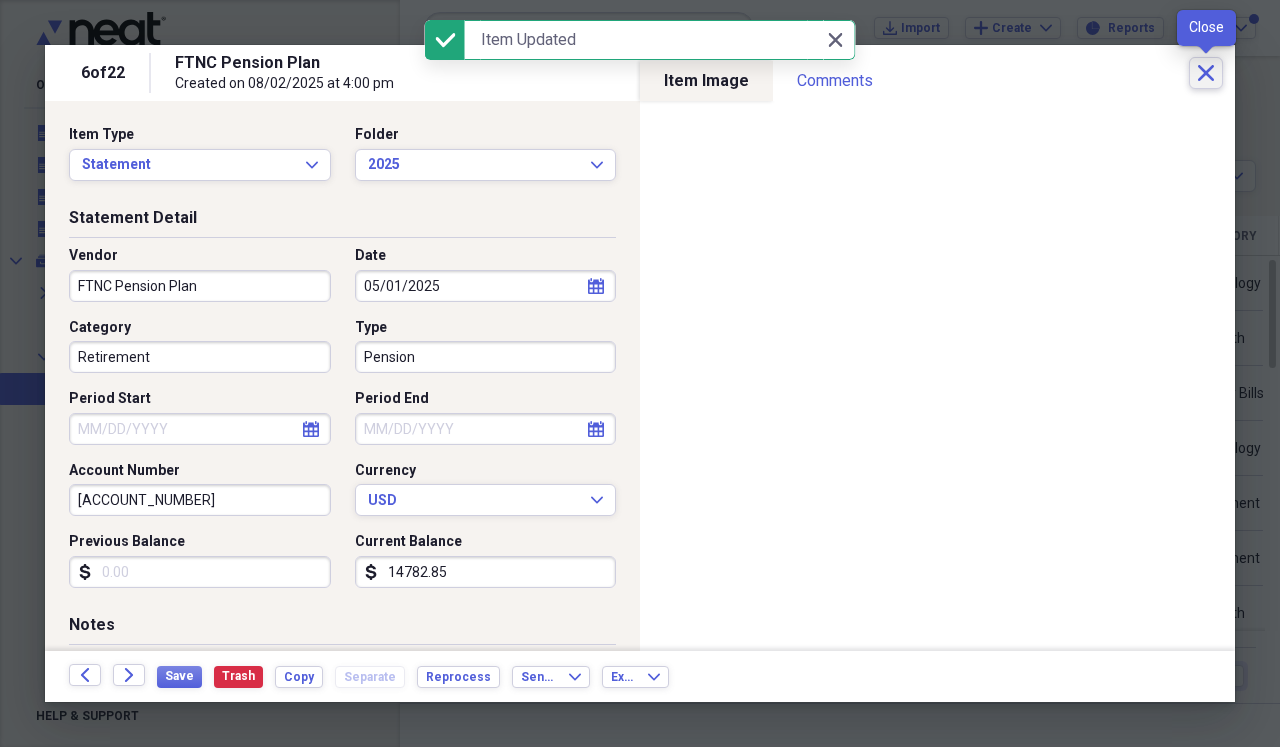 click on "Close" 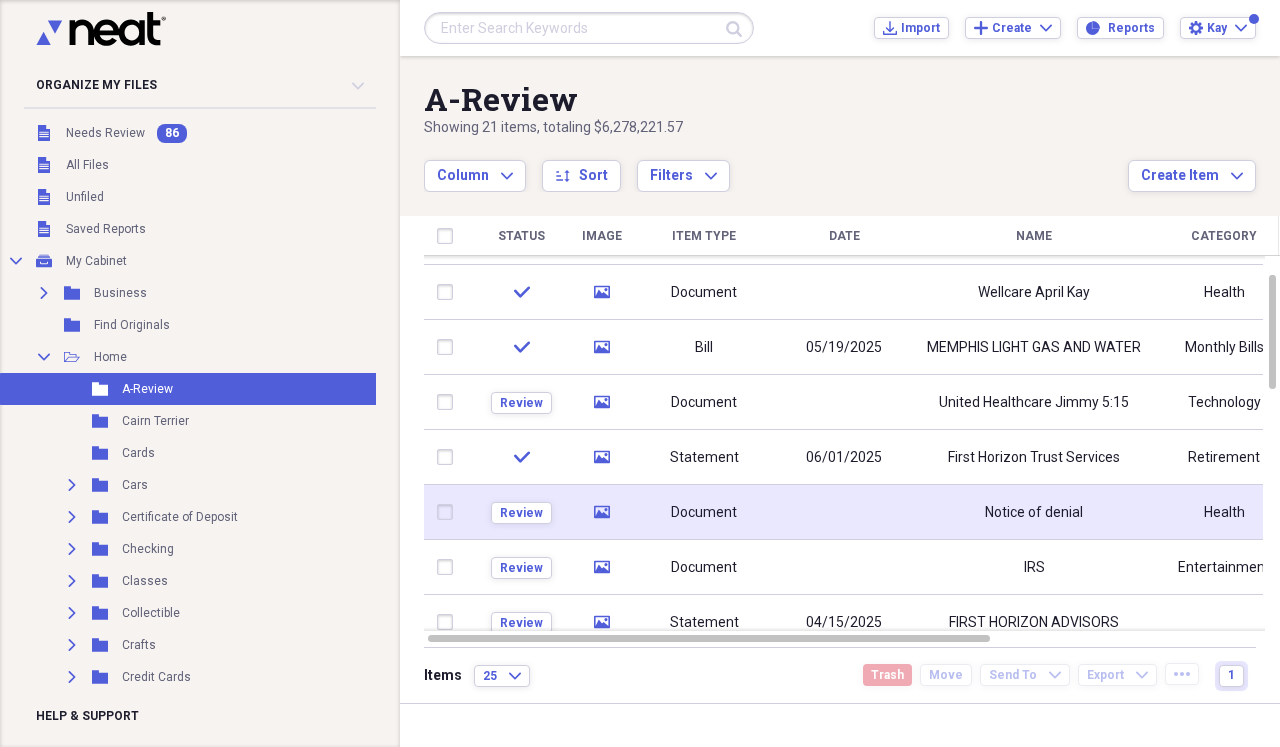 click on "Notice of denial" at bounding box center (1034, 512) 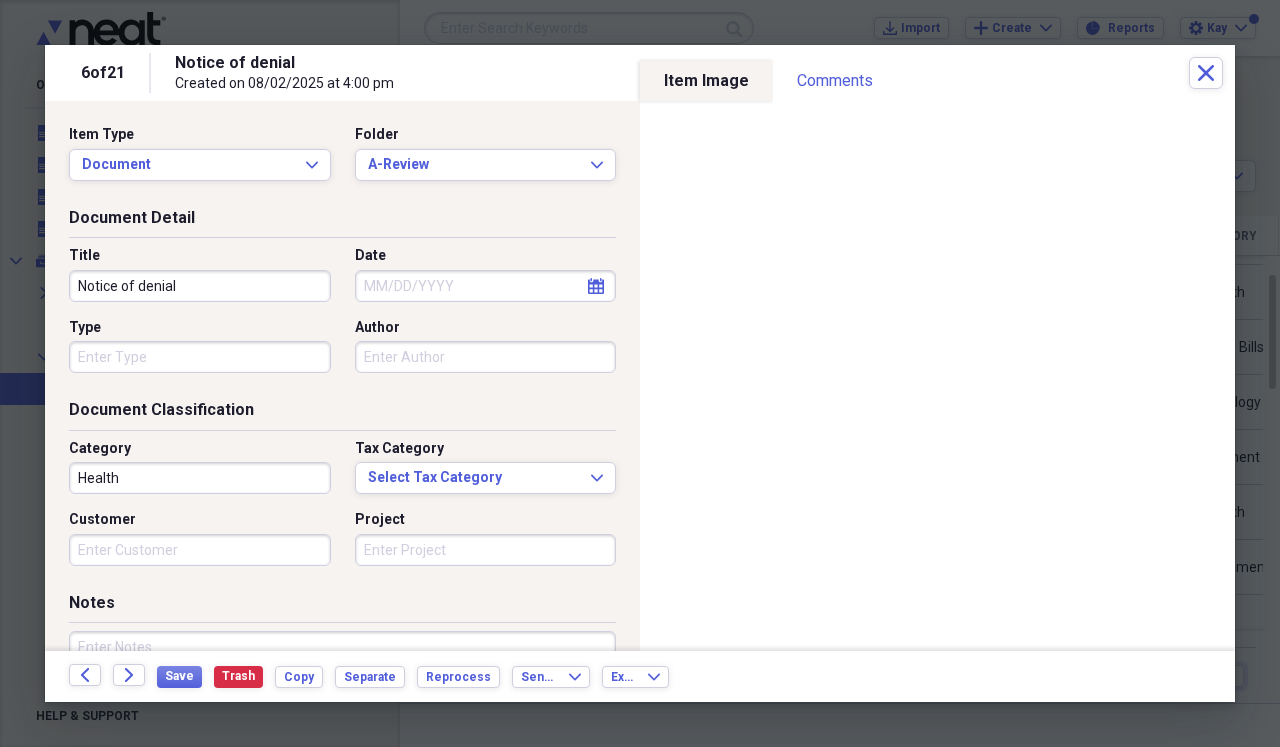 click on "Notice of denial" at bounding box center [200, 286] 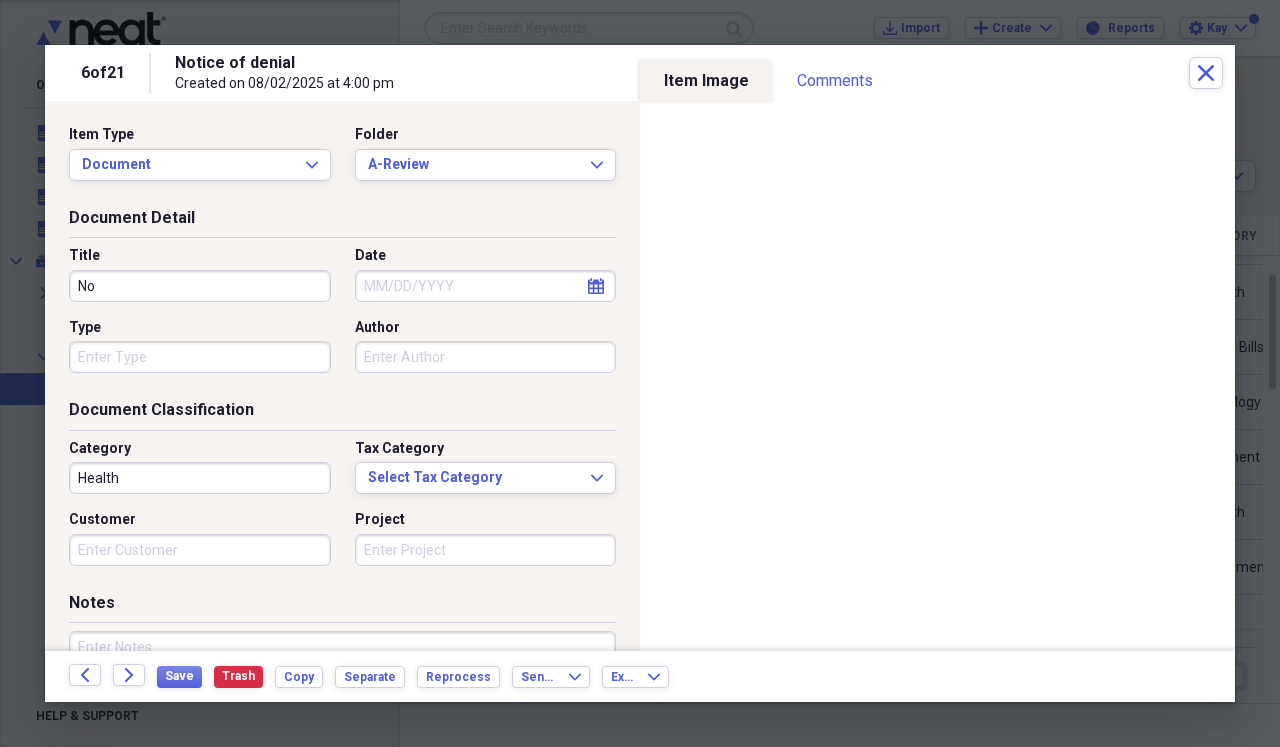 type on "N" 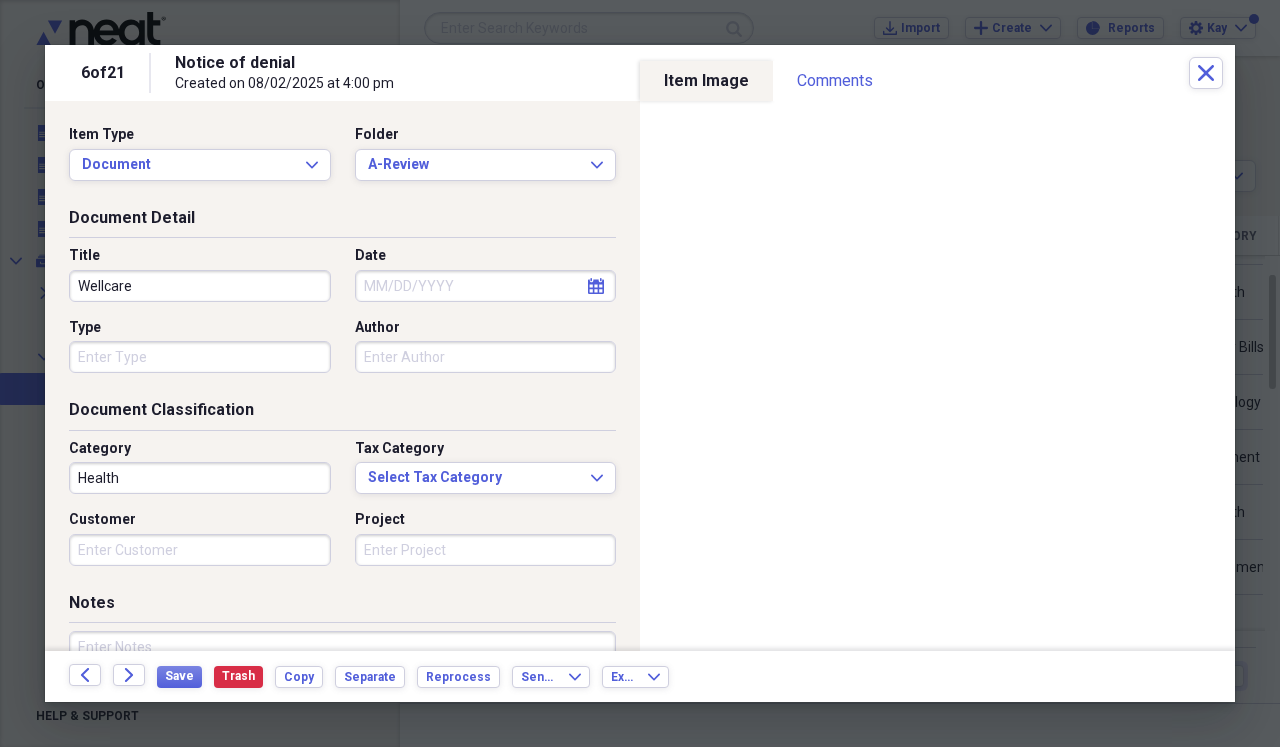 type on "Wellcare" 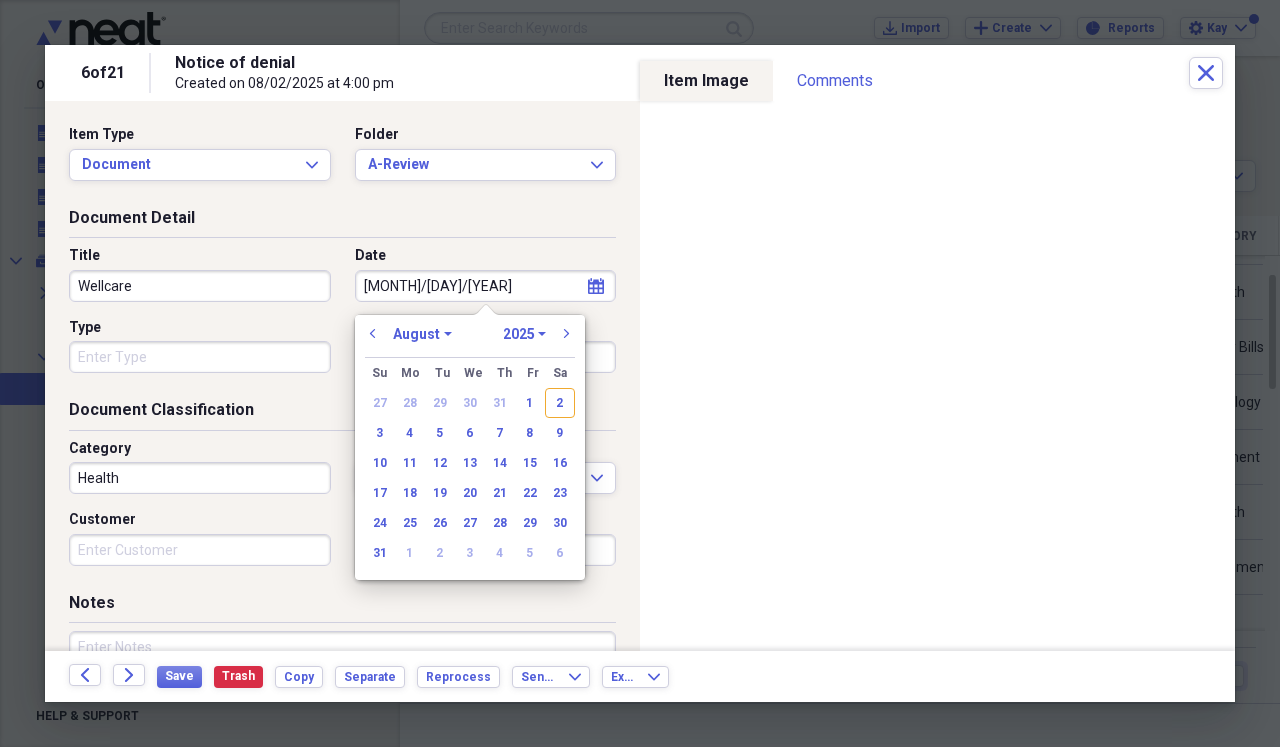 type on "[MONTH]/[DAY]/[YEAR]" 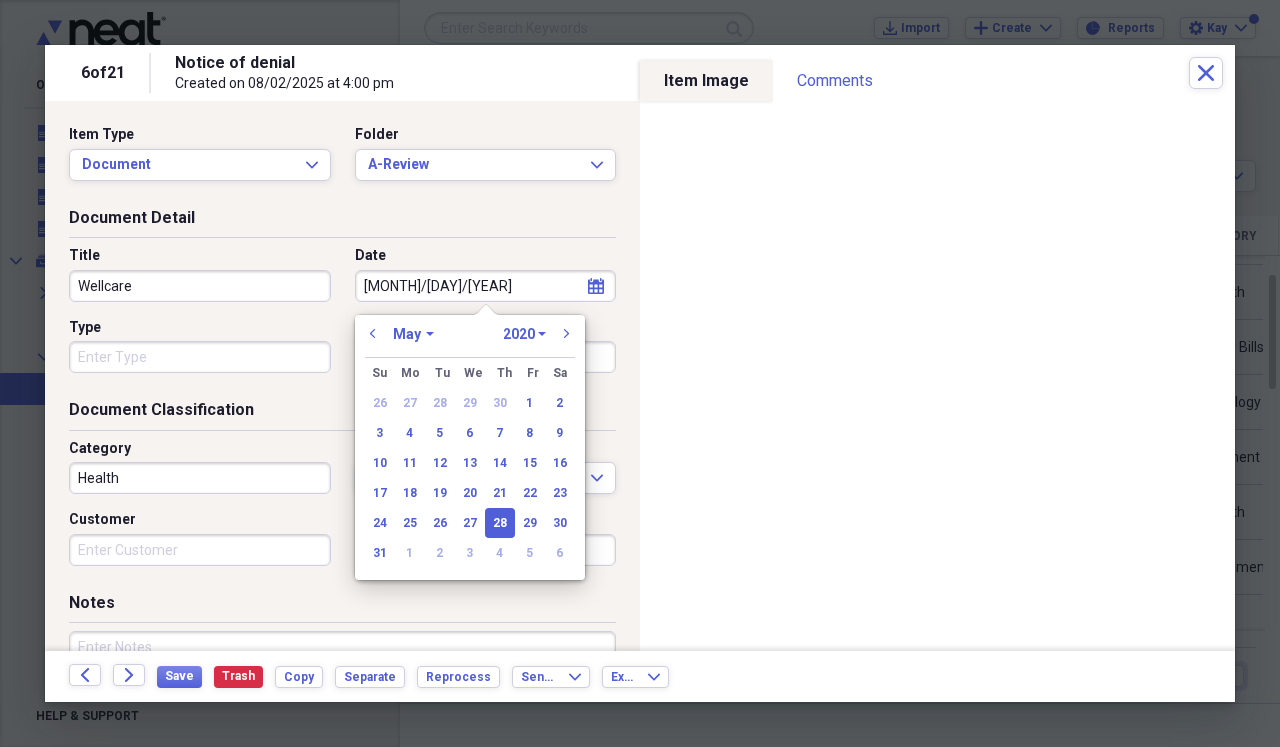 type on "[MONTH]/[DAY]/[YEAR]" 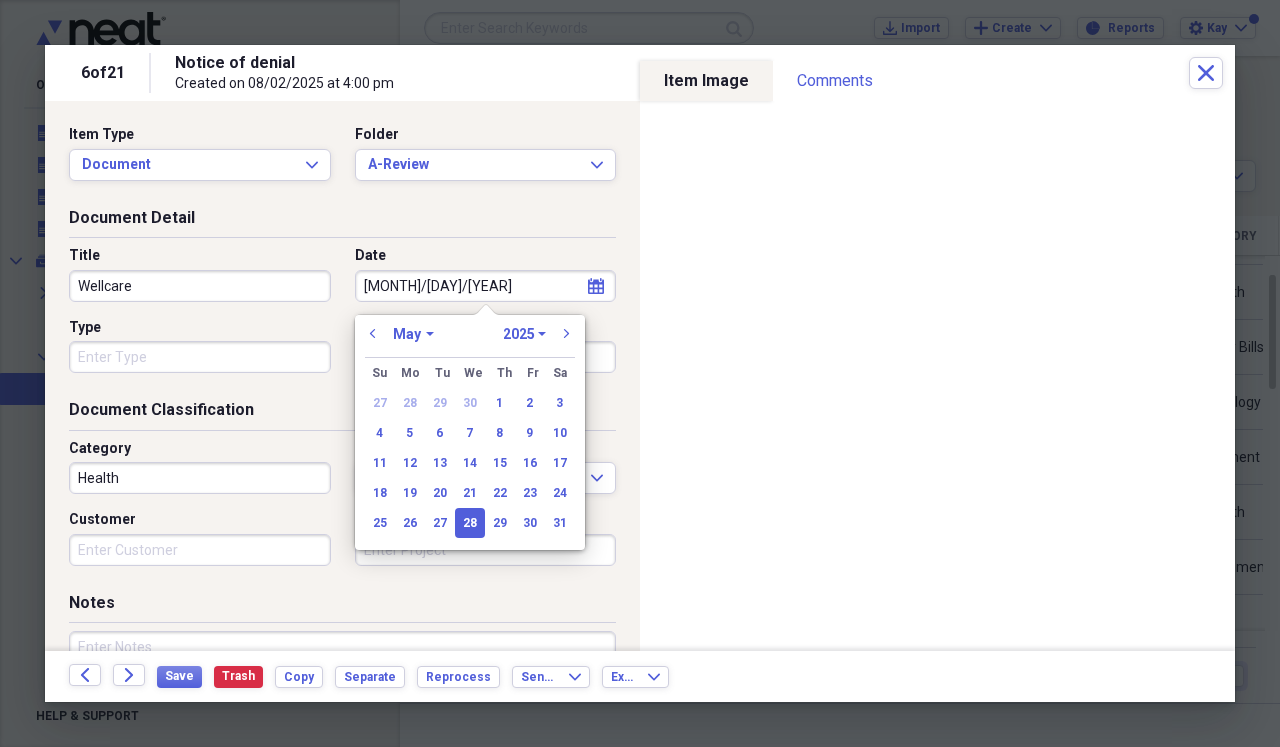 type on "05/28/2025" 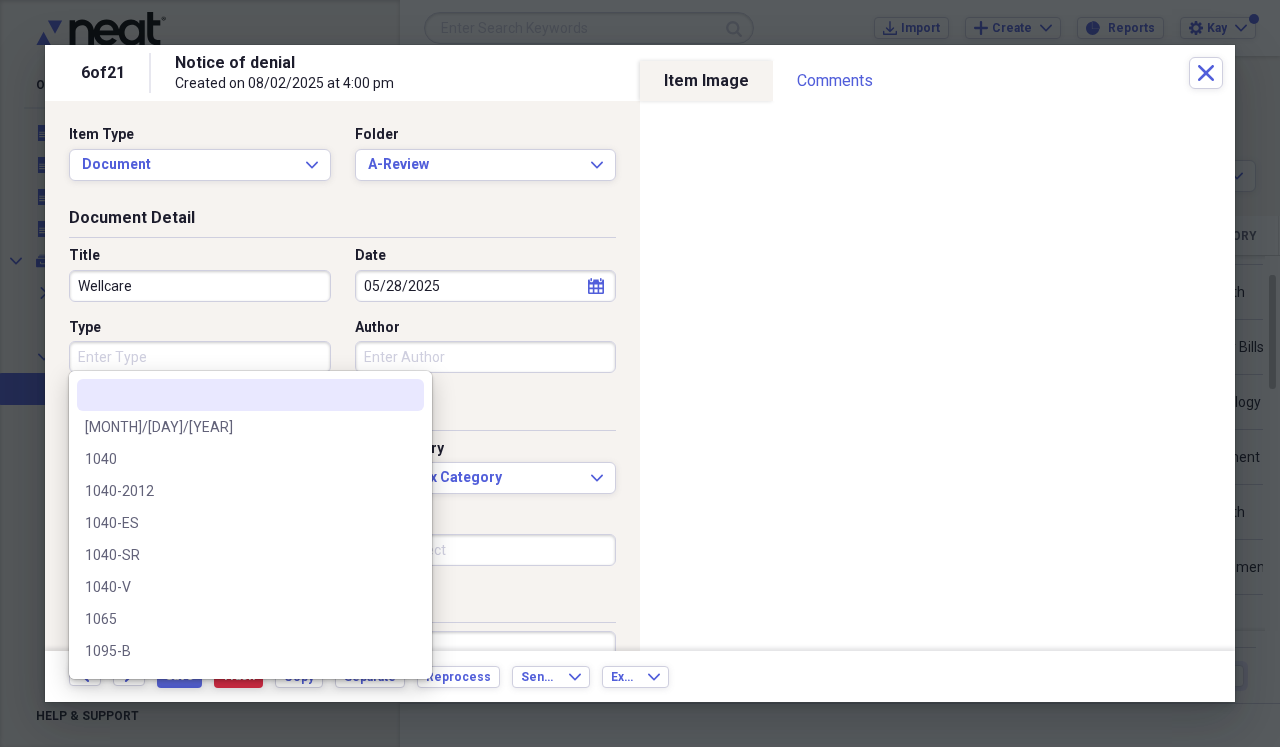 click on "Type" at bounding box center [200, 357] 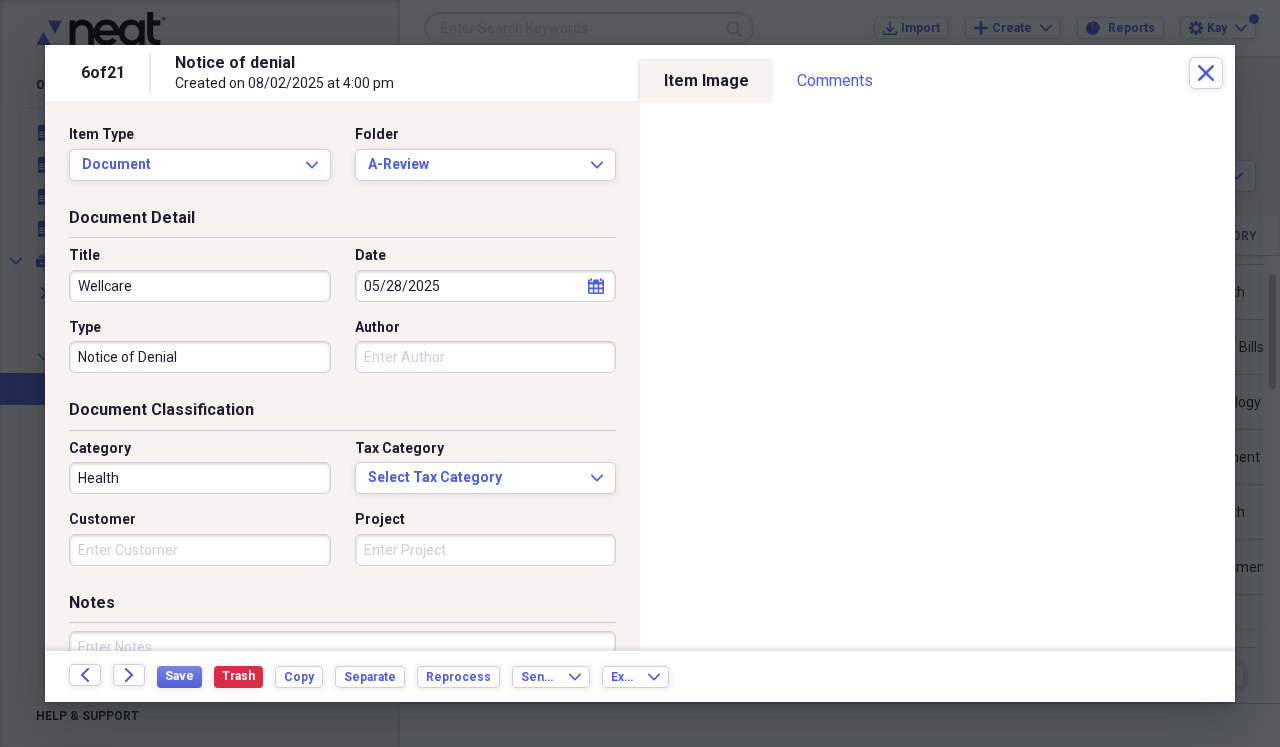 type on "Notice of Denial" 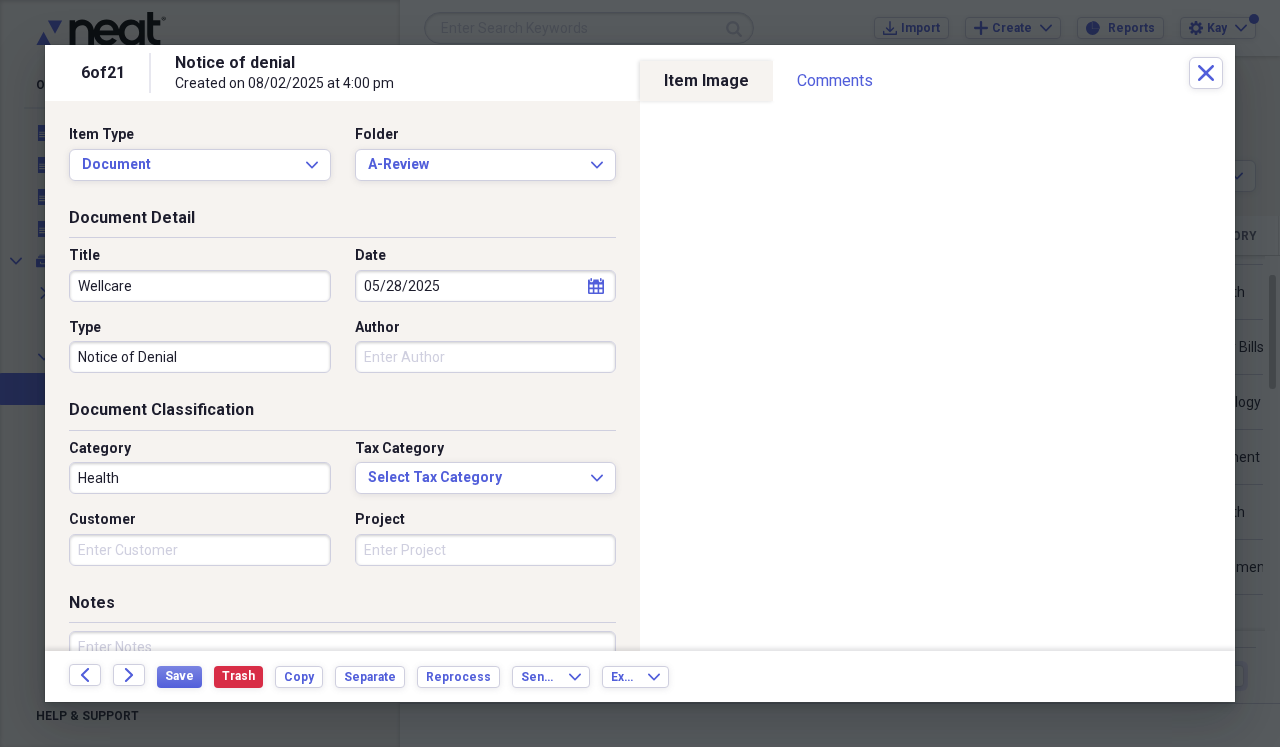 click on "Health" at bounding box center (200, 478) 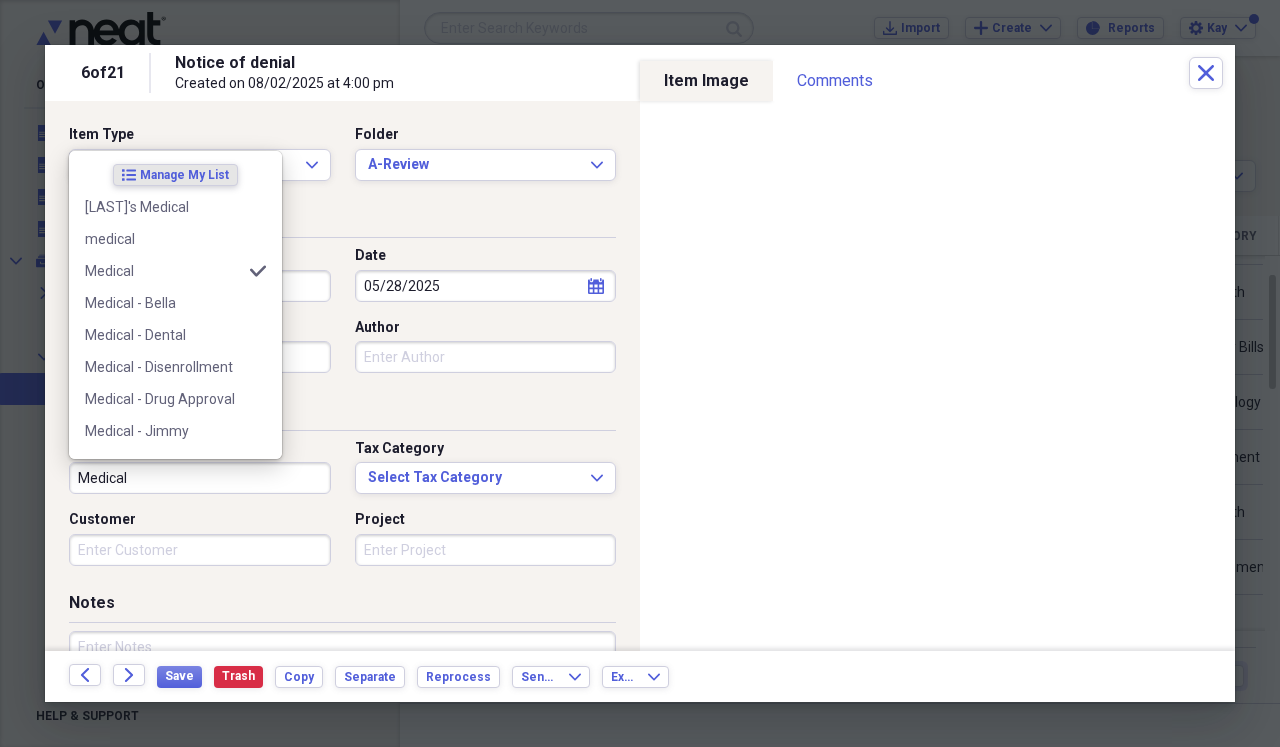 type on "Medical" 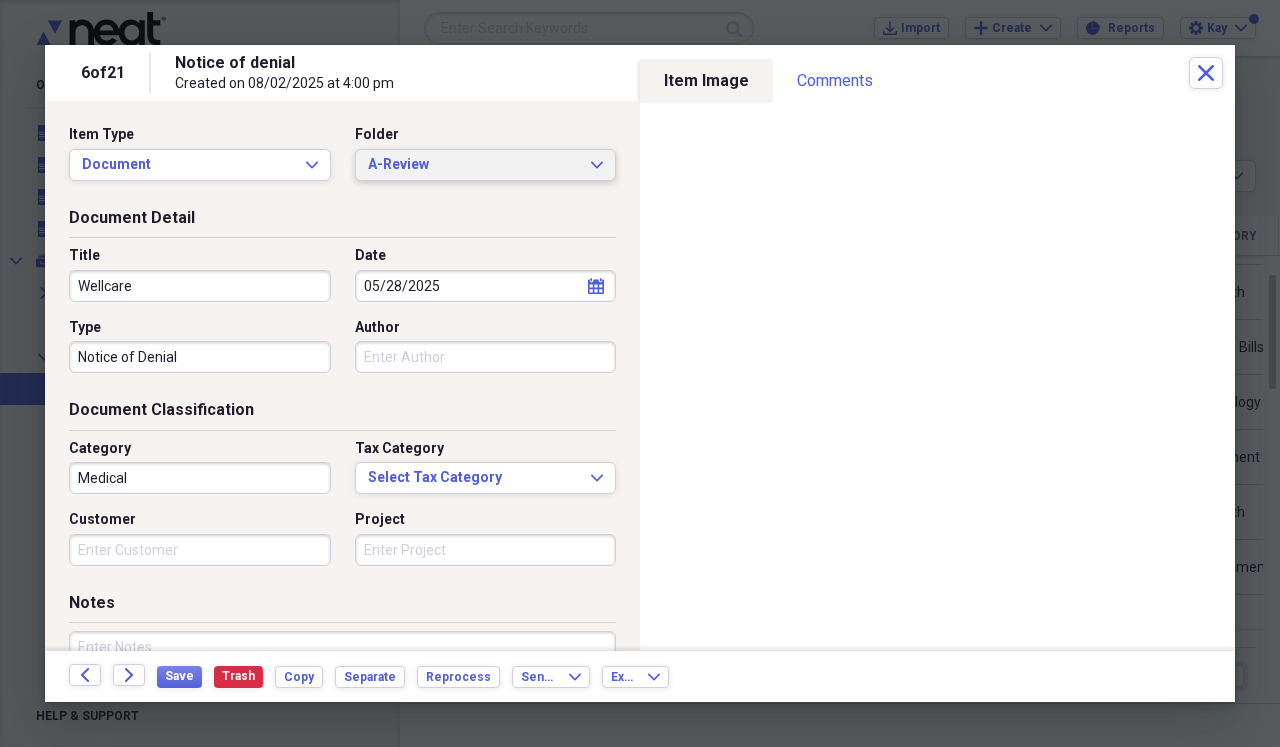 click on "Expand" 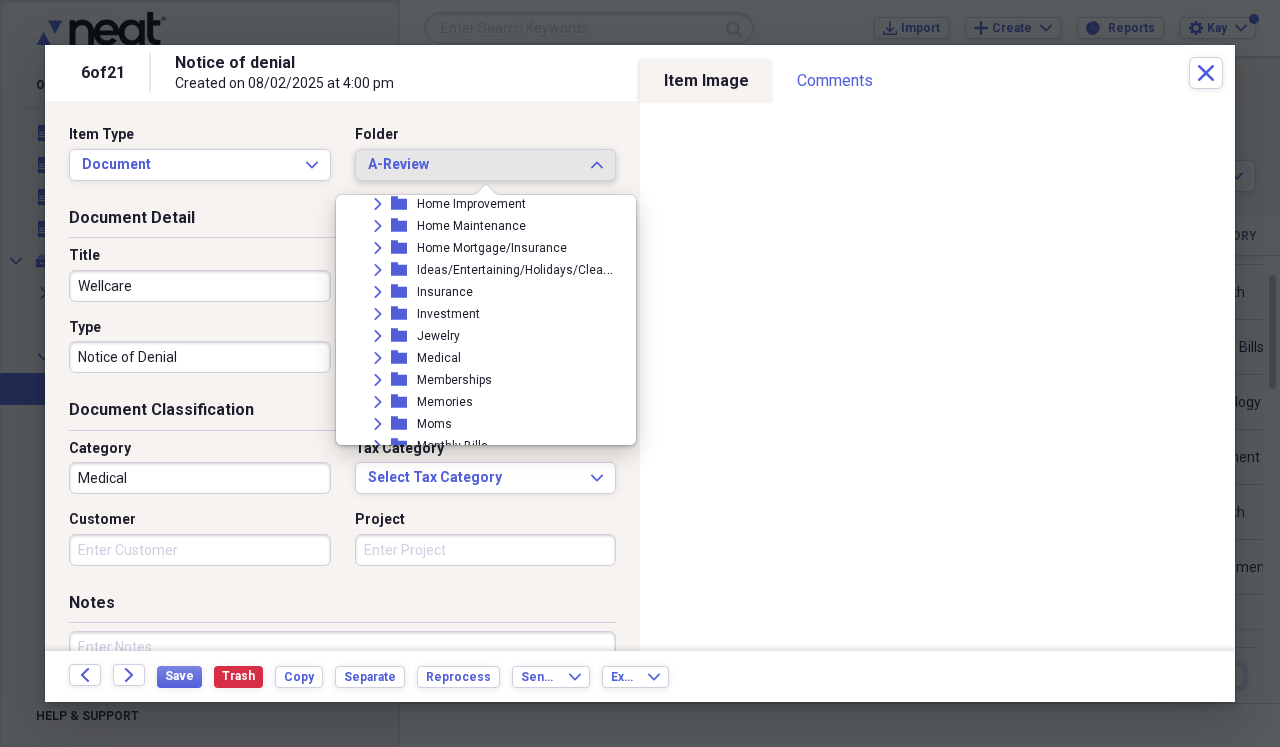 scroll, scrollTop: 433, scrollLeft: 0, axis: vertical 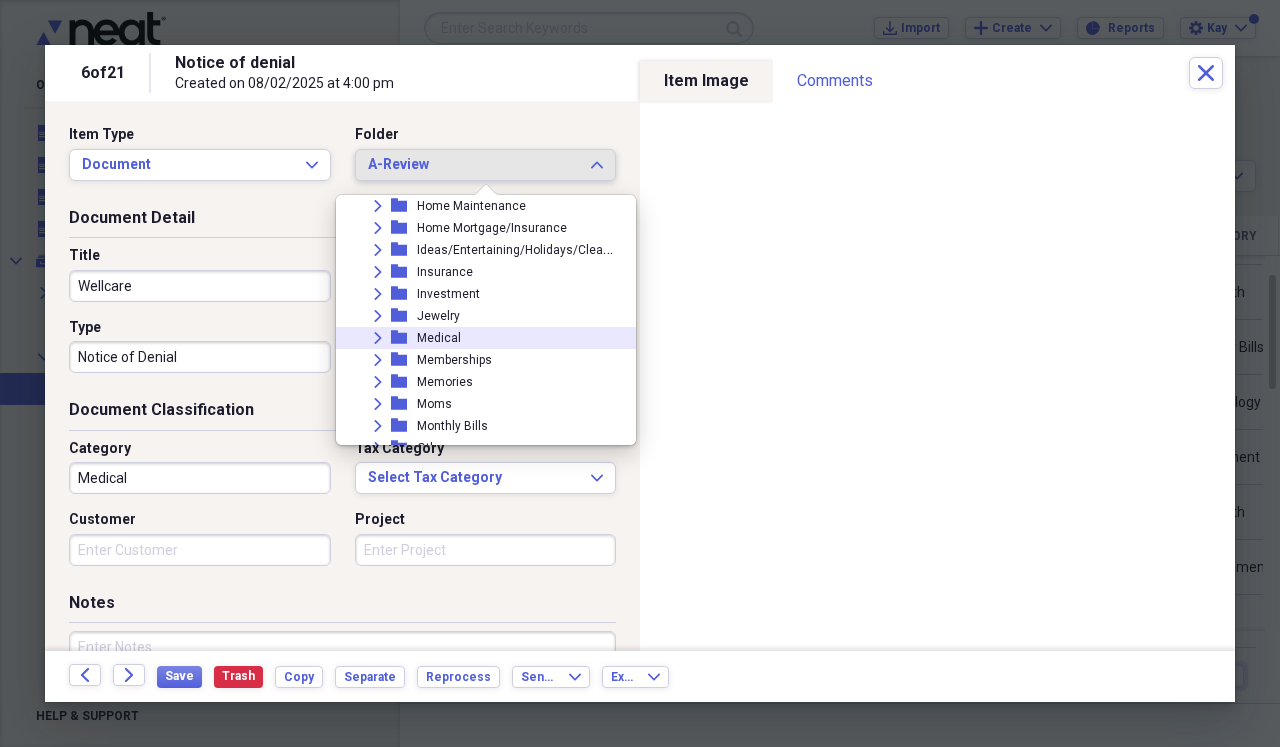 click on "Expand" 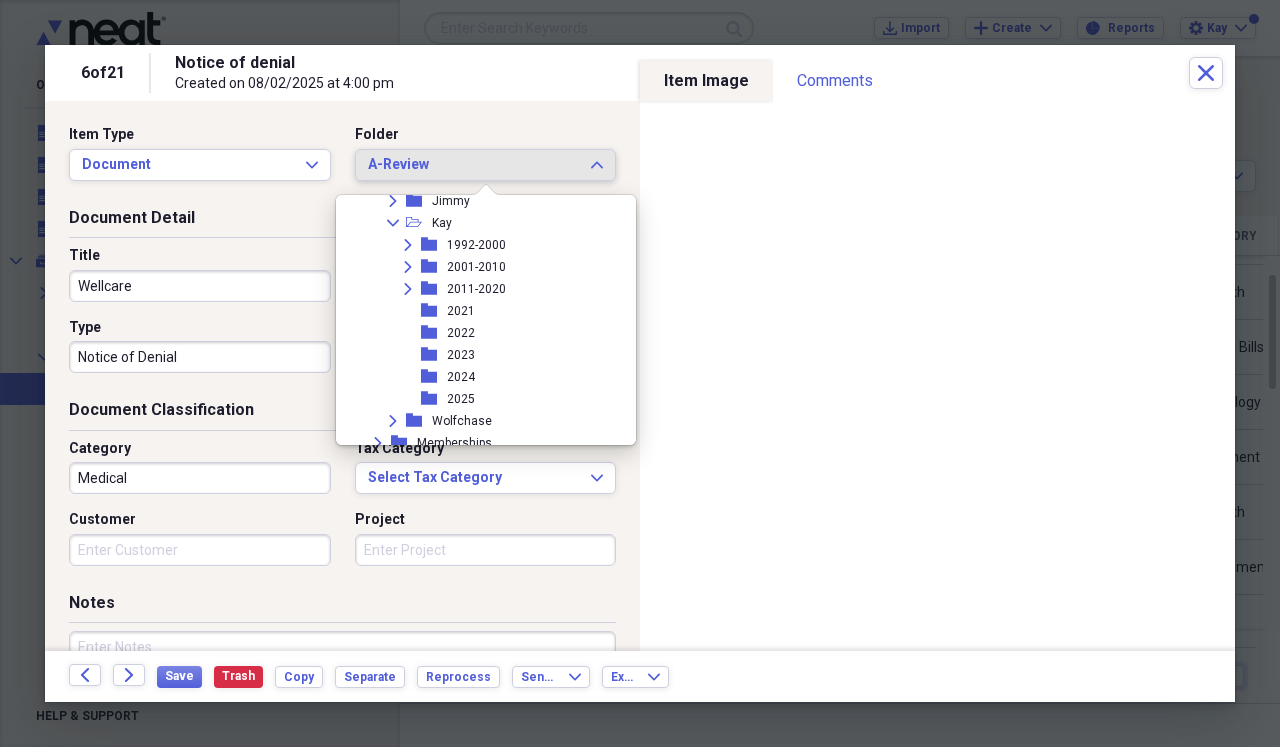 scroll, scrollTop: 689, scrollLeft: 0, axis: vertical 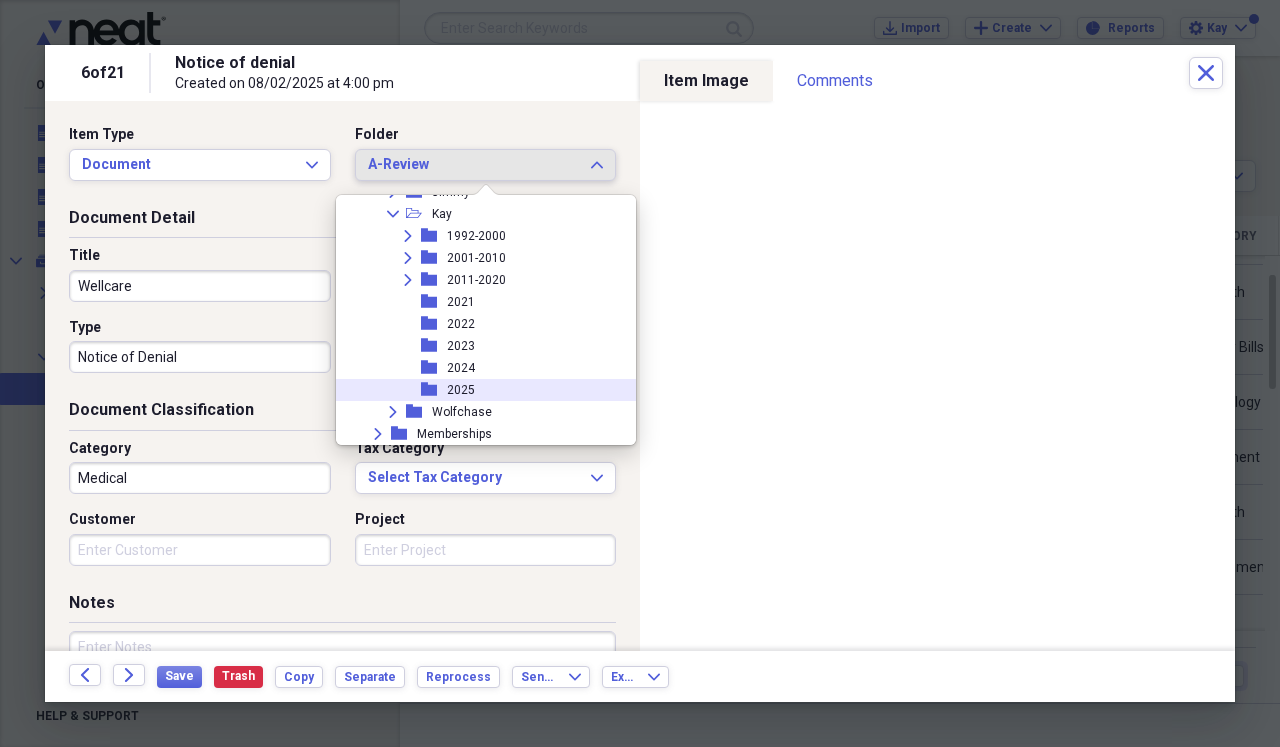 click on "folder 2025" at bounding box center (478, 390) 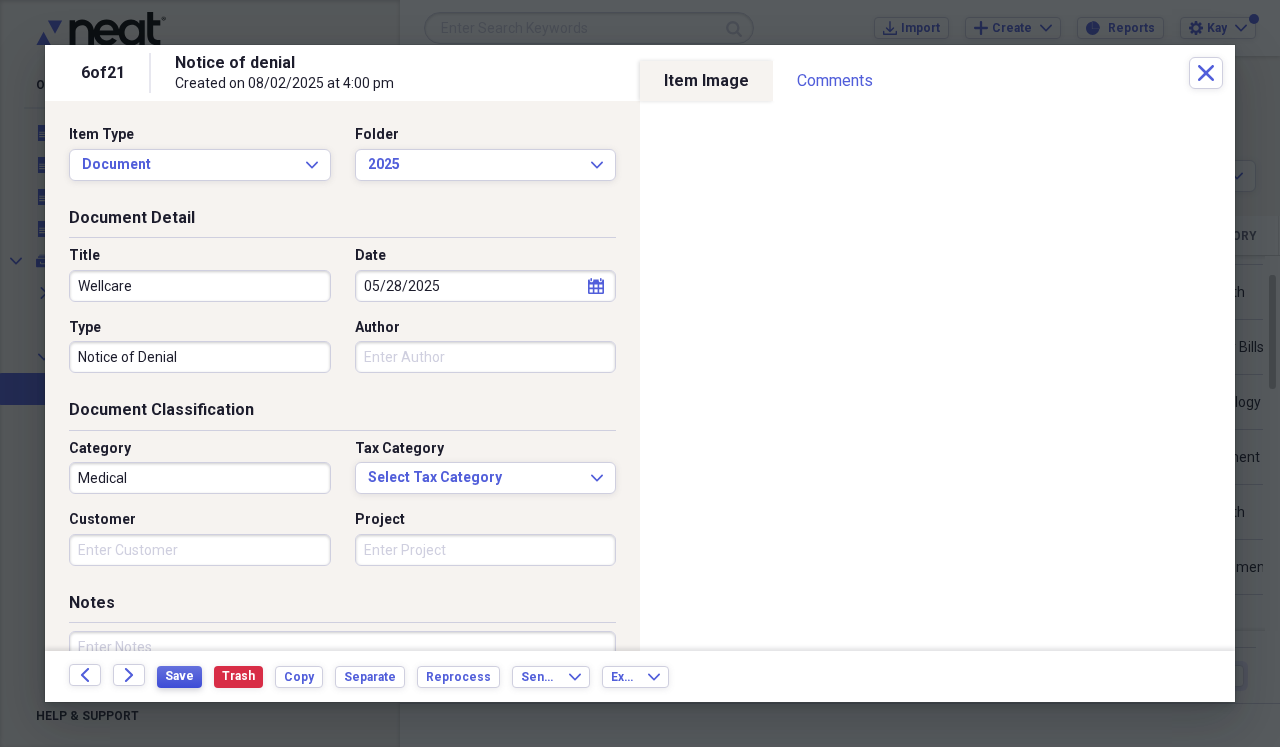 click on "Save" at bounding box center [179, 676] 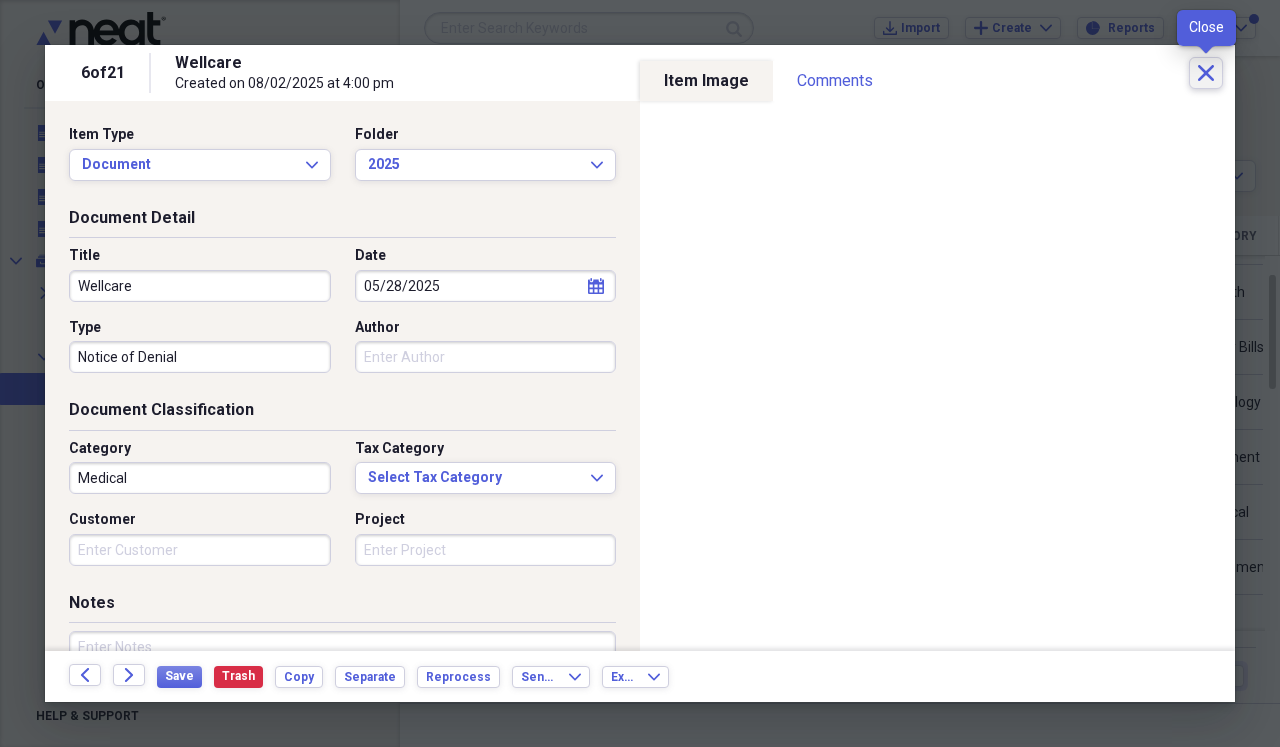 click on "Close" 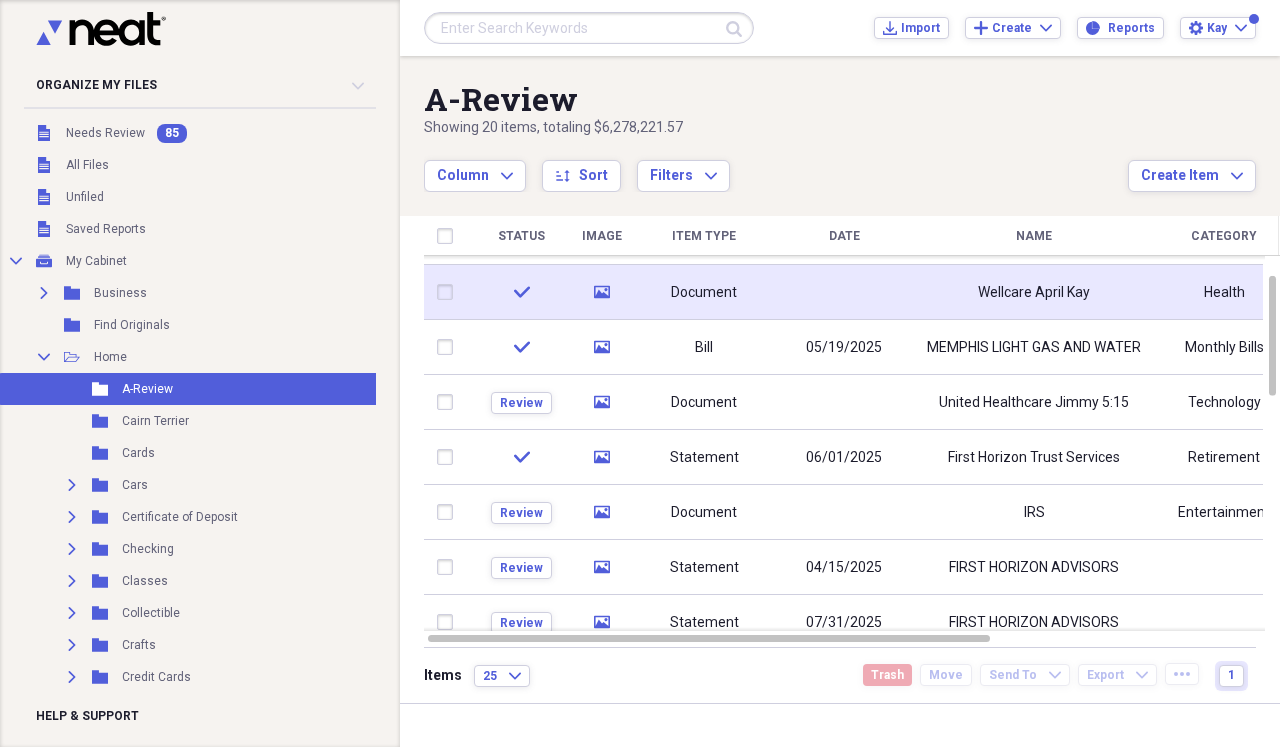 click at bounding box center (844, 292) 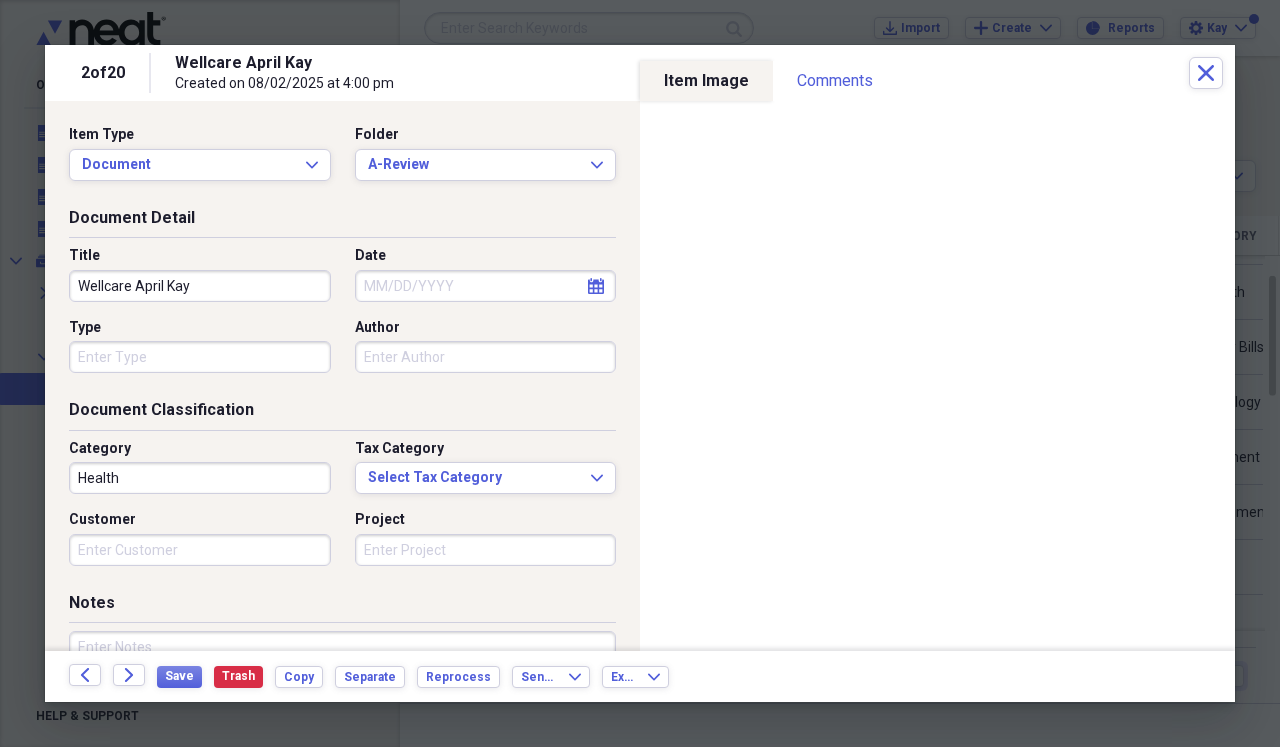 click on "Wellcare April Kay" at bounding box center (200, 286) 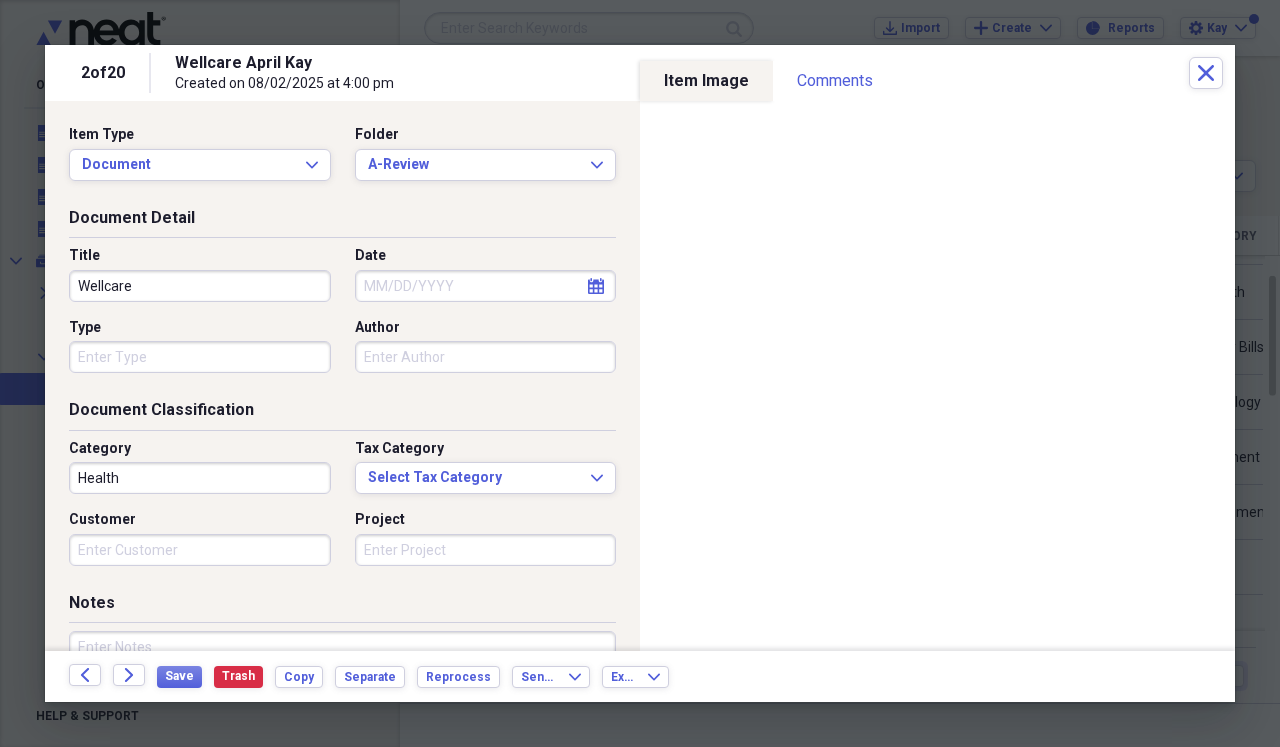 type on "Wellcare" 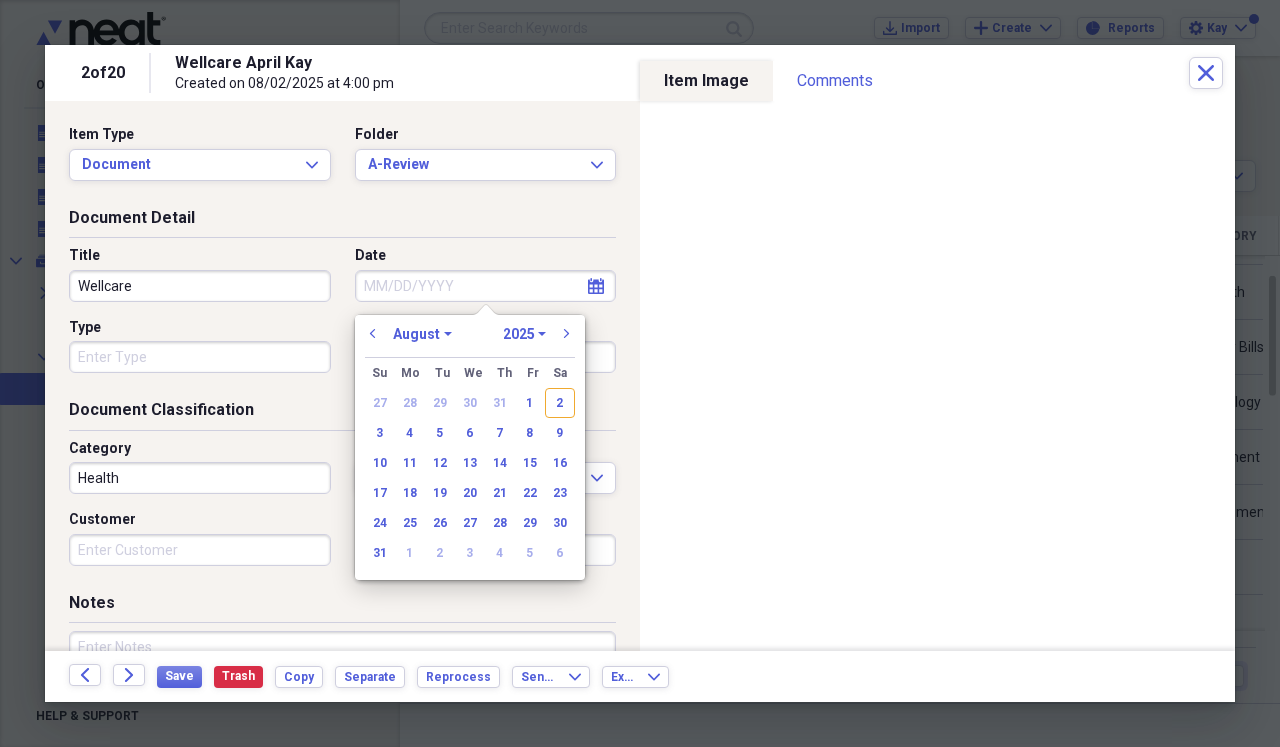 click on "Date" at bounding box center [486, 286] 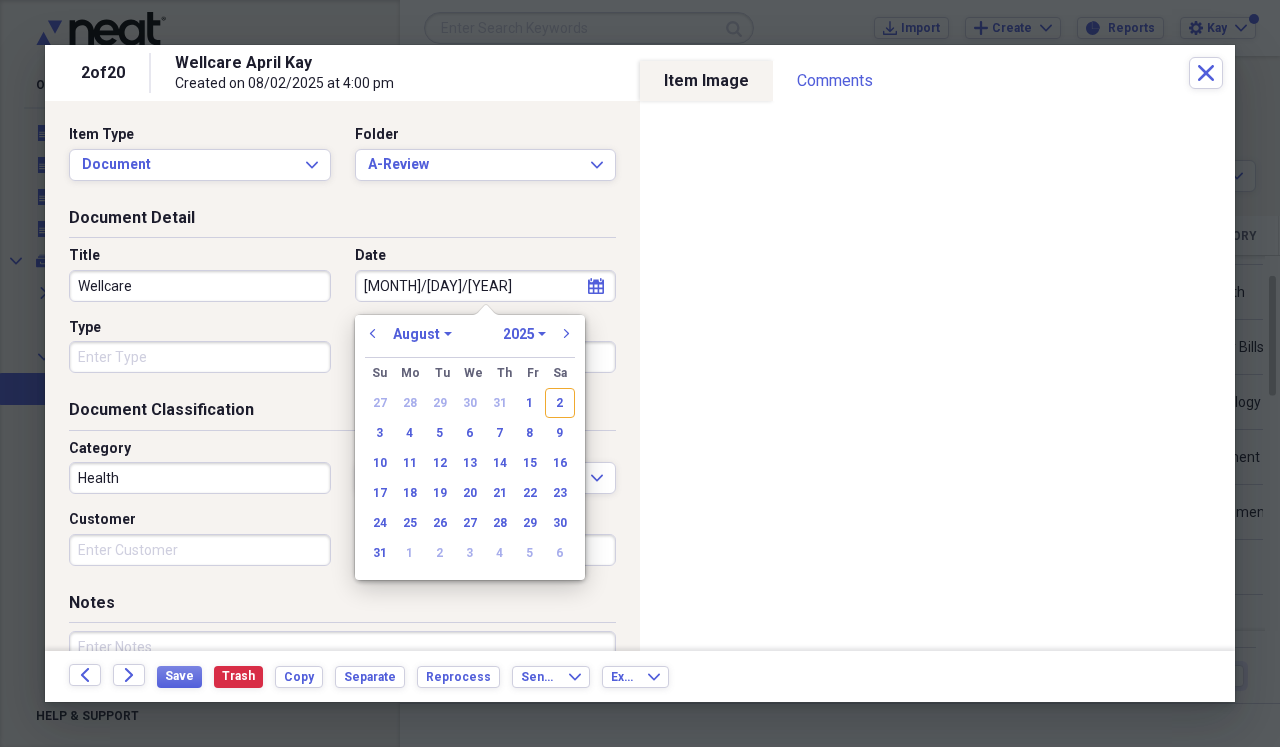 type on "[MONTH]/[DAY]/[YEAR]" 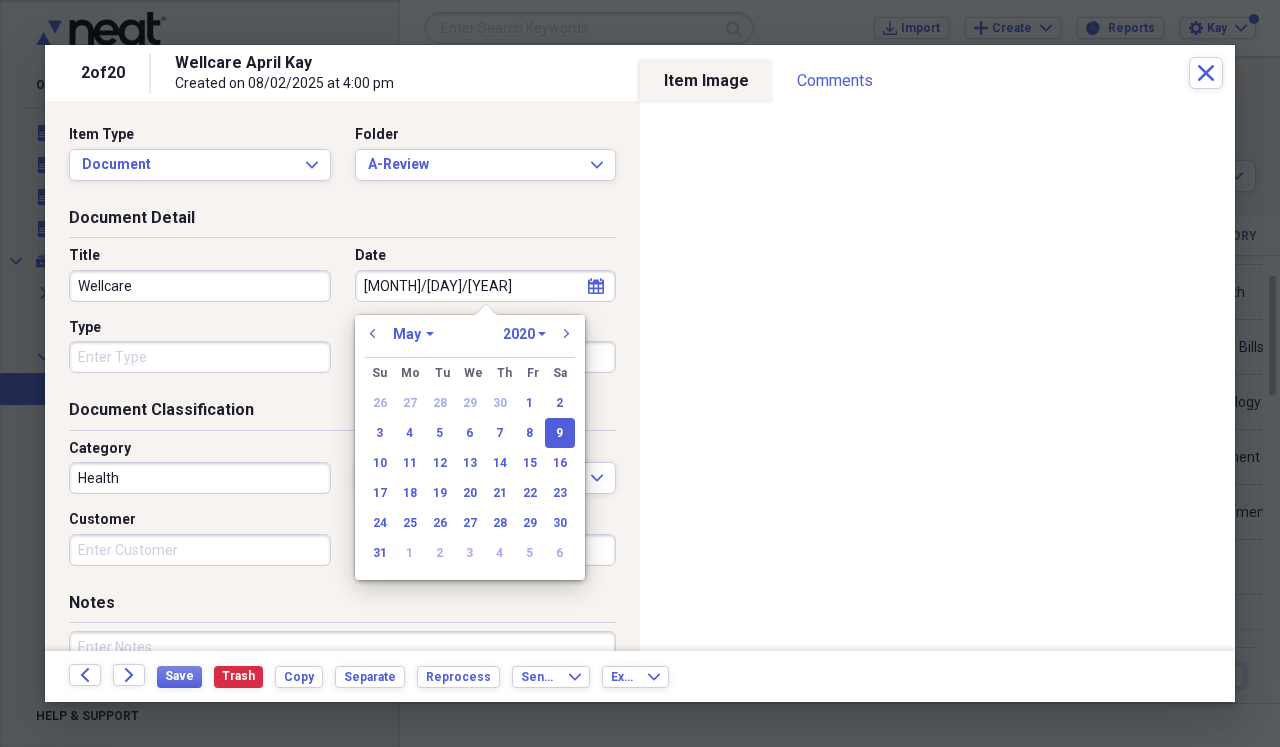 type on "5/9/2025" 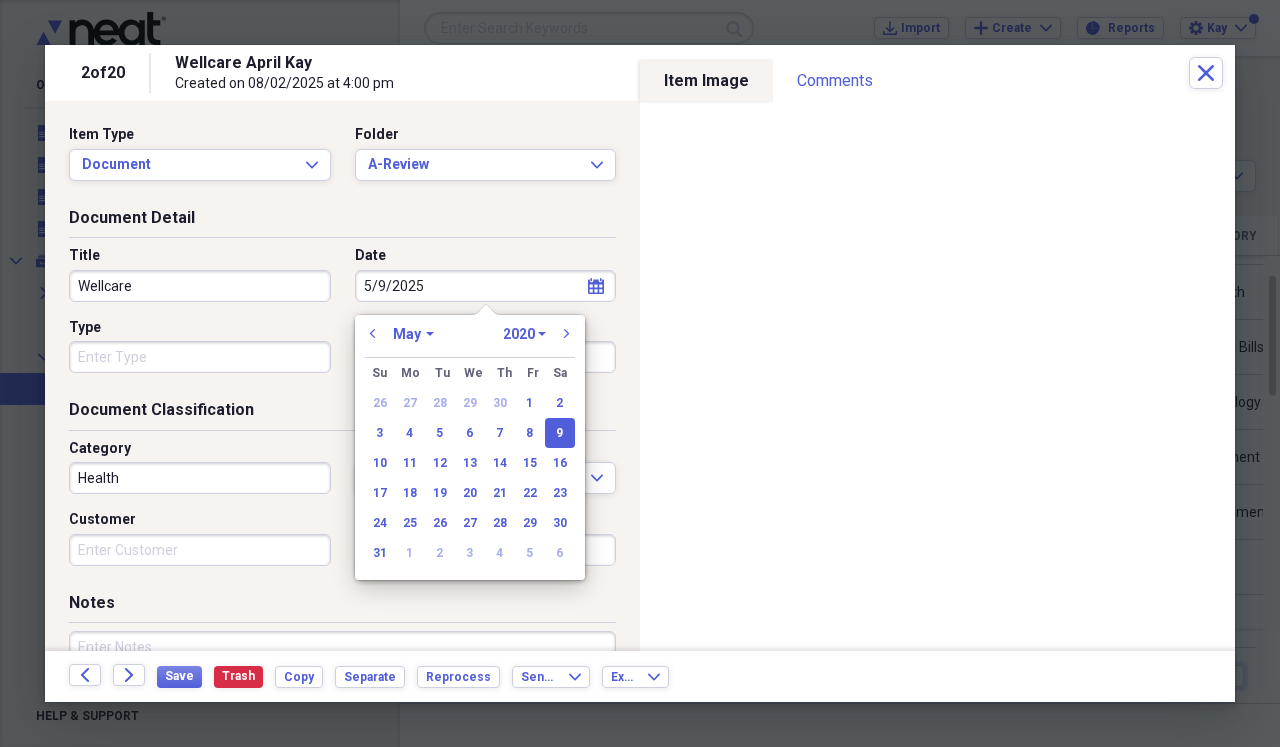 select on "2025" 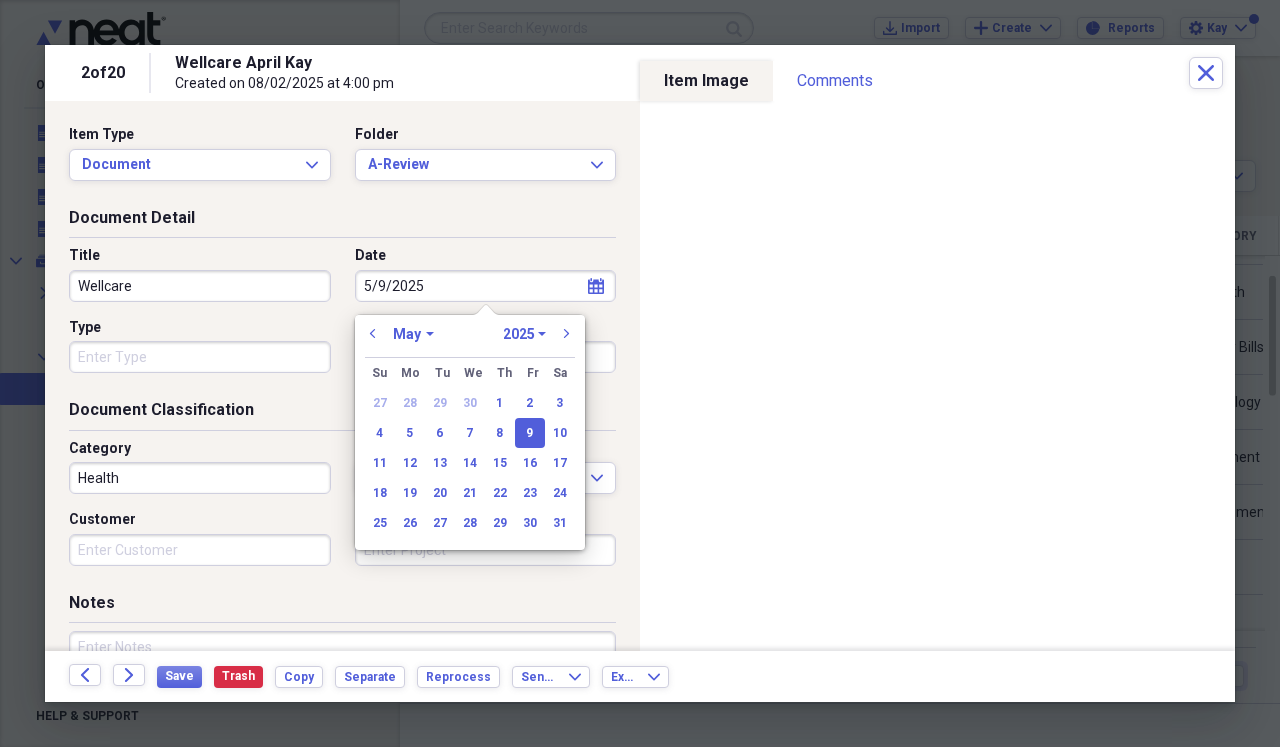 type on "05/09/2025" 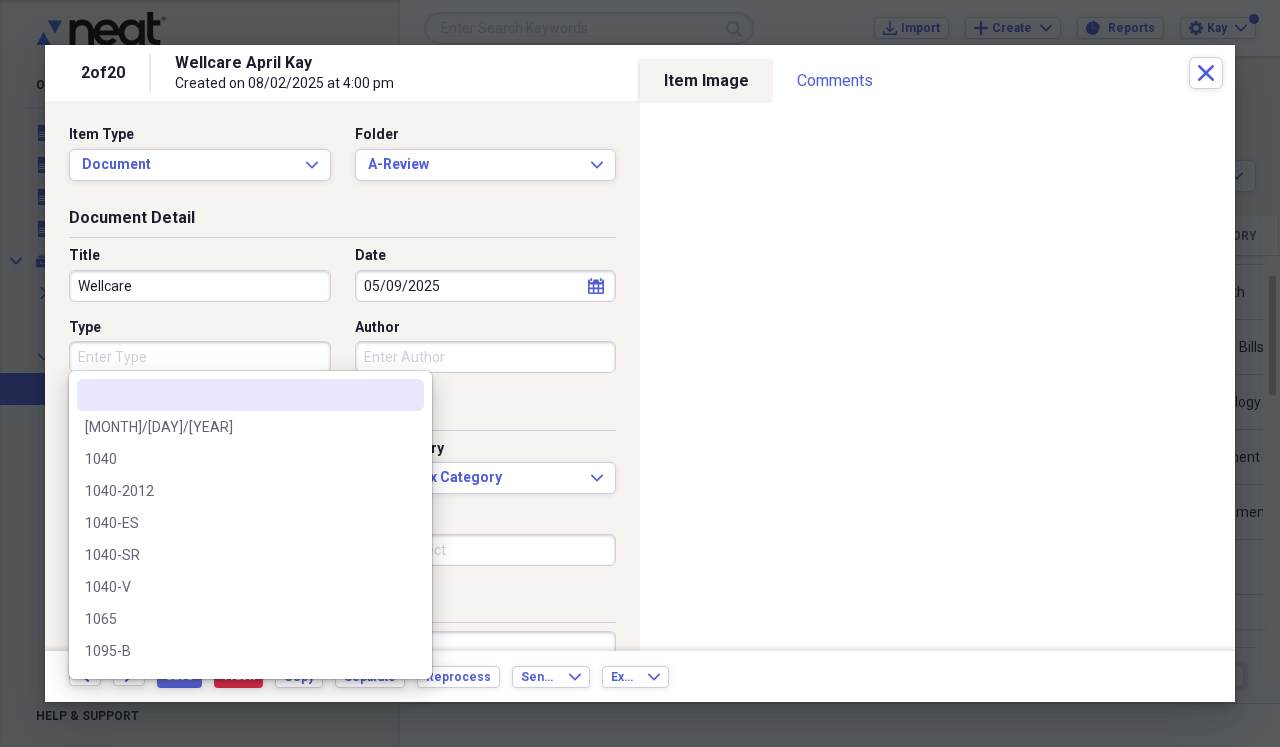 click on "Type" at bounding box center (200, 357) 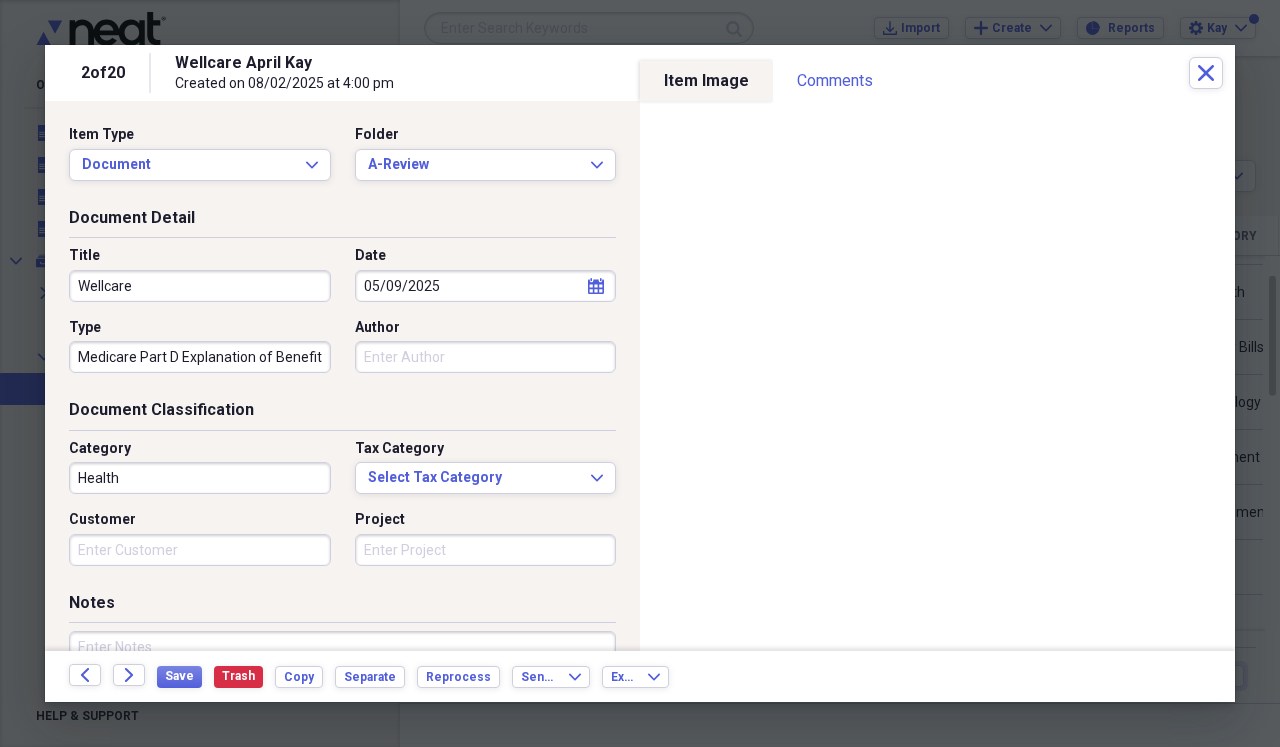 type on "Medicare Part D Explanation of Benefits" 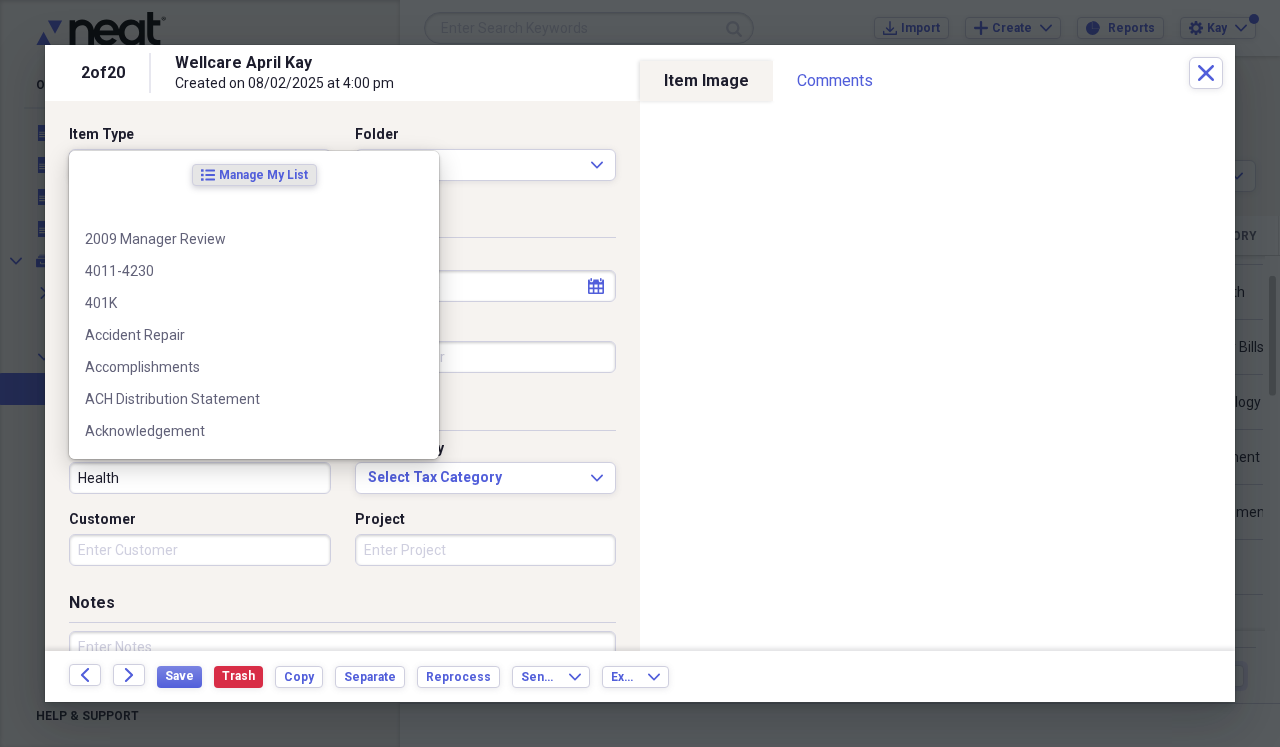 click on "Health" at bounding box center [200, 478] 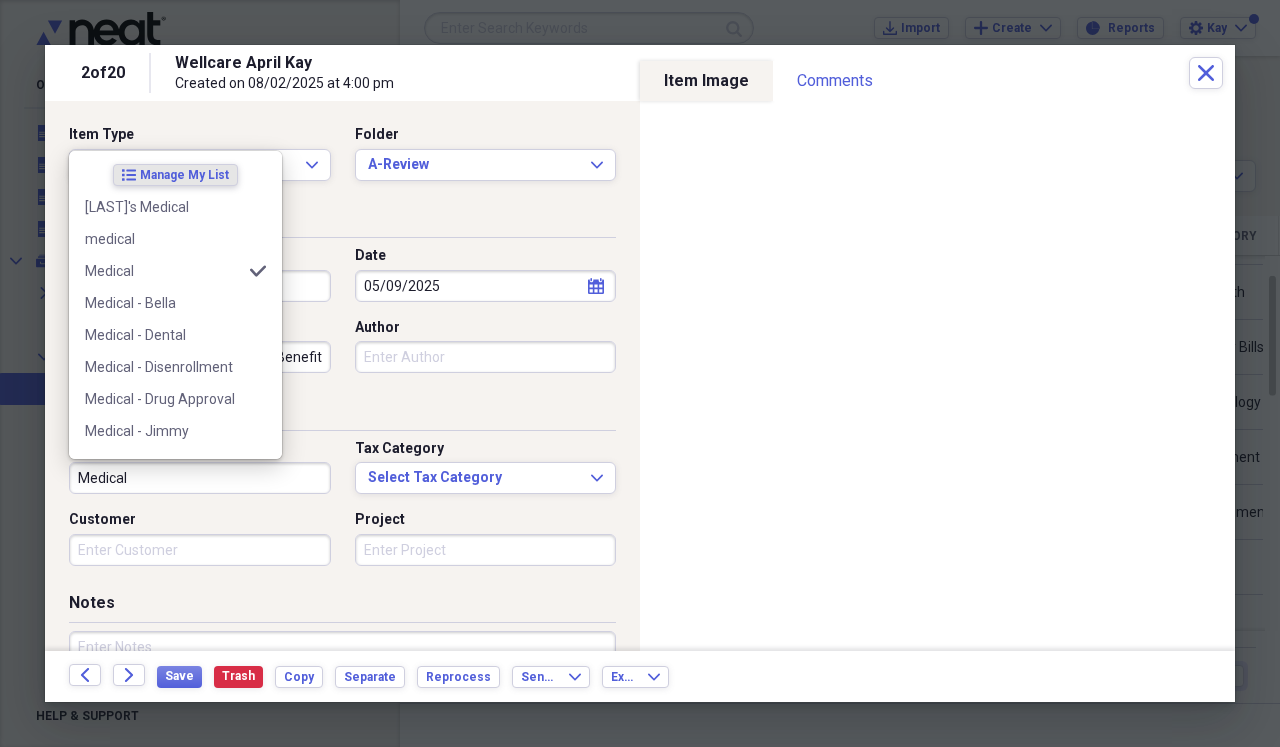 type on "Medical" 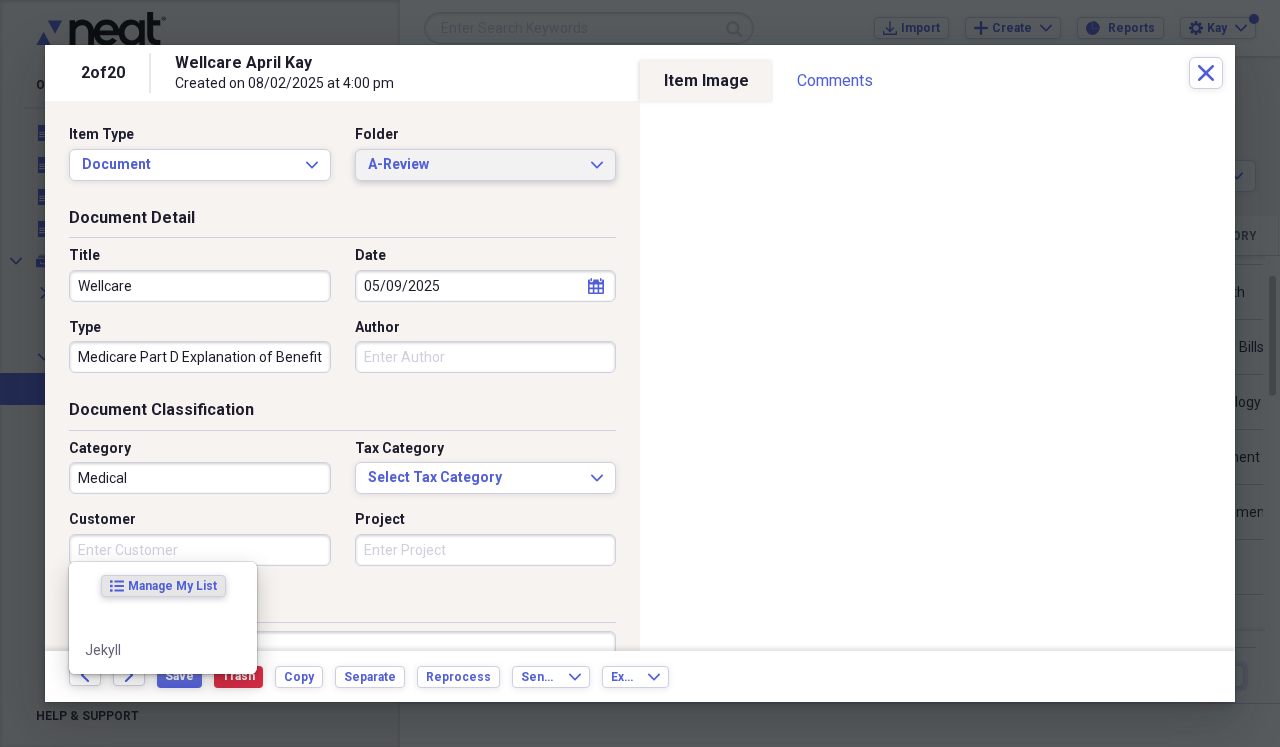 click on "Expand" 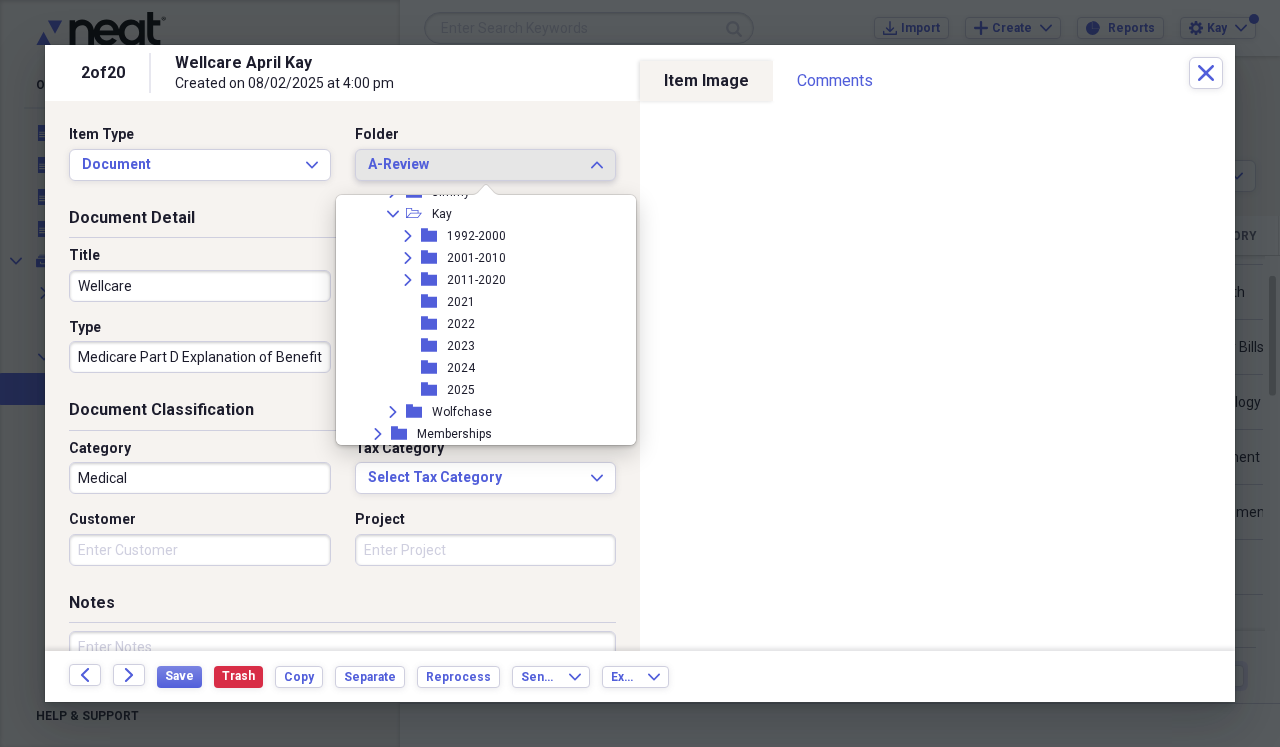 scroll, scrollTop: 696, scrollLeft: 0, axis: vertical 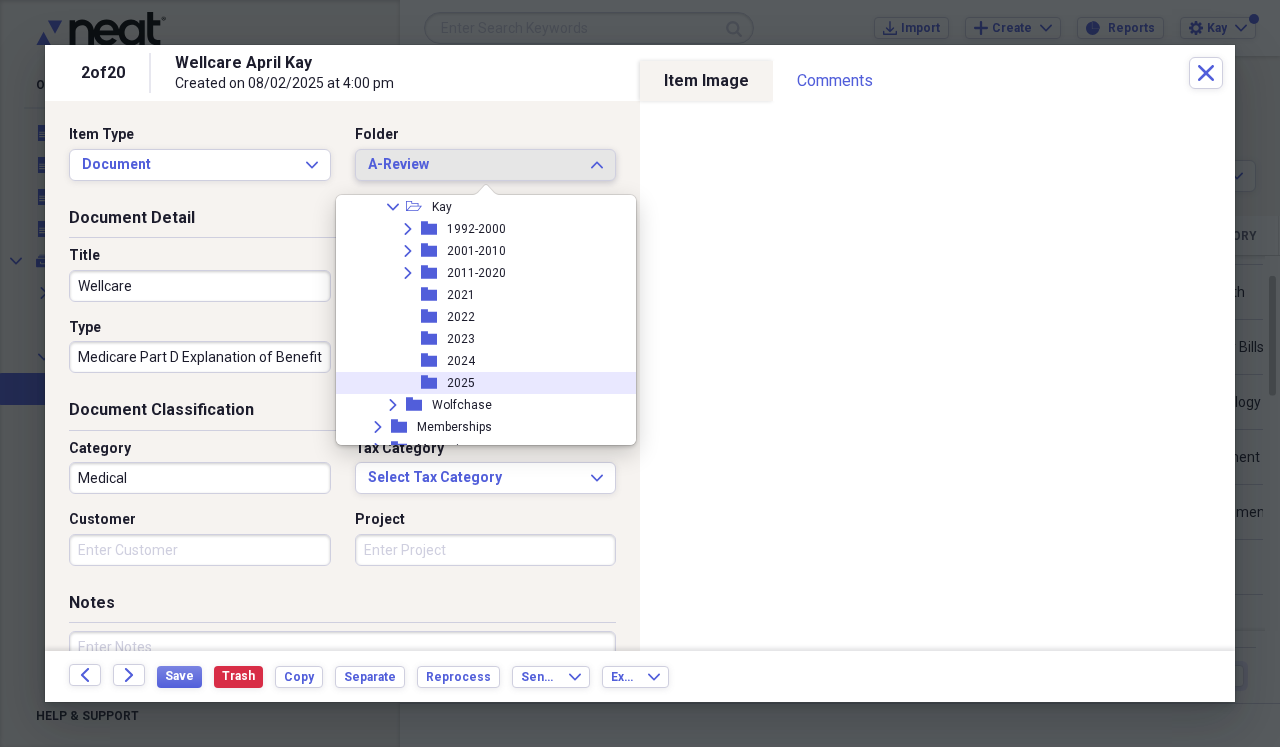 click on "folder 2025" at bounding box center (478, 383) 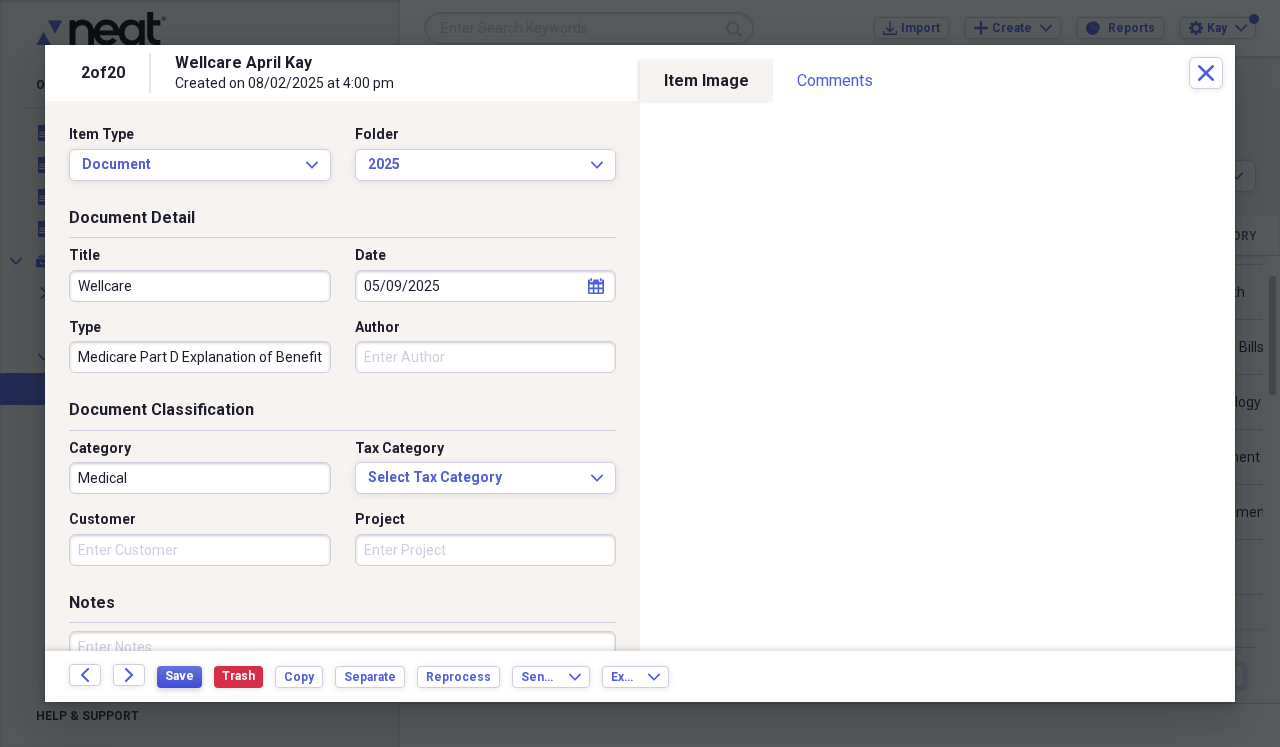 click on "Save" at bounding box center (179, 676) 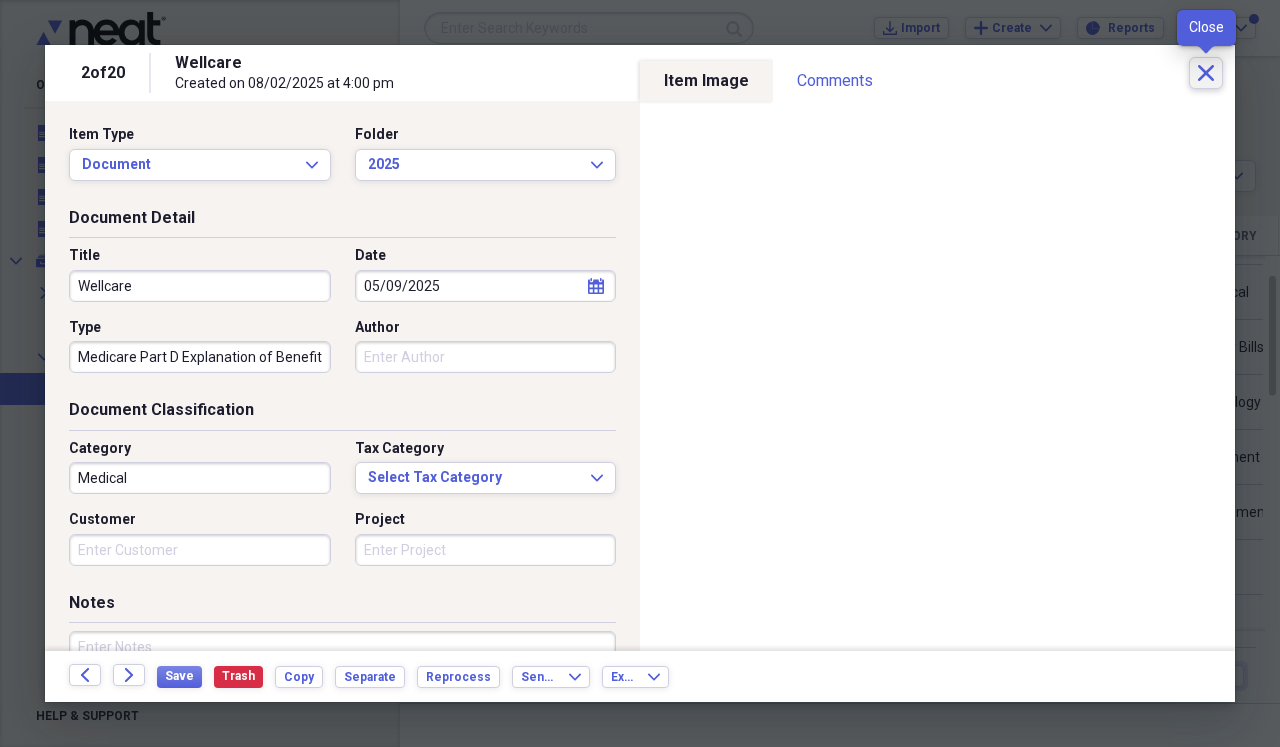 click 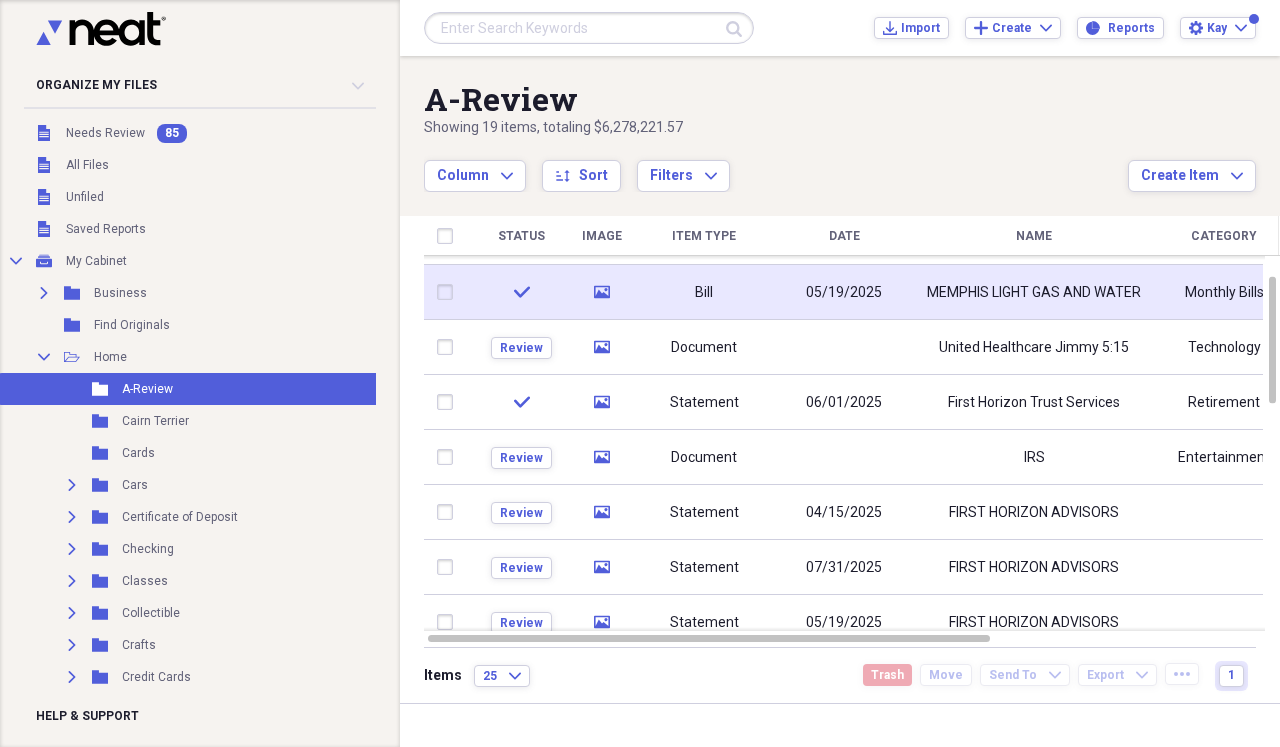 click on "MEMPHIS LIGHT GAS AND WATER" at bounding box center (1034, 292) 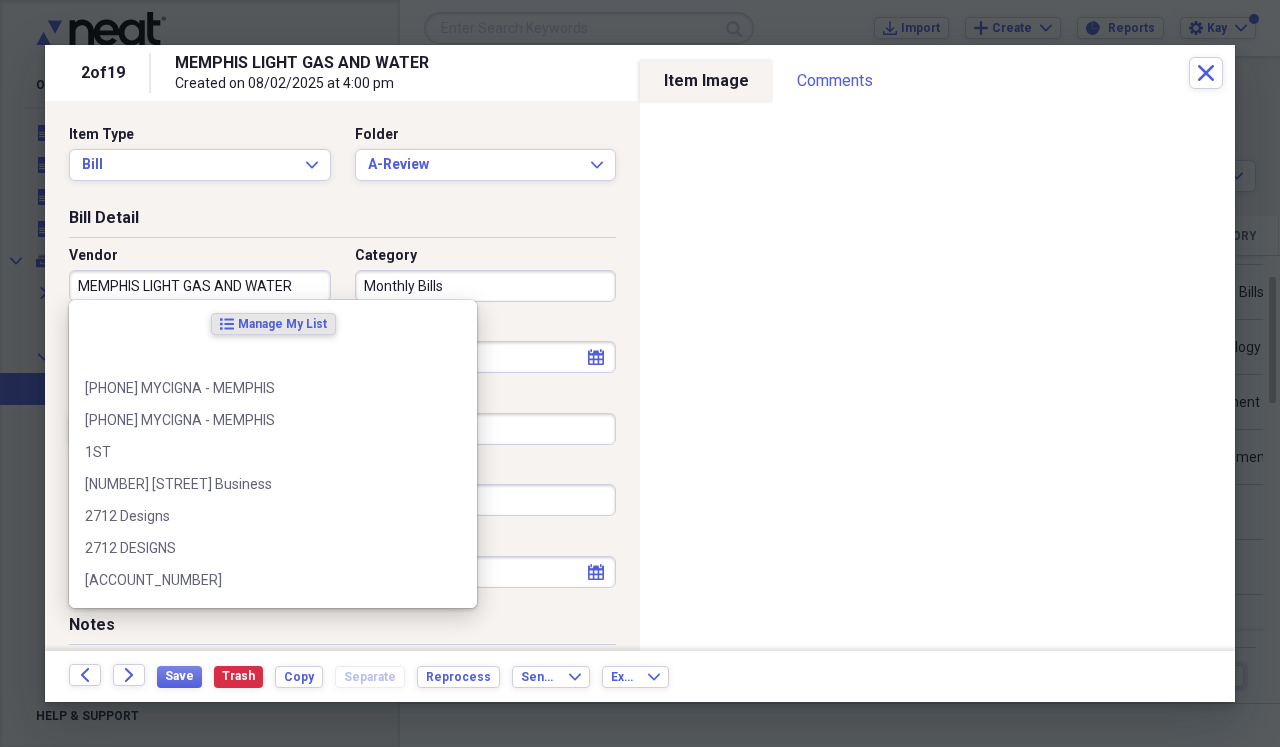 click on "MEMPHIS LIGHT GAS AND WATER" at bounding box center (200, 286) 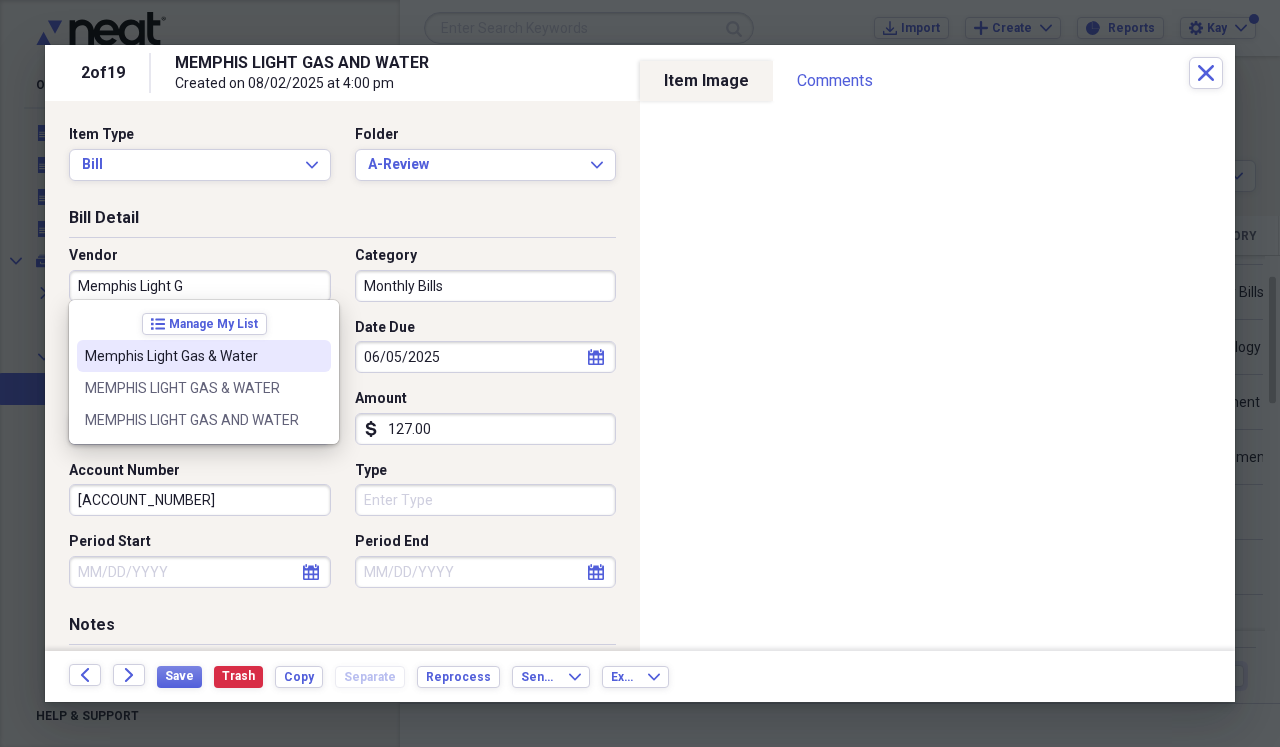 click on "Memphis Light Gas & Water" at bounding box center (192, 356) 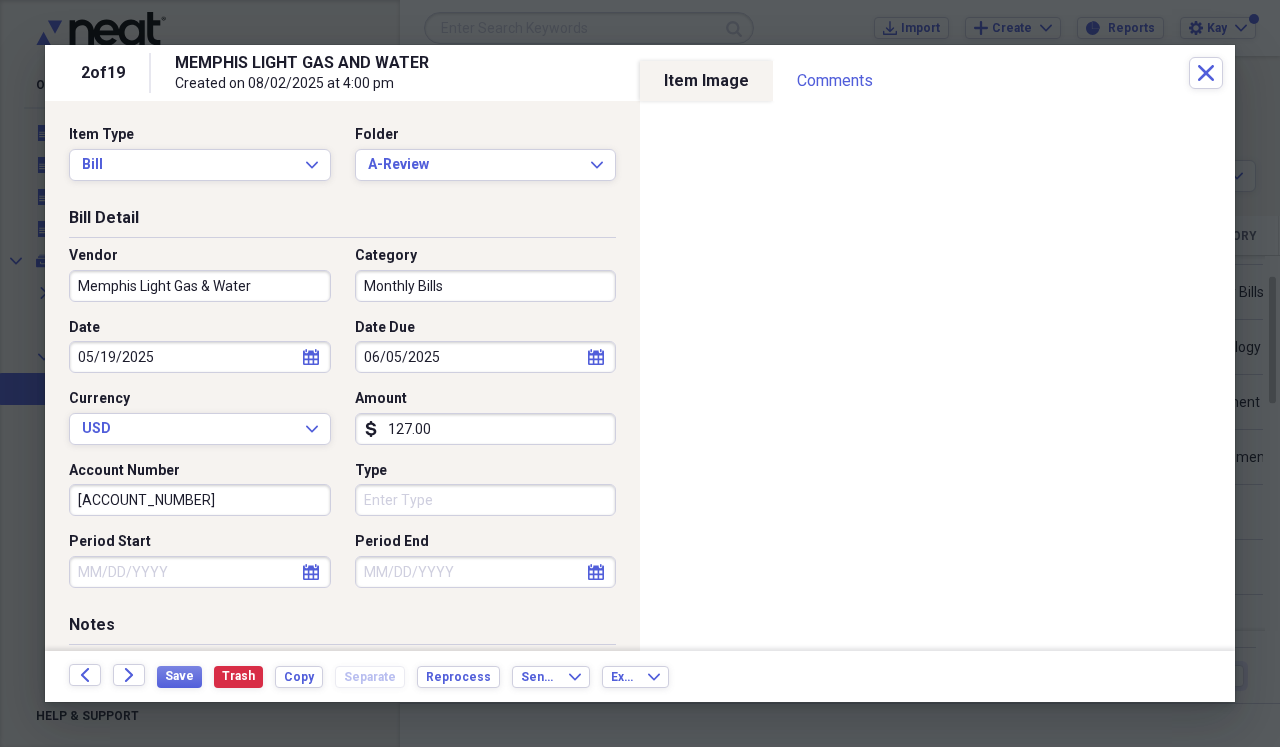 click on "127.00" at bounding box center [486, 429] 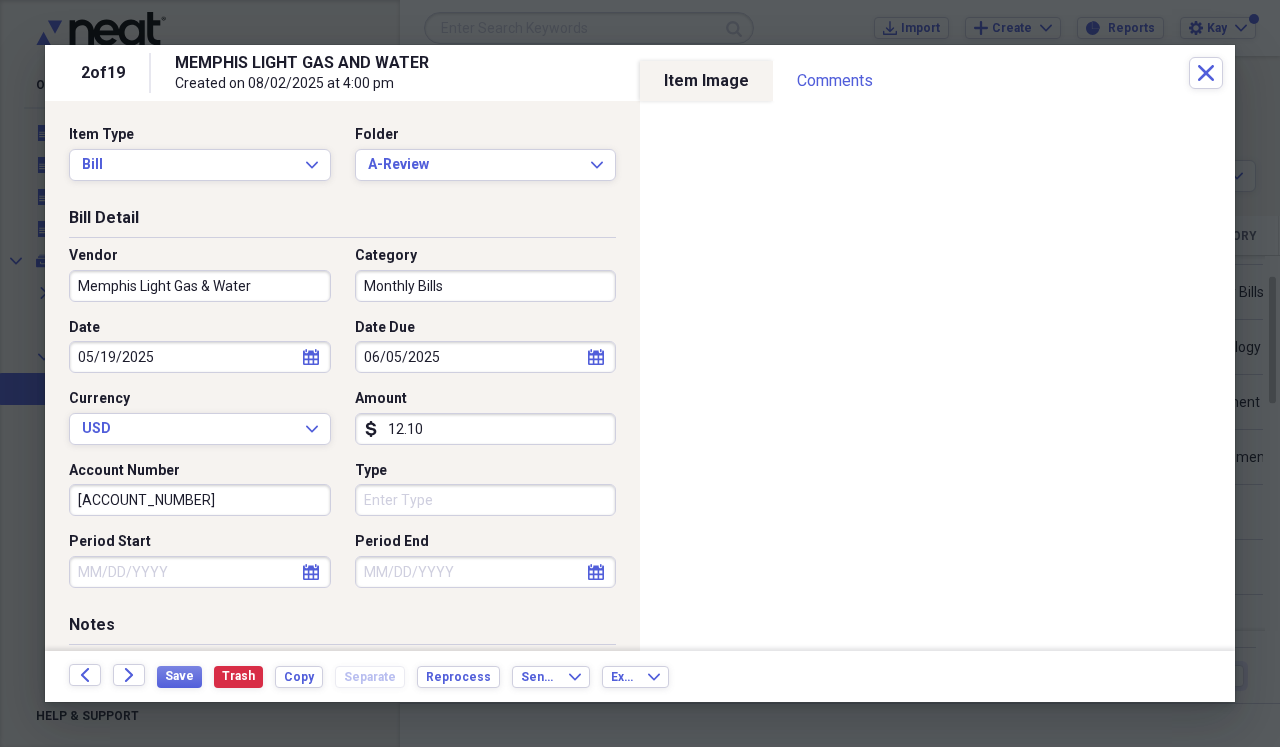 type on "121.00" 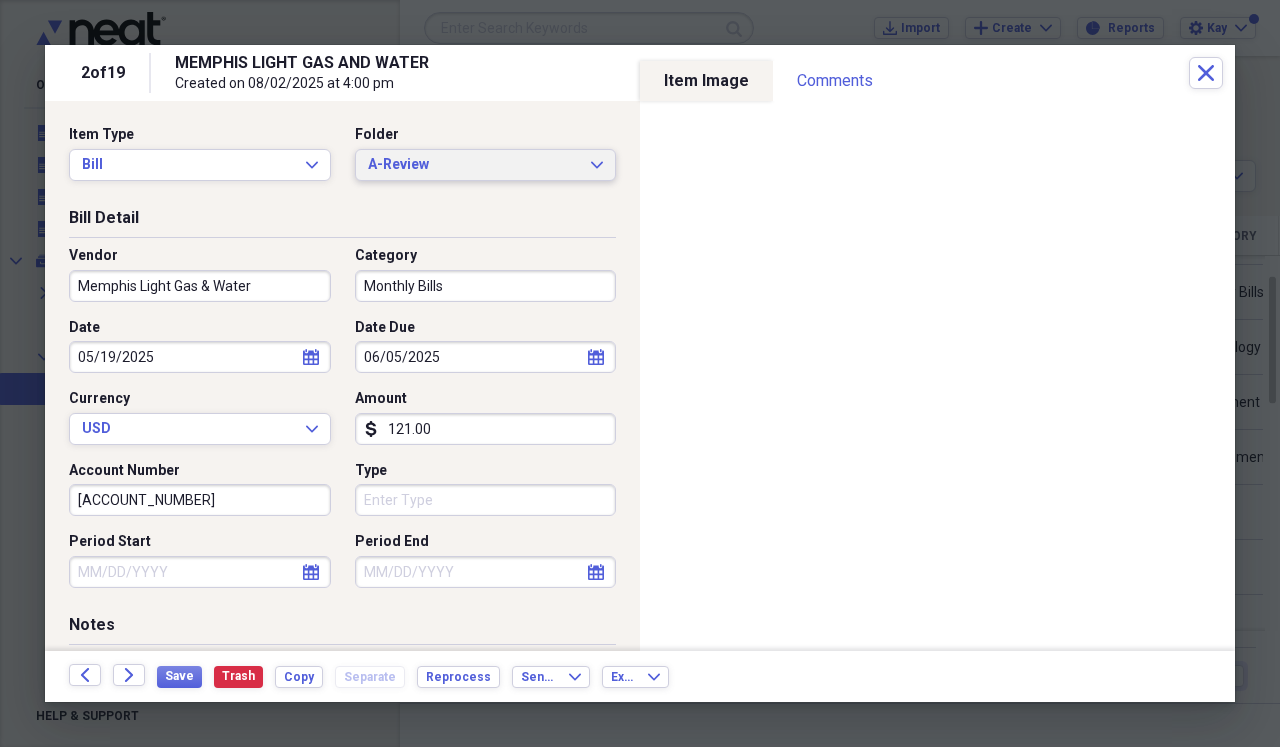 click on "Expand" 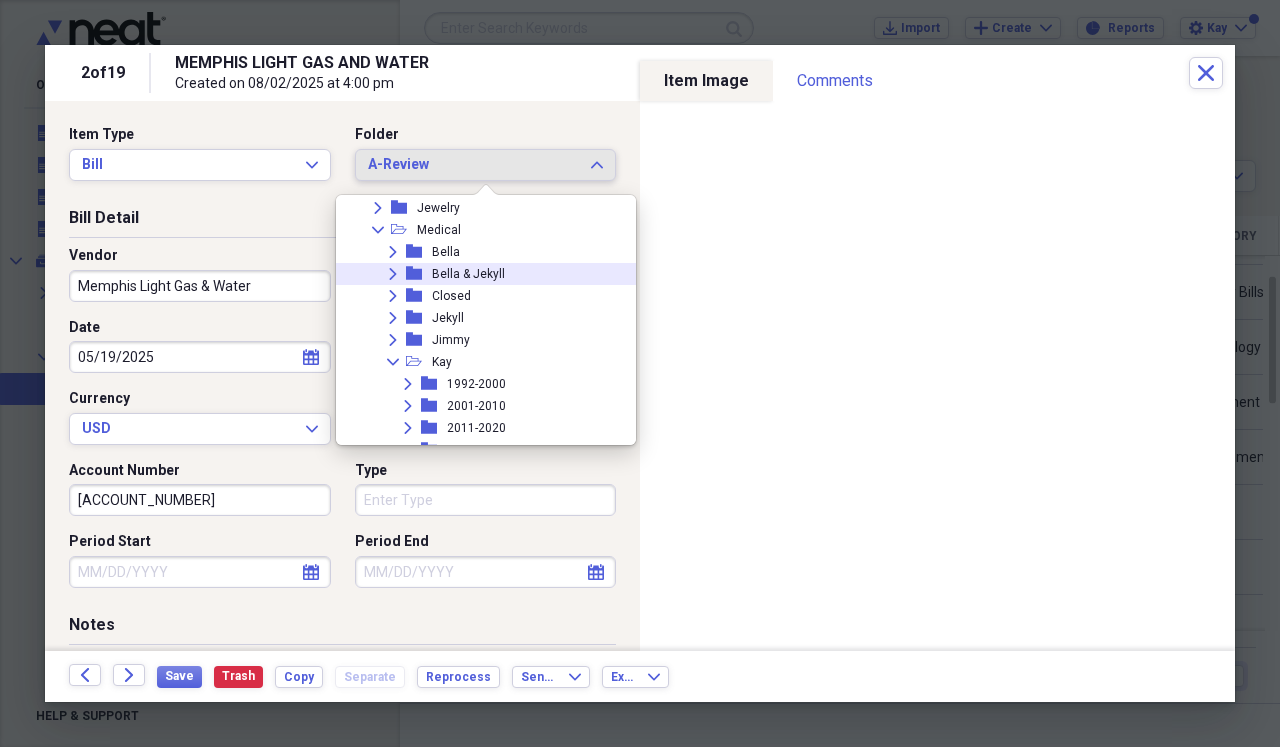 scroll, scrollTop: 571, scrollLeft: 0, axis: vertical 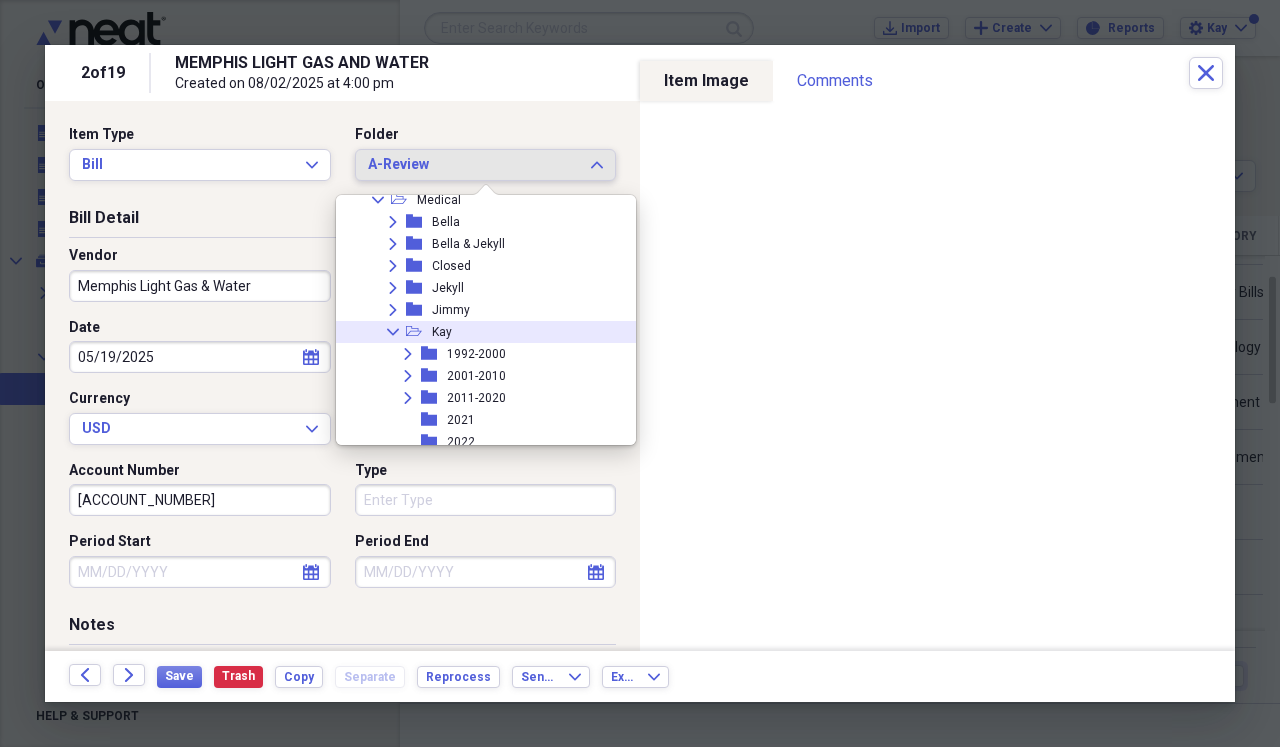 click 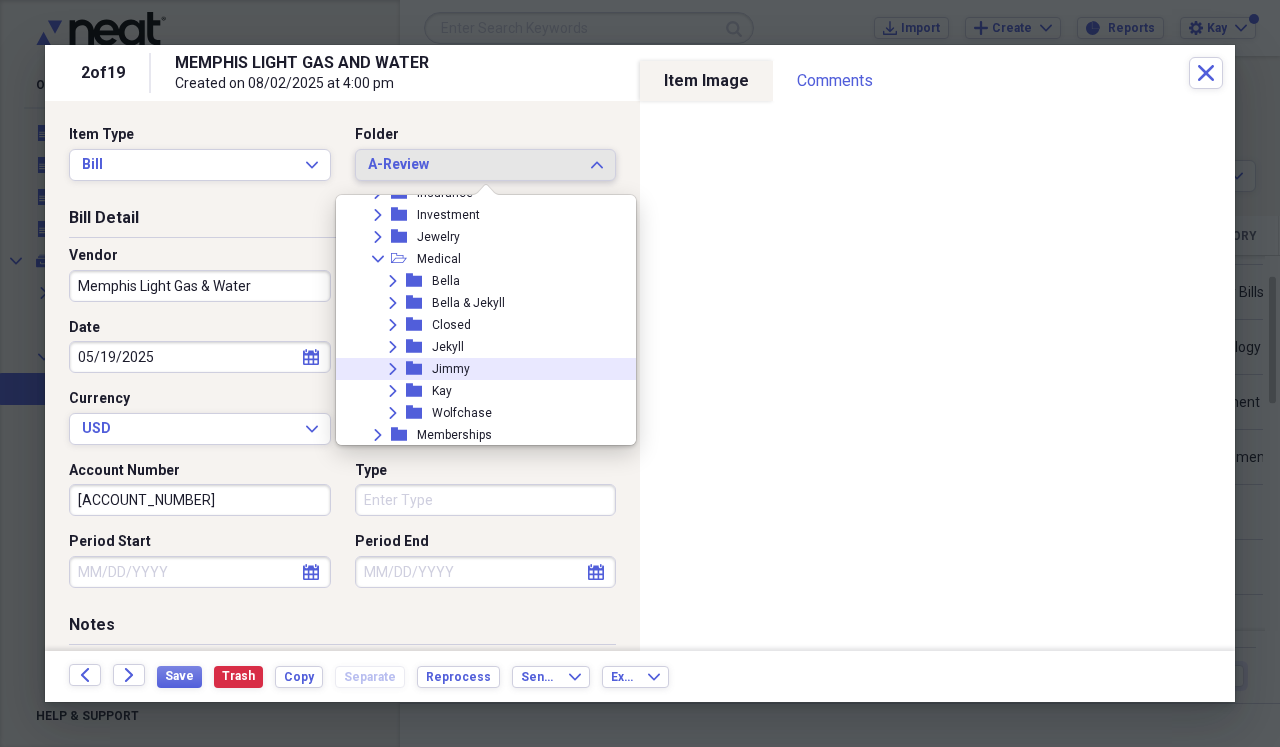 scroll, scrollTop: 505, scrollLeft: 0, axis: vertical 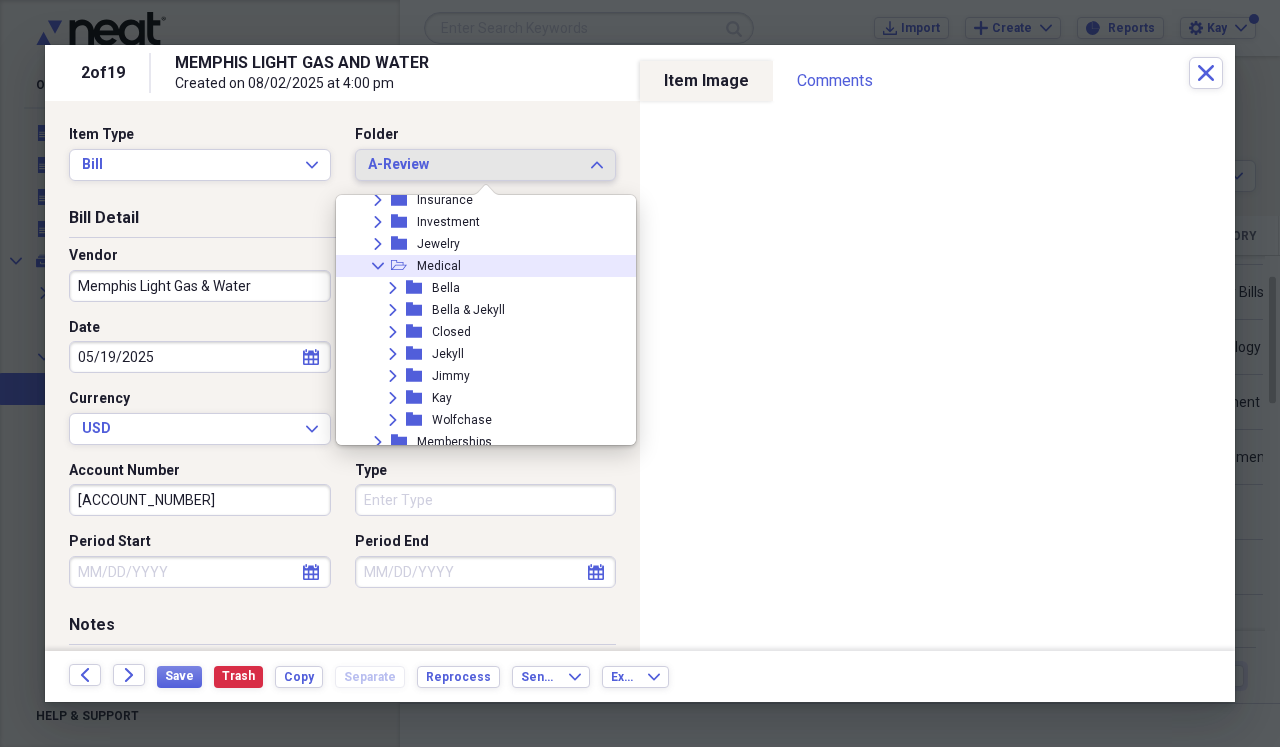 click on "Collapse" 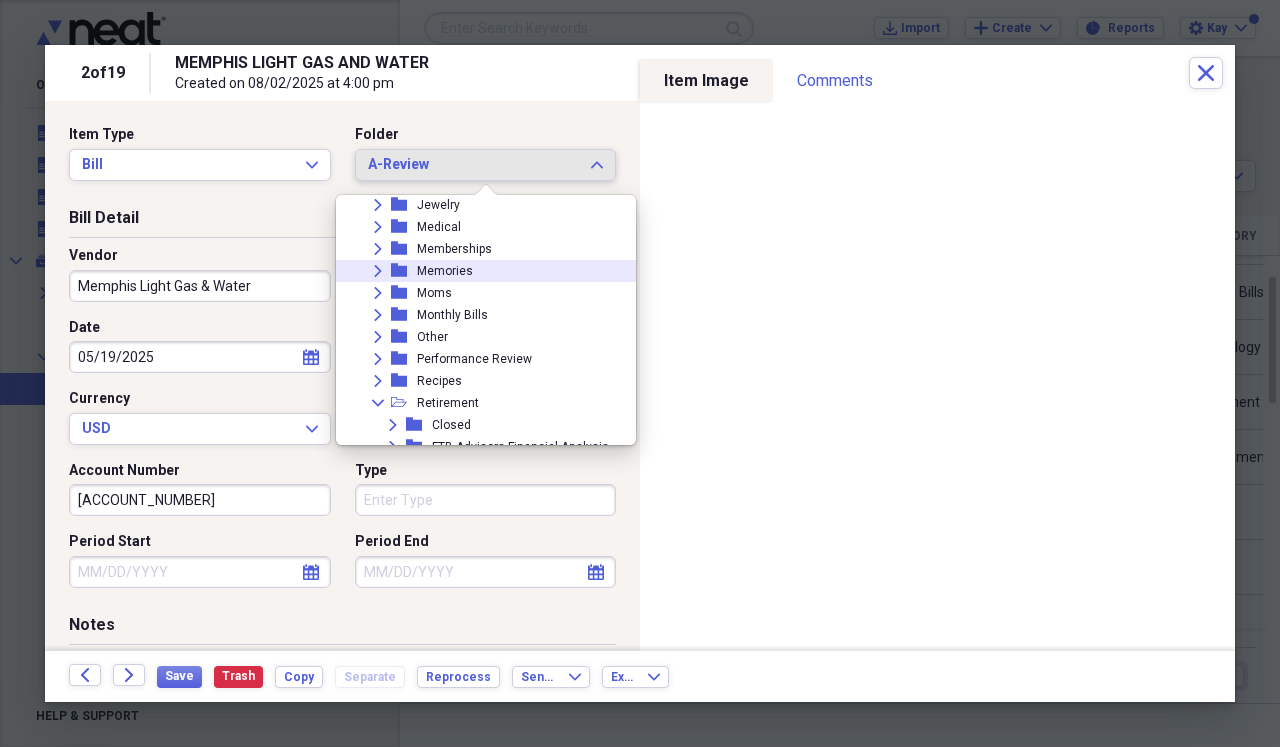 scroll, scrollTop: 559, scrollLeft: 0, axis: vertical 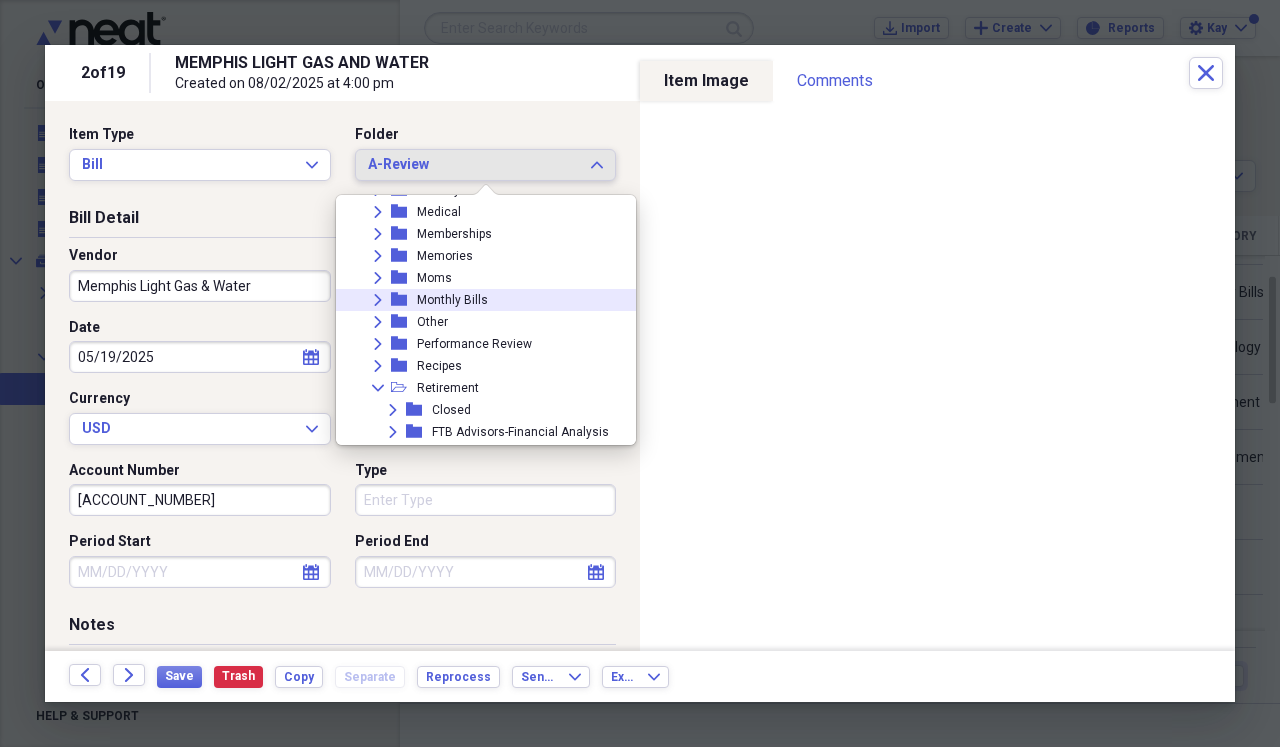 click on "Expand" 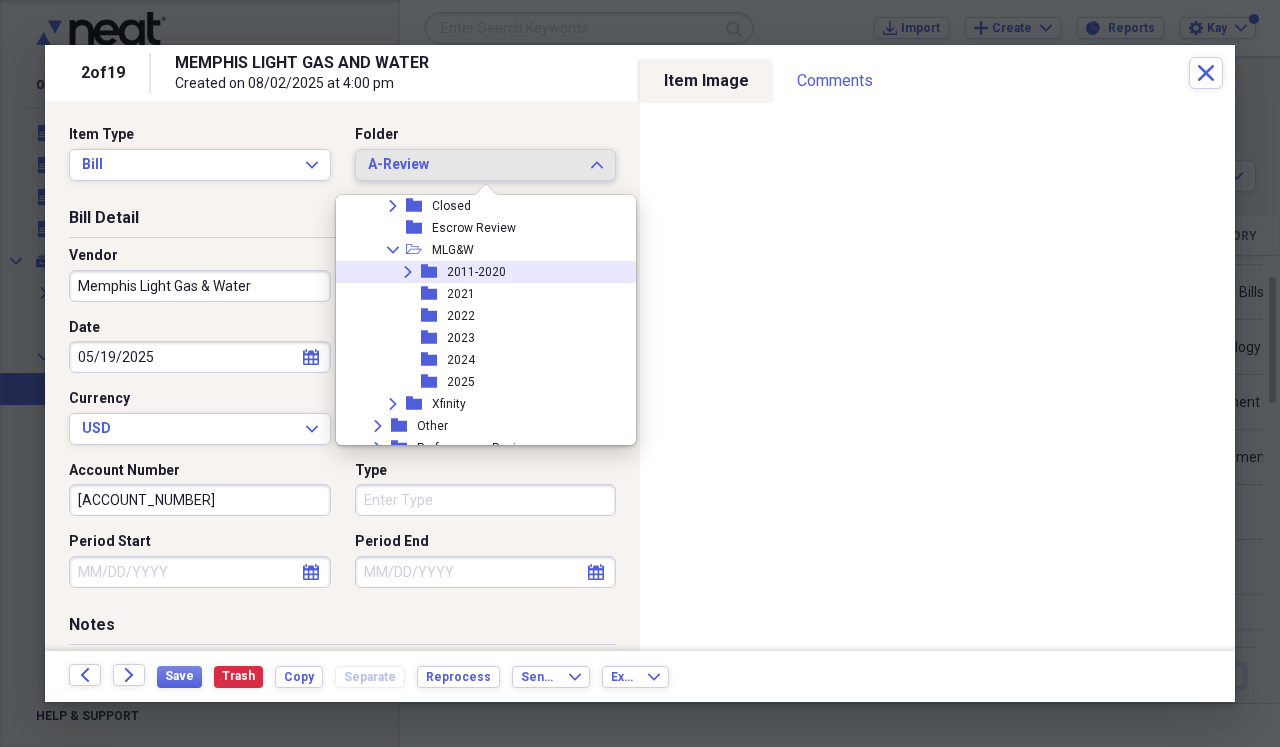 scroll, scrollTop: 720, scrollLeft: 0, axis: vertical 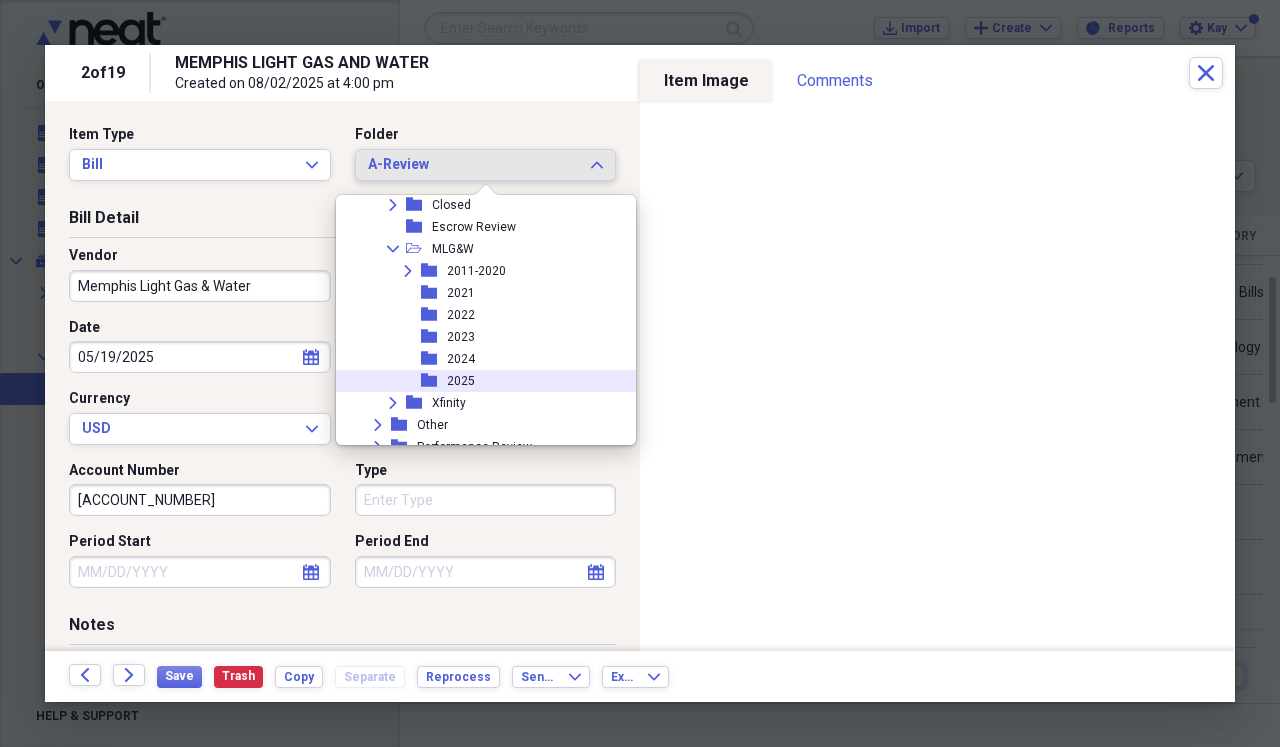click on "folder 2025" at bounding box center [478, 381] 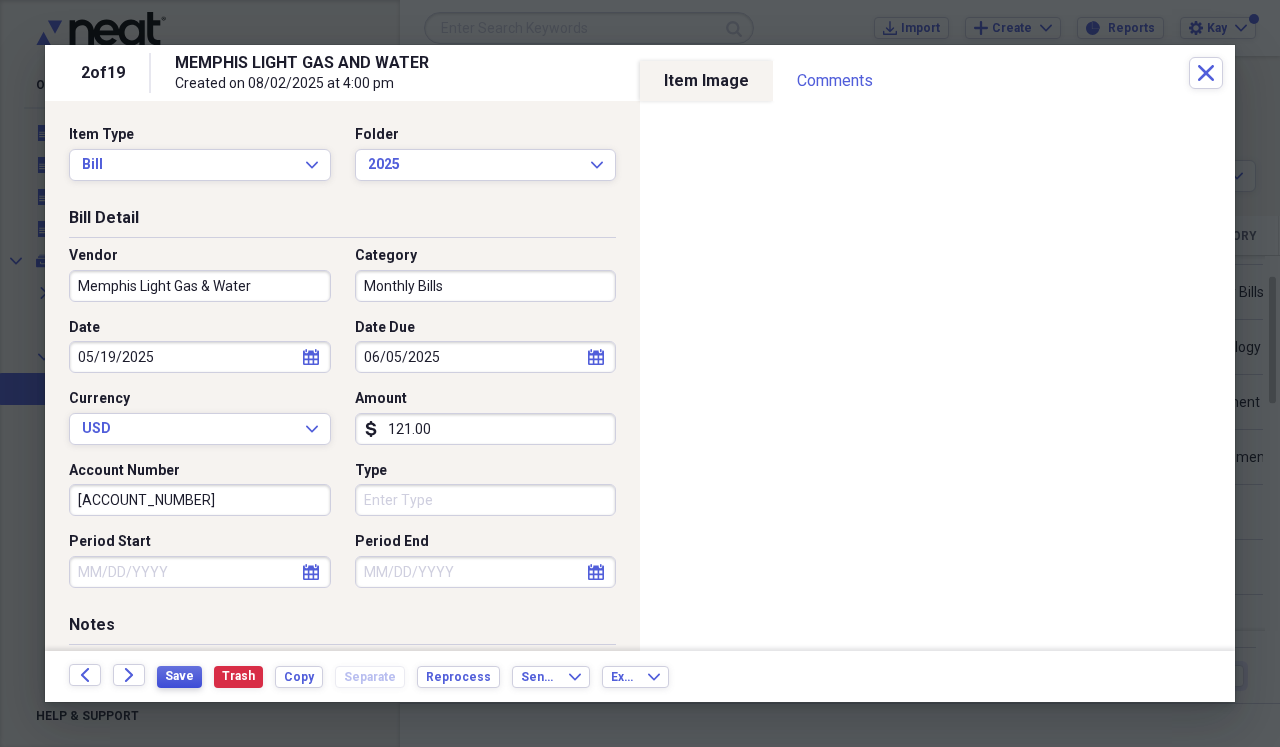 click on "Save" at bounding box center (179, 676) 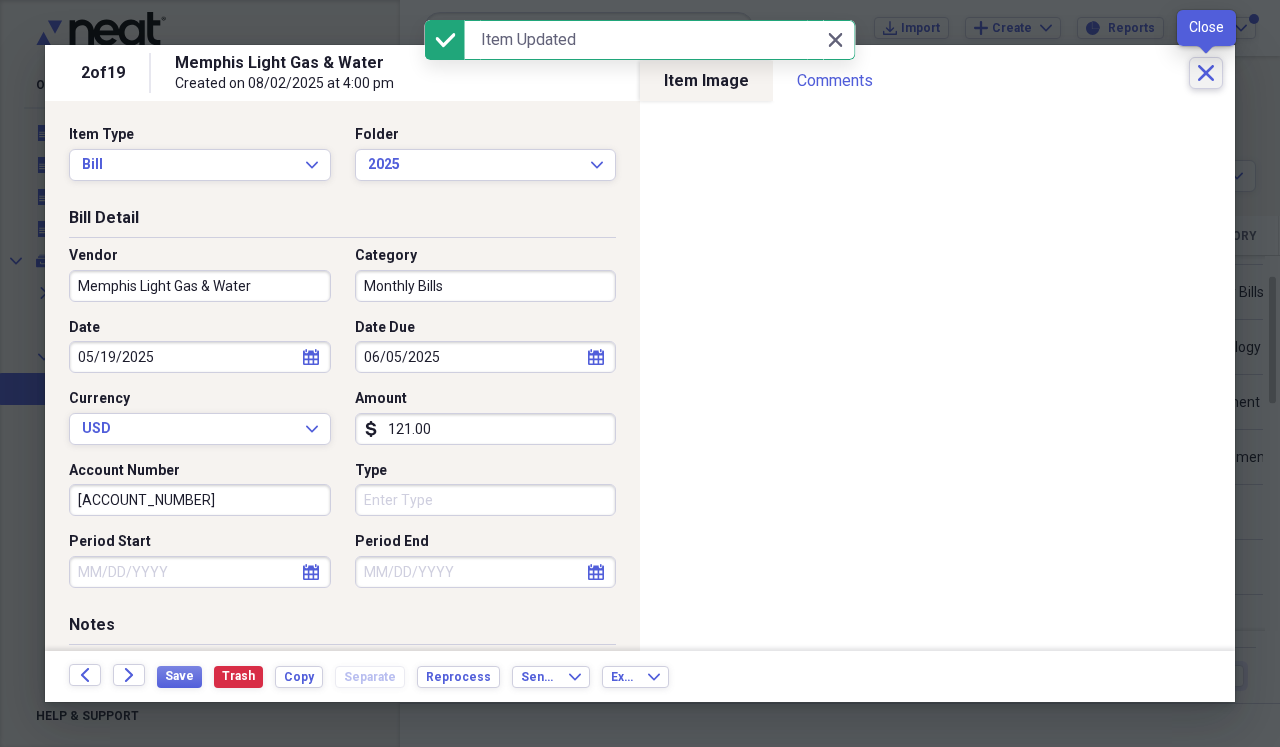 click 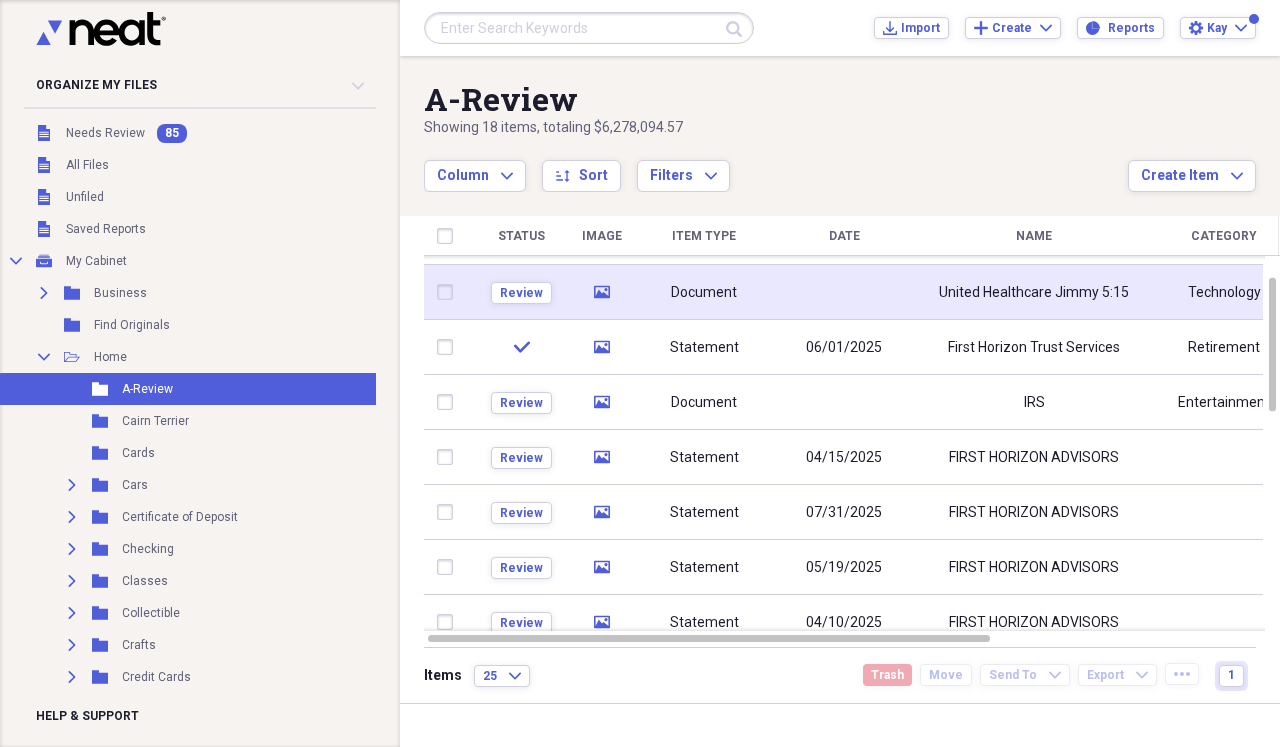 click at bounding box center (844, 292) 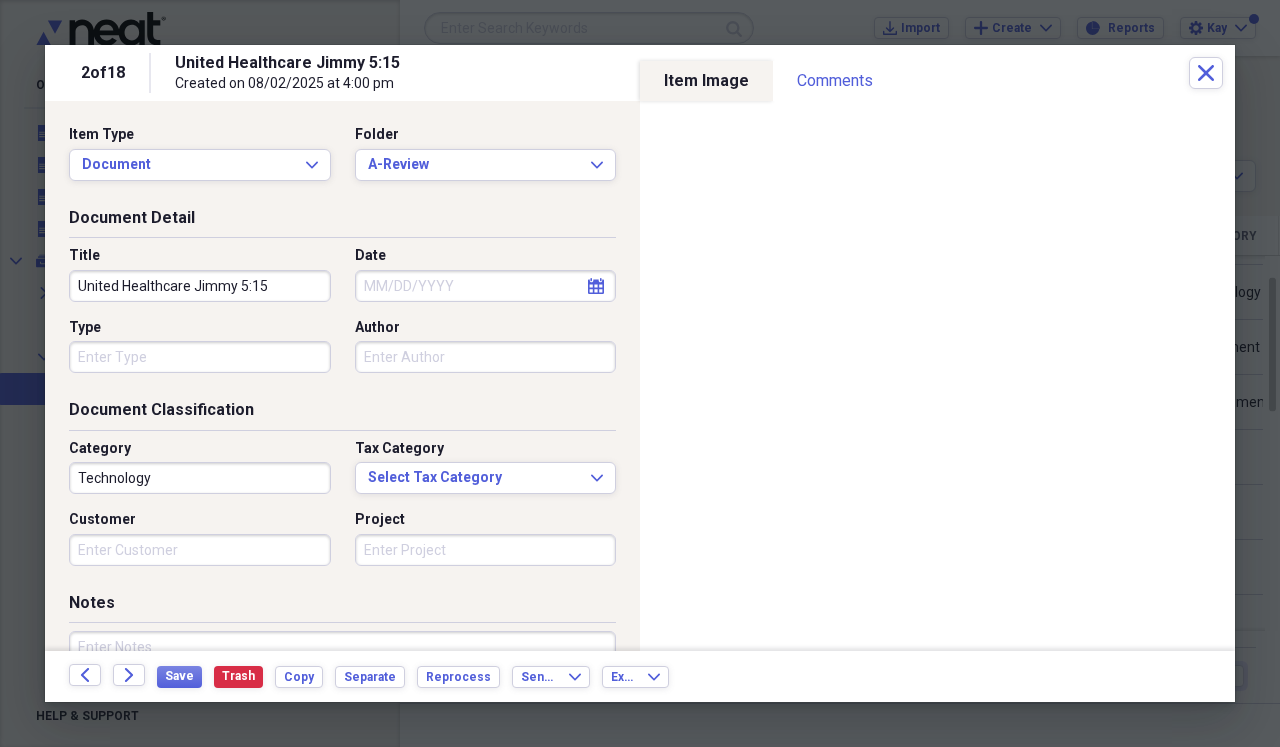 click on "United Healthcare Jimmy 5:15" at bounding box center [200, 286] 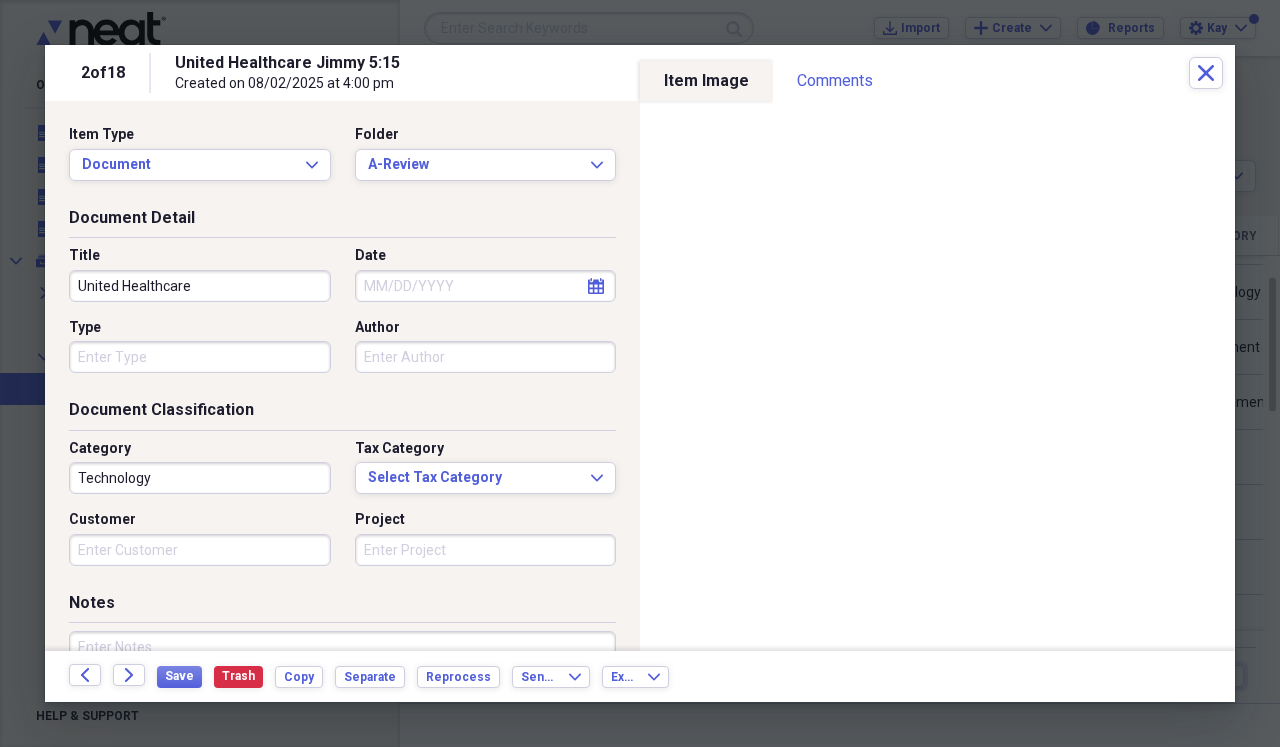 type on "United Healthcare" 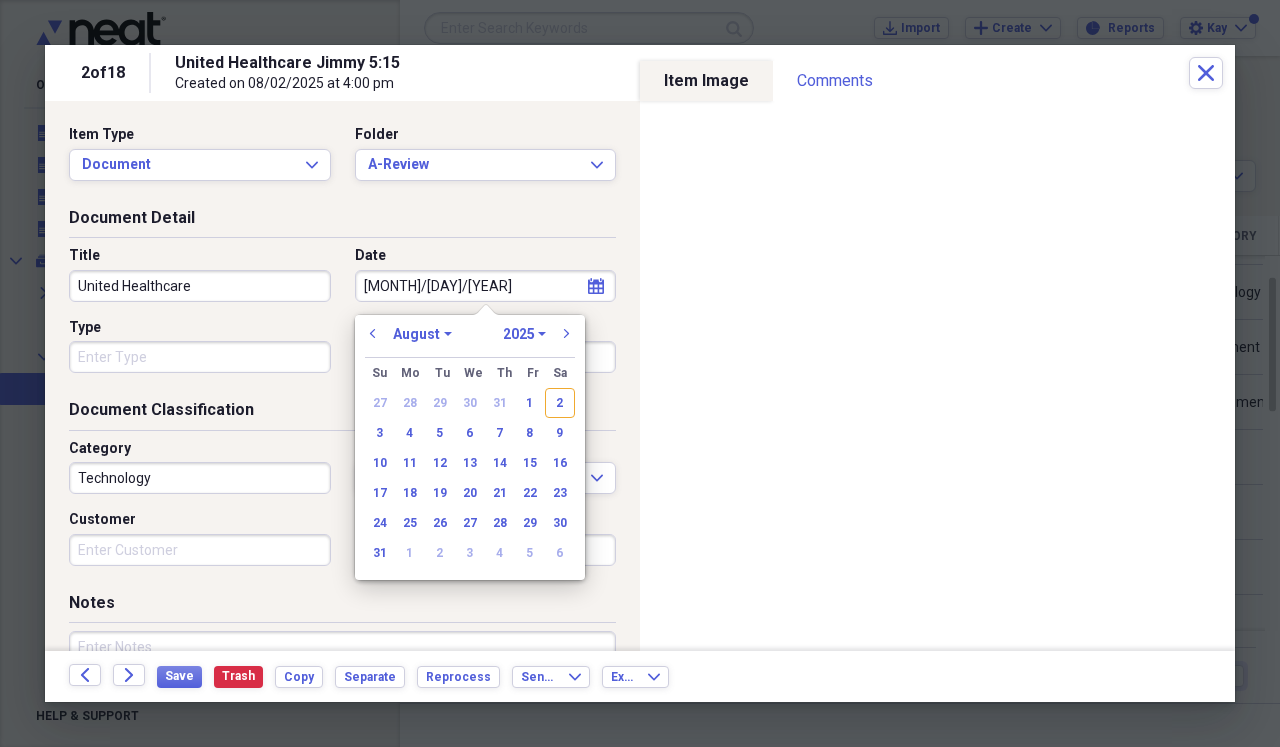type on "[MONTH]/[DAY]/[YEAR]" 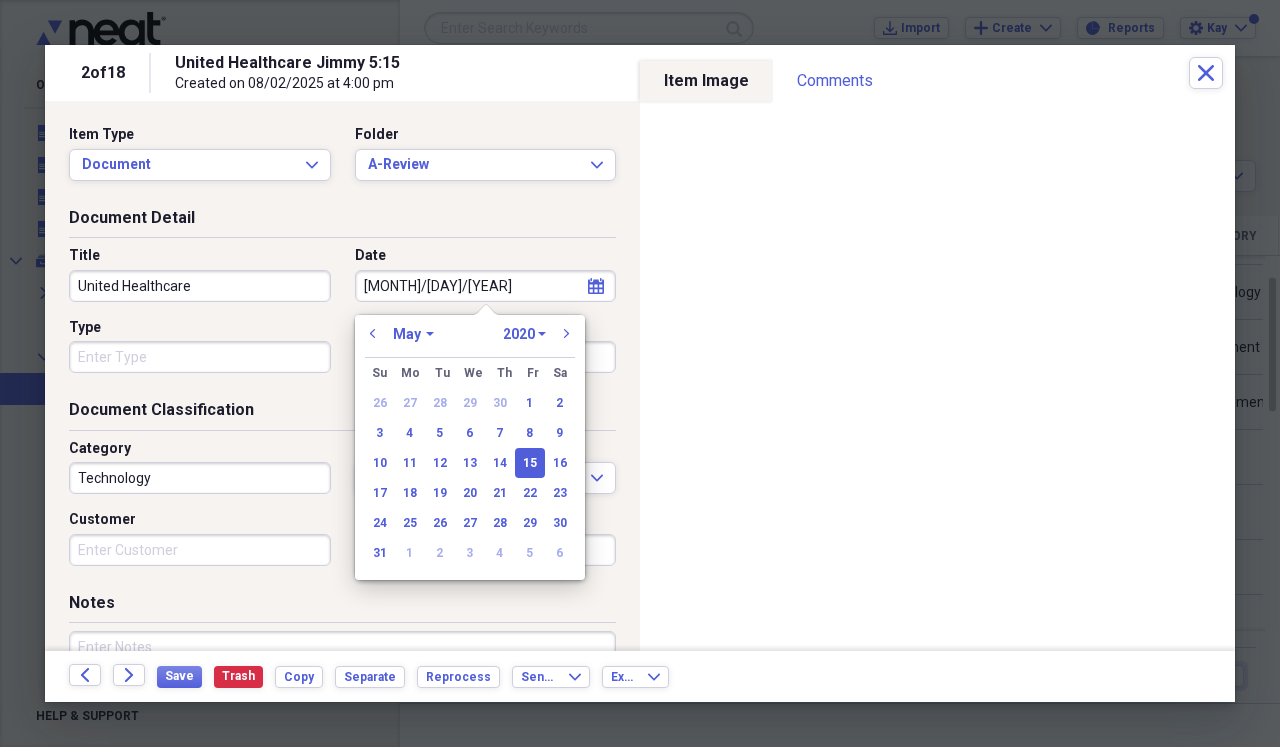 type on "[MONTH]/[DAY]/[YEAR]" 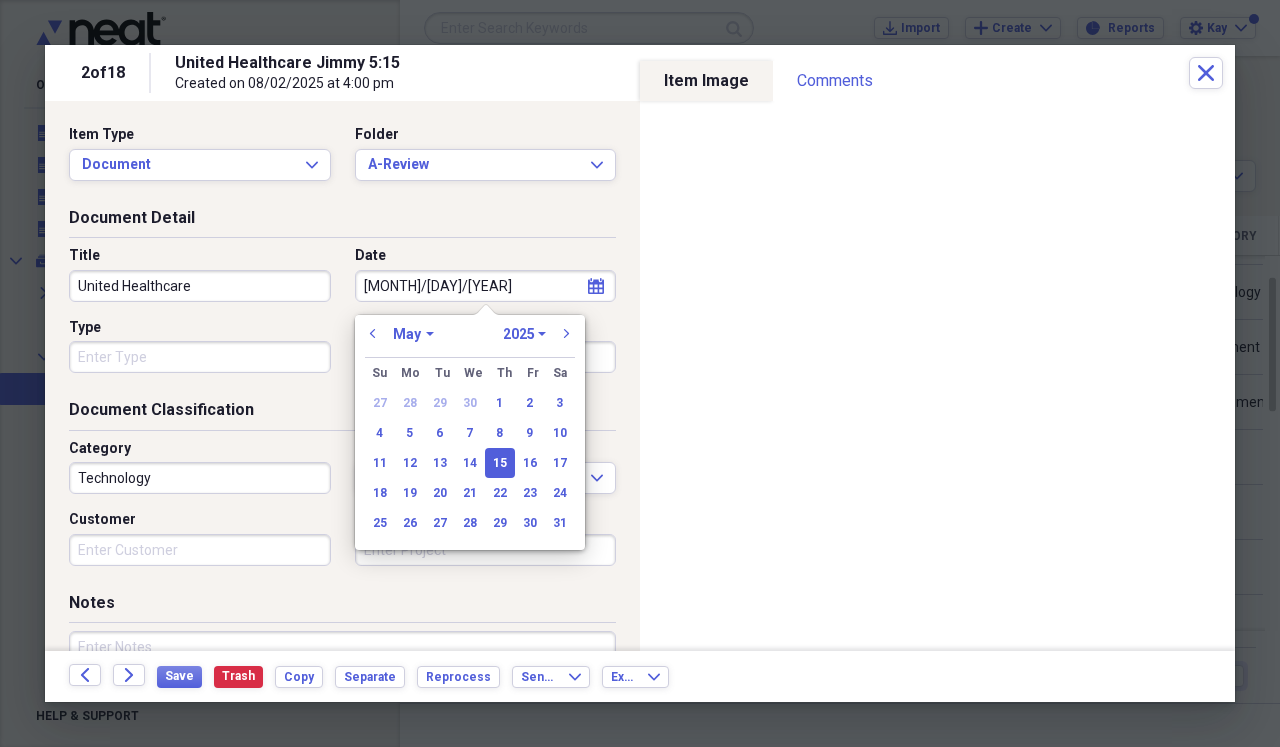 type on "05/15/2025" 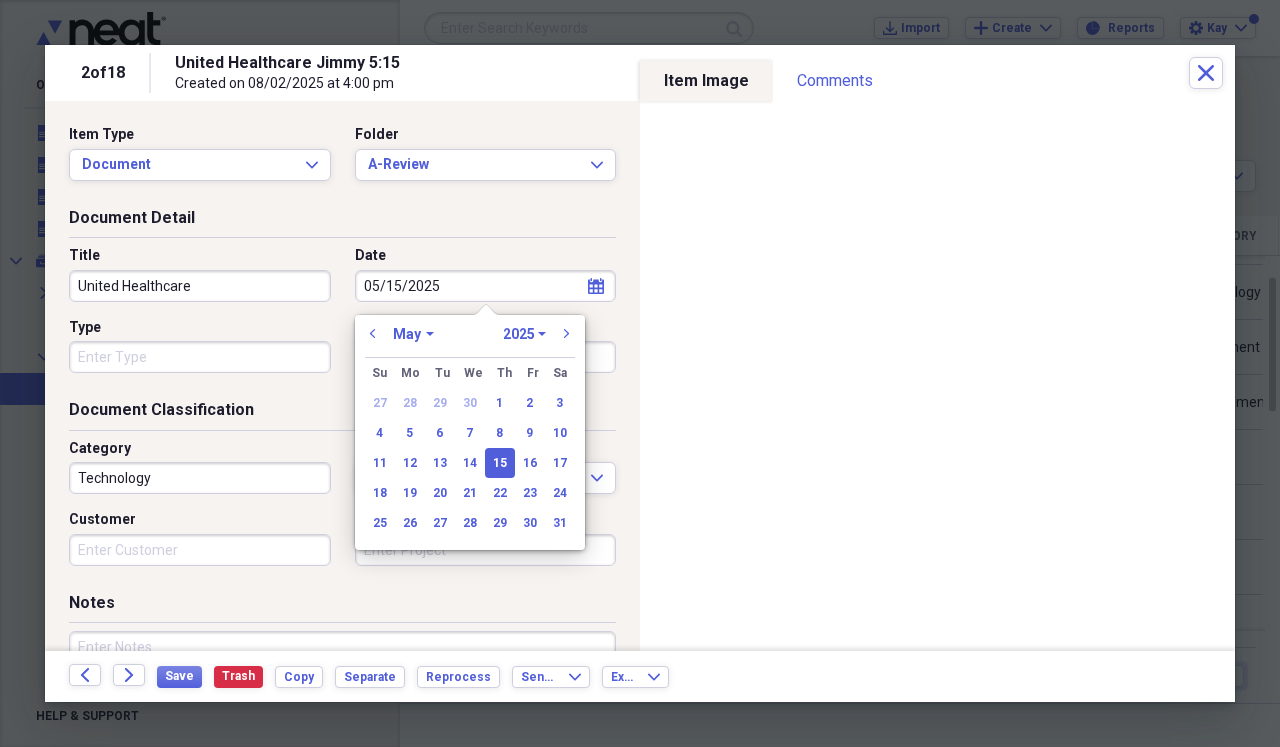 click on "Type" at bounding box center (200, 357) 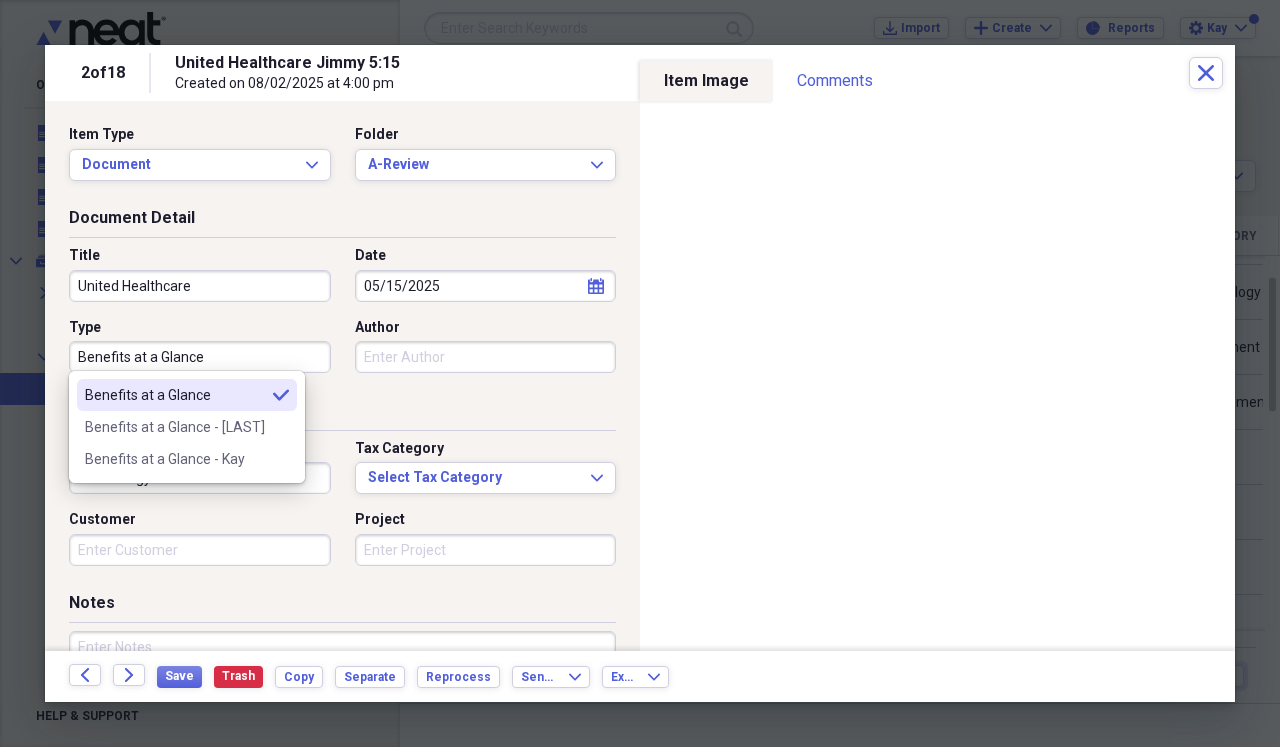 type on "Benefits at a Glance" 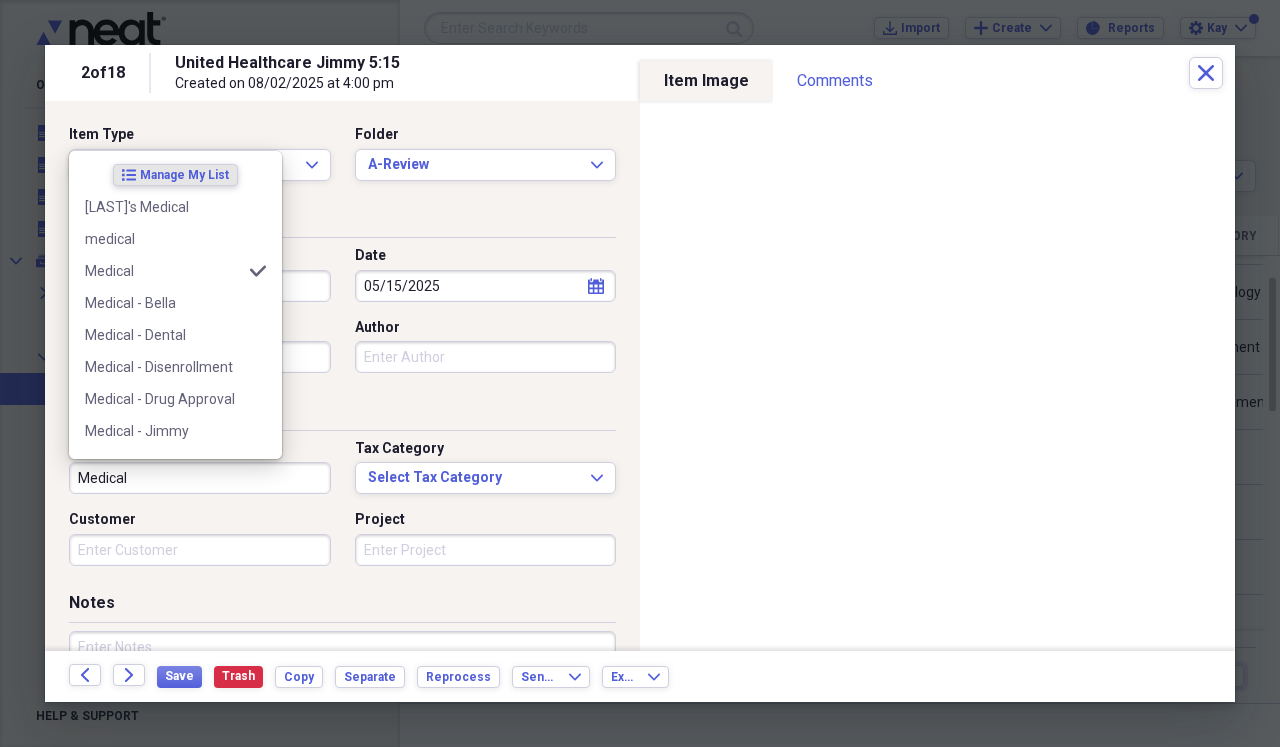 type on "Medical" 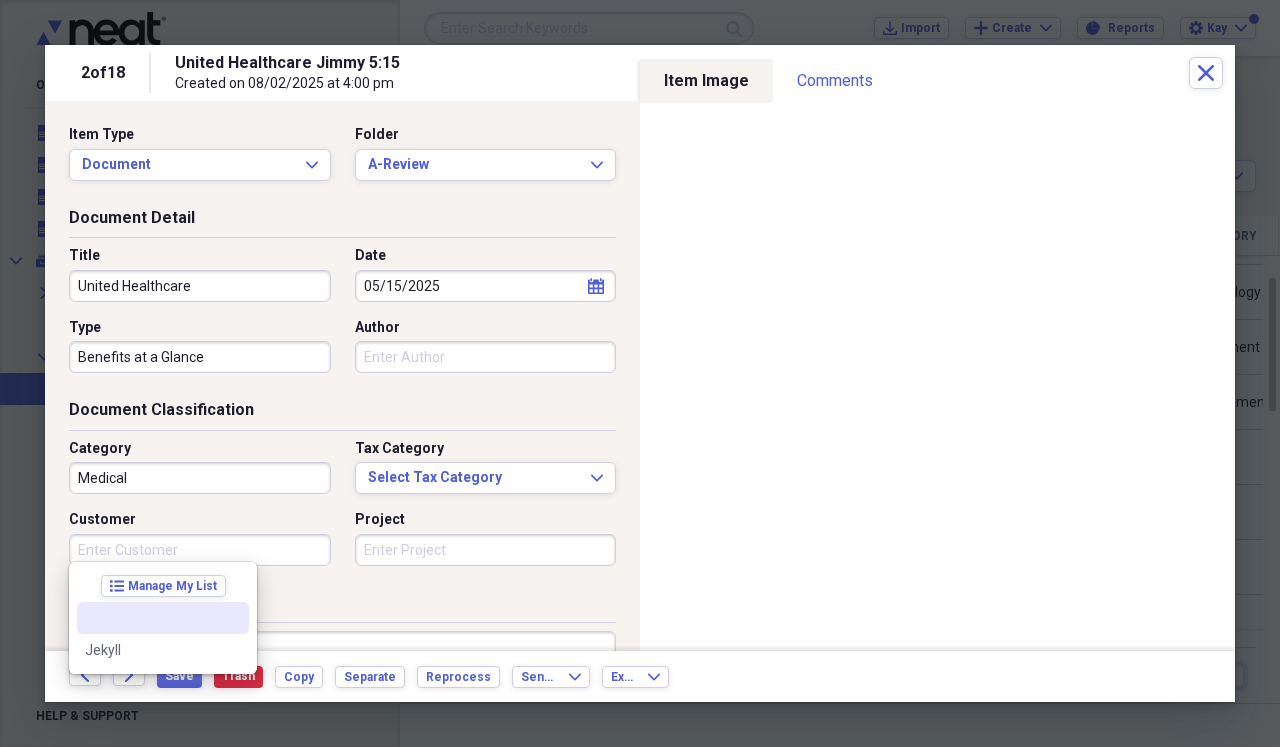 click on "Notes" at bounding box center (342, 607) 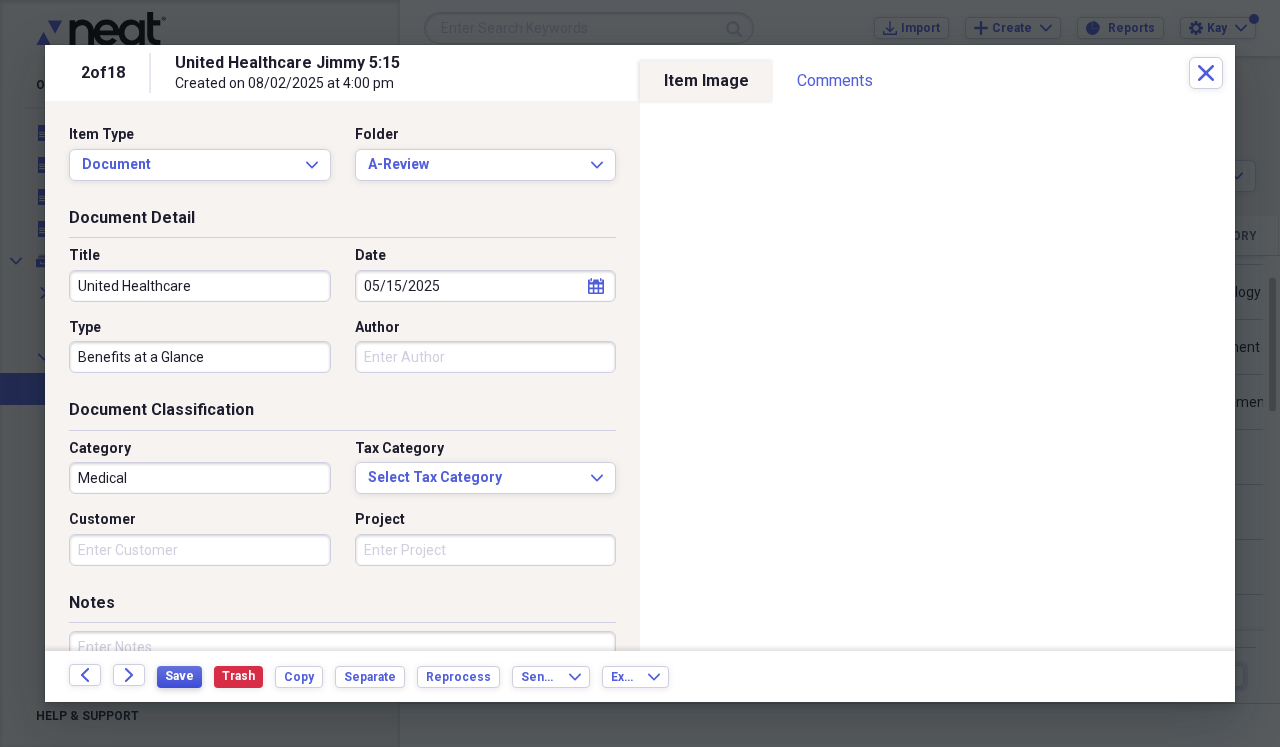 click on "Save" at bounding box center (179, 676) 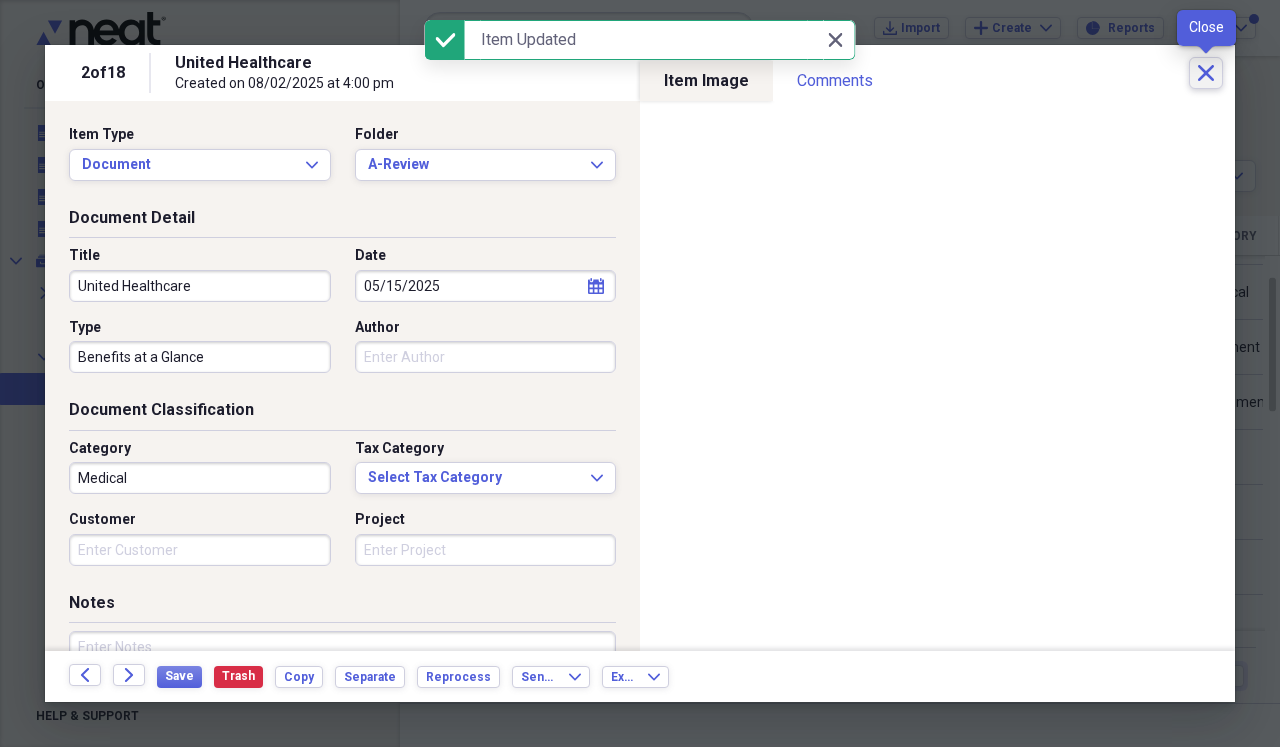 click 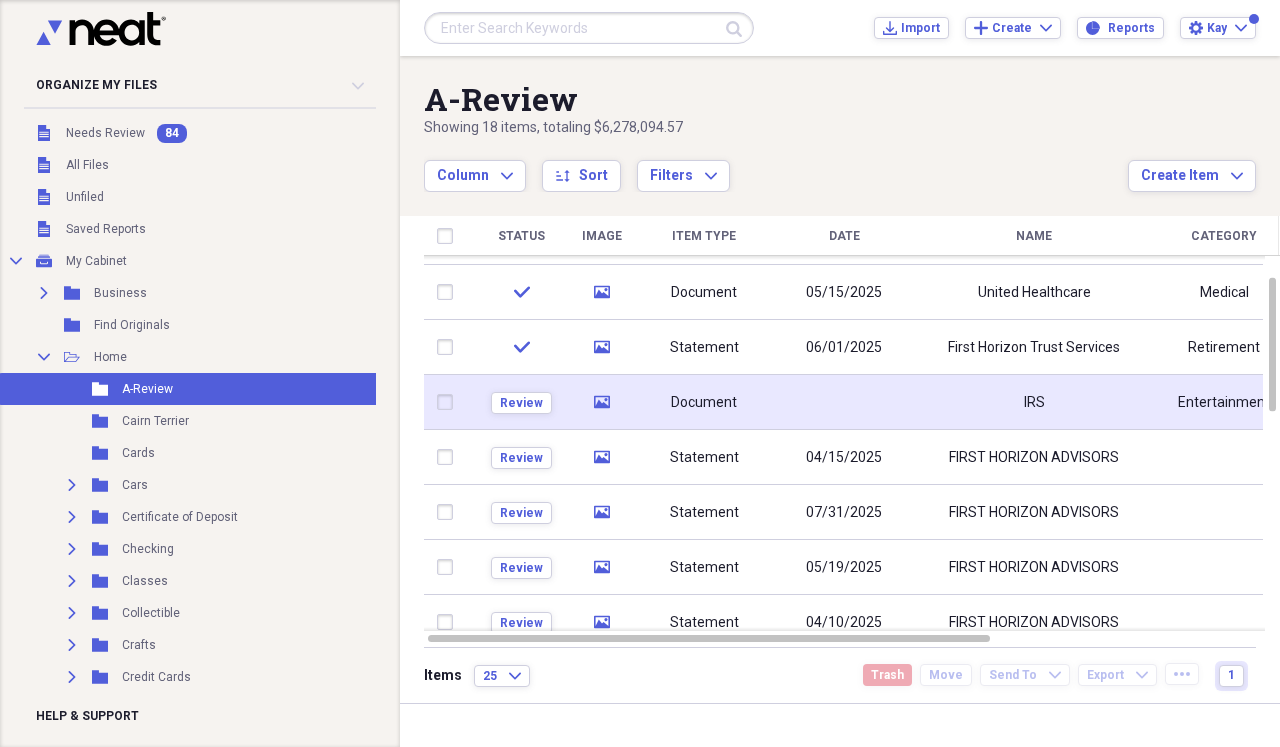 click on "IRS" at bounding box center [1034, 402] 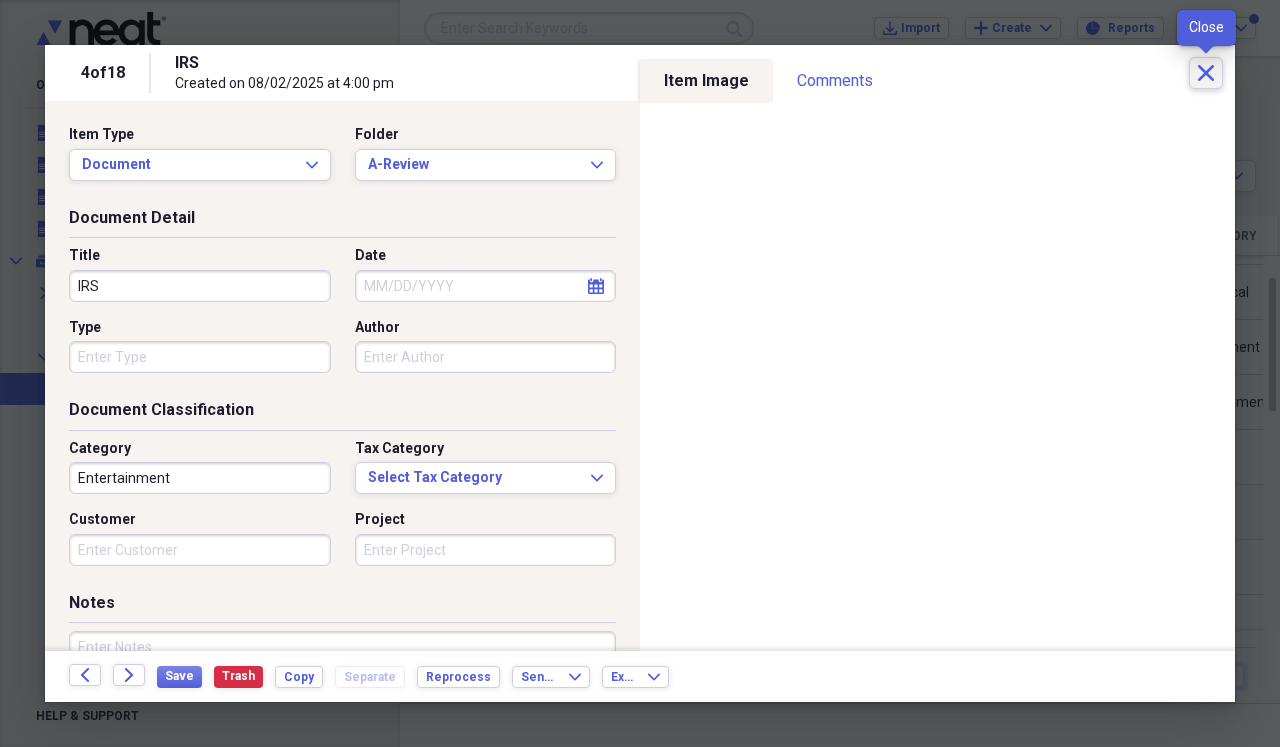 click on "Close" 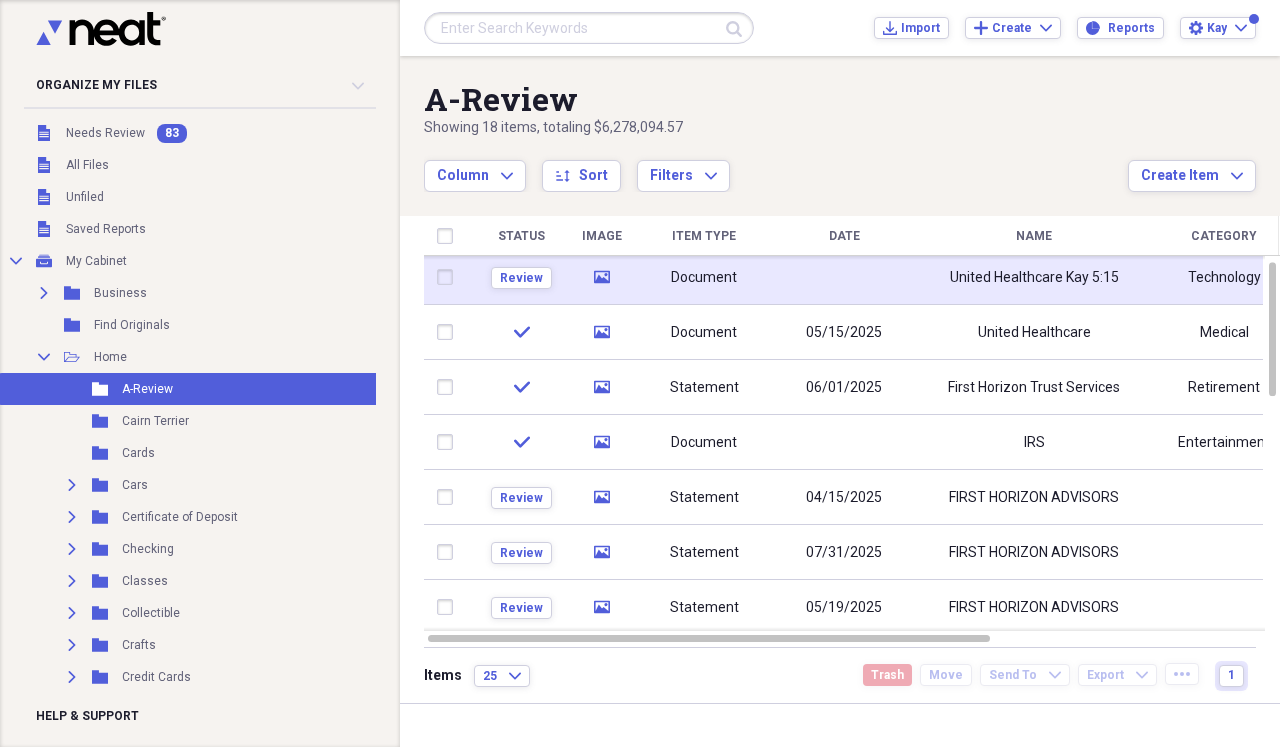 click at bounding box center [844, 277] 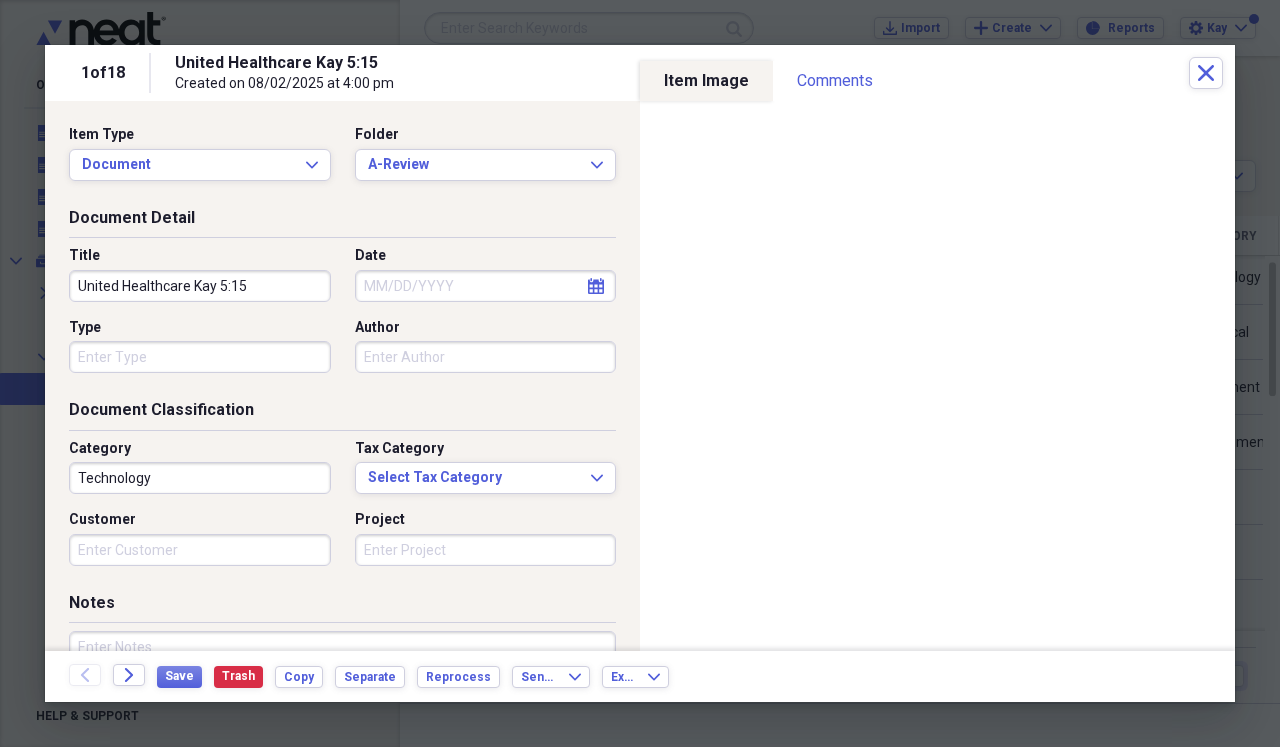click on "United Healthcare Kay 5:15" at bounding box center [200, 286] 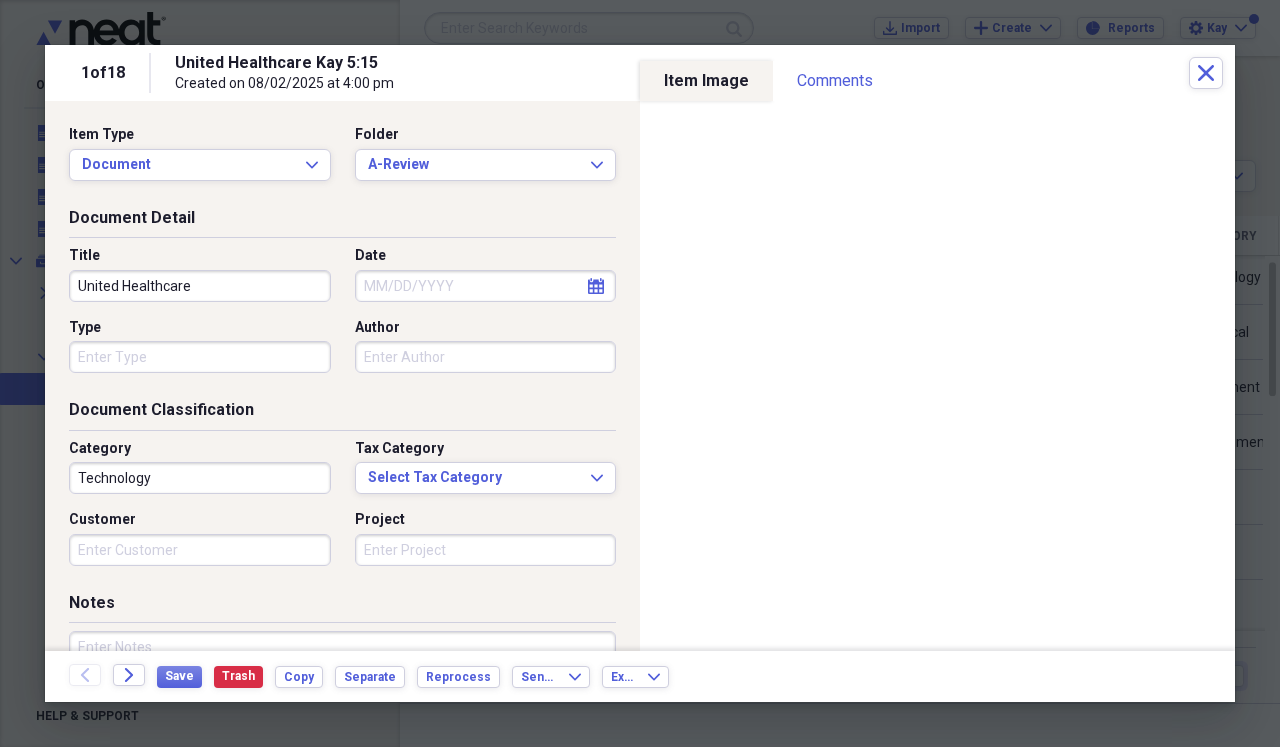 type on "United Healthcare" 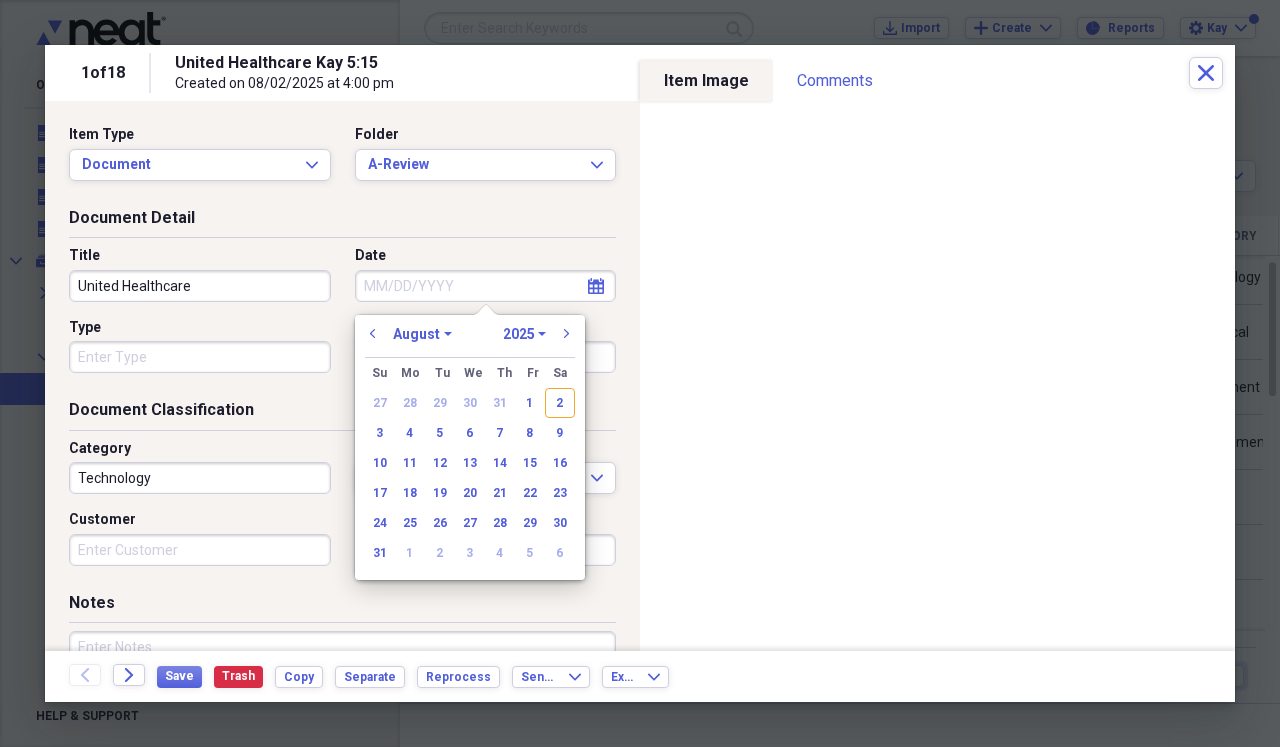 click on "Date" at bounding box center [486, 286] 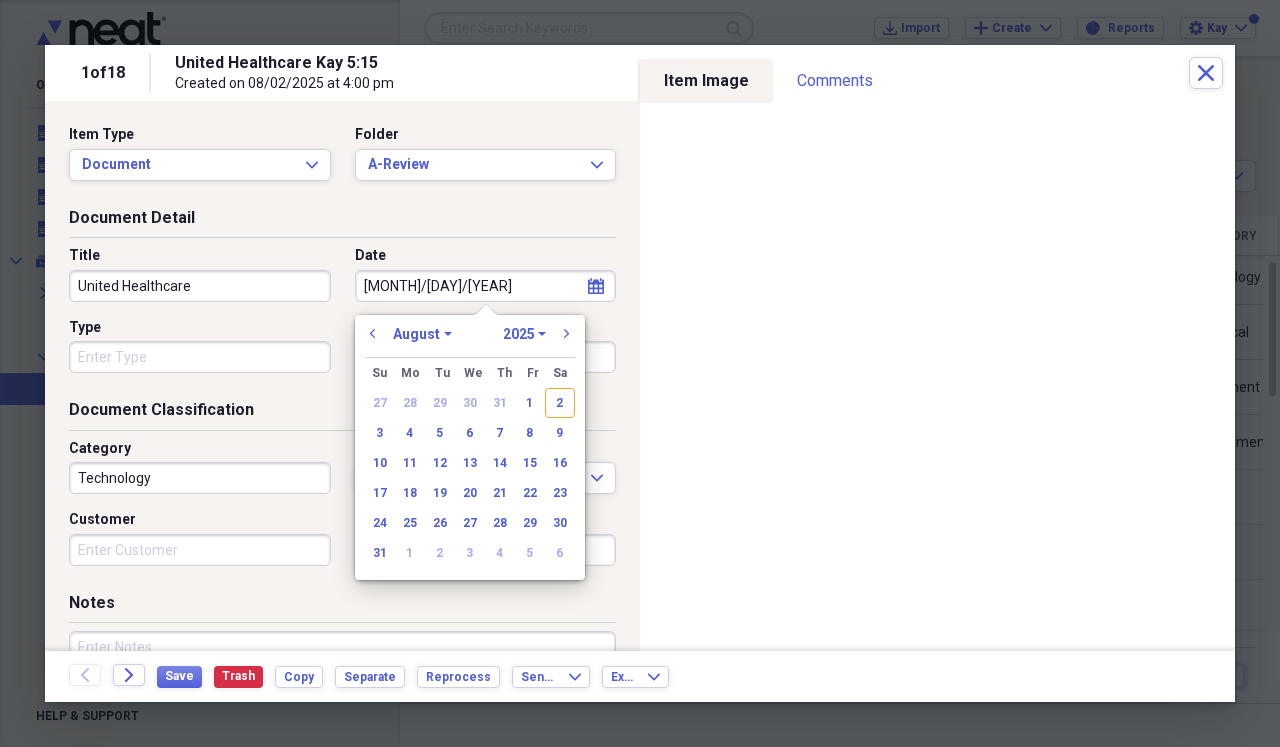 type on "[MONTH]/[DAY]/[YEAR]" 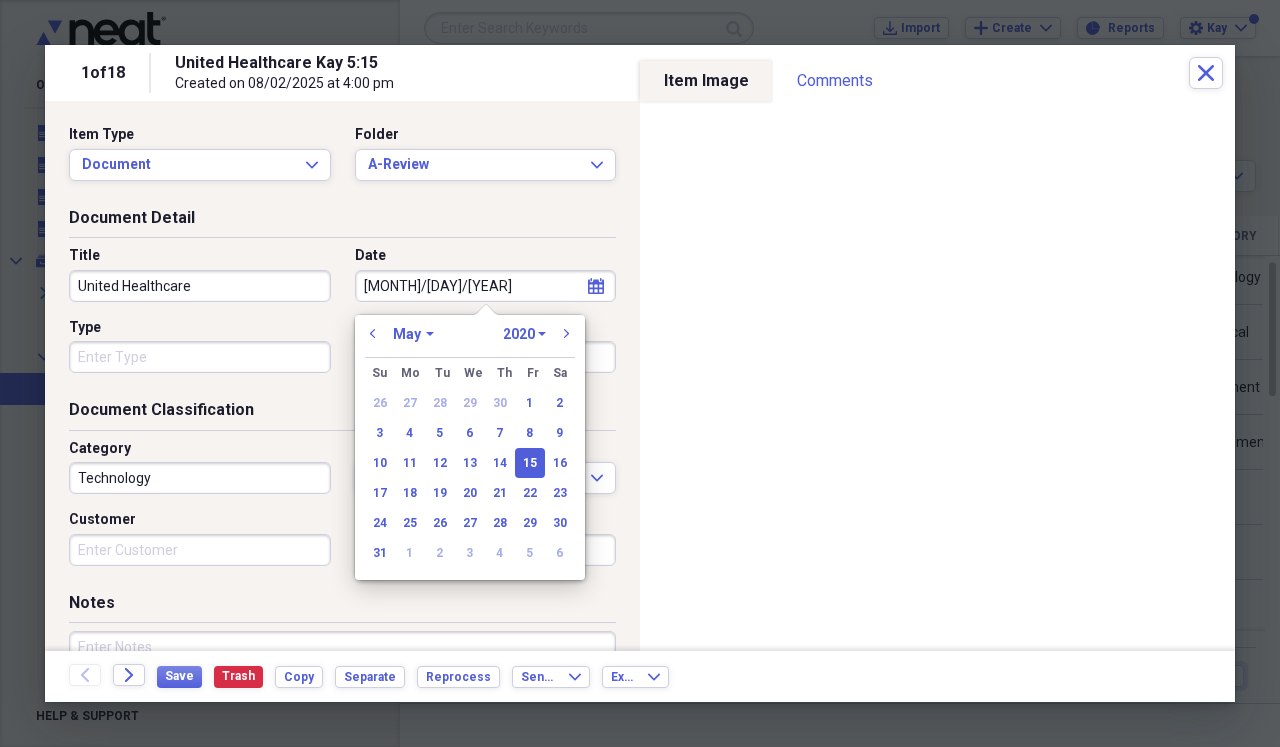 type on "[MONTH]/[DAY]/[YEAR]" 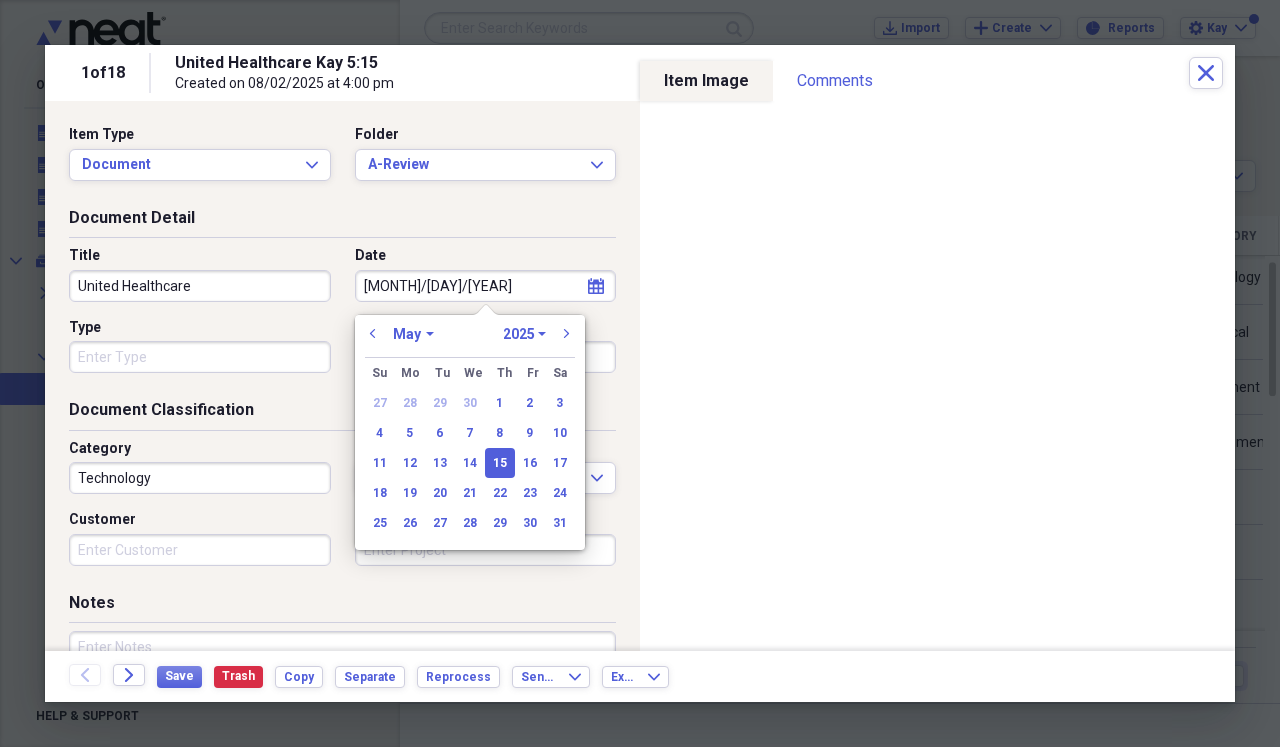 type on "05/15/2025" 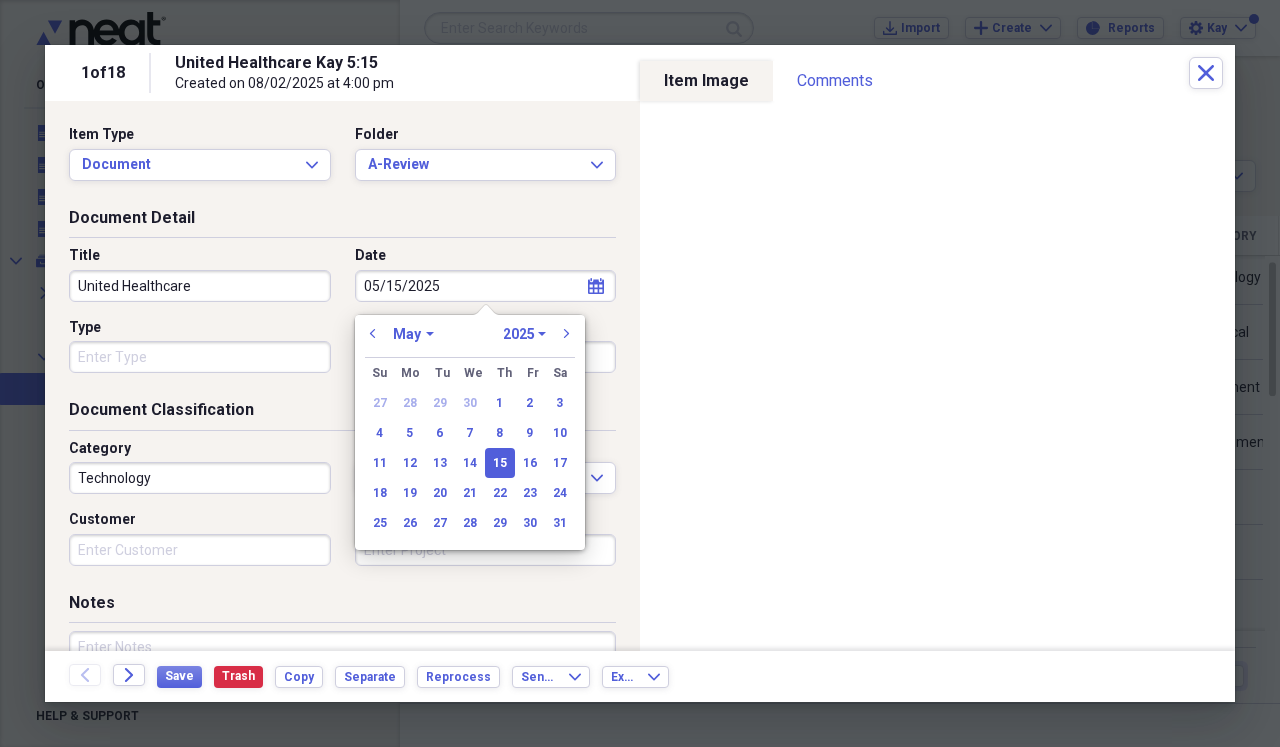 drag, startPoint x: 126, startPoint y: 362, endPoint x: 126, endPoint y: 309, distance: 53 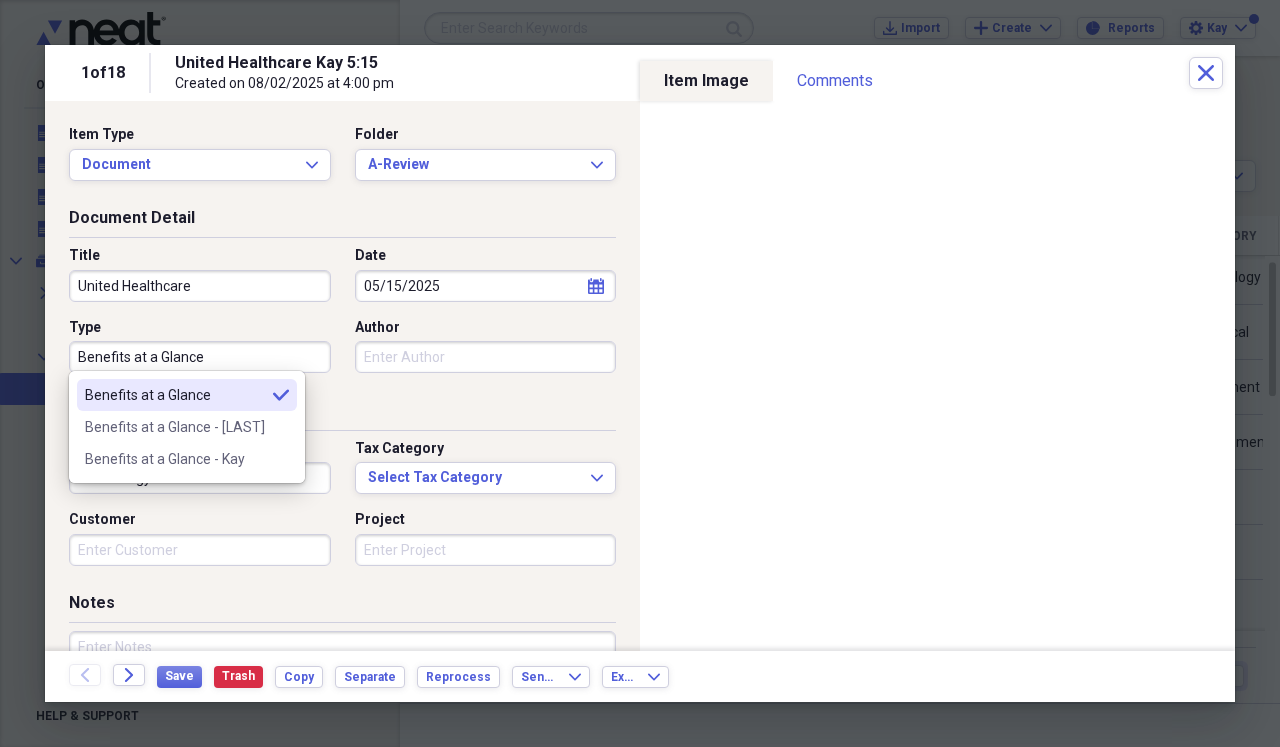type on "Benefits at a Glance" 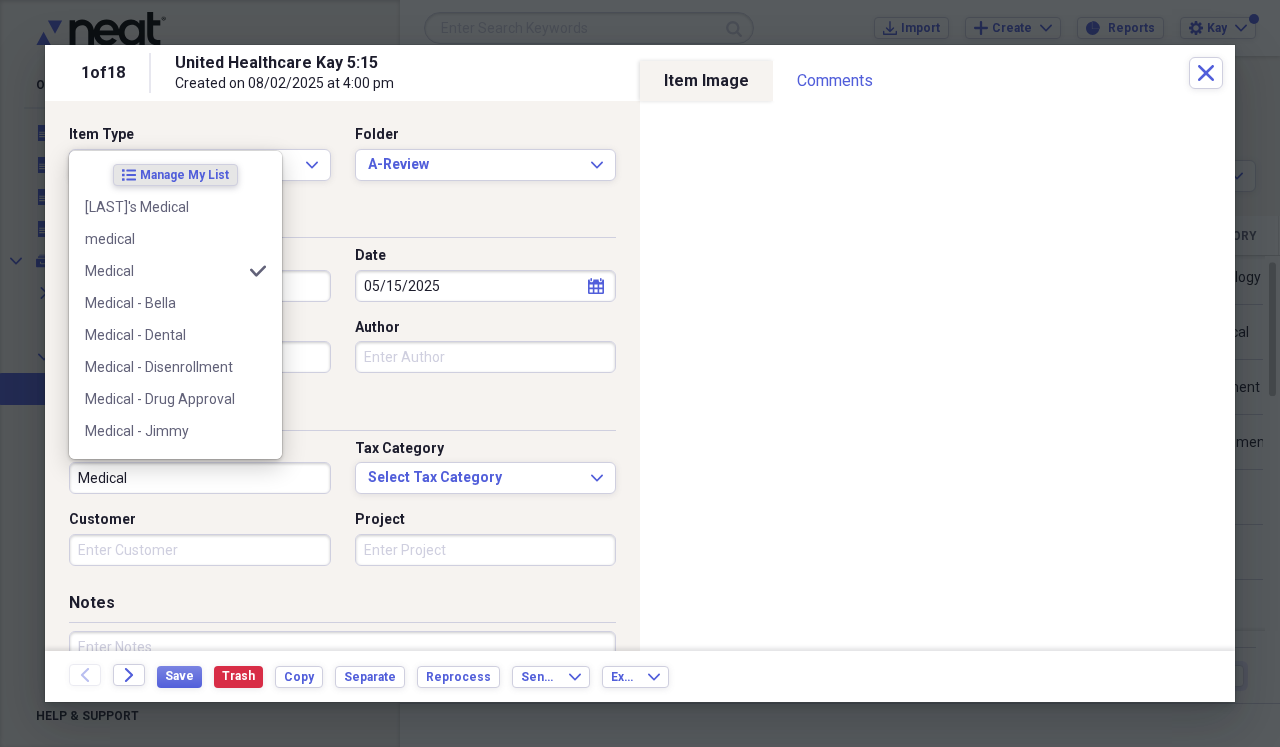 type on "Medical" 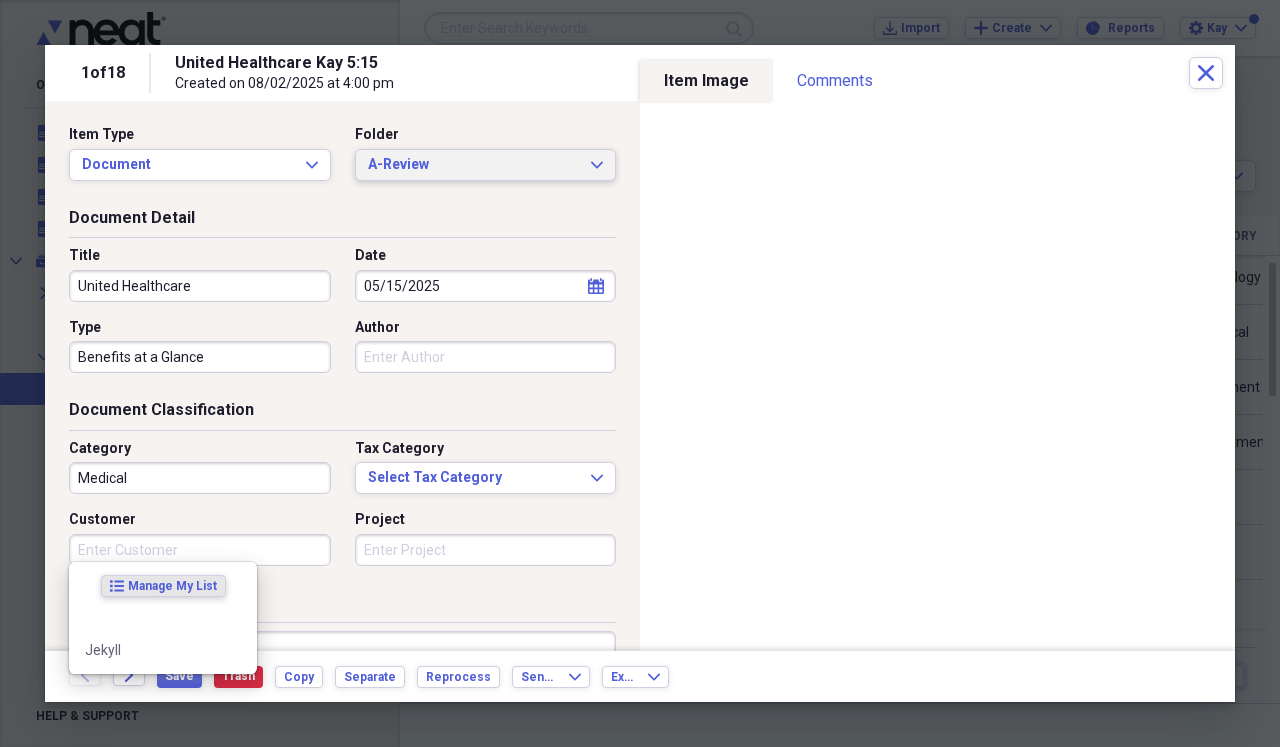 click on "Expand" 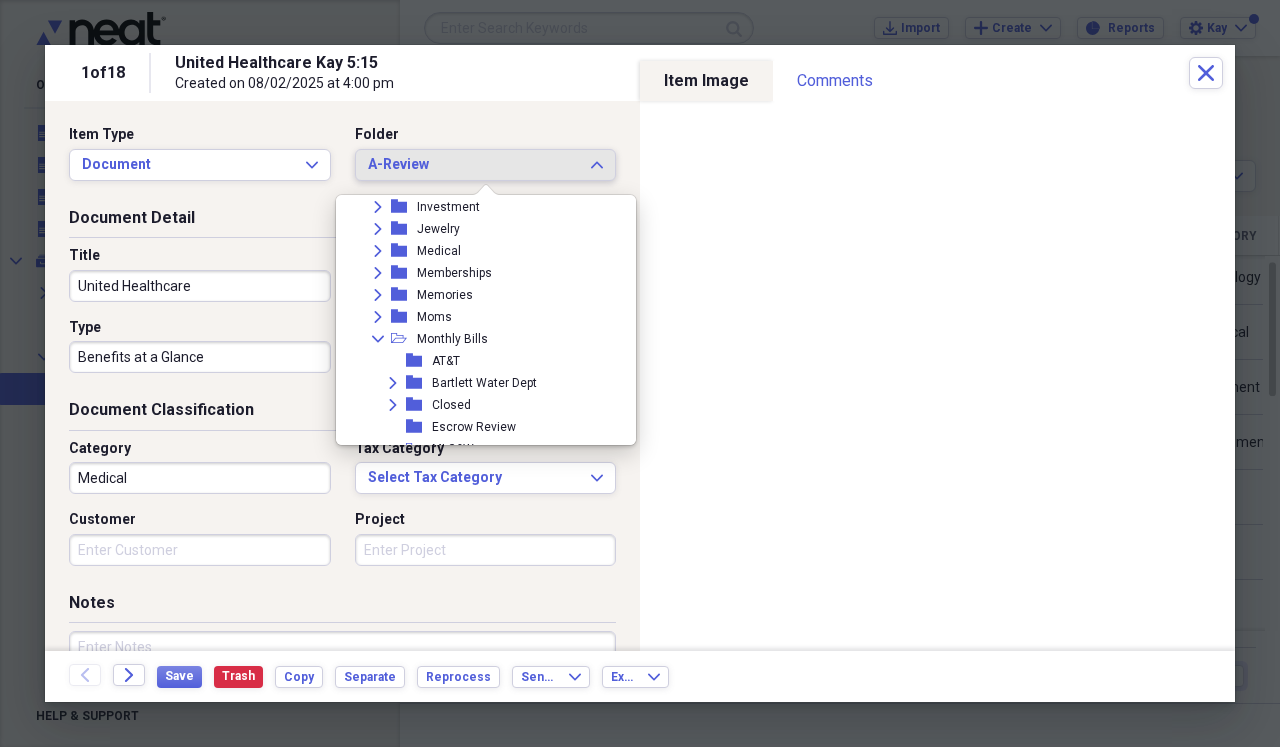 scroll, scrollTop: 524, scrollLeft: 0, axis: vertical 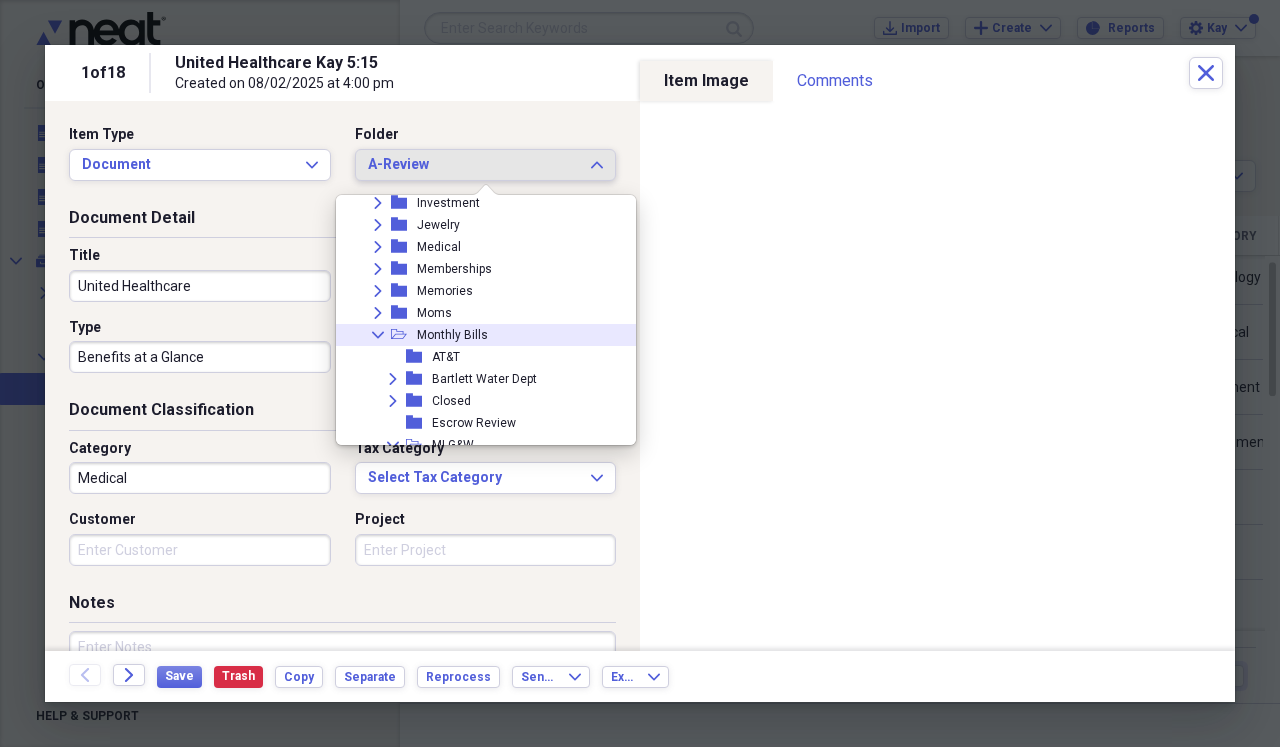 click on "Collapse" 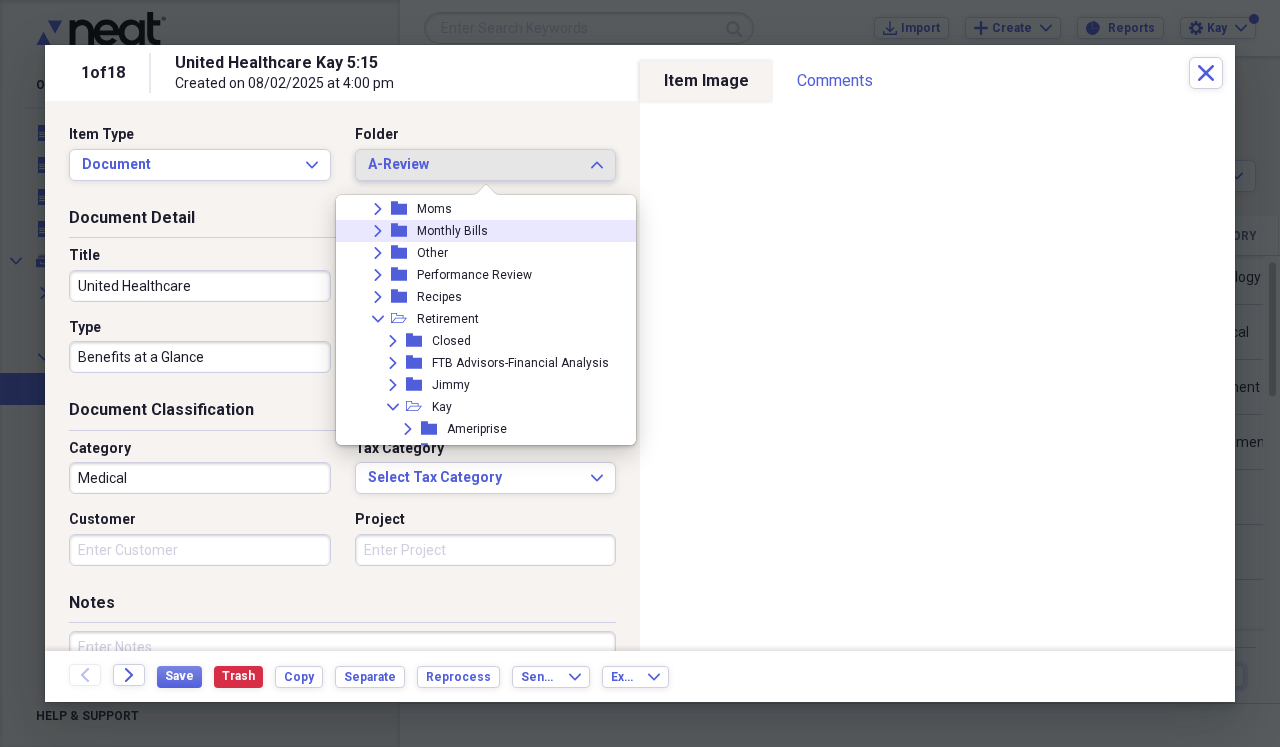 scroll, scrollTop: 629, scrollLeft: 0, axis: vertical 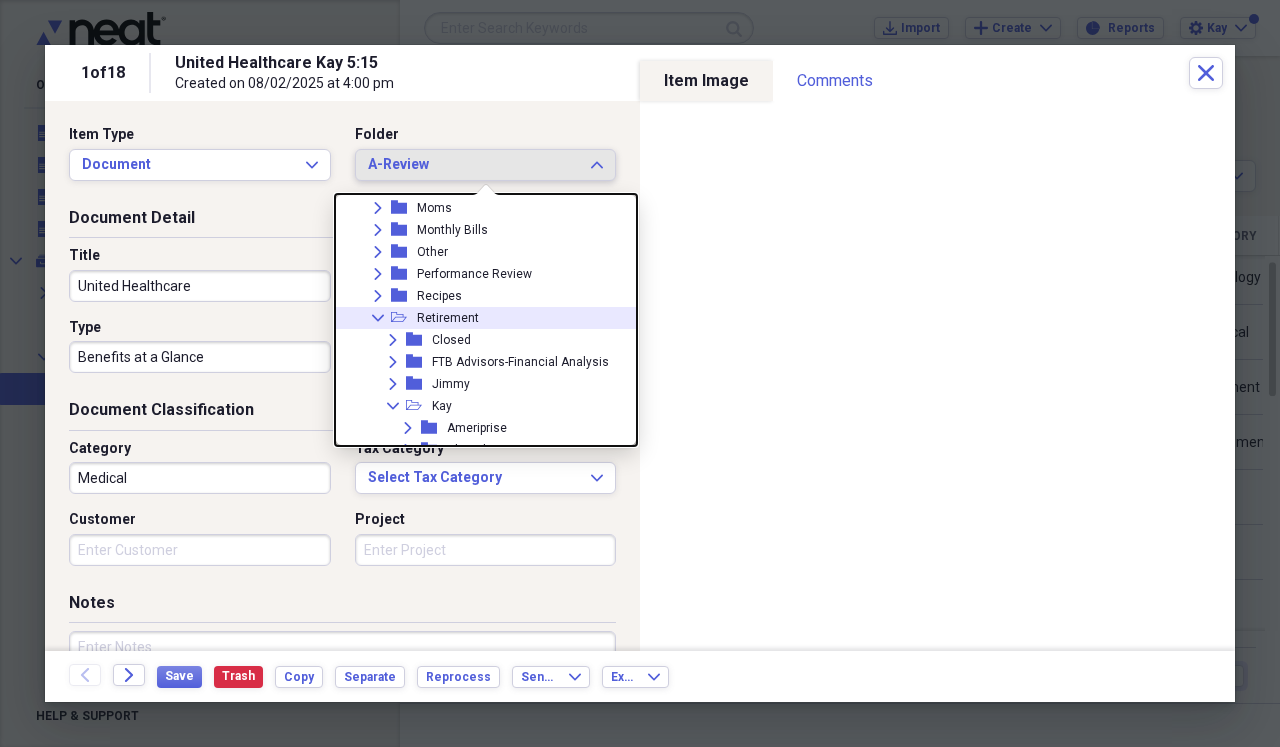 click on "Collapse" 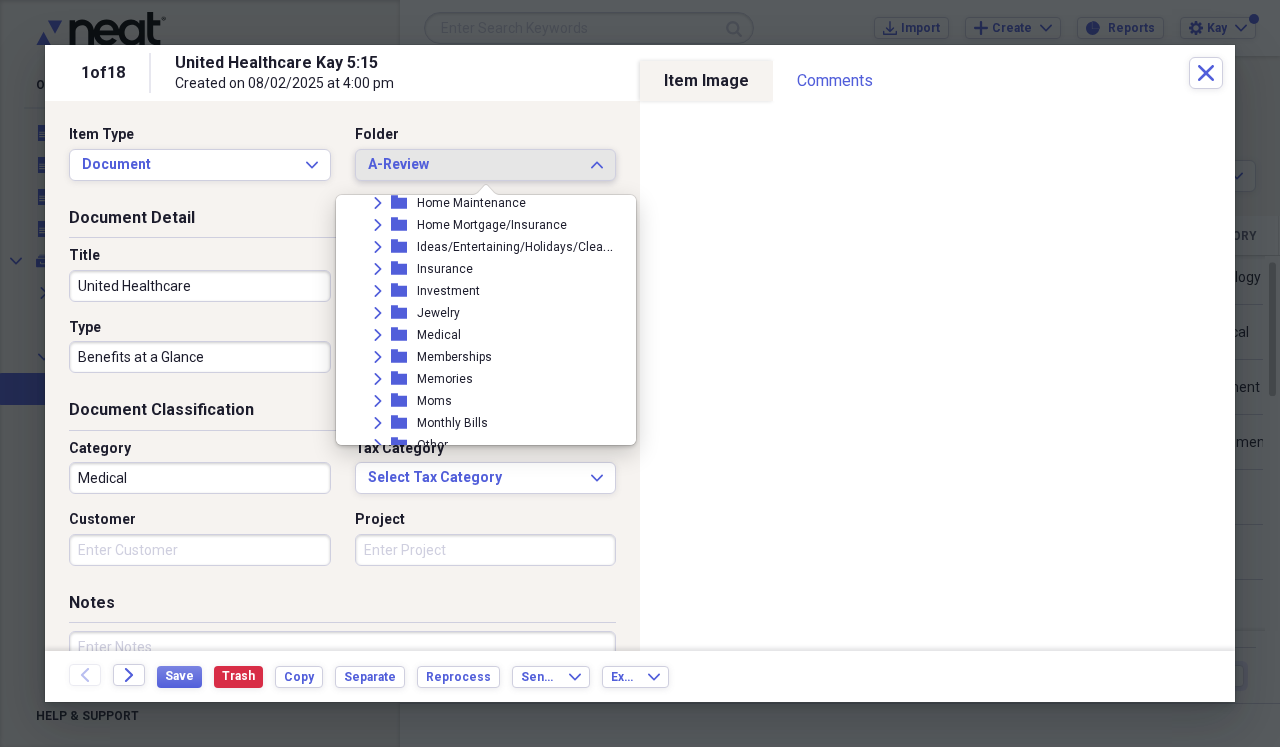 scroll, scrollTop: 435, scrollLeft: 0, axis: vertical 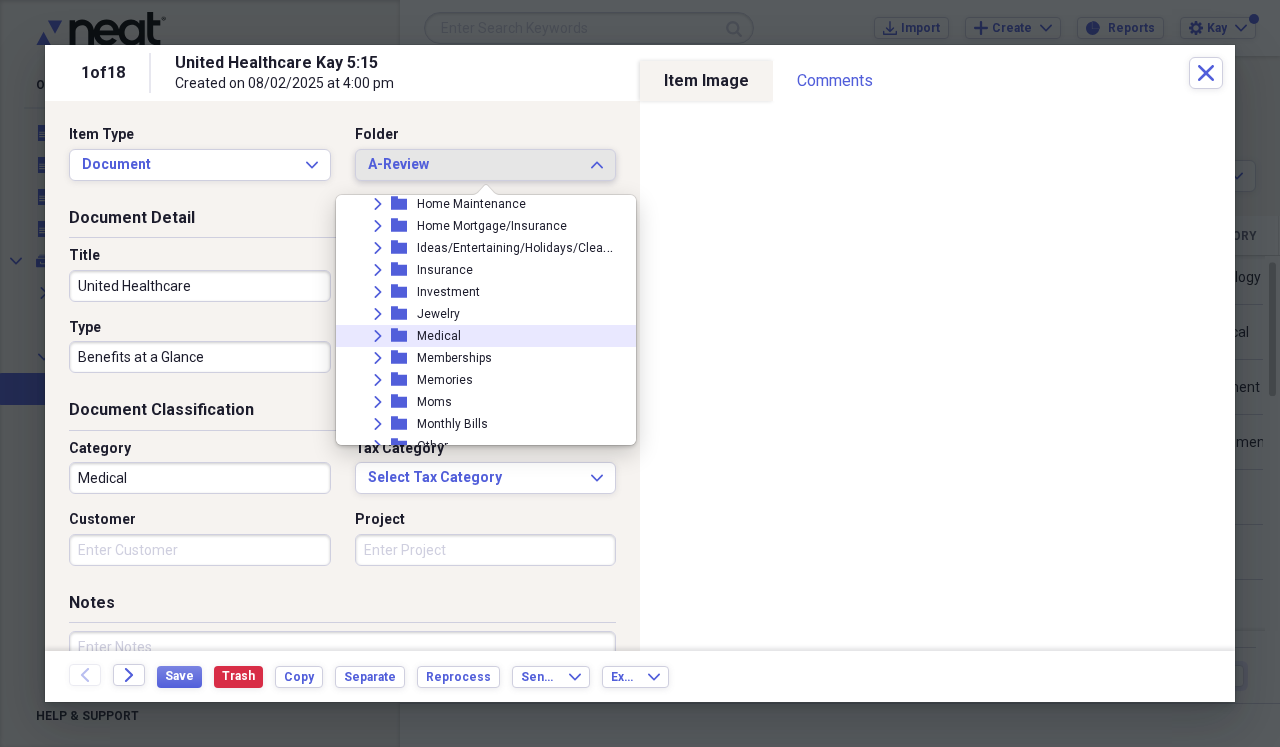 click on "Expand" 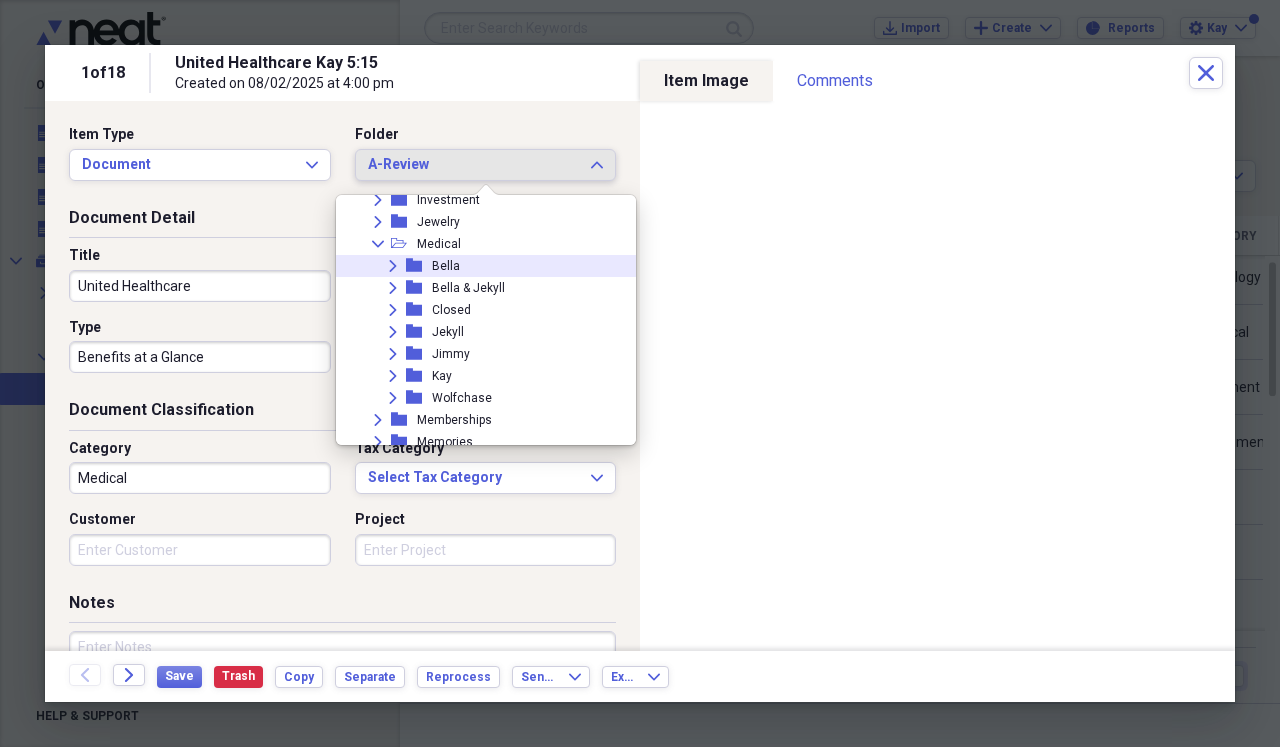scroll, scrollTop: 534, scrollLeft: 0, axis: vertical 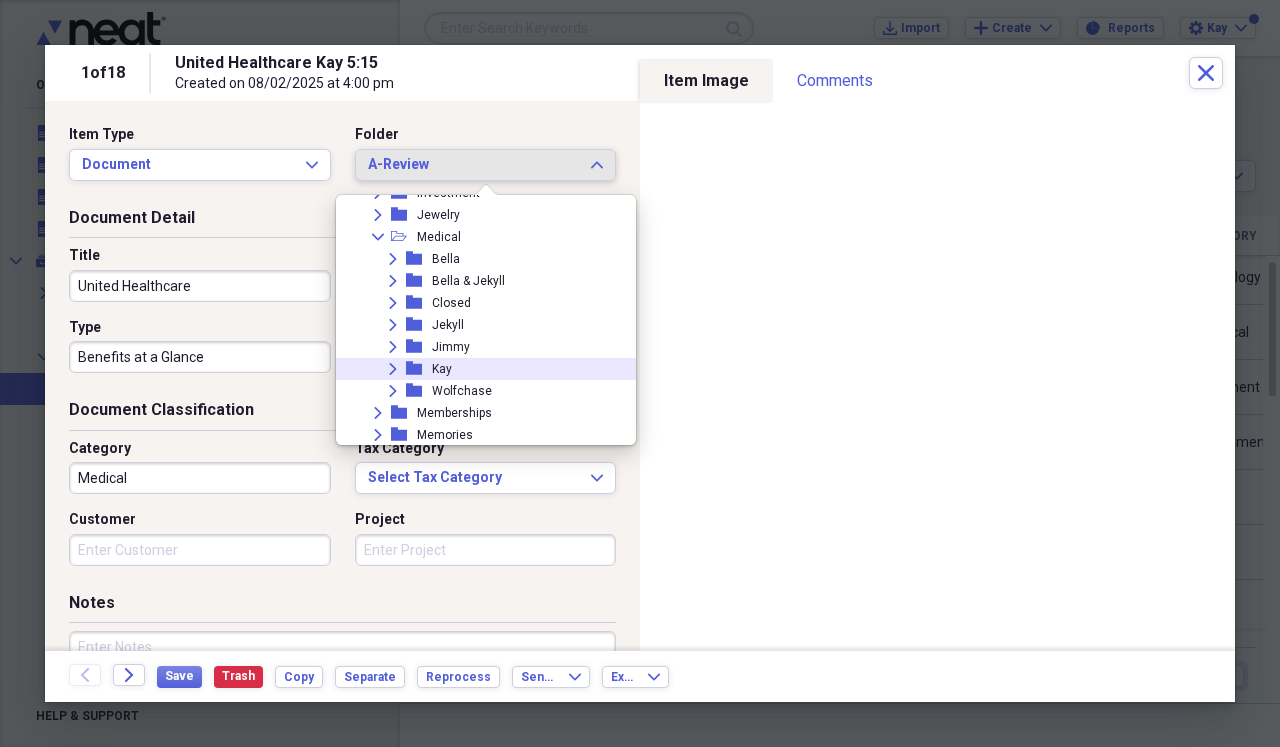 click on "Expand" 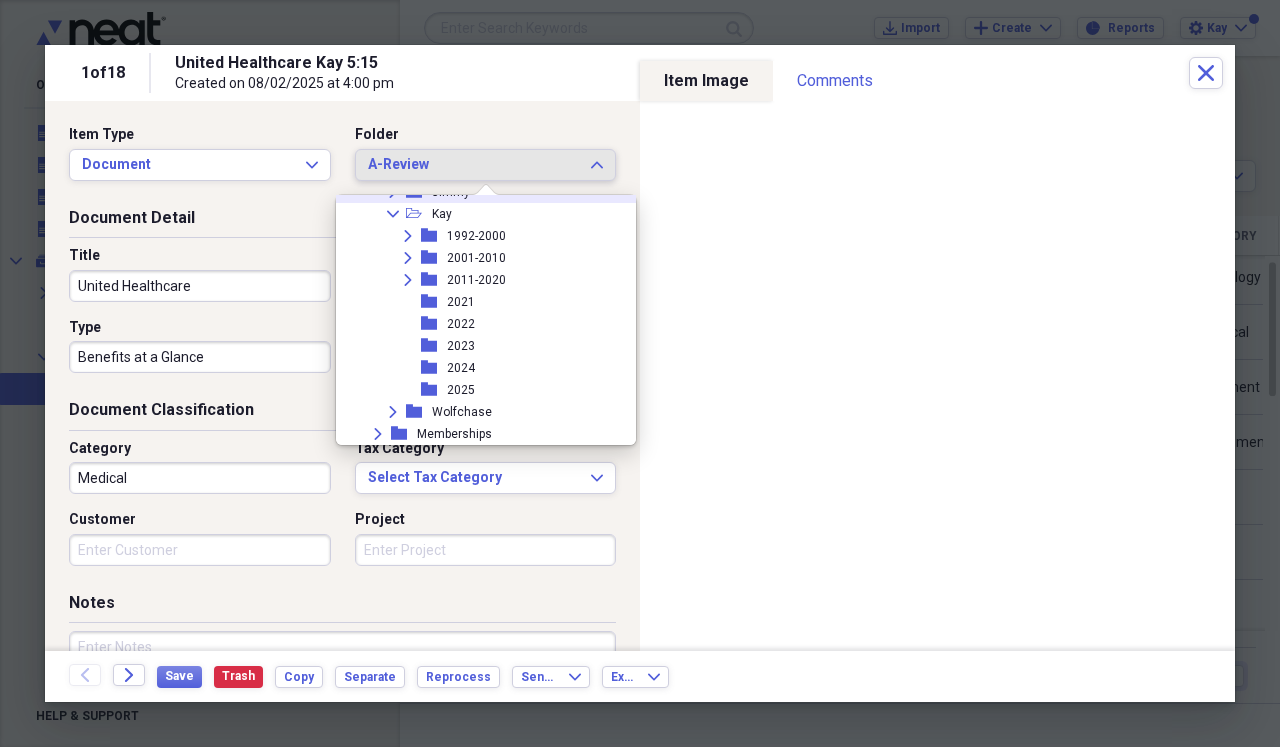 scroll, scrollTop: 697, scrollLeft: 0, axis: vertical 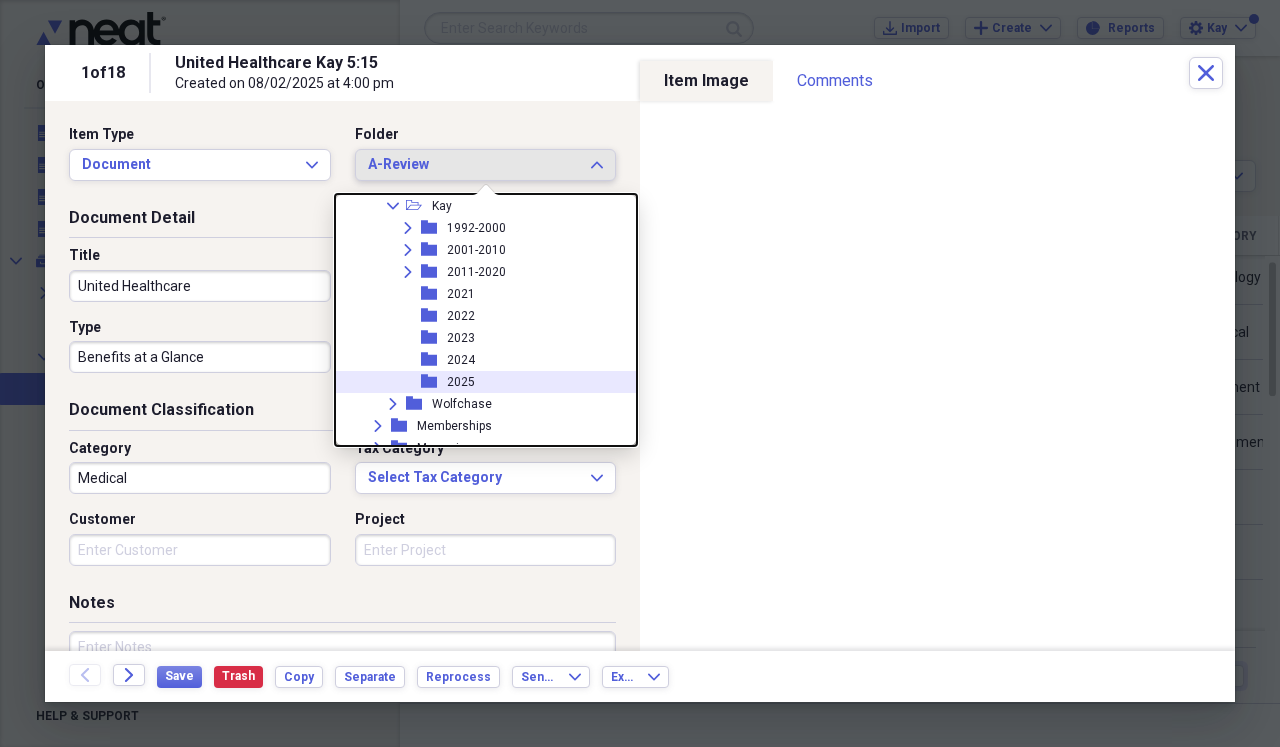 click on "2025" at bounding box center (461, 382) 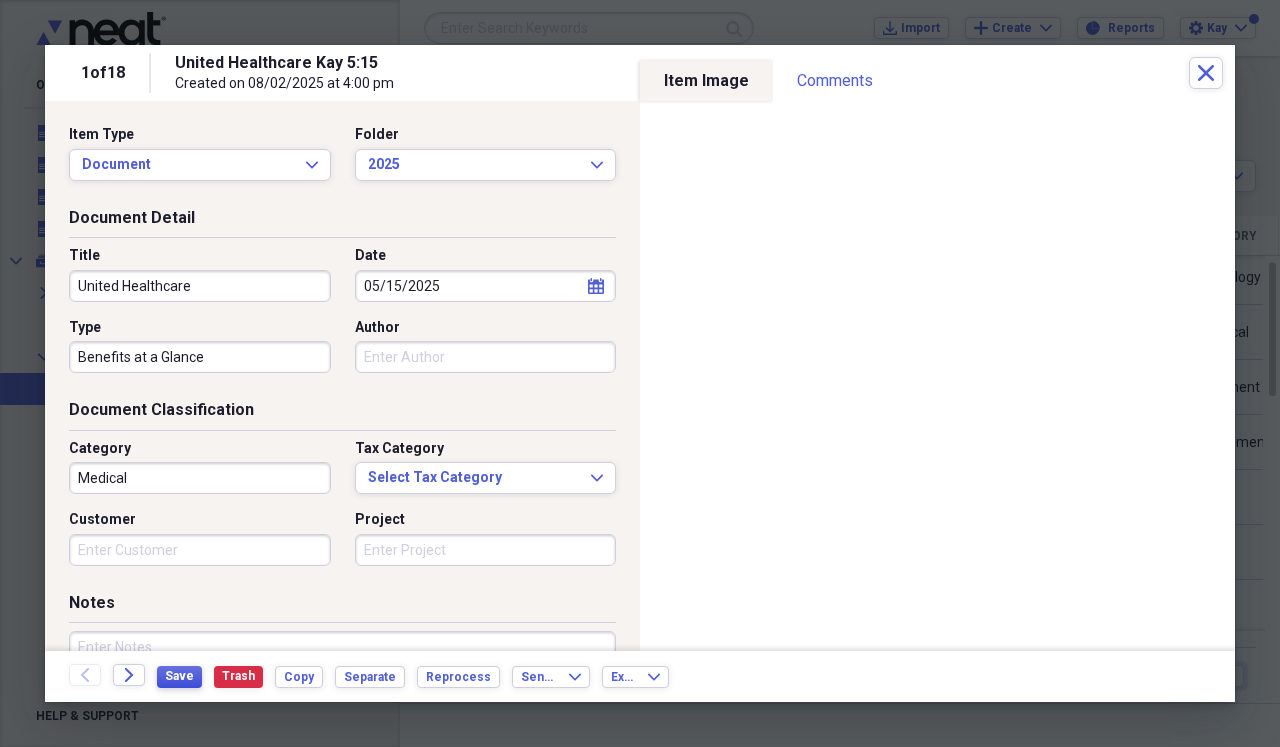 click on "Save" at bounding box center [179, 676] 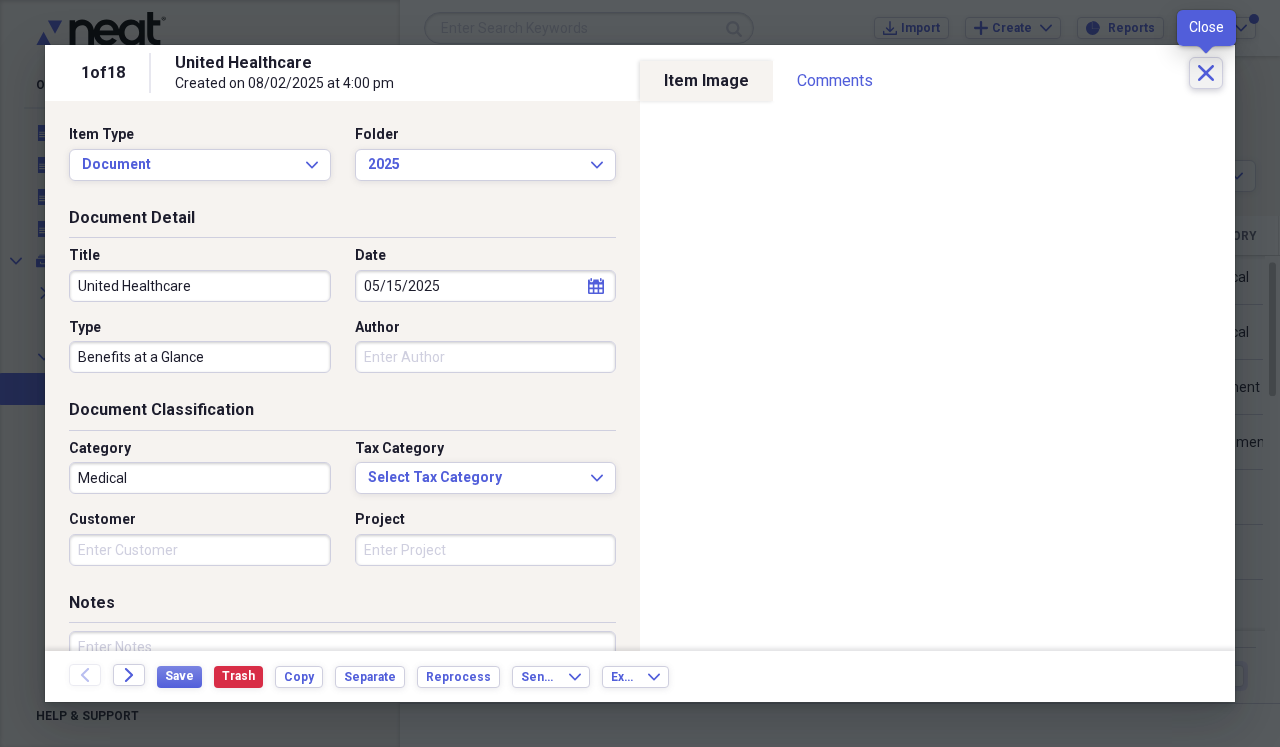 click 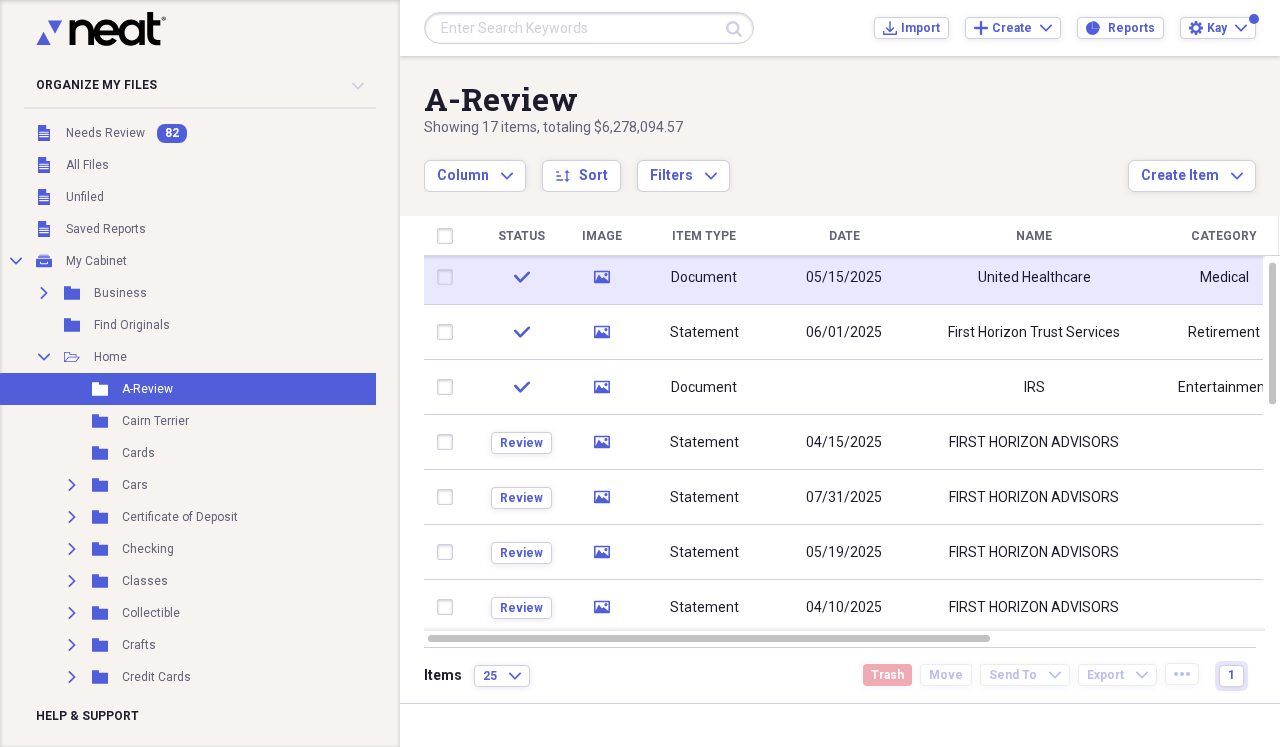 click on "United Healthcare" at bounding box center [1034, 277] 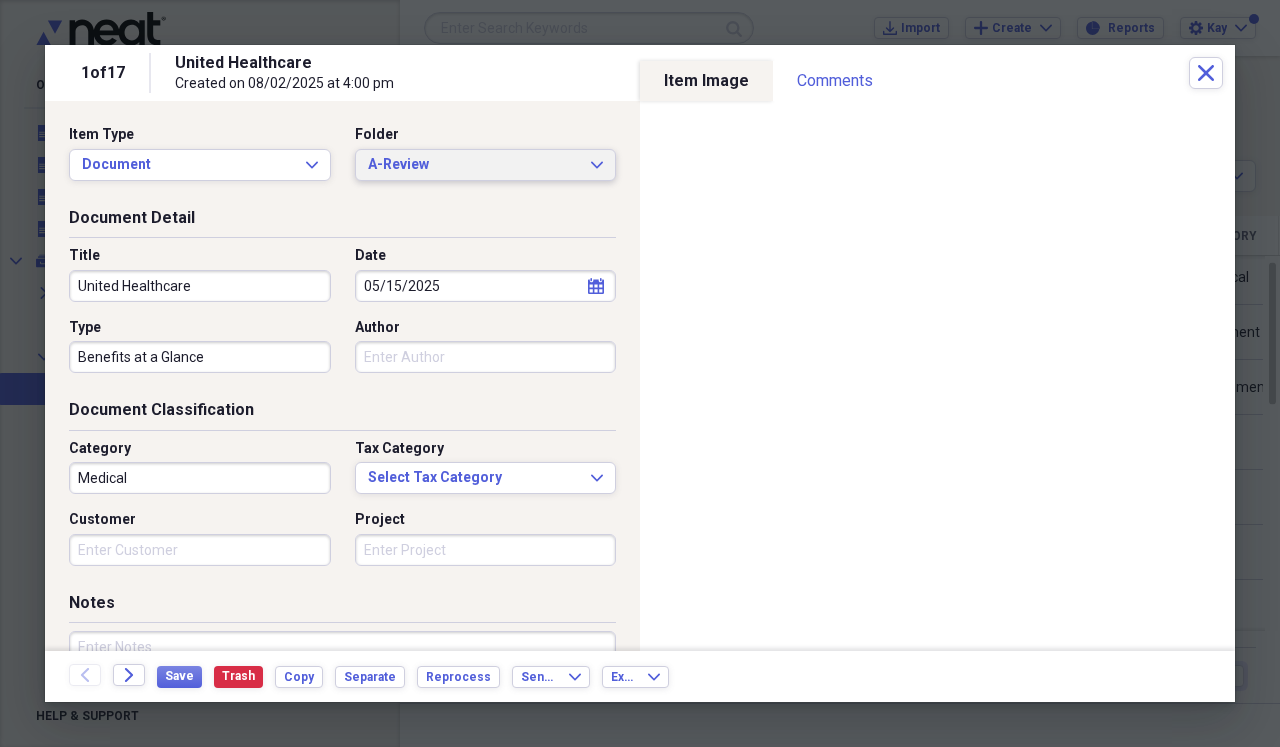 click on "Expand" 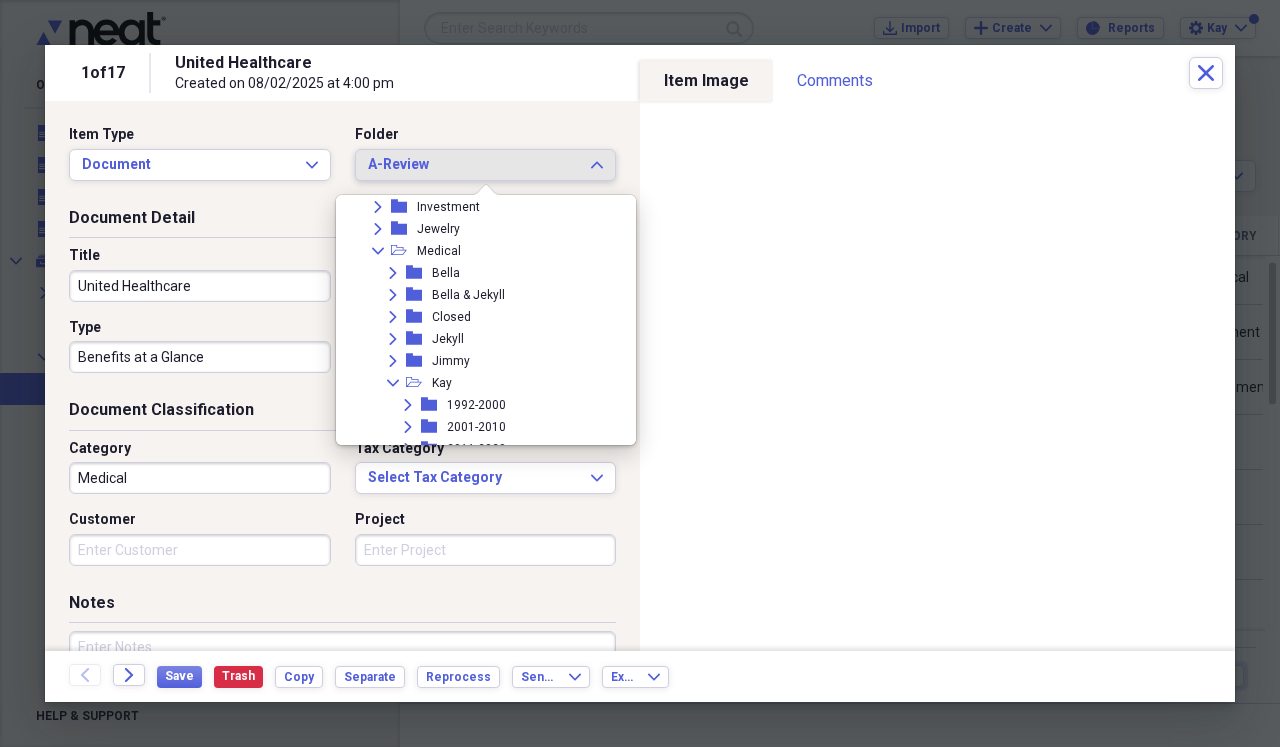 scroll, scrollTop: 535, scrollLeft: 0, axis: vertical 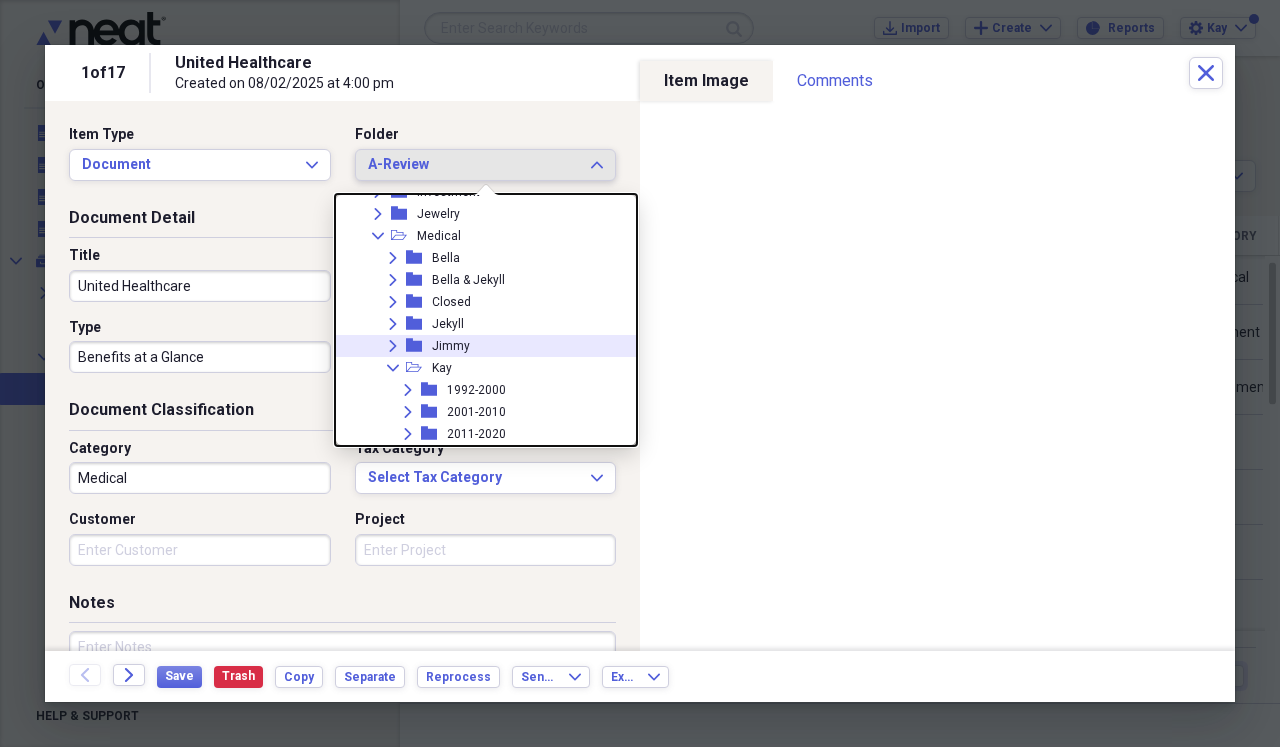 click on "Expand" 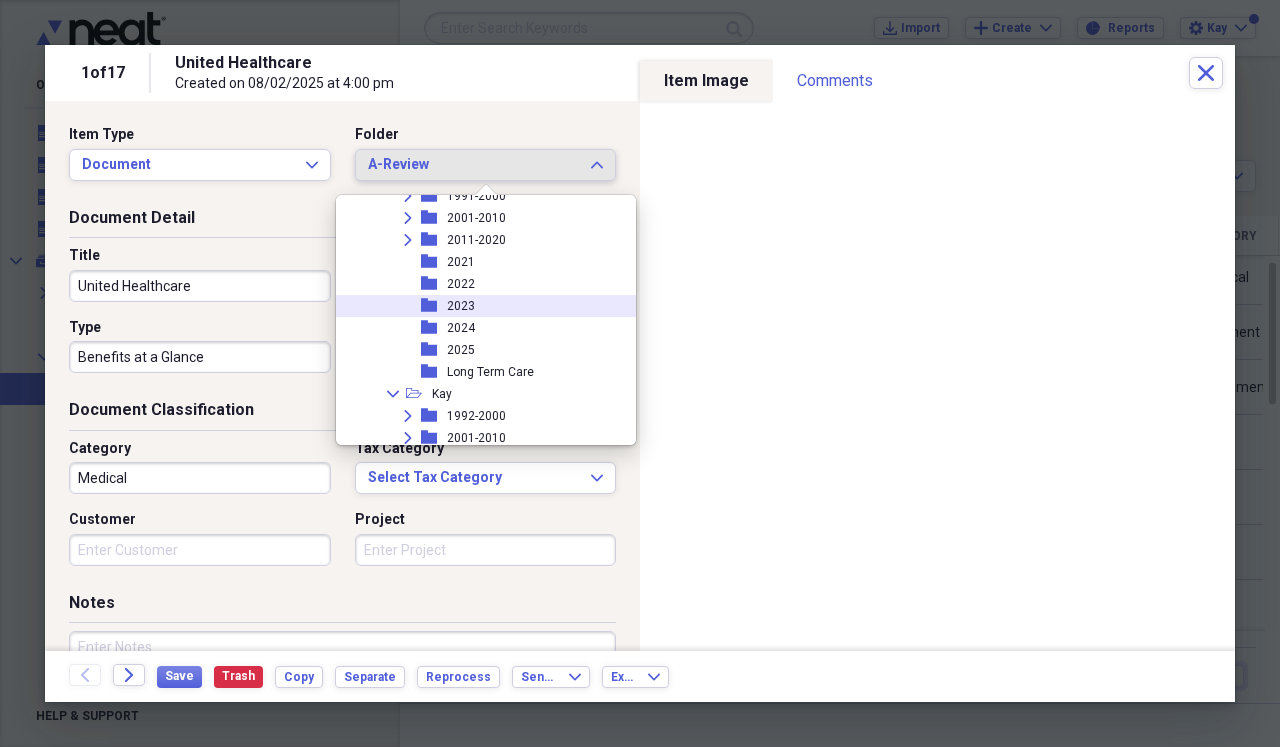 scroll, scrollTop: 730, scrollLeft: 0, axis: vertical 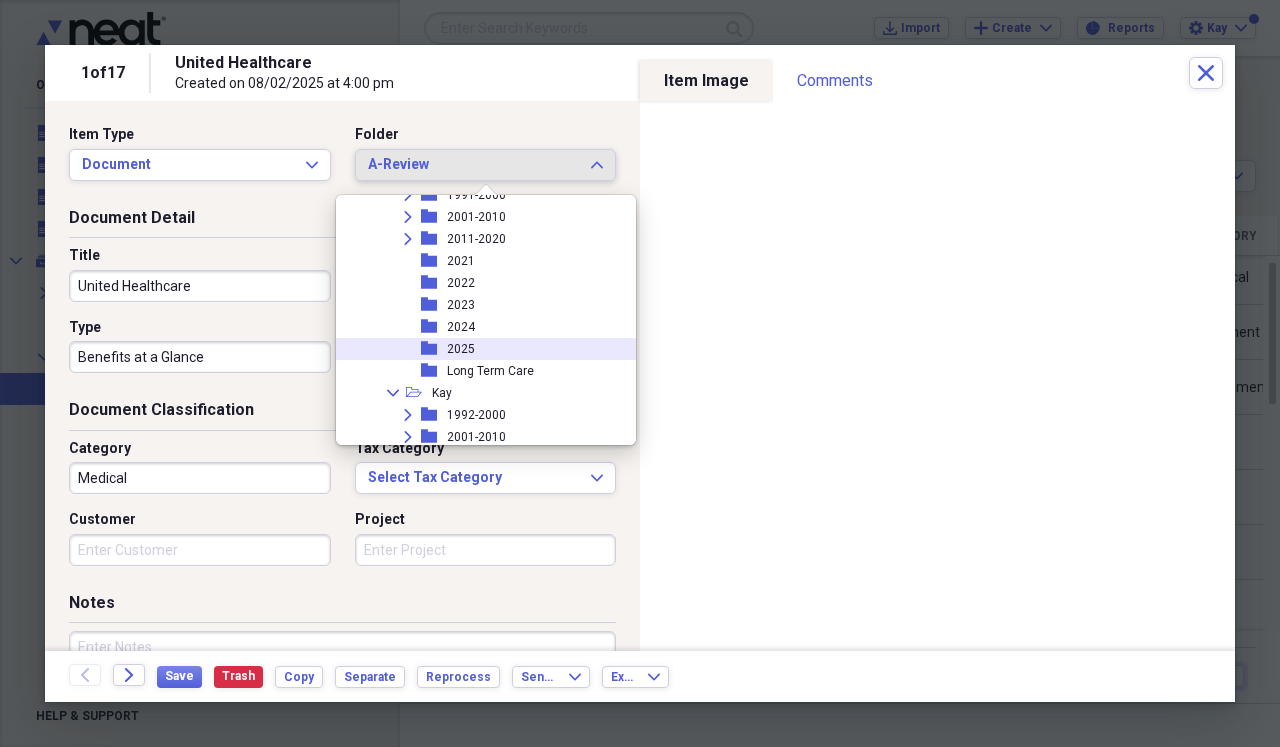 click on "folder 2025" at bounding box center [478, 349] 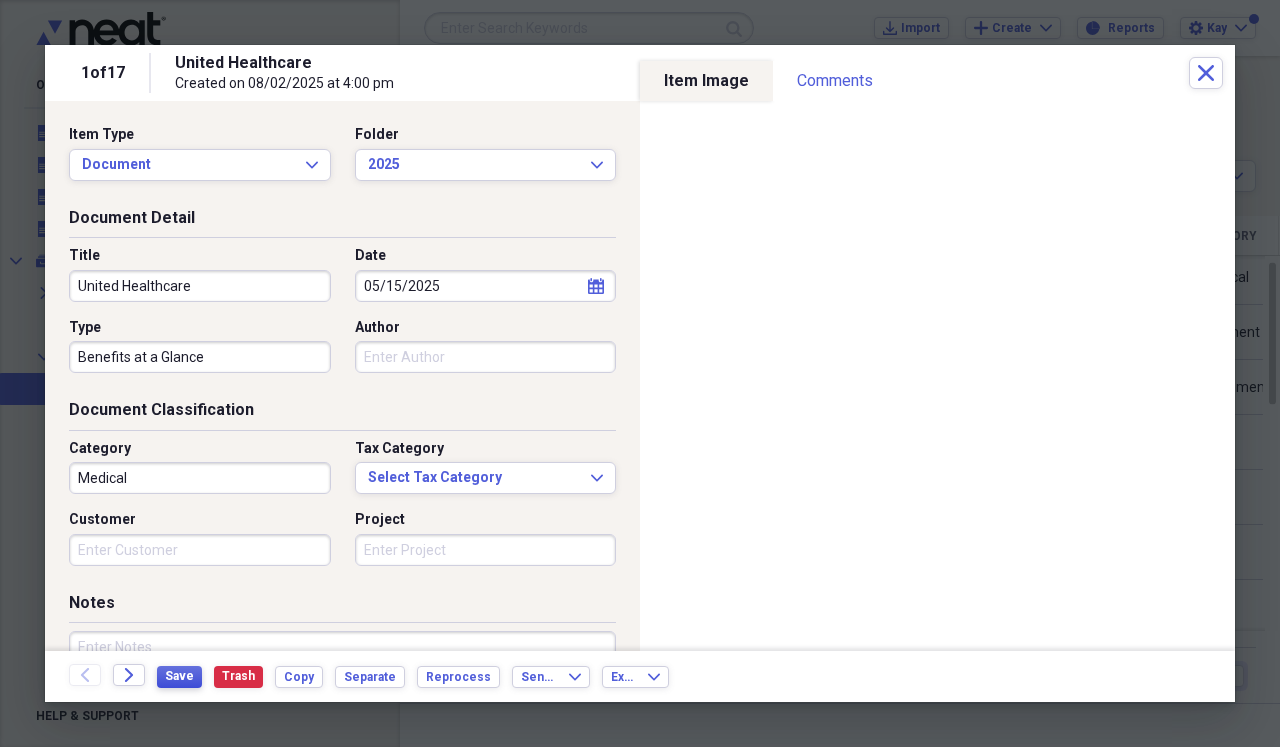 click on "Save" at bounding box center [179, 676] 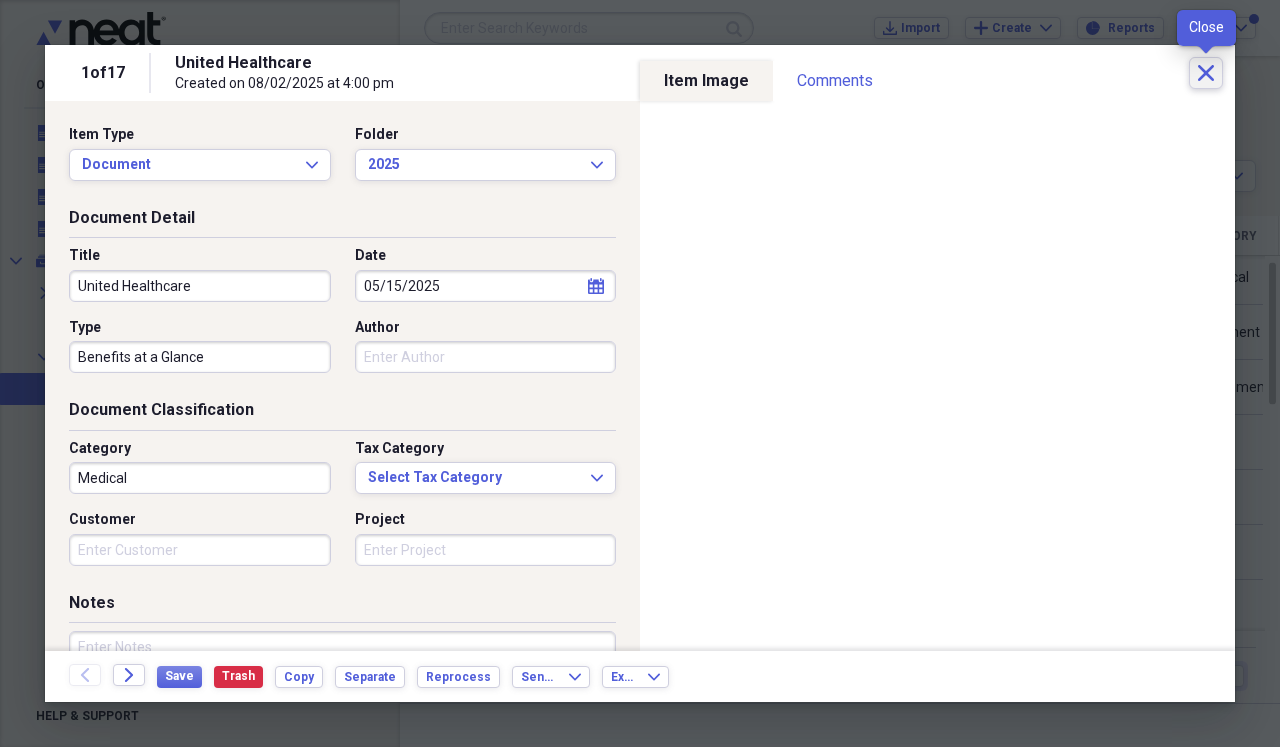 click 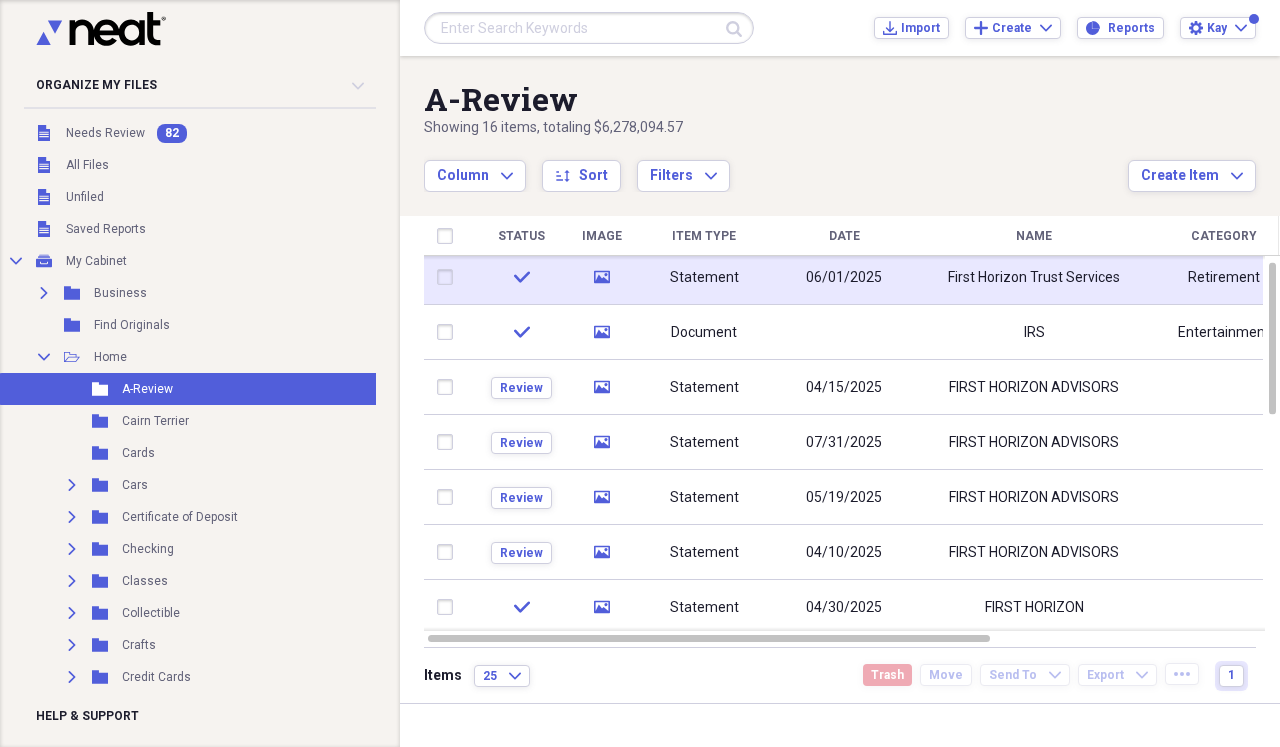 click on "First Horizon Trust Services" at bounding box center [1034, 277] 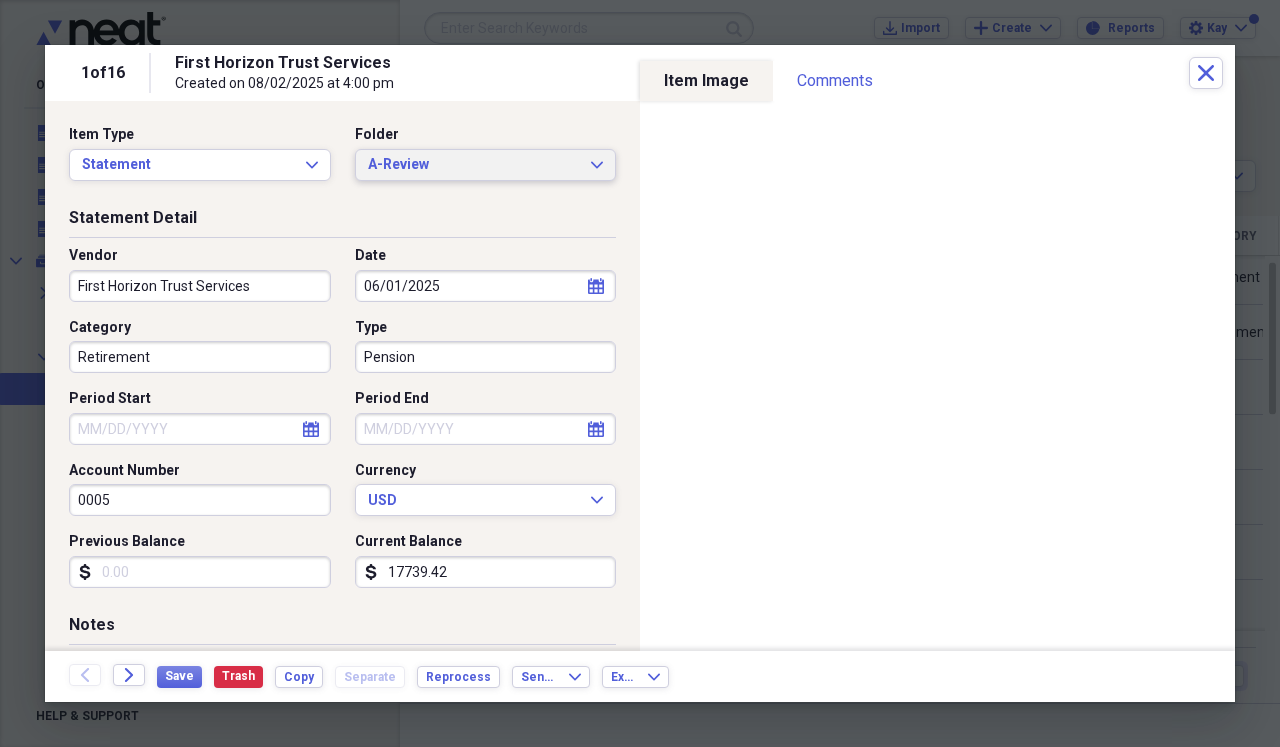 click on "Expand" 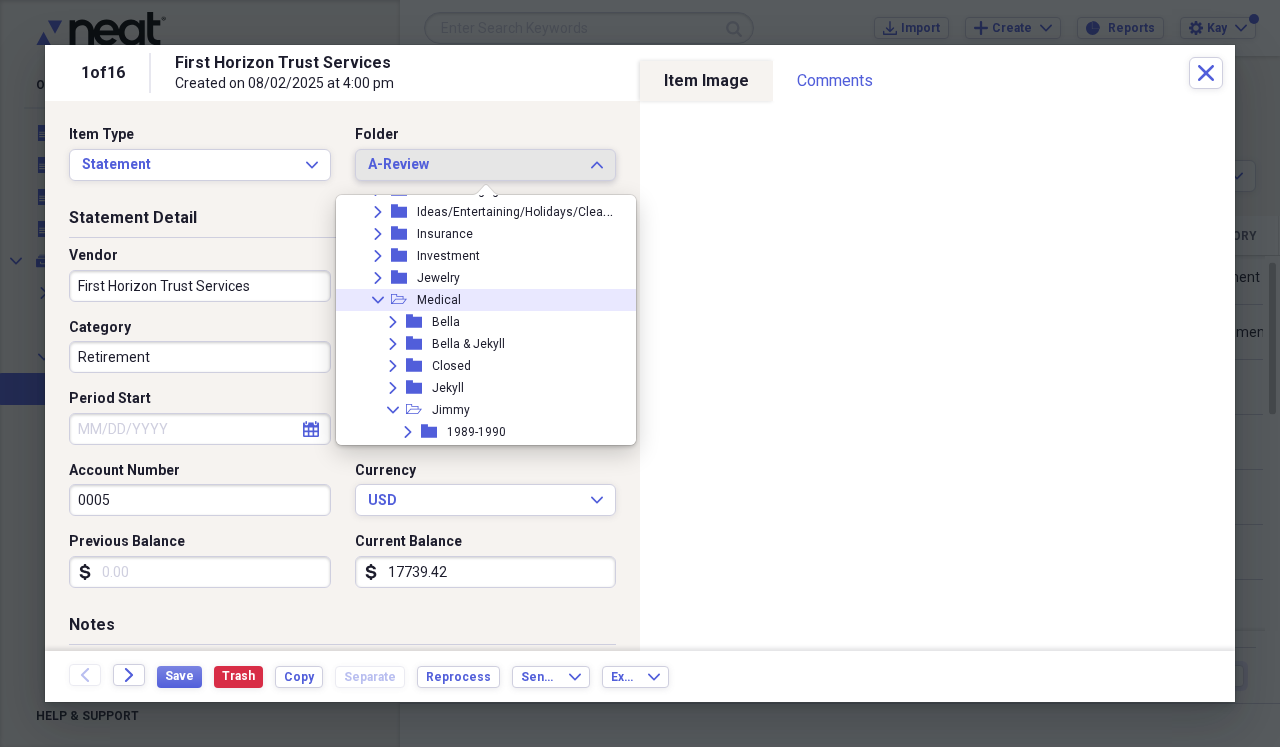 scroll, scrollTop: 473, scrollLeft: 0, axis: vertical 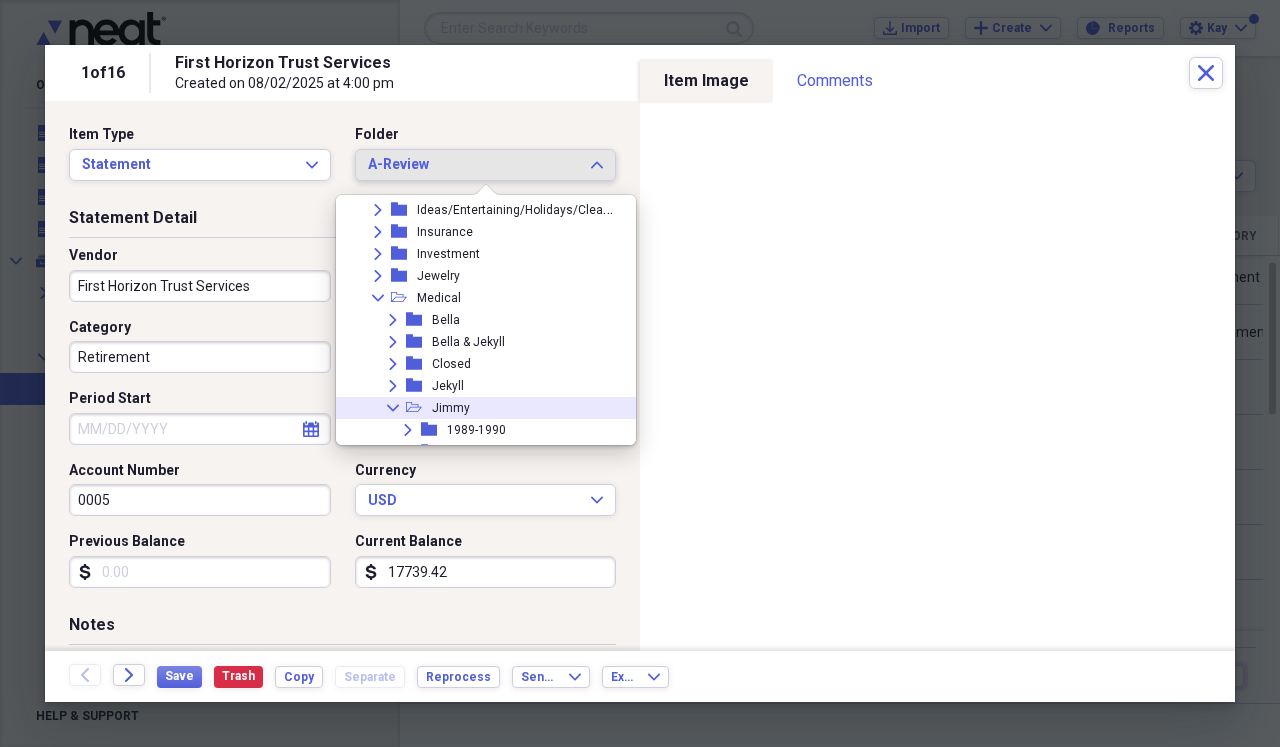 click on "Collapse" 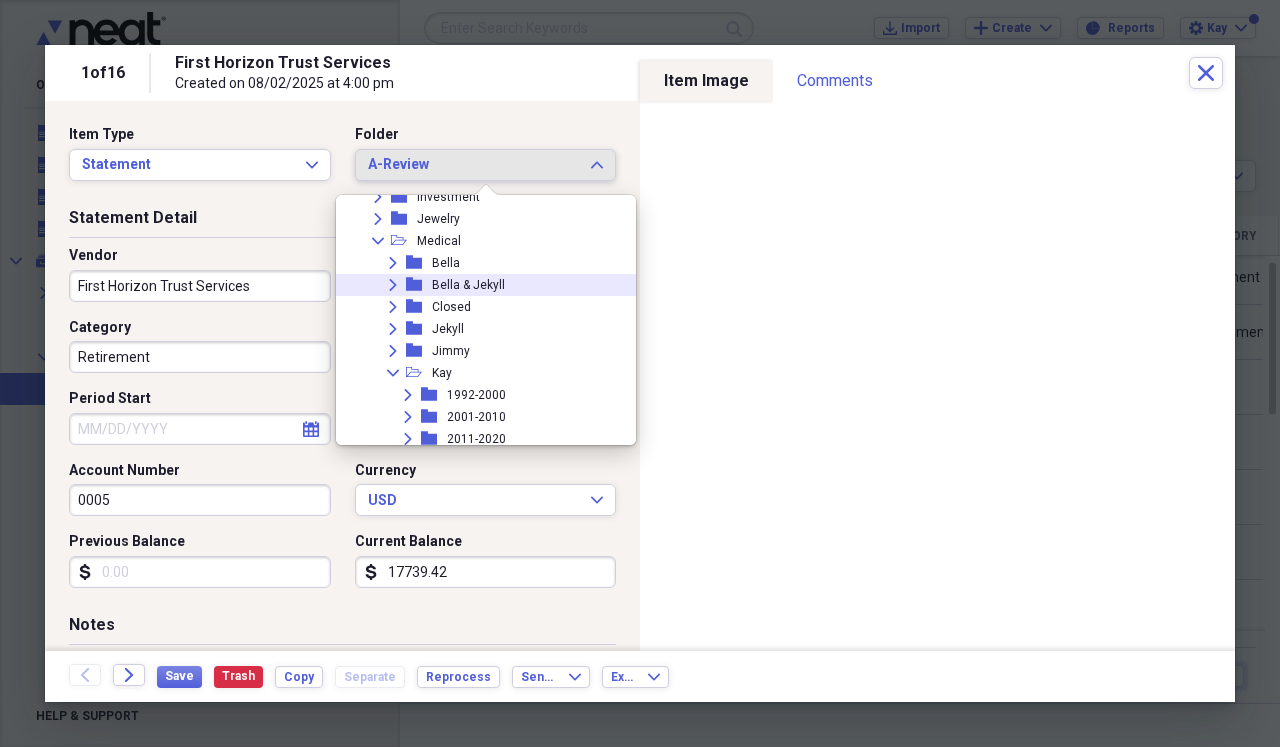 scroll, scrollTop: 552, scrollLeft: 0, axis: vertical 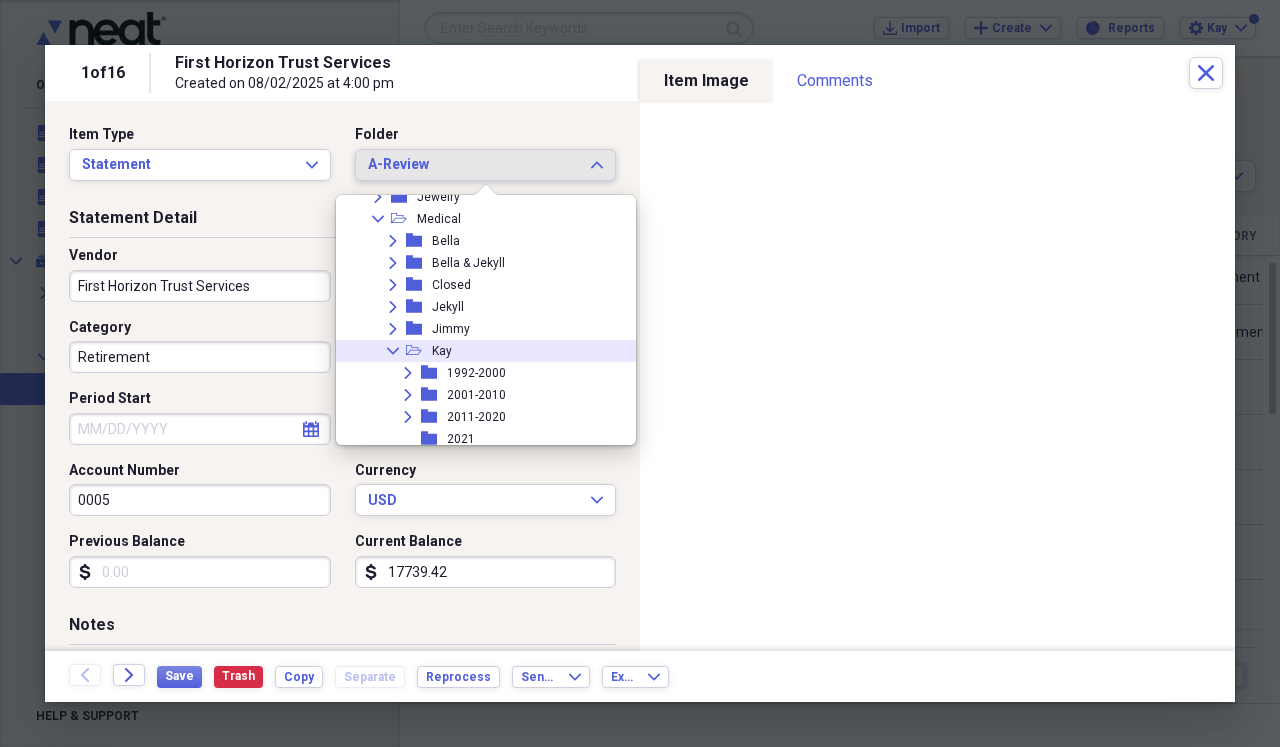 click on "Collapse" 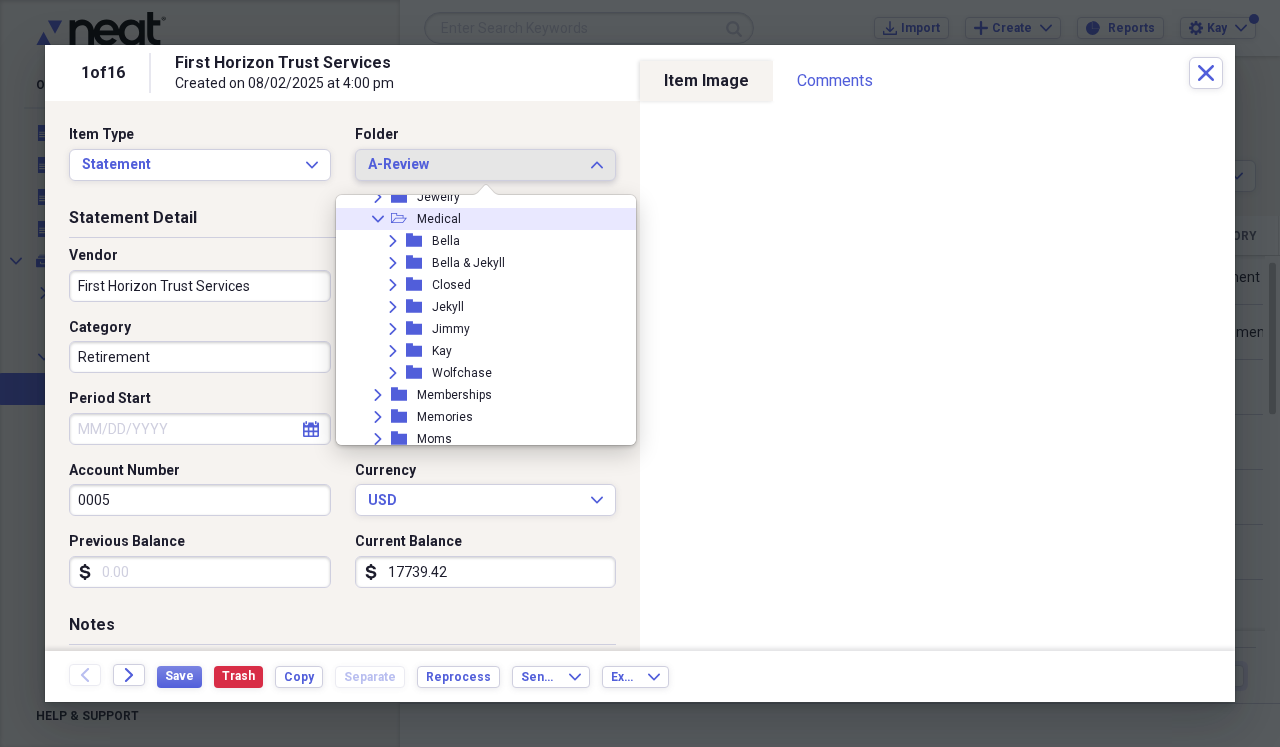 click on "Collapse" 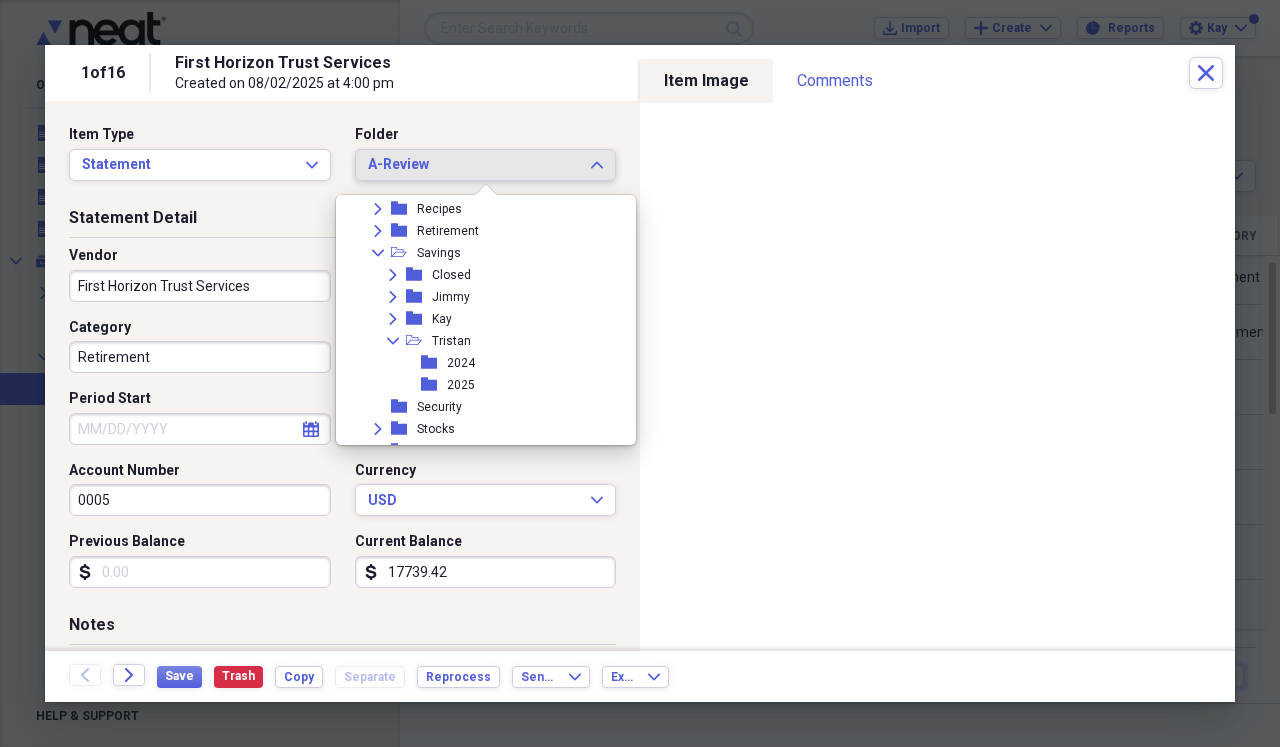 scroll, scrollTop: 717, scrollLeft: 0, axis: vertical 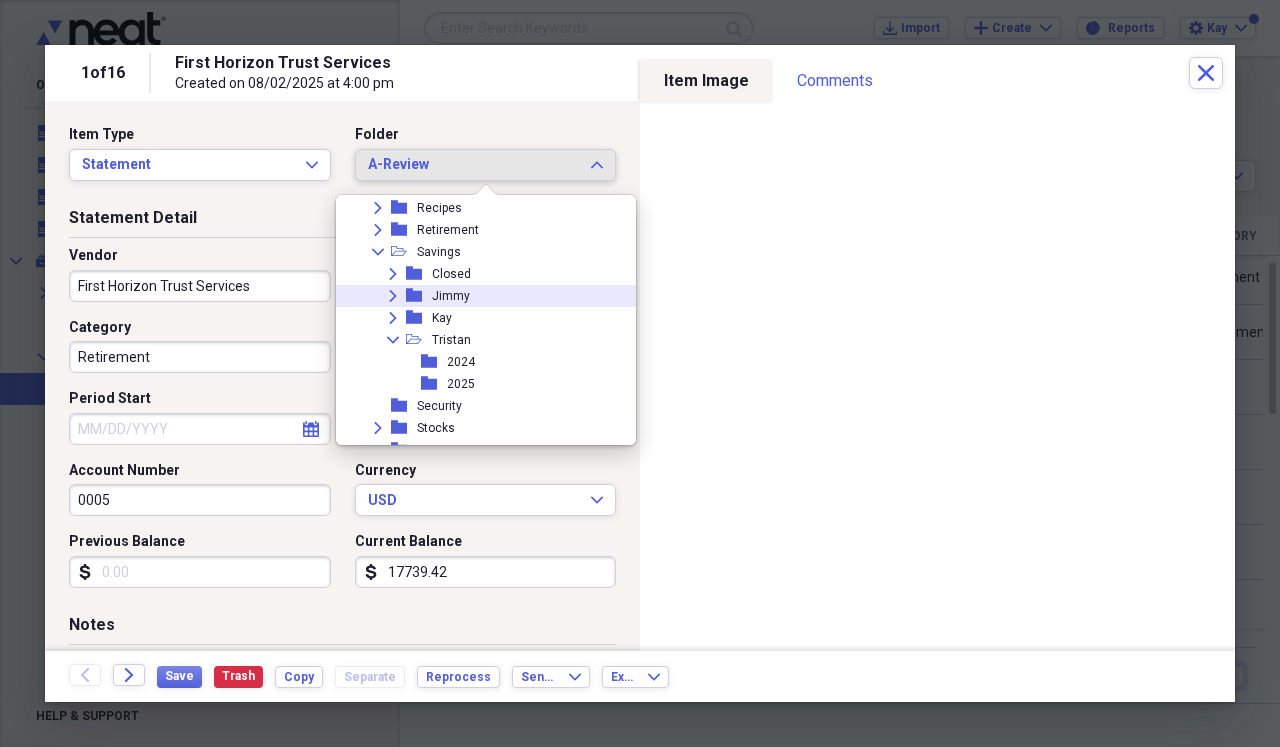 click 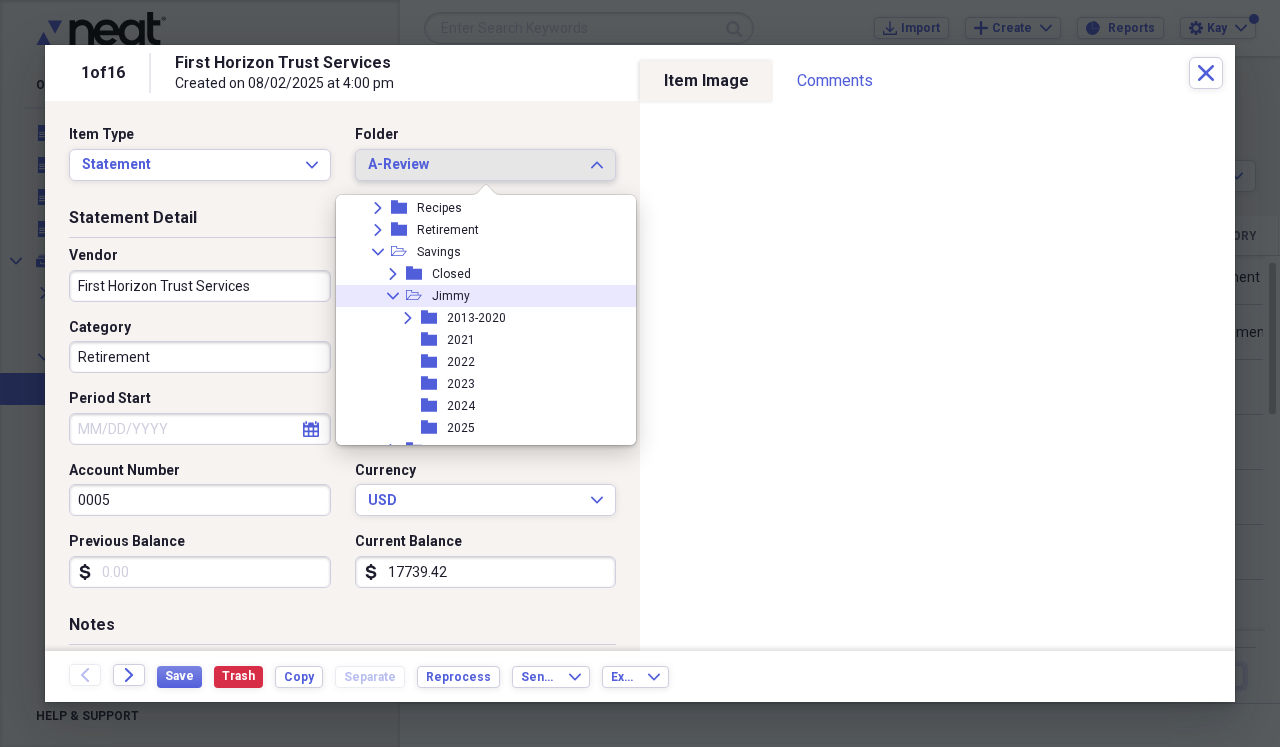 click 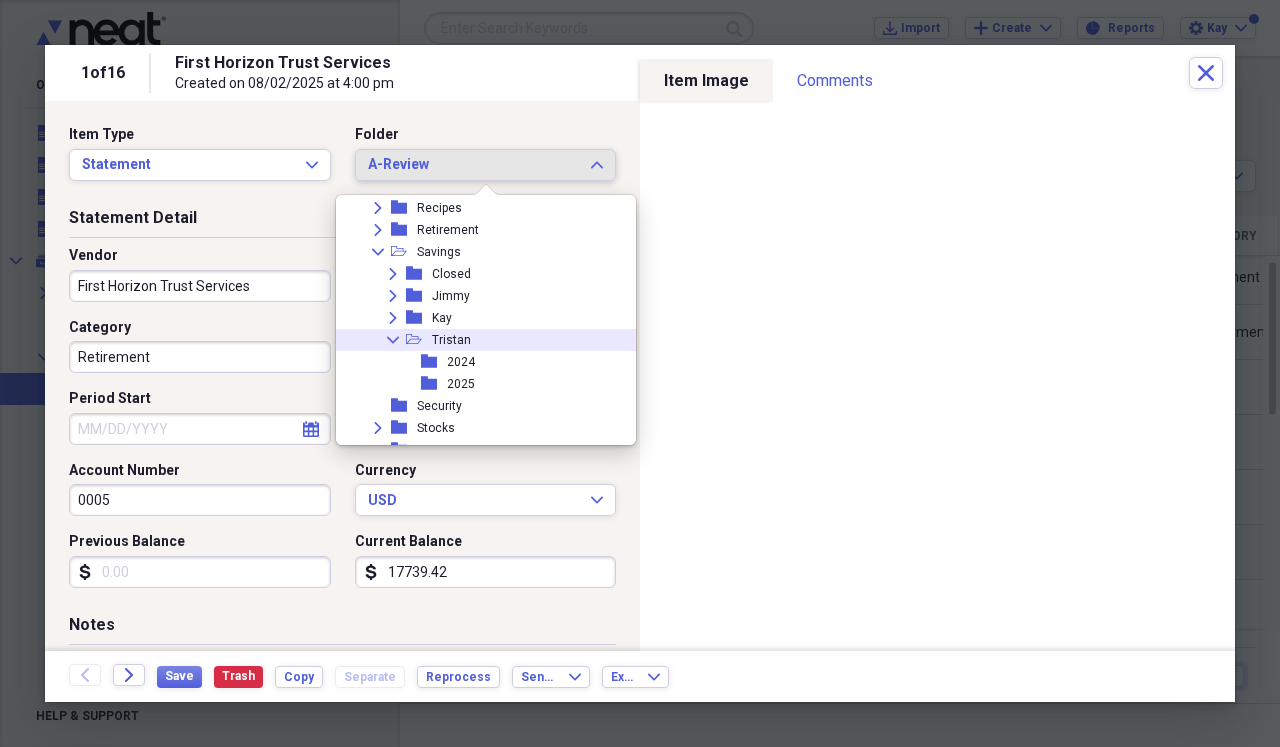 click on "Collapse" 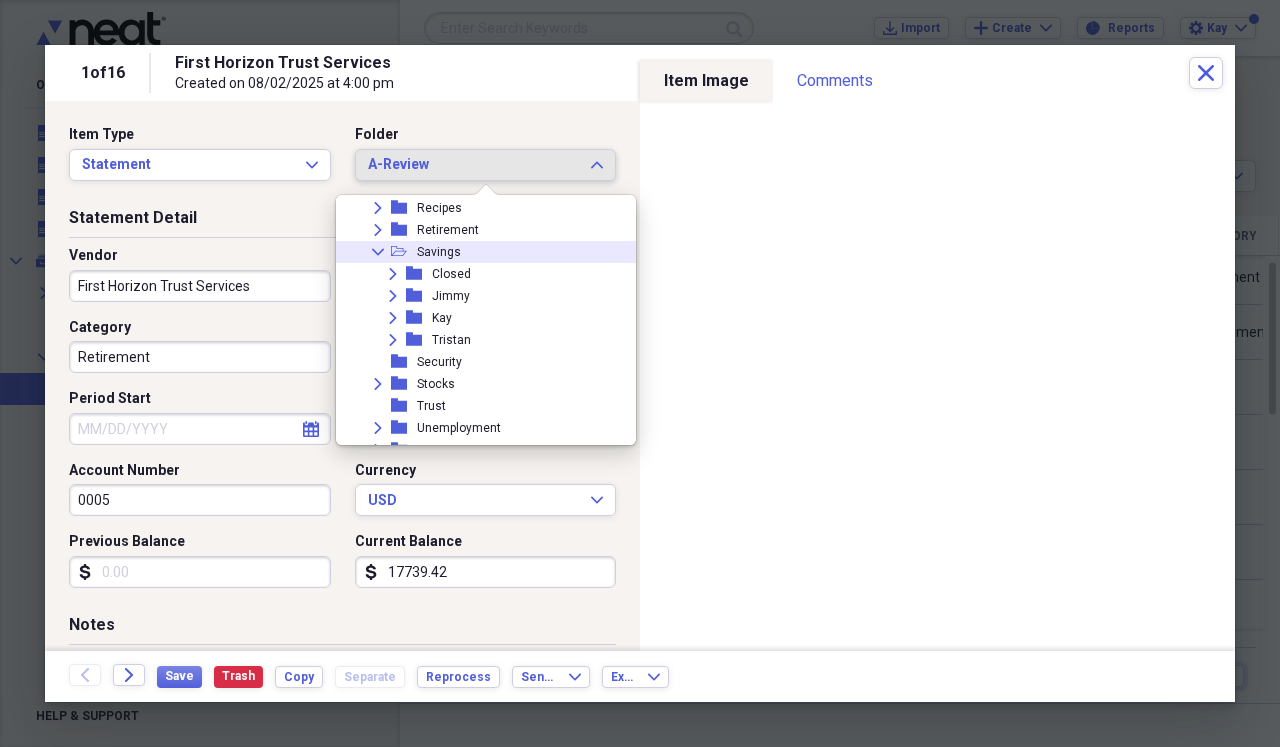 click on "Collapse" at bounding box center (378, 252) 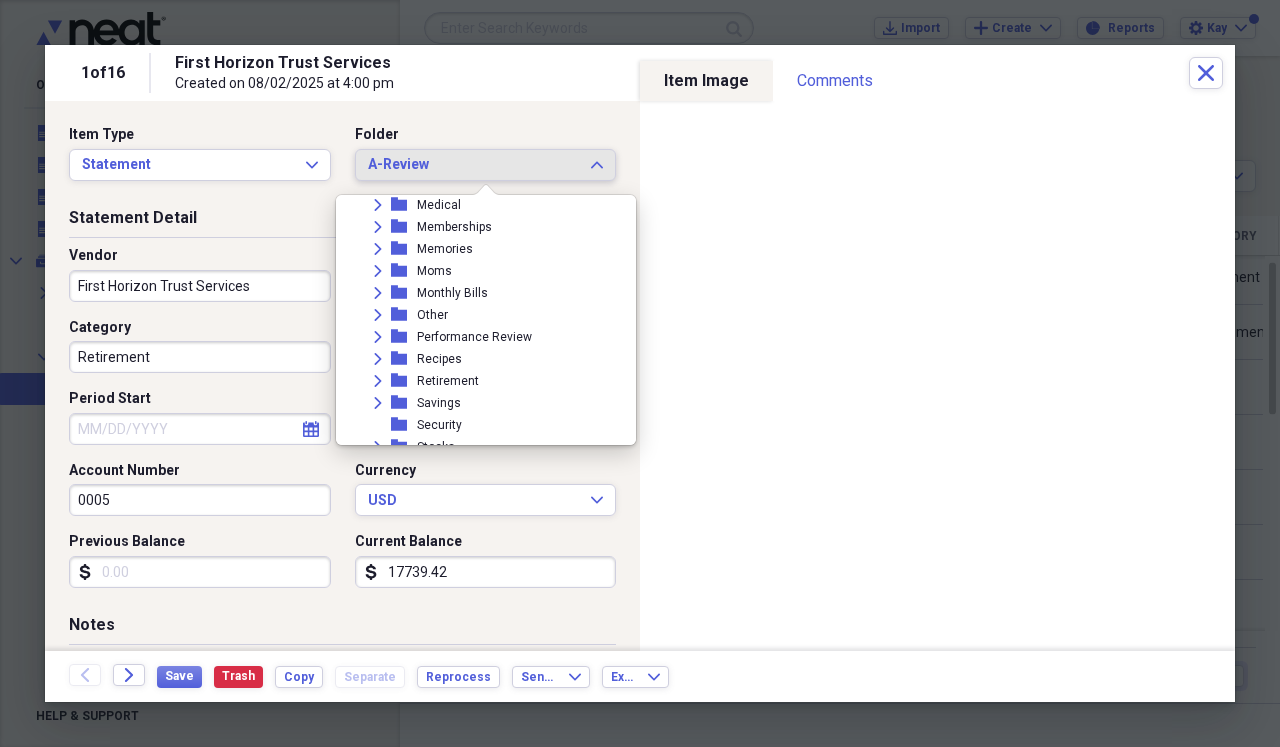 scroll, scrollTop: 565, scrollLeft: 0, axis: vertical 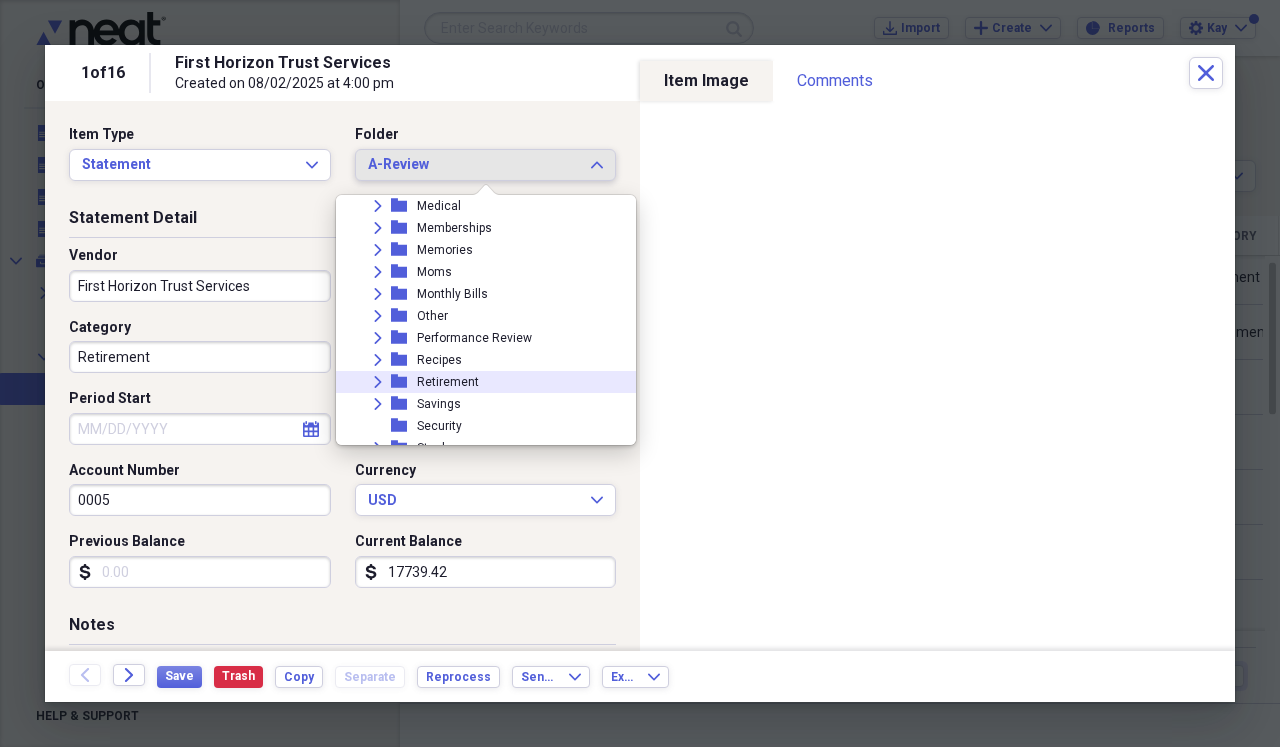 click 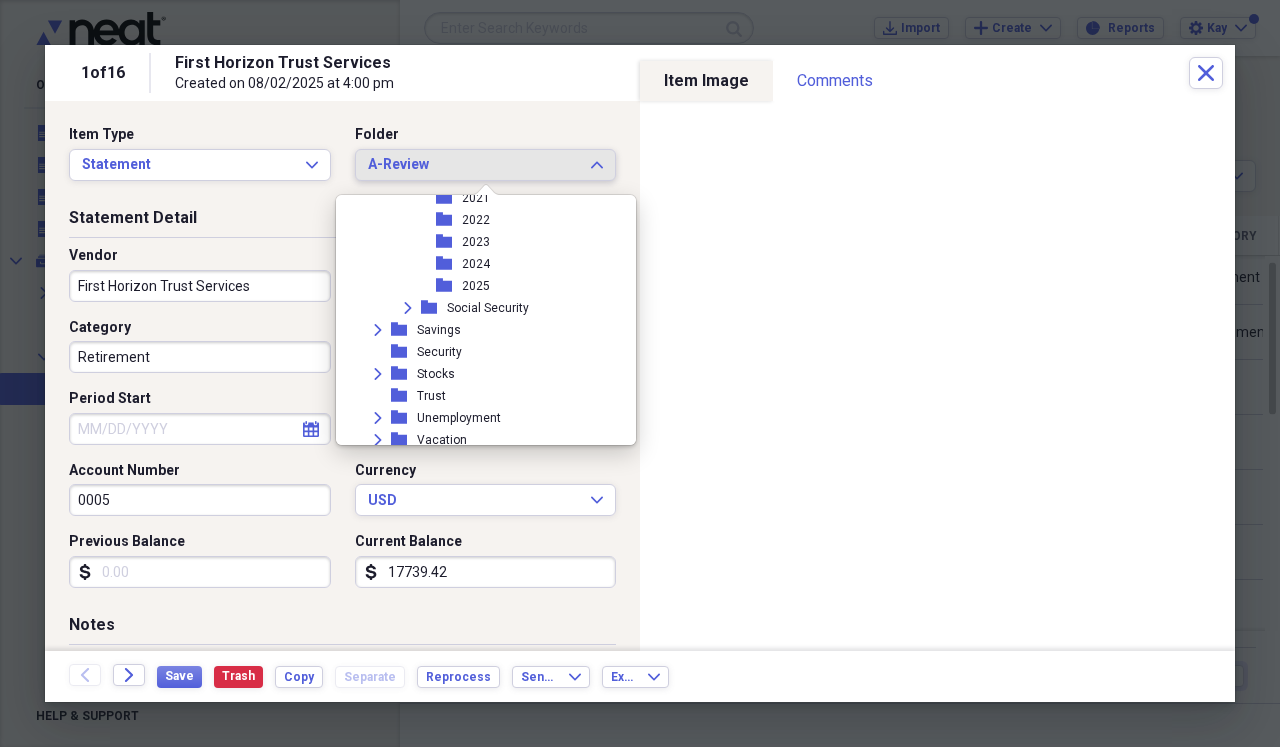 scroll, scrollTop: 995, scrollLeft: 0, axis: vertical 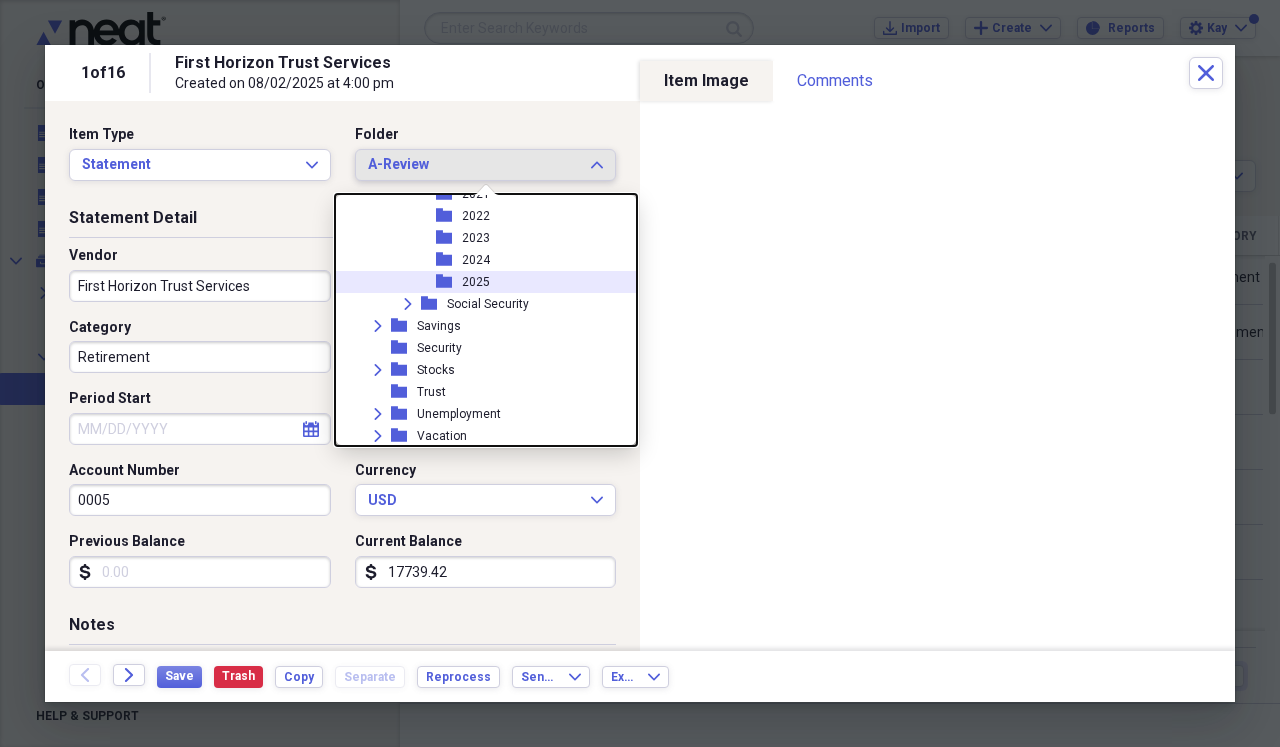 click on "folder 2025" at bounding box center (478, 282) 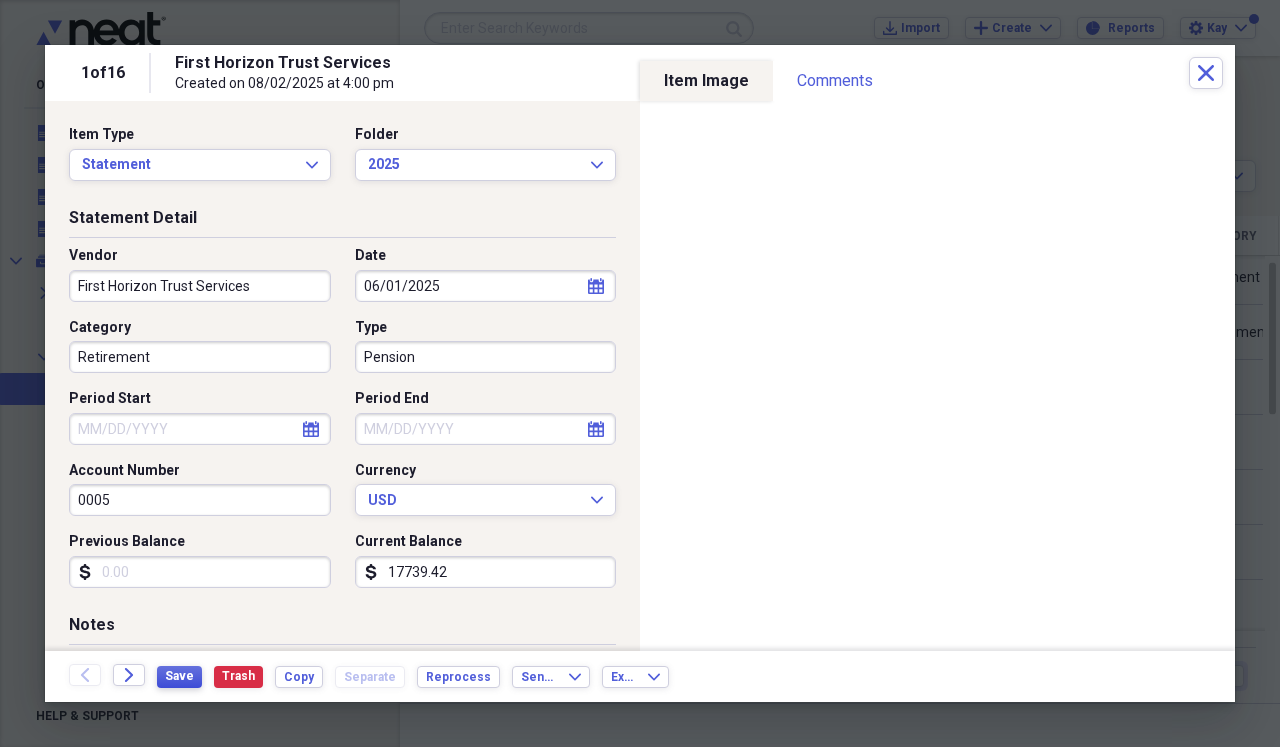 click on "Save" at bounding box center (179, 676) 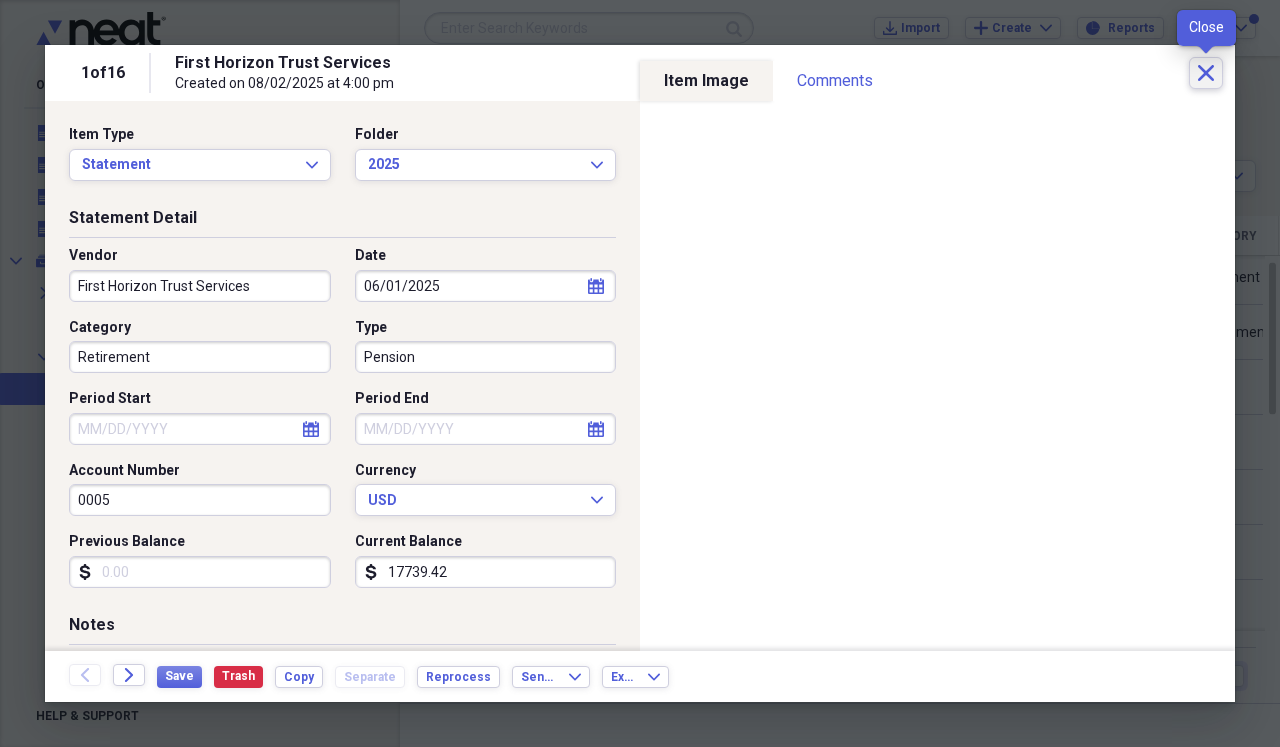 click on "Close" 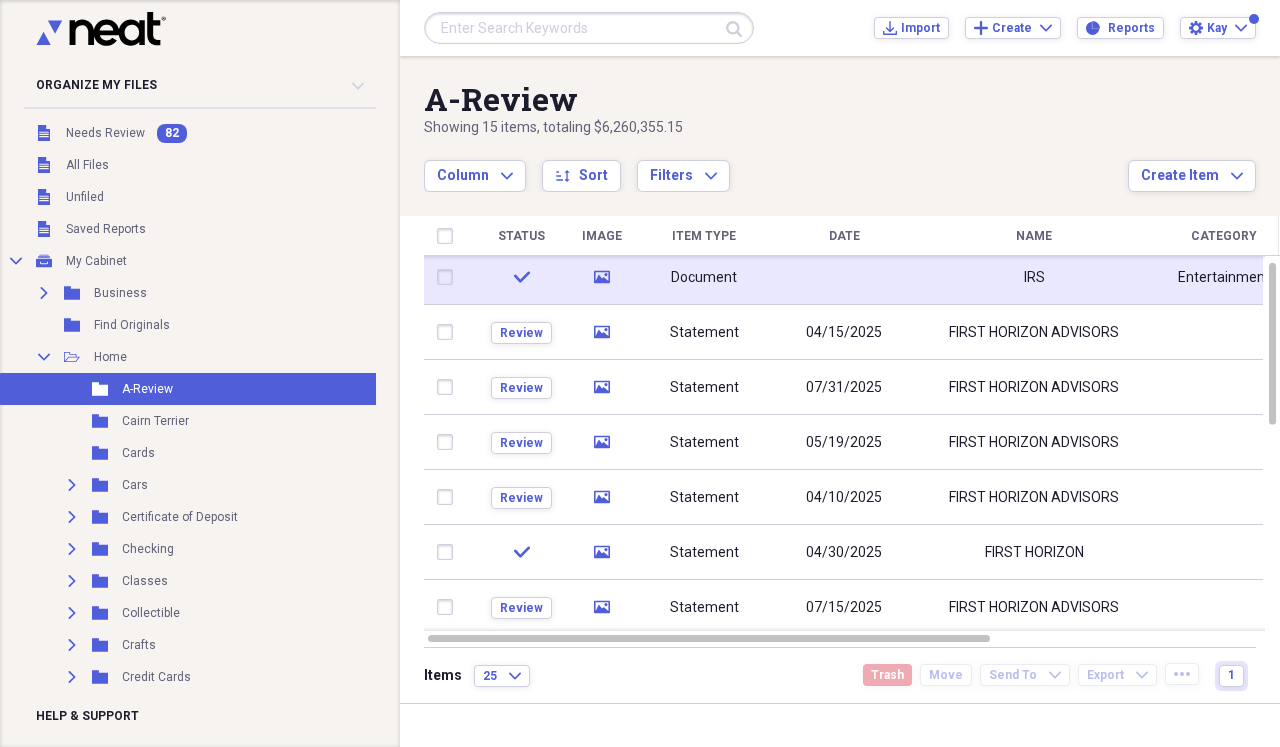 click on "IRS" at bounding box center (1034, 277) 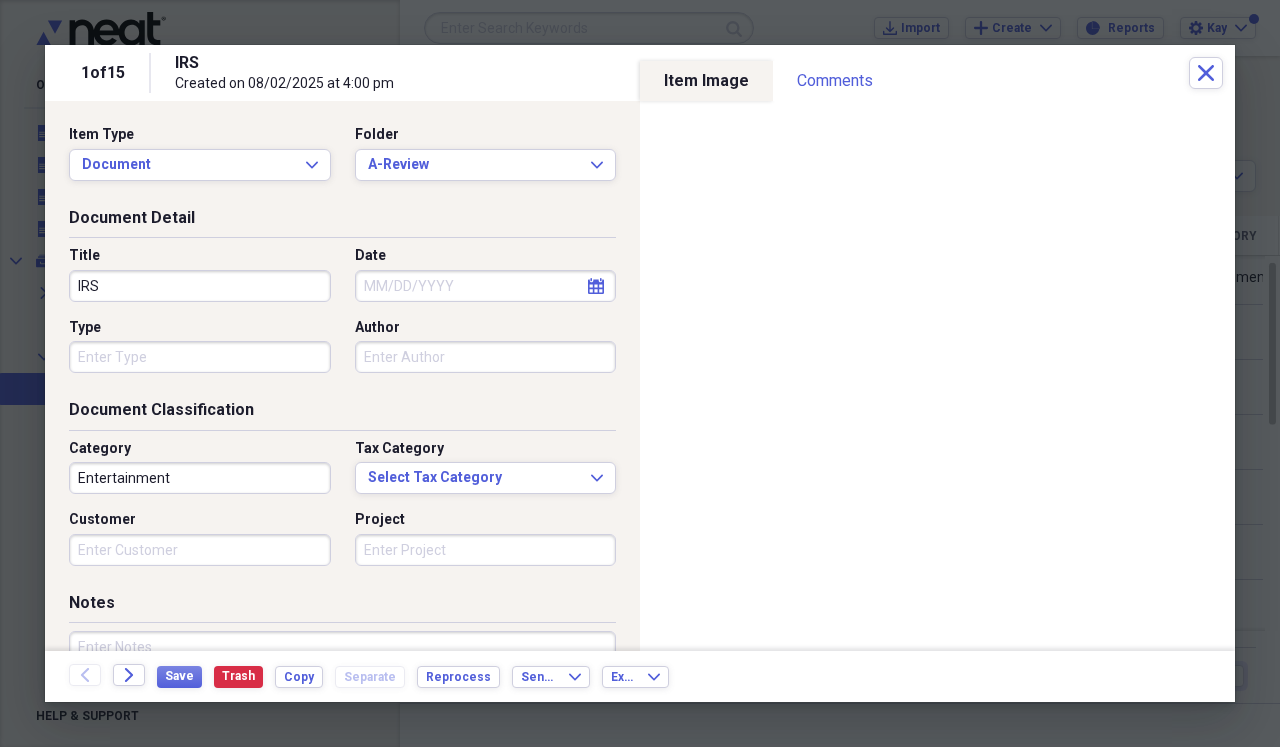 click on "IRS" at bounding box center [200, 286] 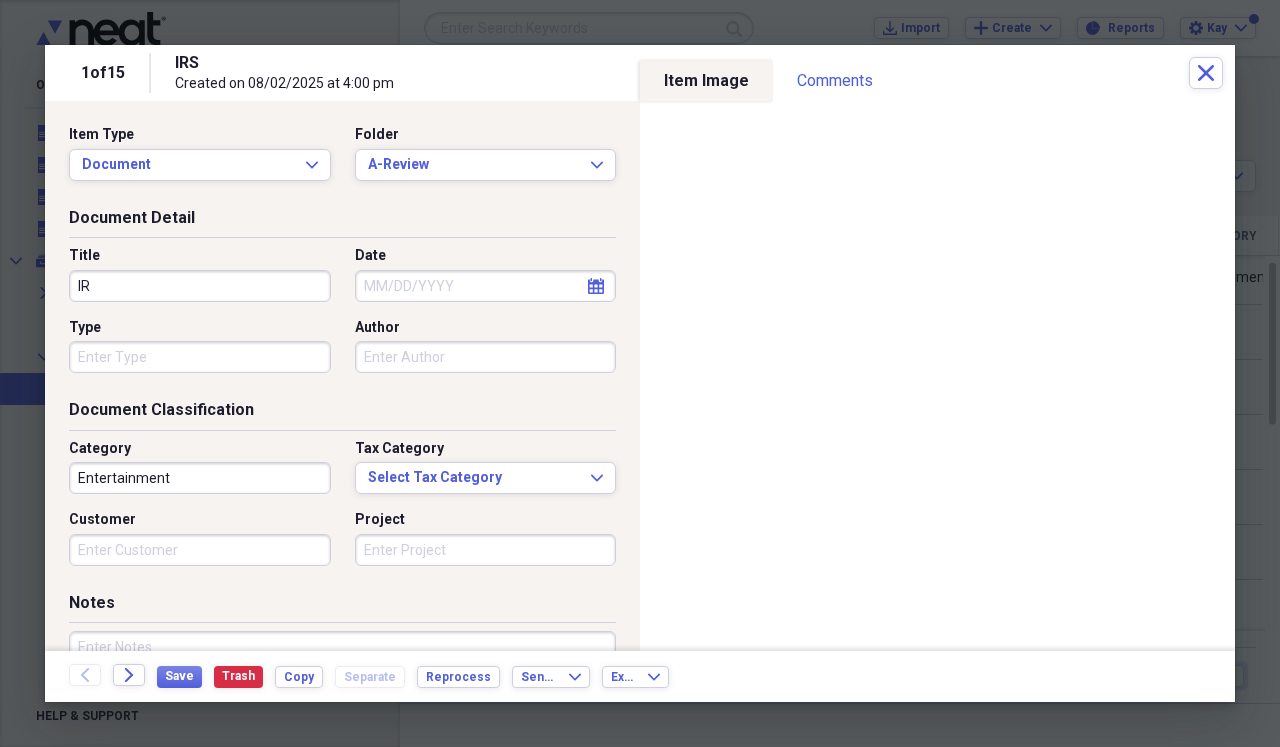 type on "I" 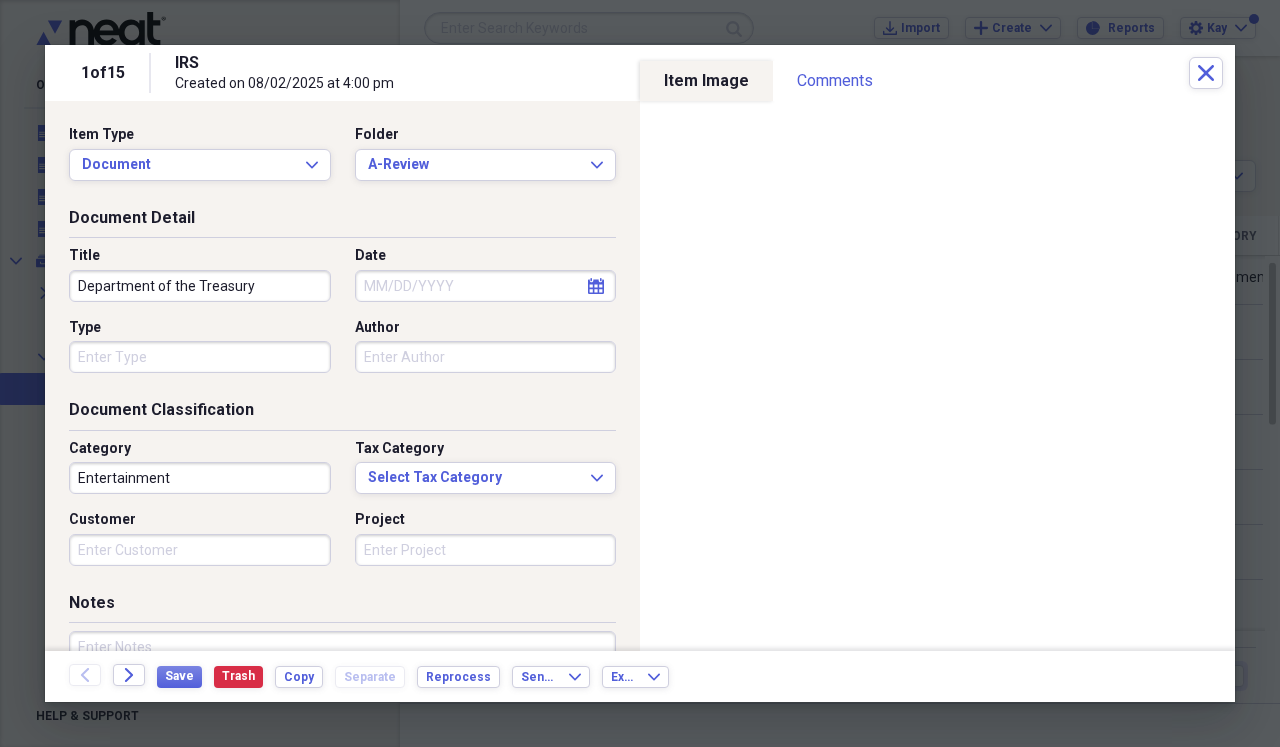 type on "Department of the Treasury" 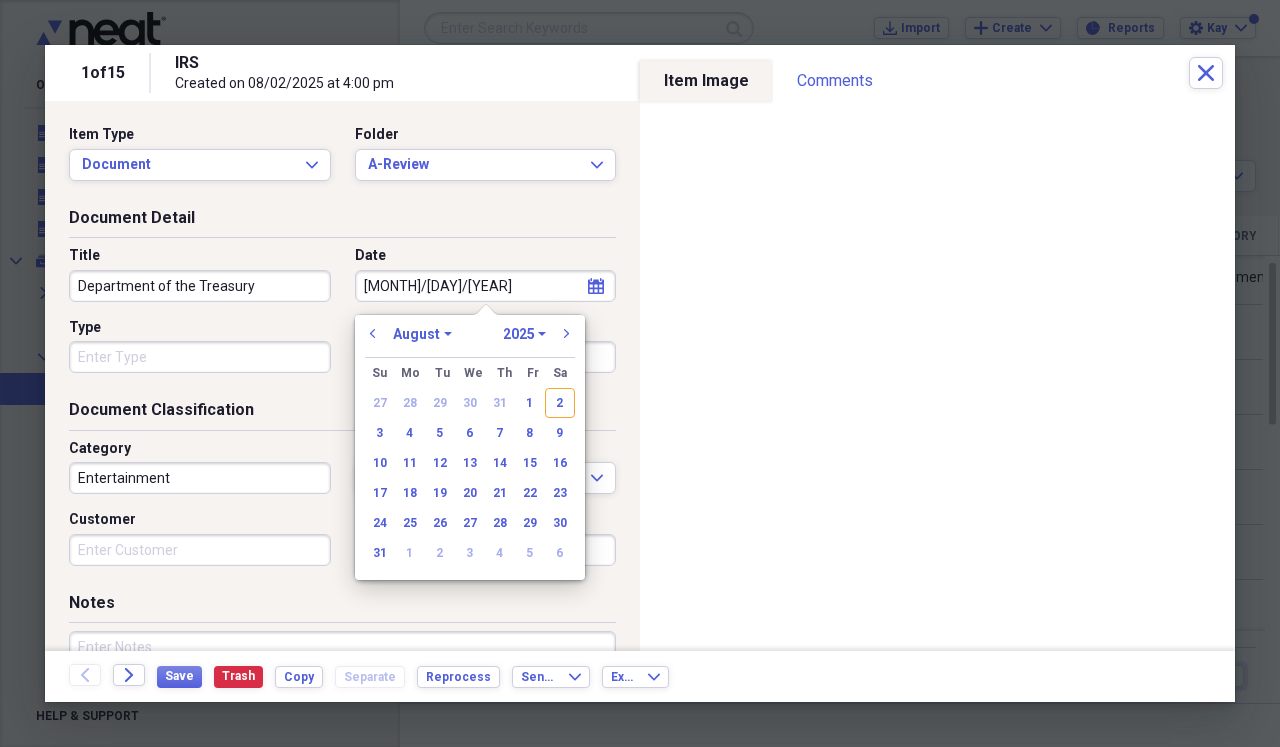 type on "[MONTH]/[DAY]/[YEAR]" 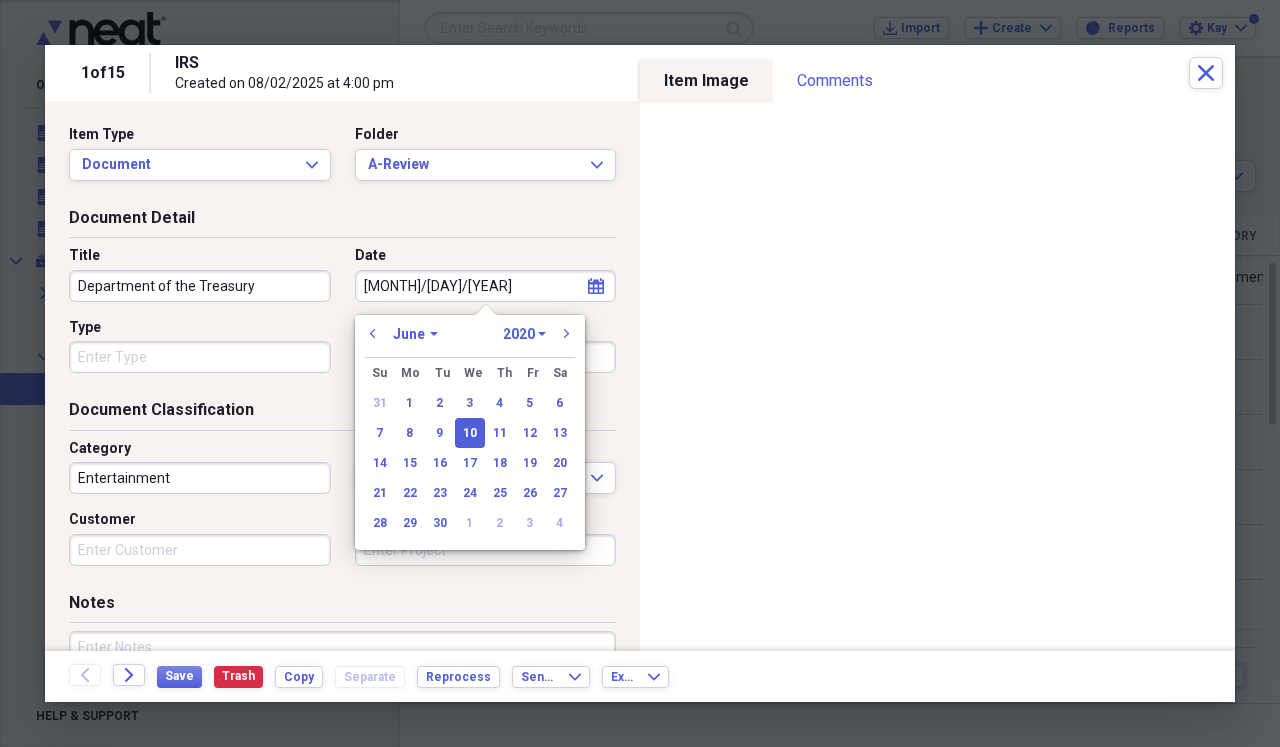 type on "[MONTH]/[DAY]/[YEAR]" 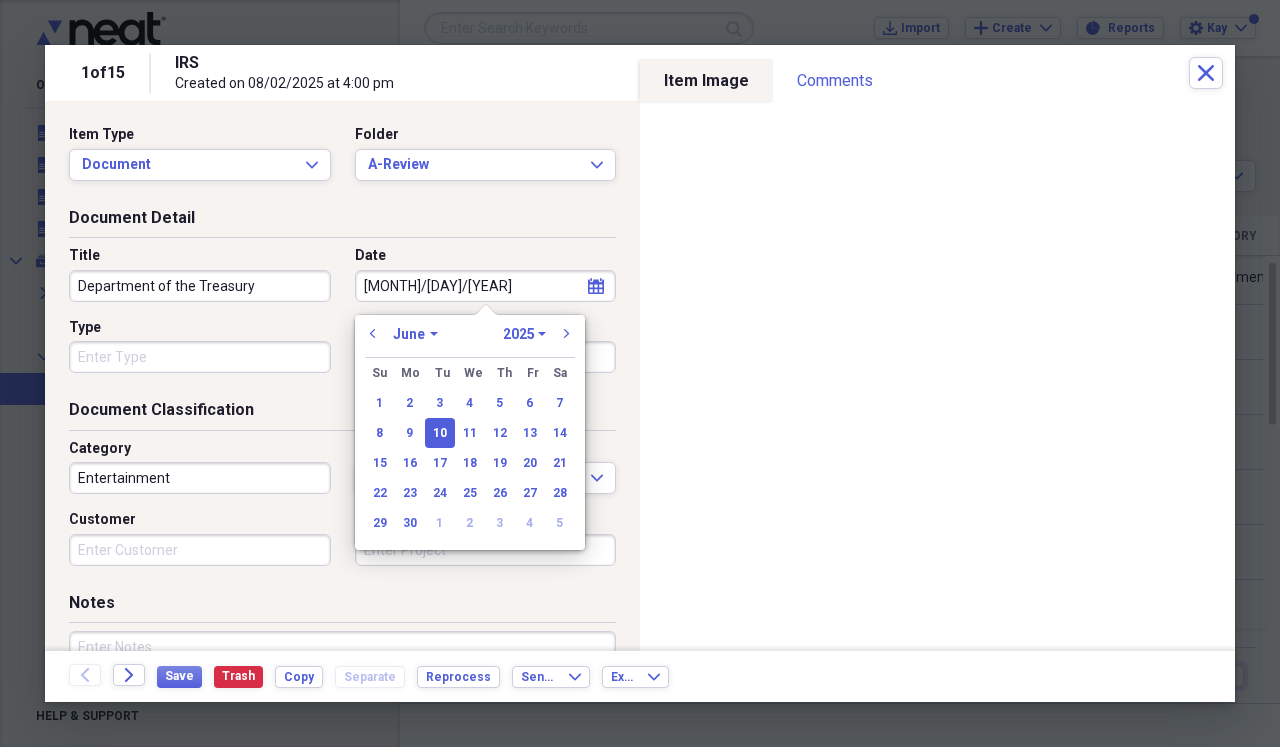 type on "06/10/2025" 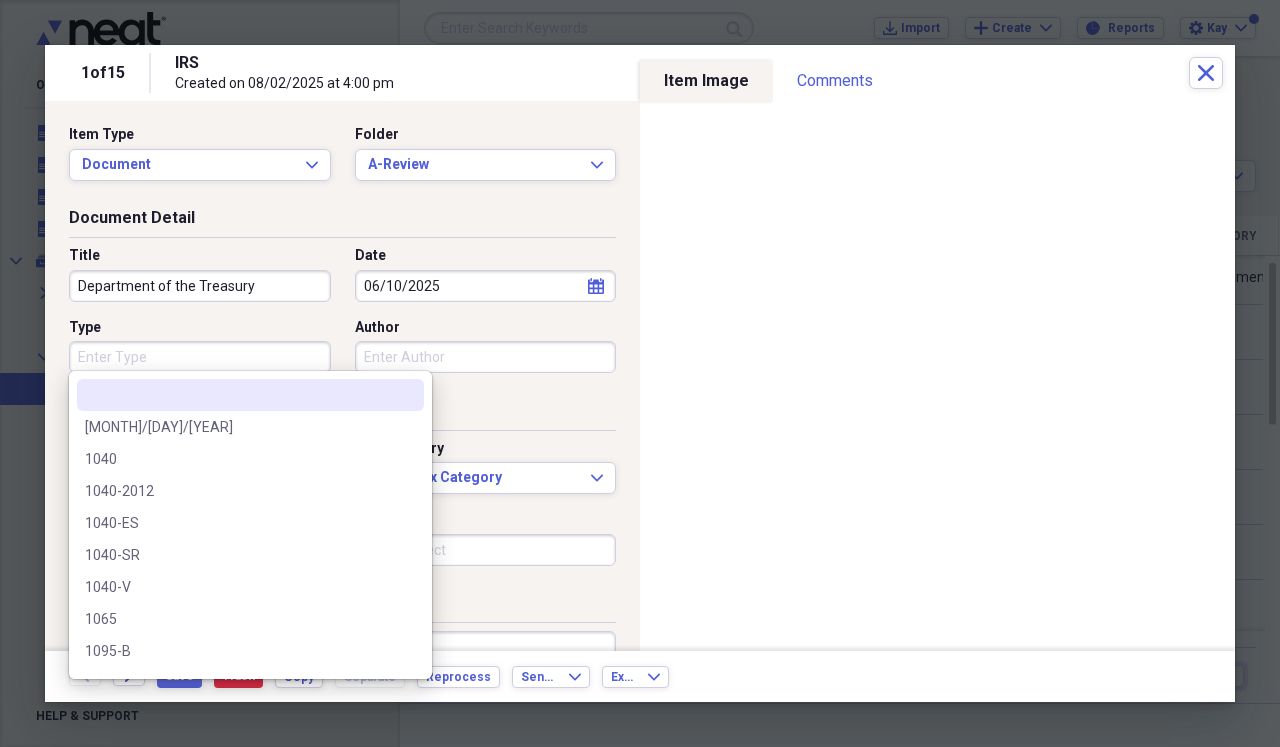 click on "Type" at bounding box center (200, 357) 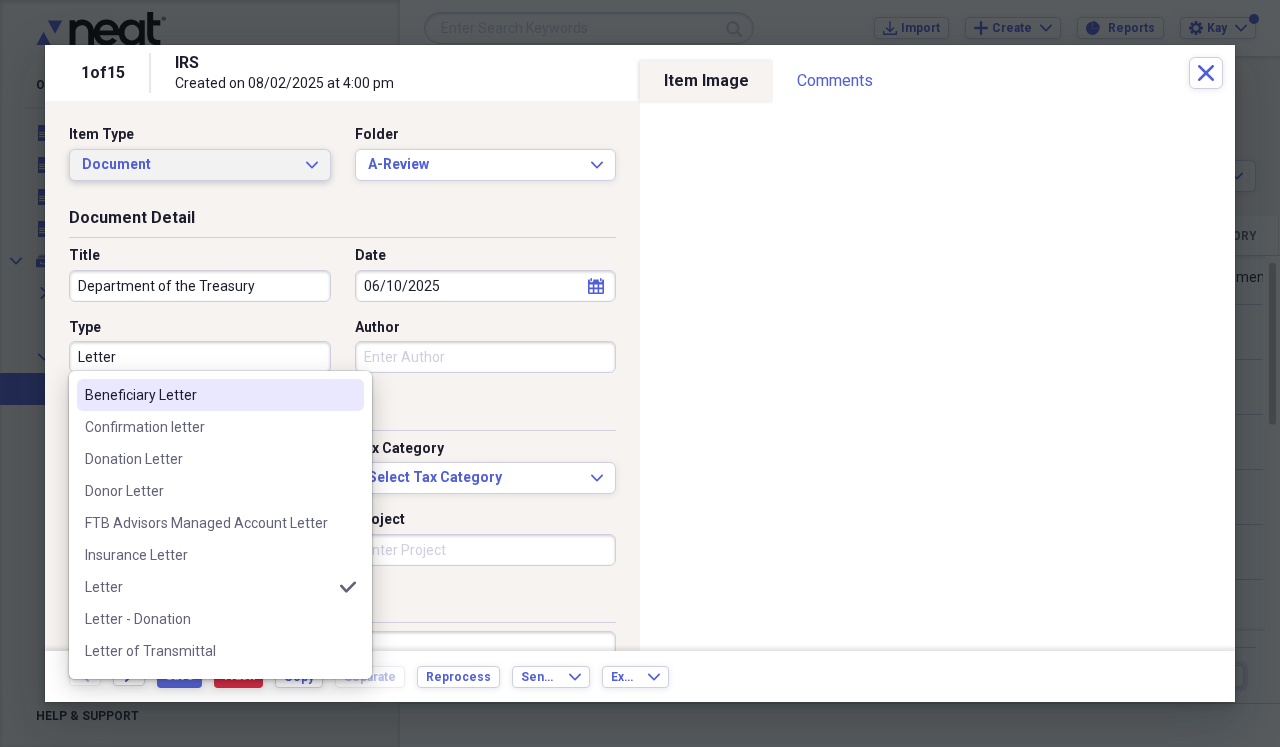type on "Letter" 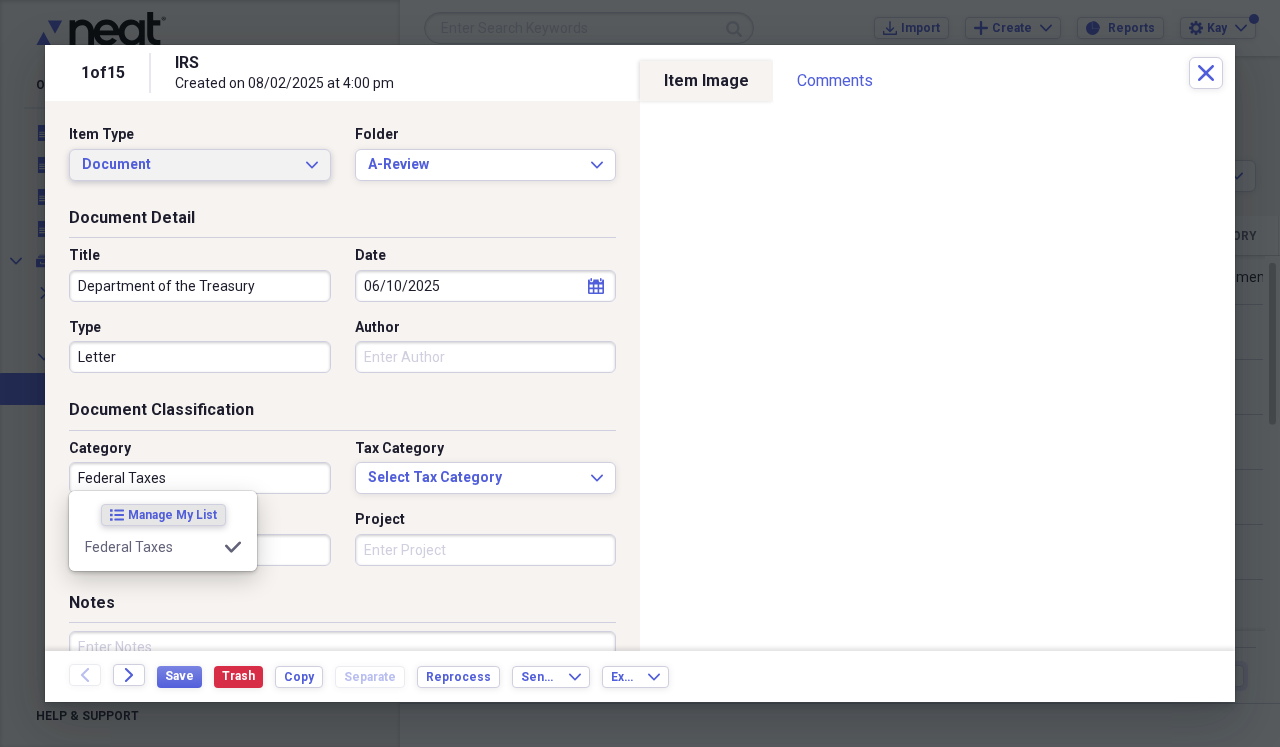 type on "Federal Taxes" 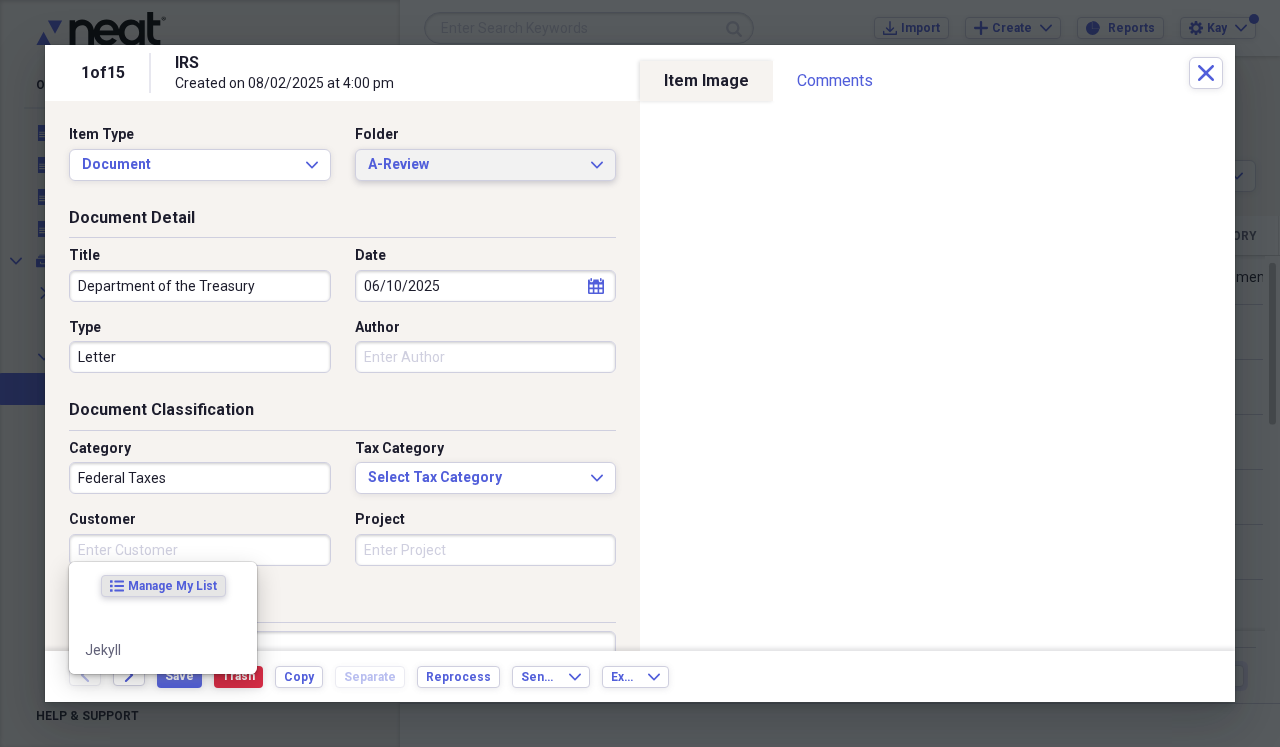 click on "Expand" 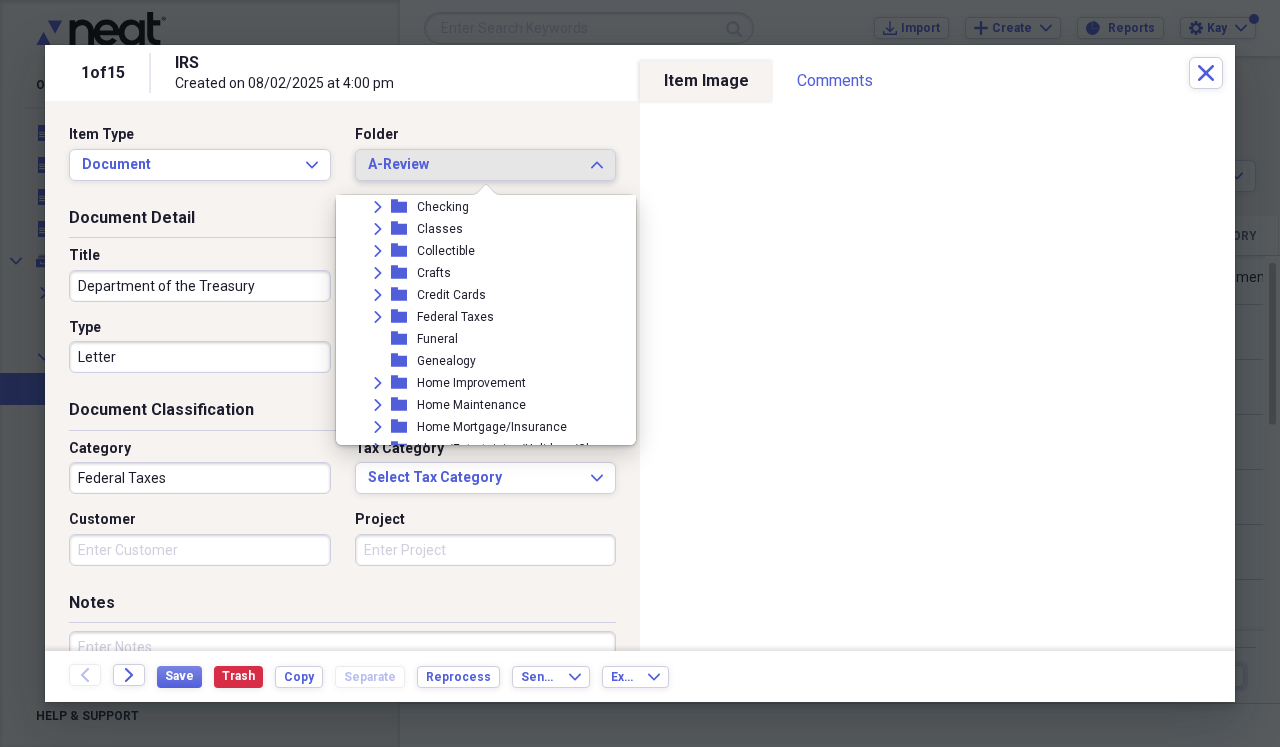 scroll, scrollTop: 245, scrollLeft: 0, axis: vertical 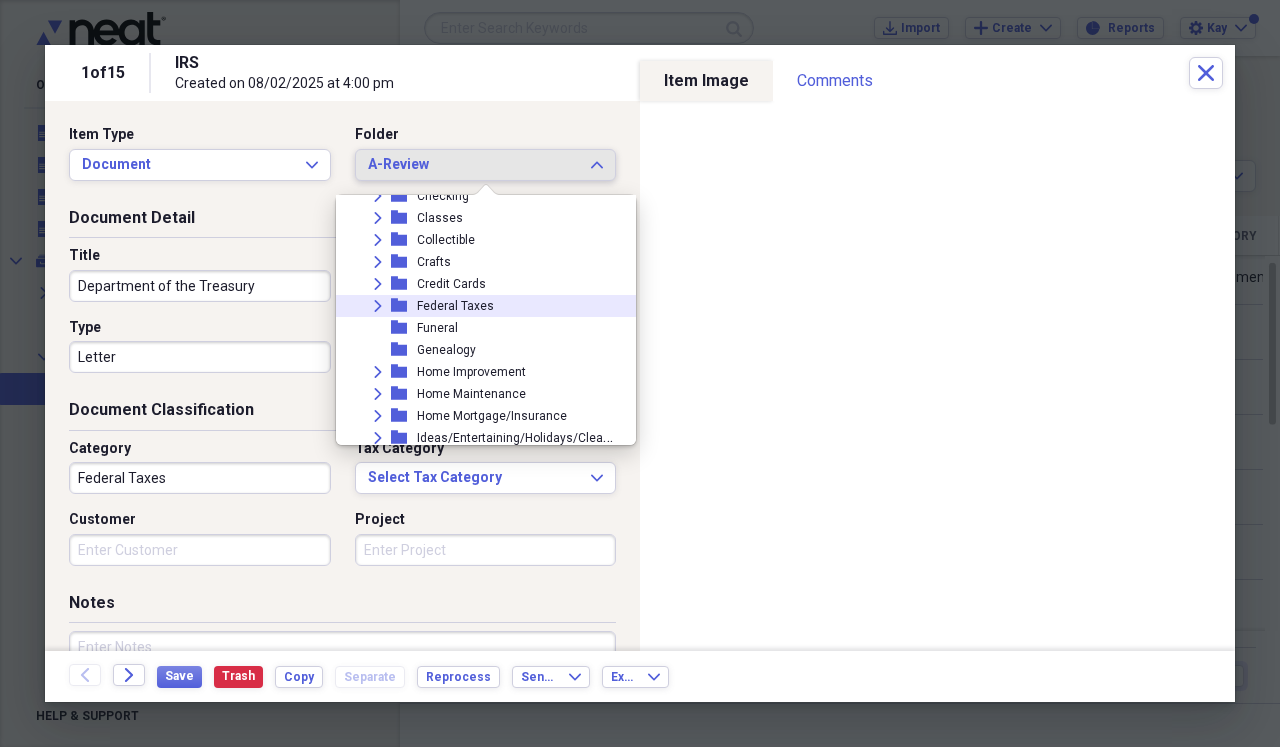 click on "Expand" 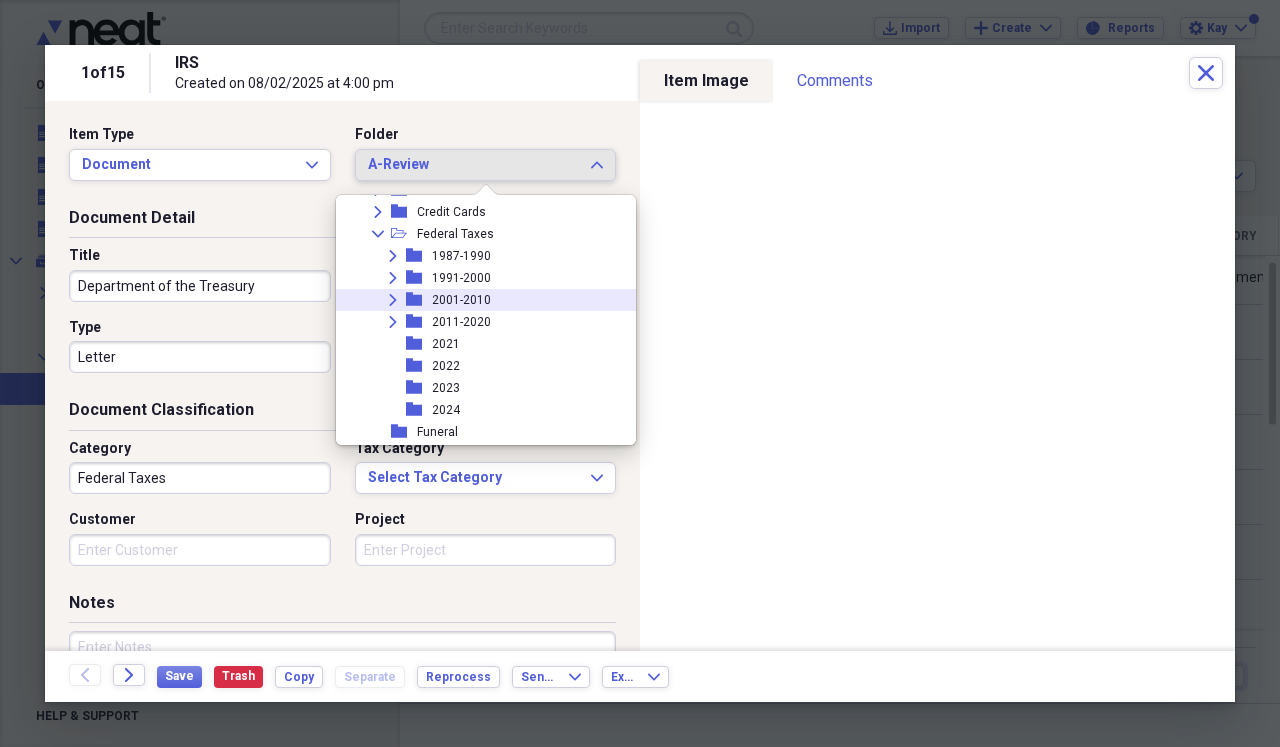 scroll, scrollTop: 320, scrollLeft: 0, axis: vertical 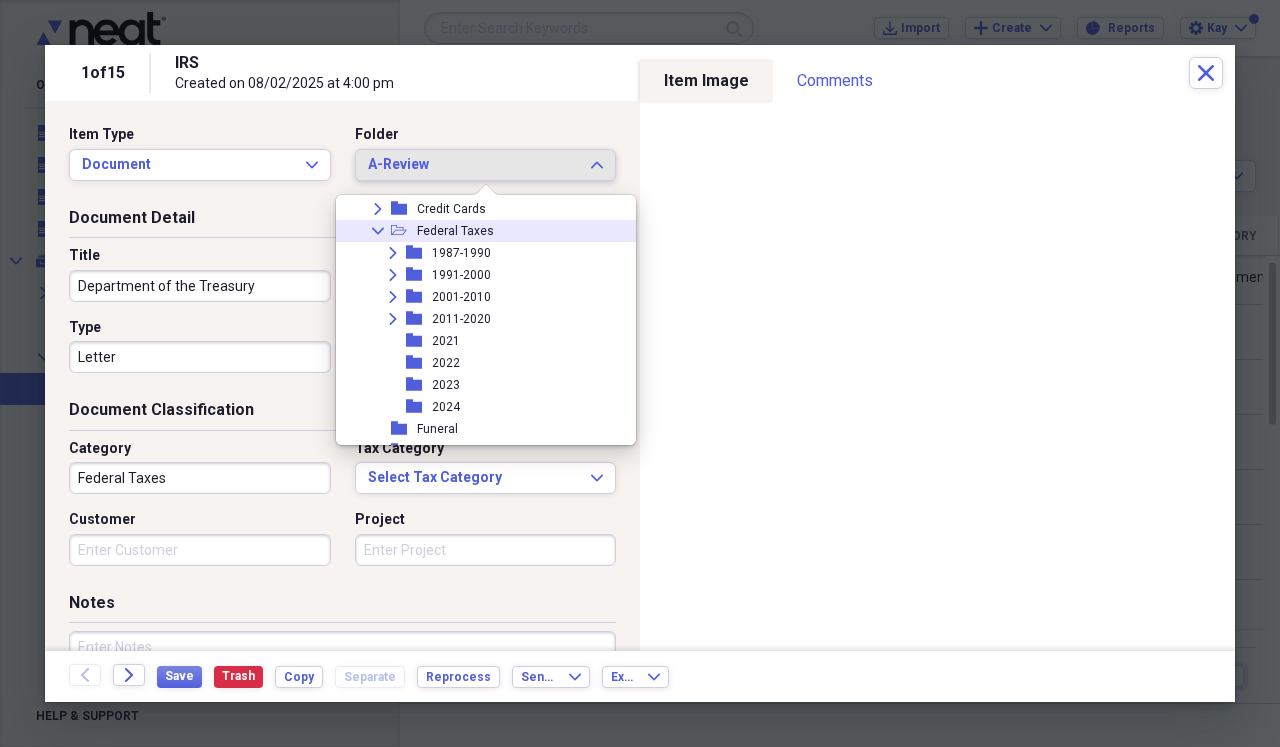 click on "Federal Taxes" at bounding box center (455, 231) 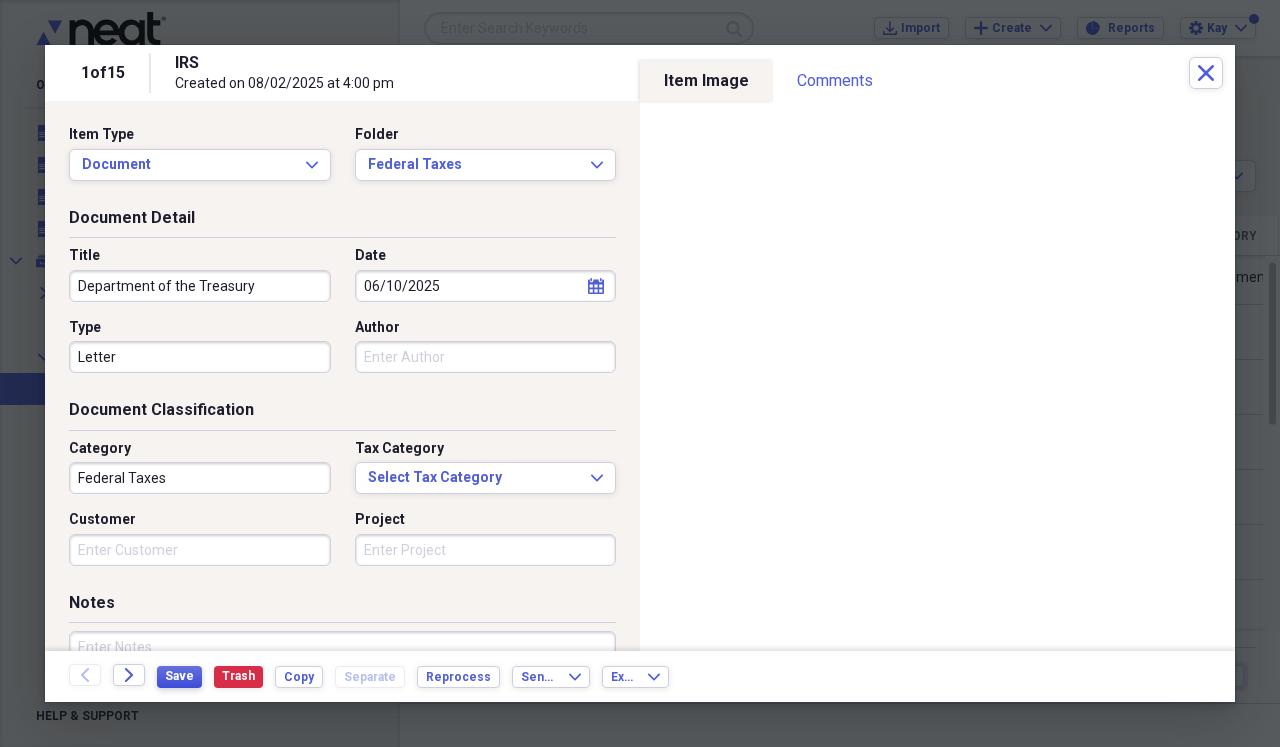 click on "Save" at bounding box center (179, 676) 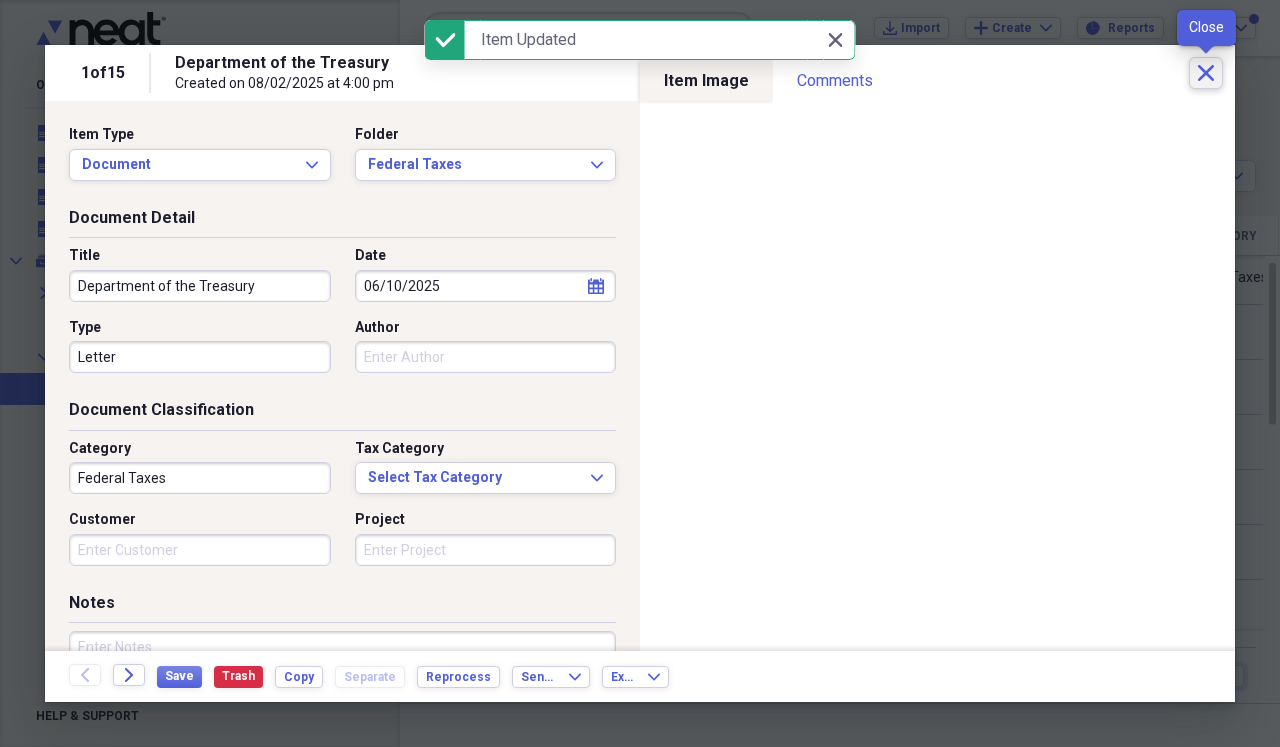 click on "Close" at bounding box center (1206, 73) 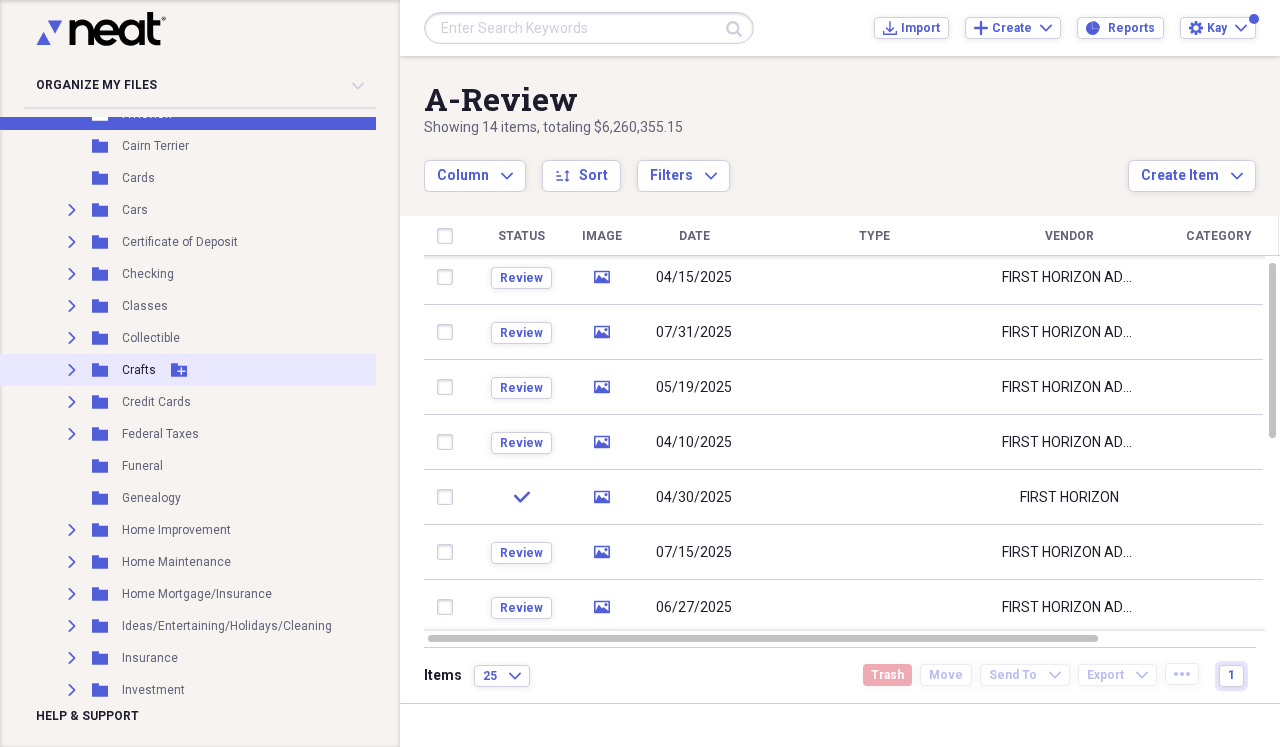 scroll, scrollTop: 285, scrollLeft: 0, axis: vertical 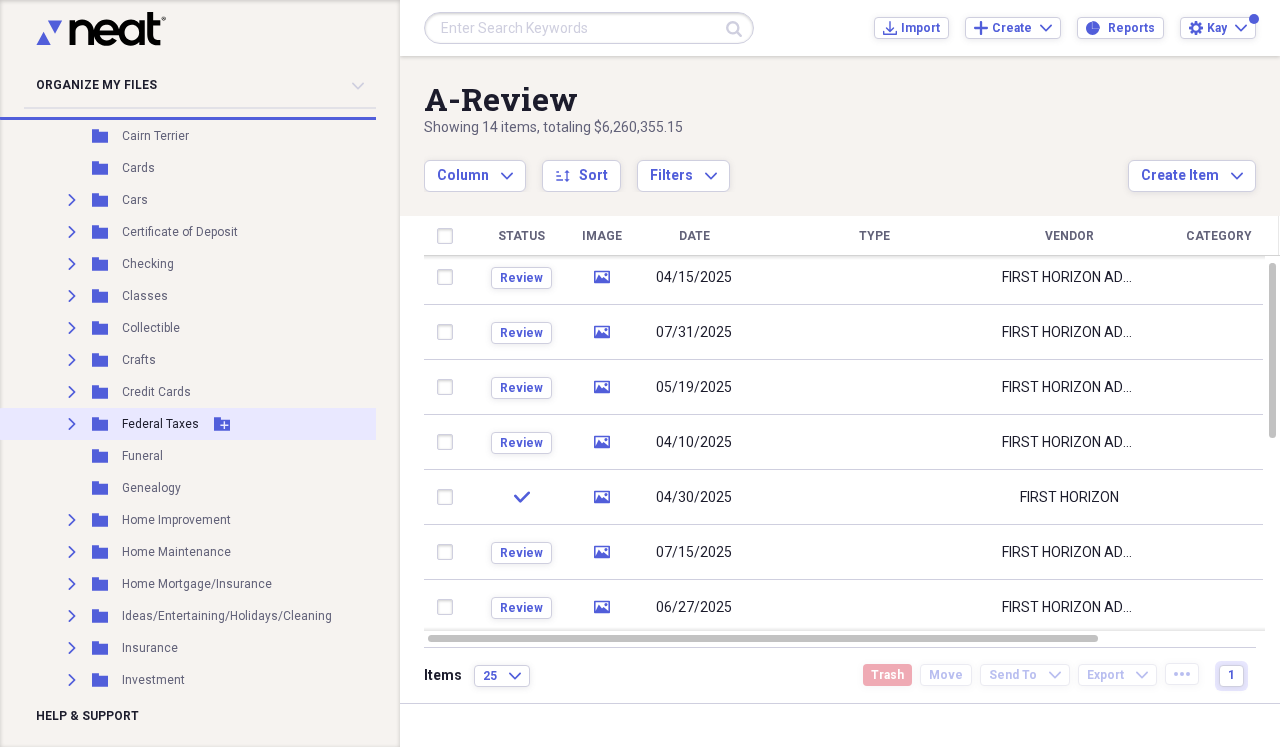 click on "Expand" 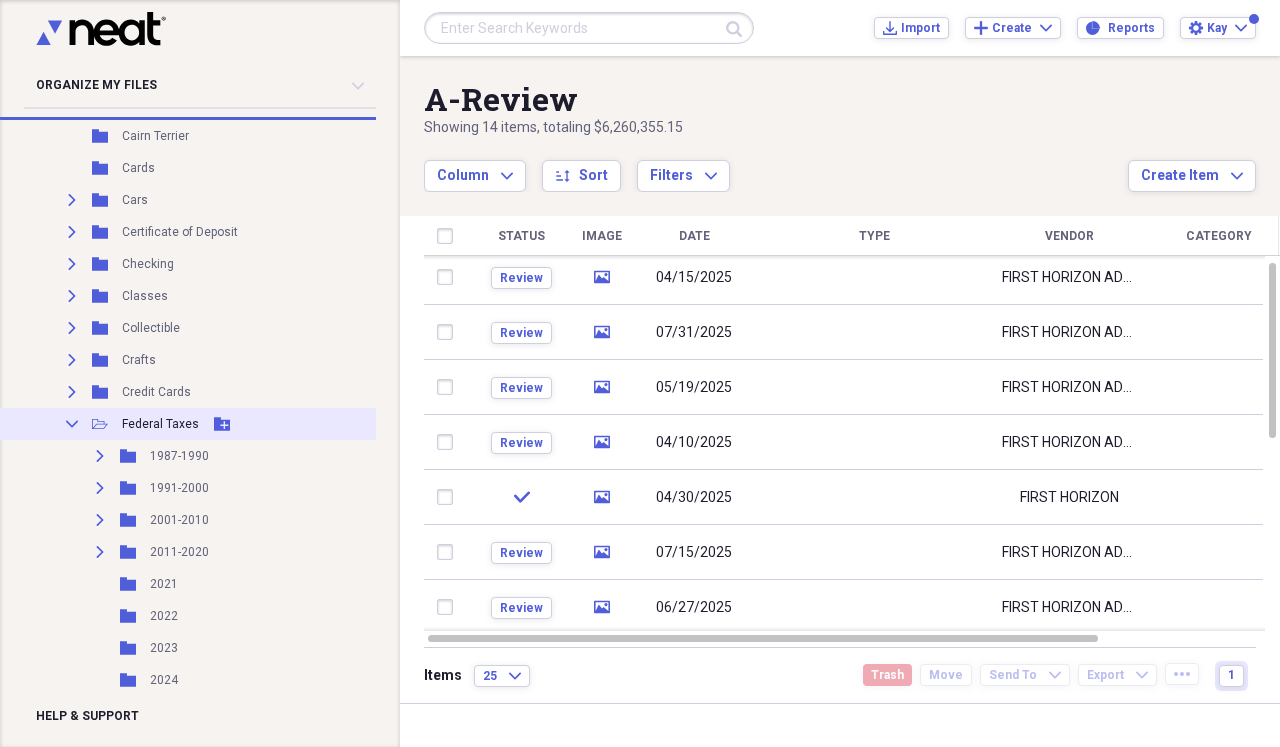 click 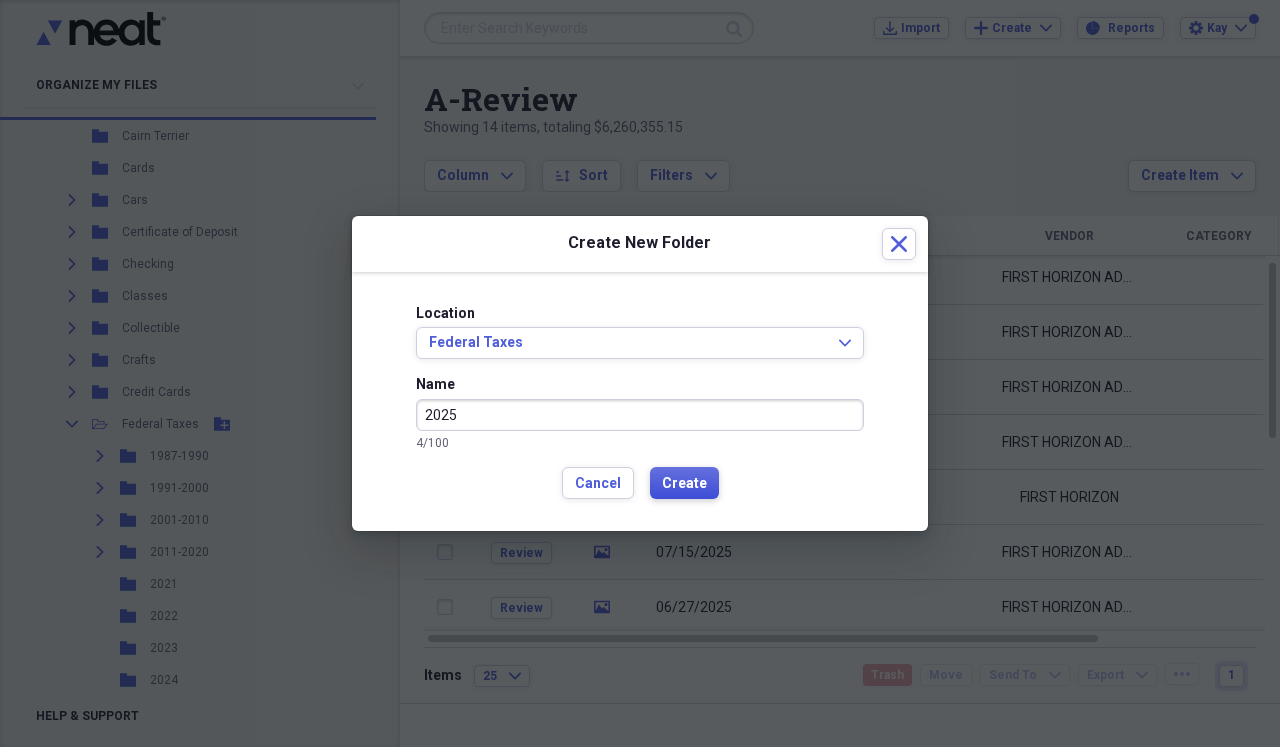 type on "2025" 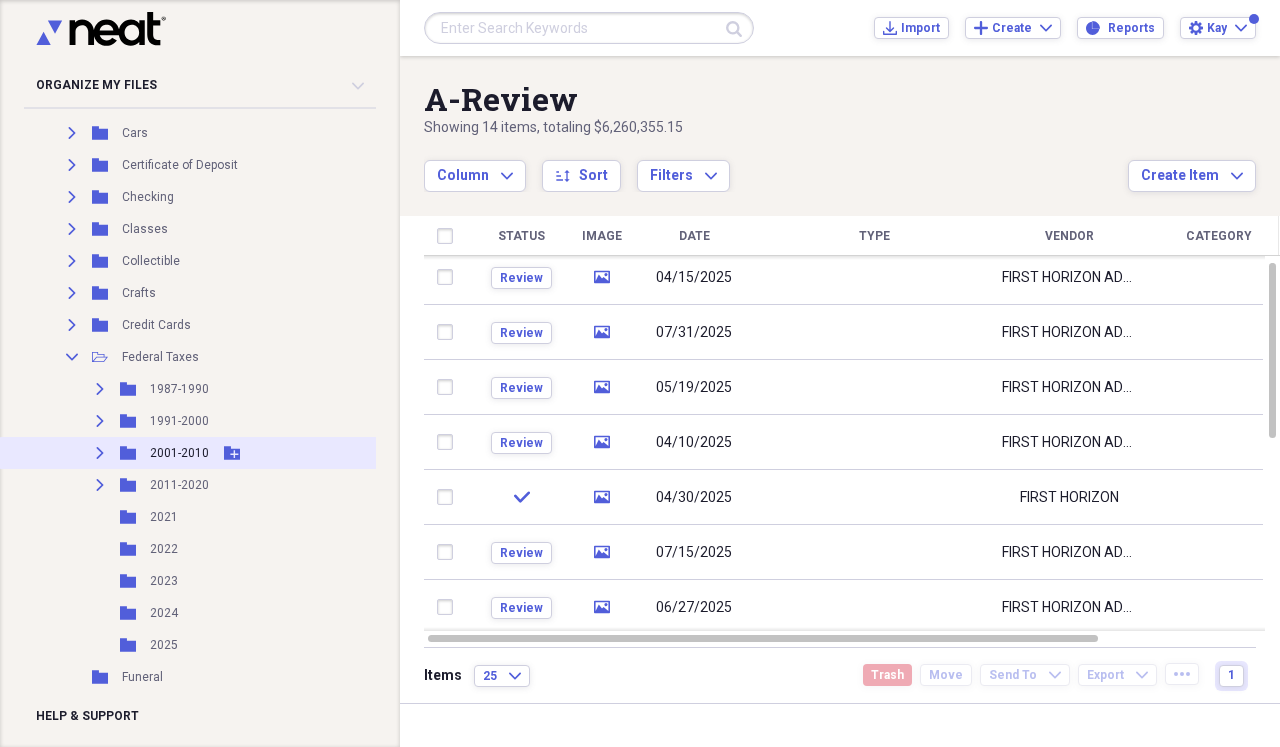 scroll, scrollTop: 355, scrollLeft: 1, axis: both 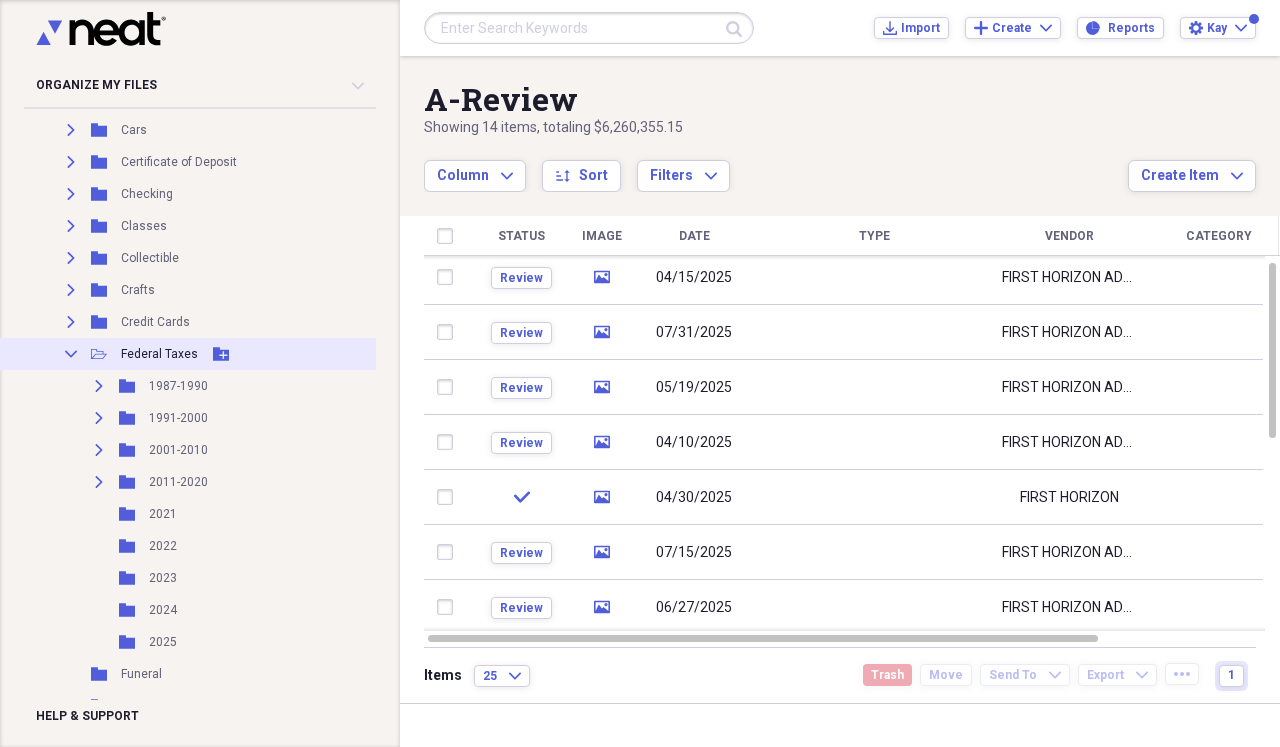 click on "Federal Taxes" at bounding box center [159, 354] 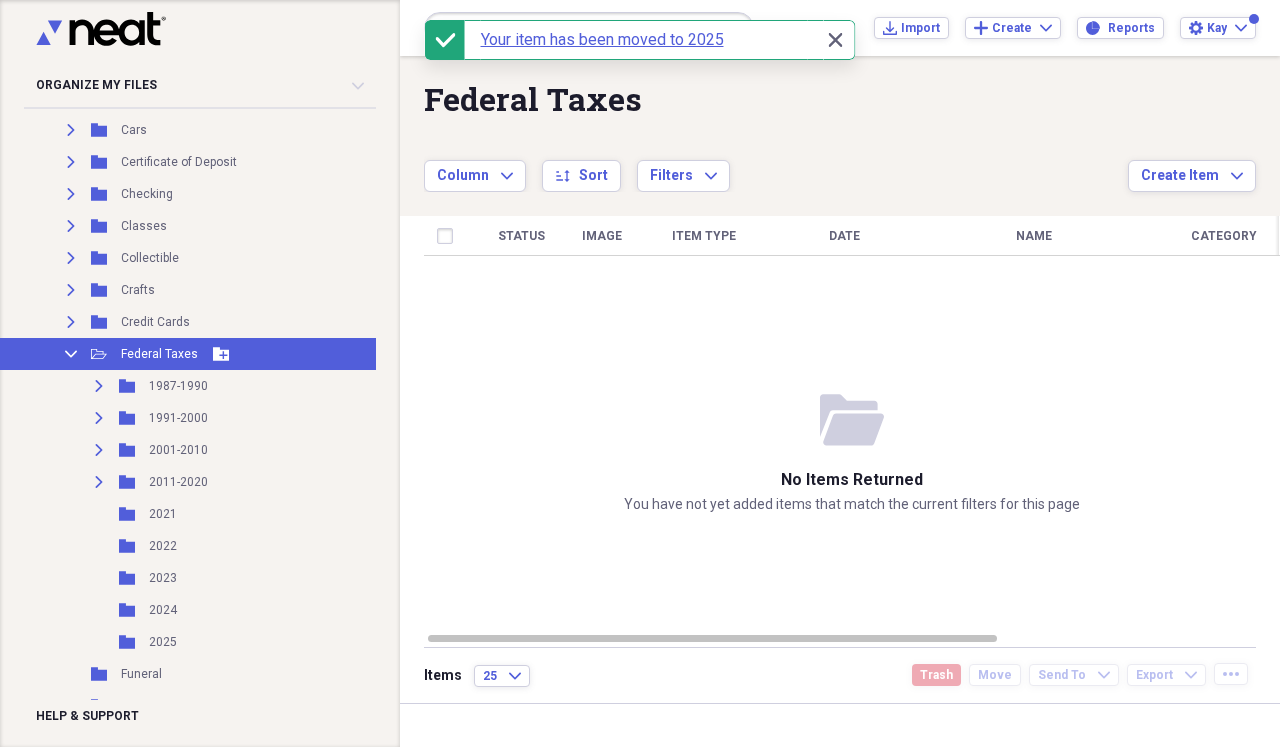 click 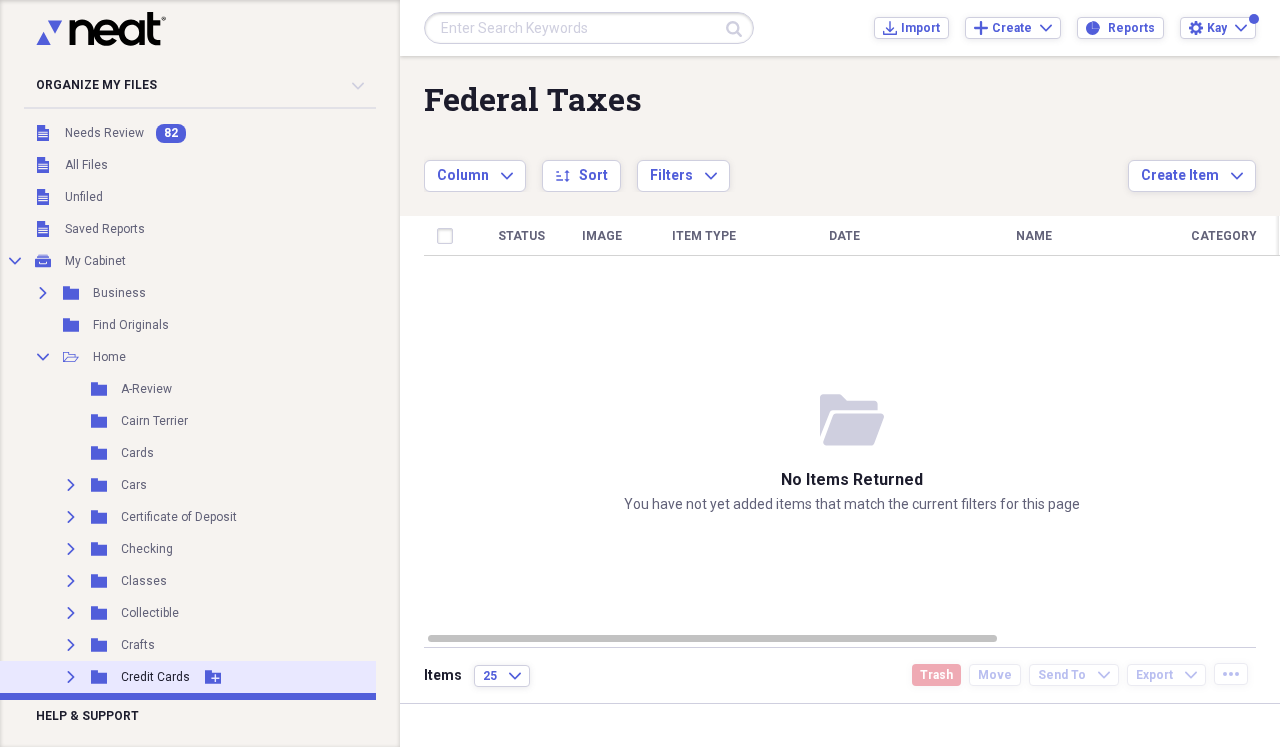scroll, scrollTop: 0, scrollLeft: 1, axis: horizontal 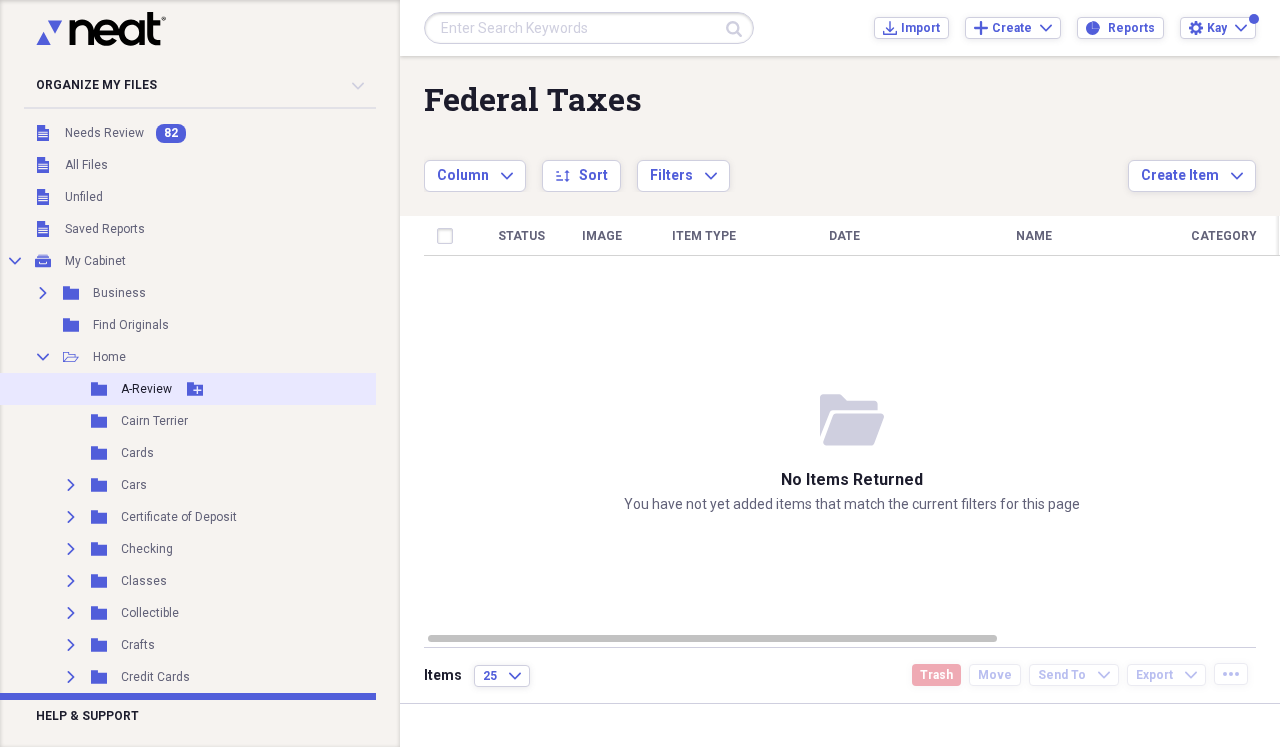 click on "A-Review" at bounding box center [146, 389] 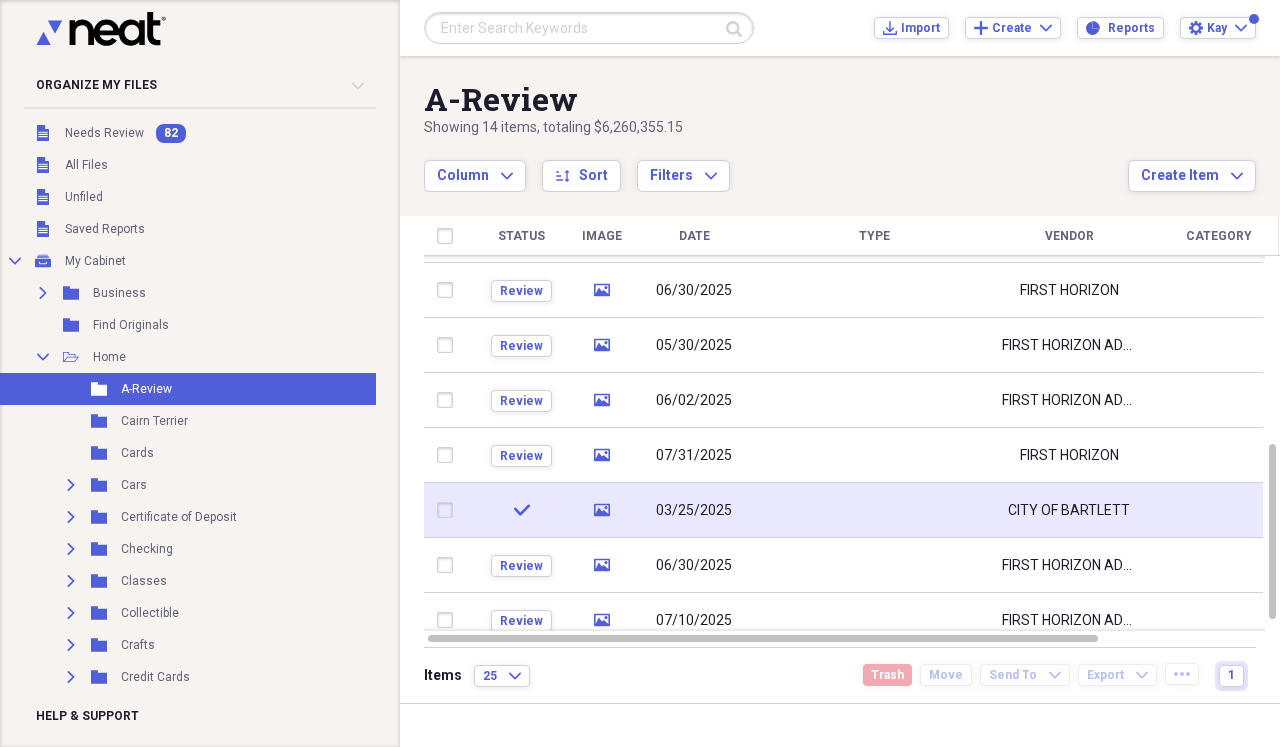 click at bounding box center [874, 510] 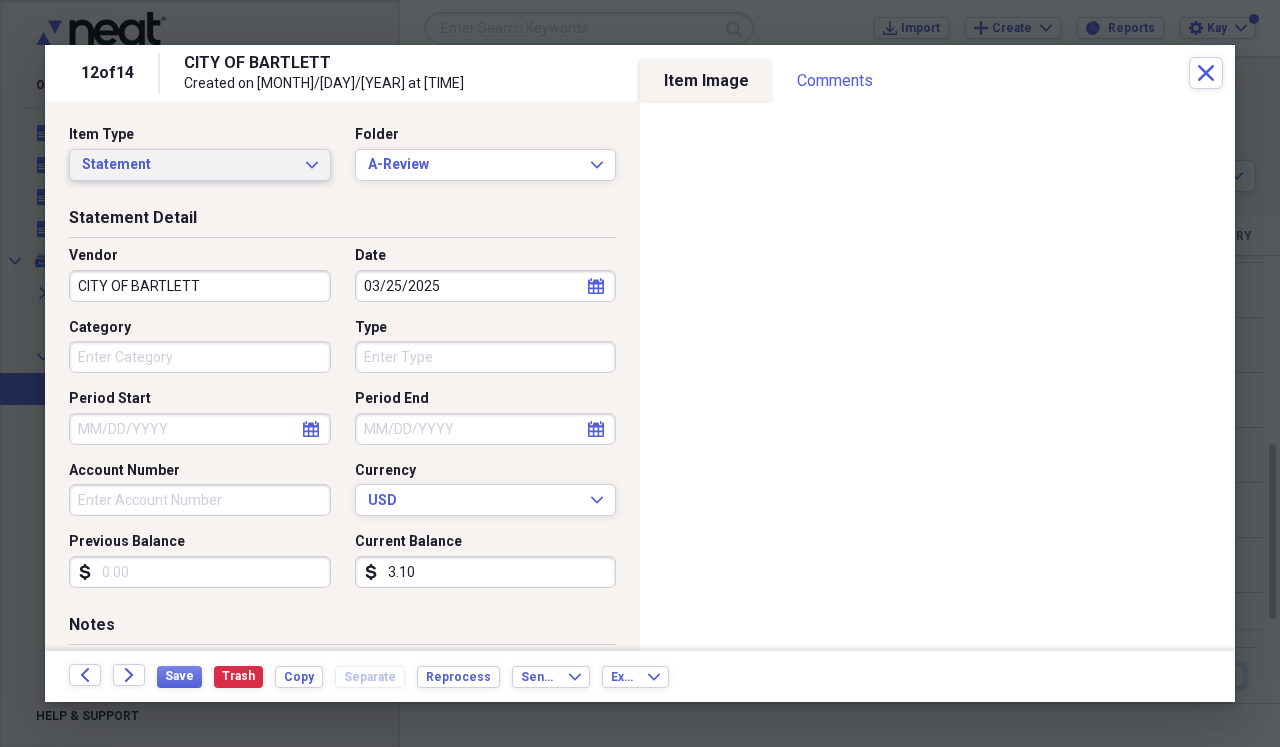 click on "Expand" 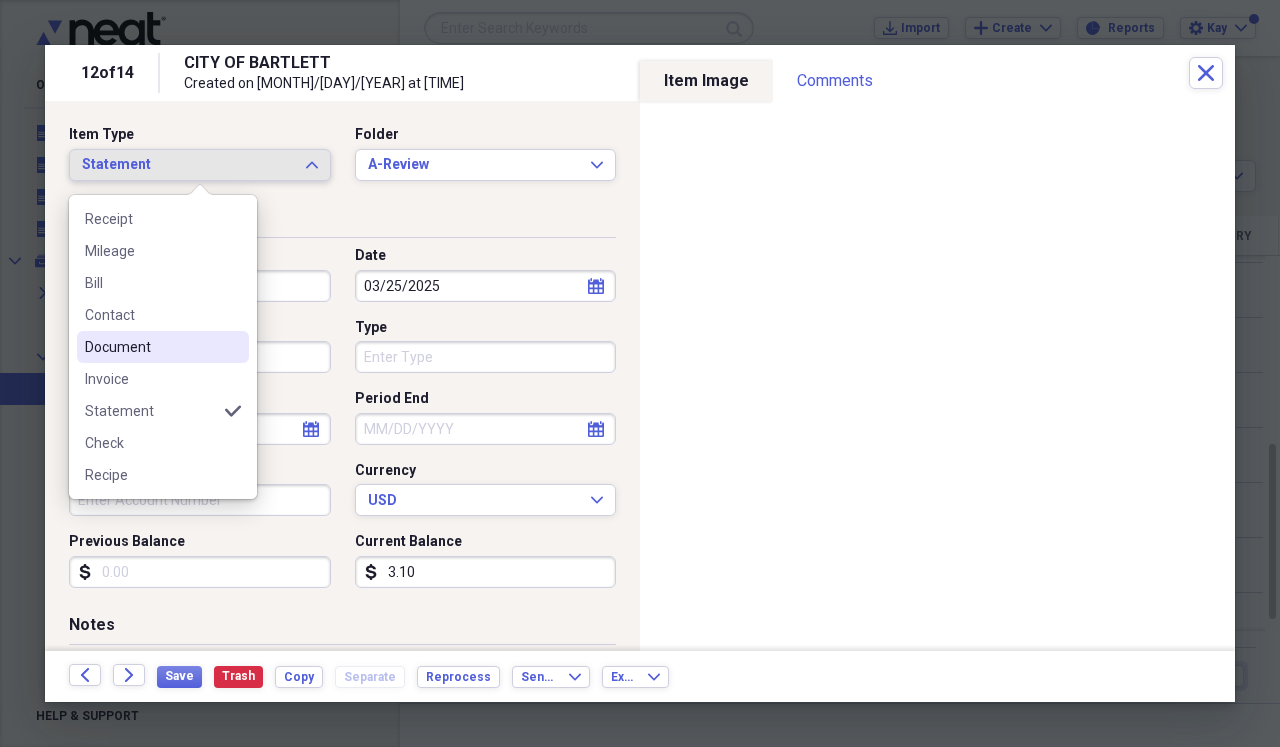 click on "Document" at bounding box center (151, 347) 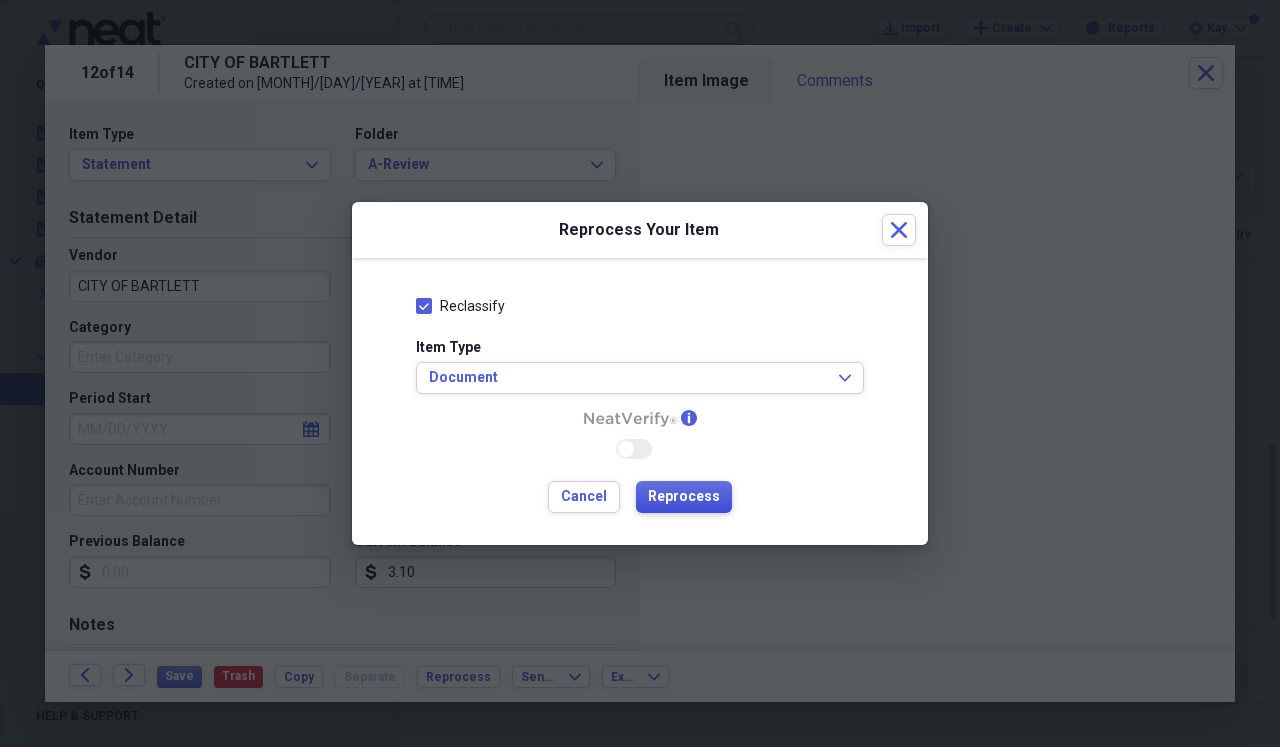 click on "Reprocess" at bounding box center (684, 497) 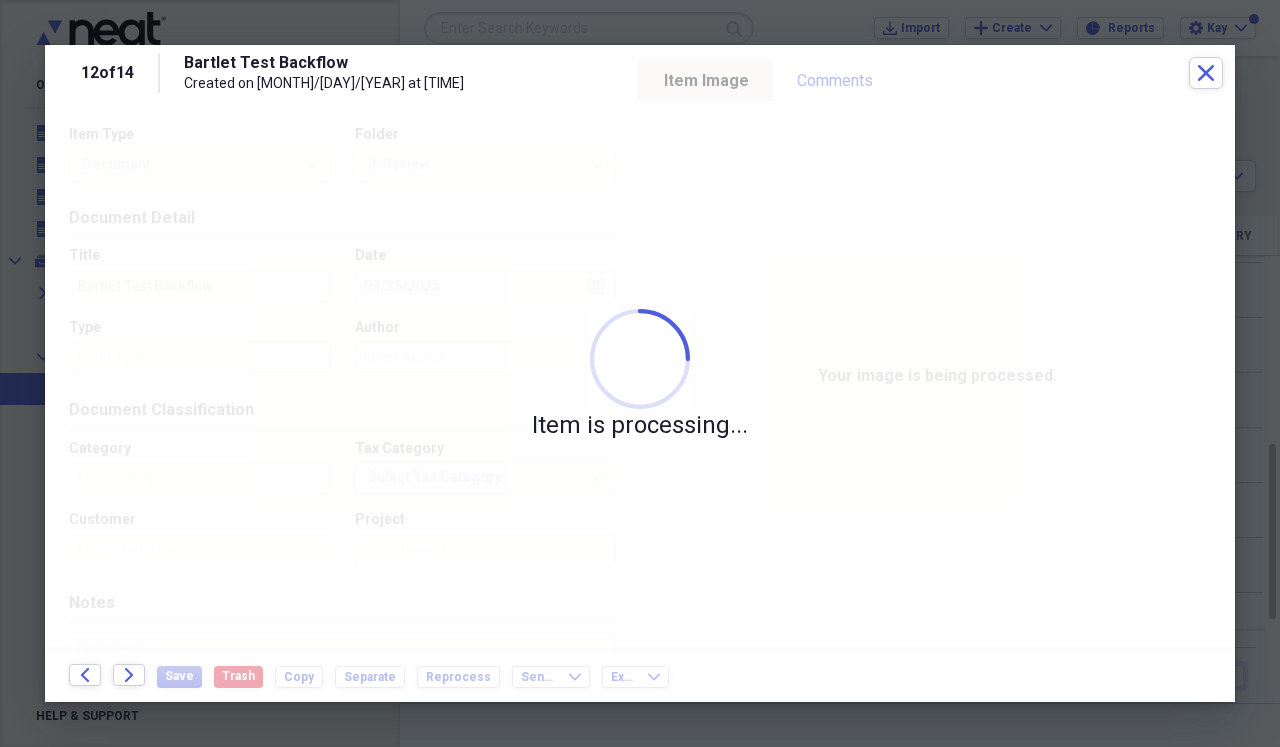 type on "Technology" 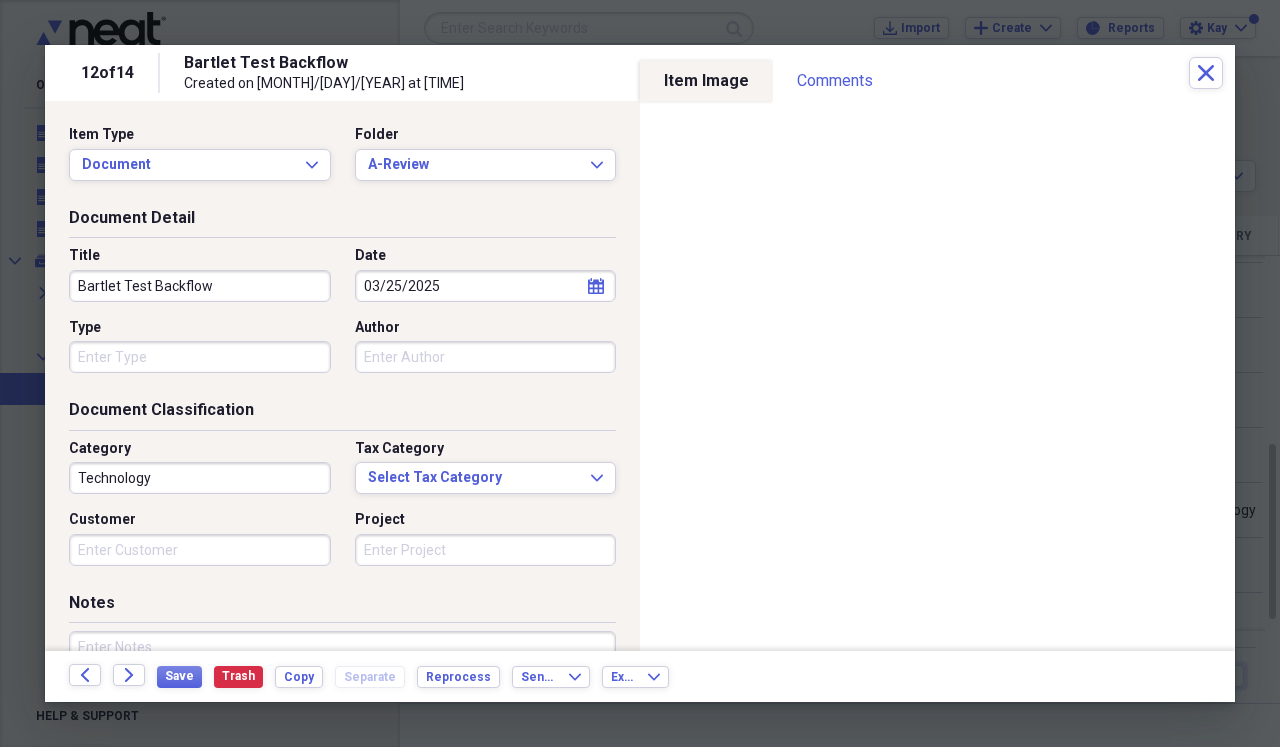 click on "Bartlet Test Backflow" at bounding box center [200, 286] 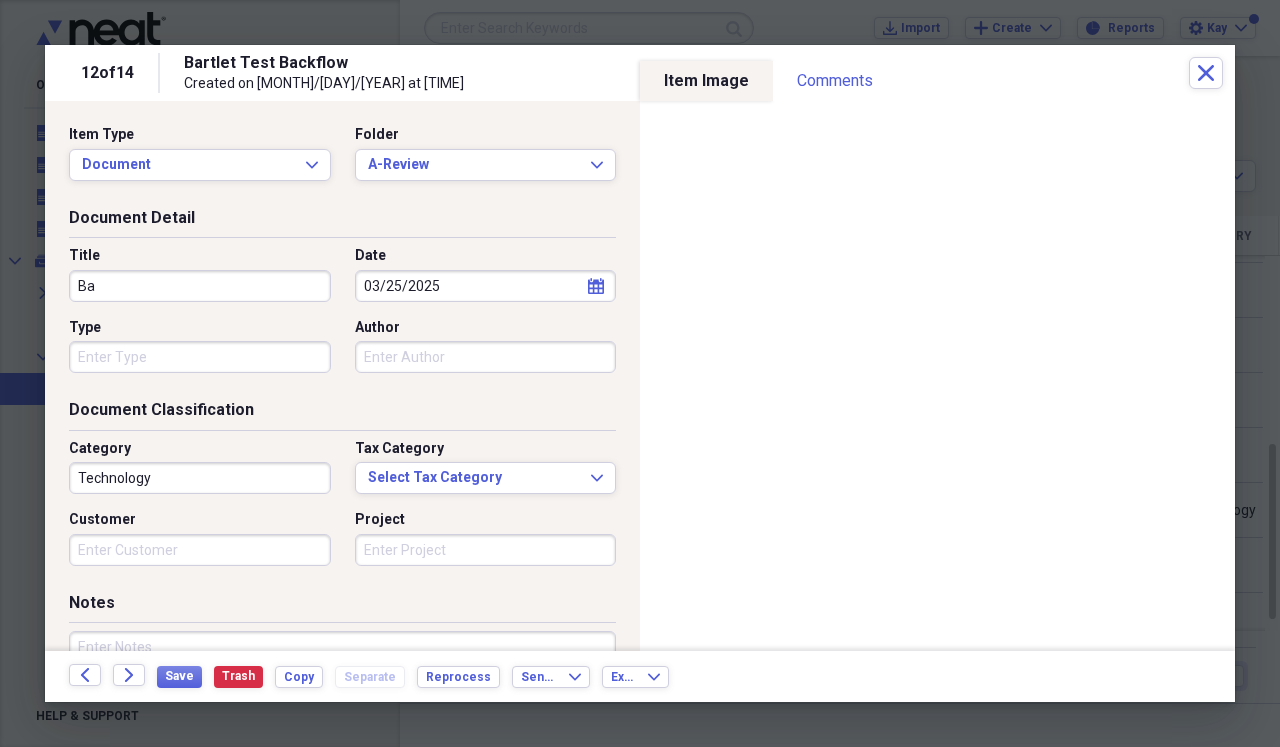 type on "B" 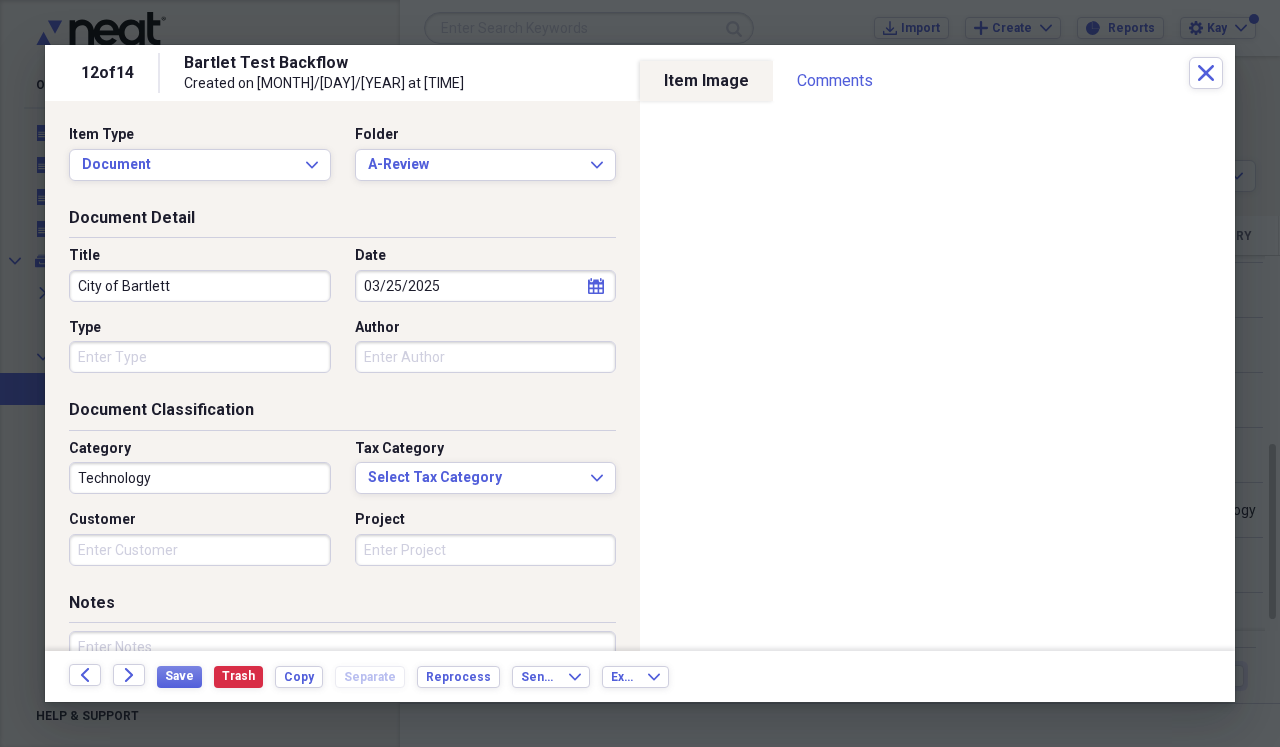type on "City of Bartlett" 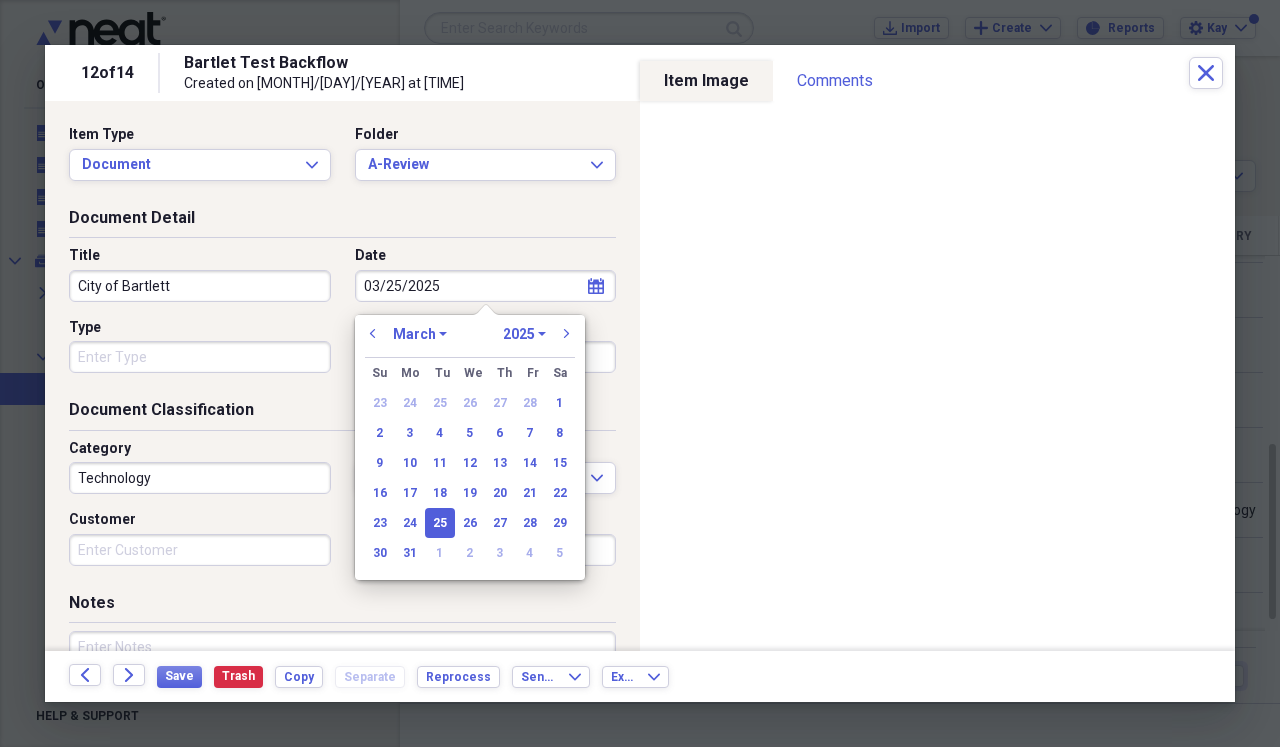 type 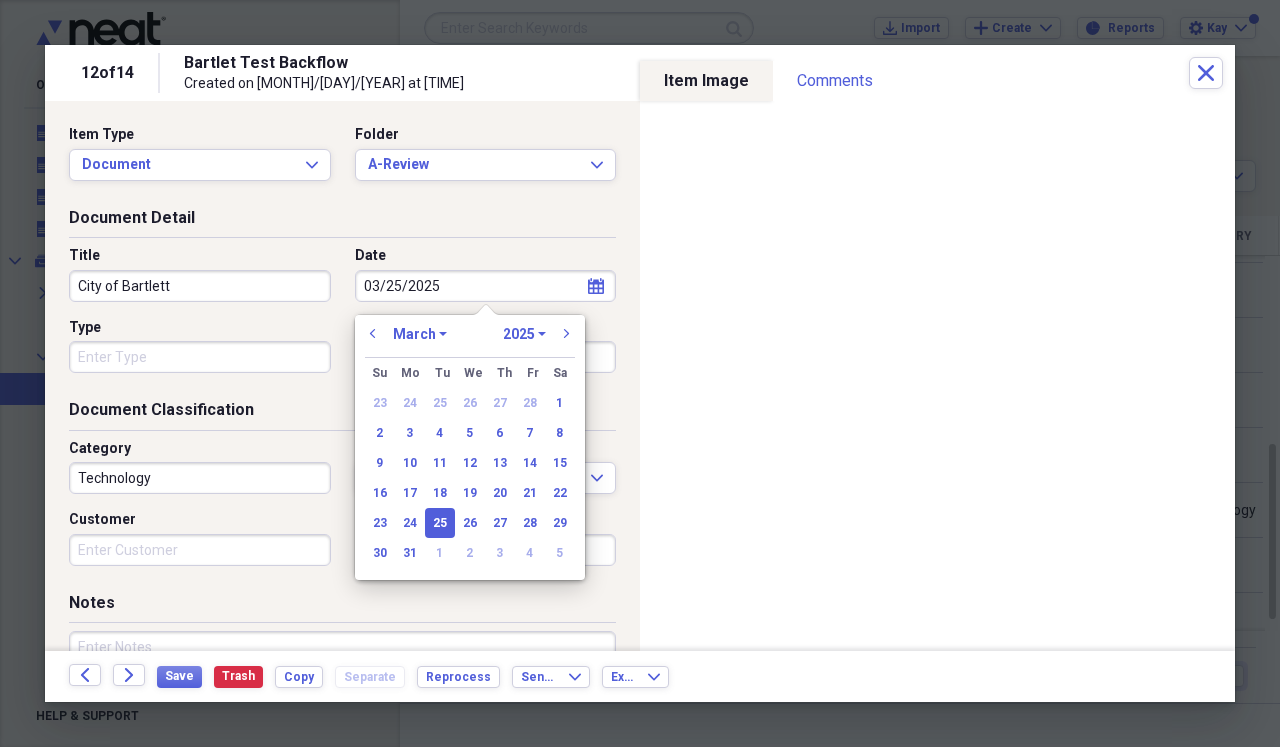 click on "Type" at bounding box center (200, 357) 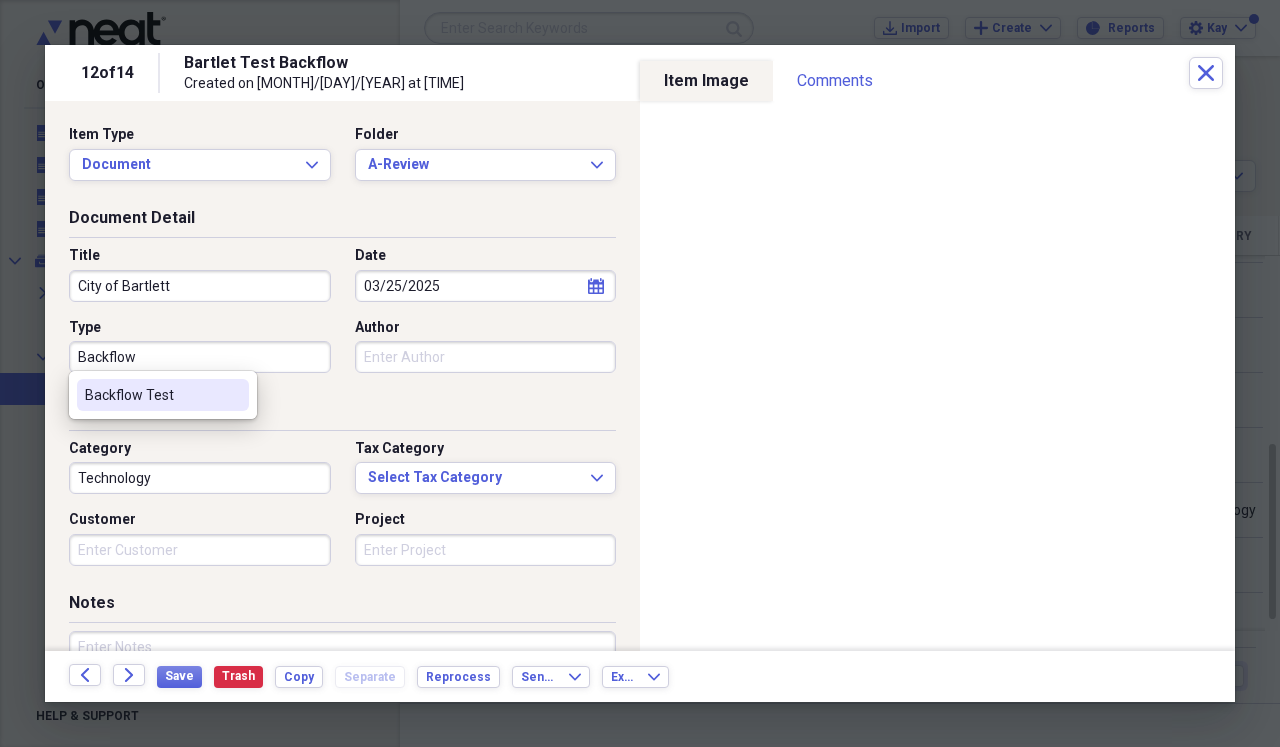 click on "Backflow Test" at bounding box center [151, 395] 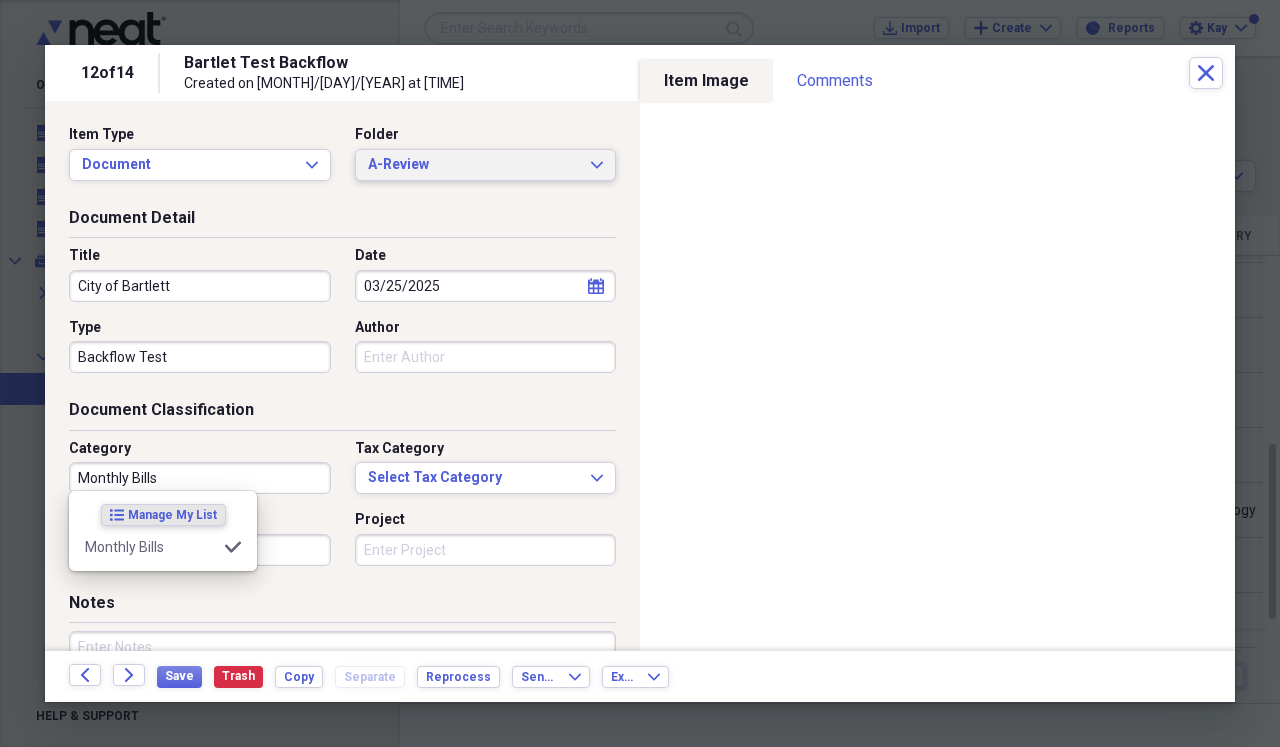 type on "Monthly Bills" 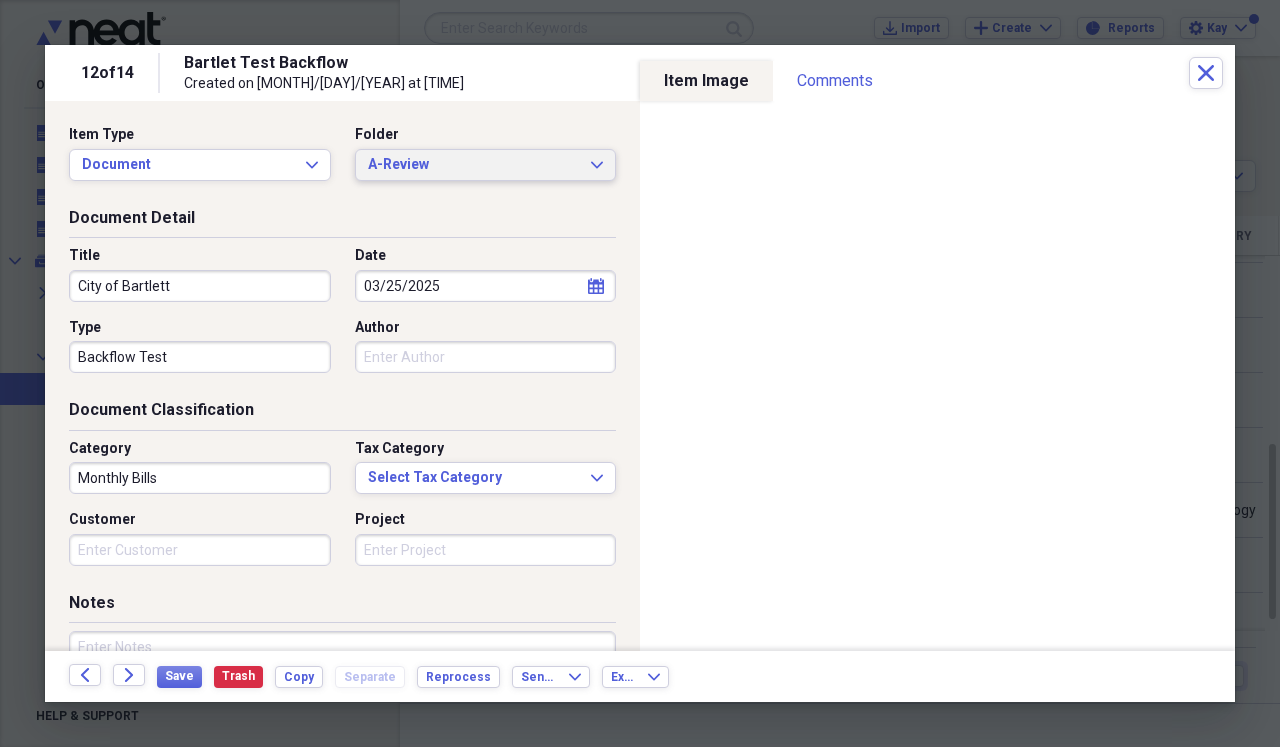 click on "Expand" 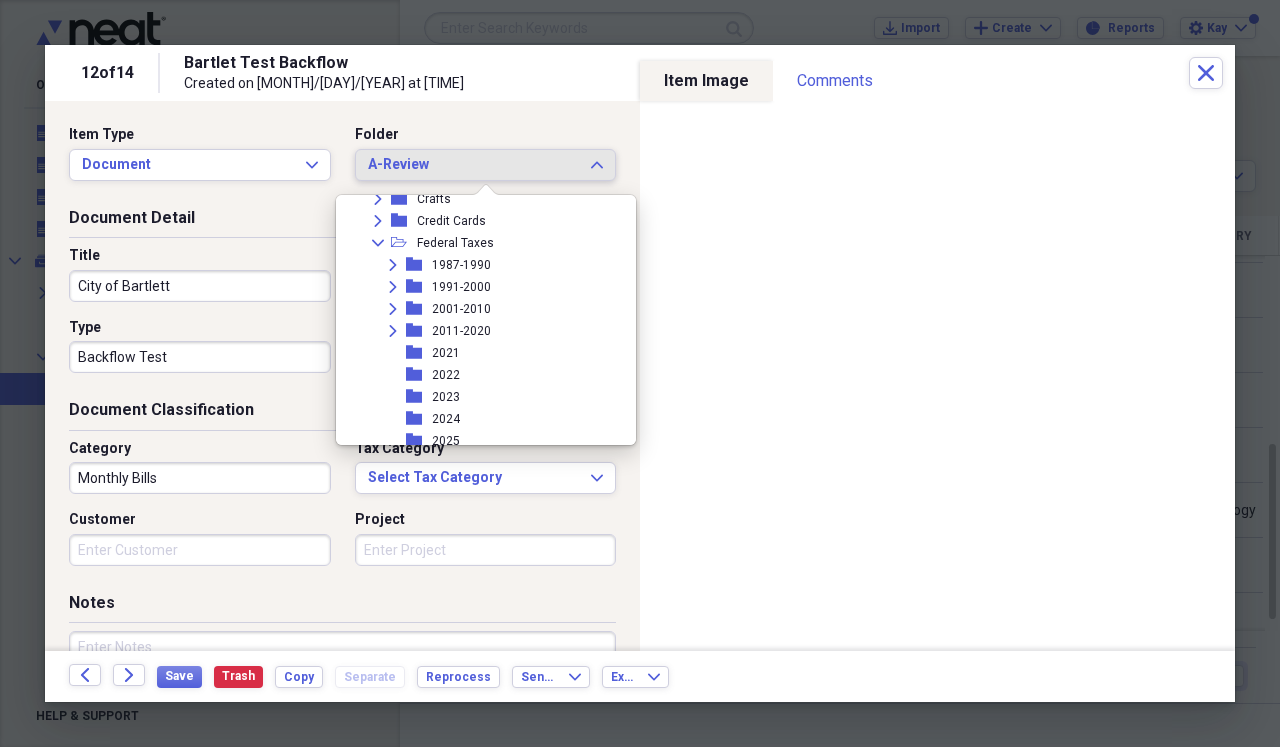scroll, scrollTop: 304, scrollLeft: 0, axis: vertical 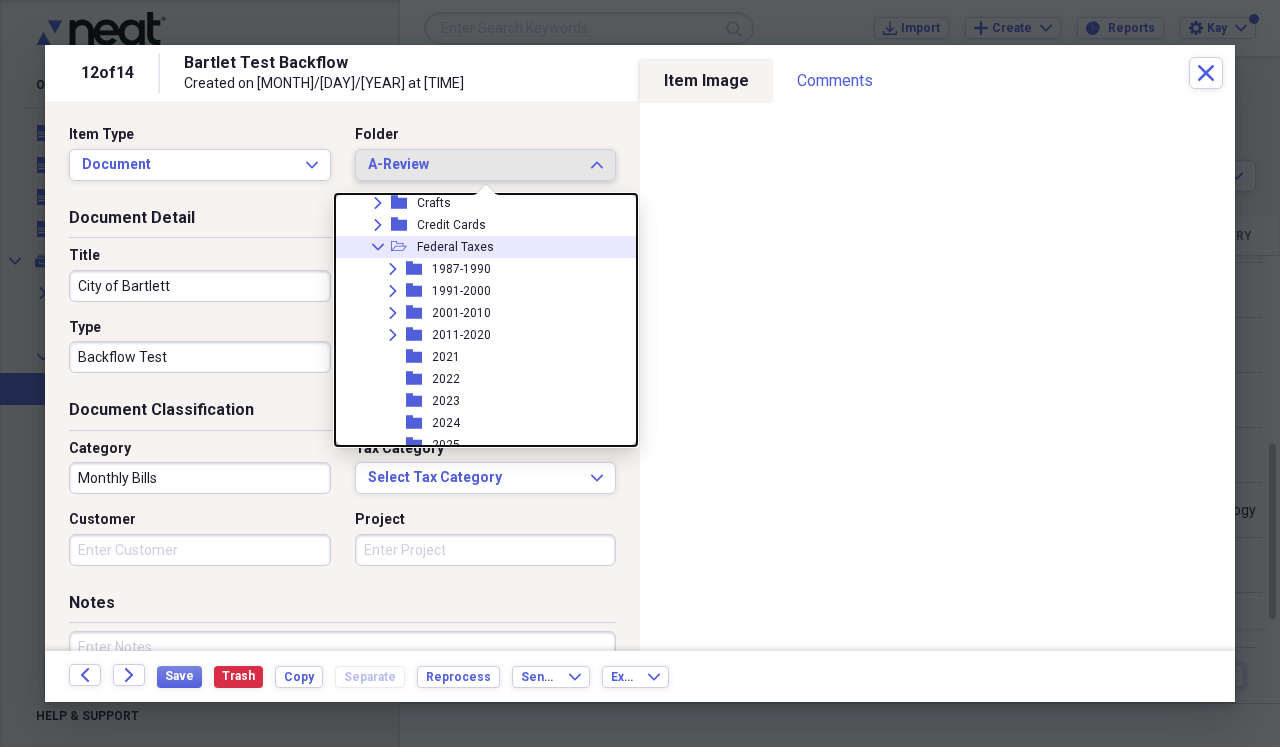 click on "Collapse" 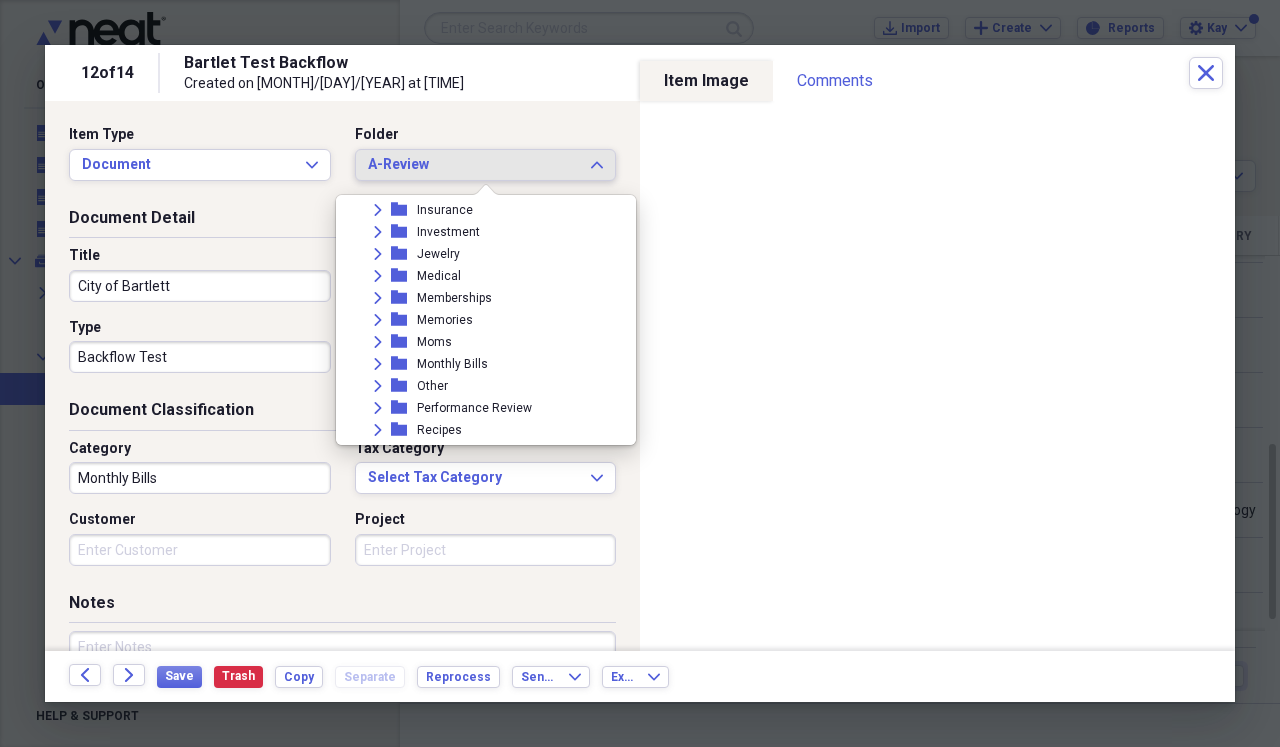 scroll, scrollTop: 515, scrollLeft: 0, axis: vertical 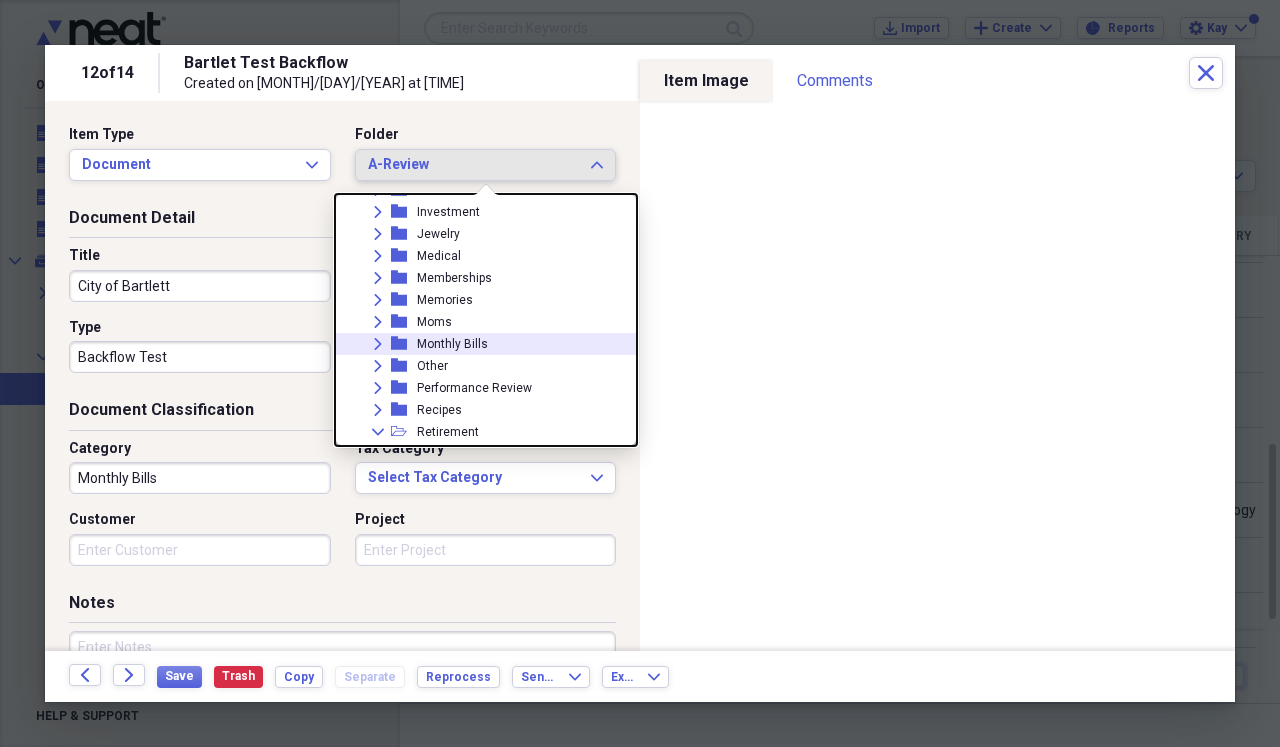 click on "Expand" at bounding box center [378, 344] 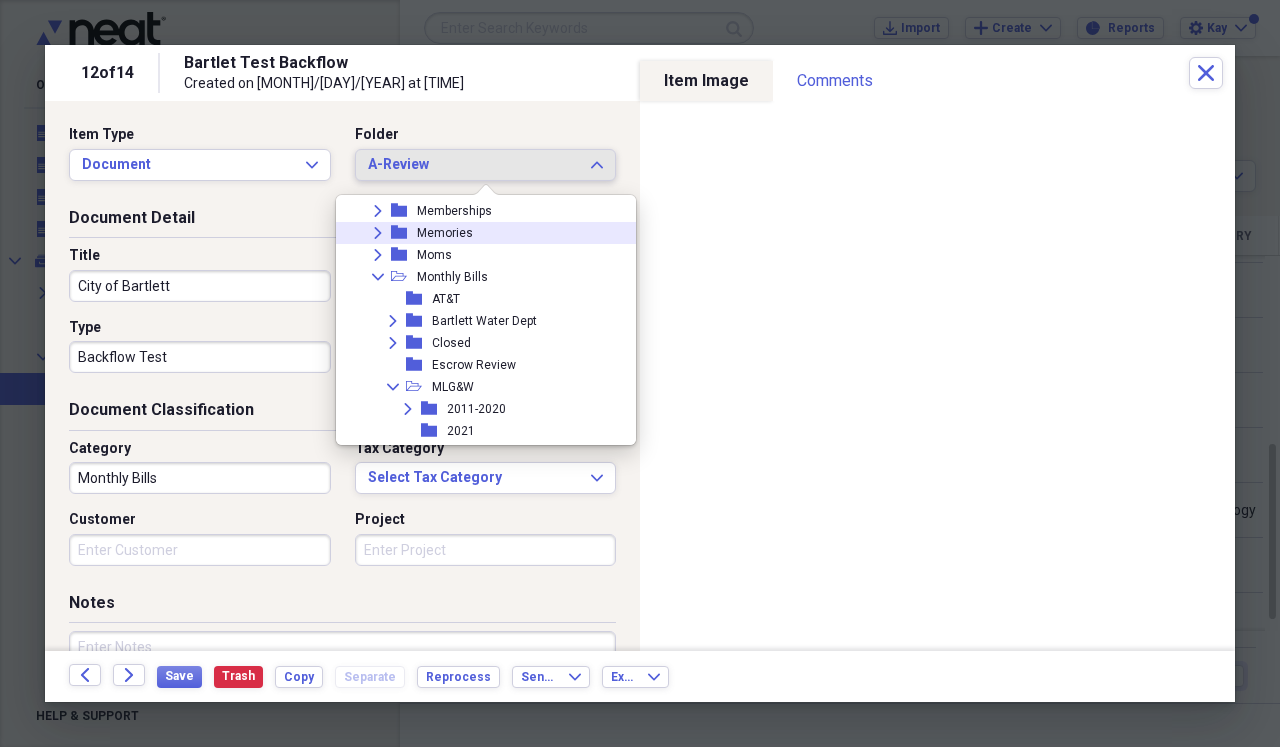 scroll, scrollTop: 586, scrollLeft: 0, axis: vertical 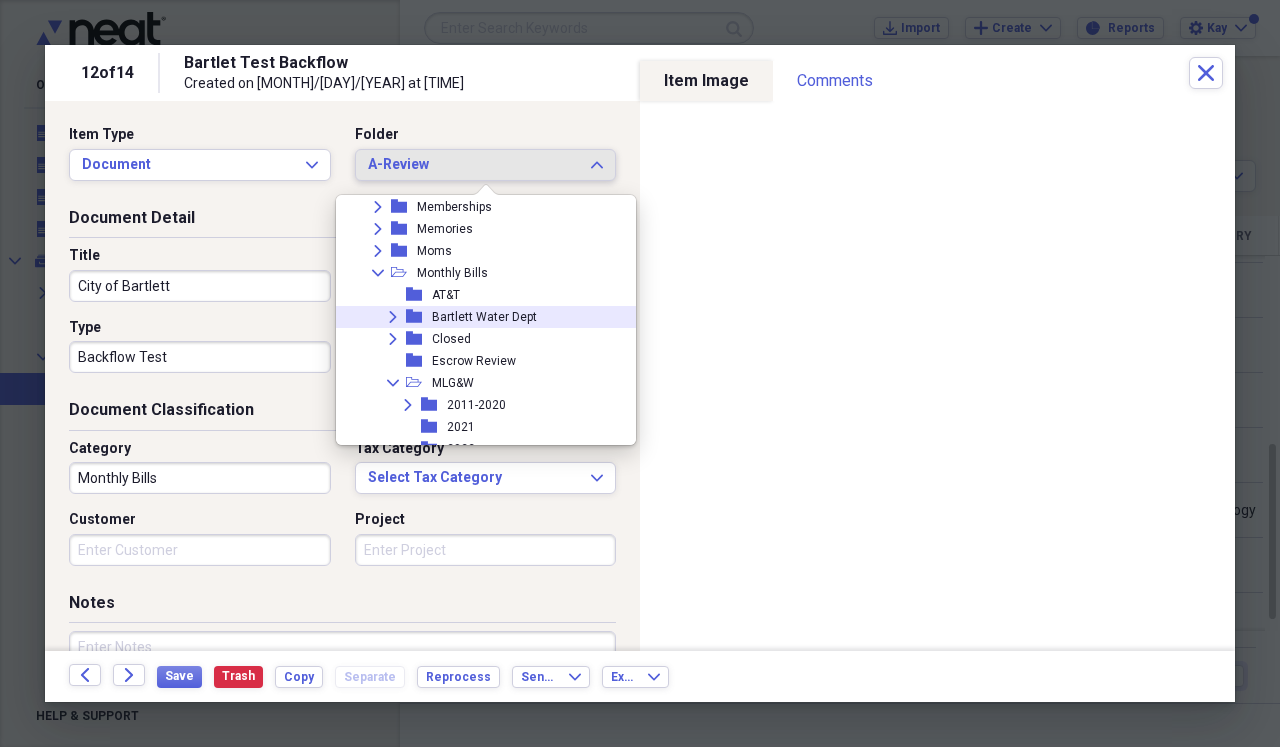 click on "Expand" 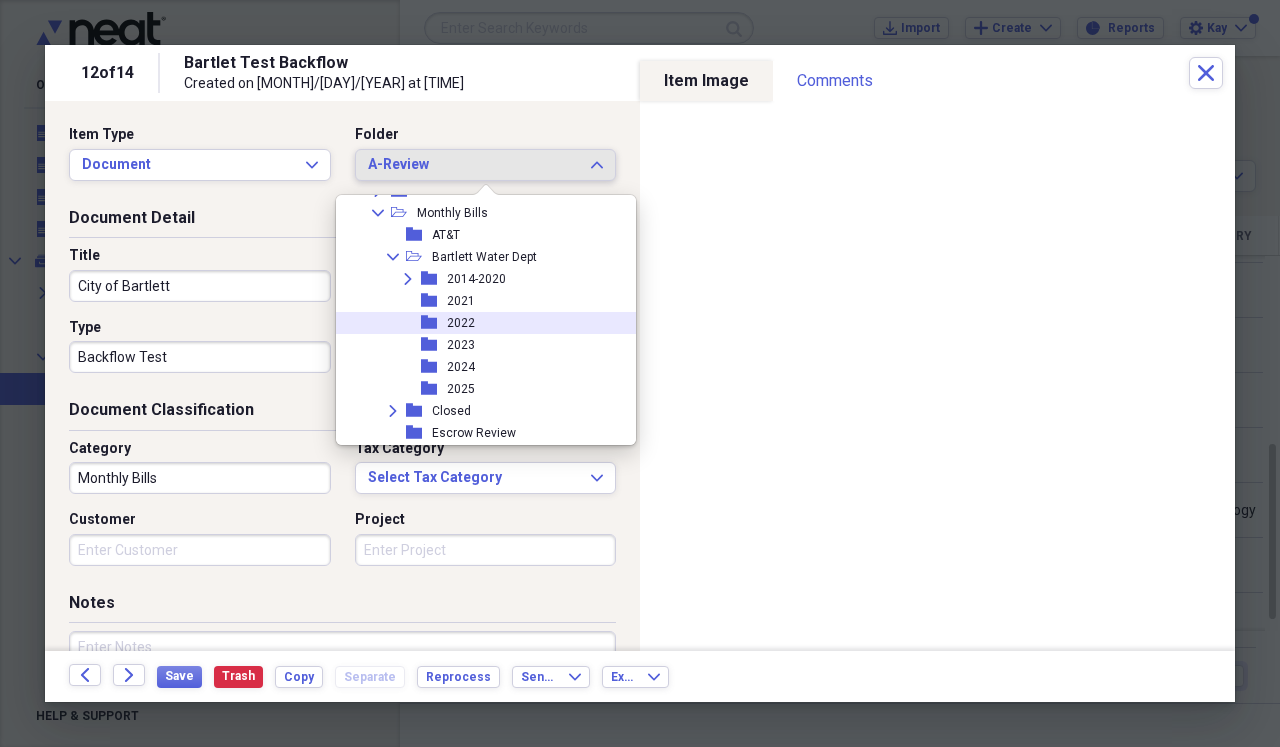 scroll, scrollTop: 661, scrollLeft: 0, axis: vertical 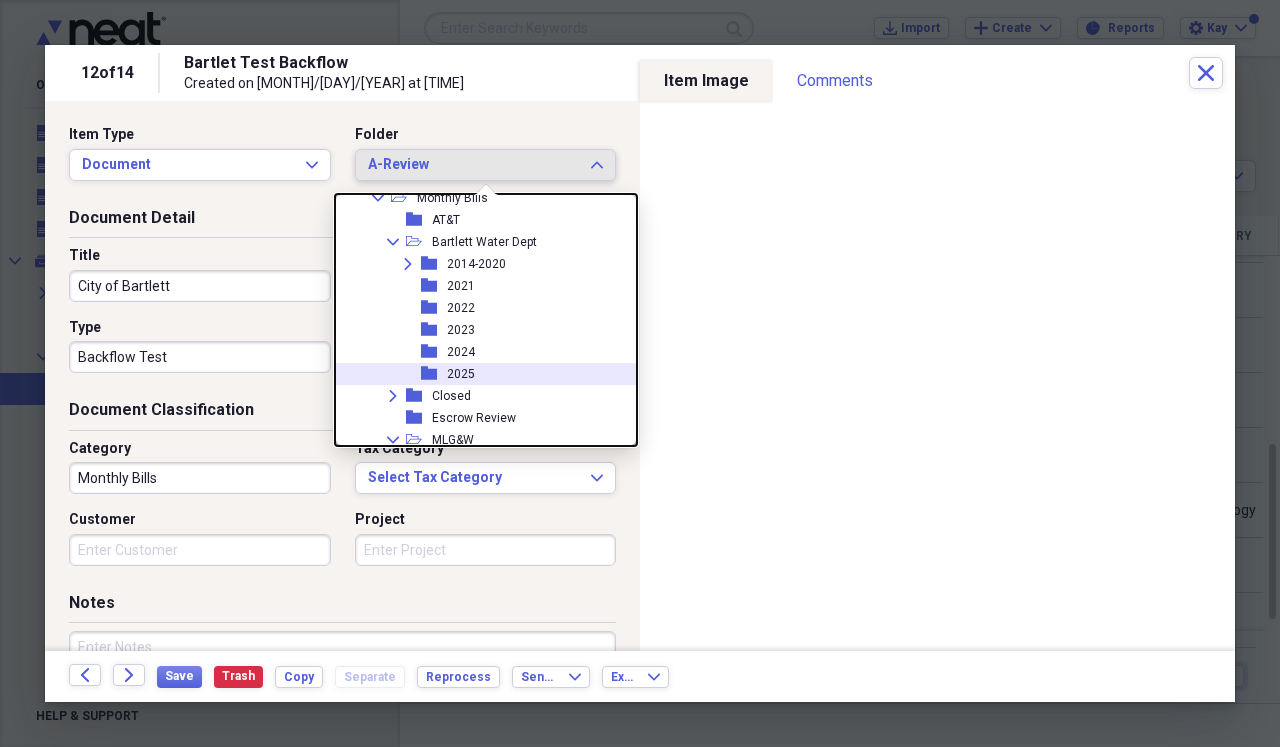click on "2025" at bounding box center [461, 374] 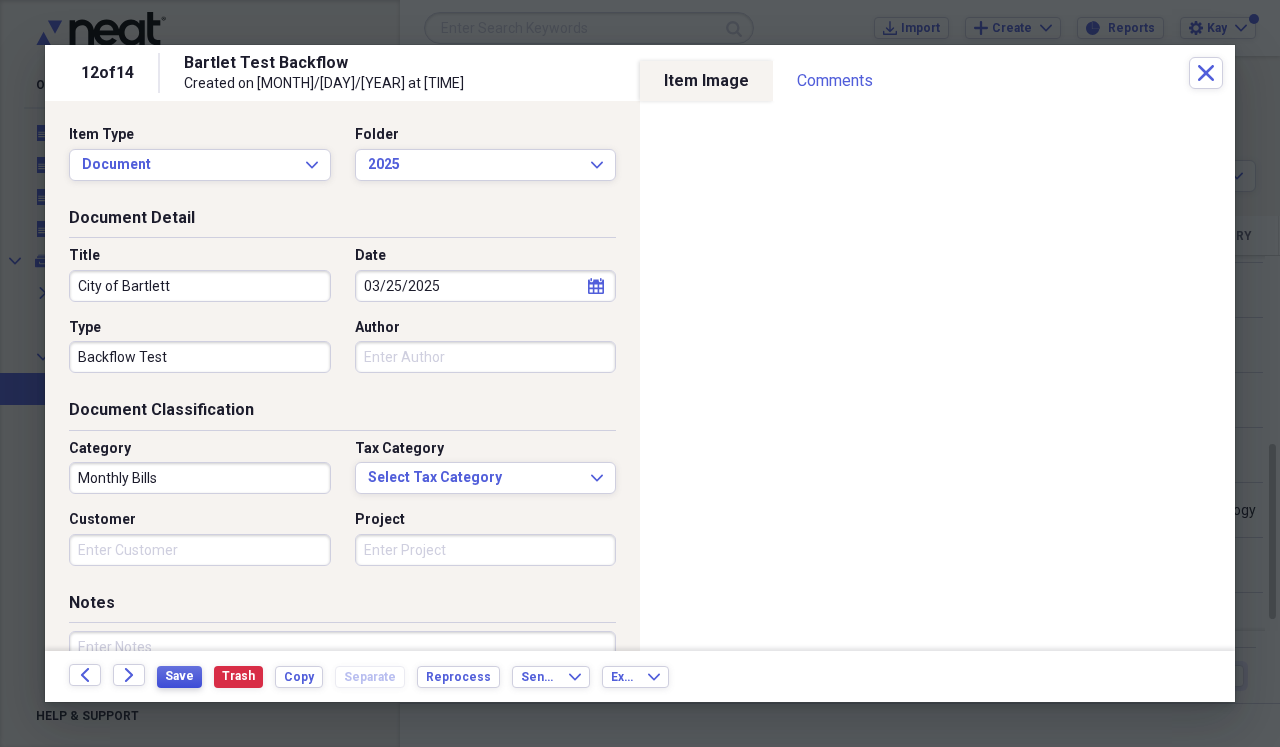 click on "Save" at bounding box center [179, 676] 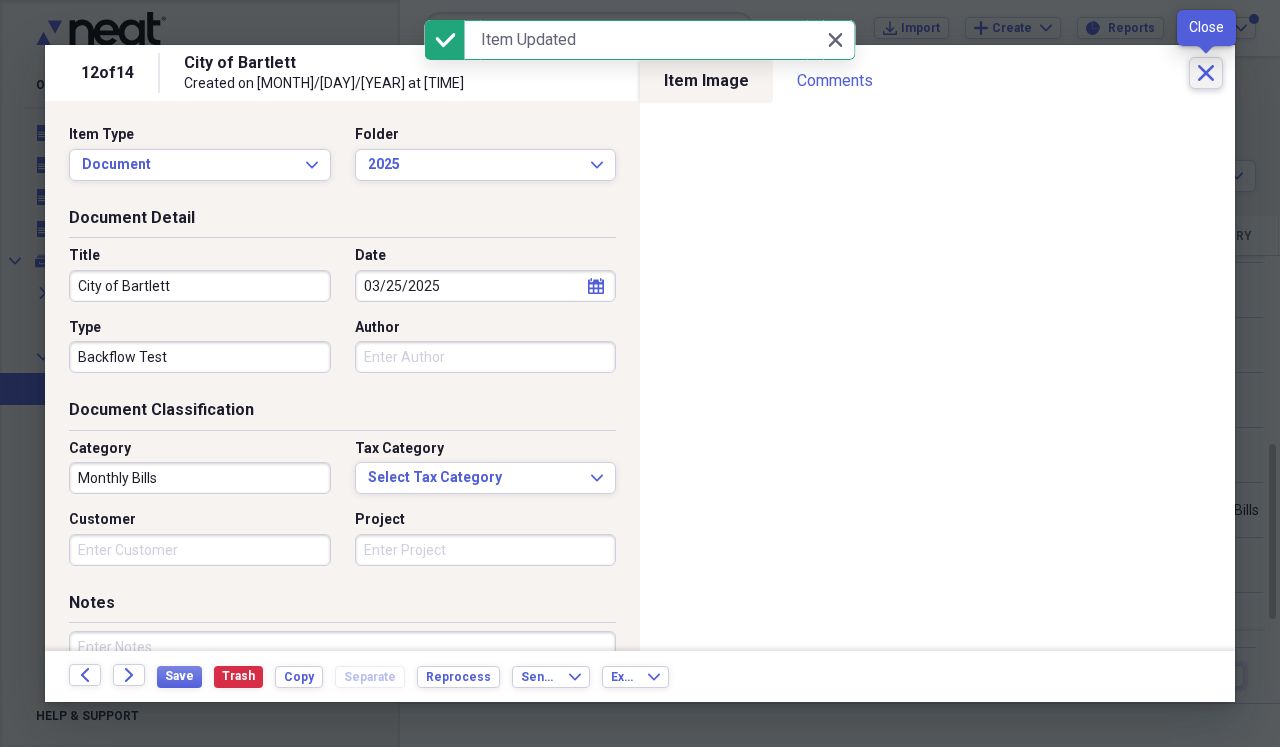 click 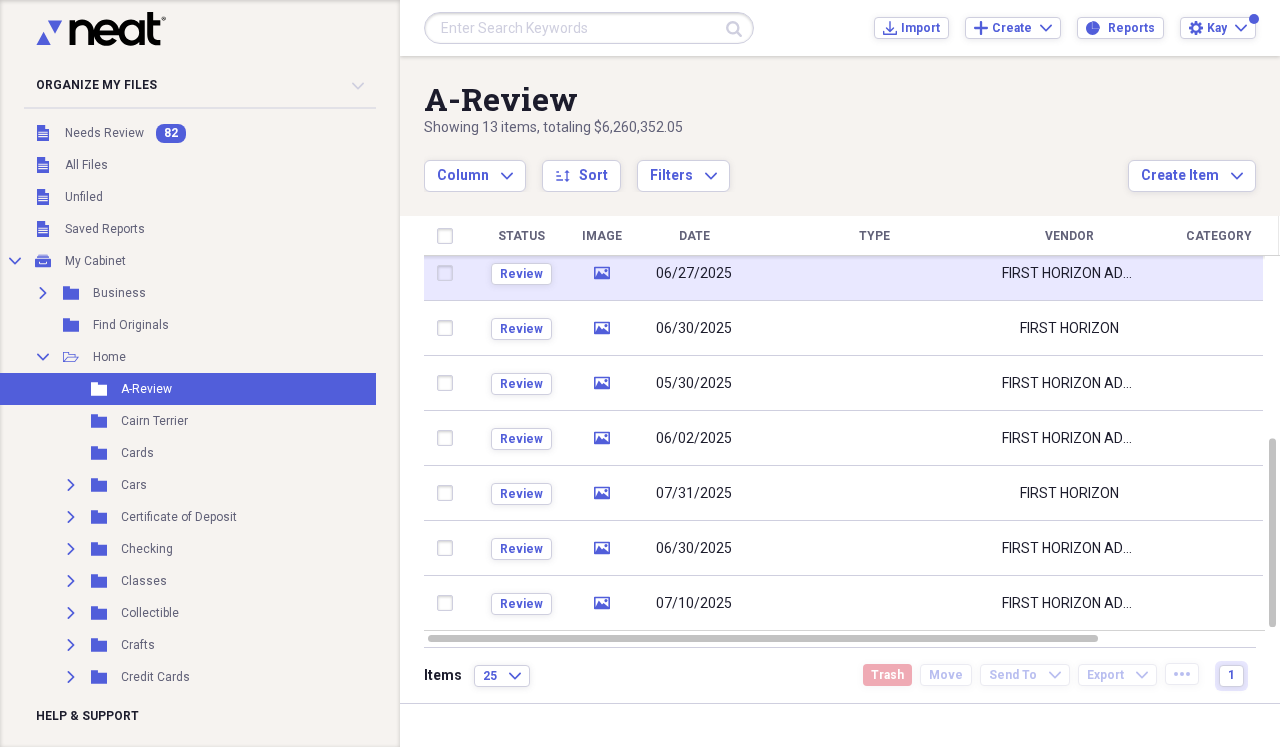click at bounding box center (874, 273) 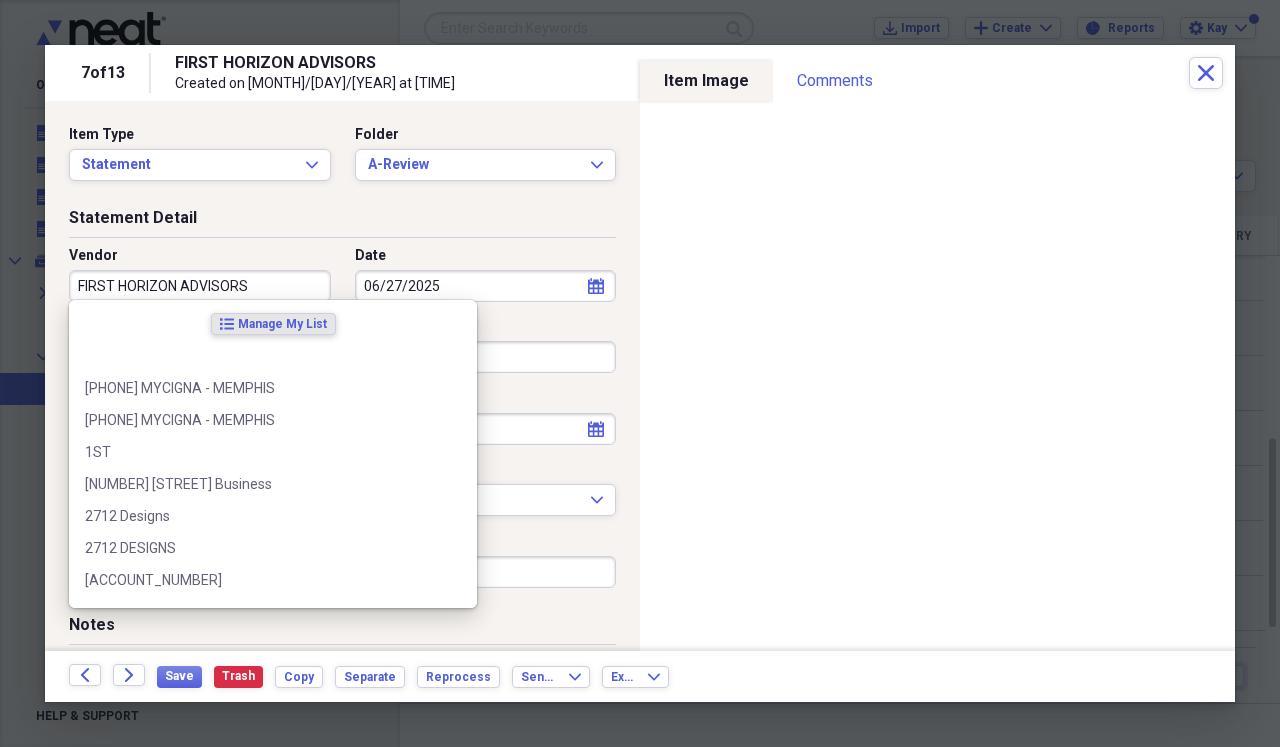 click on "FIRST HORIZON ADVISORS" at bounding box center [200, 286] 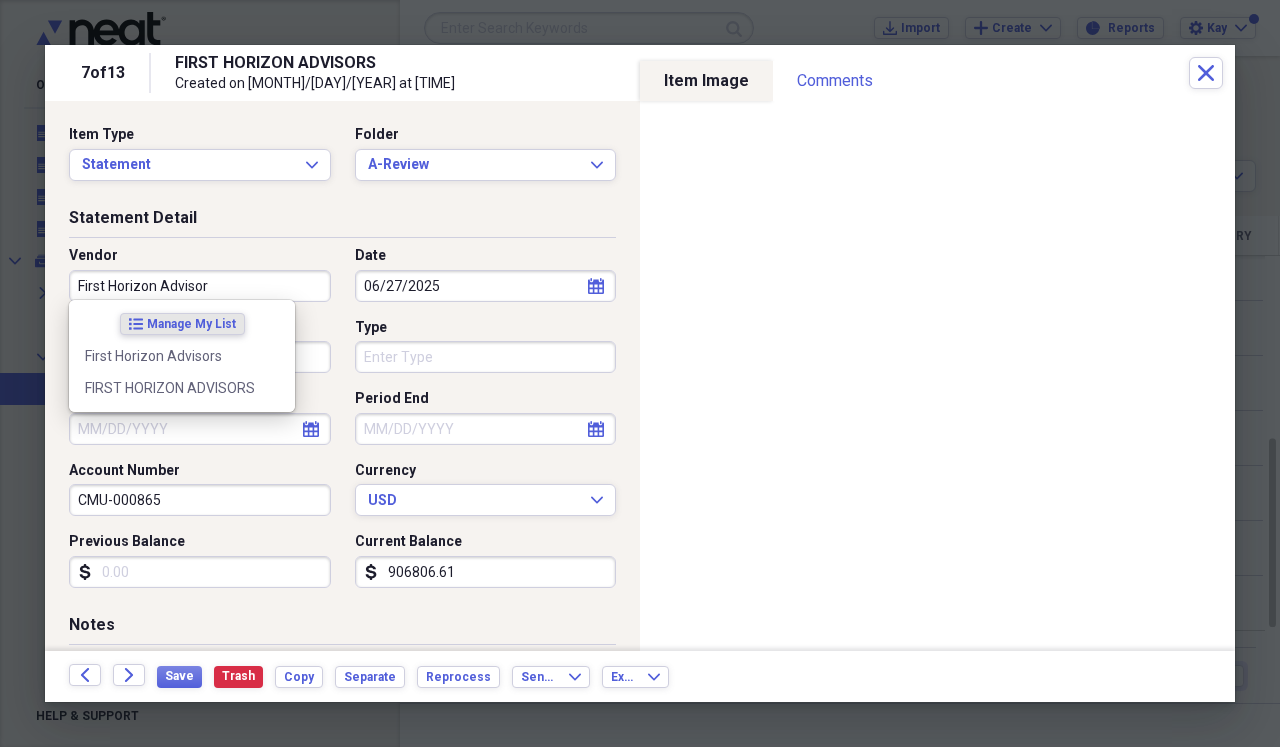 type on "First Horizon Advisors" 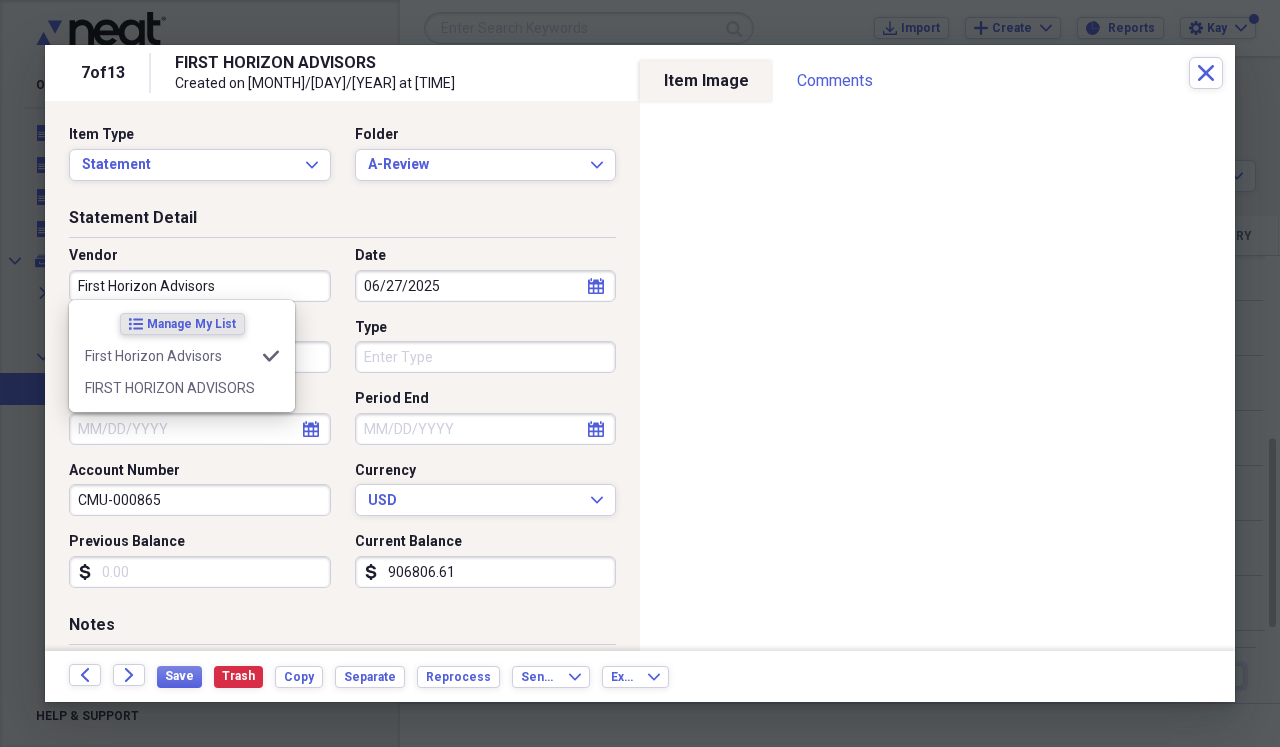 type on "Retirement" 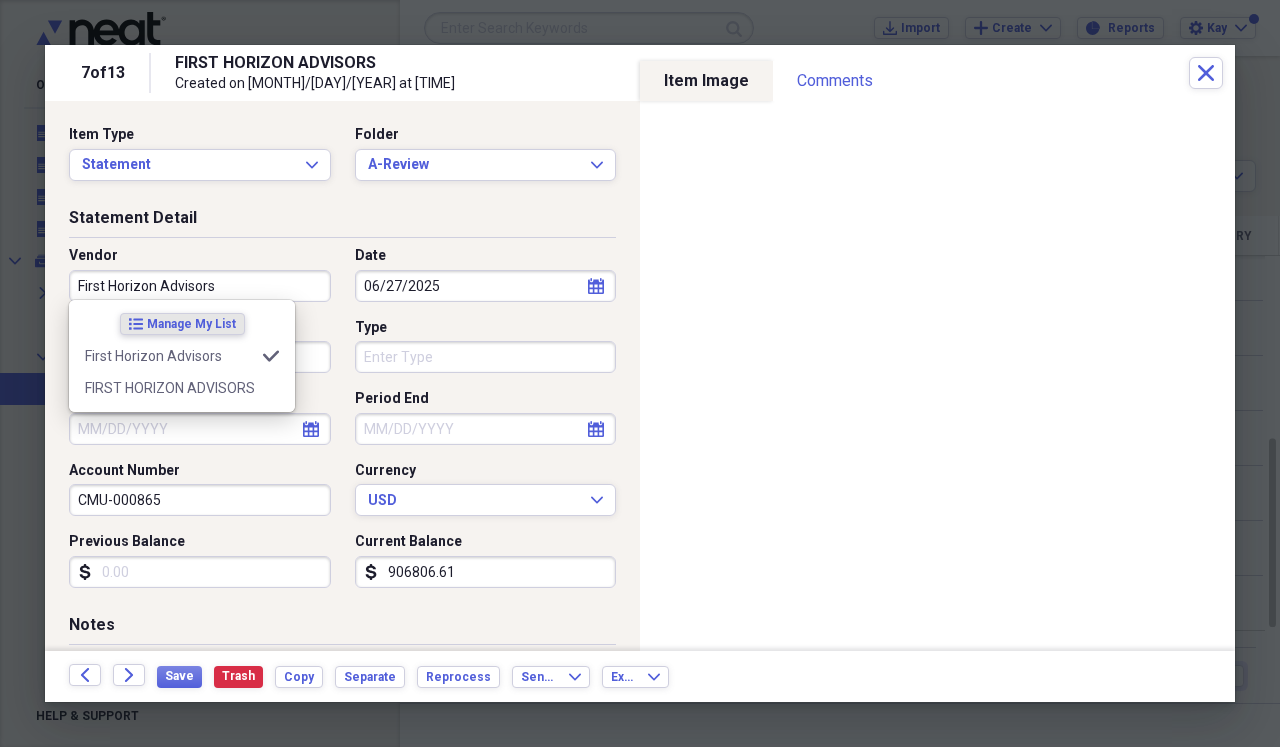 type on "First Horizon Advisors" 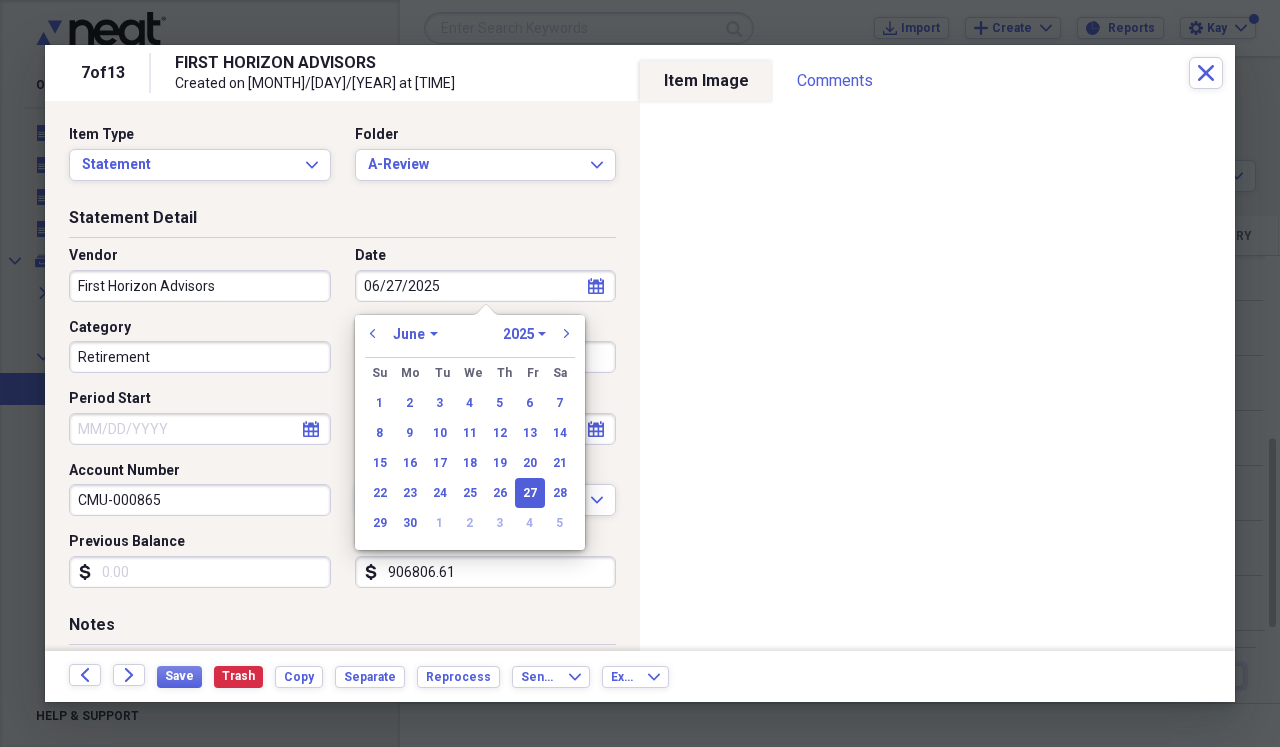 click on "06/27/2025" at bounding box center (486, 286) 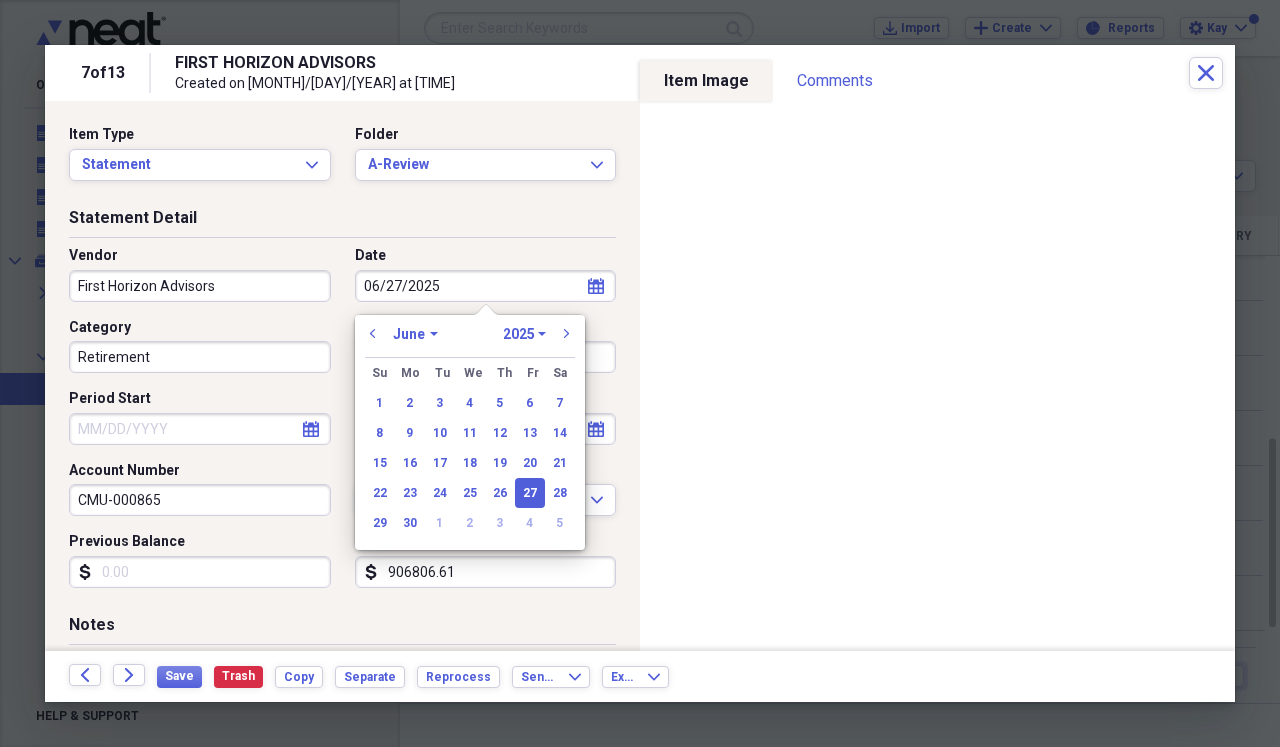 drag, startPoint x: 460, startPoint y: 289, endPoint x: 311, endPoint y: 284, distance: 149.08386 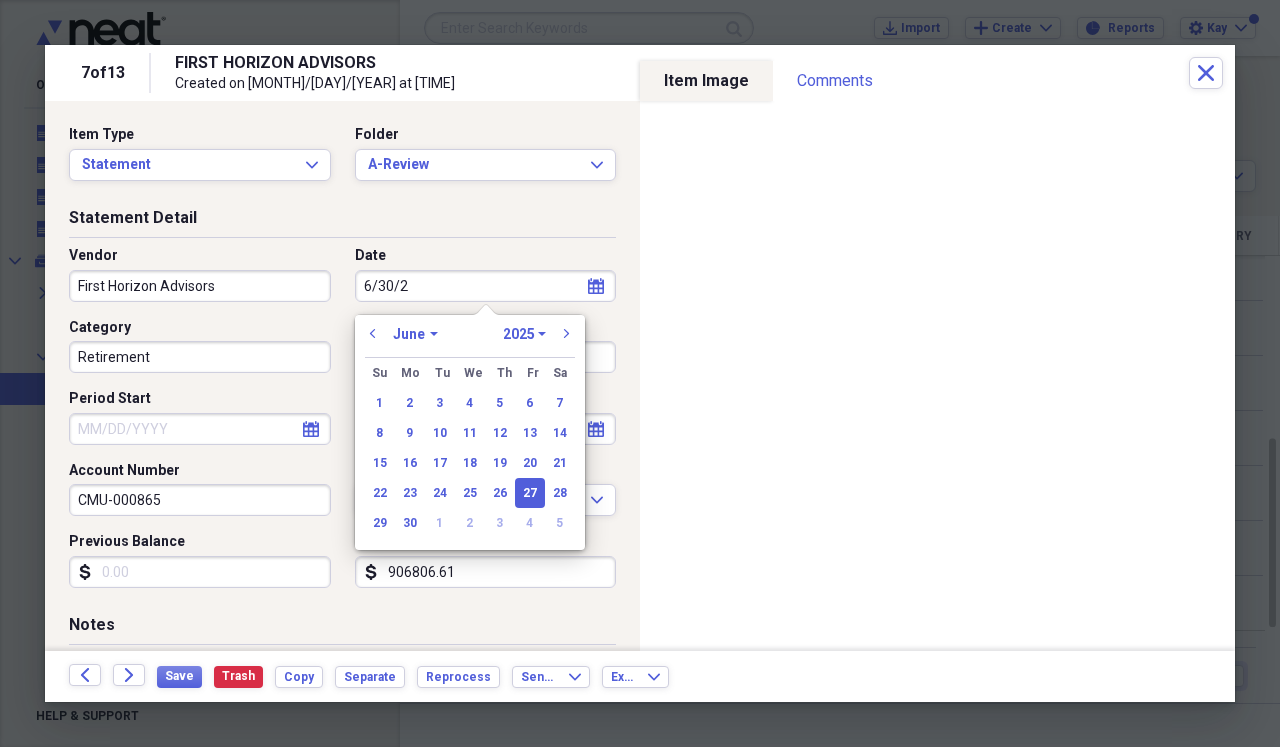 type on "[MONTH]/[DAY]/[YEAR]" 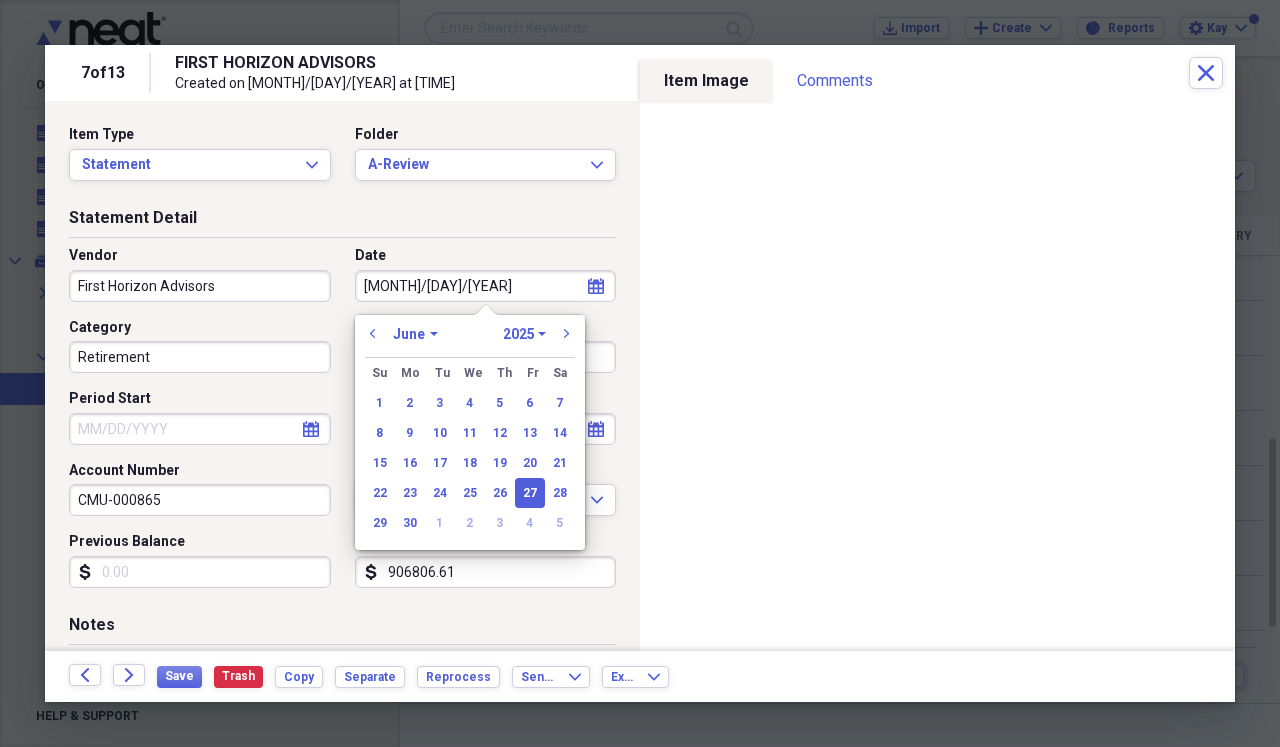 select on "2020" 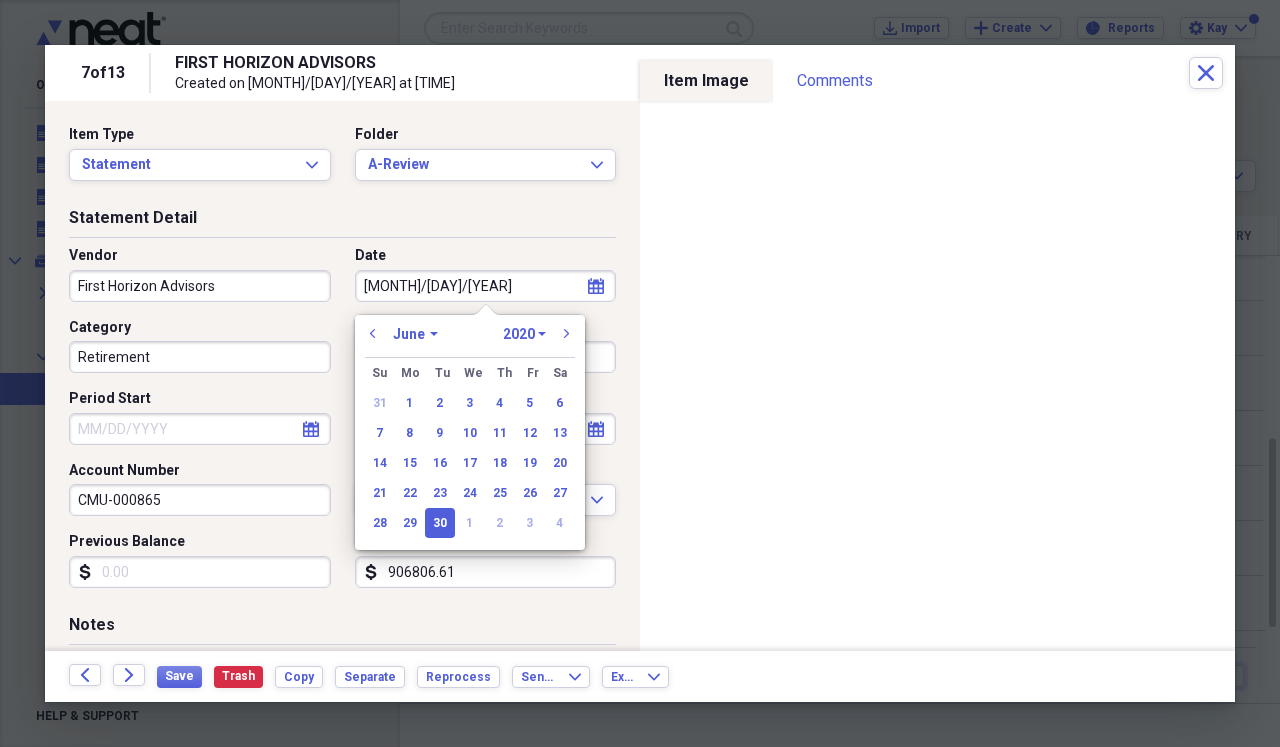 type on "[MONTH]/[DAY]/[YEAR]" 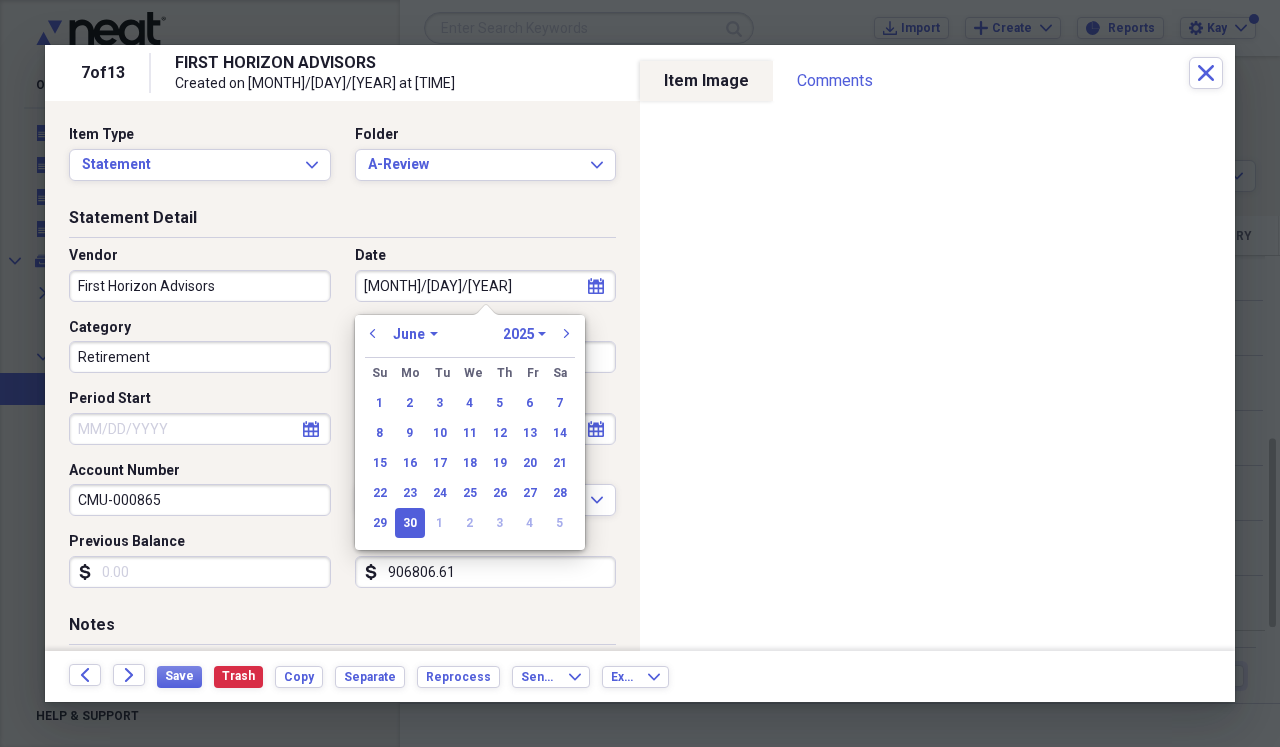 type on "06/30/2025" 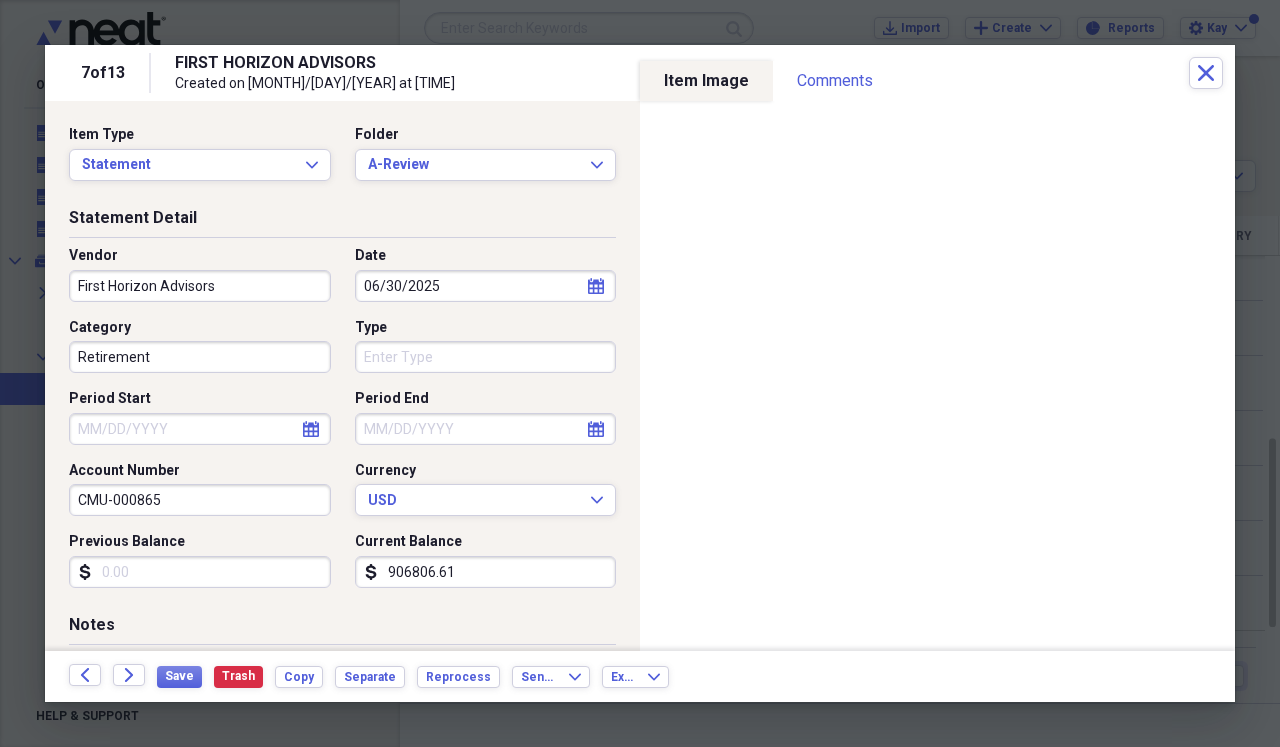 click on "Vendor First Horizon Advisors Date [MONTH]/[DAY]/[YEAR] calendar Calendar Category Retirement Type Period Start calendar Calendar Period End calendar Calendar Account Number CMU-000865 Currency USD Expand Previous Balance dollar-sign Current Balance dollar-sign 906806.61" at bounding box center (342, 425) 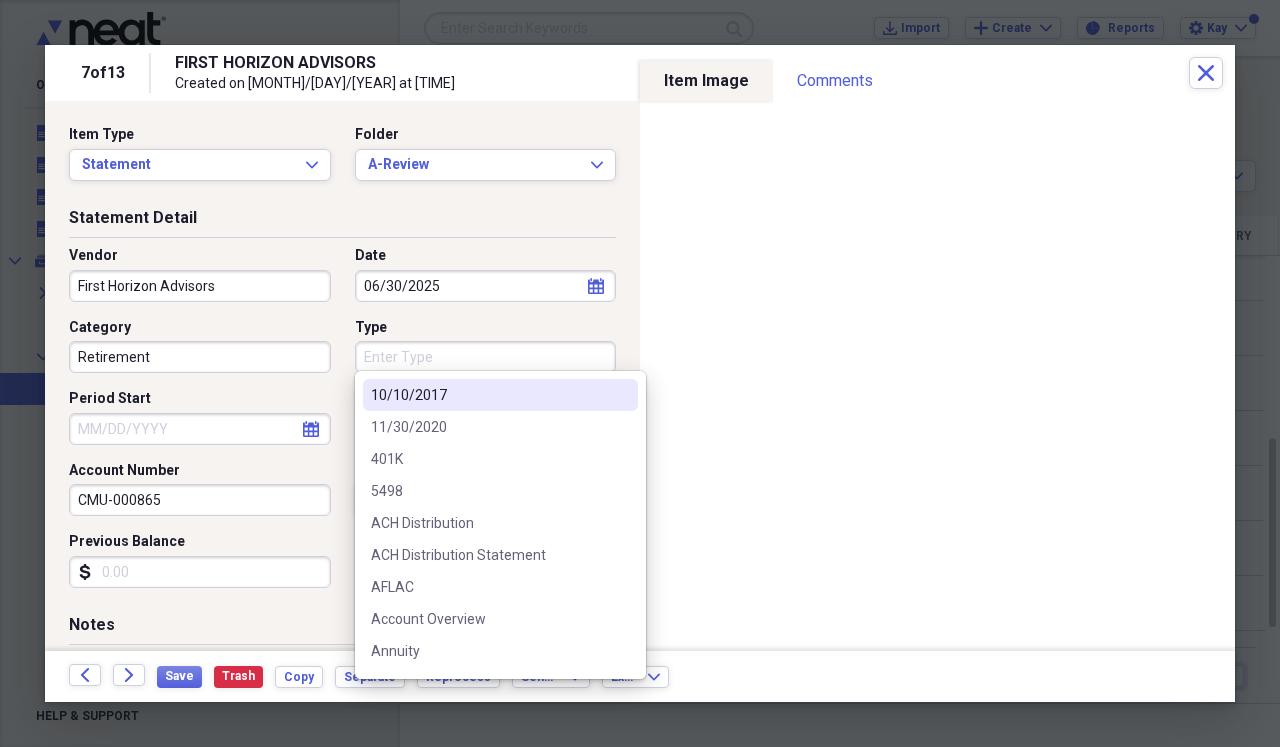 drag, startPoint x: 396, startPoint y: 351, endPoint x: 394, endPoint y: 339, distance: 12.165525 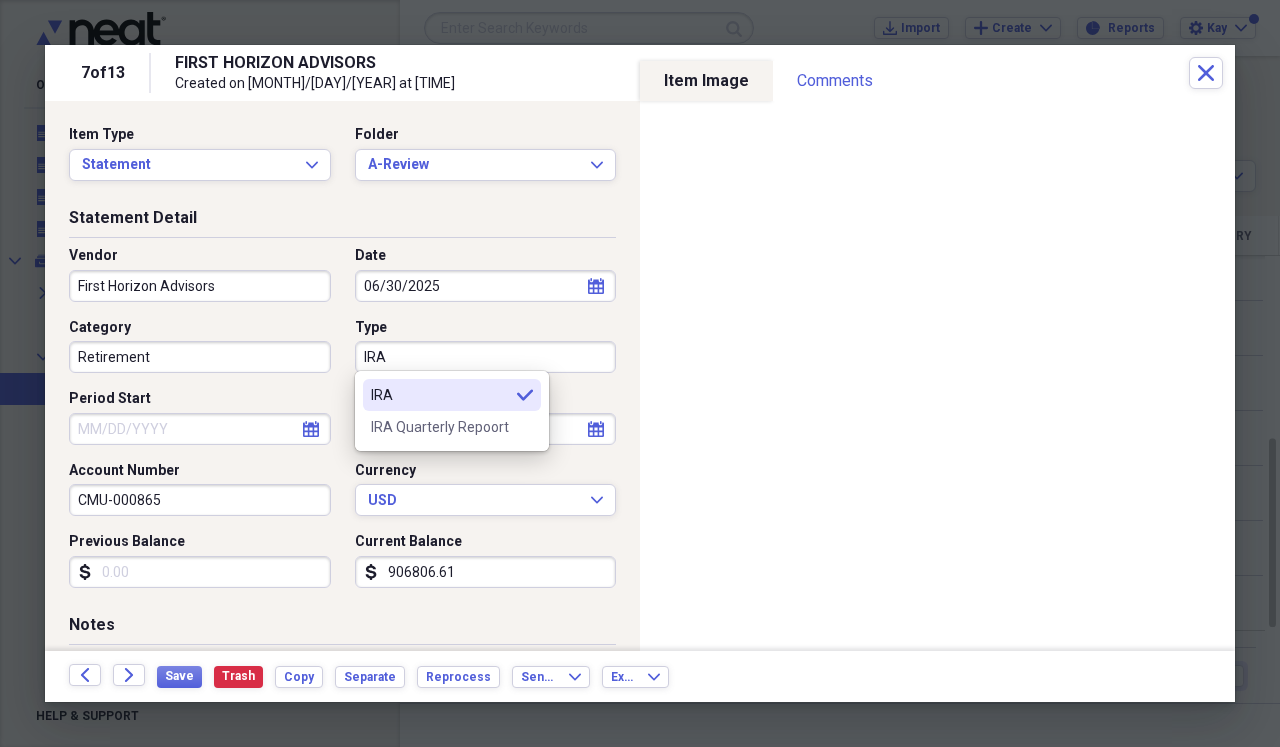 type on "IRA" 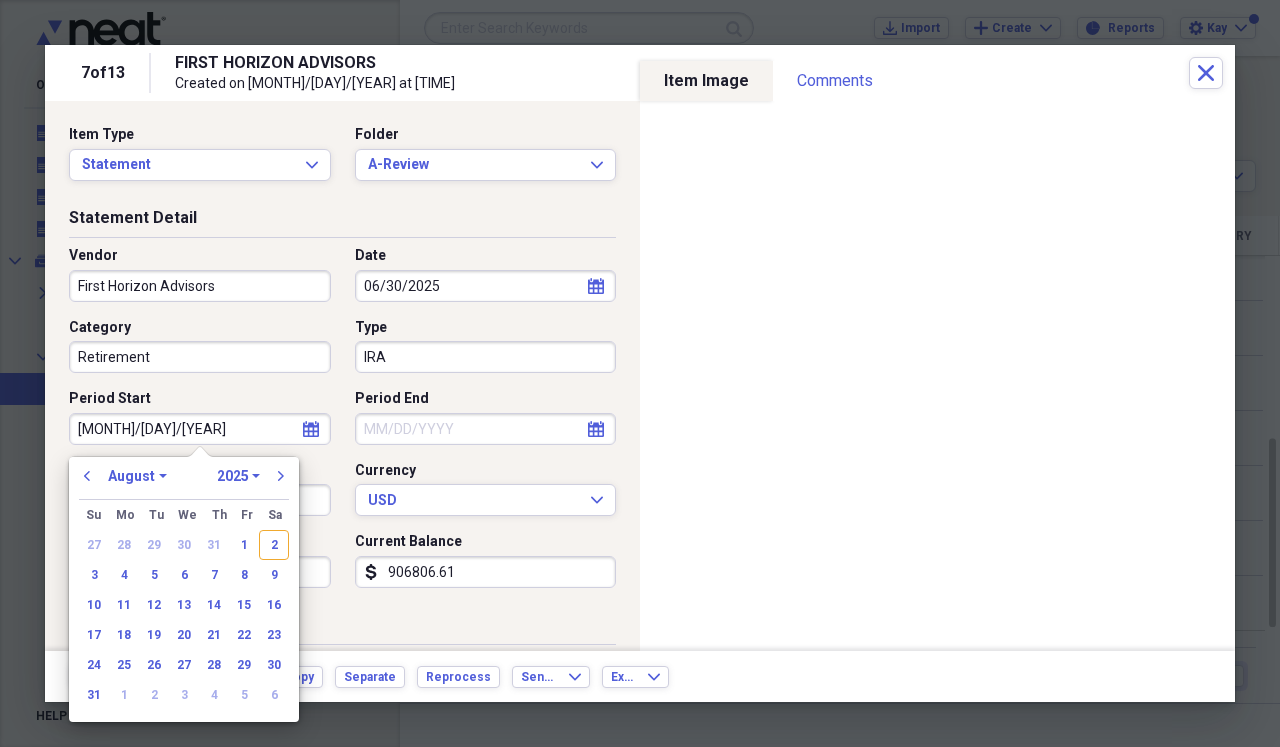 type on "6/1/20" 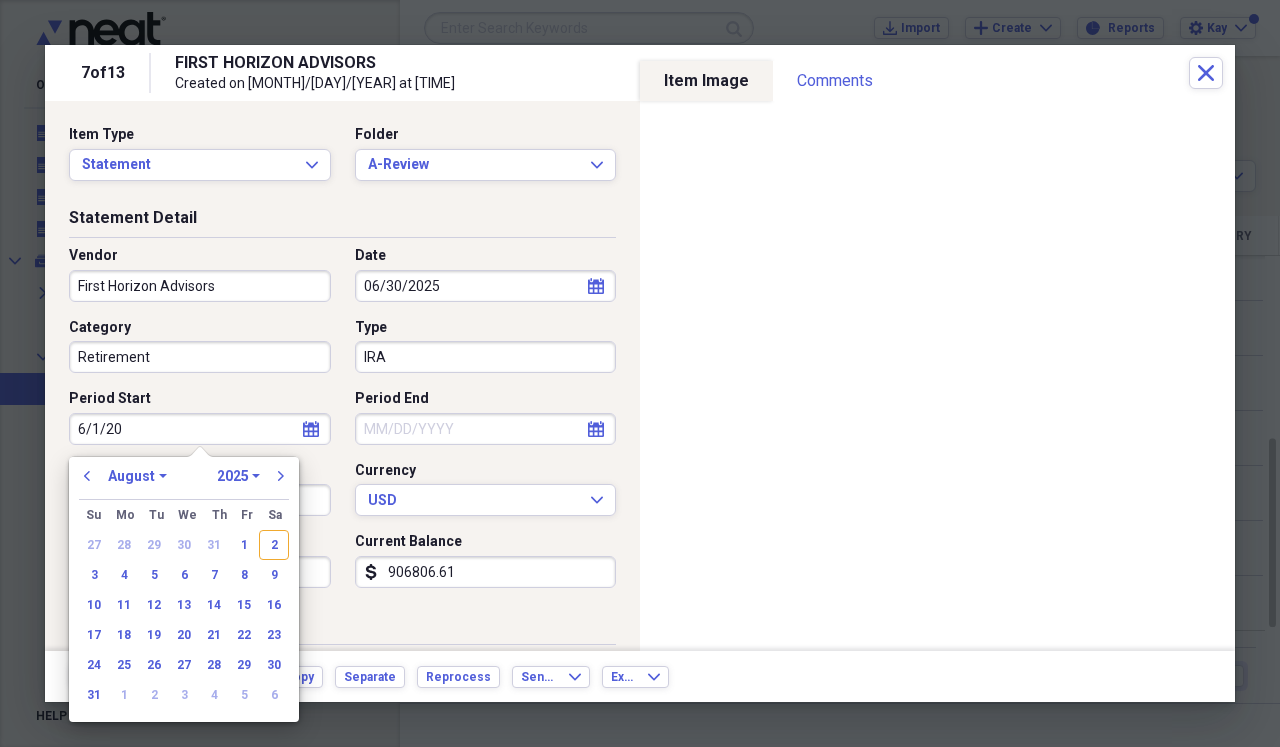 select on "5" 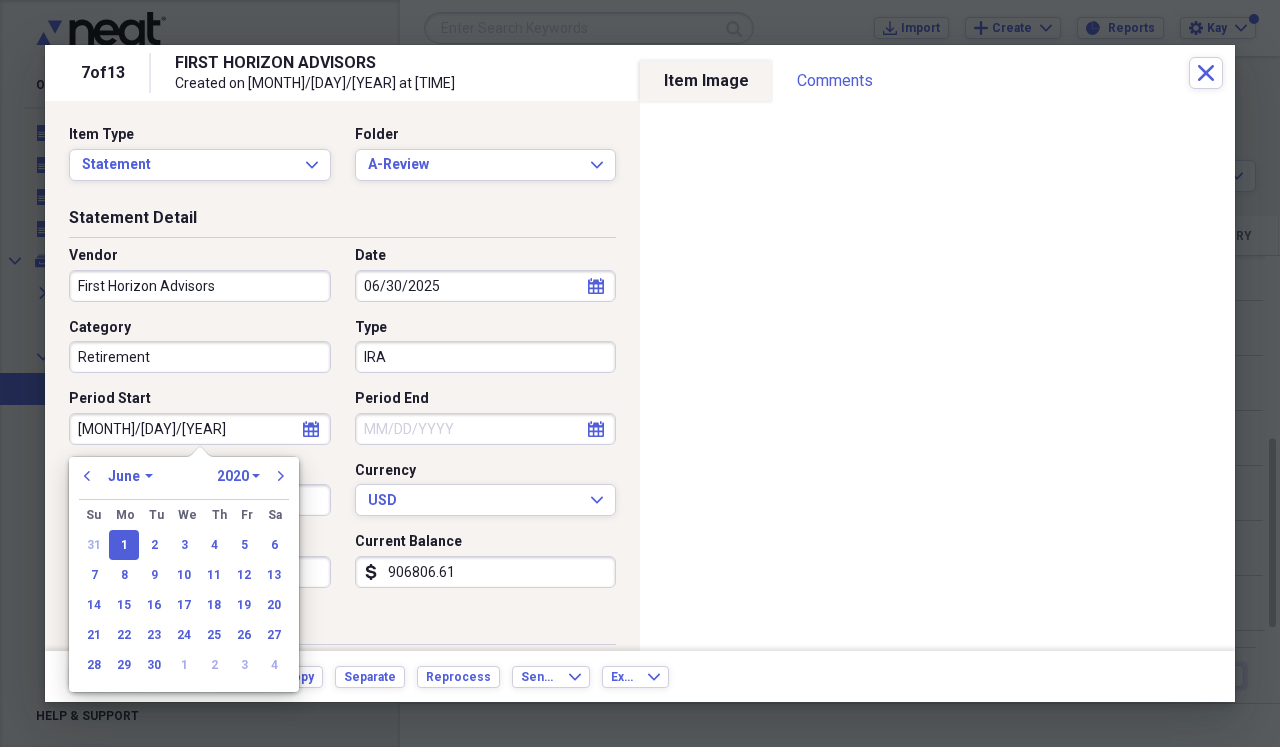 type on "[MONTH]/[DAY]/[YEAR]" 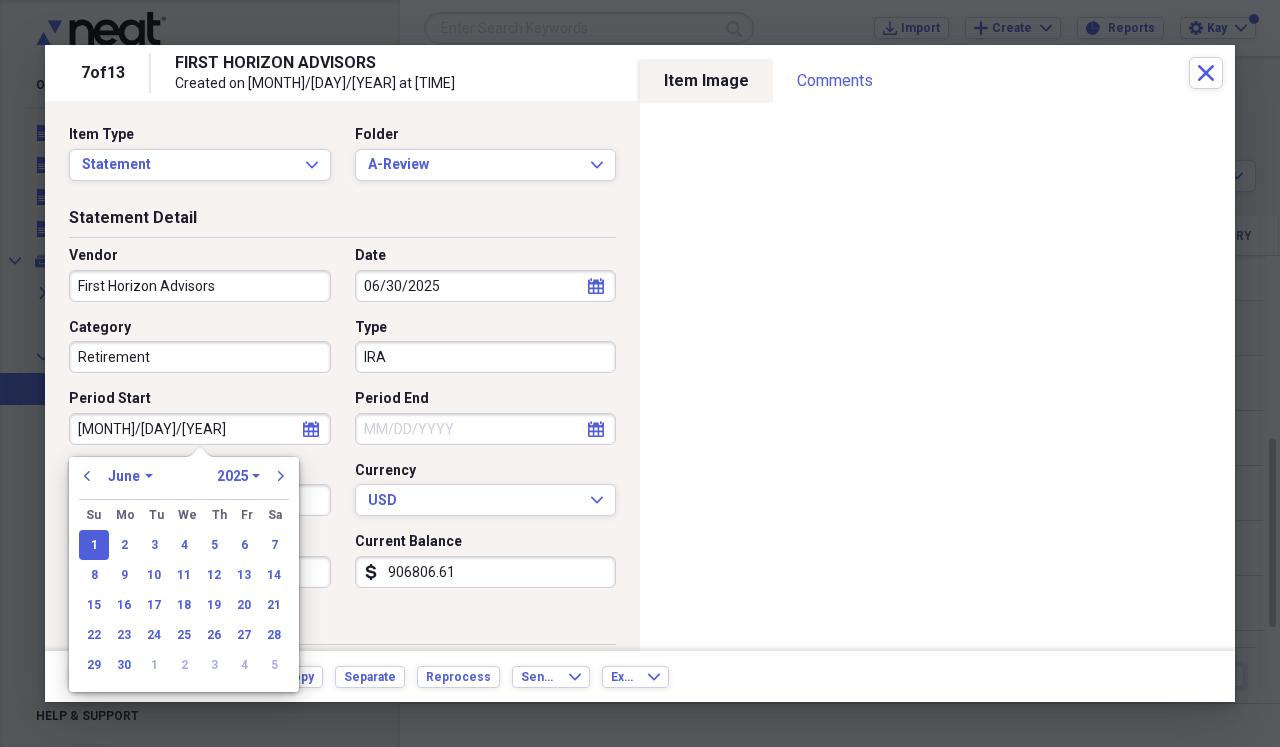 type on "06/01/2025" 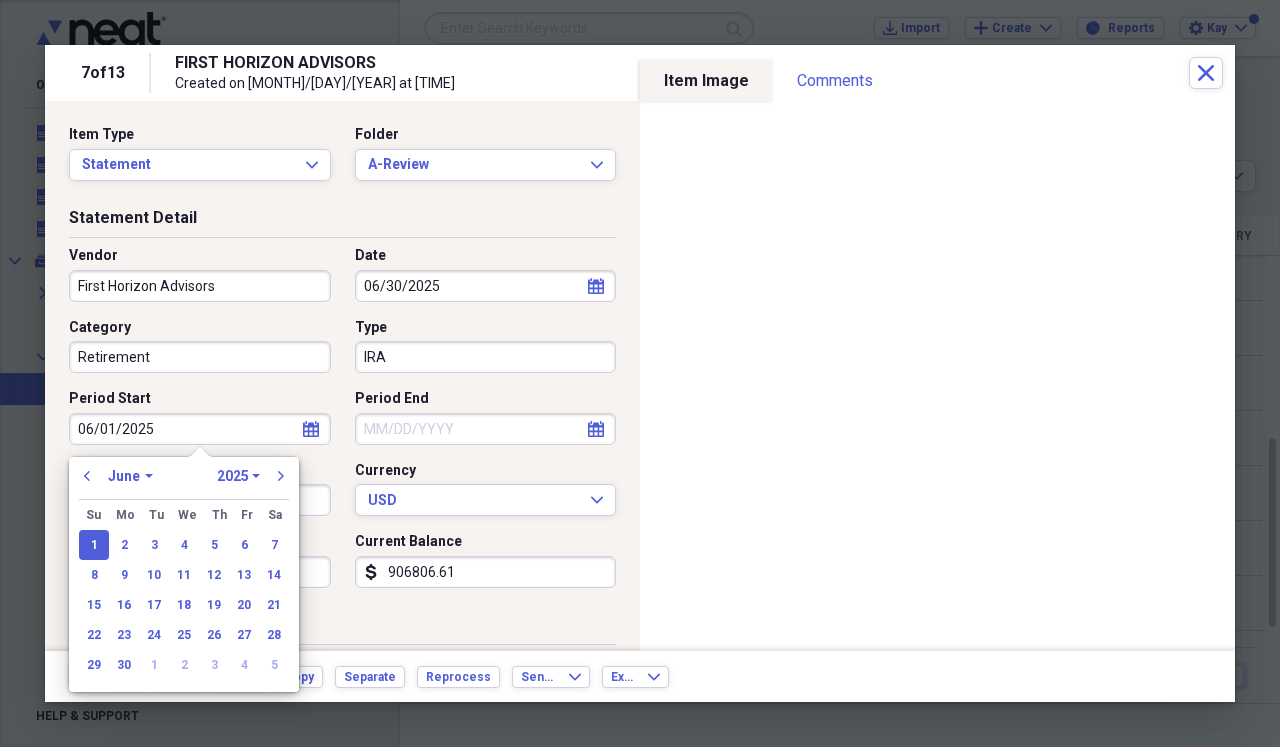 click on "Period End" at bounding box center [486, 429] 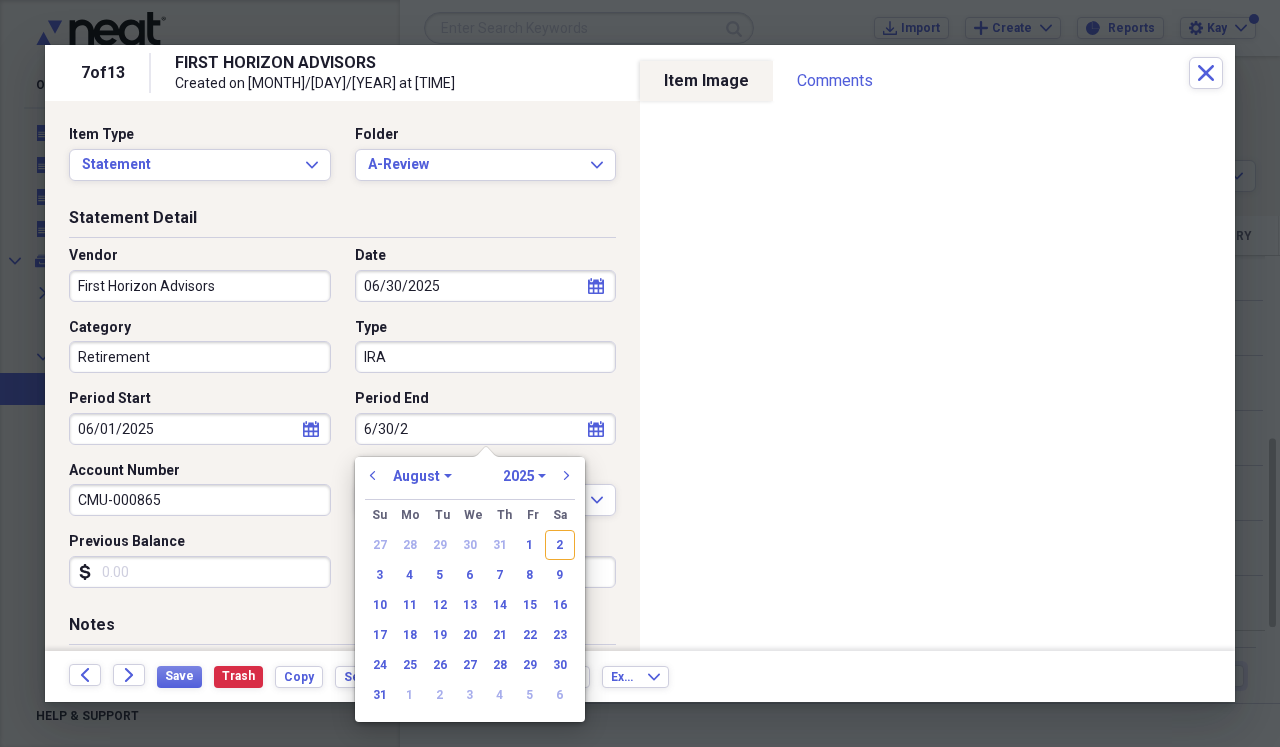 type on "[MONTH]/[DAY]/[YEAR]" 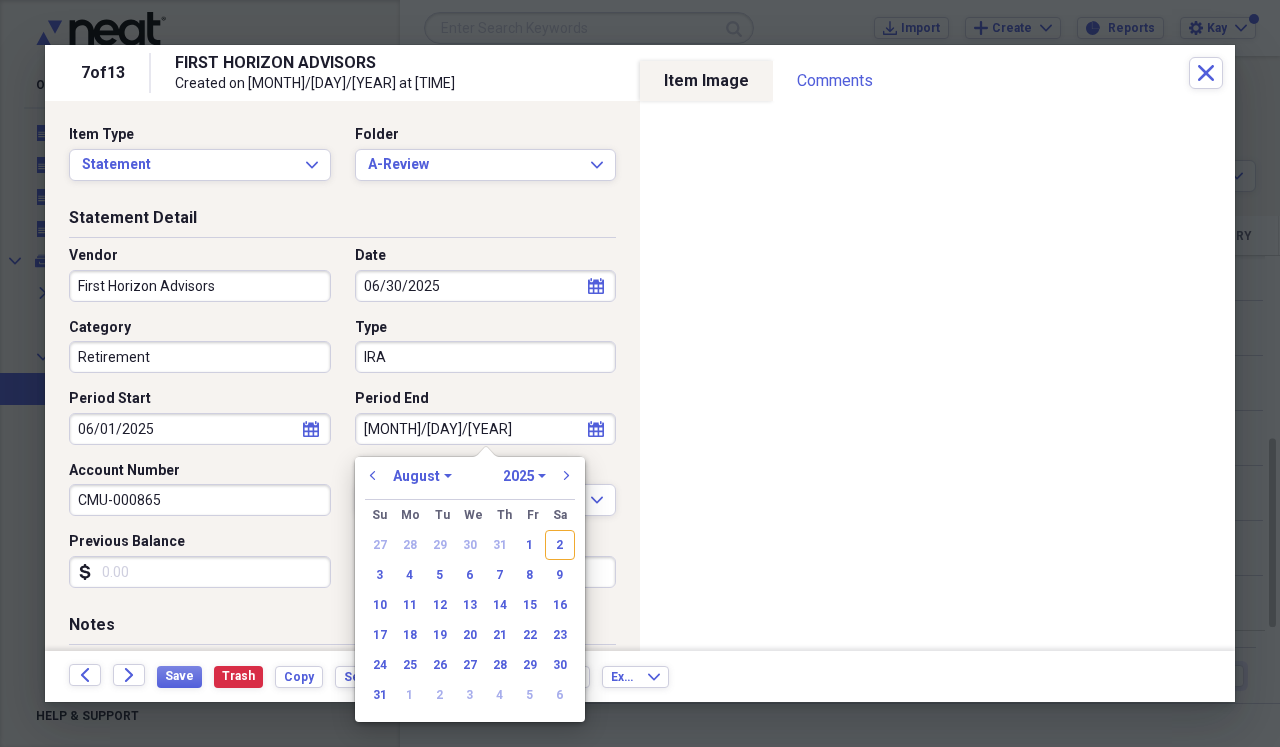 select on "5" 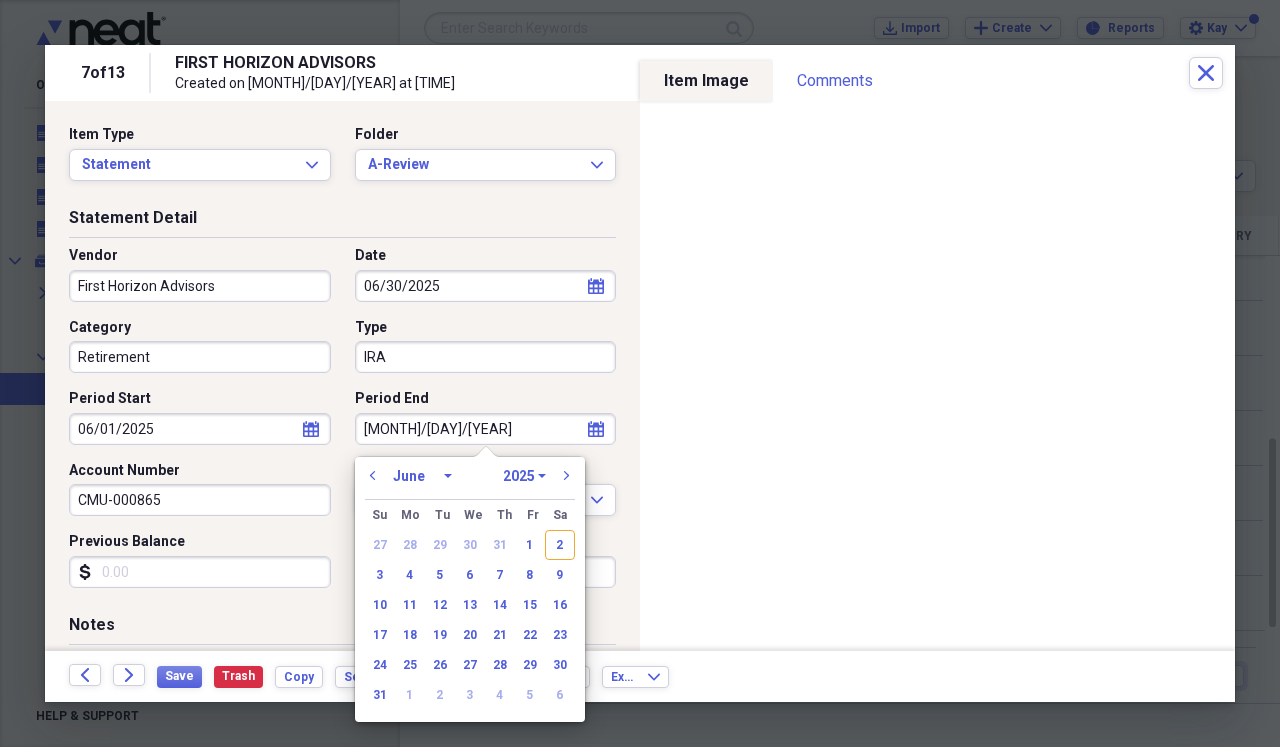 select on "2020" 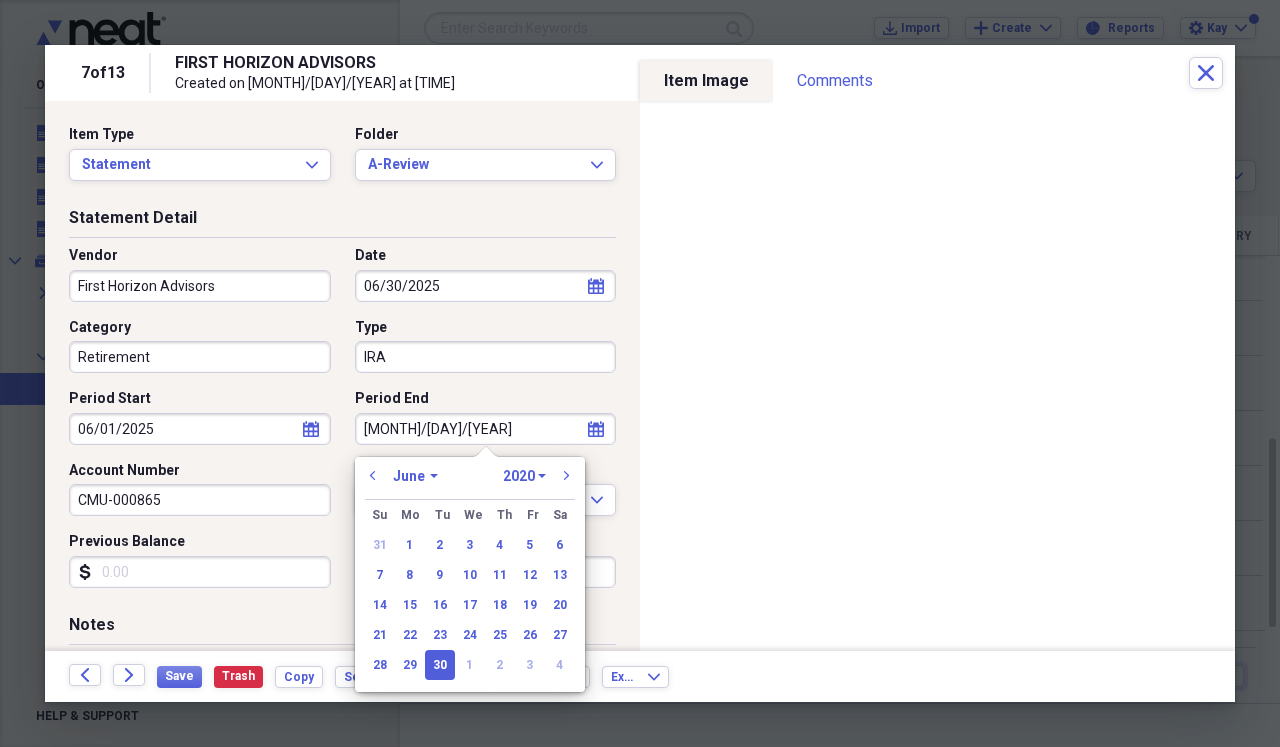 type on "[MONTH]/[DAY]/[YEAR]" 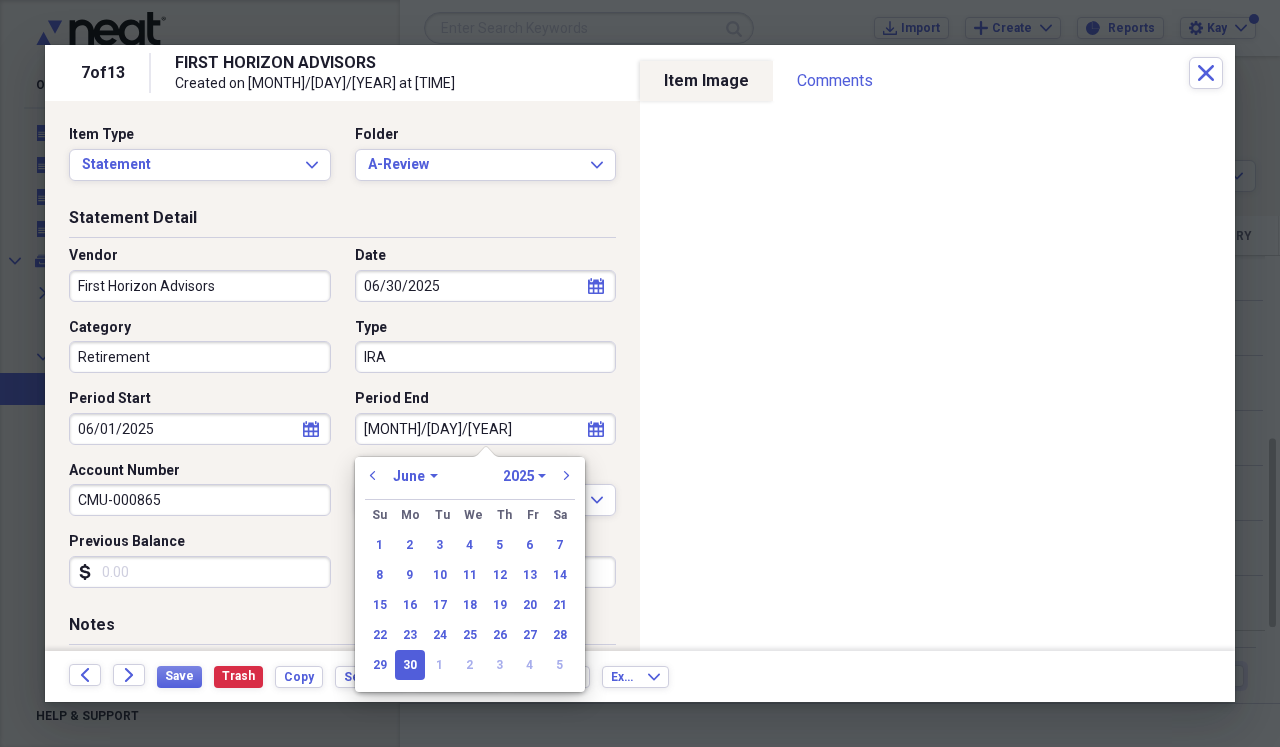 type on "06/30/2025" 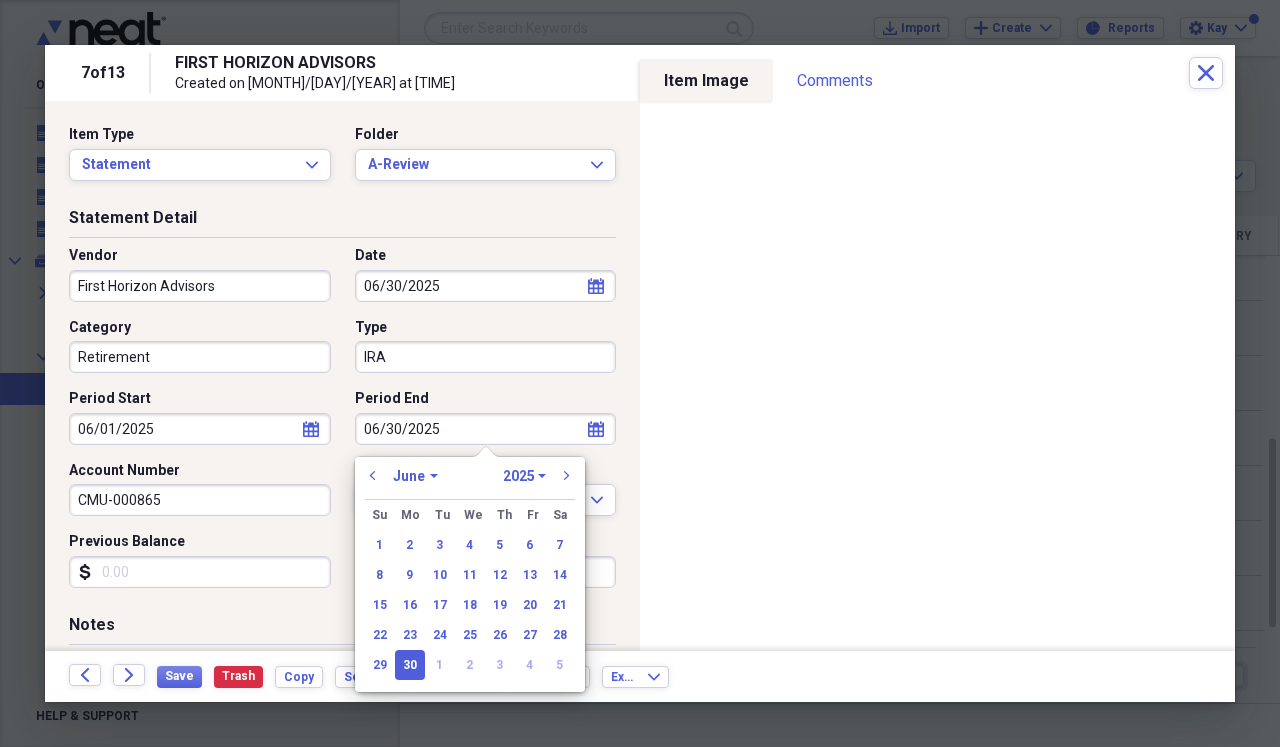 click on "Vendor First Horizon Advisors Date 06/30/2025 calendar Calendar Category Retirement Type IRA Period Start 06/01/2025 calendar Calendar Period End 06/30/2025 calendar Calendar Account Number CMU-000865 Currency USD Expand Previous Balance dollar-sign Current Balance dollar-sign 906806.61" at bounding box center (342, 425) 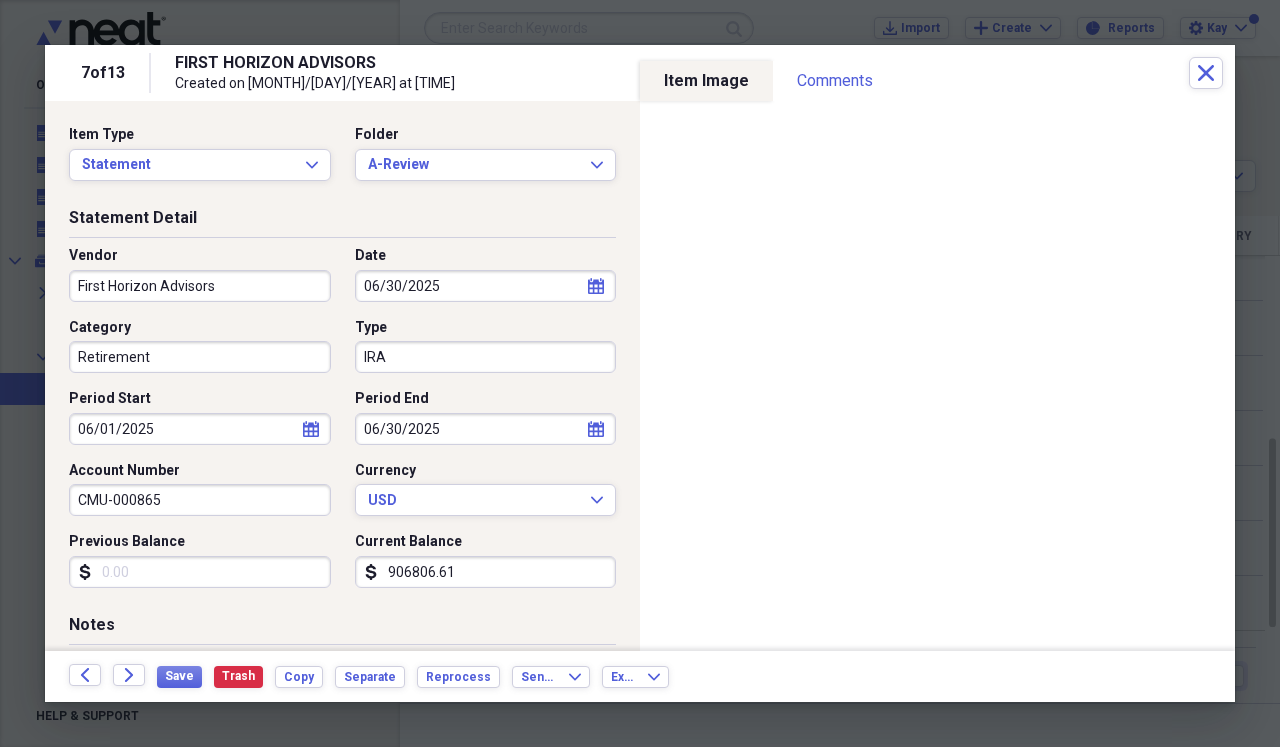 click on "Previous Balance" at bounding box center [200, 572] 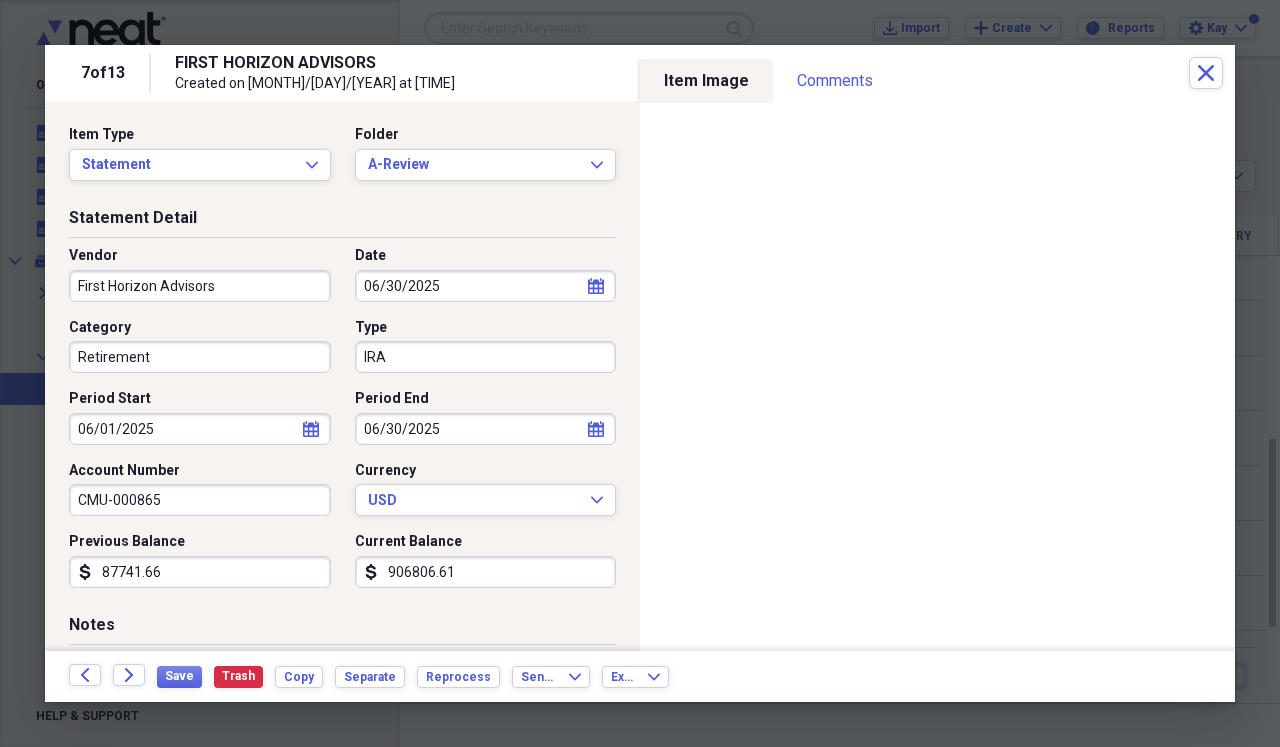 type on "877416.62" 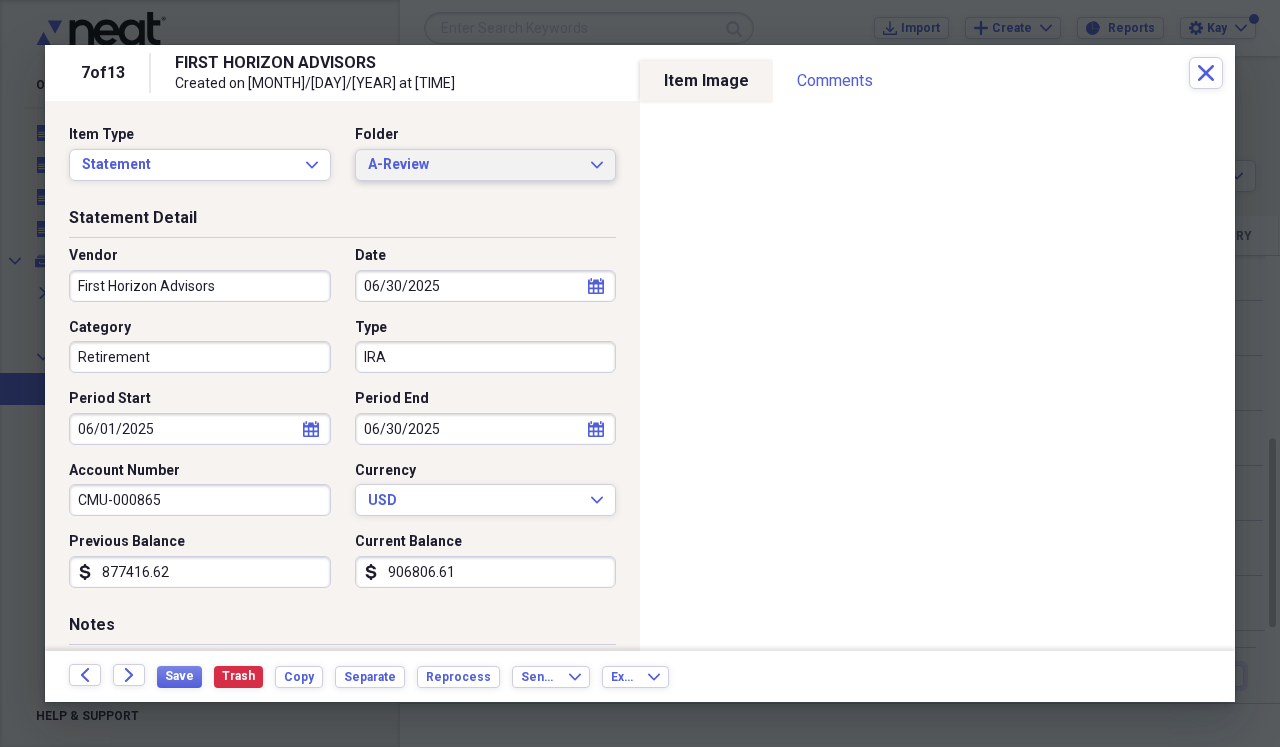 click on "Expand" 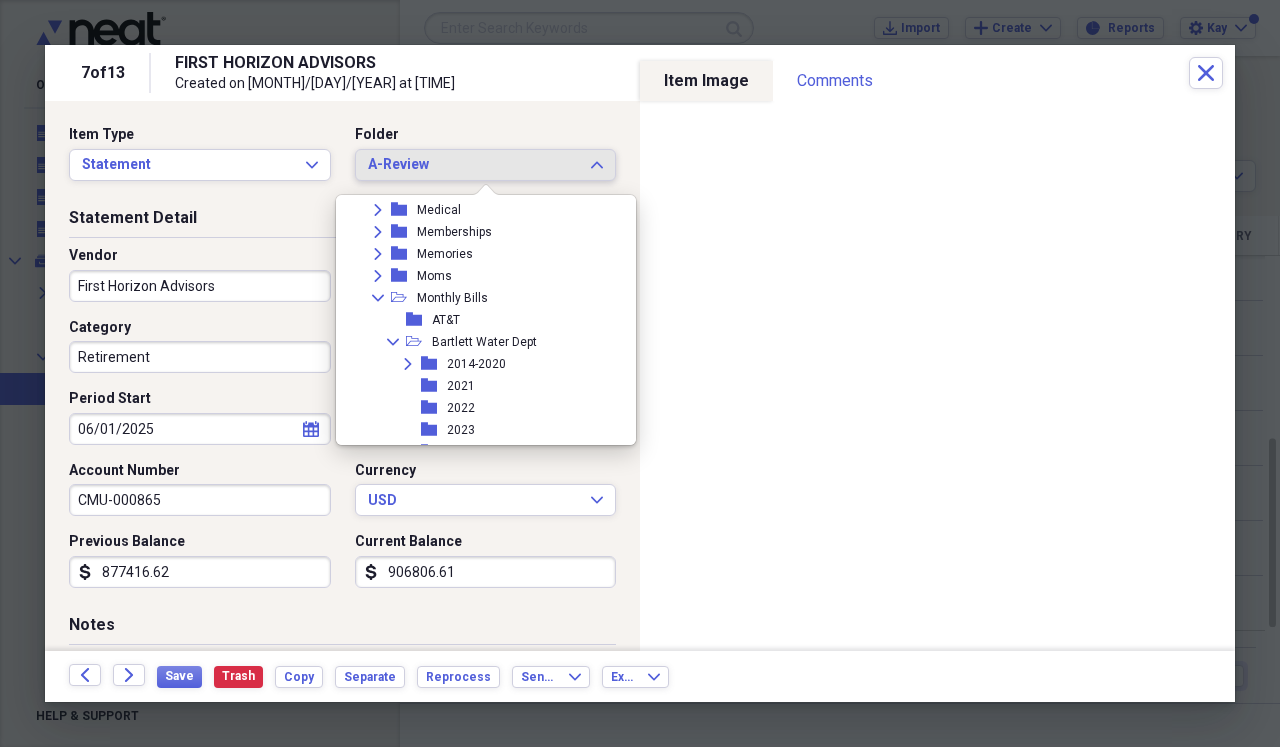 scroll, scrollTop: 578, scrollLeft: 0, axis: vertical 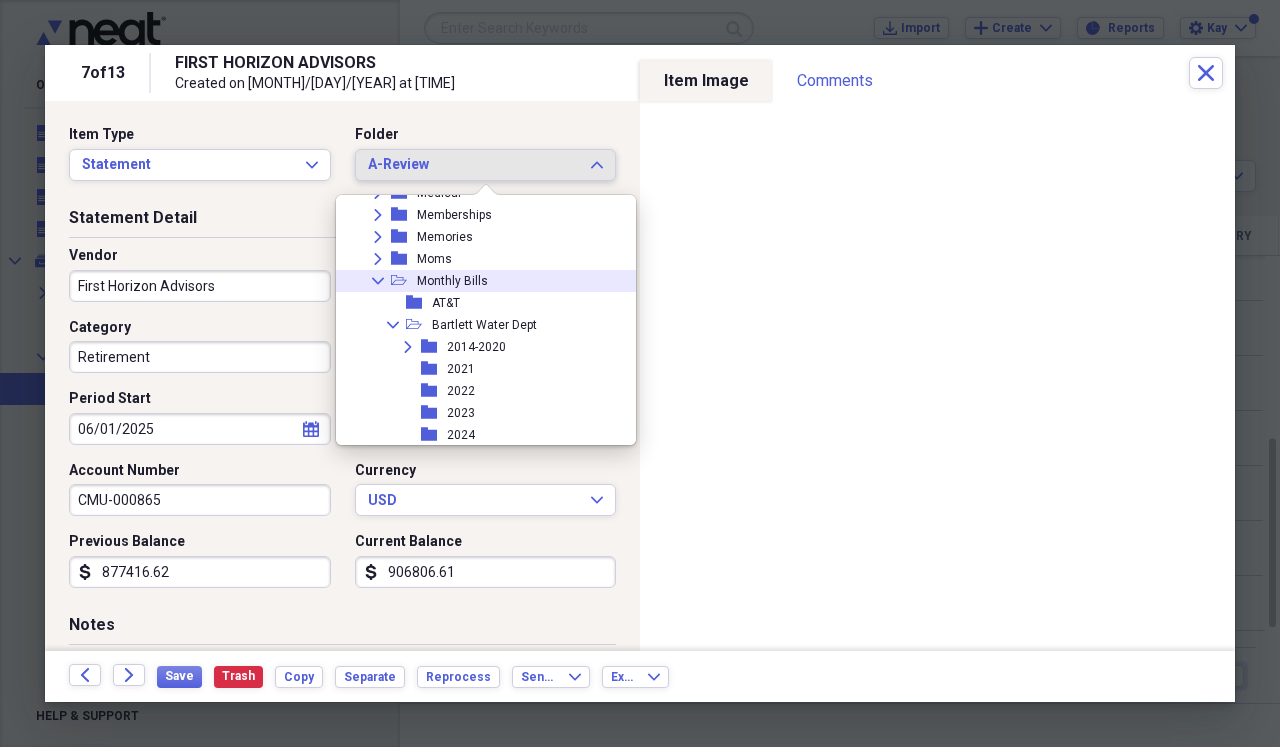 click on "Collapse" 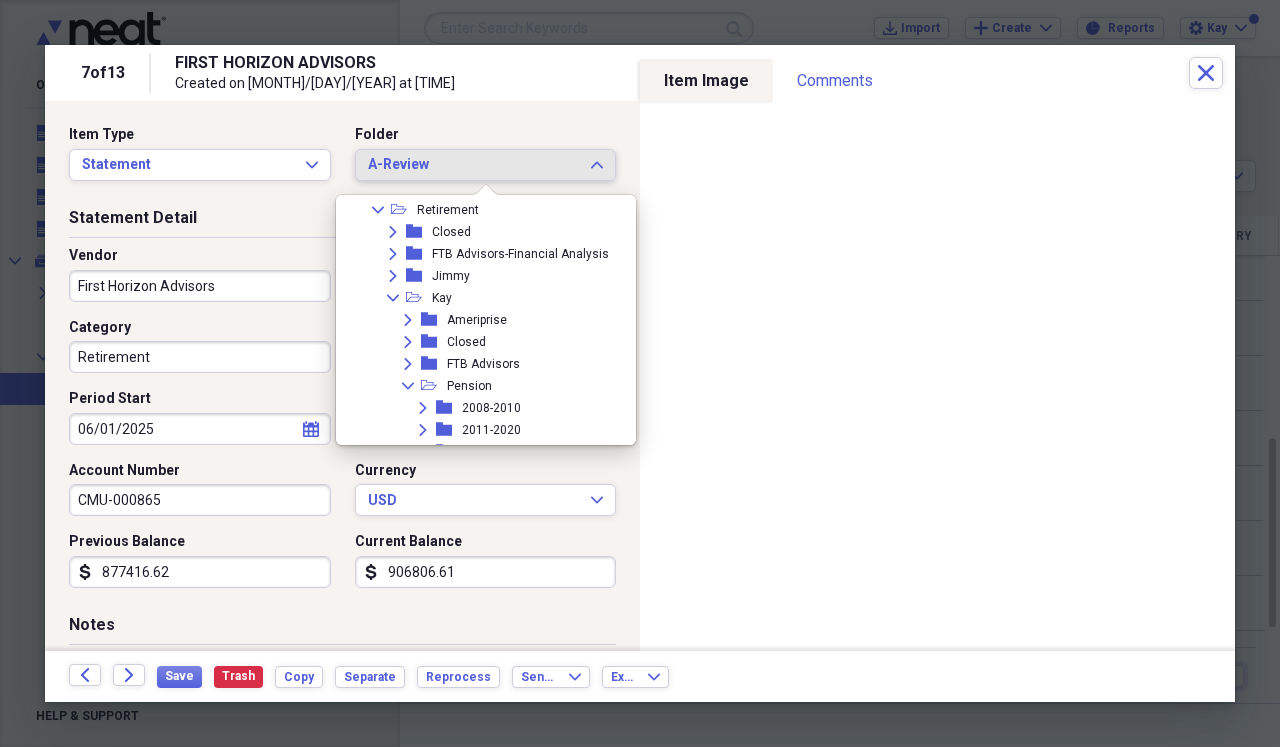 scroll, scrollTop: 738, scrollLeft: 0, axis: vertical 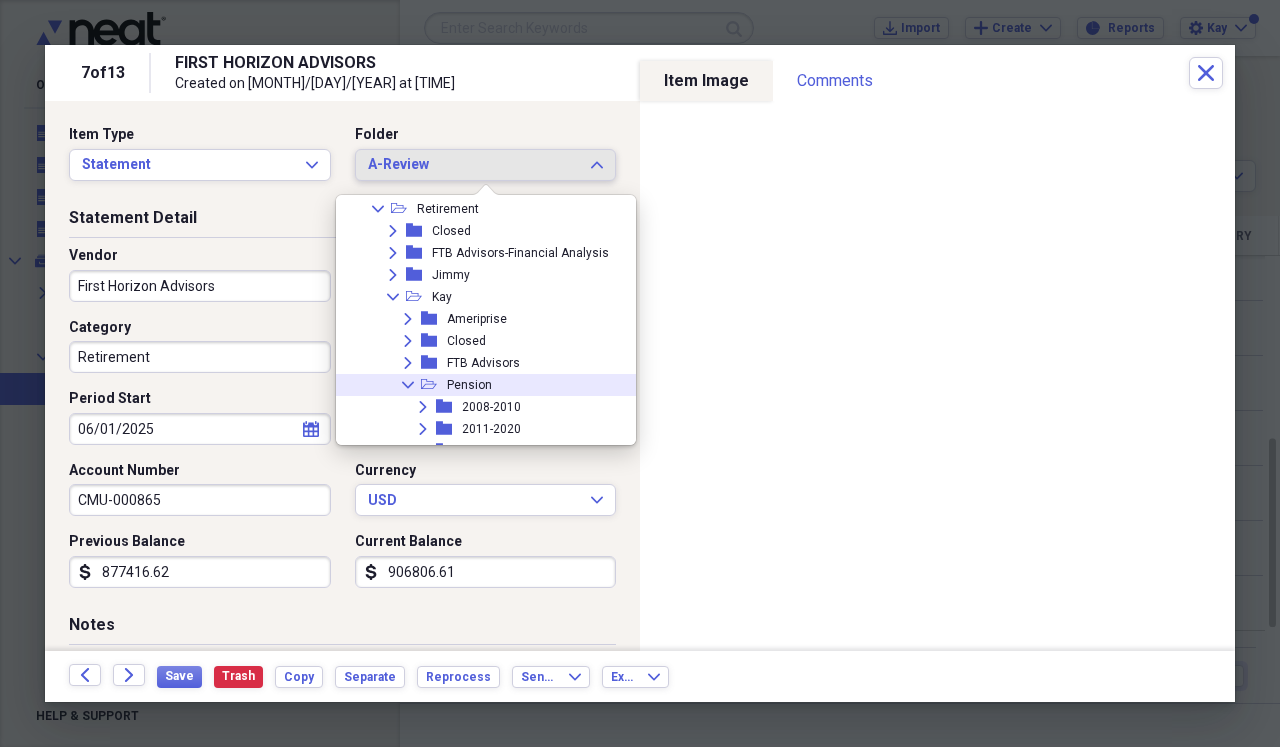 click on "Collapse" 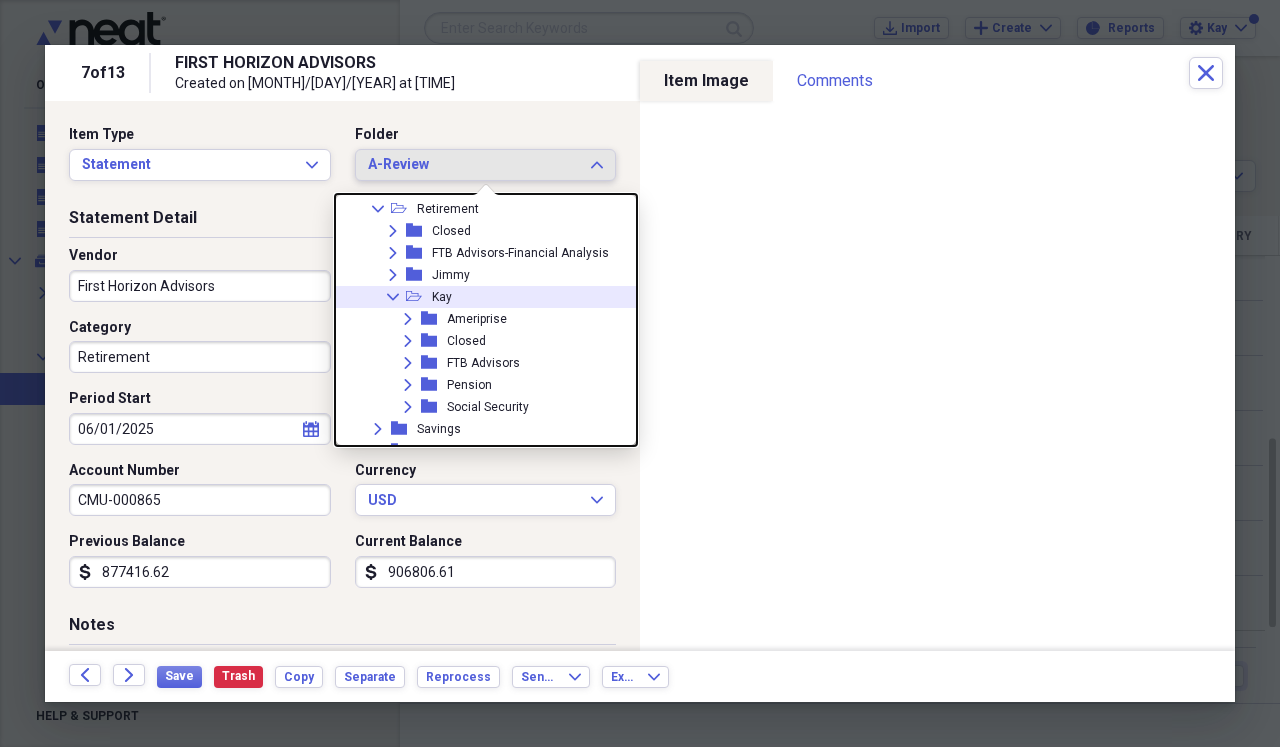 click 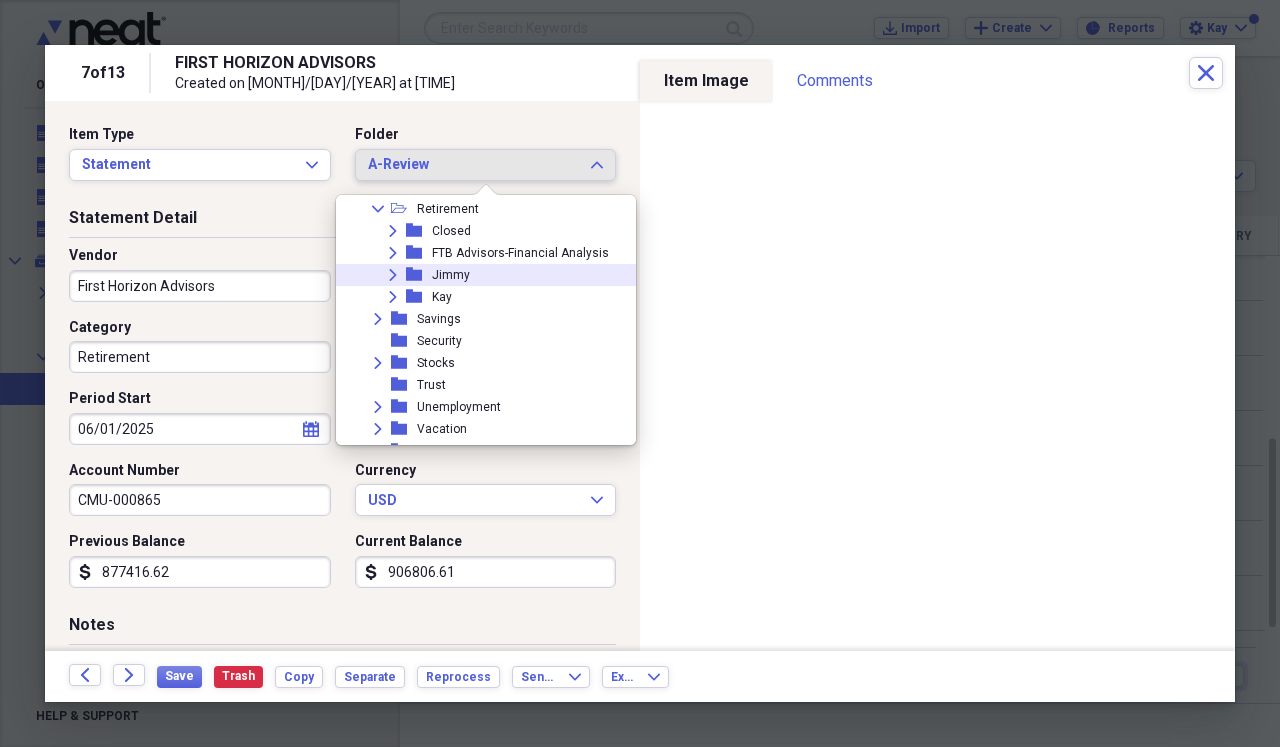 click on "Expand" 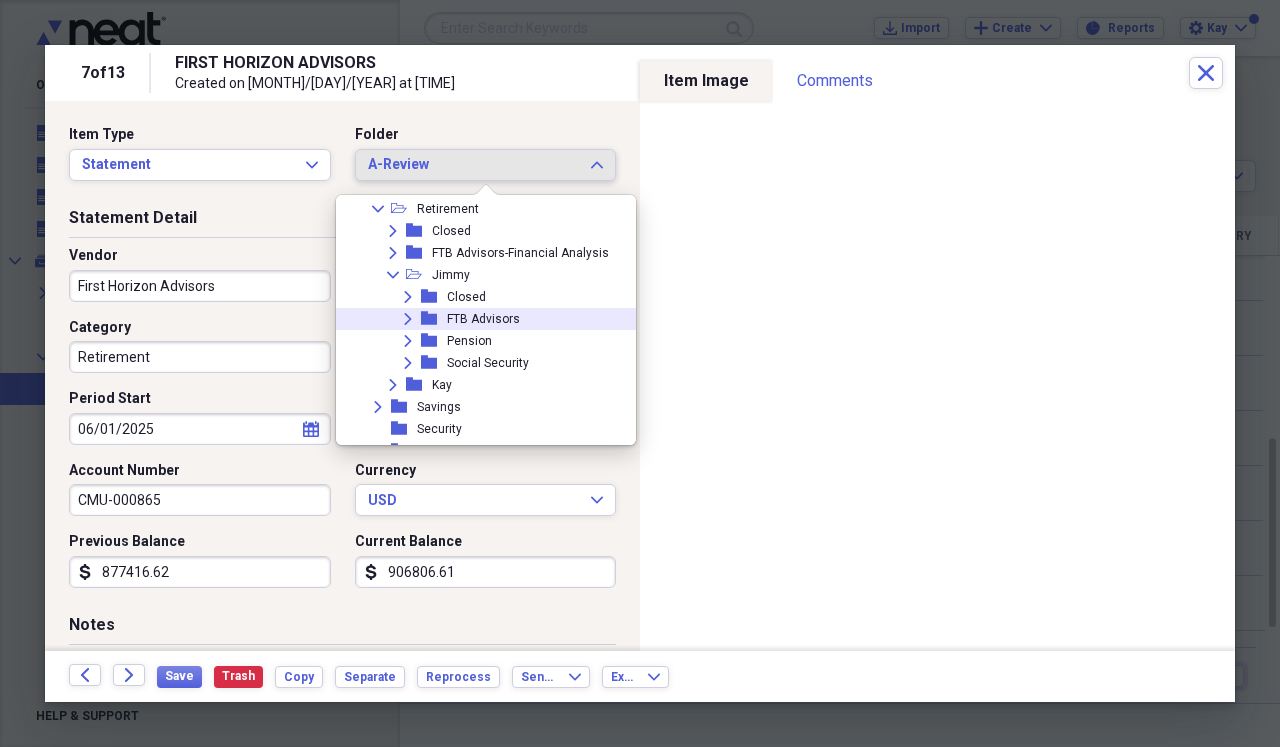 click on "Expand" 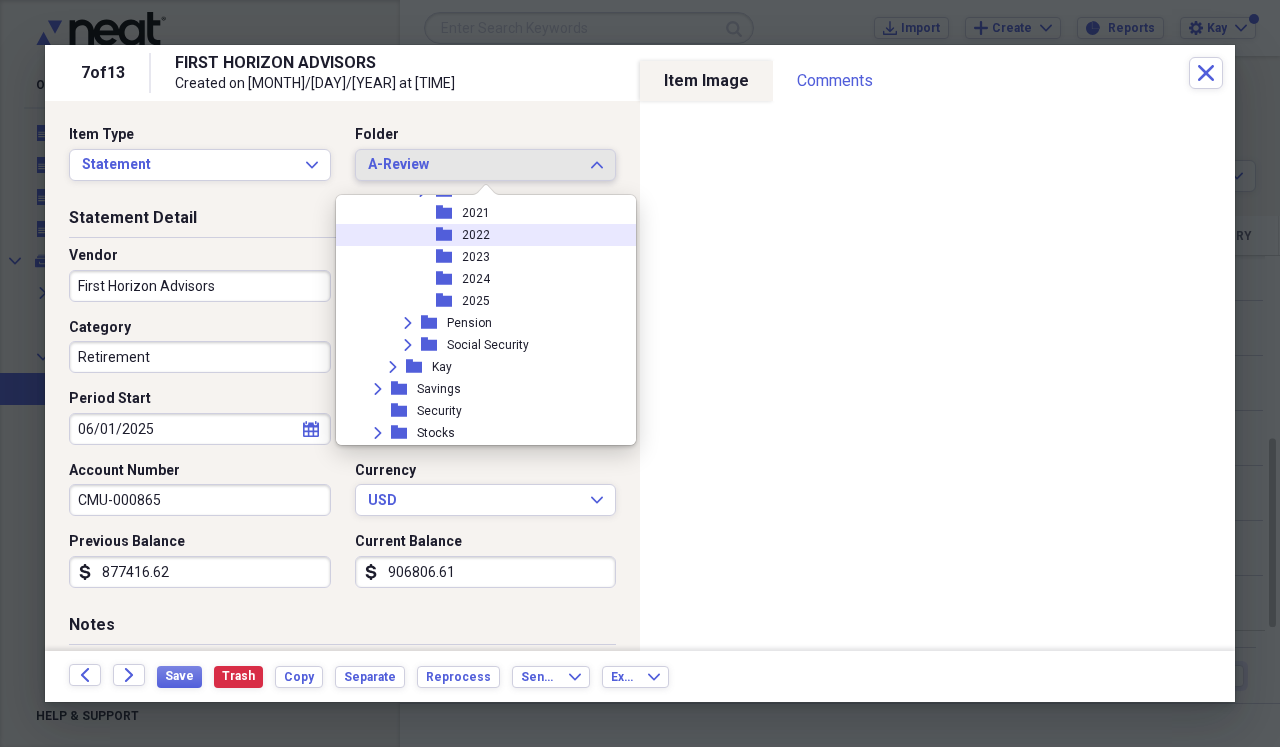 scroll, scrollTop: 891, scrollLeft: 0, axis: vertical 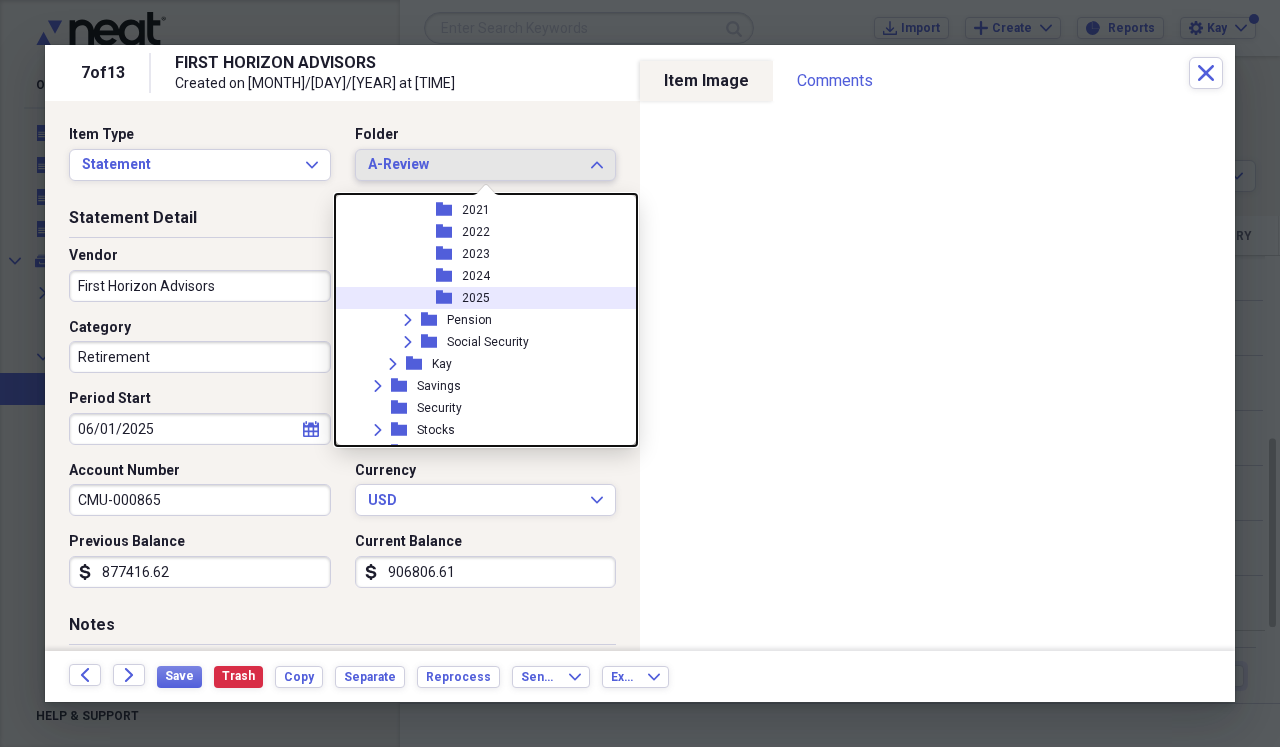 click on "2025" at bounding box center [476, 298] 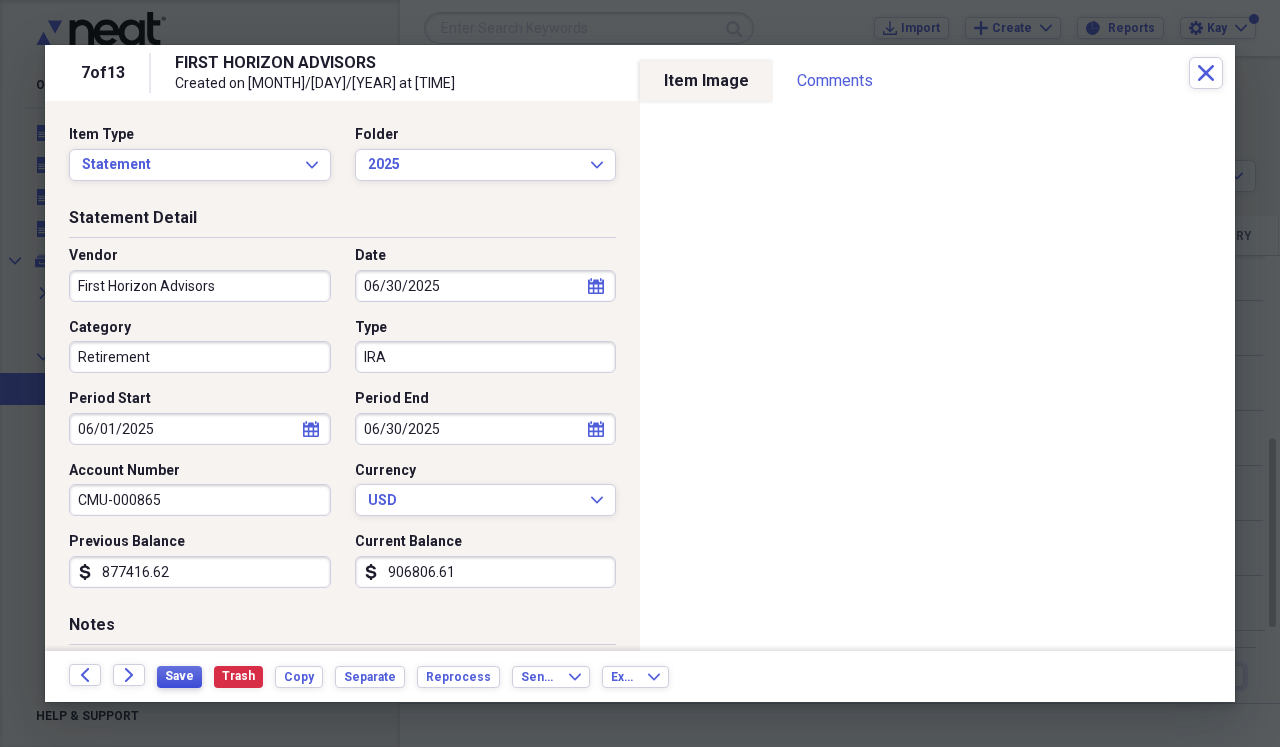 click on "Save" at bounding box center (179, 676) 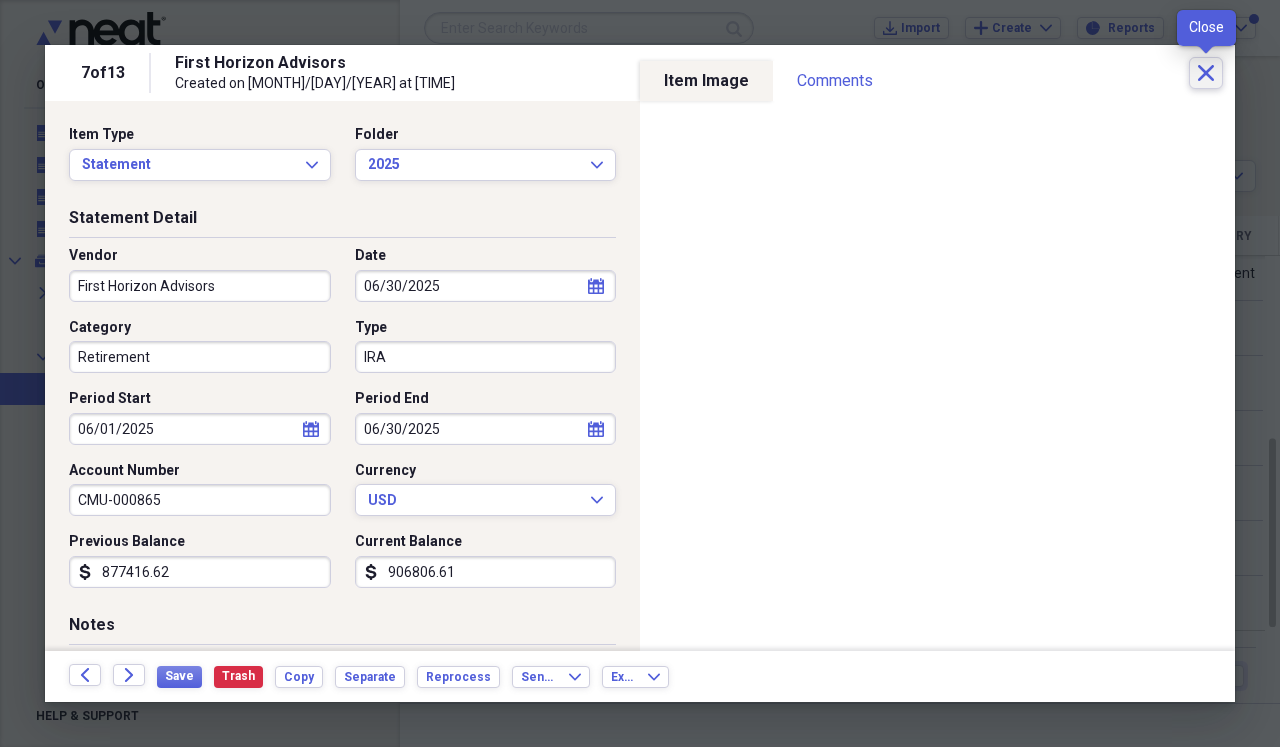 click on "Close" 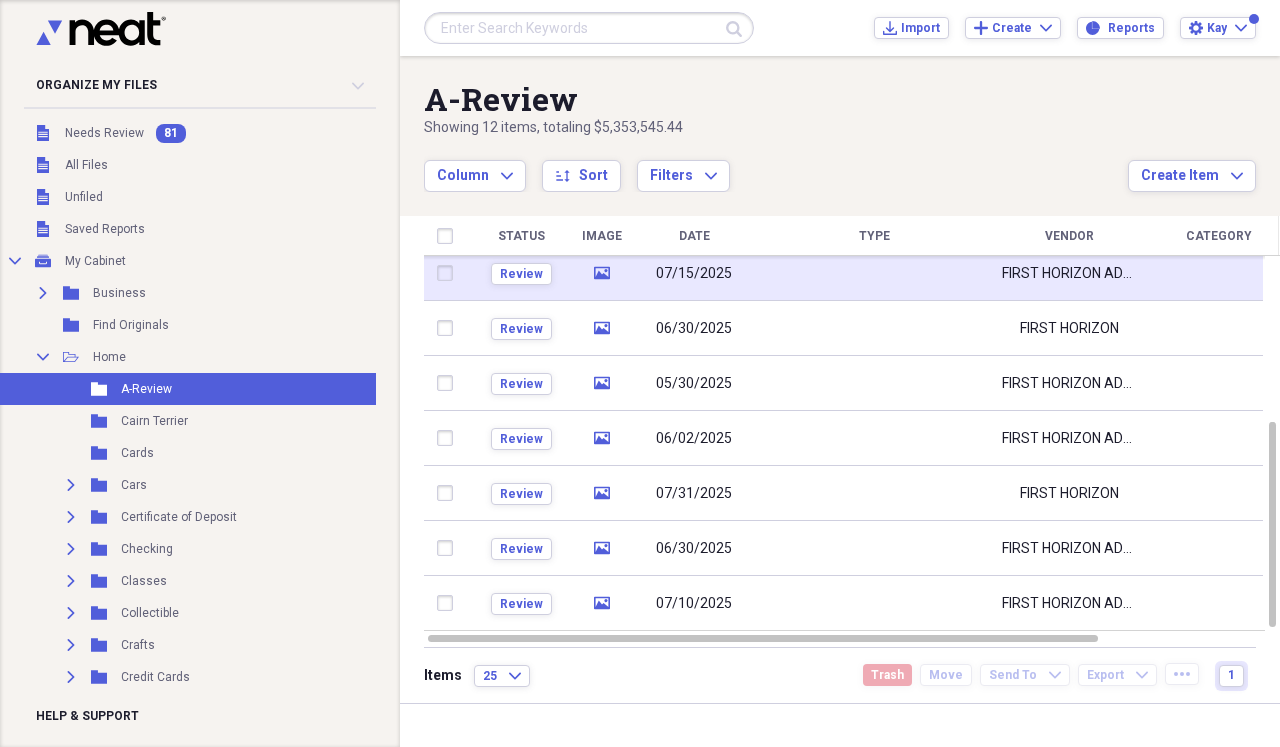 click at bounding box center [874, 273] 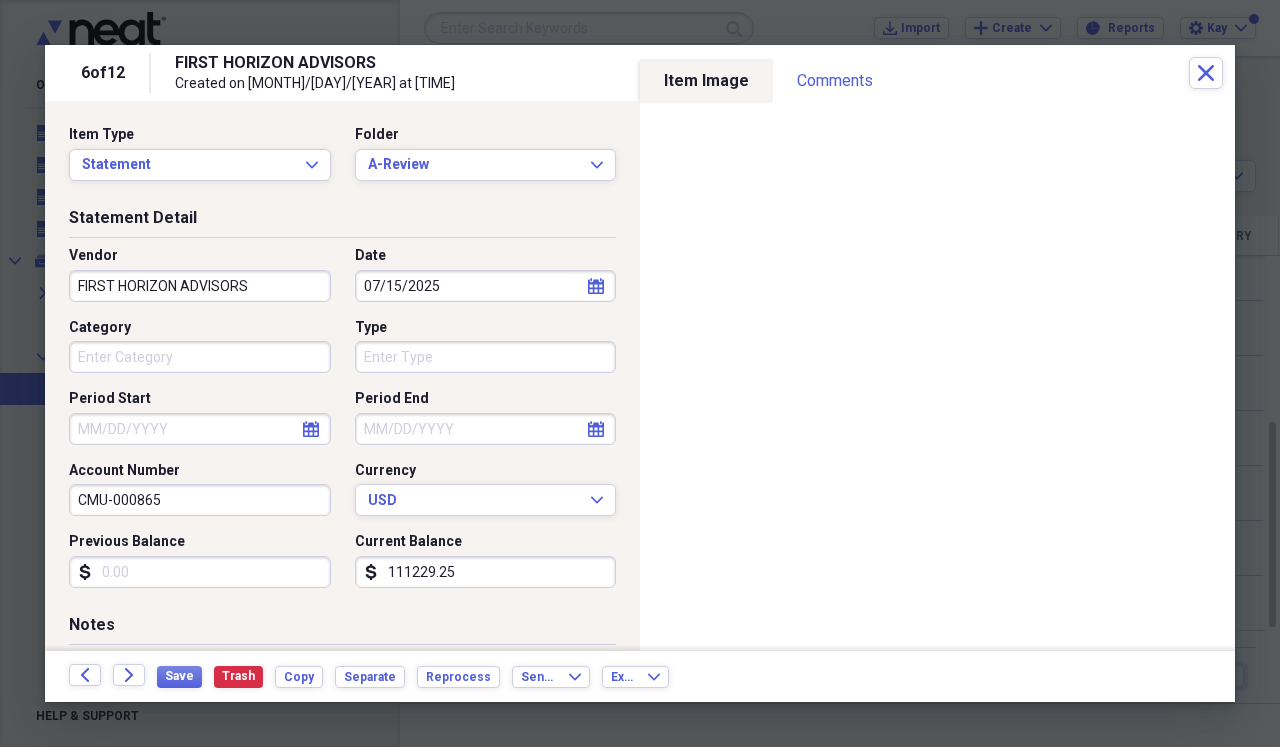 click on "07/15/2025" at bounding box center [486, 286] 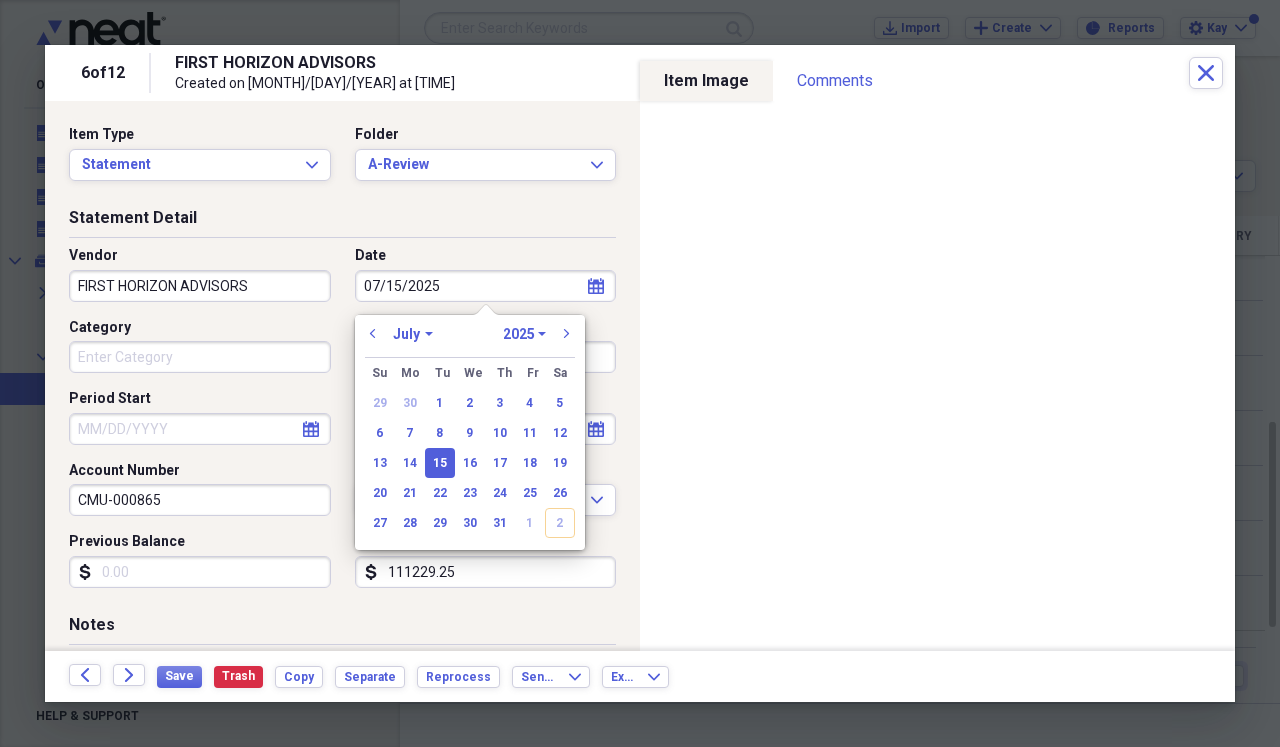 click on "FIRST HORIZON ADVISORS" at bounding box center (200, 286) 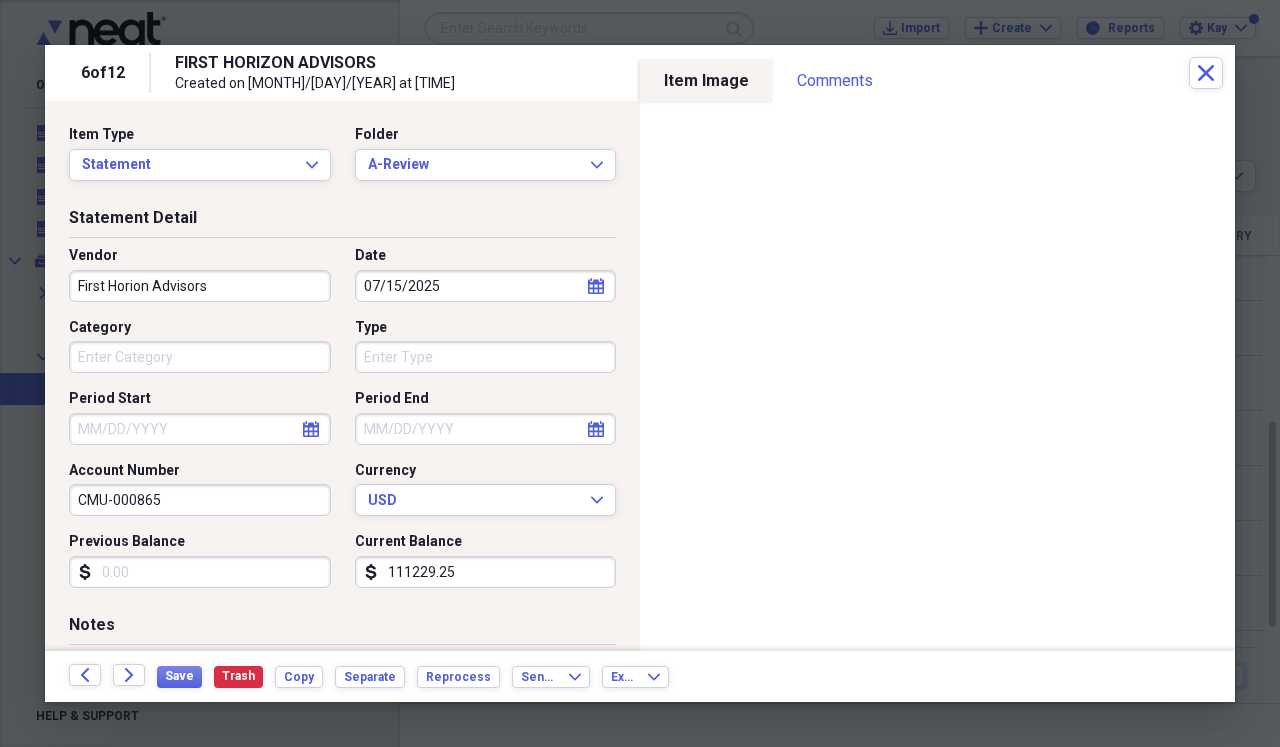 type on "First Horion Advisors" 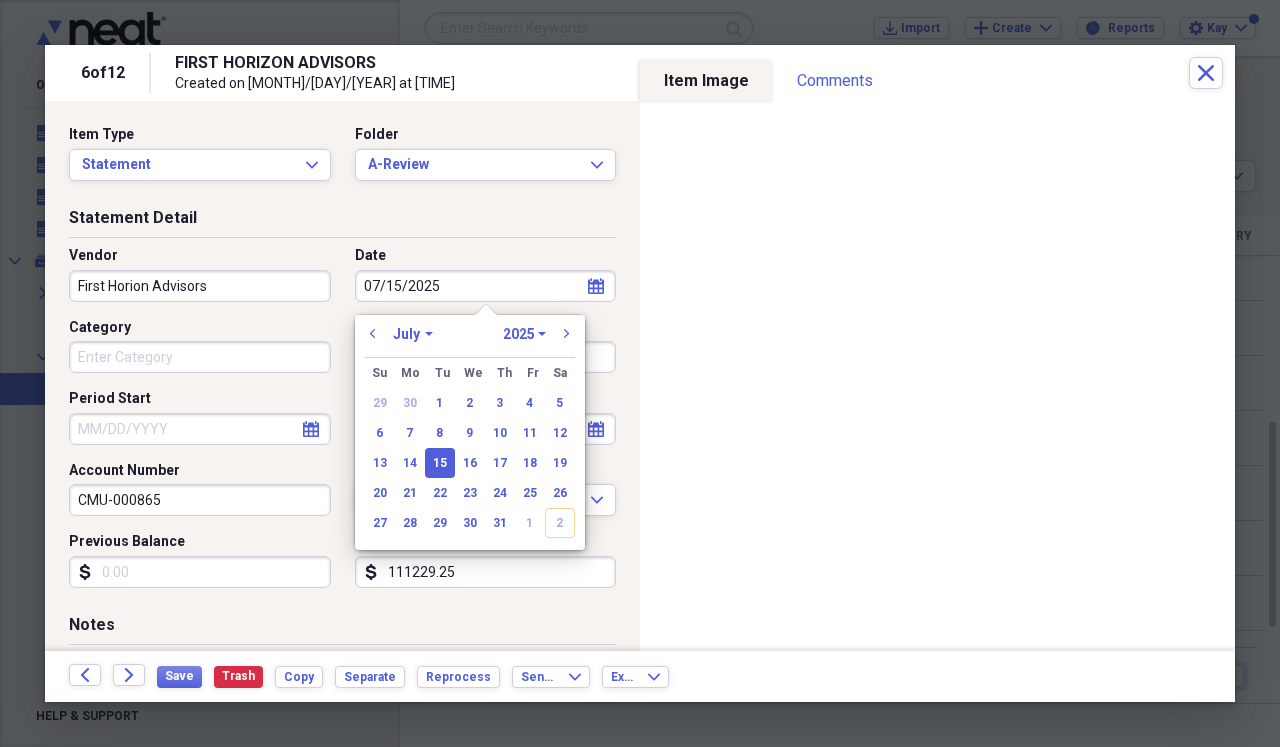 type on "8" 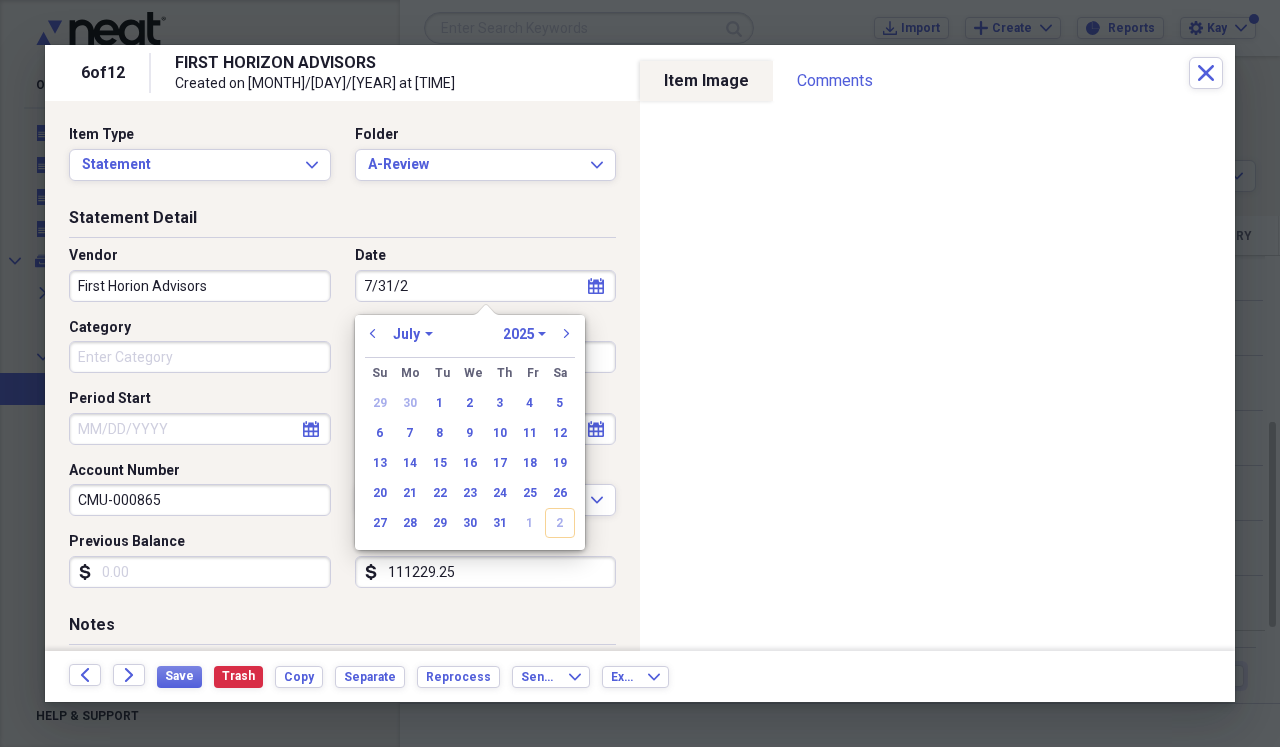 type on "[MONTH]/[DAY]/[YEAR]" 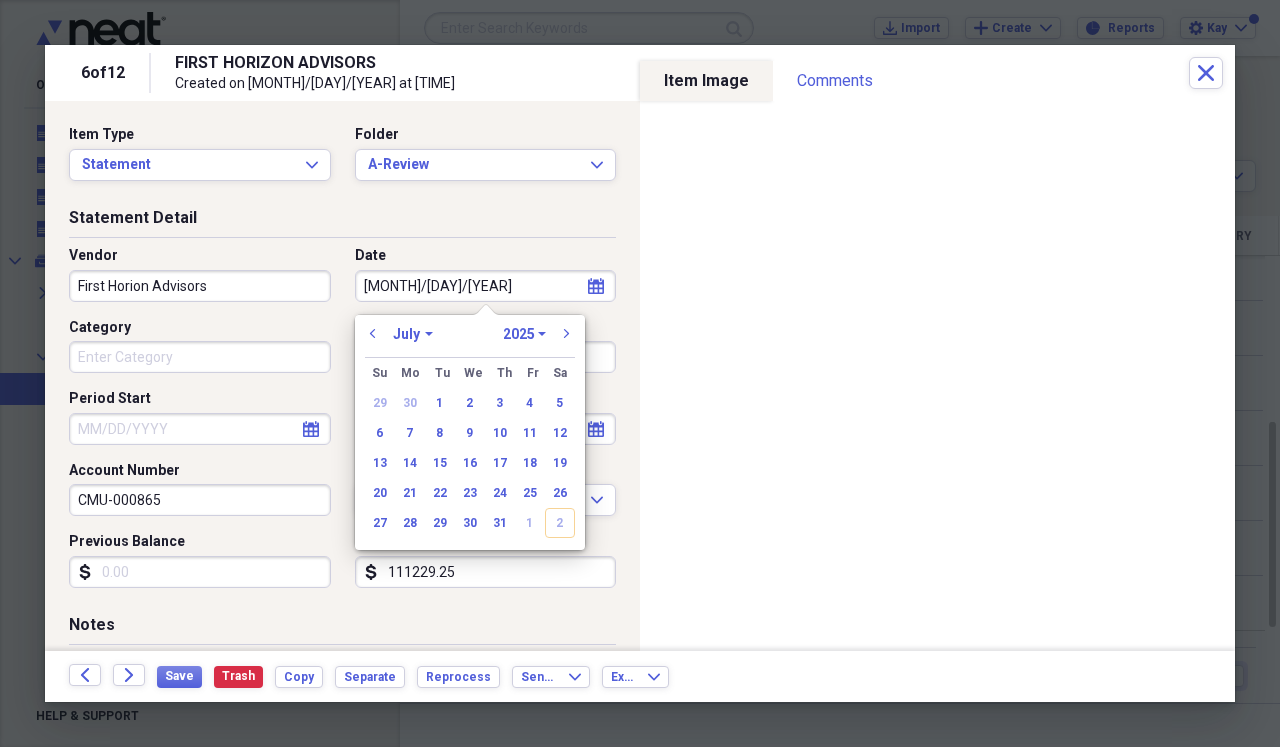 select on "2020" 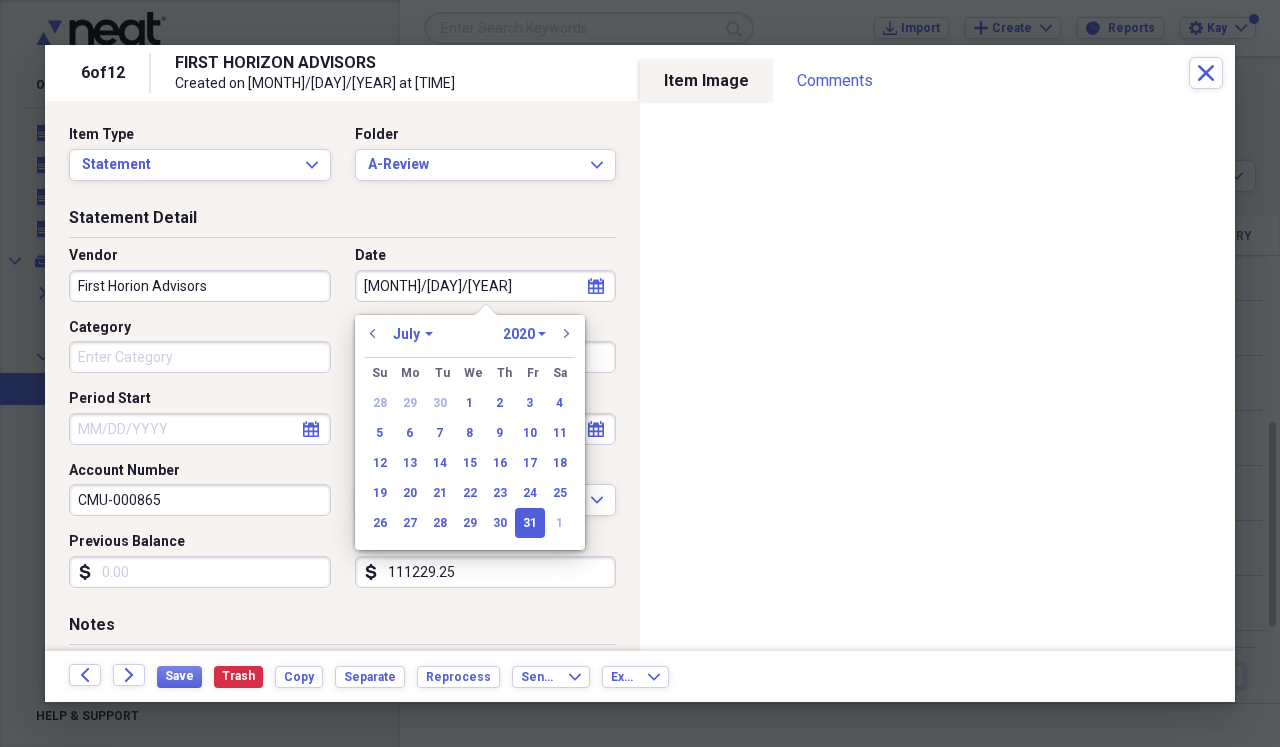 type on "[MONTH]/[DAY]/[YEAR]" 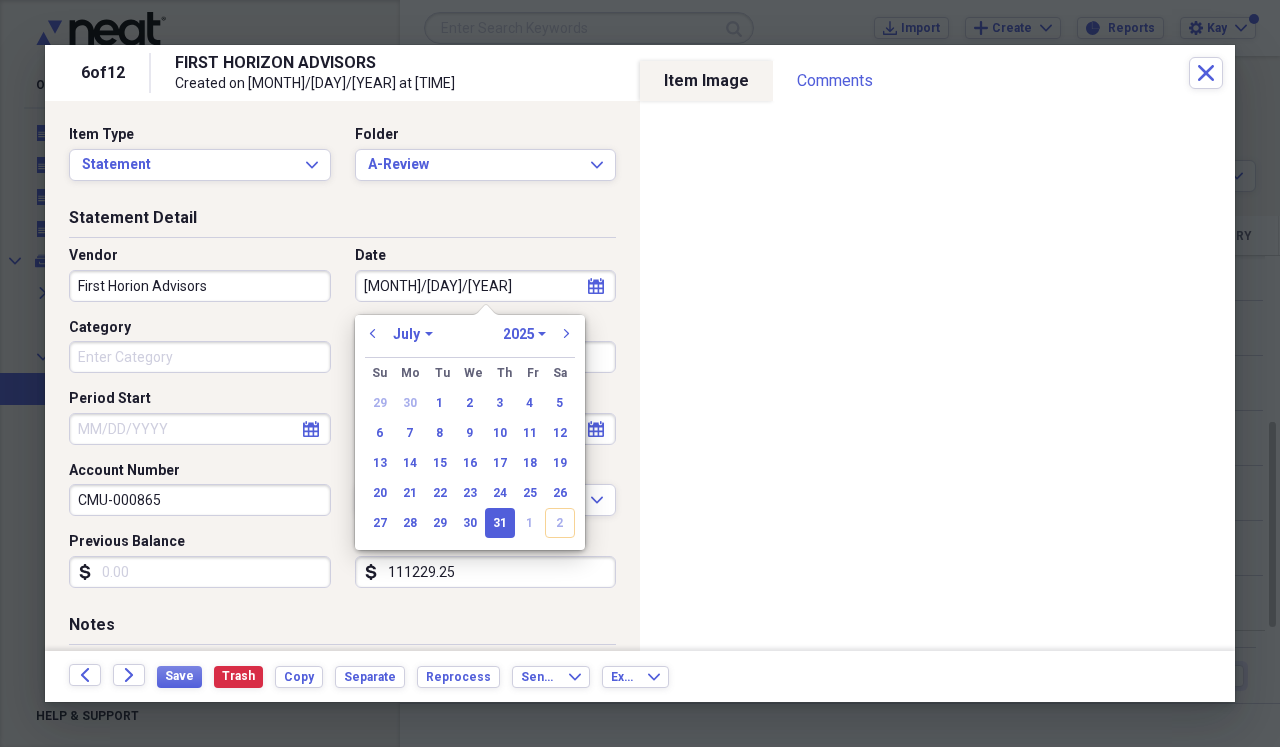type on "07/31/2025" 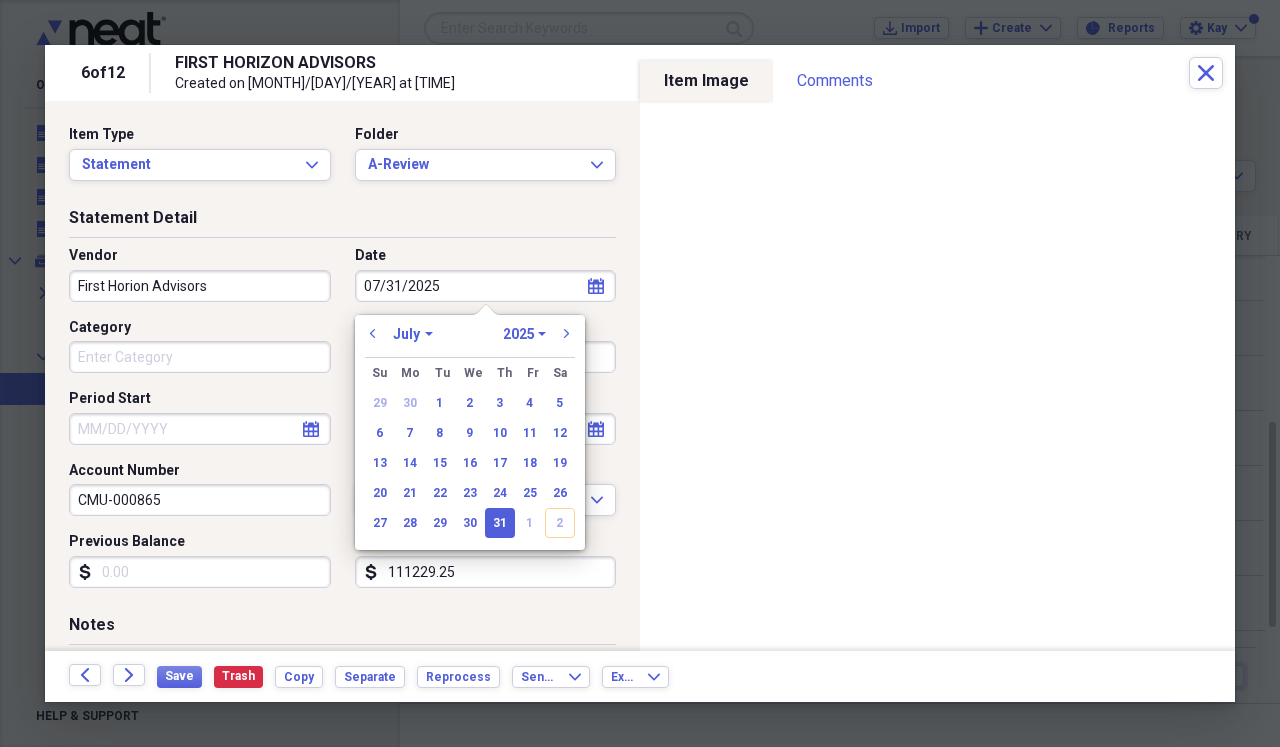 click on "Category" at bounding box center (200, 357) 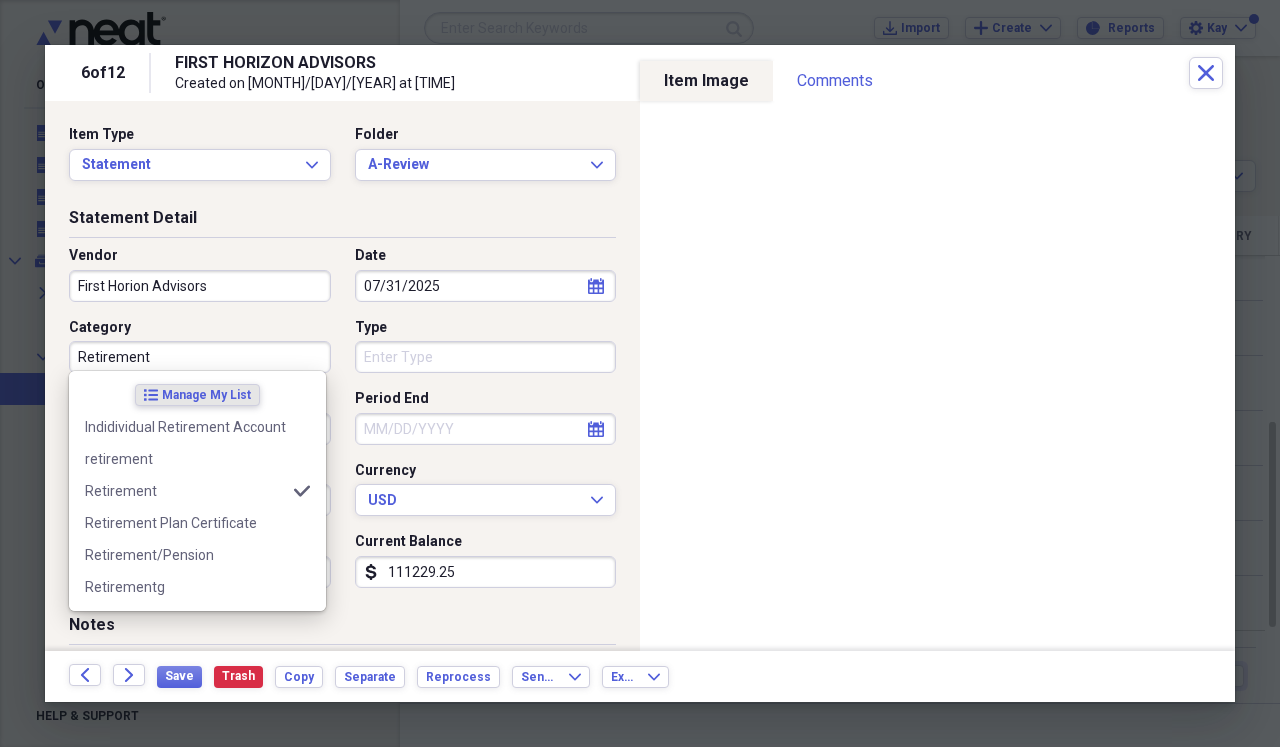 type on "Retirement" 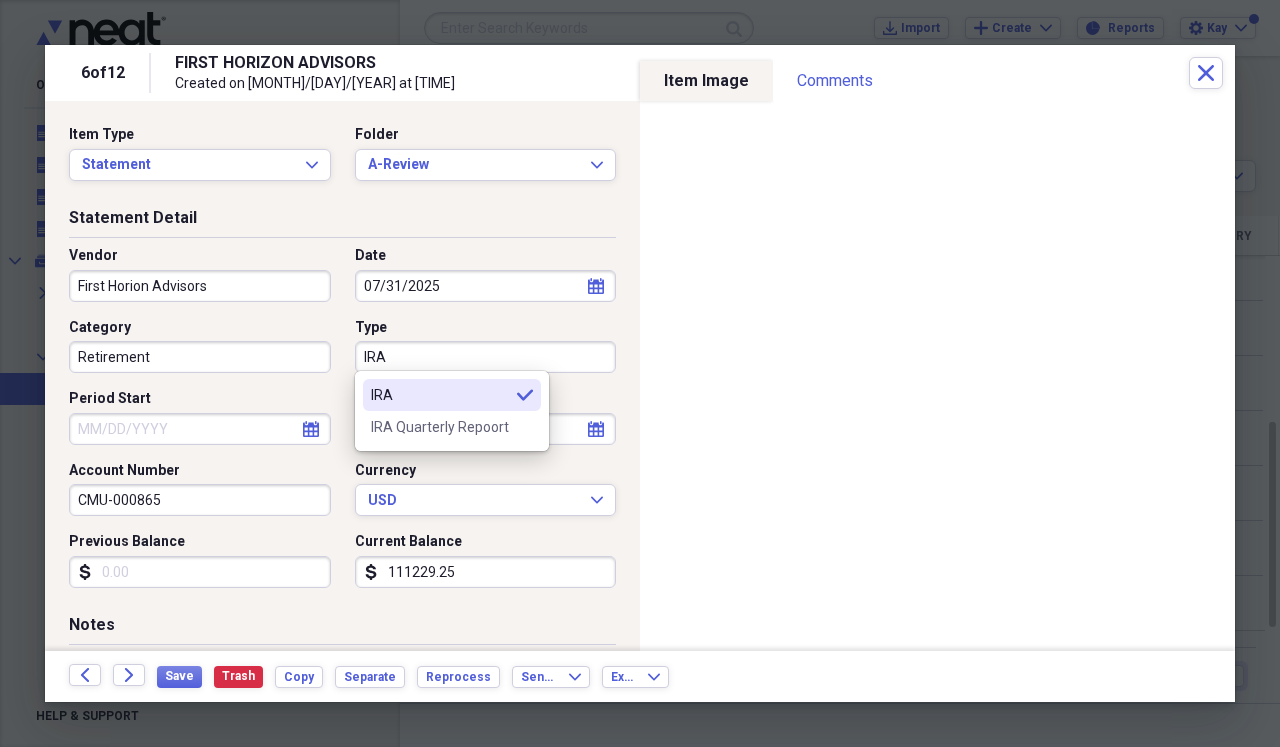 type on "IRA" 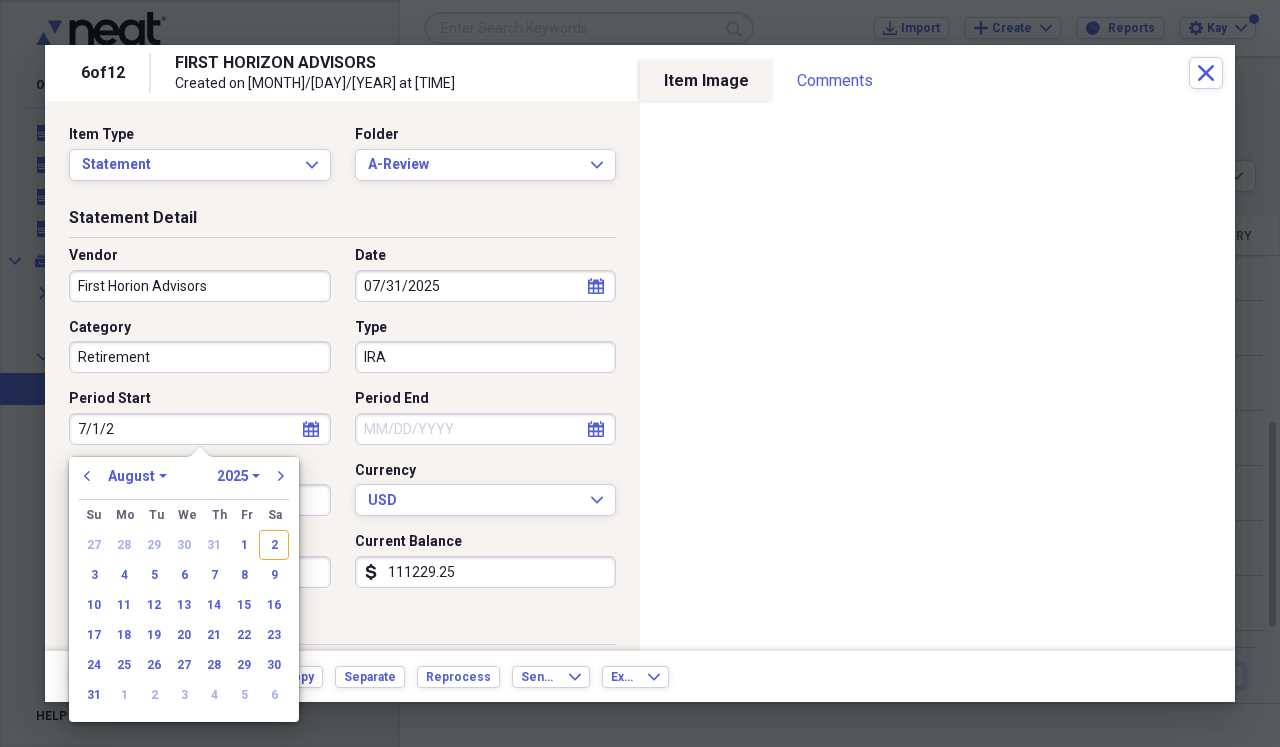 type on "[MONTH]/[DAY]/[YEAR]" 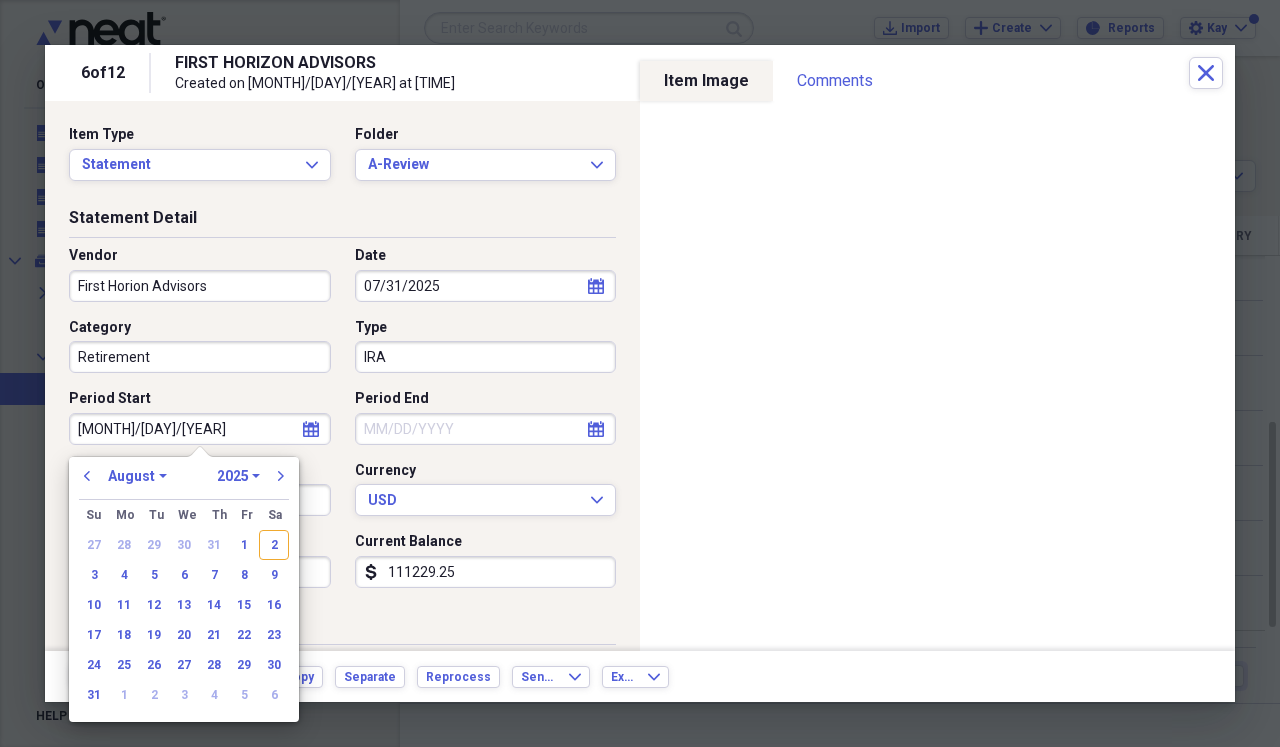 select on "6" 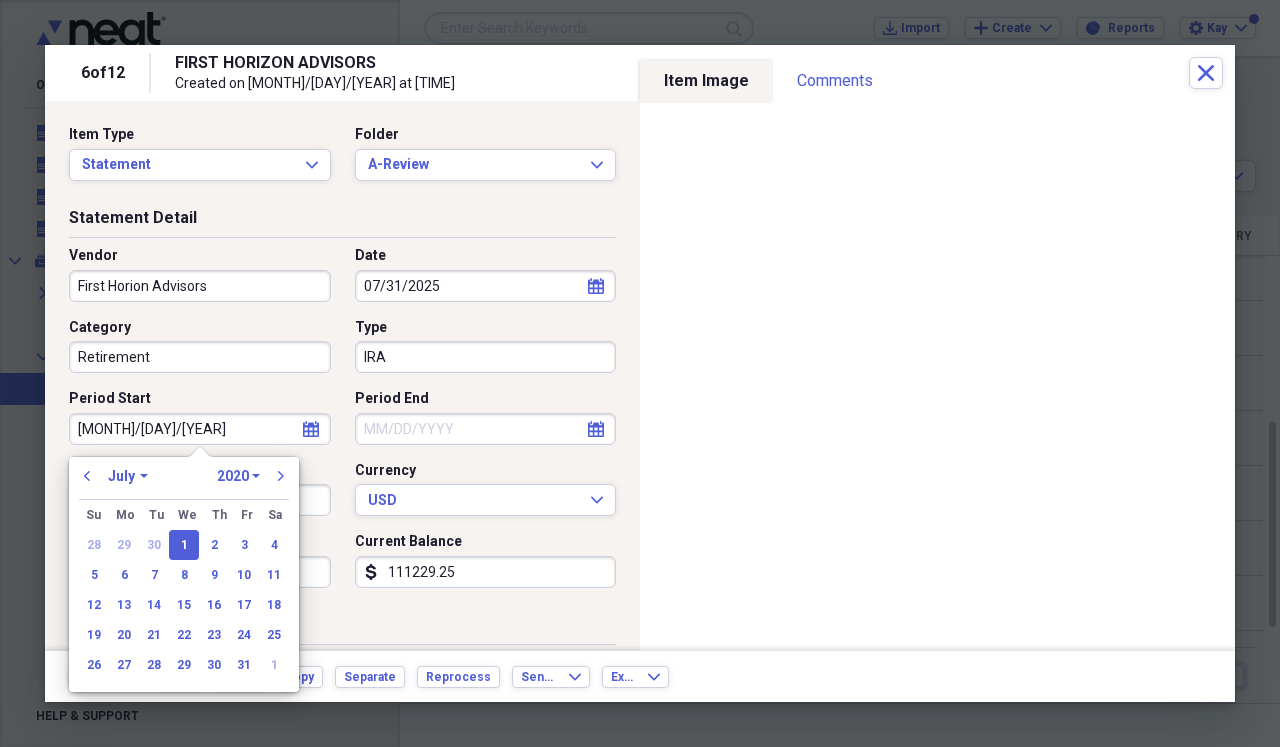 type on "[MONTH]/[DAY]/[YEAR]" 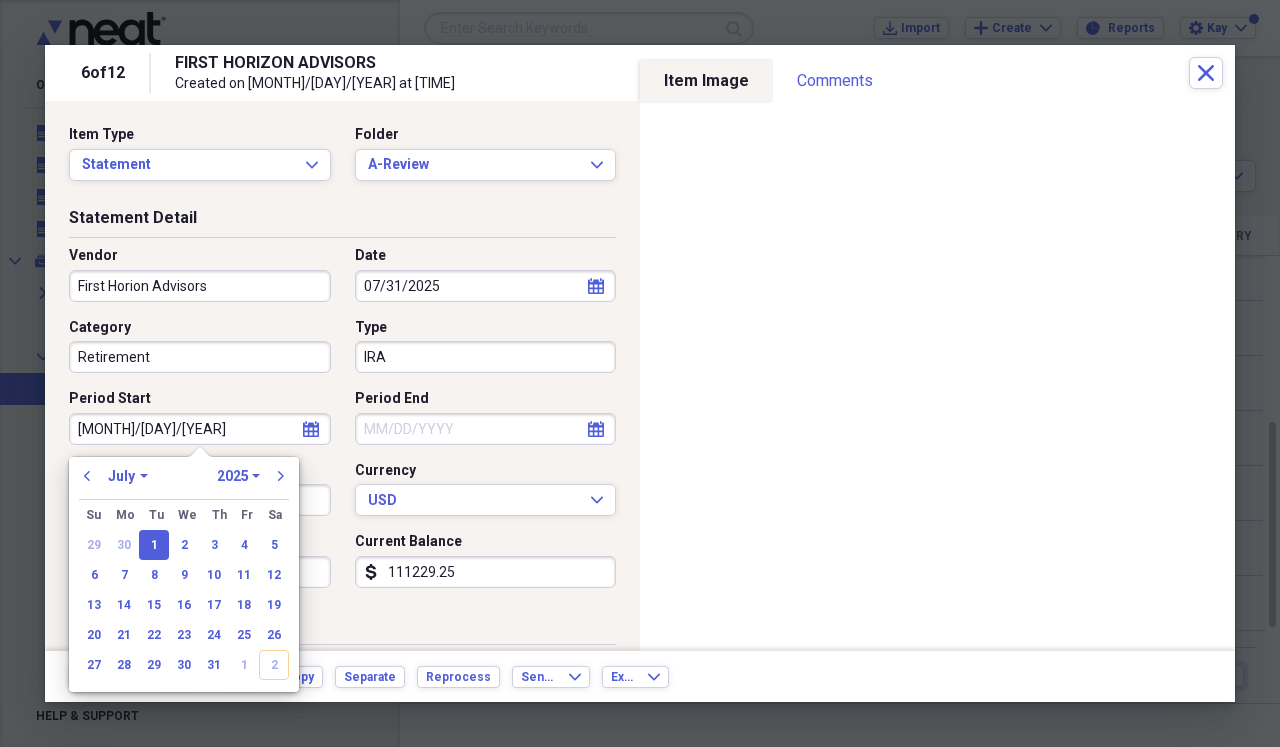 type on "07/01/2025" 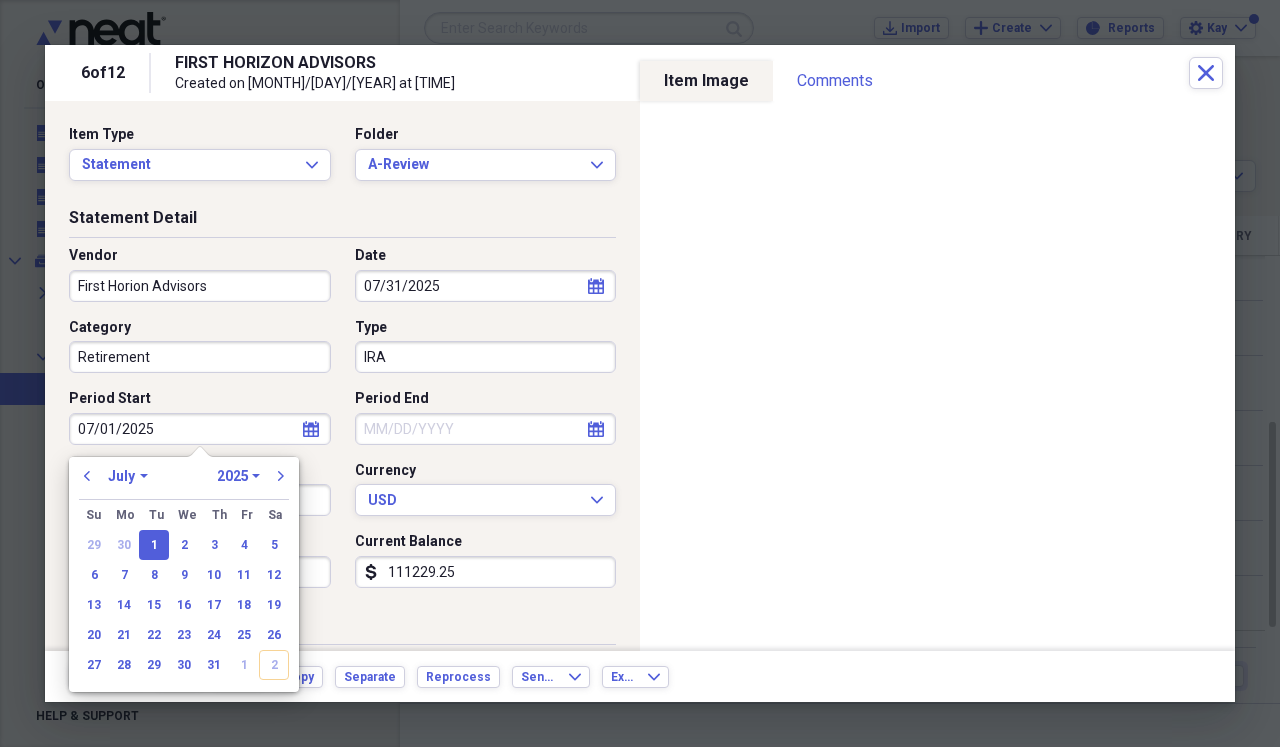 select on "7" 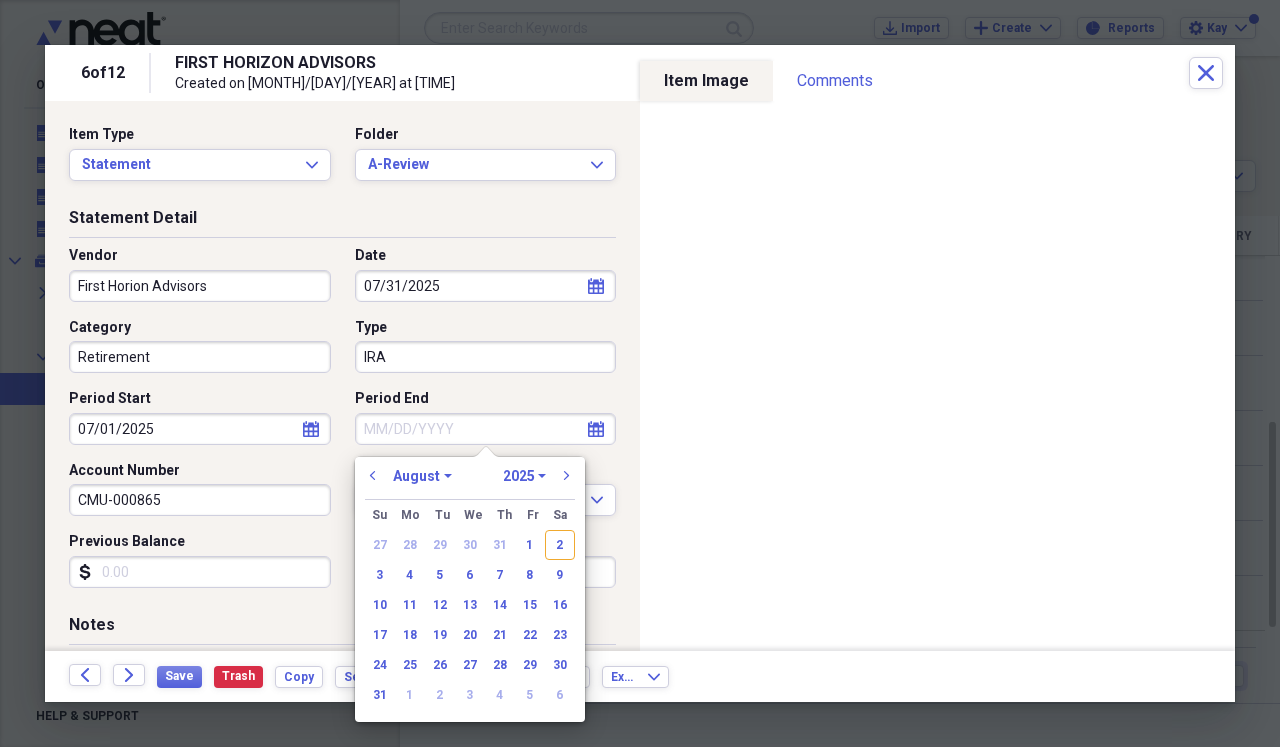 click on "Period End" at bounding box center [486, 429] 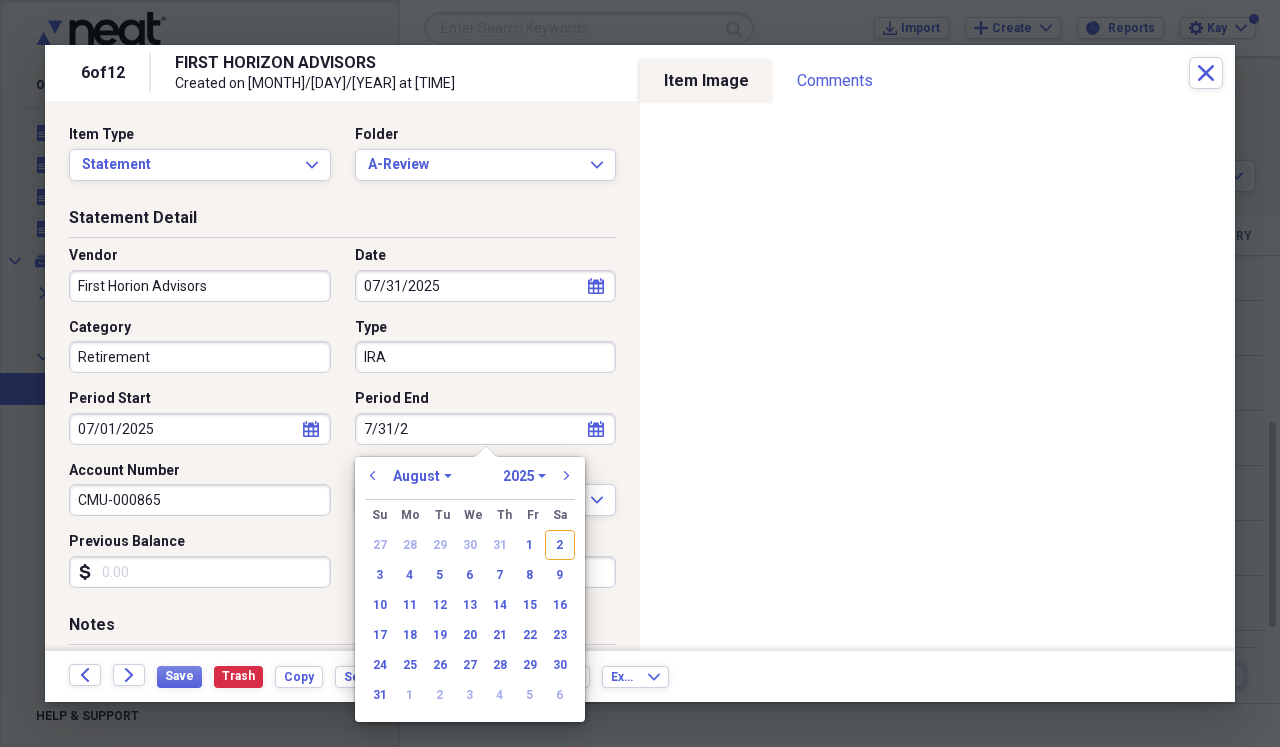 type on "[MONTH]/[DAY]/[YEAR]" 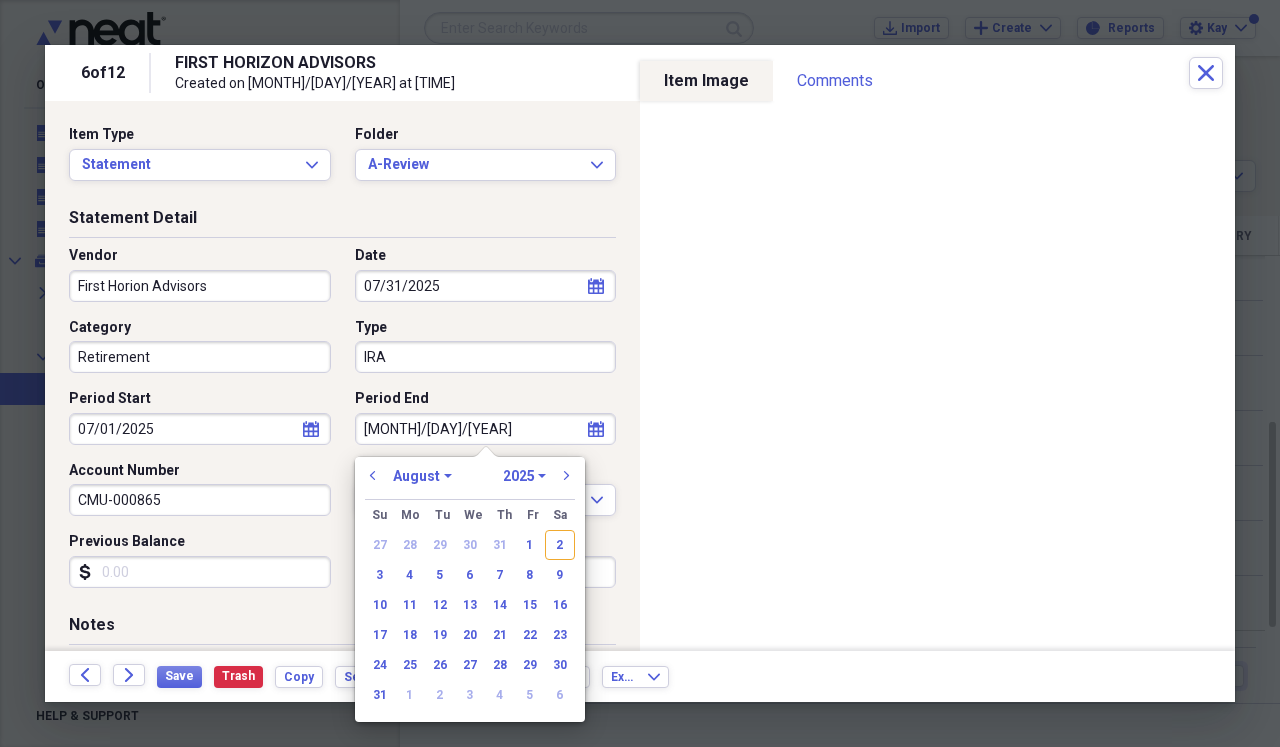 select on "6" 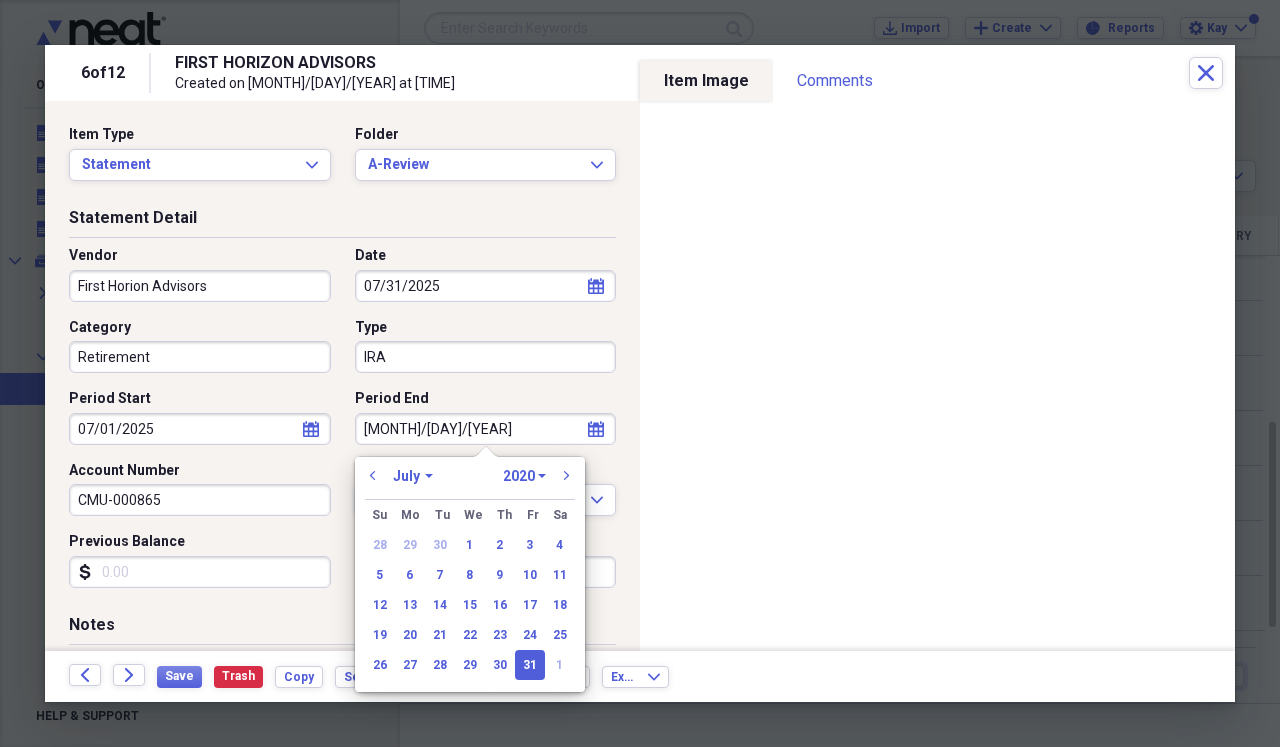type on "[MONTH]/[DAY]/[YEAR]" 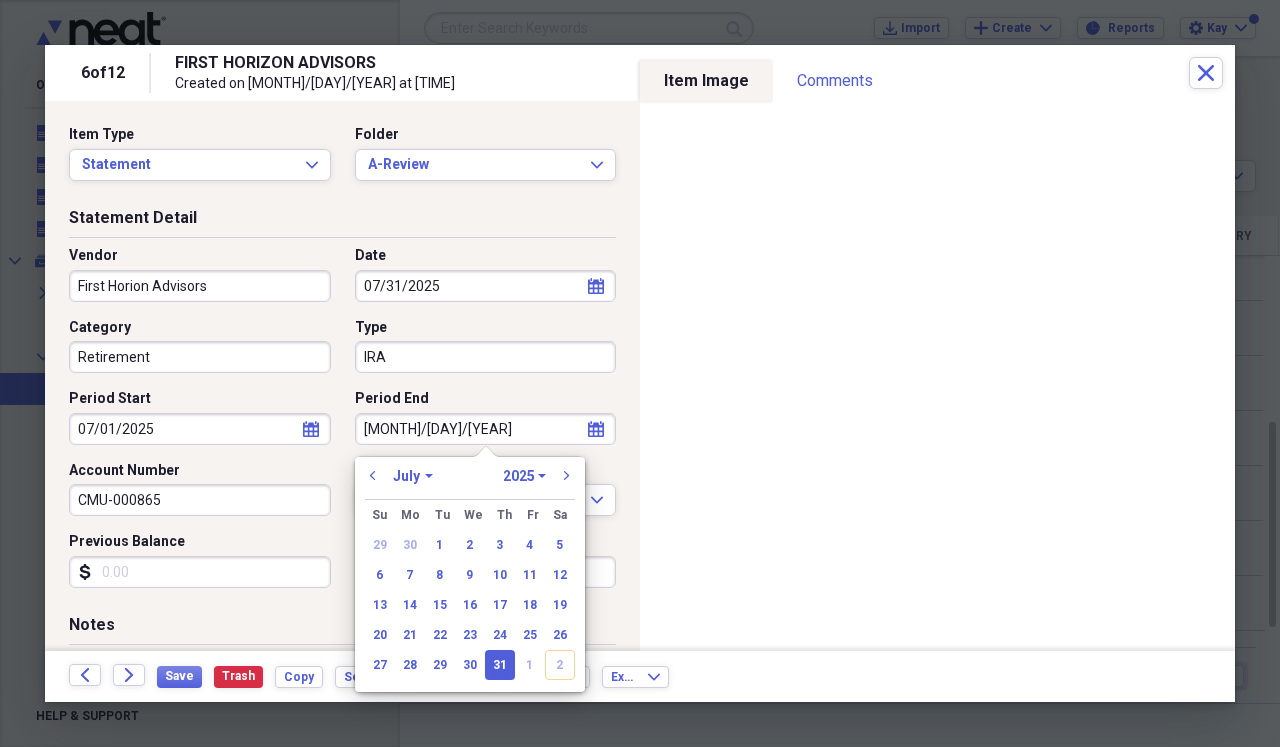type on "07/31/2025" 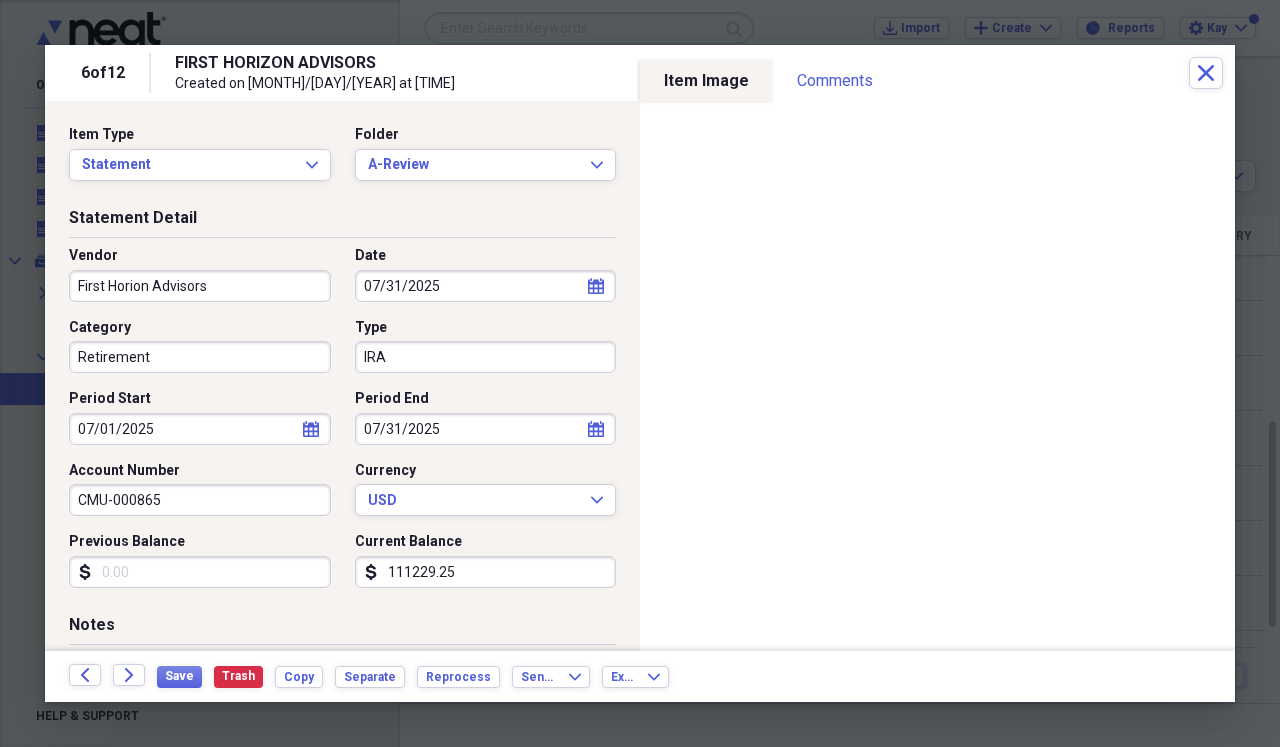 click on "Statement Detail Vendor First Horion Advisors Date [MONTH]/[DAY]/[YEAR] calendar Calendar Category Retirement Type IRA Period Start [MONTH]/[DAY]/[YEAR] calendar Calendar Period End [MONTH]/[DAY]/[YEAR] calendar Calendar Account Number CMU-000865 Currency USD Expand Previous Balance dollar-sign Current Balance dollar-sign 111229.25" at bounding box center [342, 410] 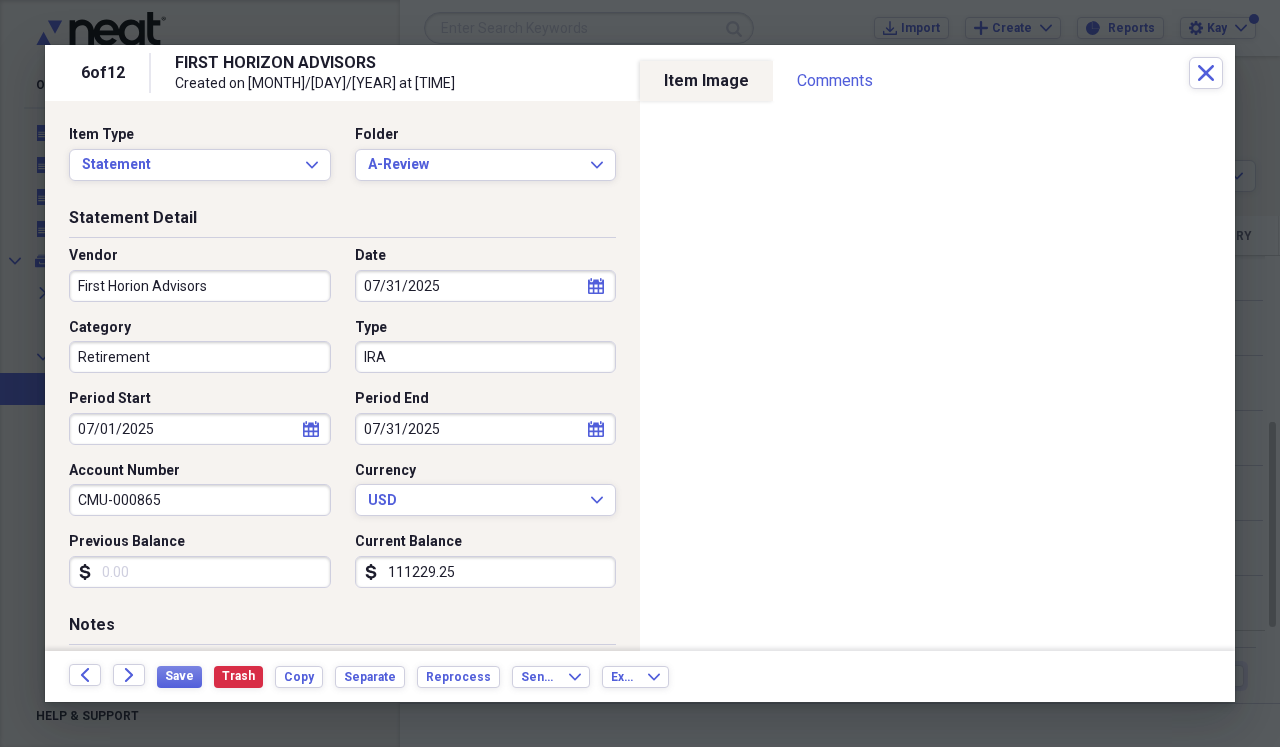 click on "Previous Balance" at bounding box center (200, 572) 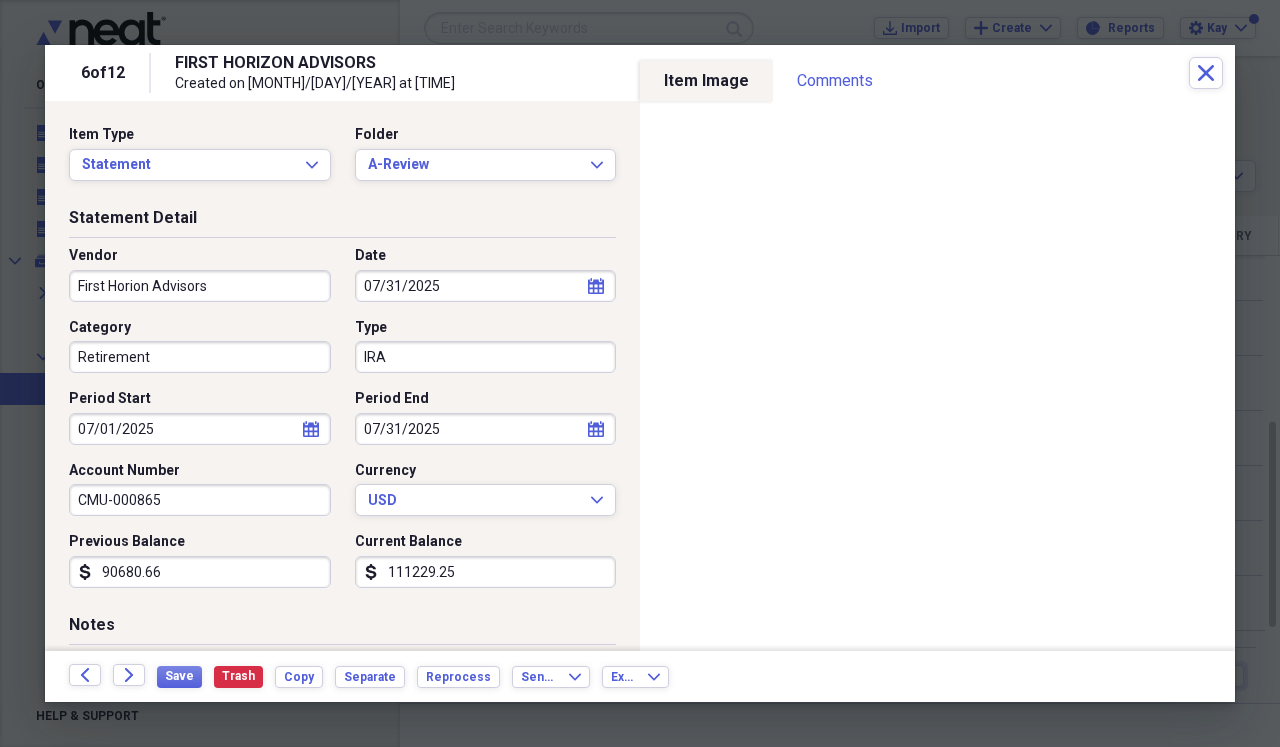 type on "906806.61" 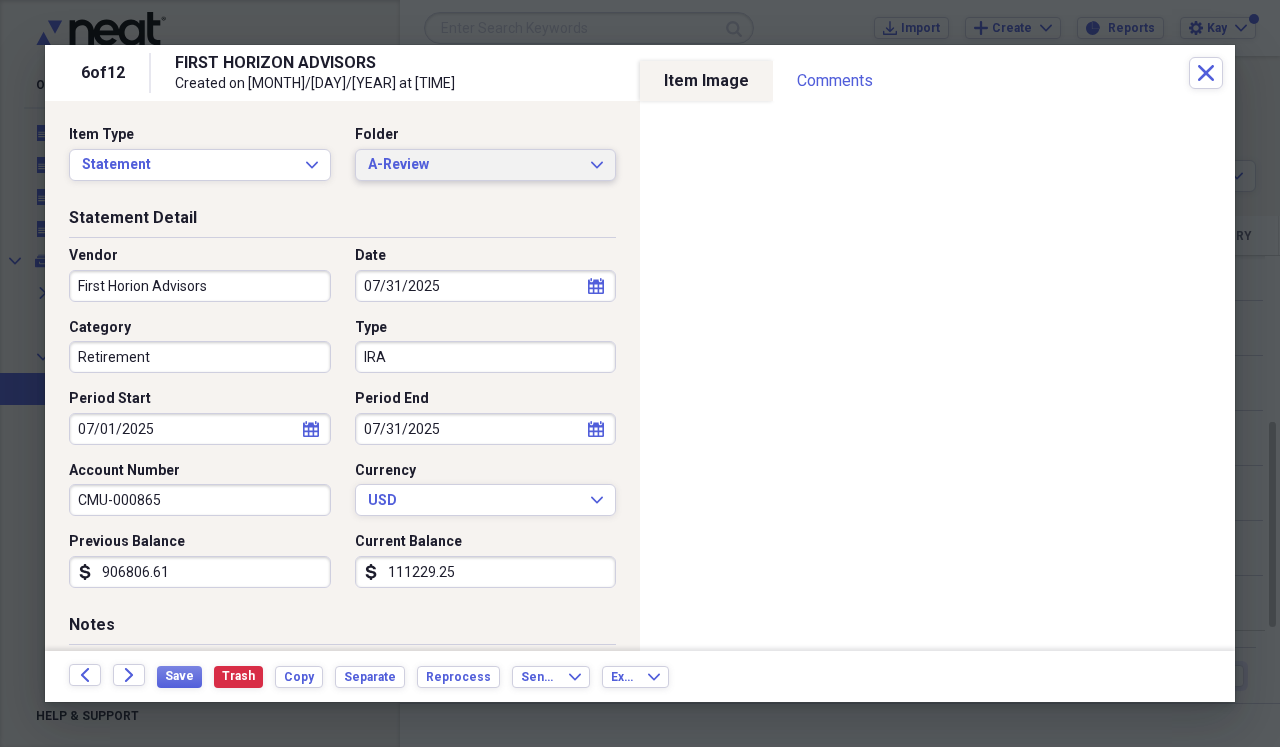 click on "Expand" 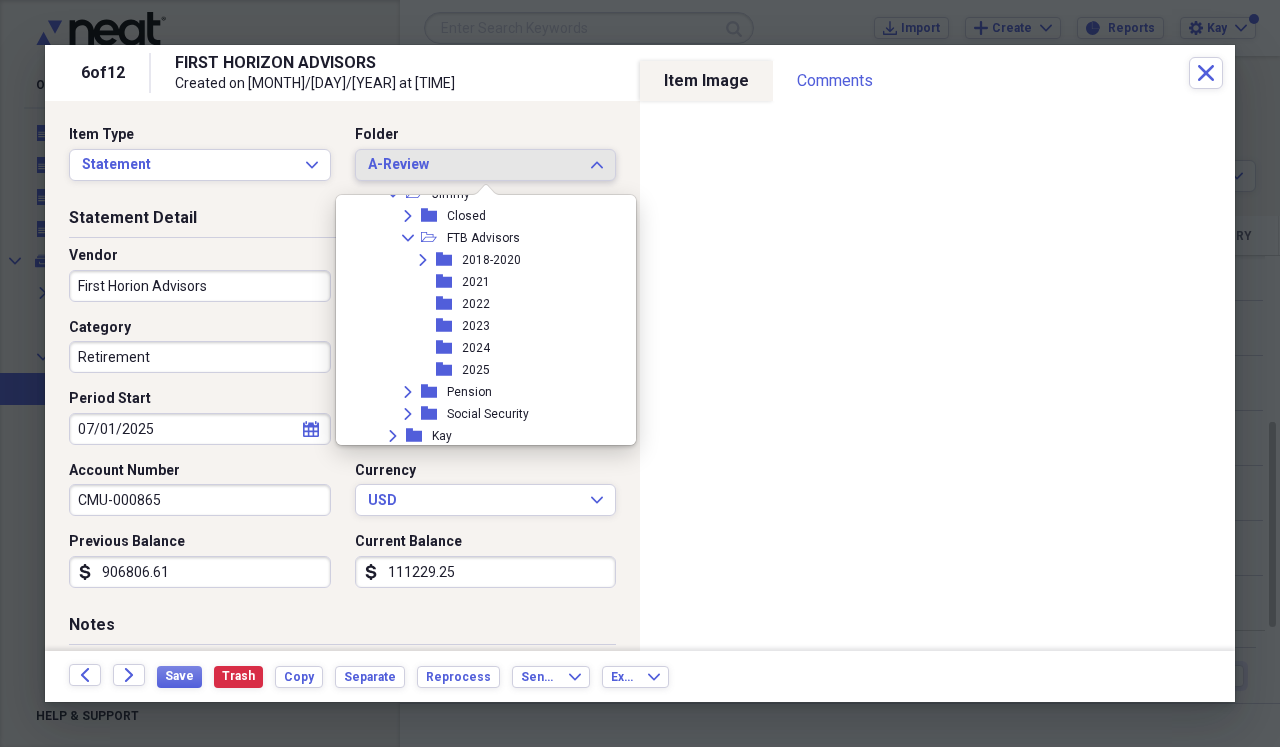 scroll, scrollTop: 822, scrollLeft: 0, axis: vertical 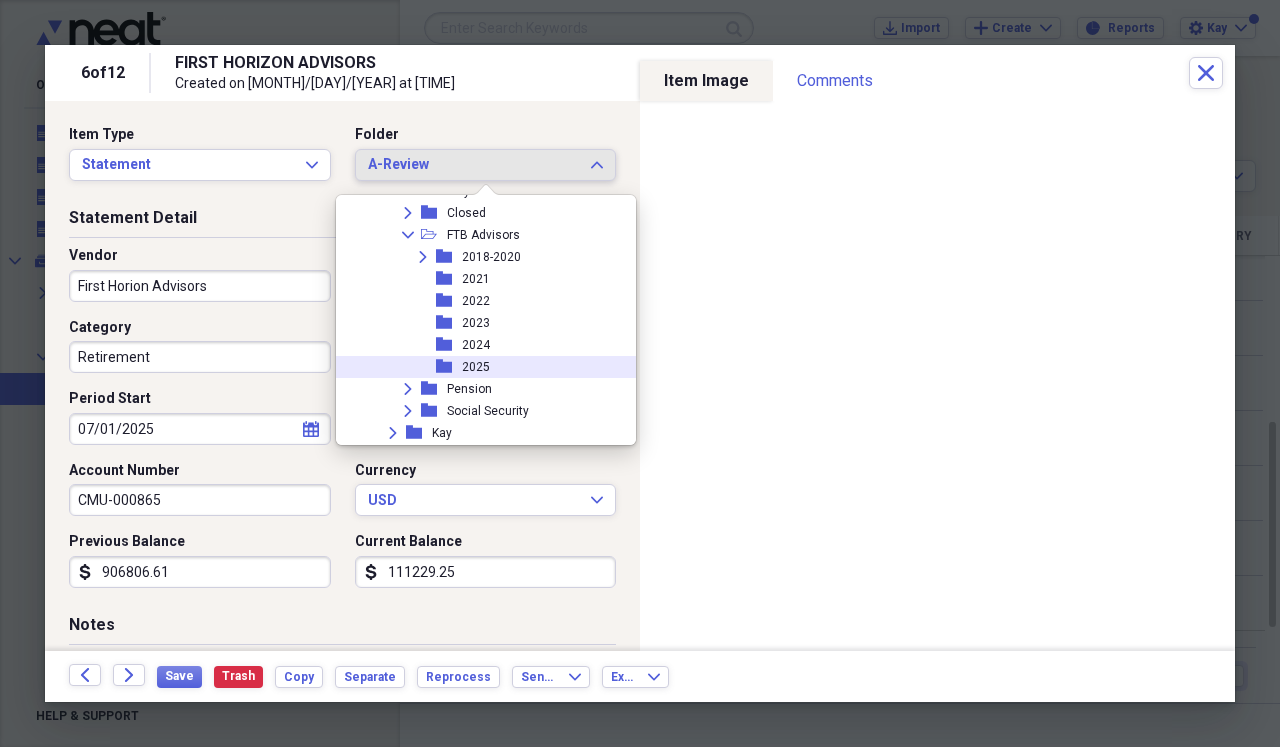 click on "folder 2025" at bounding box center (478, 367) 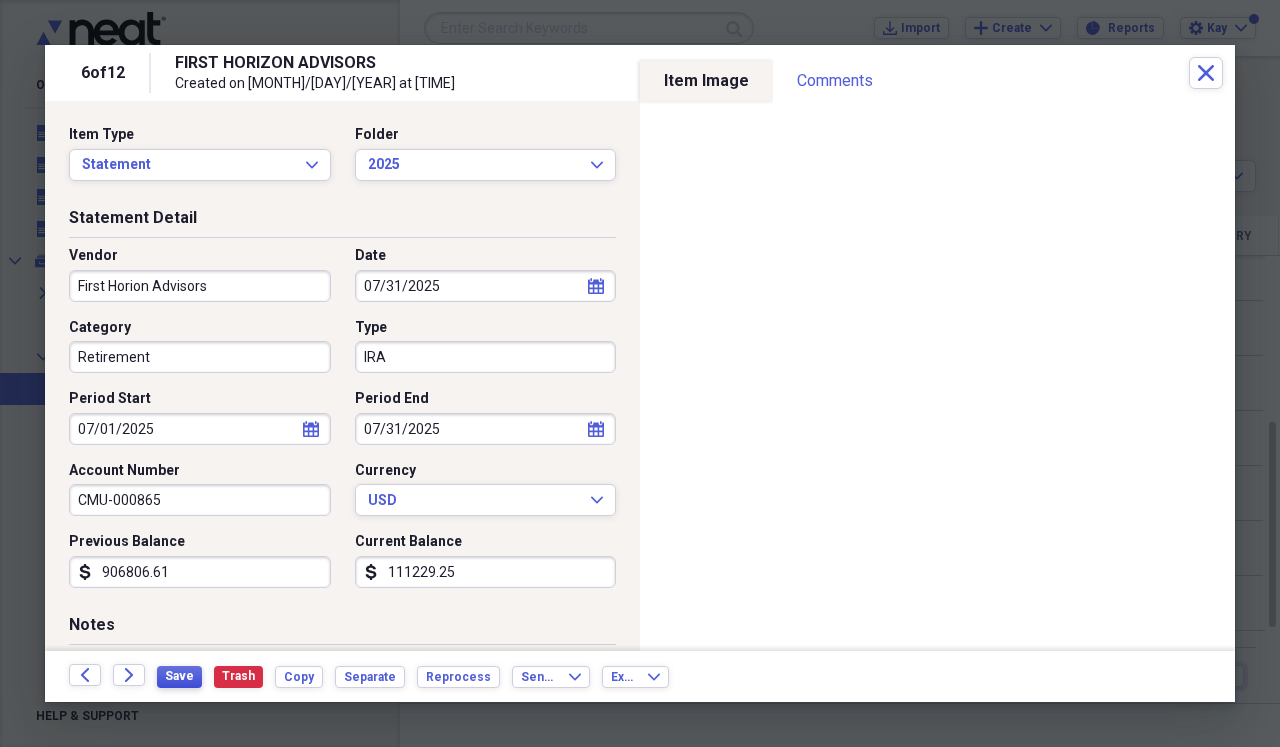 click on "Save" at bounding box center (179, 676) 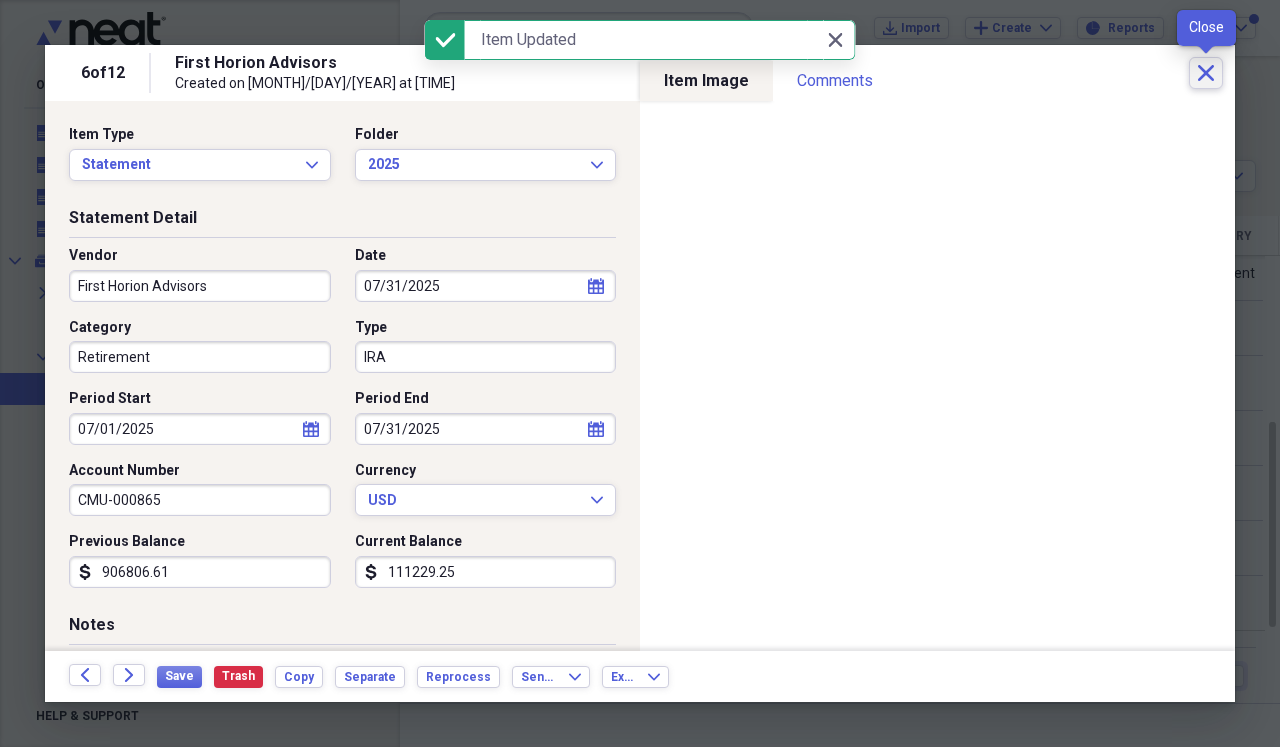 click on "Close" 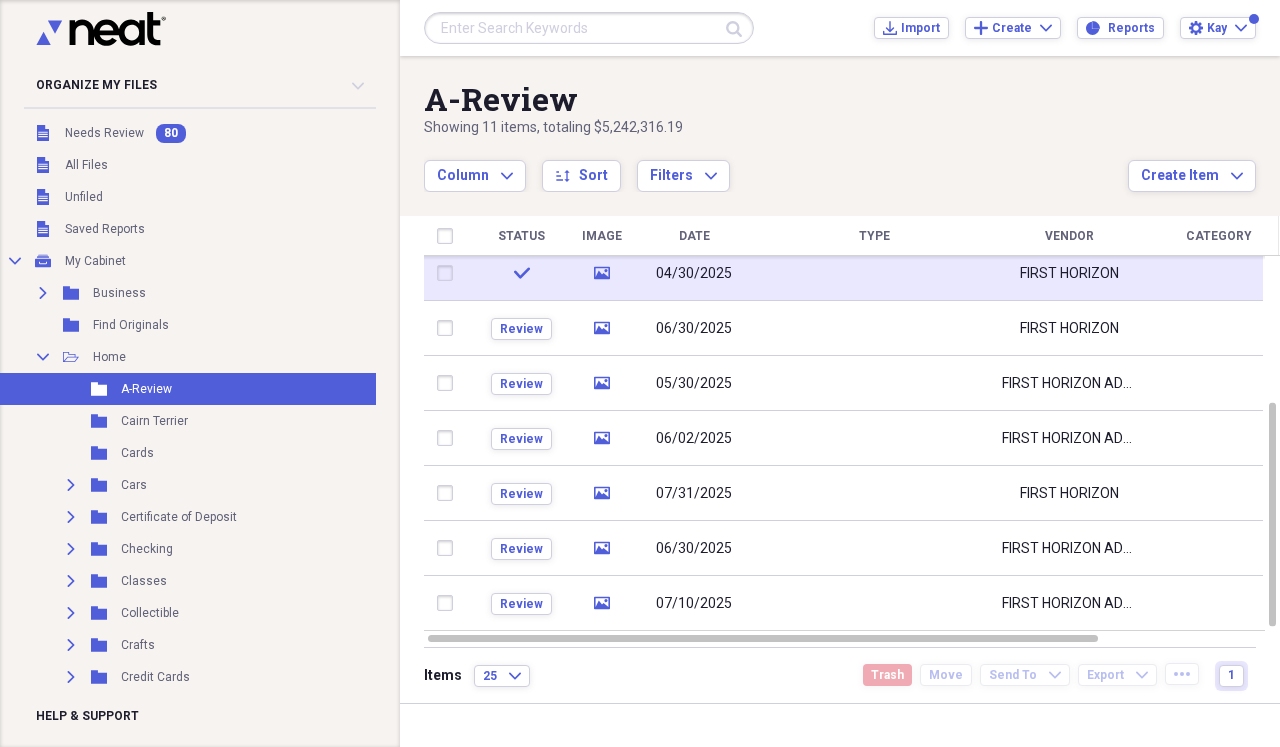 click at bounding box center (874, 273) 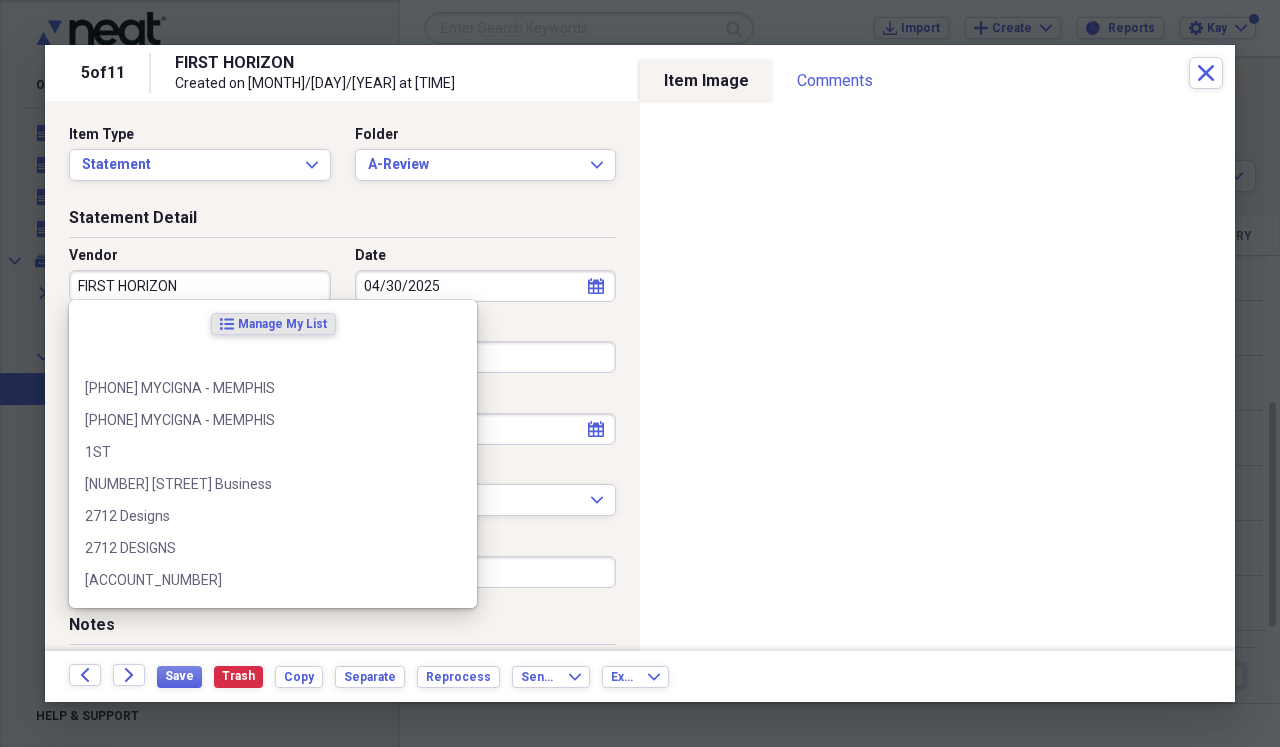 click on "FIRST HORIZON" at bounding box center [200, 286] 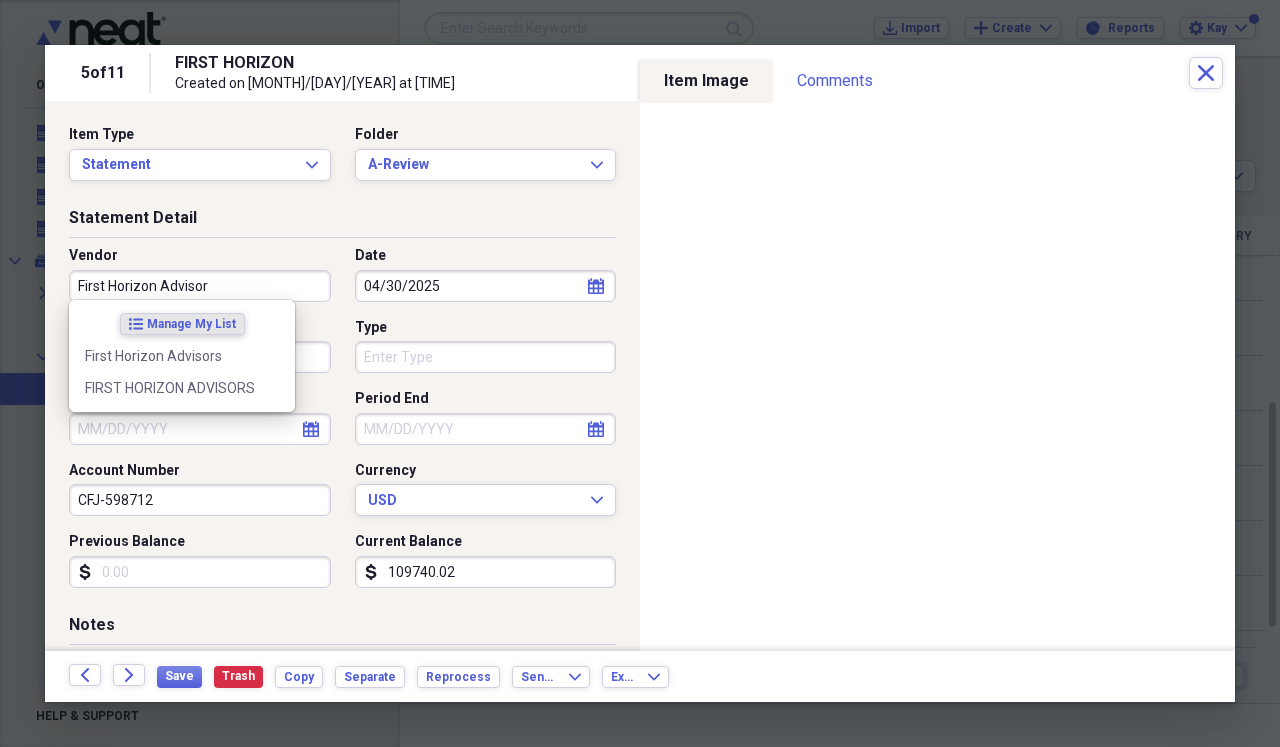 type on "First Horizon Advisors" 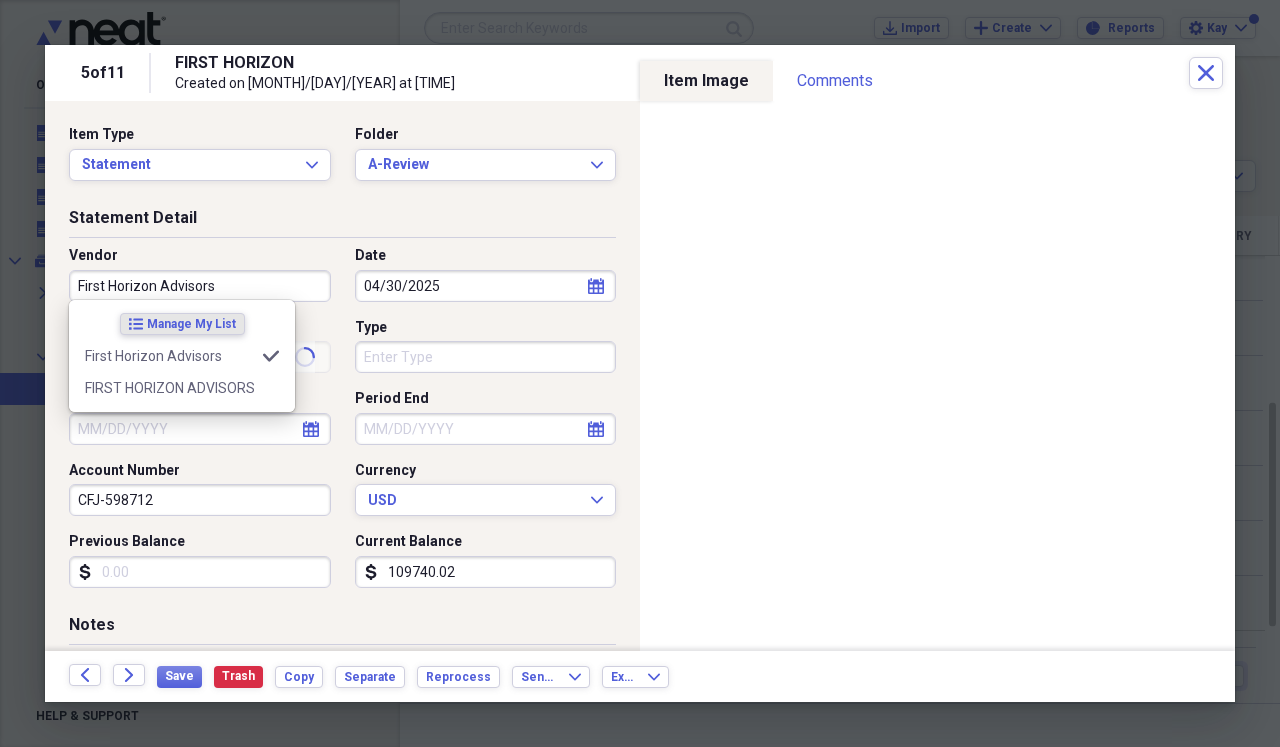 type on "Retirement" 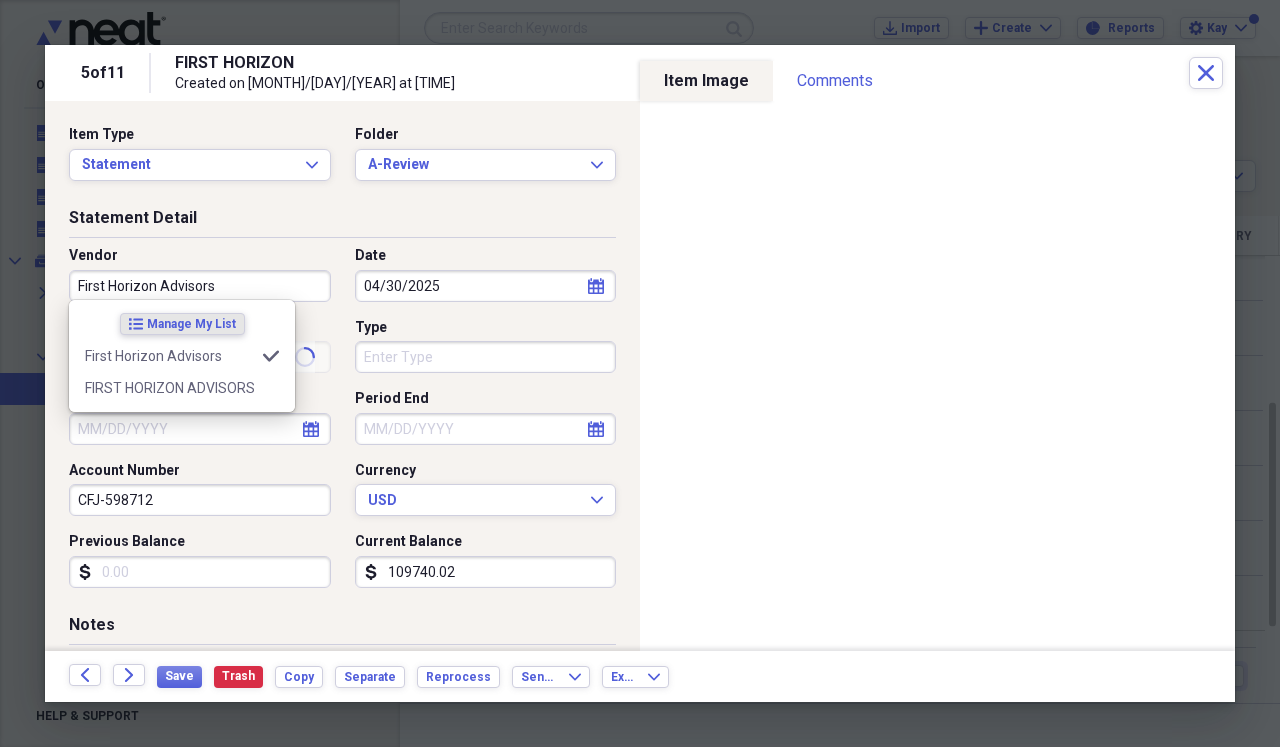 type on "First Horizon Advisors" 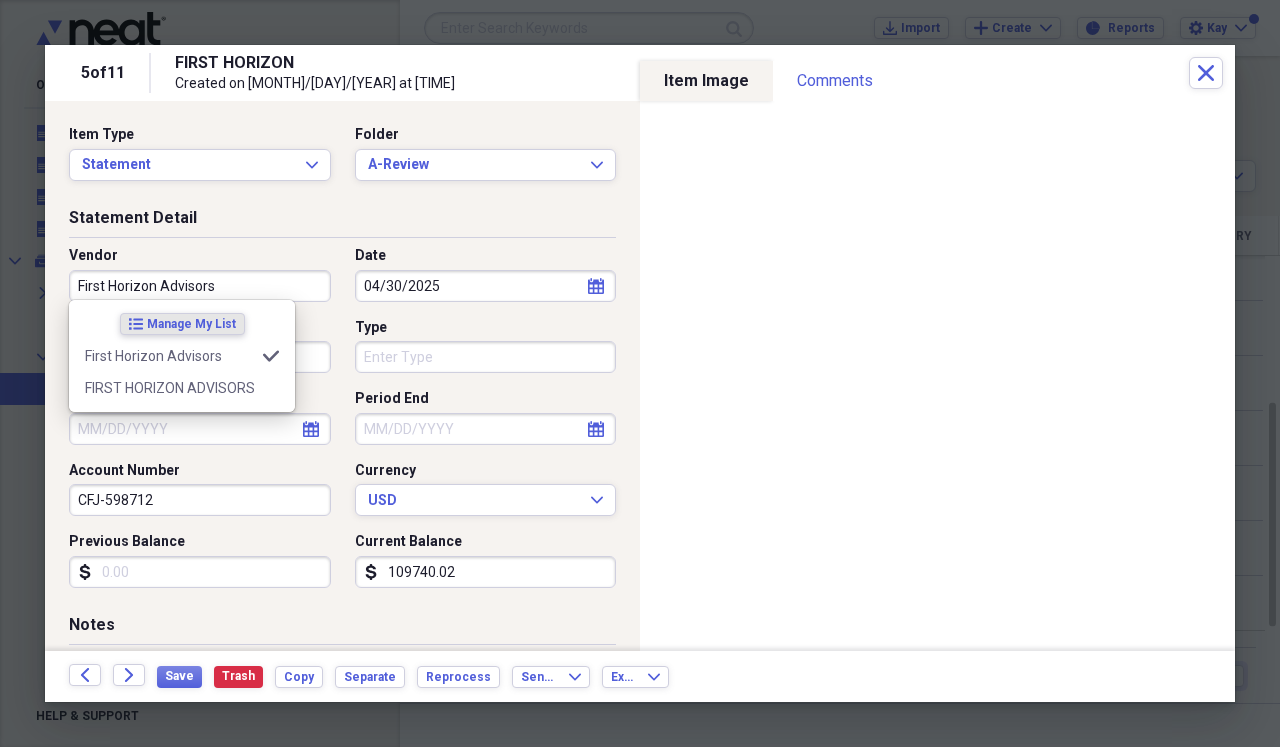 select on "3" 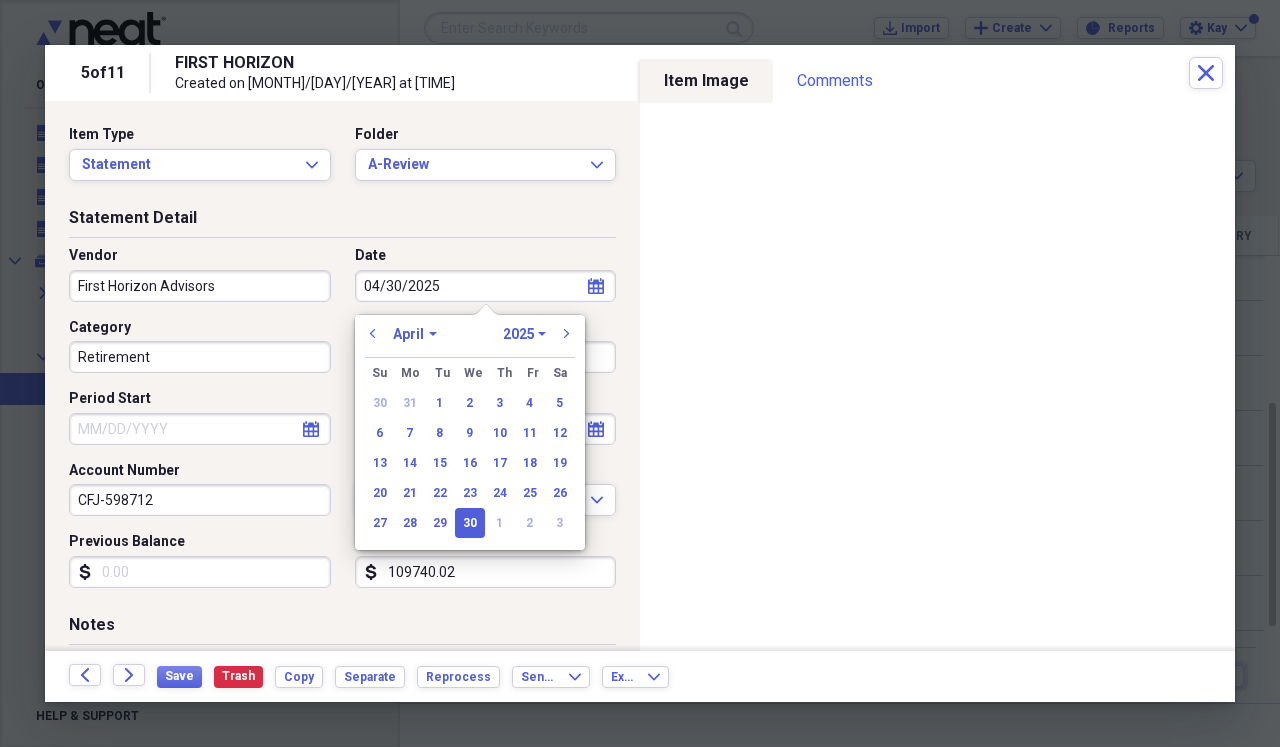 click on "Retirement" at bounding box center (200, 357) 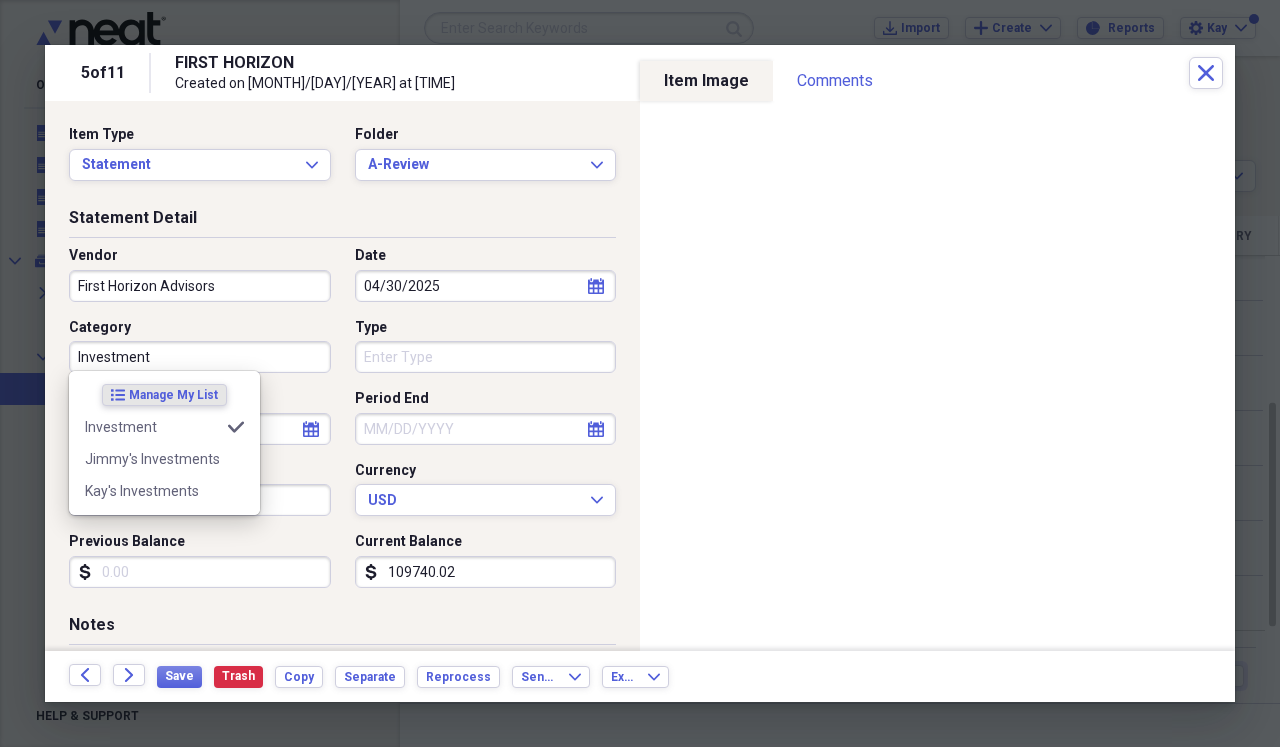 type on "Investment" 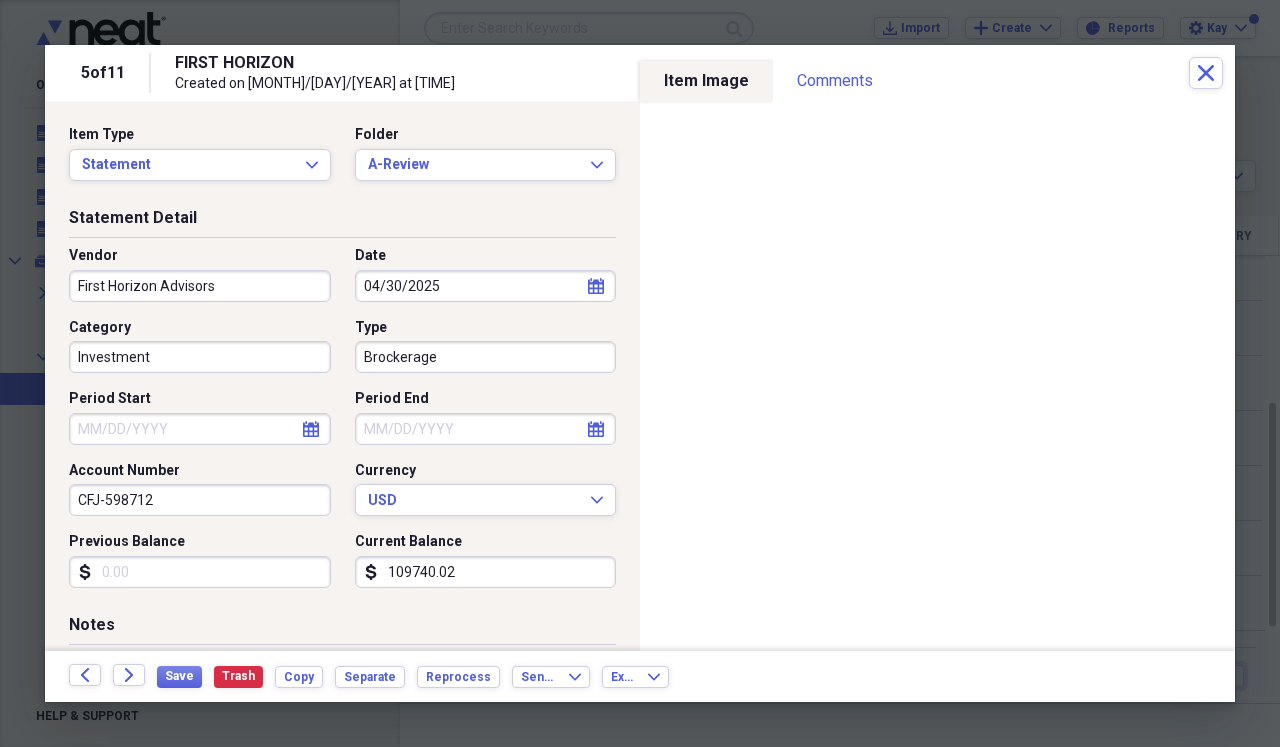 type on "Brokerage" 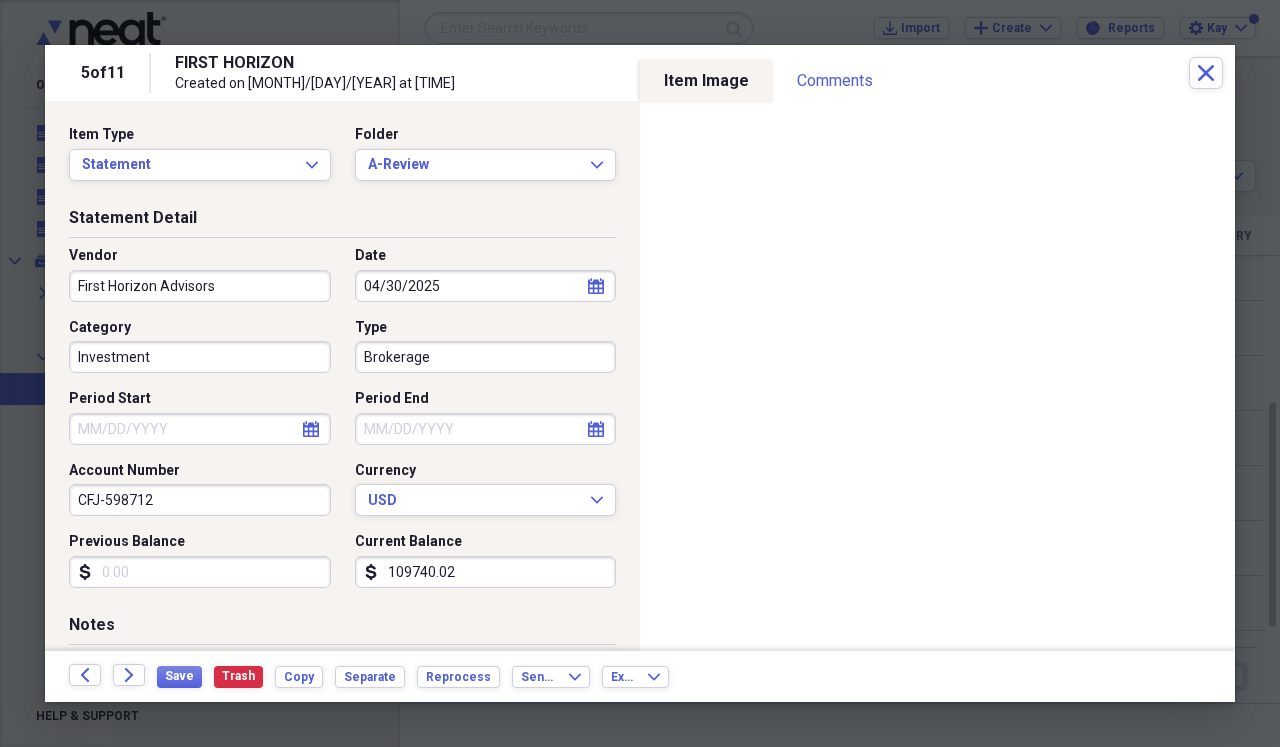 drag, startPoint x: 197, startPoint y: 358, endPoint x: 127, endPoint y: 429, distance: 99.70457 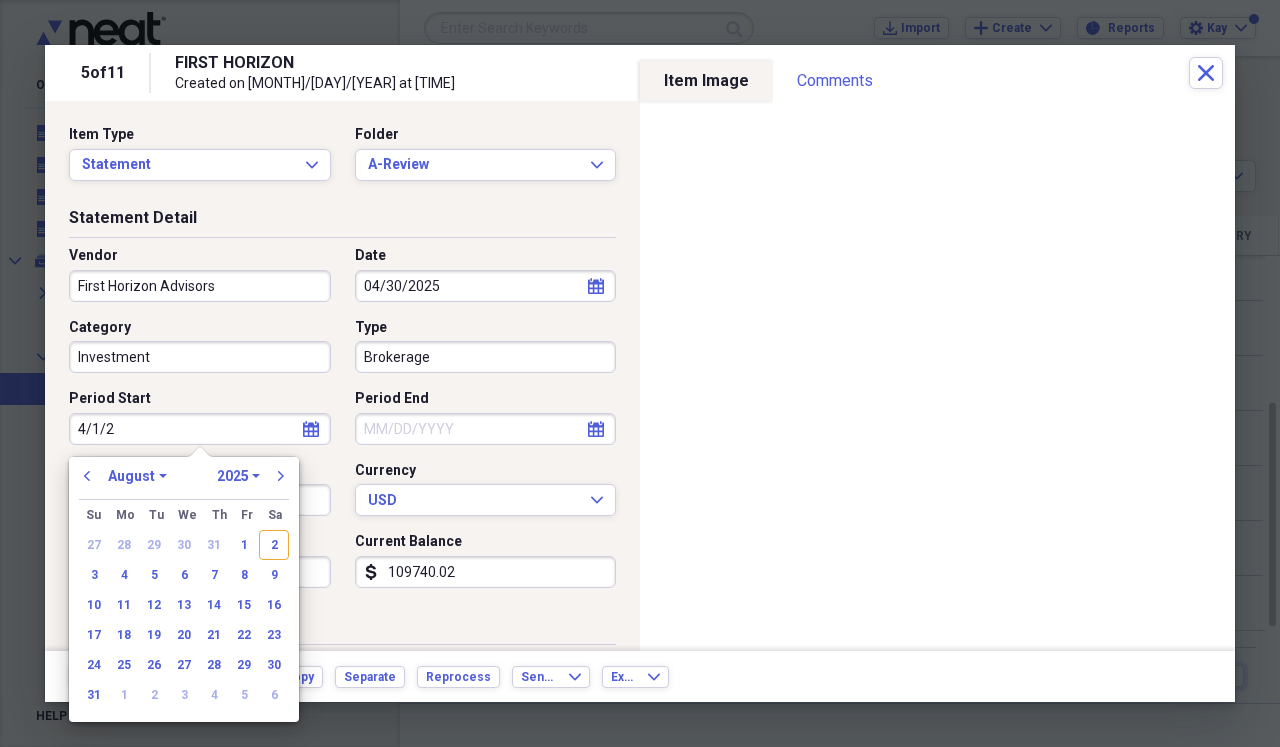 type on "[MONTH]/[DAY]/[YEAR]" 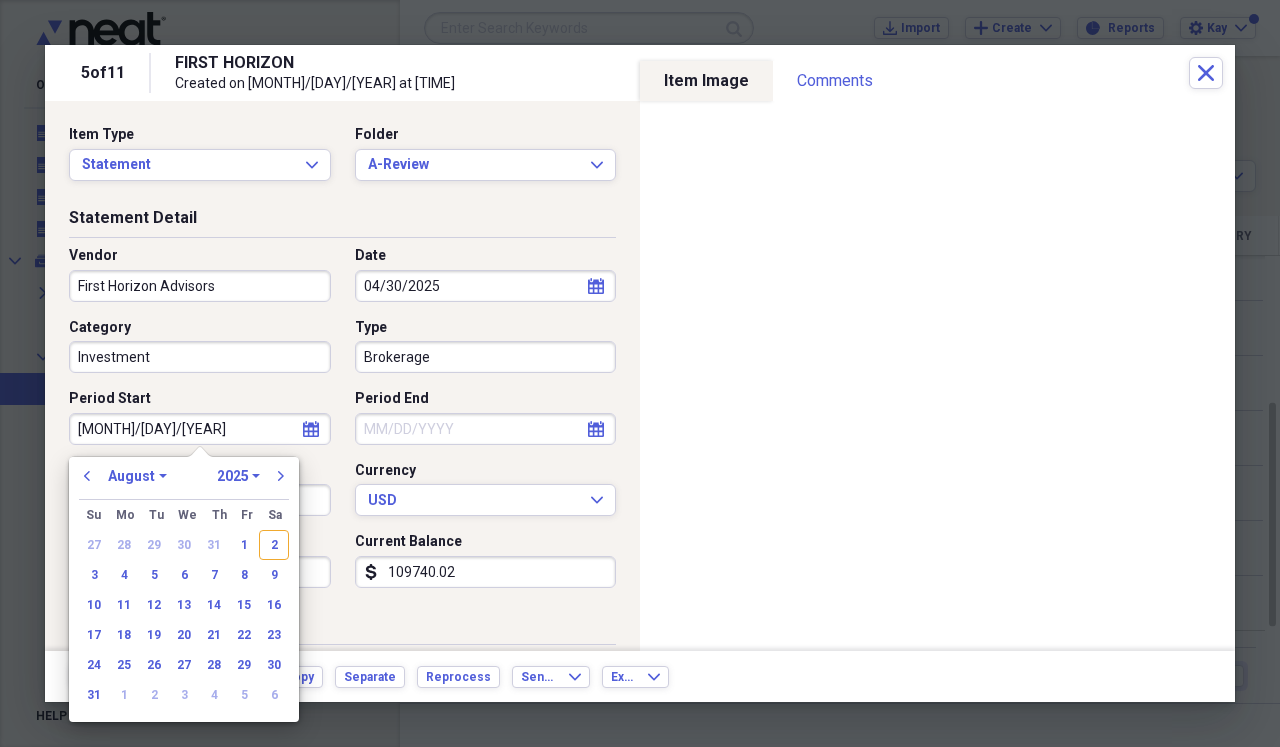 select on "3" 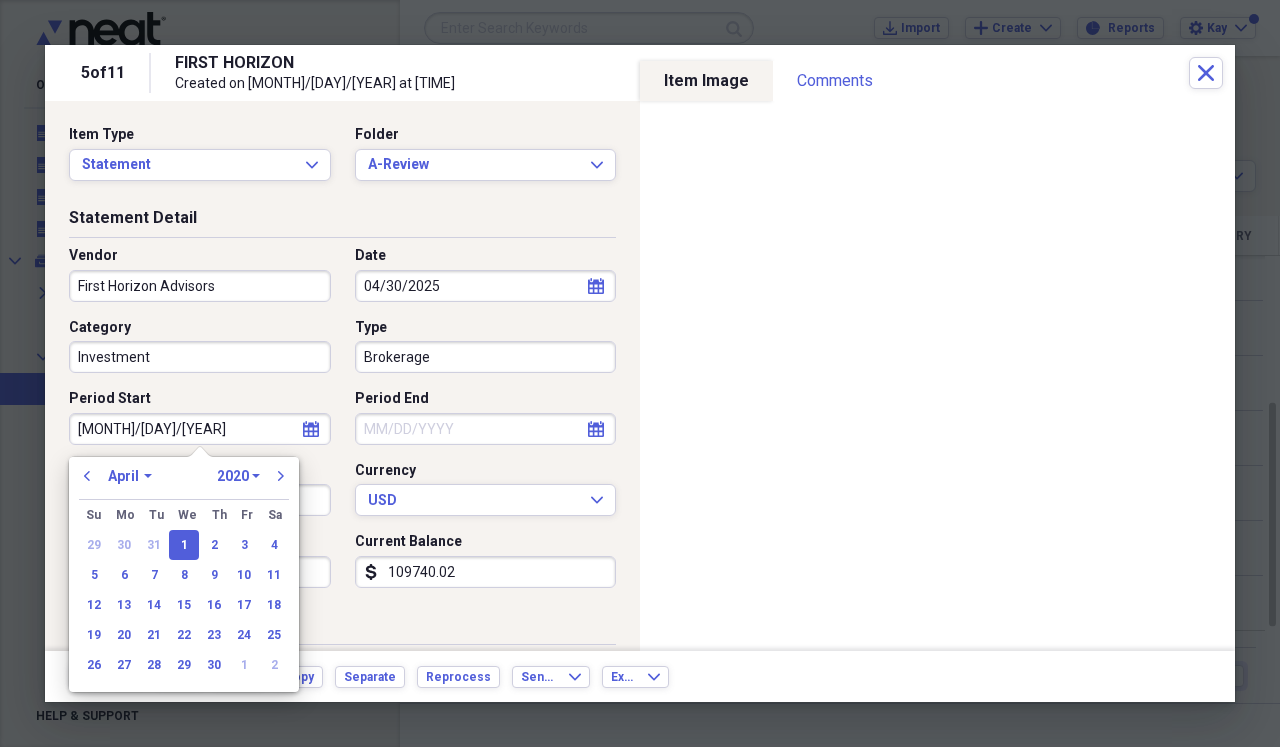 type on "[MONTH]/[DAY]/[YEAR]" 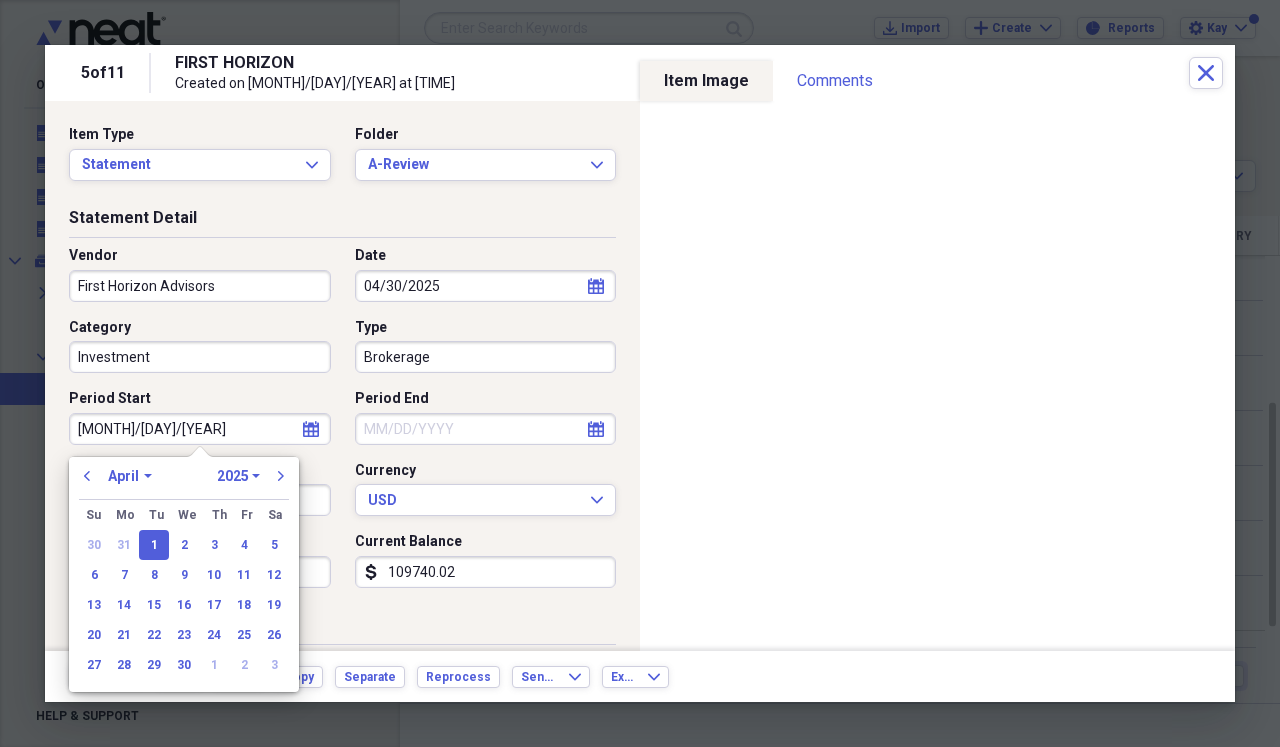 type on "04/01/2025" 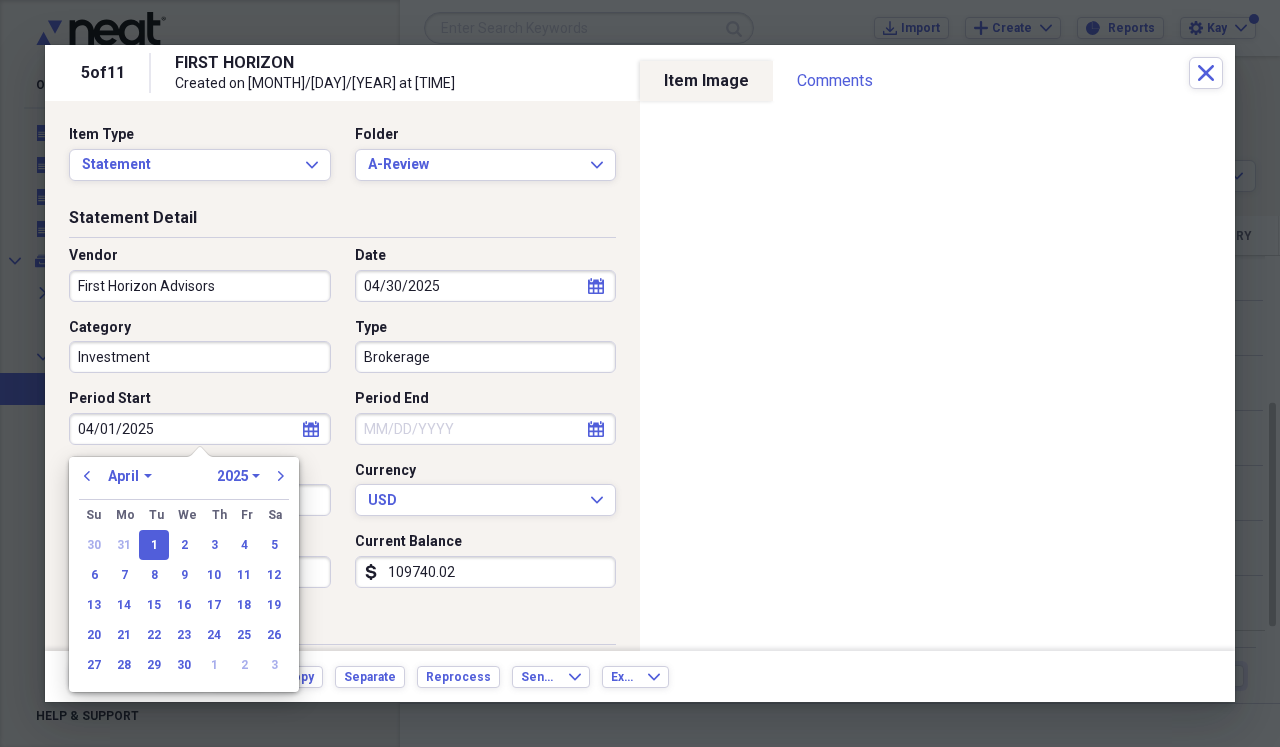 select on "7" 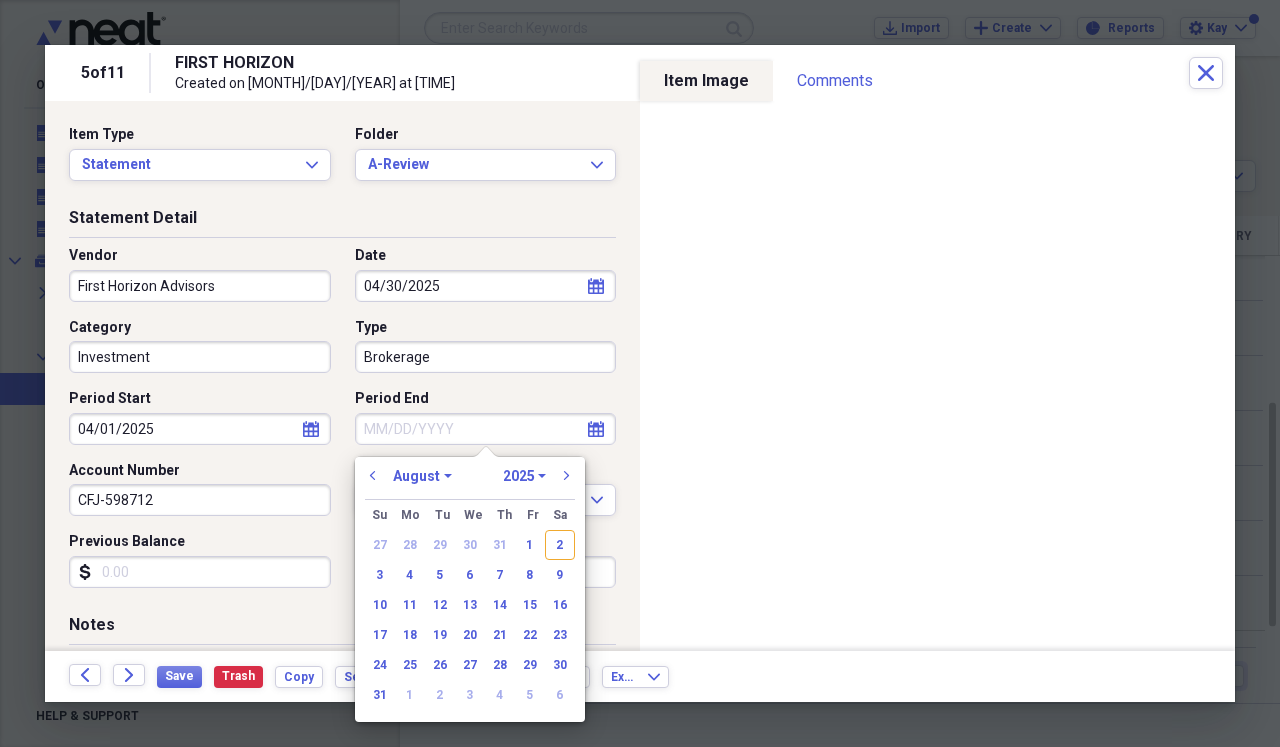 click on "Period End" at bounding box center [486, 429] 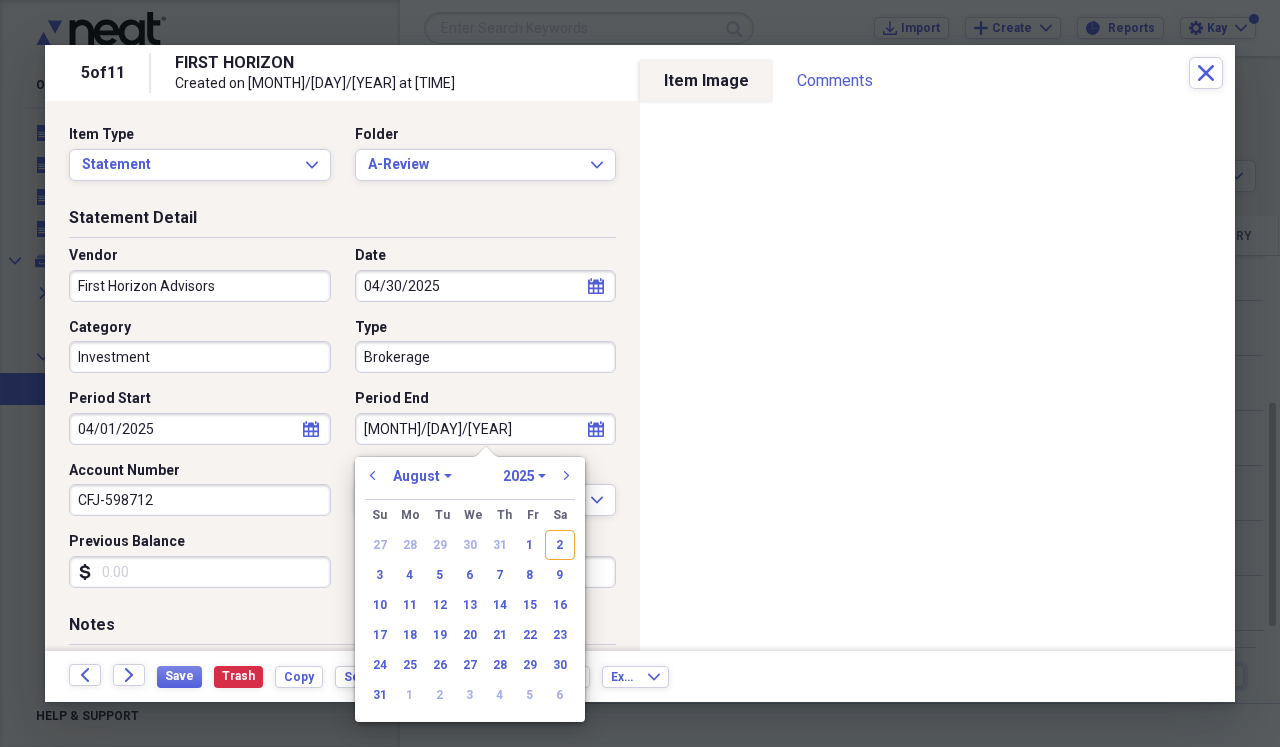type on "[MONTH]/[DAY]/[YEAR]" 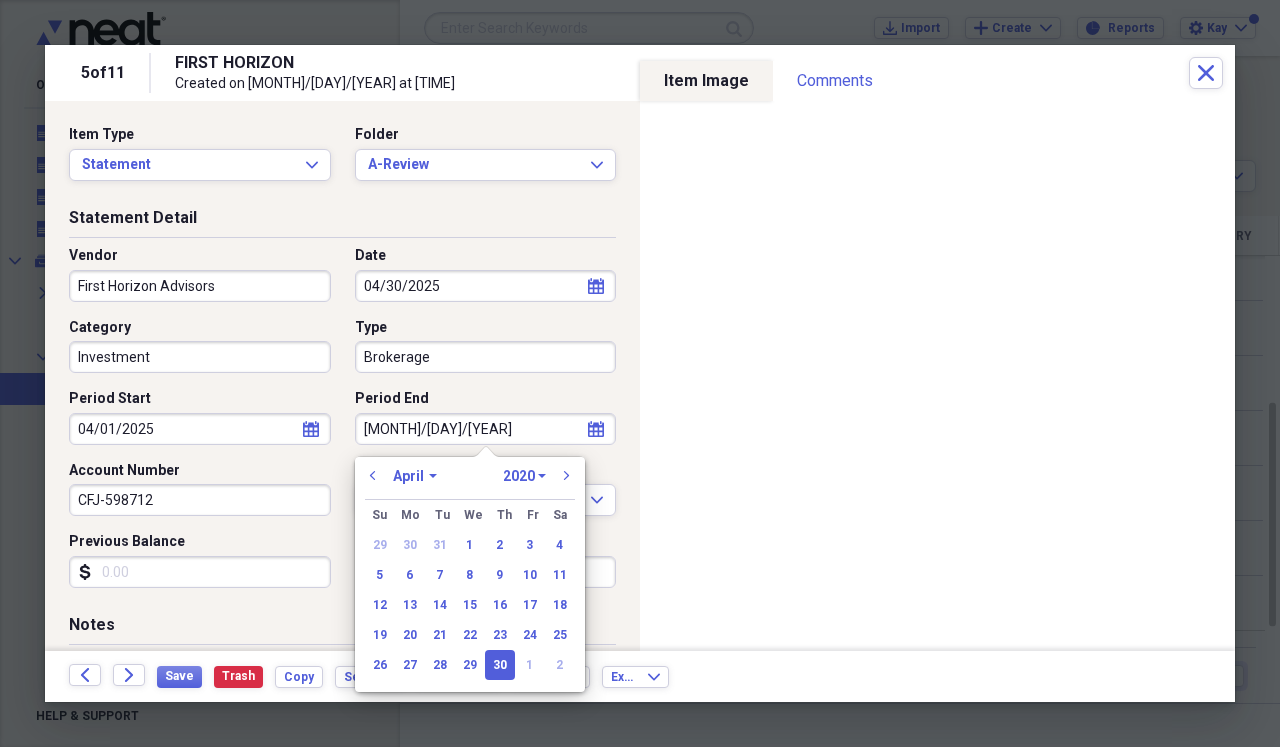 type on "4/30/2025" 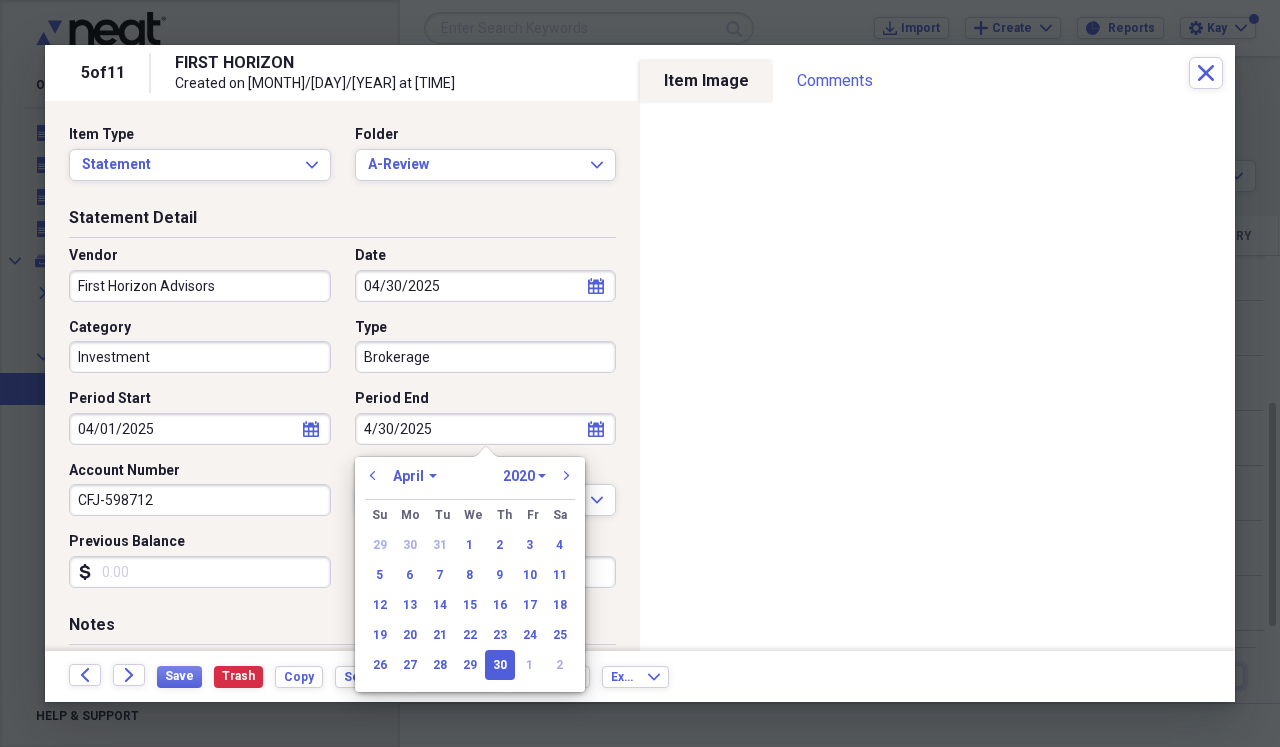 select on "2025" 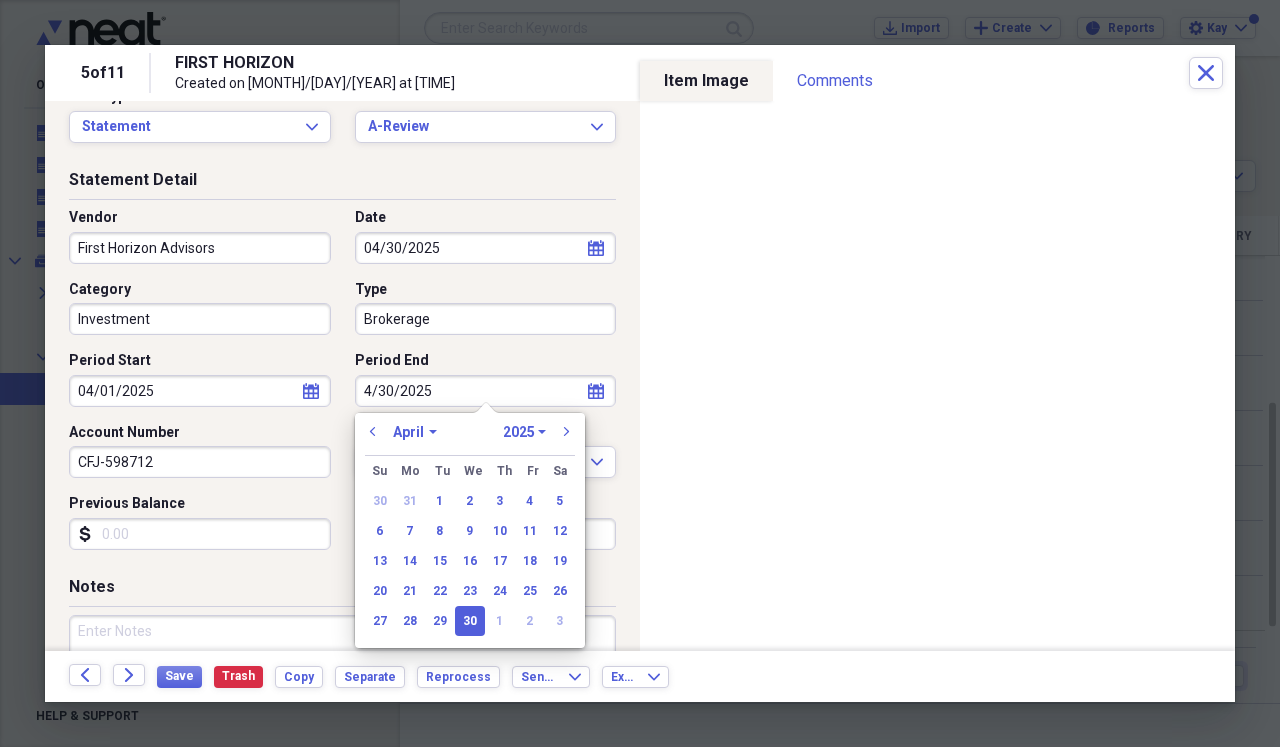 scroll, scrollTop: 44, scrollLeft: 0, axis: vertical 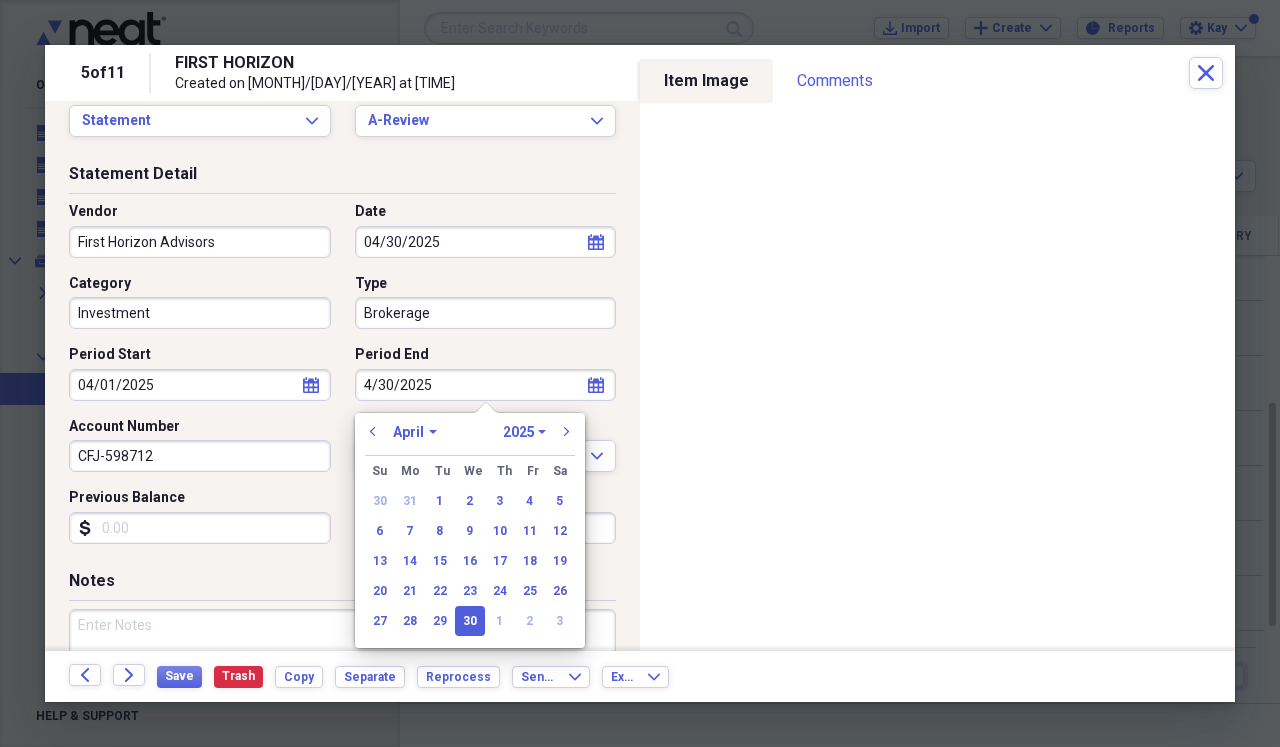 type on "04/30/2025" 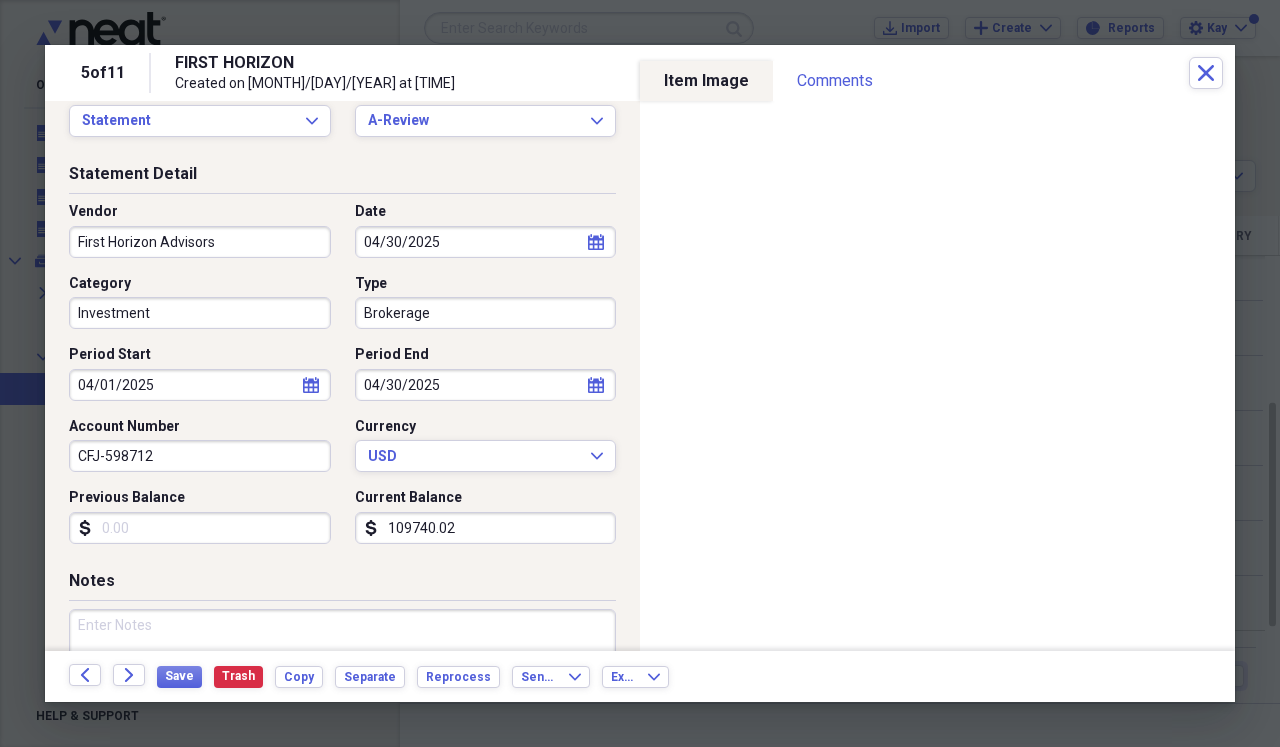 click on "Previous Balance" at bounding box center (200, 528) 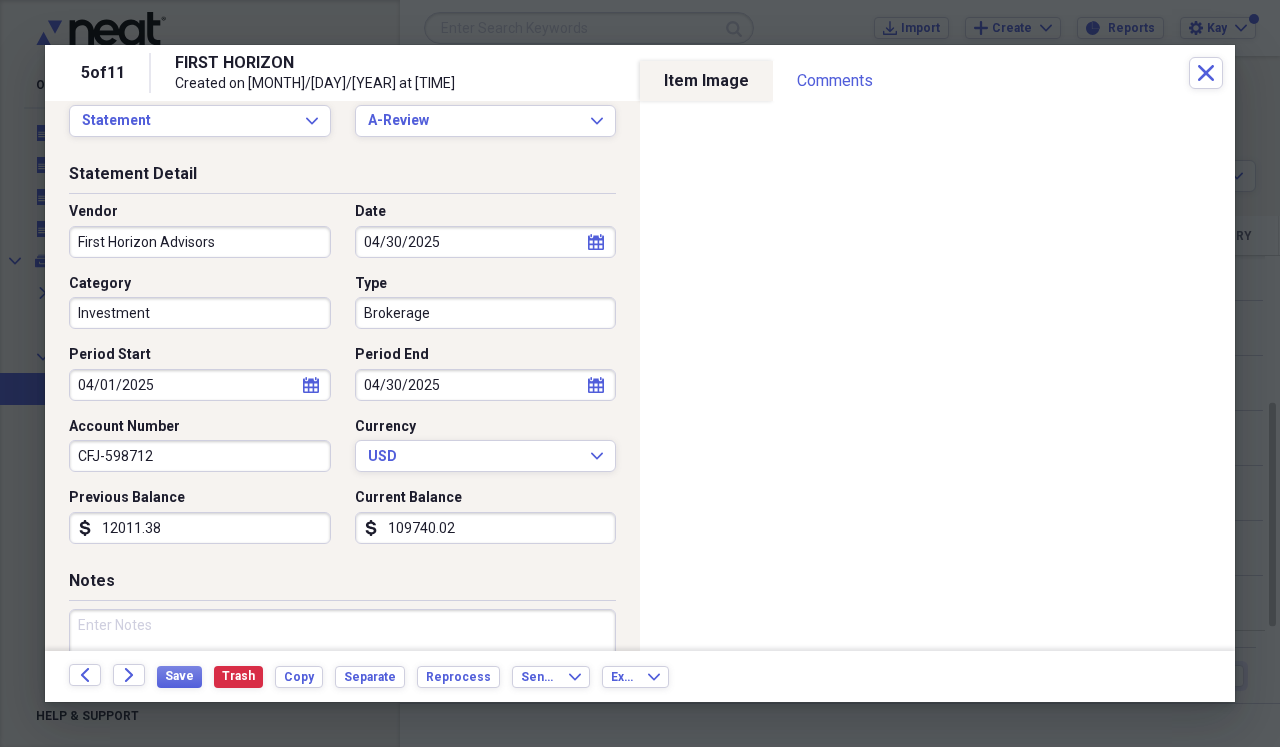 type on "120113.87" 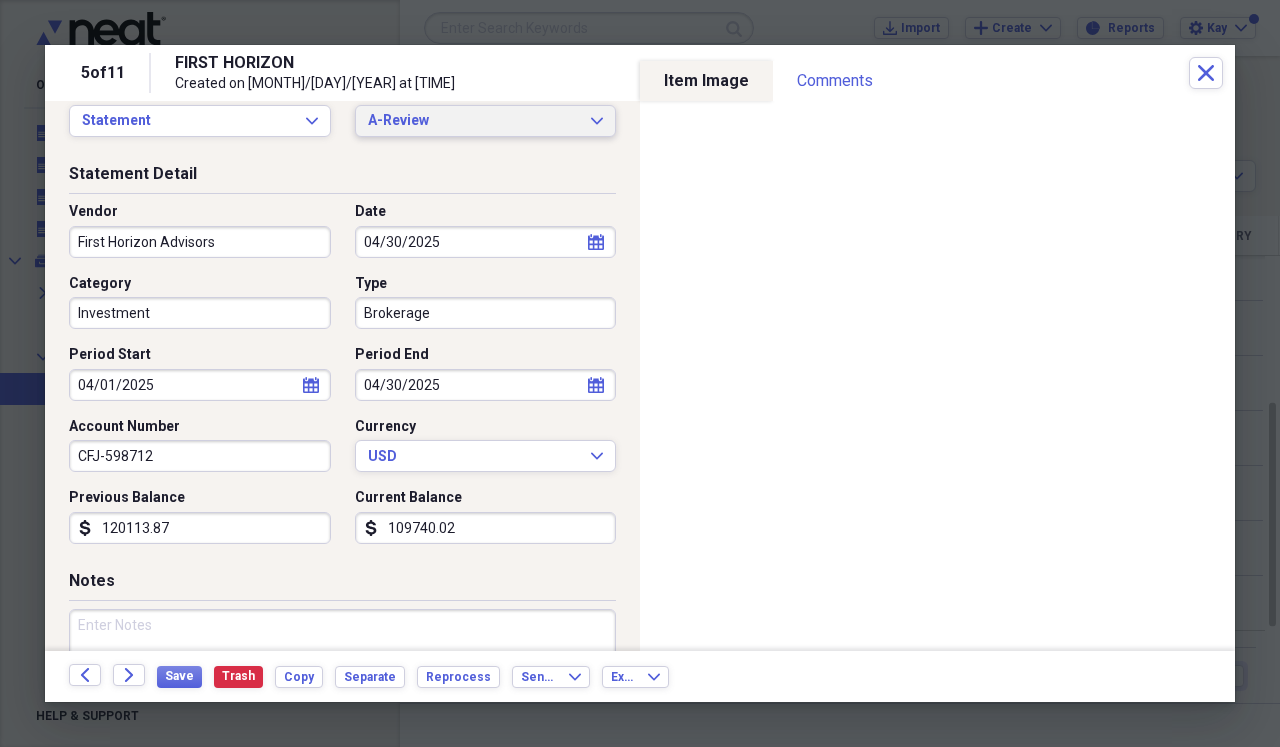 click on "Expand" 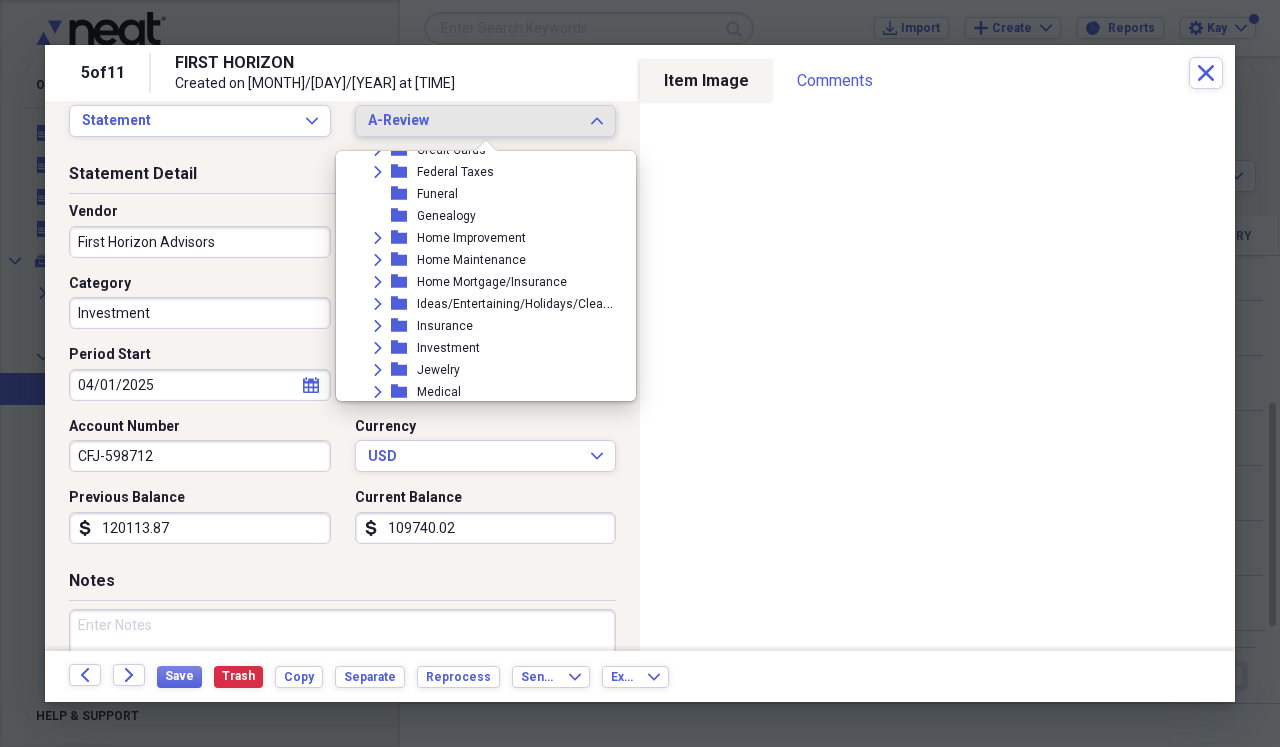 scroll, scrollTop: 338, scrollLeft: 0, axis: vertical 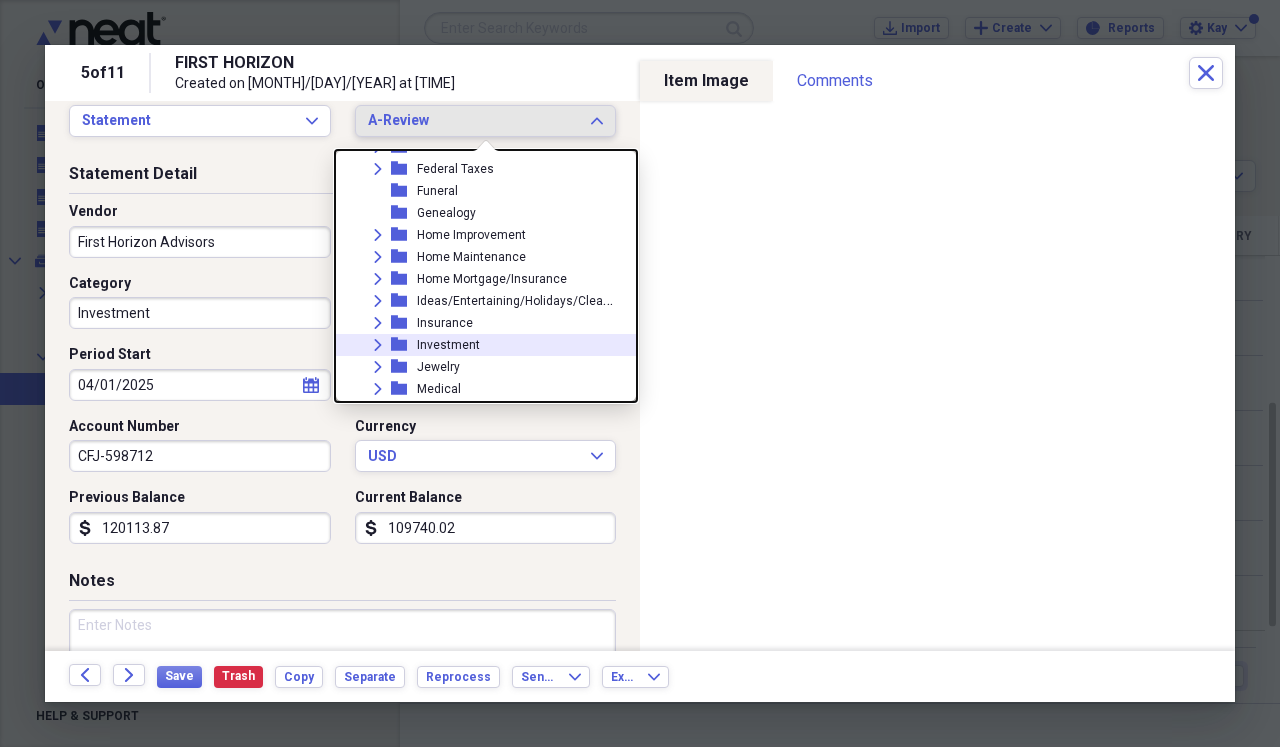 click on "Expand" 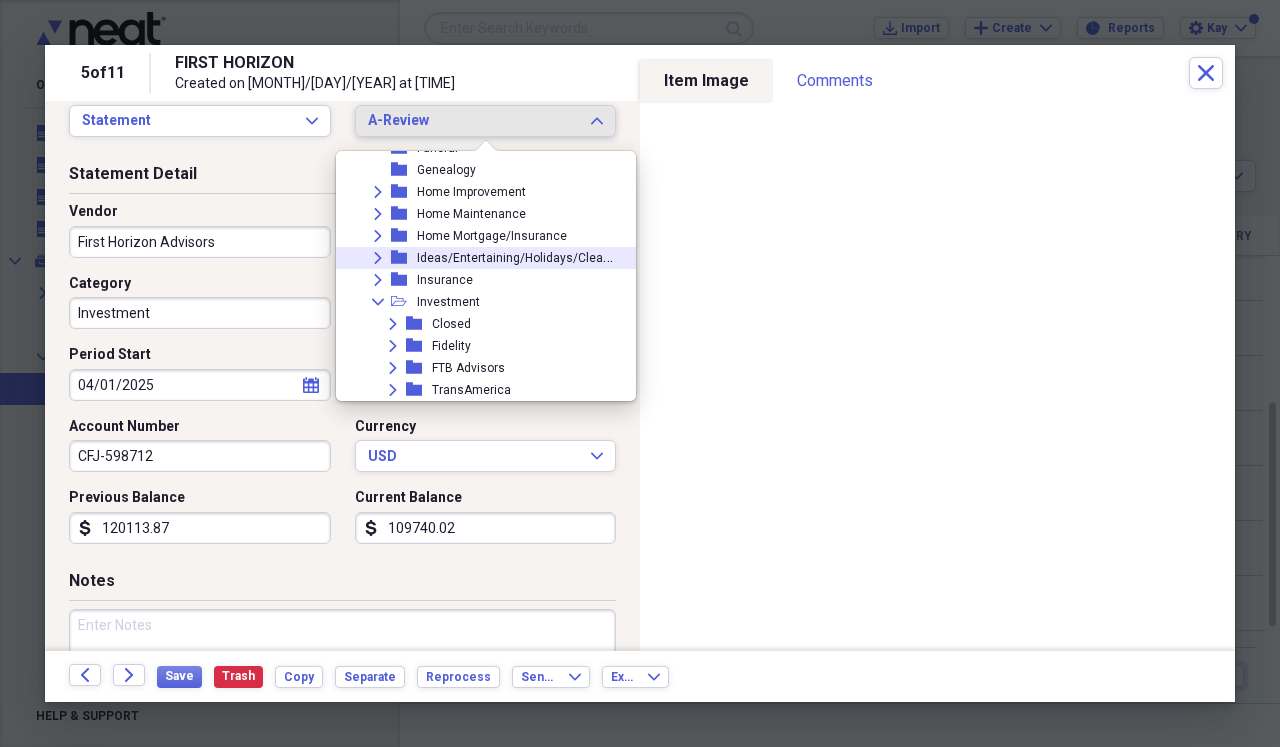 scroll, scrollTop: 419, scrollLeft: 0, axis: vertical 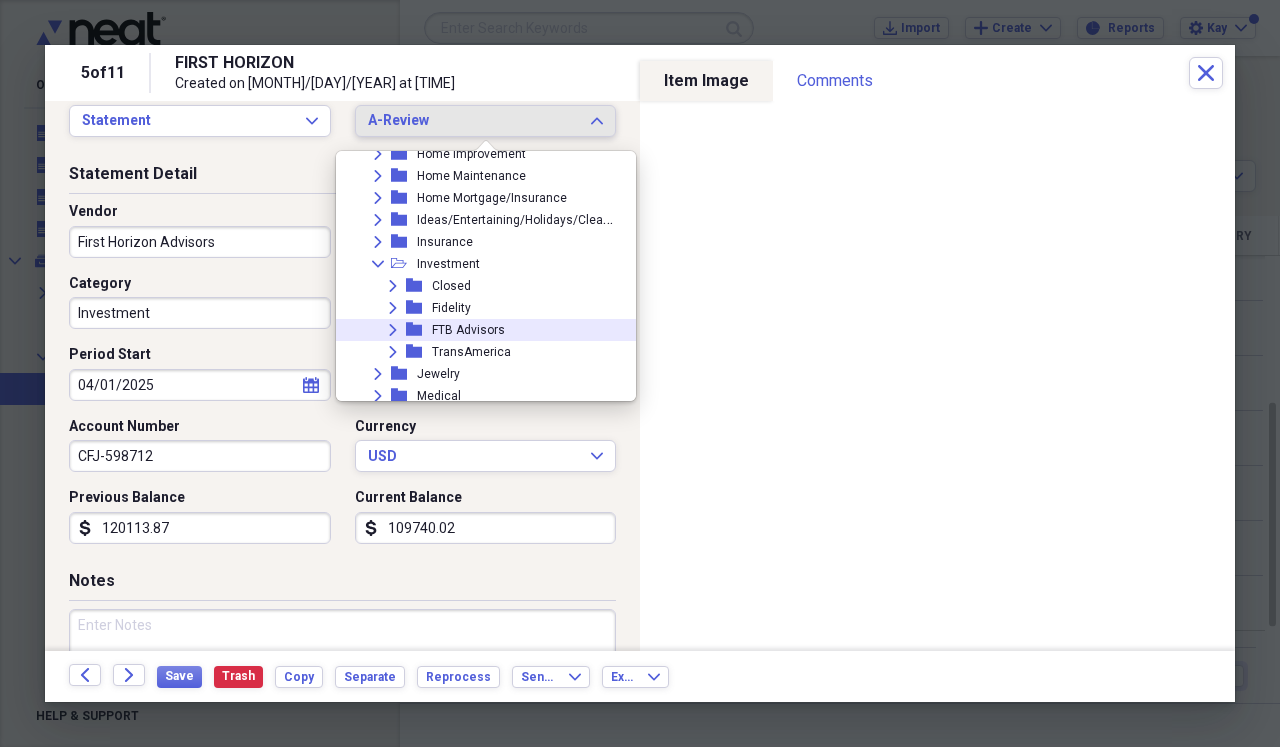 click on "Expand" 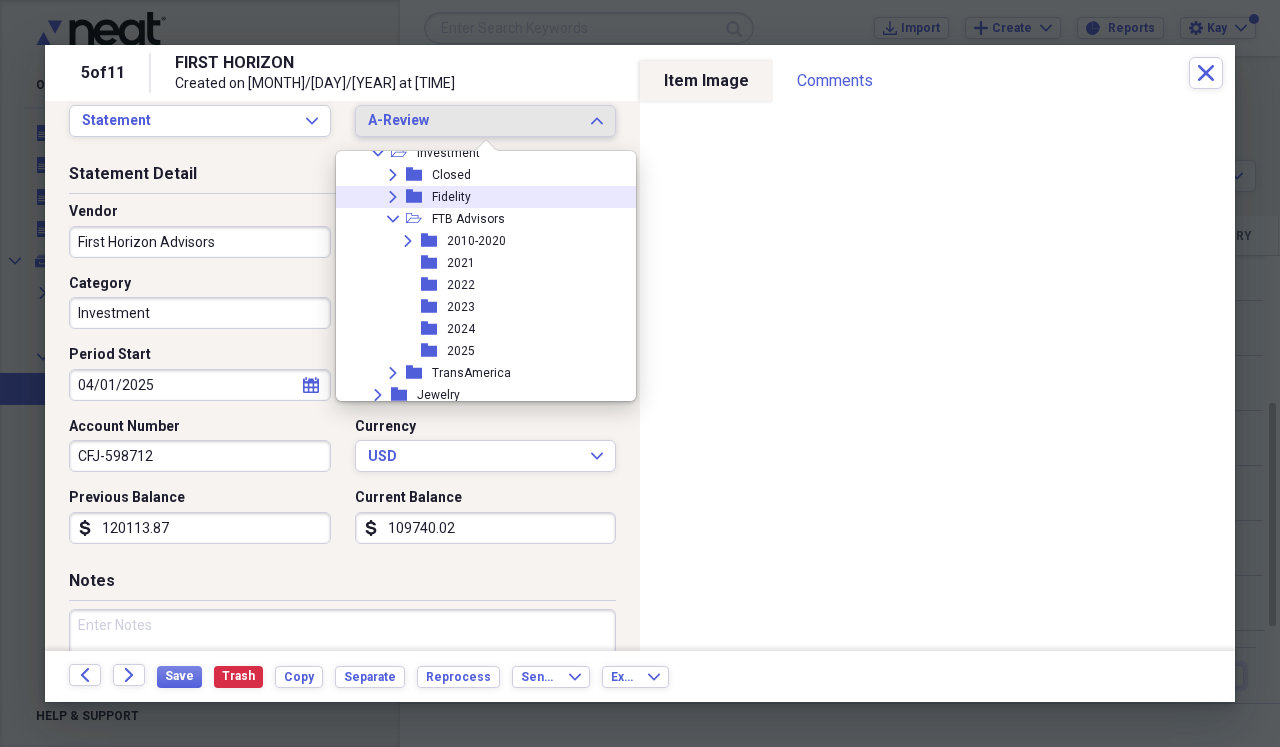 scroll, scrollTop: 536, scrollLeft: 0, axis: vertical 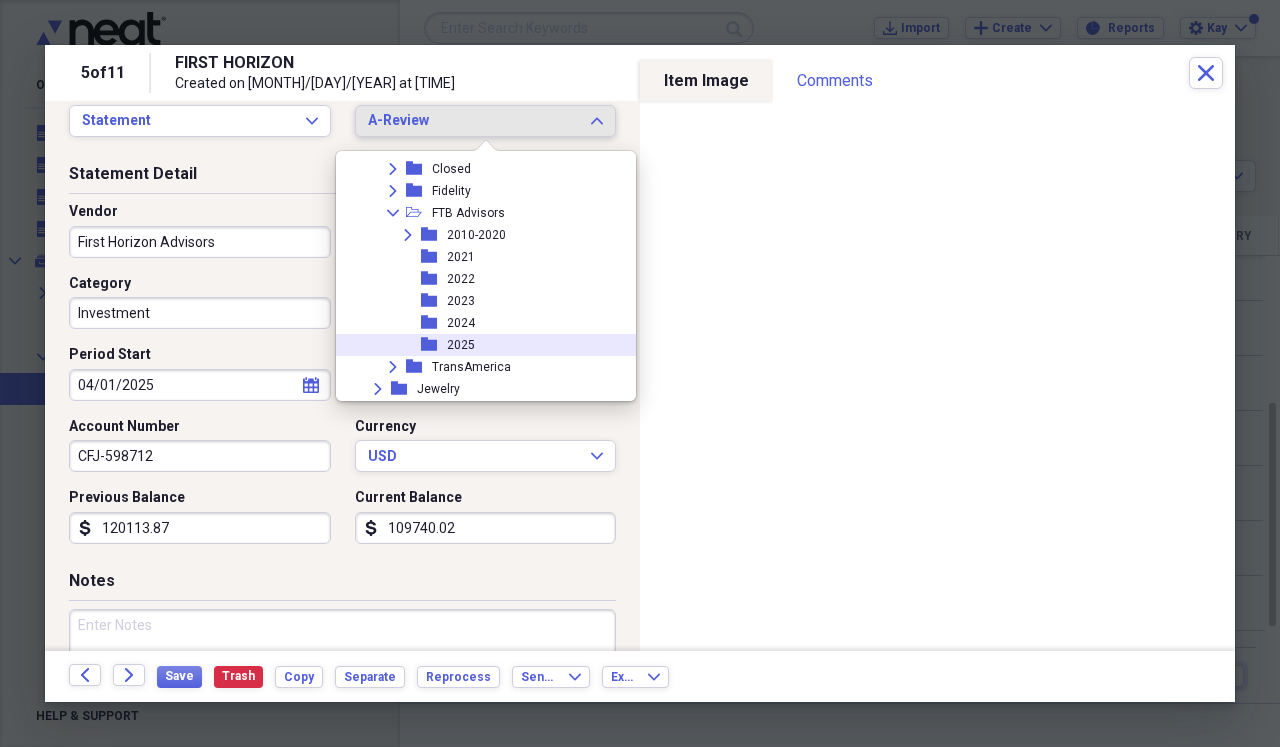 click on "folder 2025" at bounding box center [478, 345] 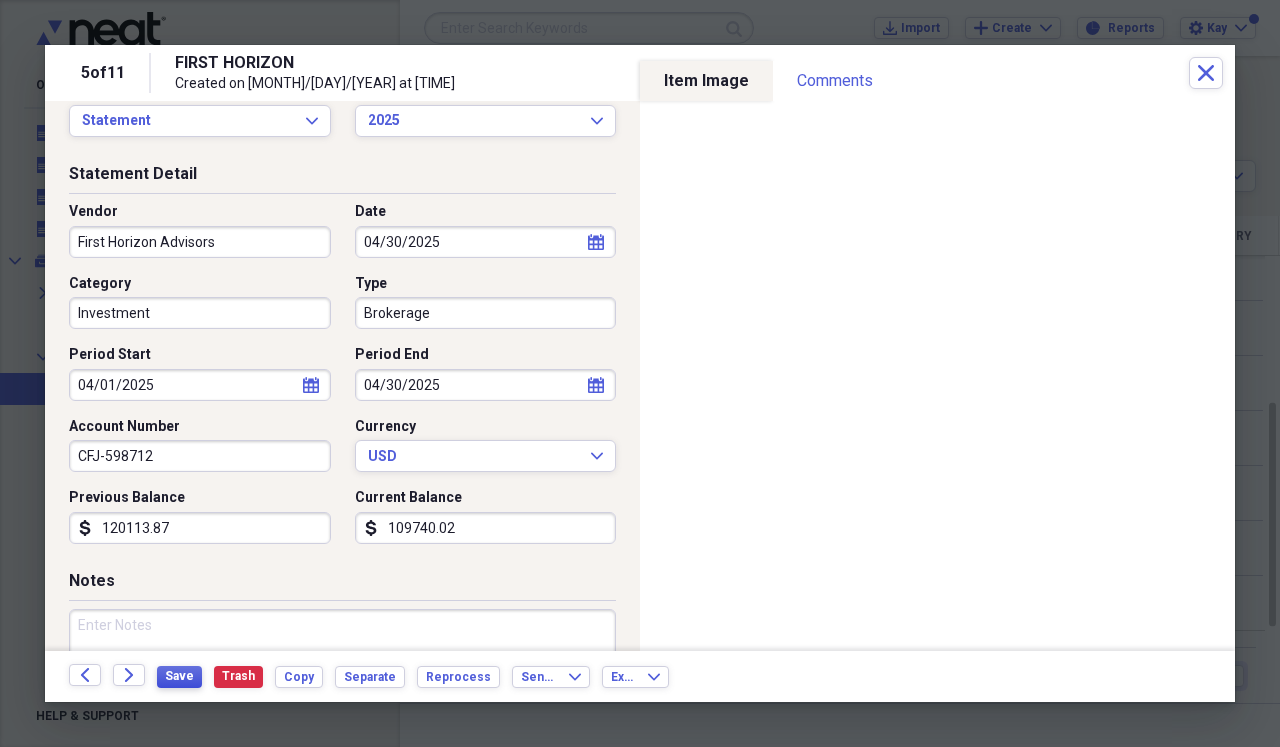click on "Save" at bounding box center (179, 676) 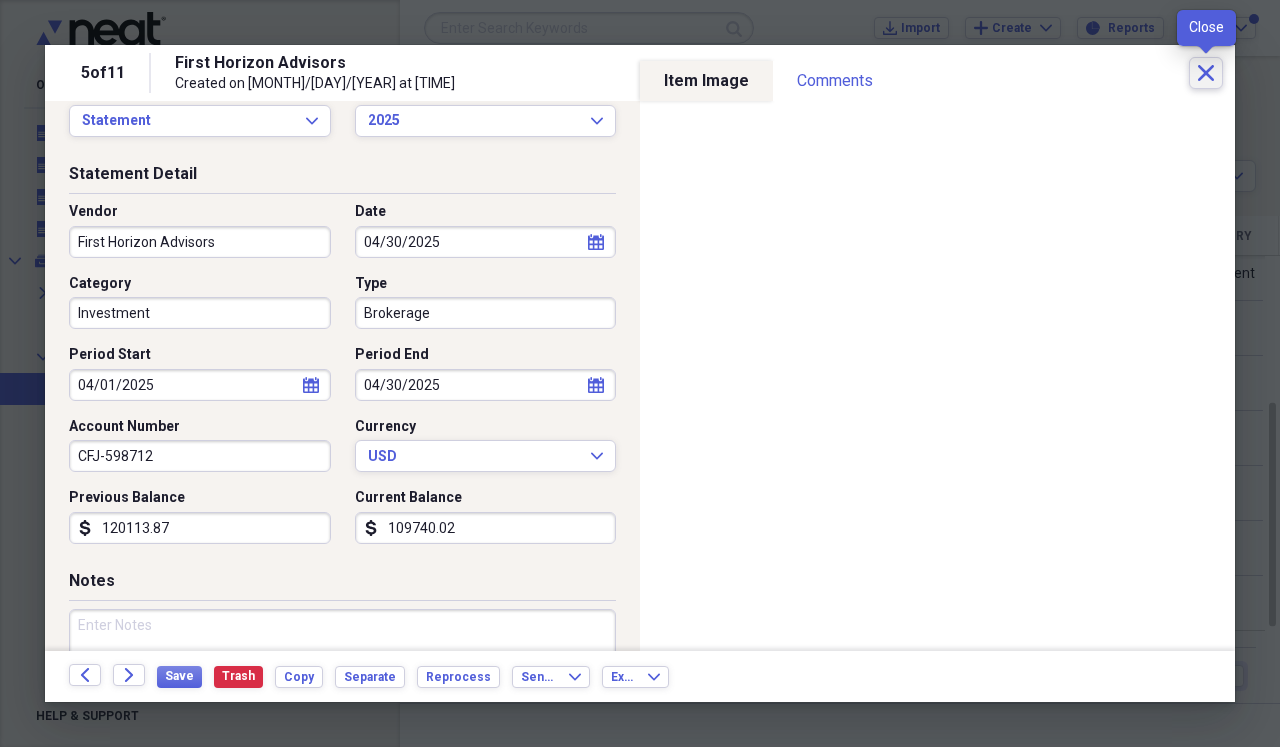 click on "Close" 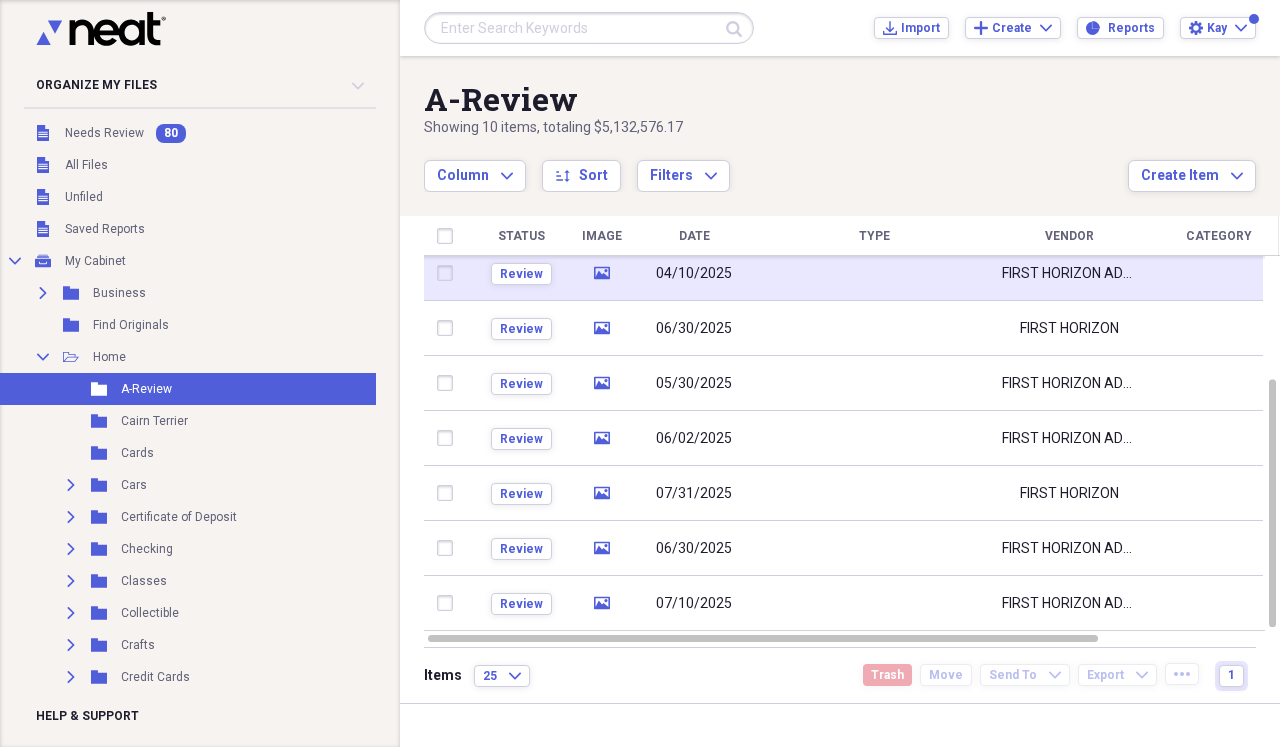 click at bounding box center [874, 273] 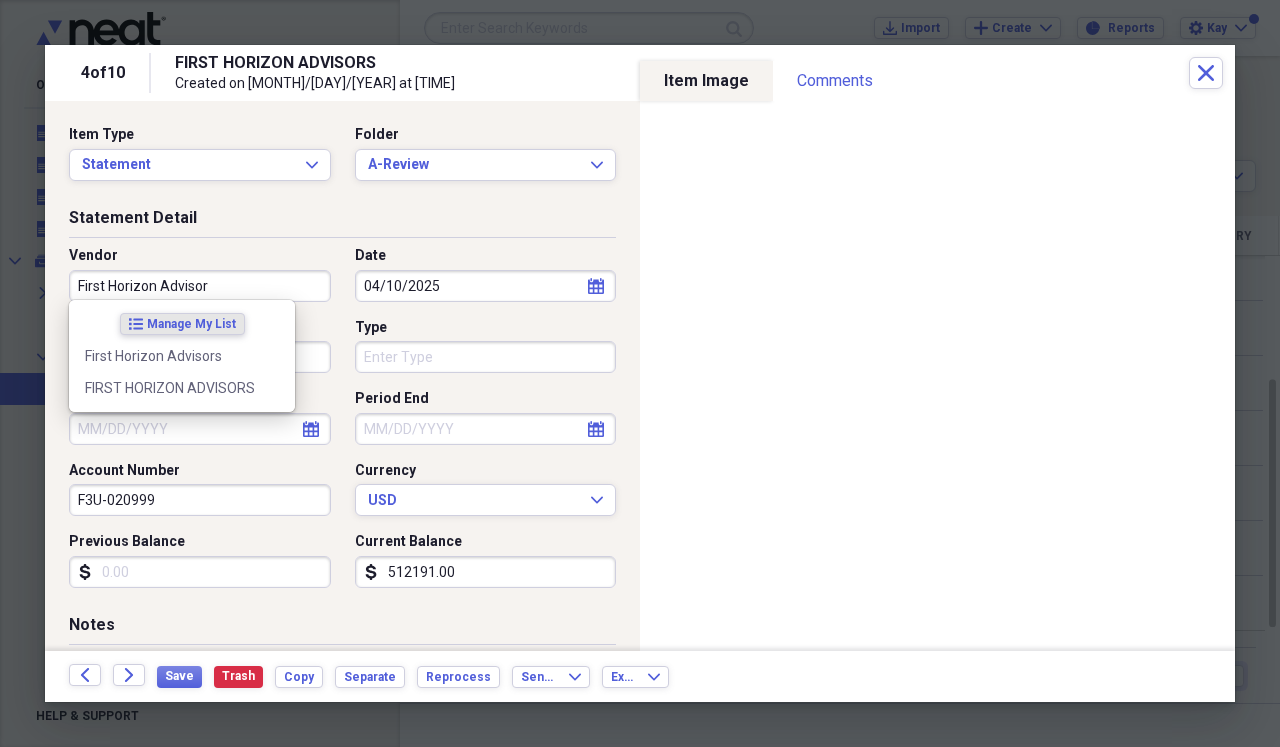type on "First Horizon Advisors" 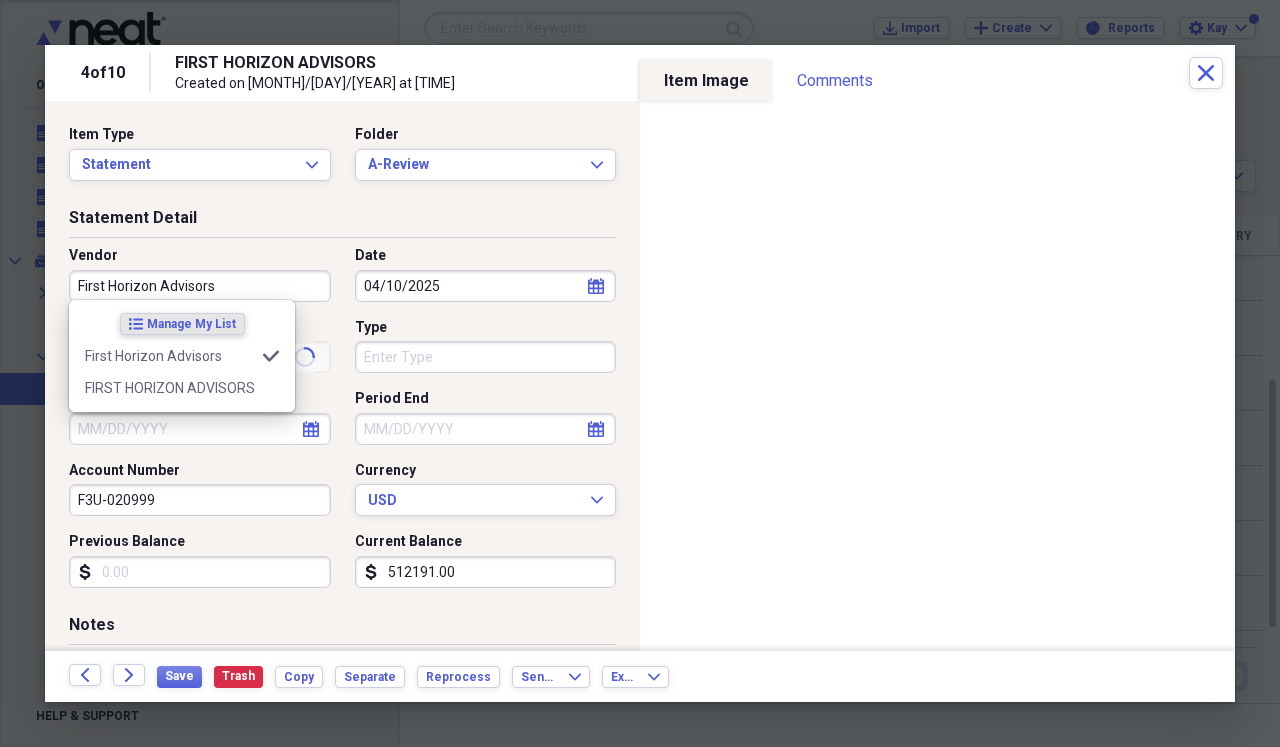 type on "Retirement" 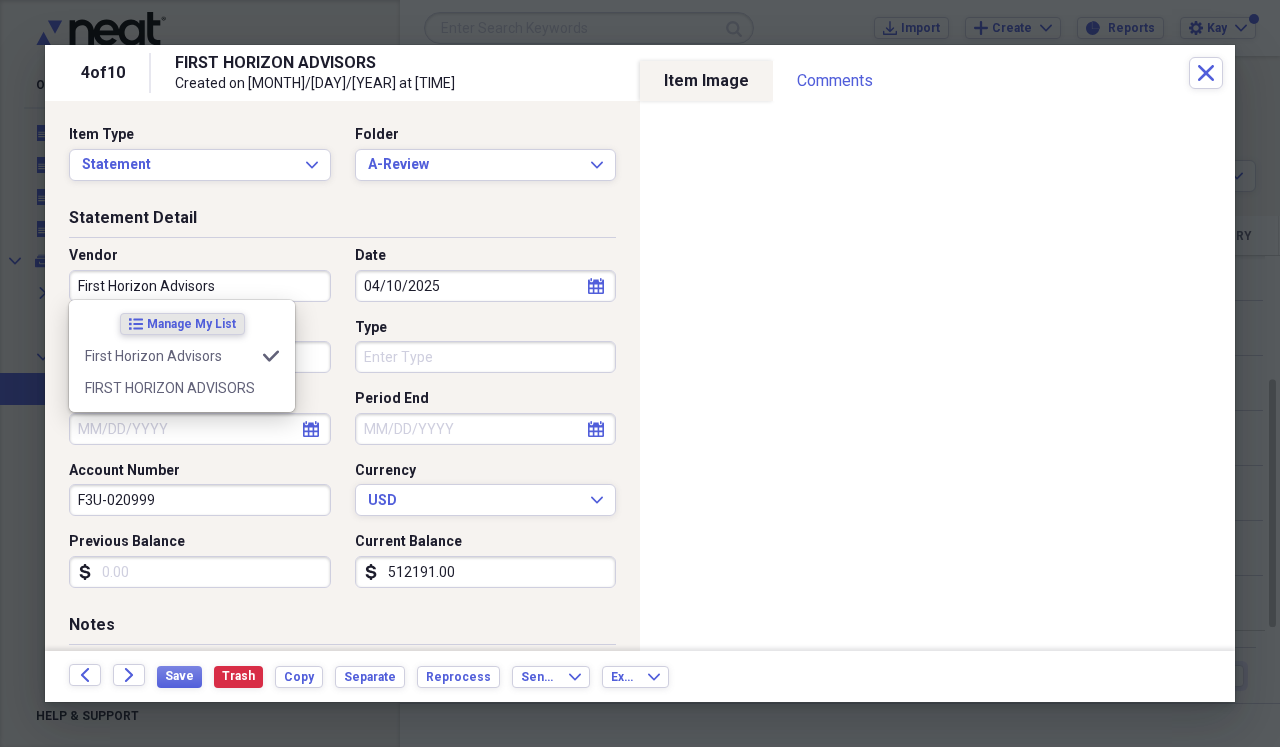 type on "First Horizon Advisors" 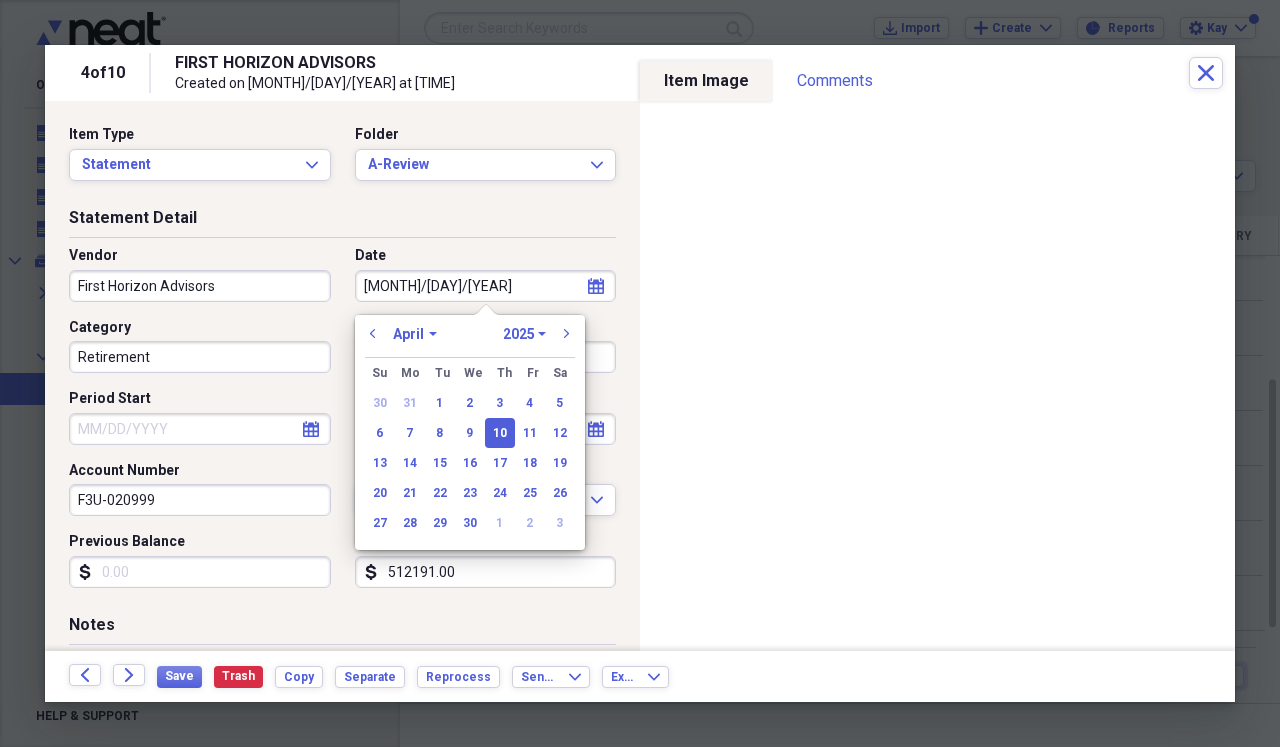 type on "[MONTH]/[DAY]/[YEAR]" 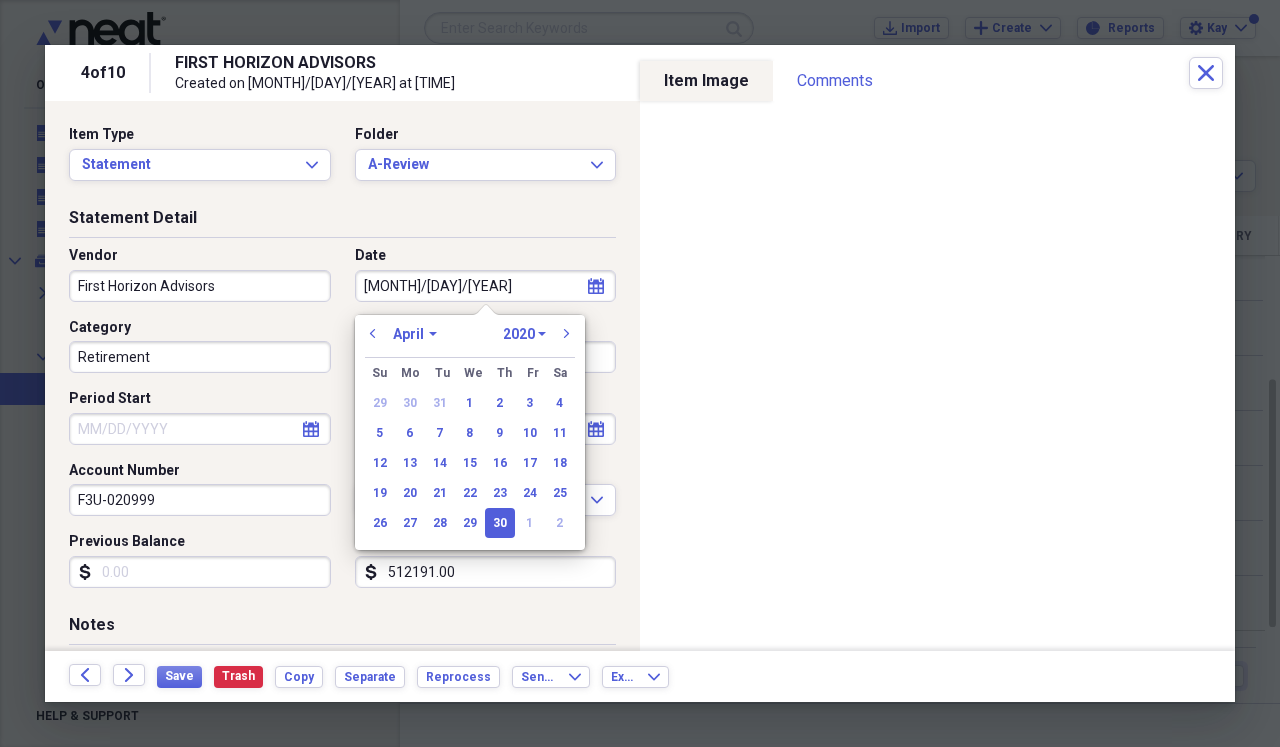 type on "4/30/2025" 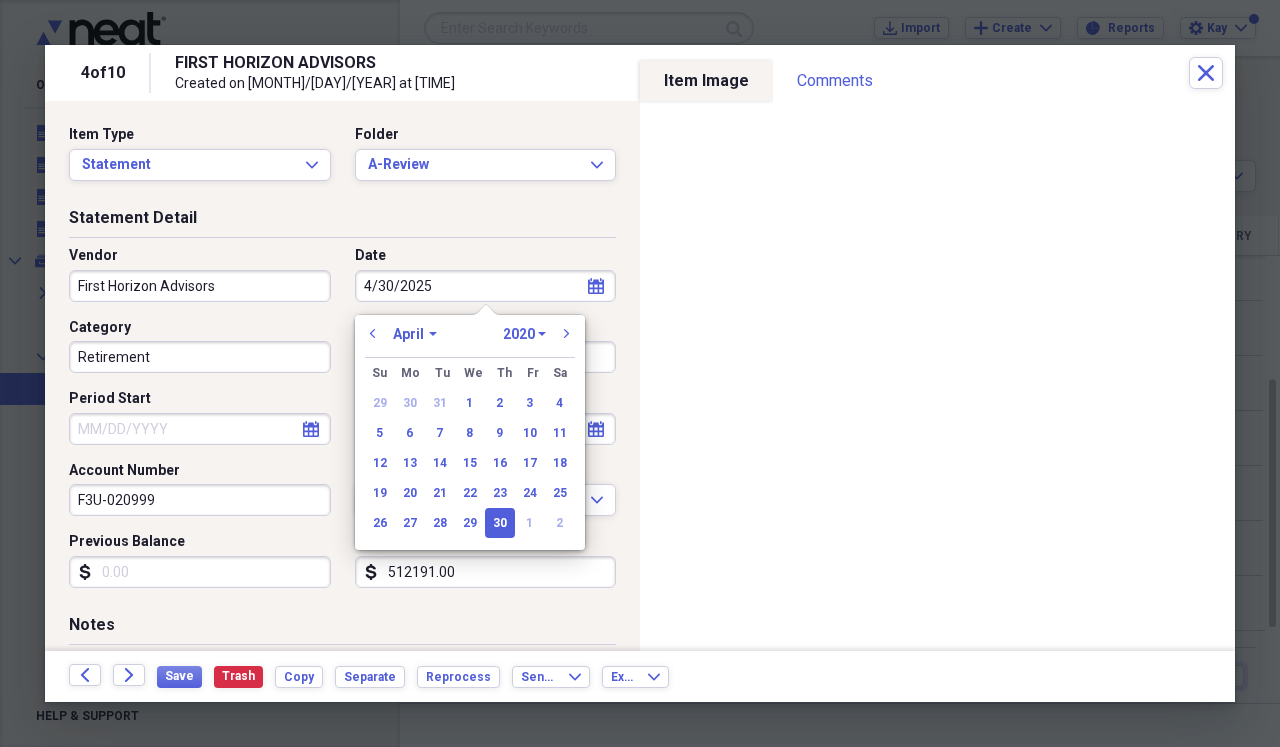 select on "2025" 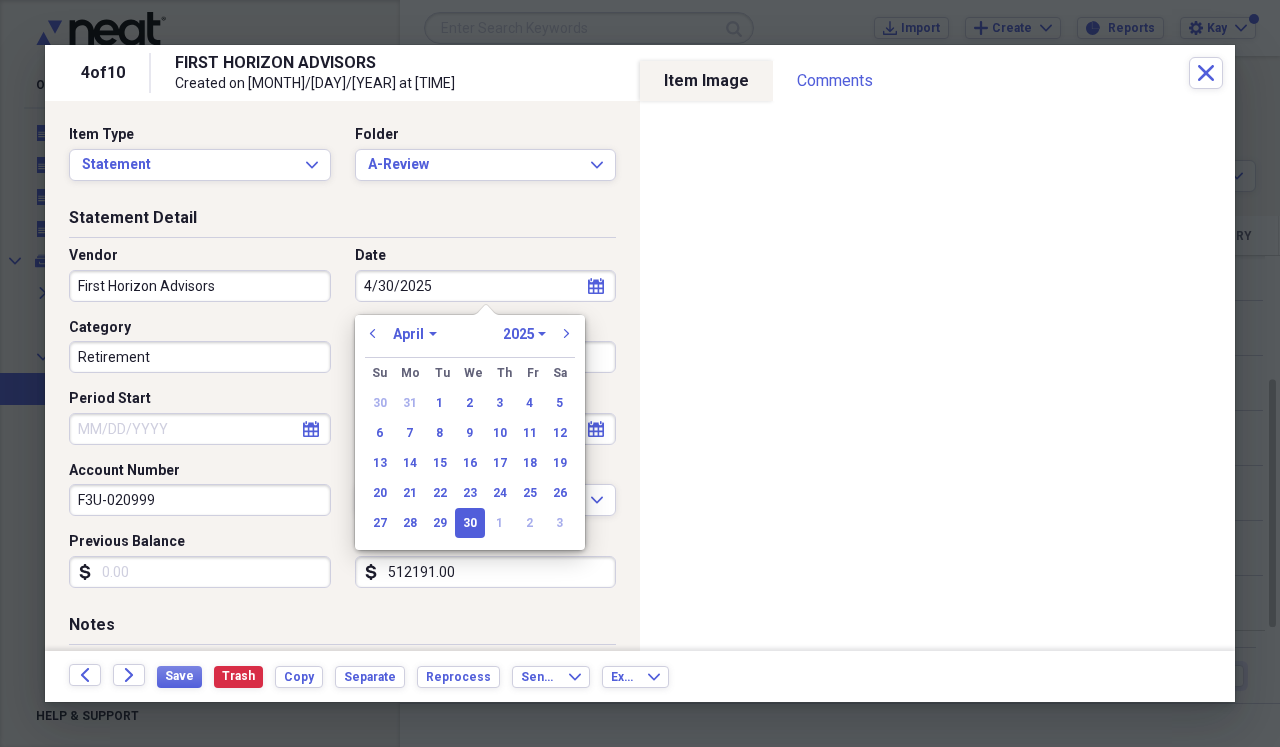 type on "04/30/2025" 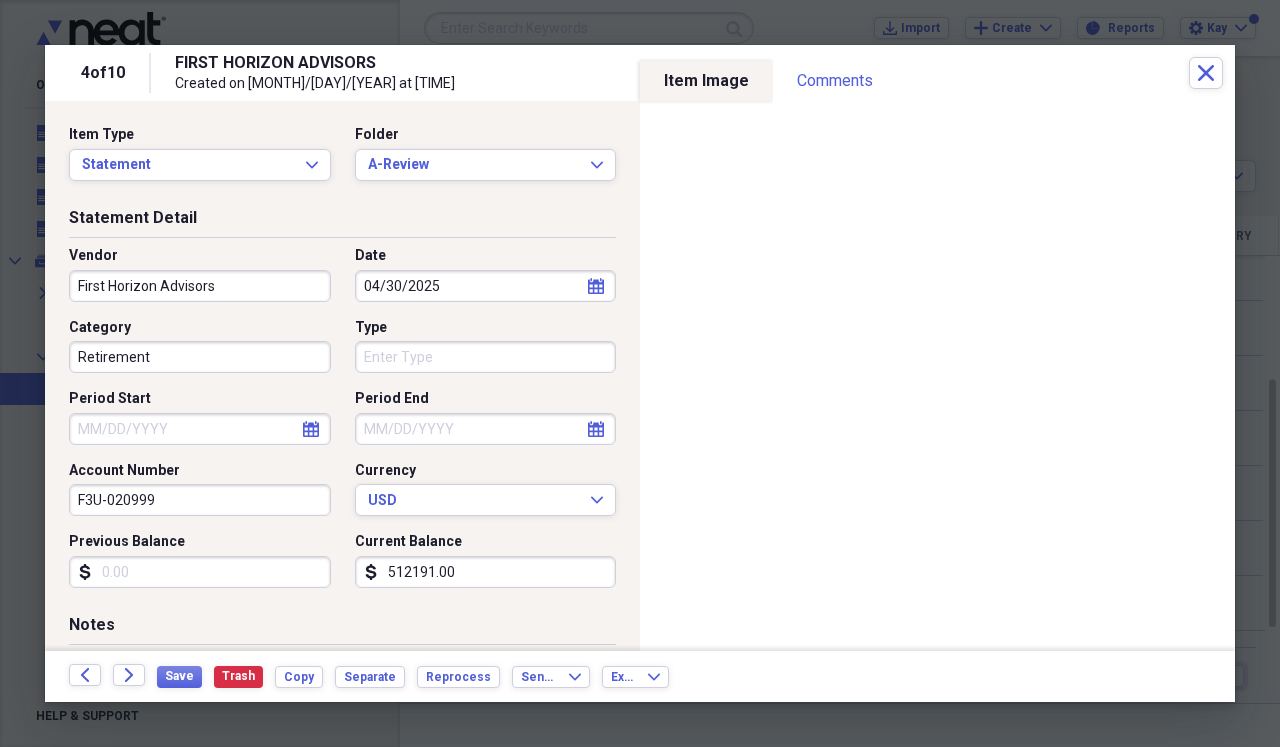 click on "Vendor First Horizon Advisors Date [MONTH]/[DAY]/[YEAR] calendar Calendar Category Retirement Type Period Start calendar Calendar Period End calendar Calendar Account Number CMU-000865 Currency USD Expand Previous Balance dollar-sign Current Balance dollar-sign 512191.00" at bounding box center (342, 425) 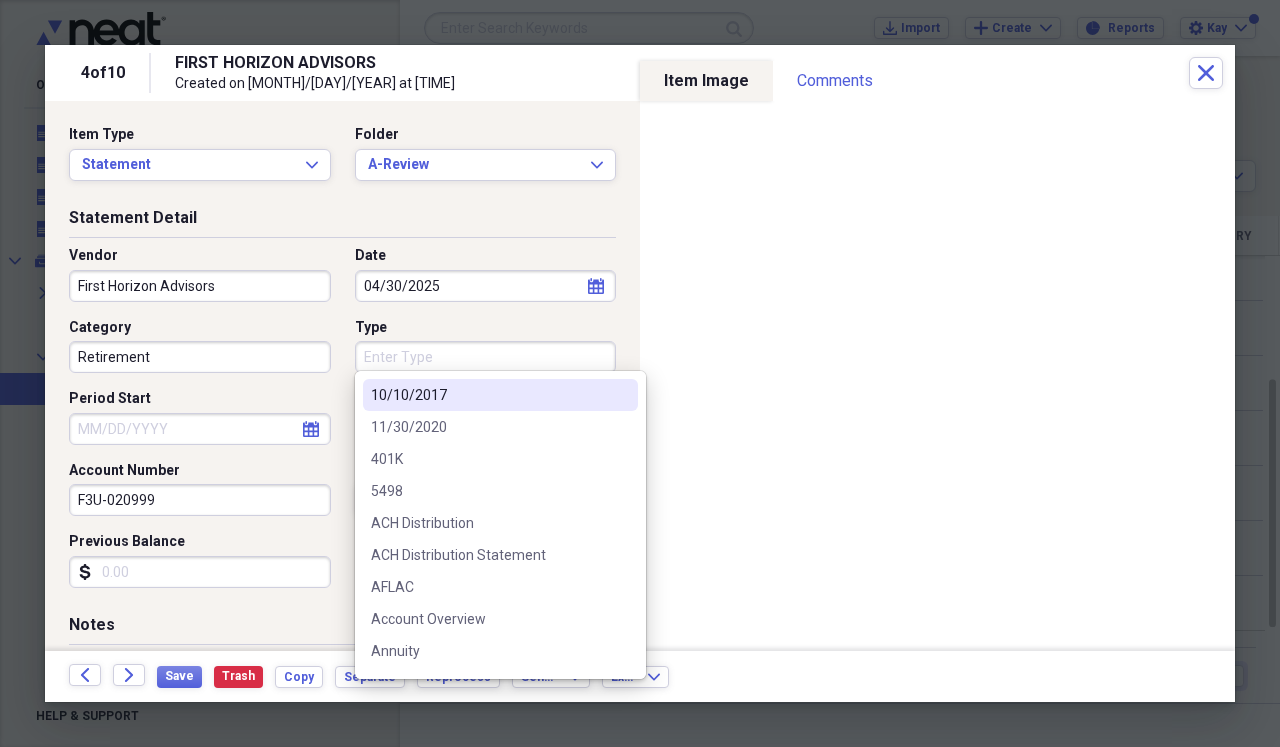 click on "Type" at bounding box center (486, 357) 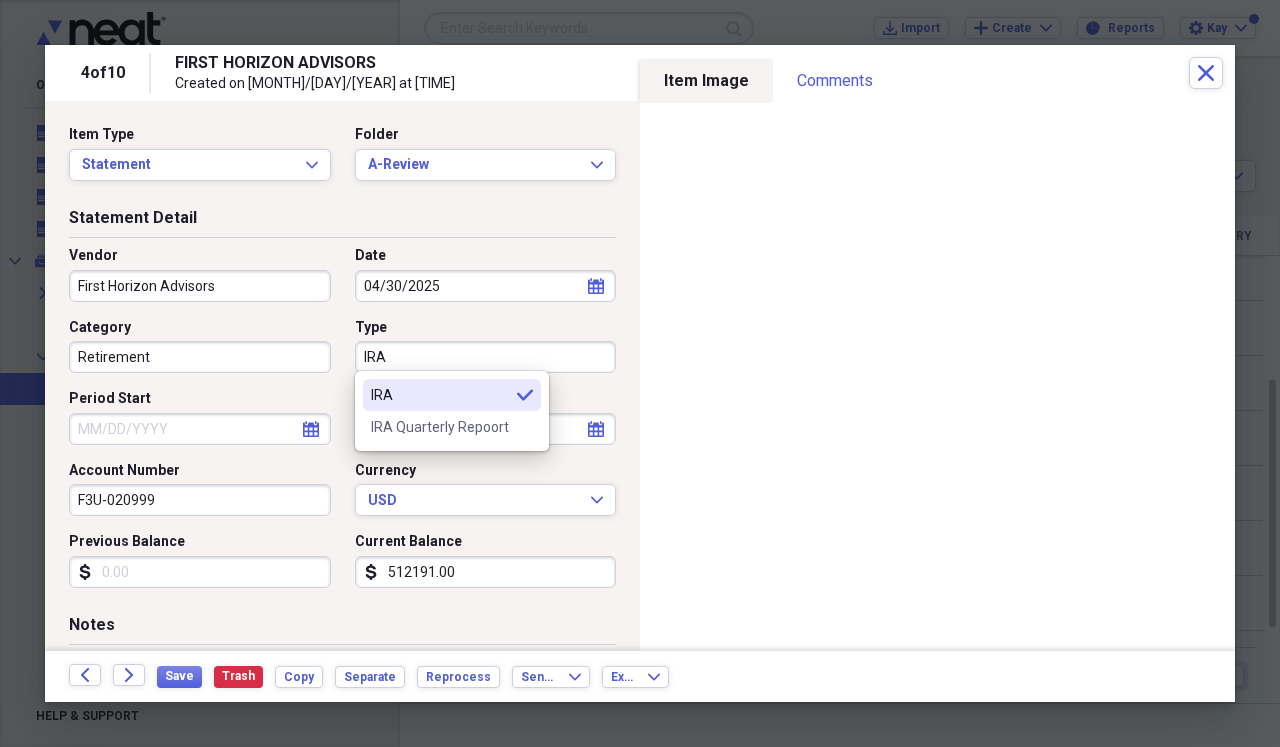 type on "IRA" 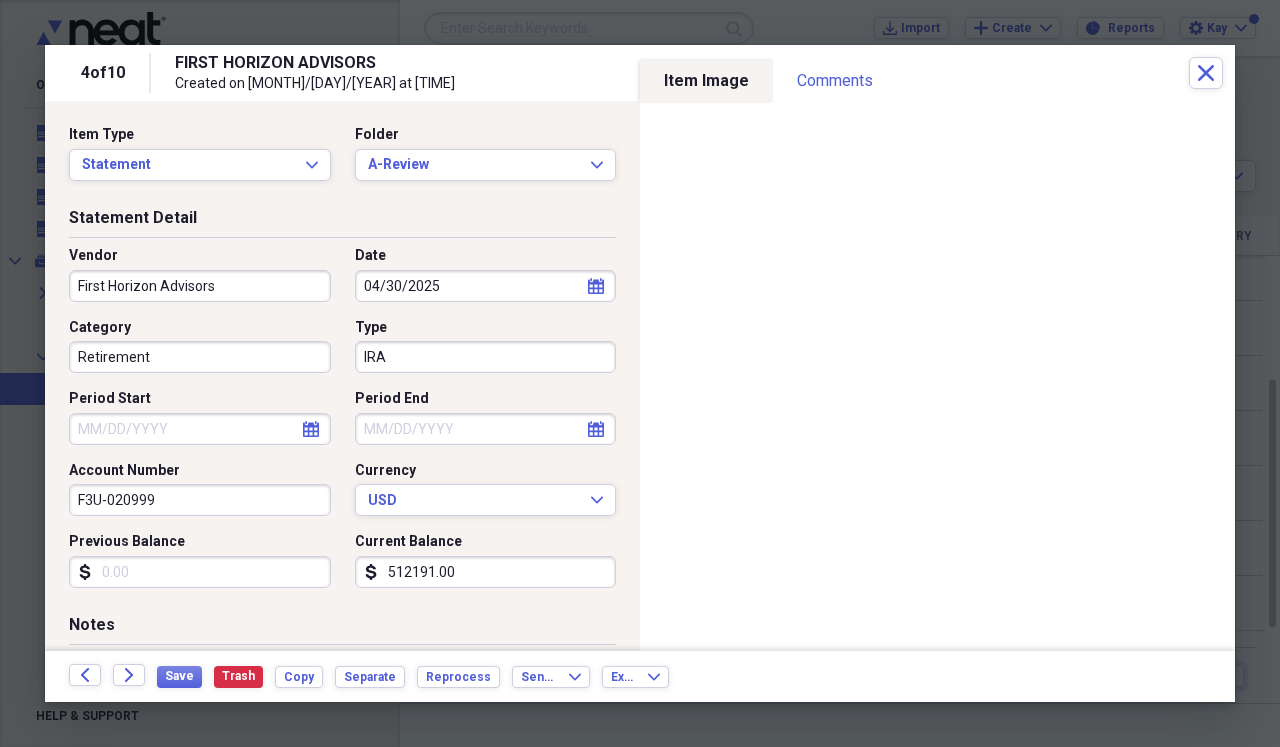 click on "Previous Balance" at bounding box center (200, 572) 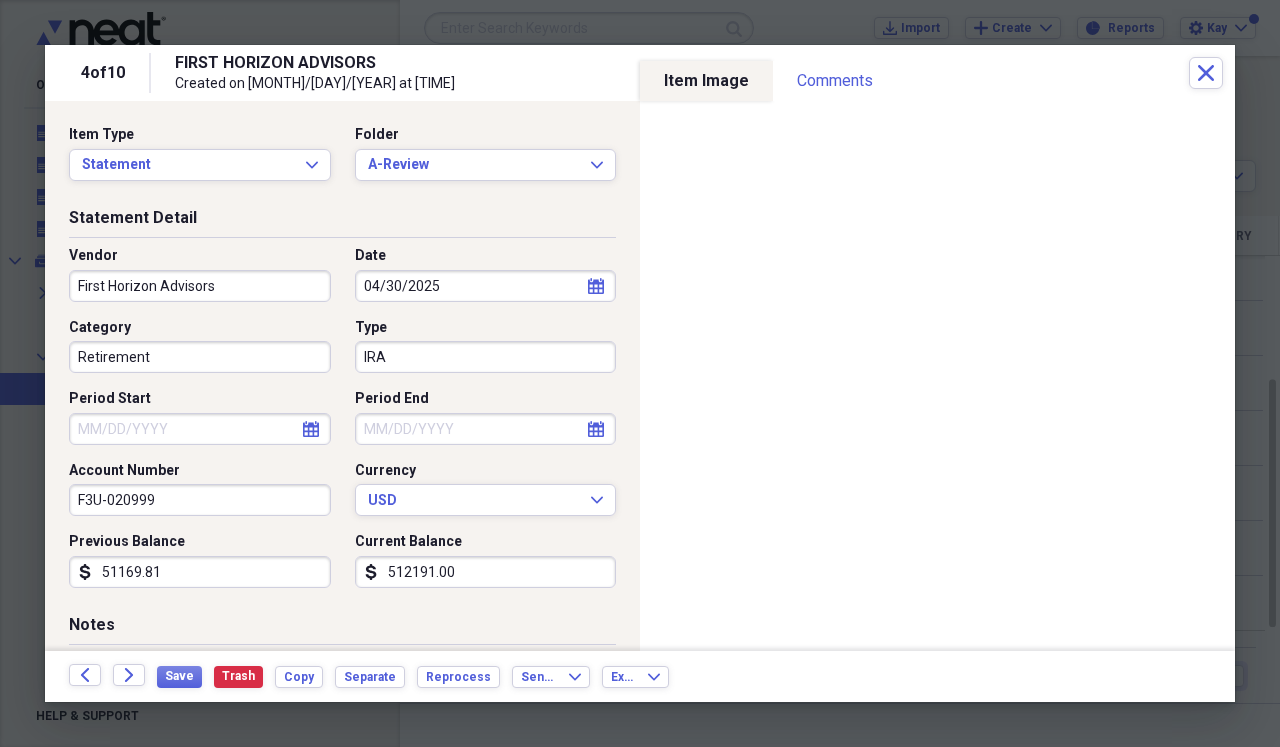 type on "511698.18" 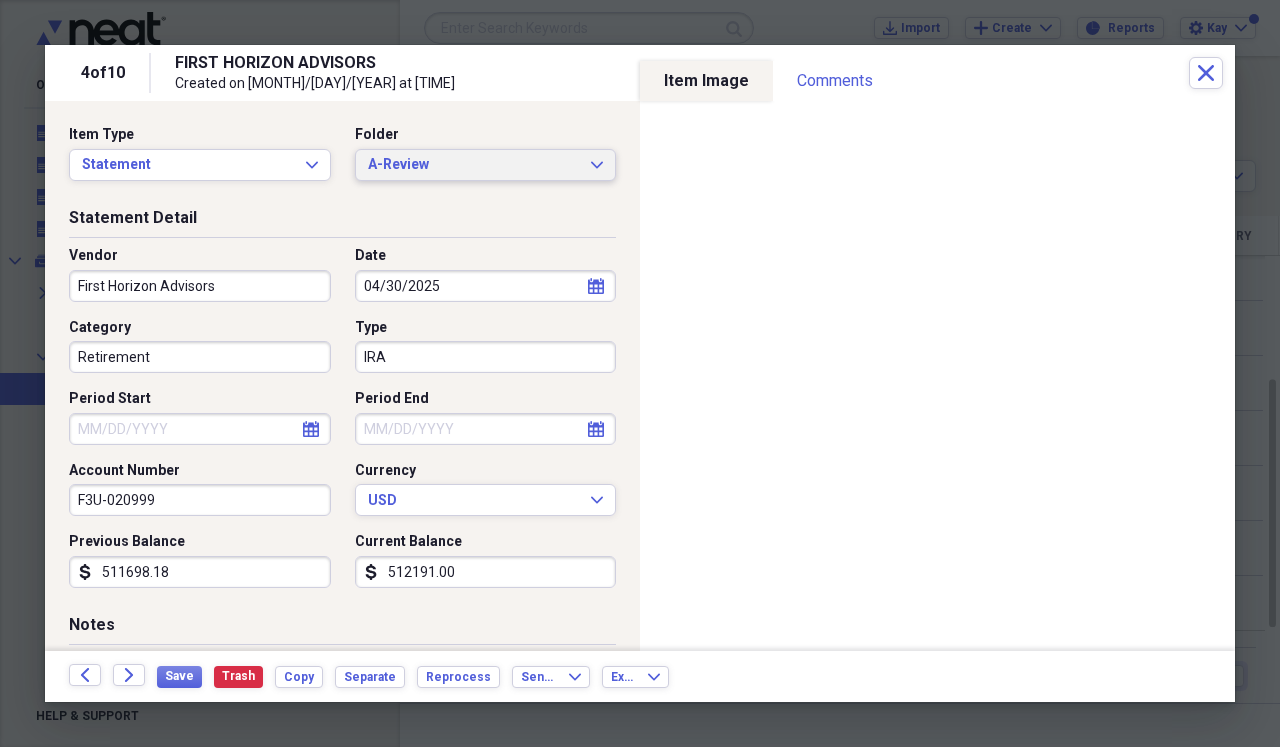 click on "Expand" 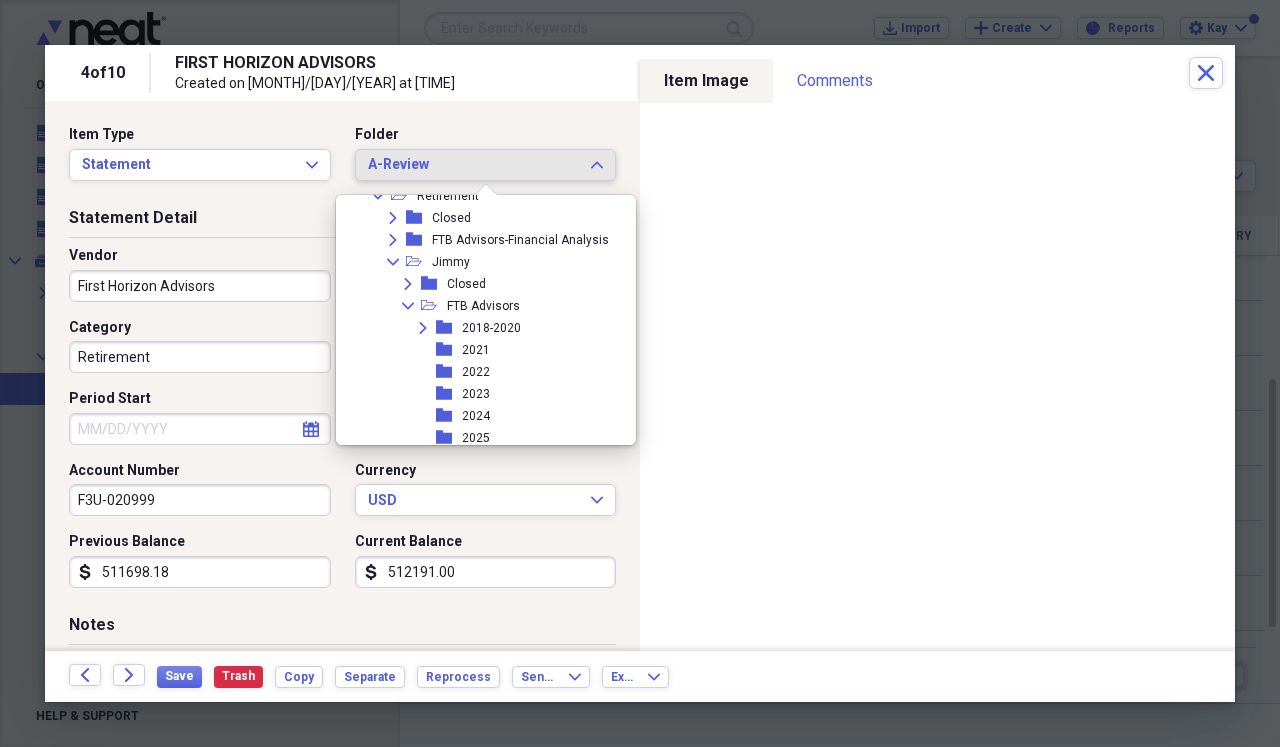 scroll, scrollTop: 972, scrollLeft: 0, axis: vertical 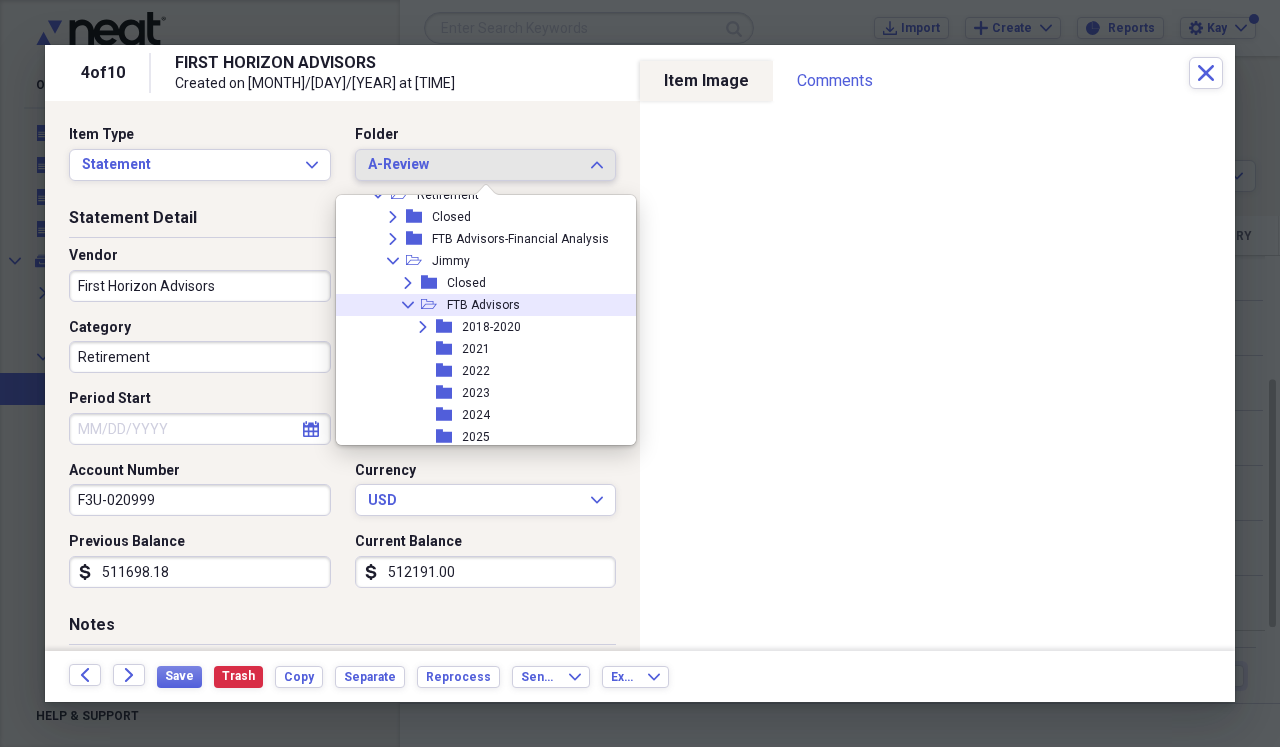 click 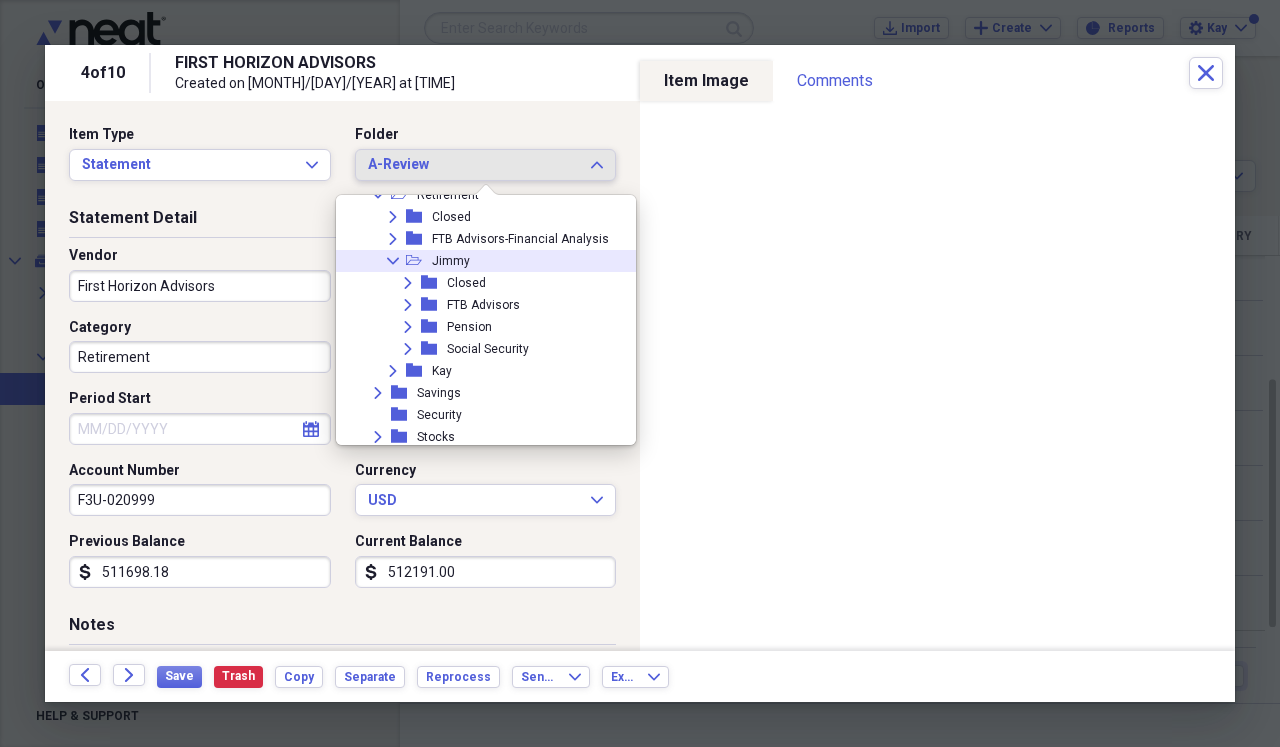 click on "Collapse" 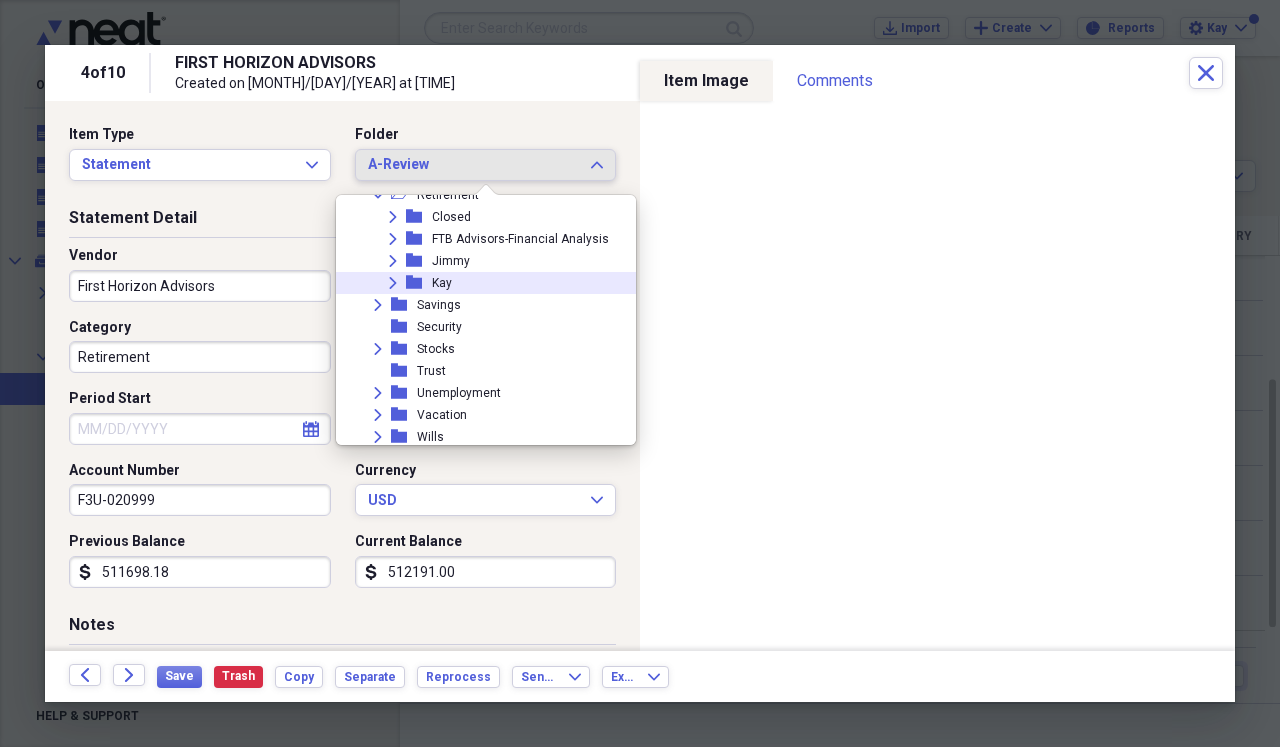 click on "Expand" 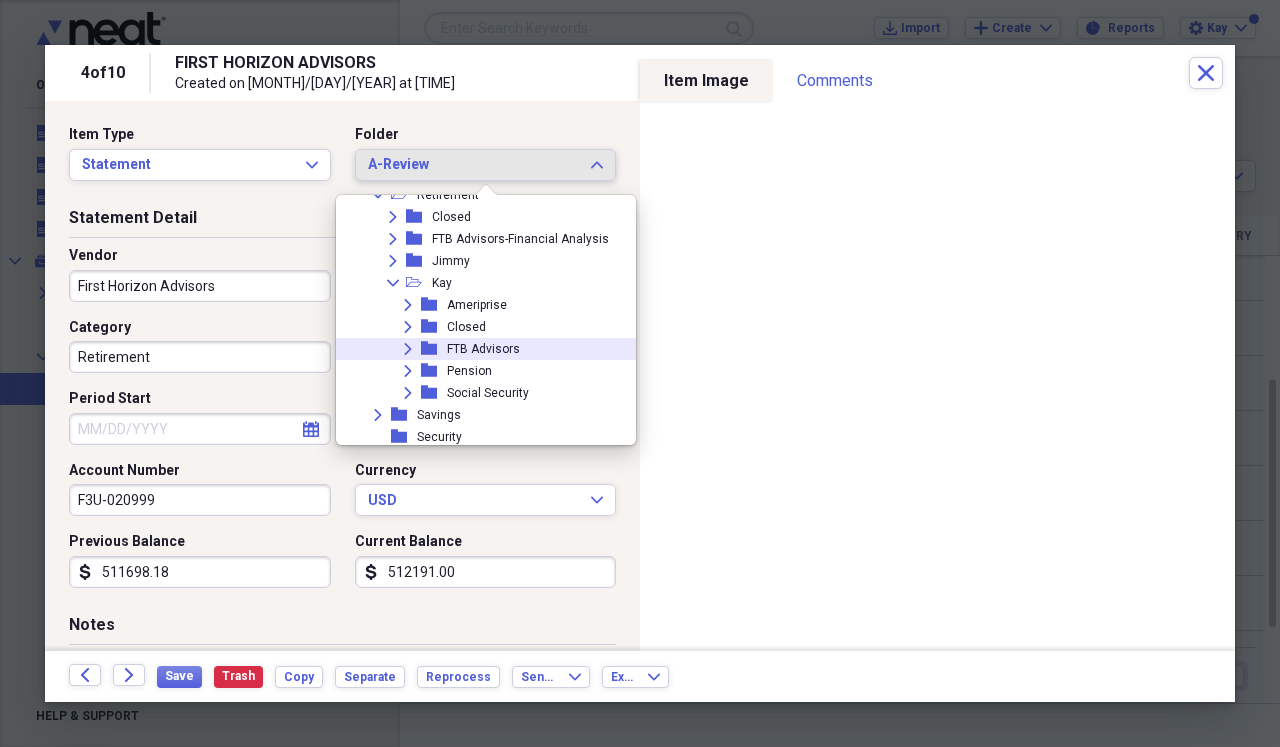 scroll, scrollTop: 979, scrollLeft: 0, axis: vertical 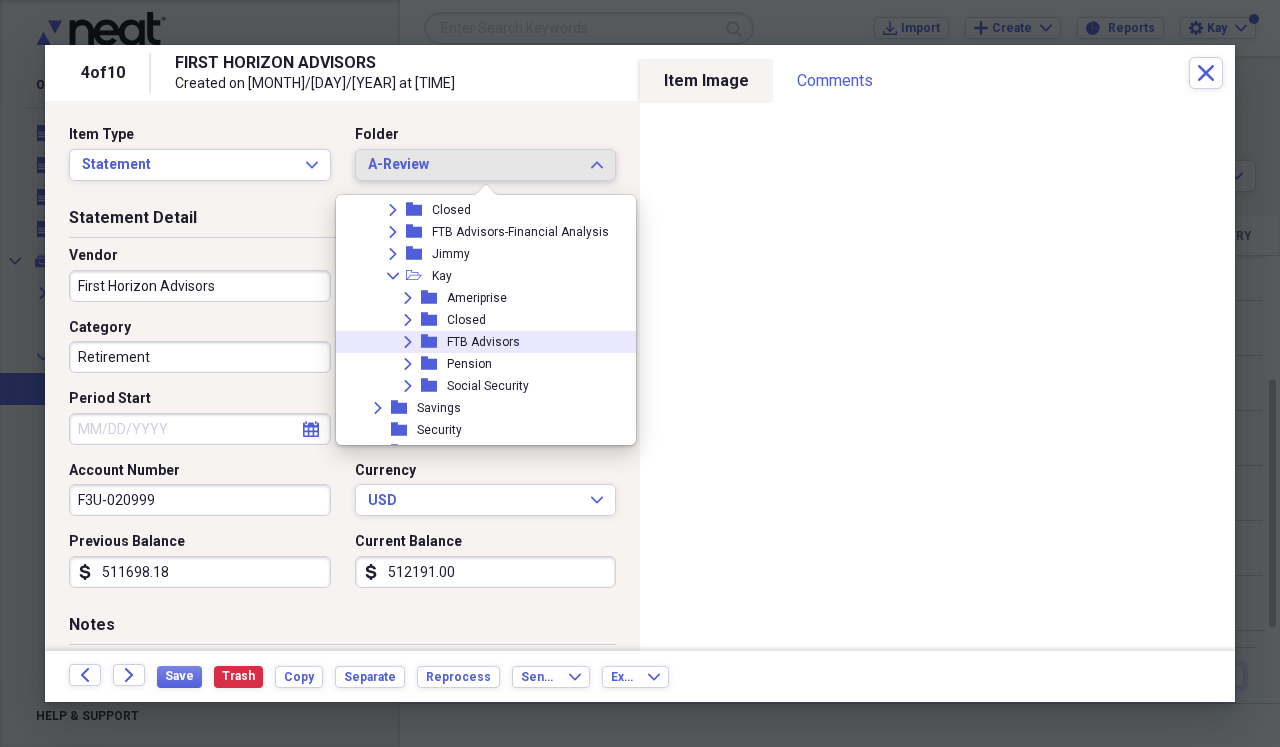click 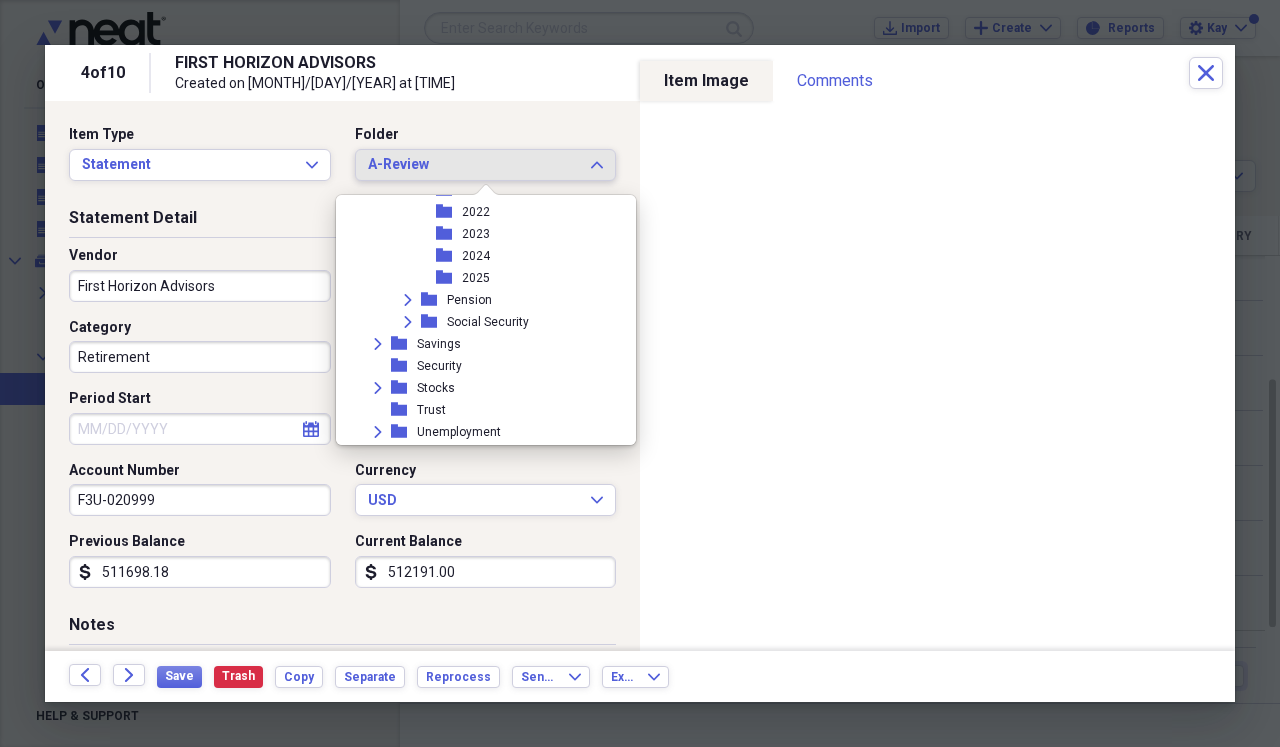scroll, scrollTop: 1180, scrollLeft: 0, axis: vertical 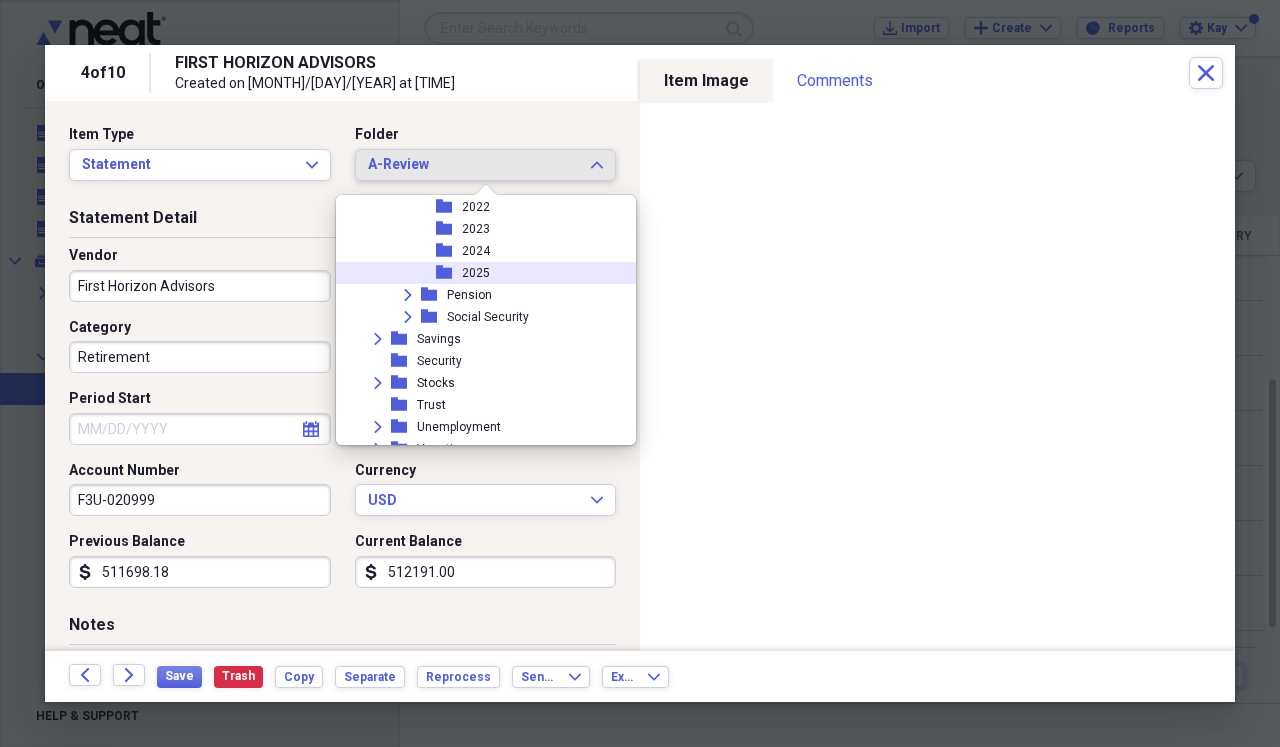 click on "folder 2025" at bounding box center [478, 273] 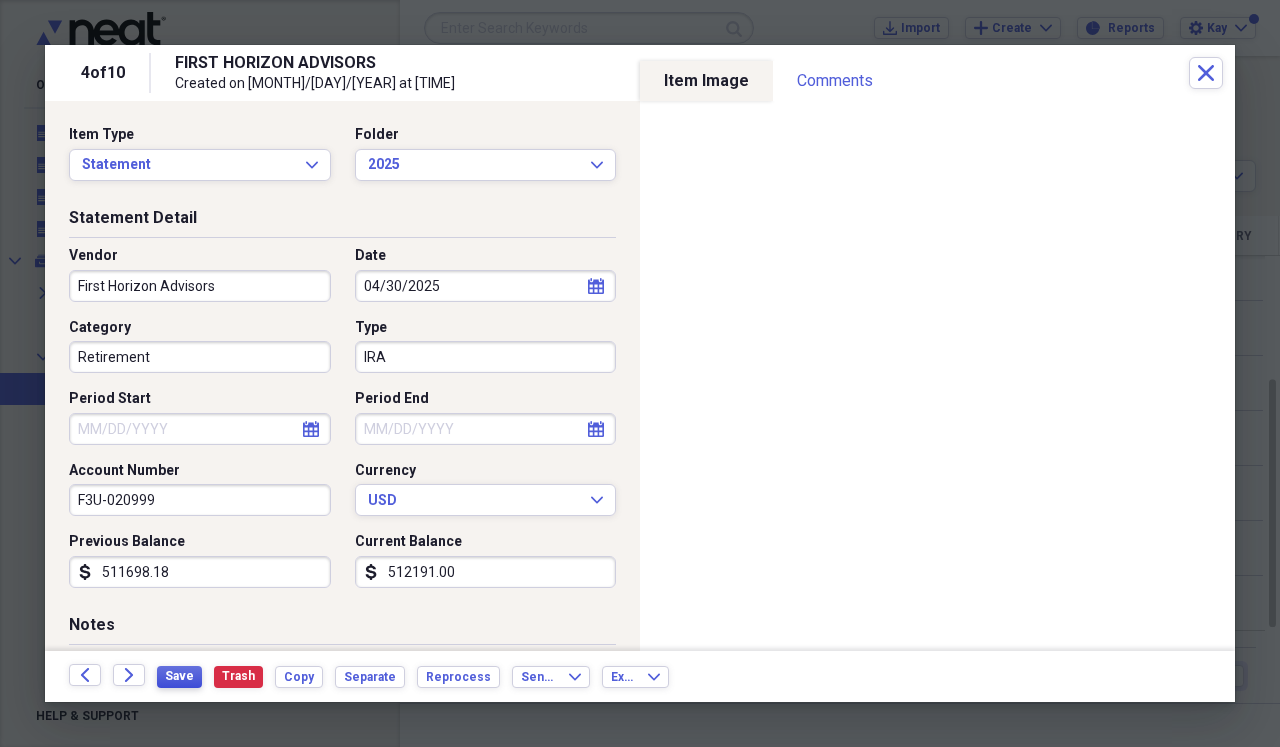 click on "Save" at bounding box center [179, 676] 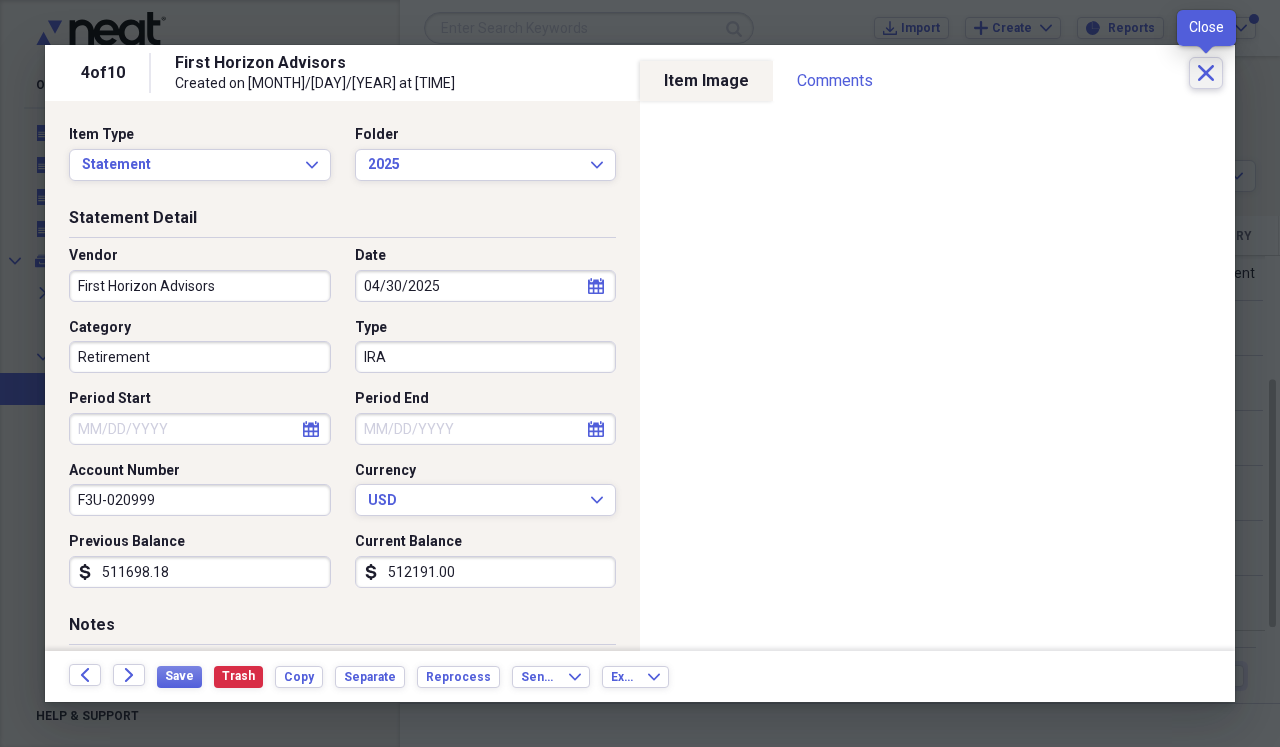 click on "Close" 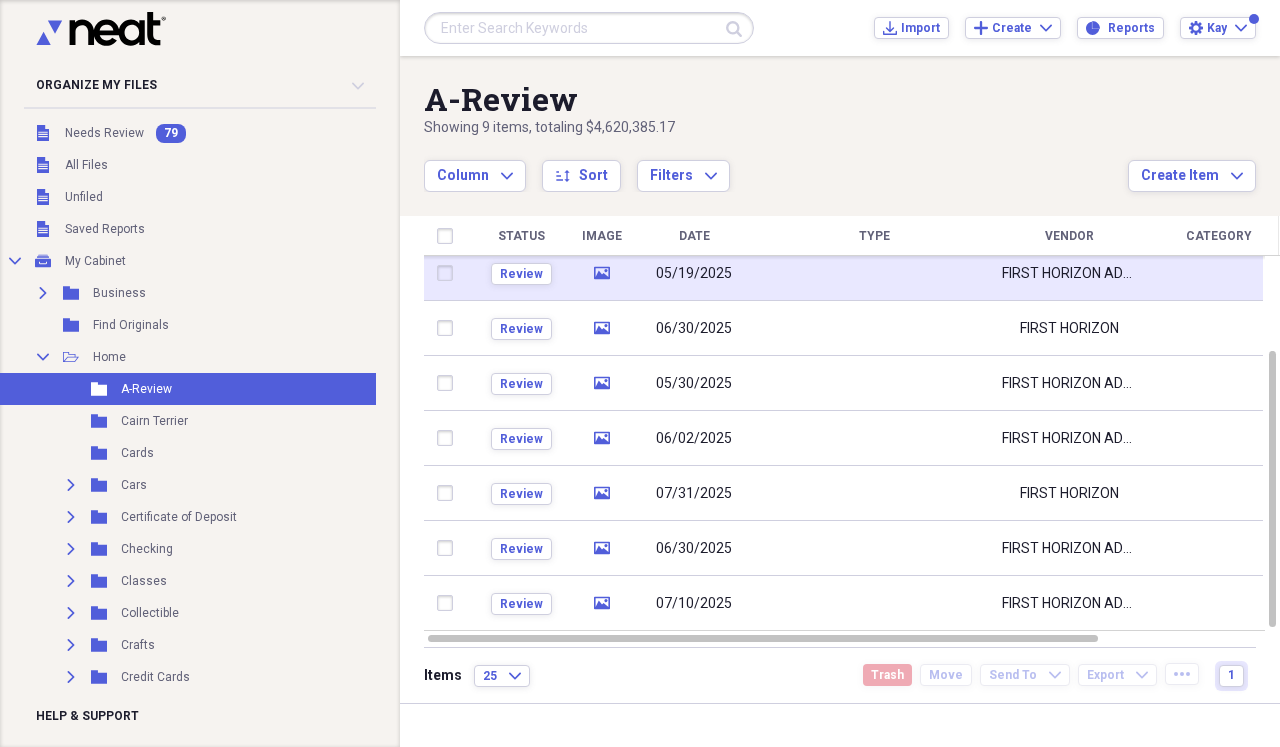 click at bounding box center [874, 273] 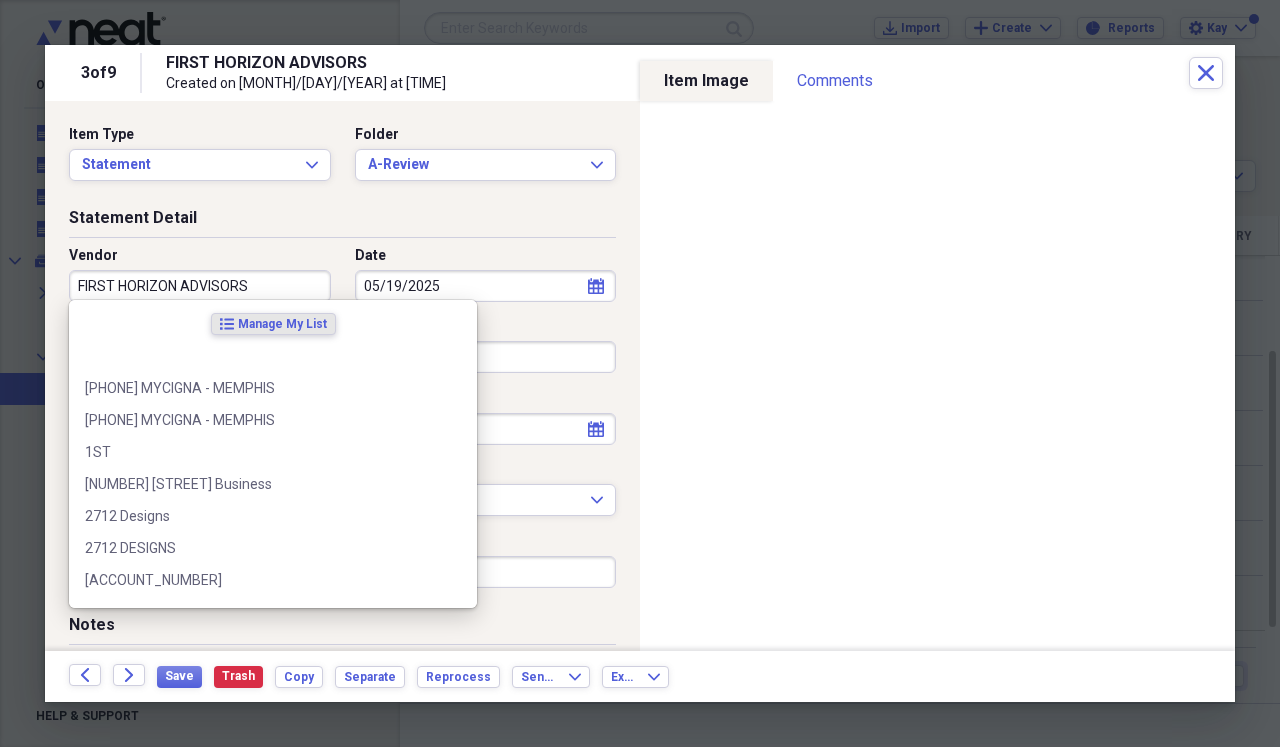 click on "FIRST HORIZON ADVISORS" at bounding box center (200, 286) 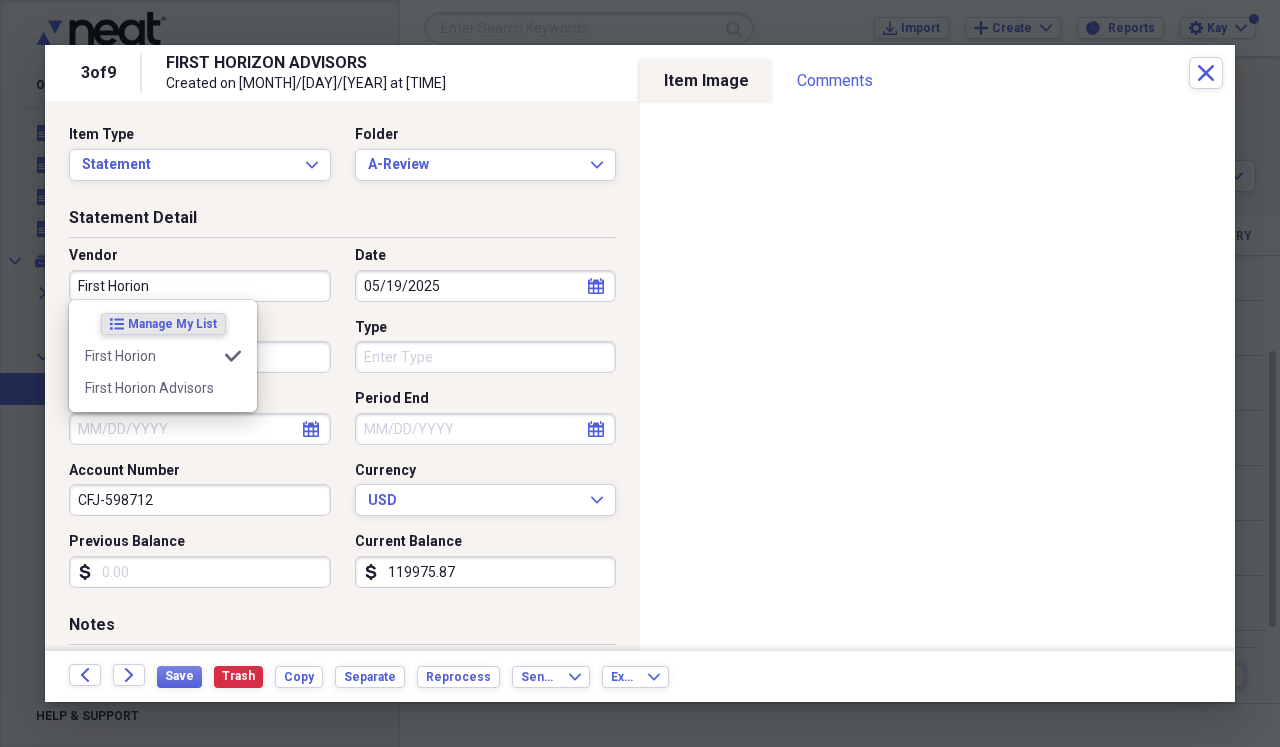 type on "First Horion" 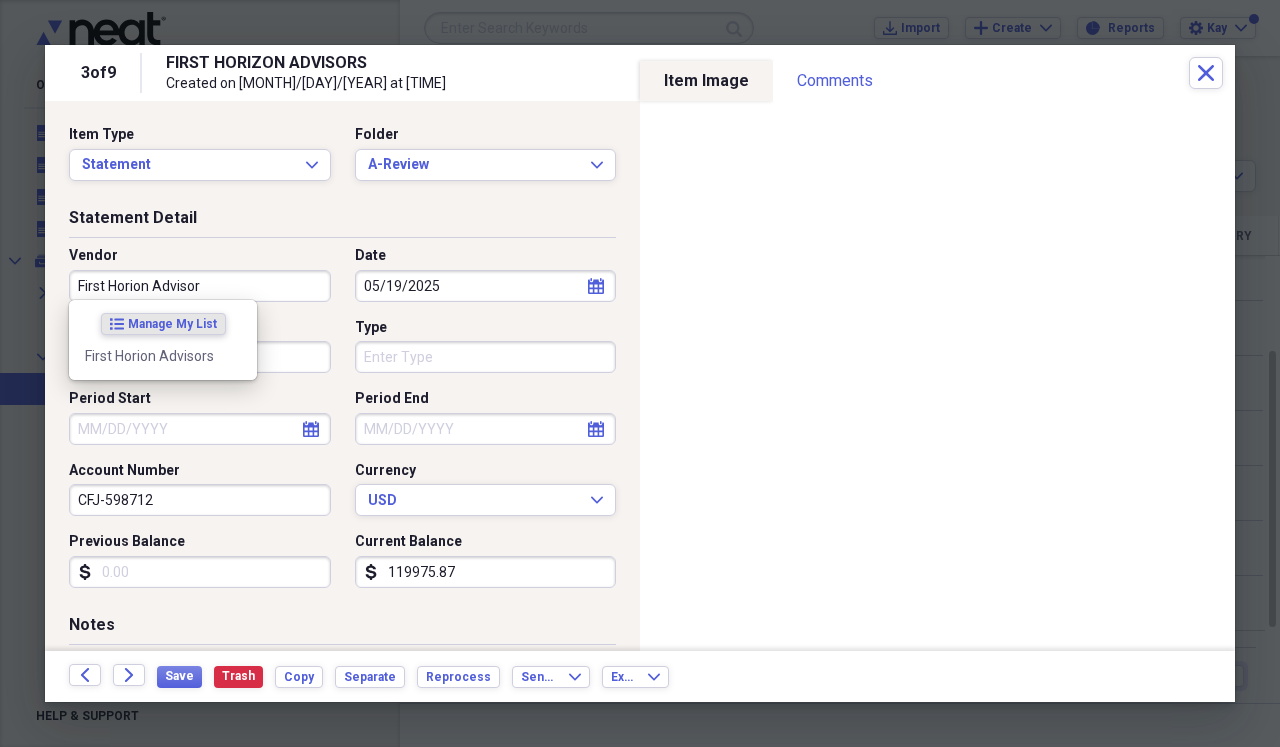 type on "First Horion Advisors" 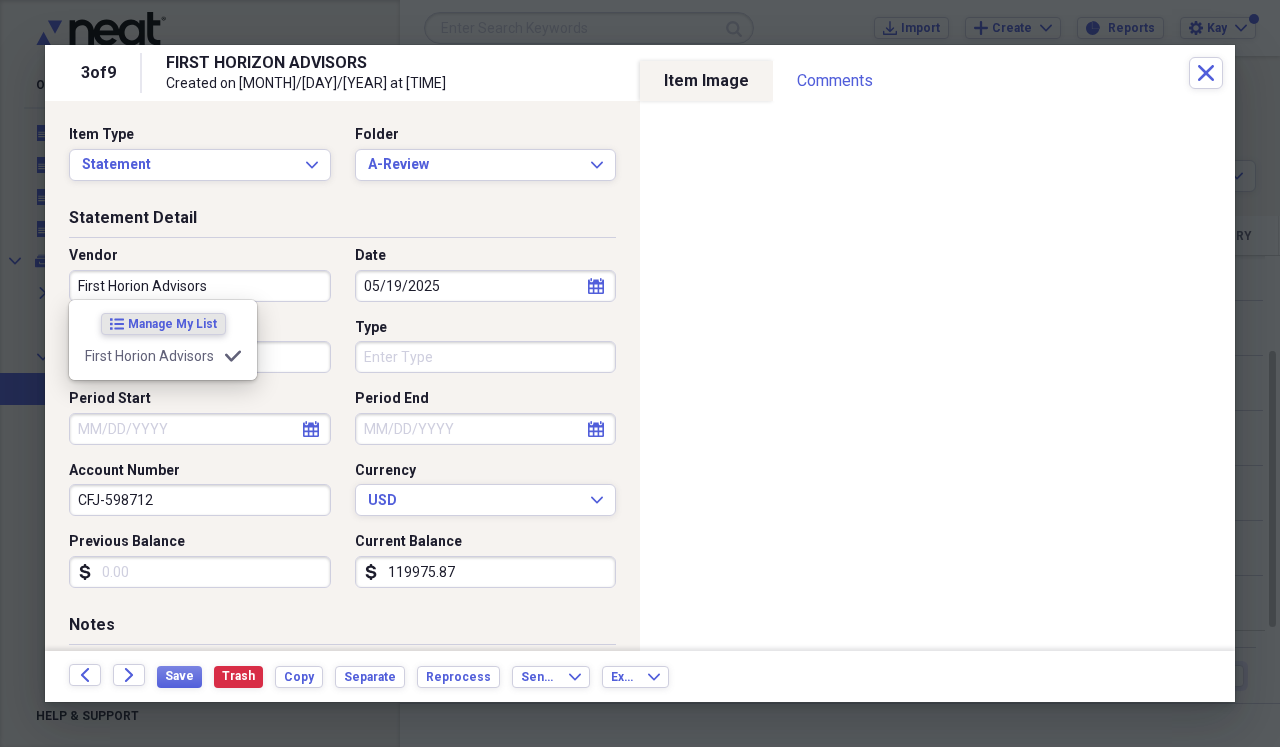 type on "Retirement" 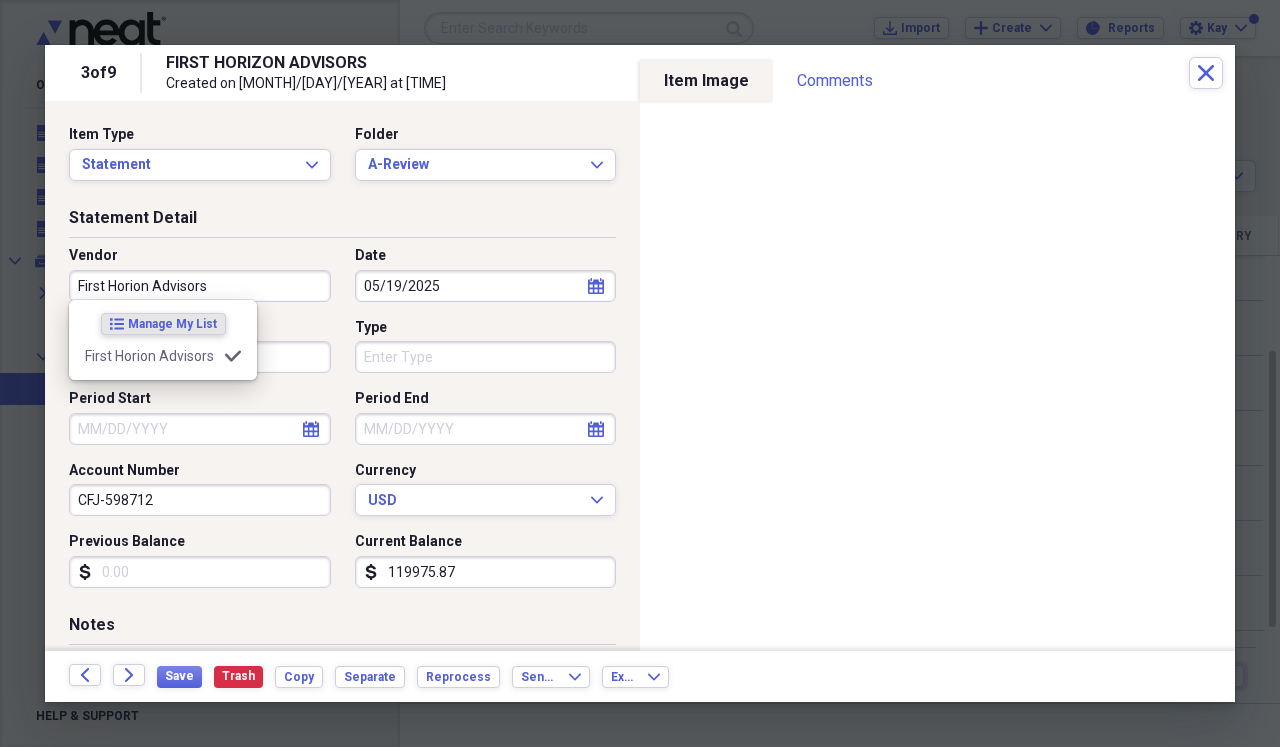 select on "4" 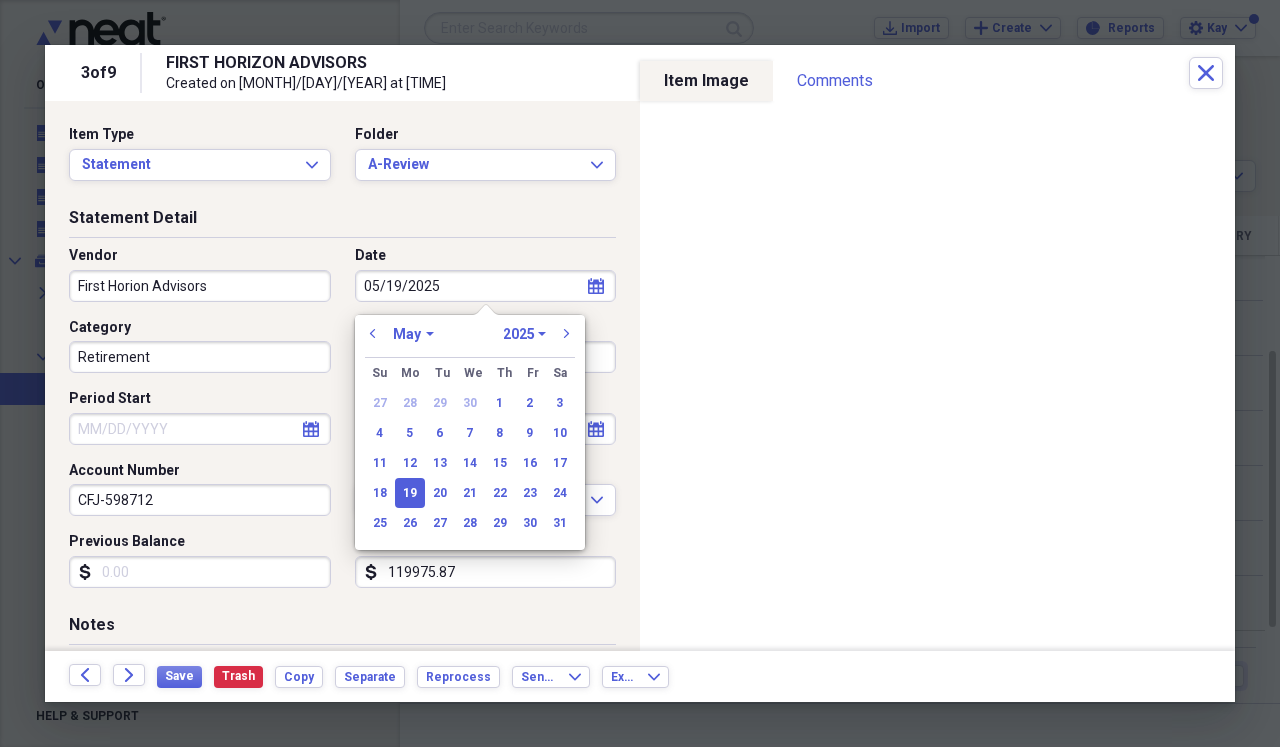 click on "05/19/2025" at bounding box center [486, 286] 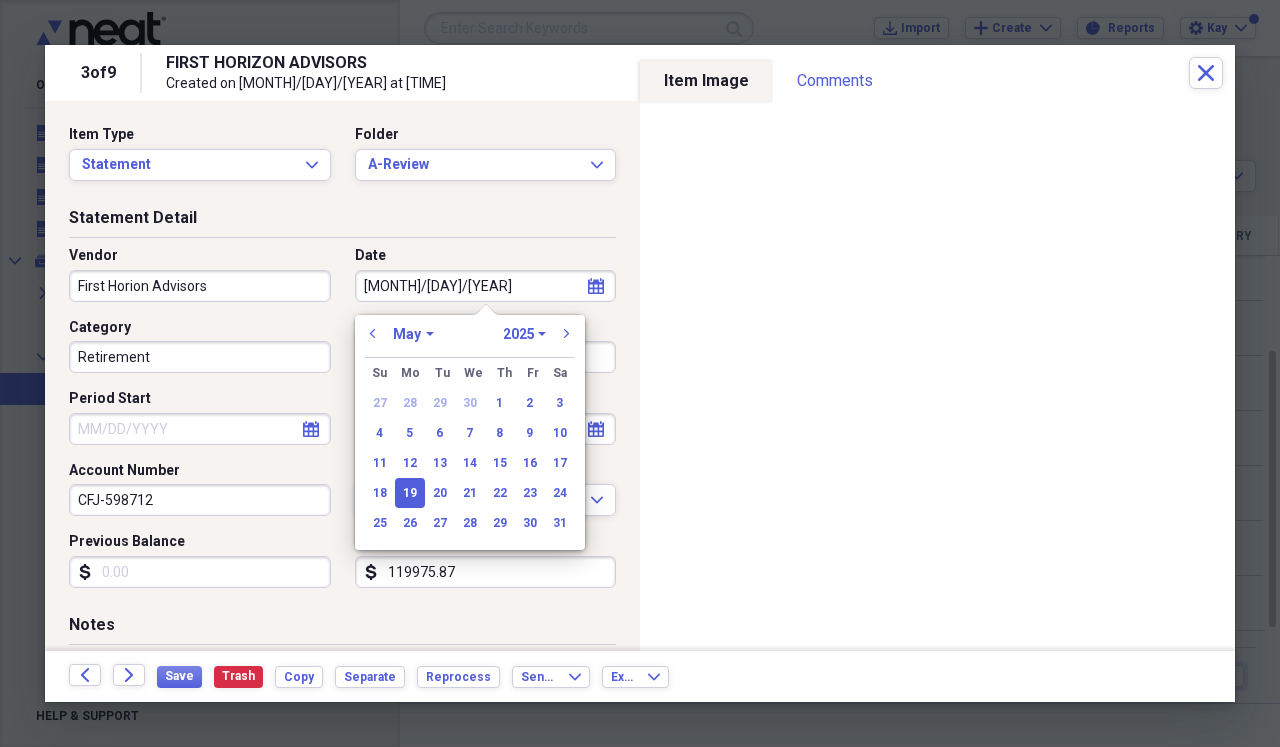 type on "05/19/20" 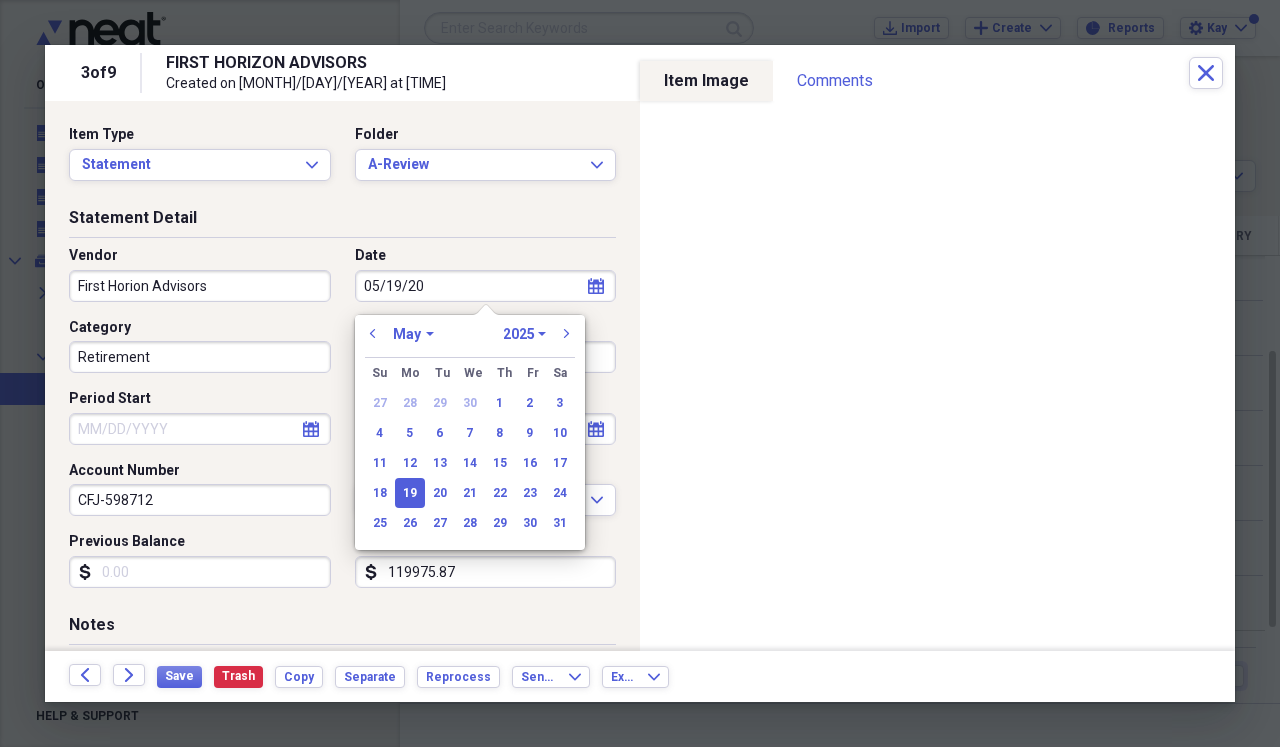 select on "2020" 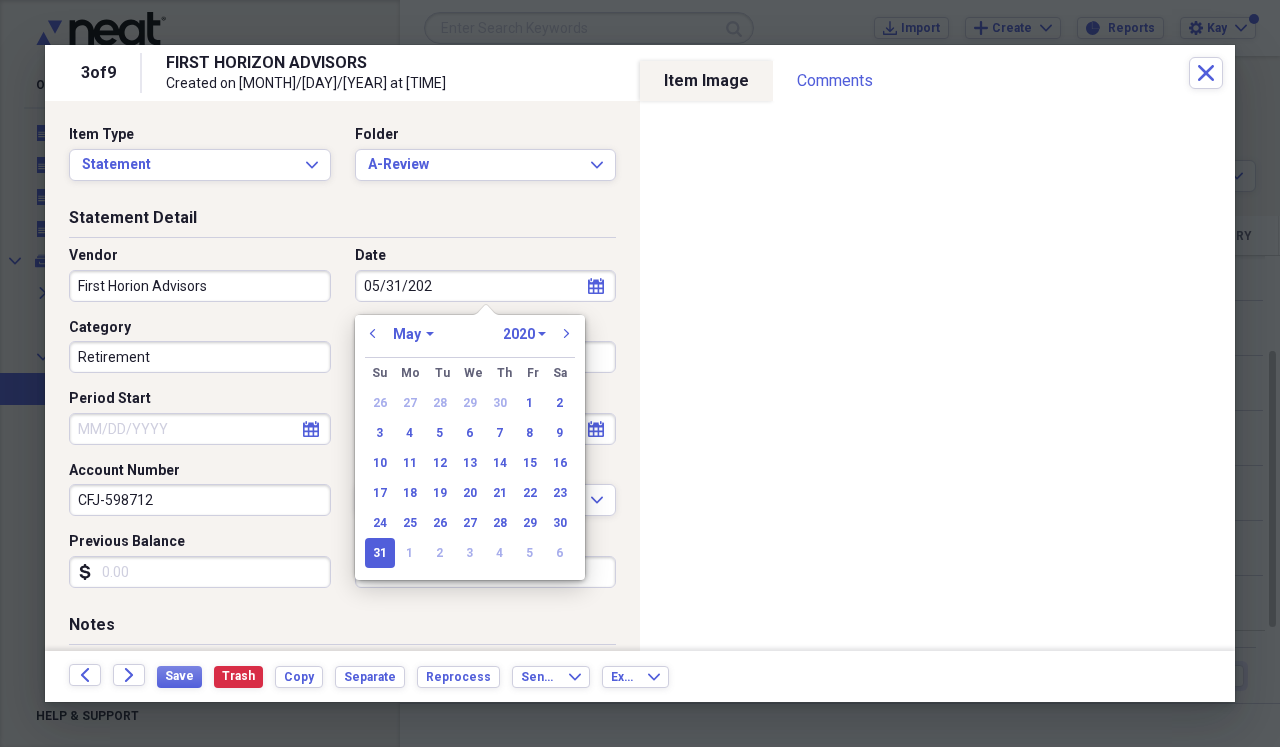 type on "05/31/2025" 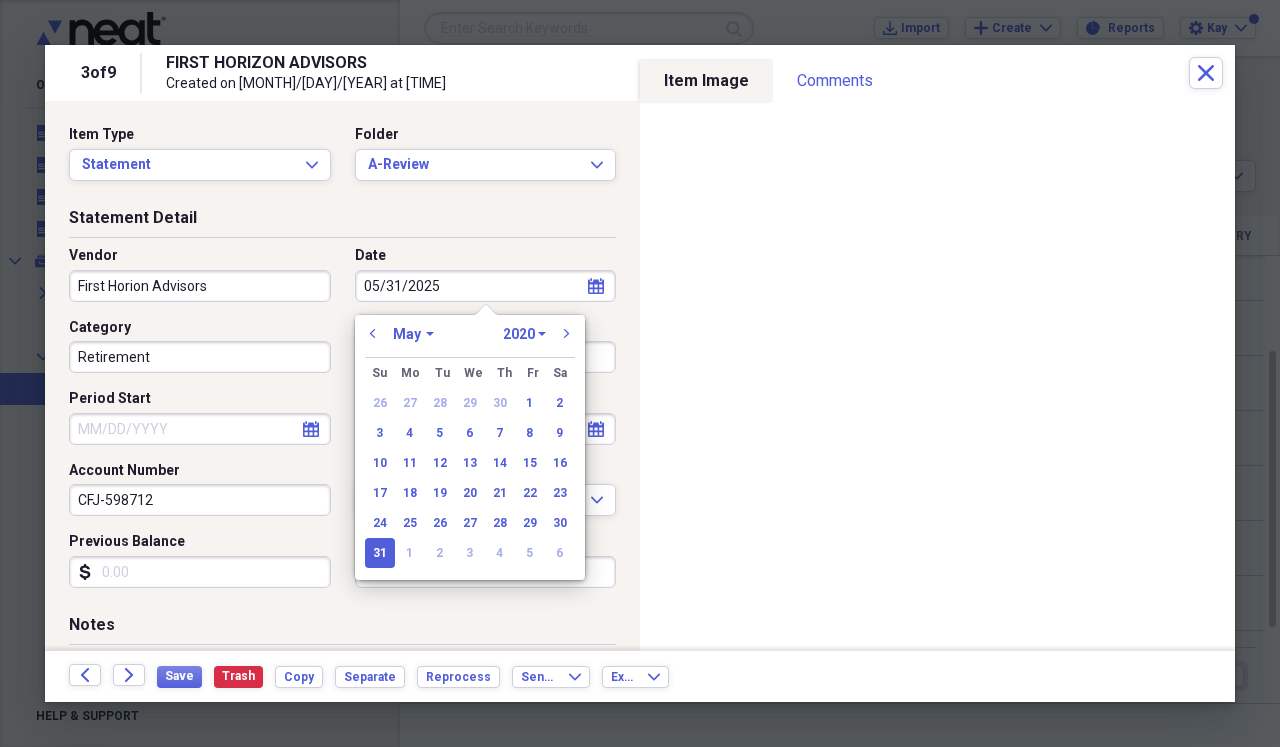 select on "2025" 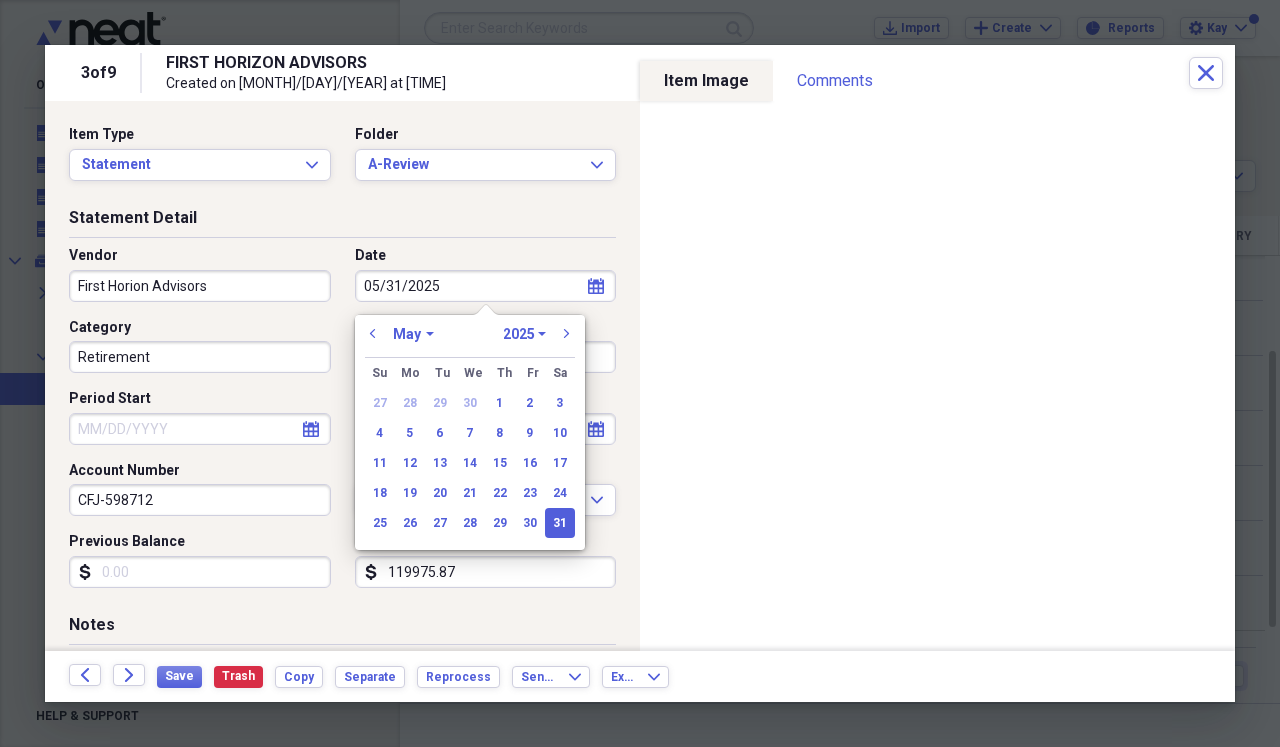 type on "05/31/2025" 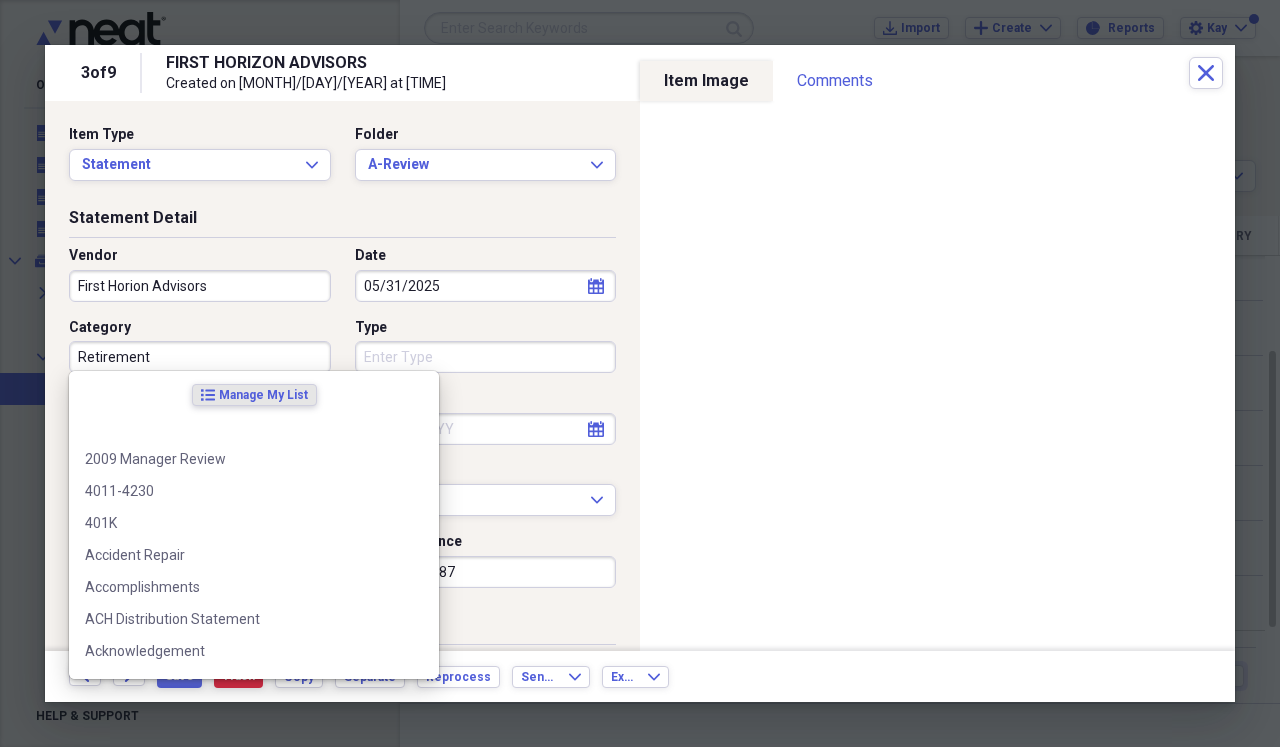 click on "Retirement" at bounding box center (200, 357) 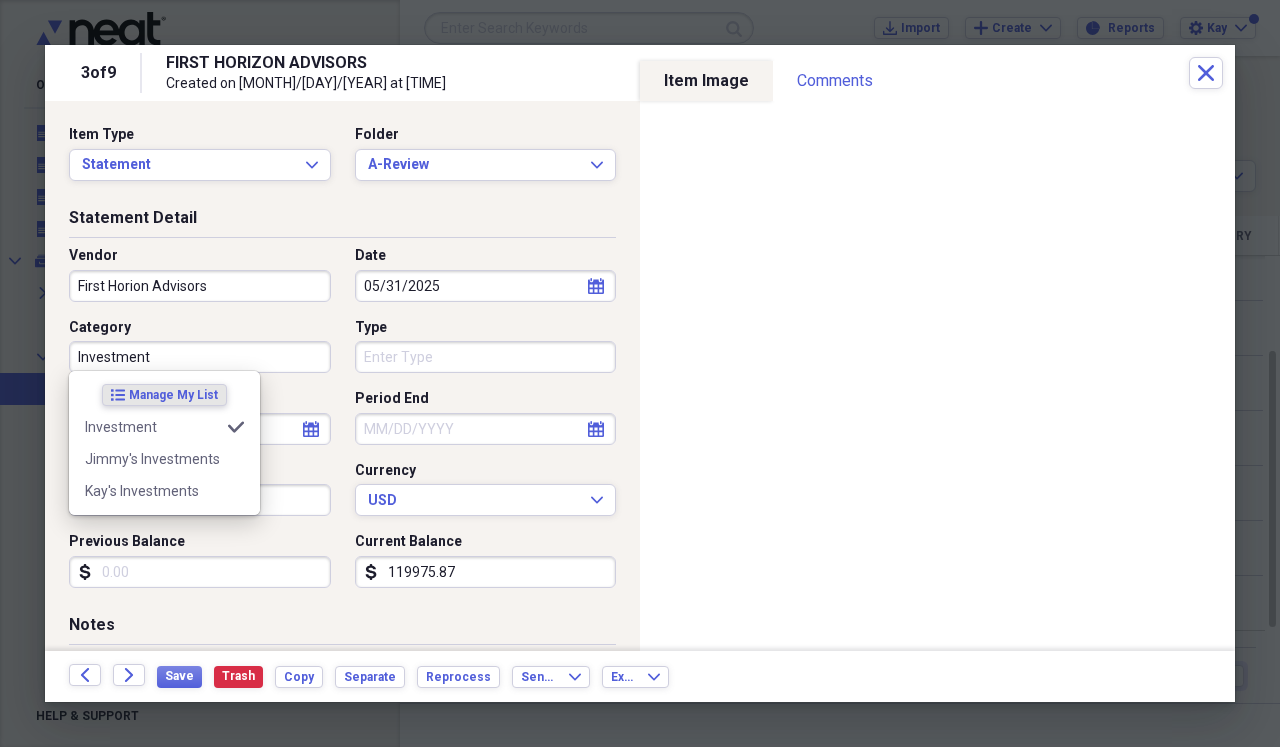 type on "Investment" 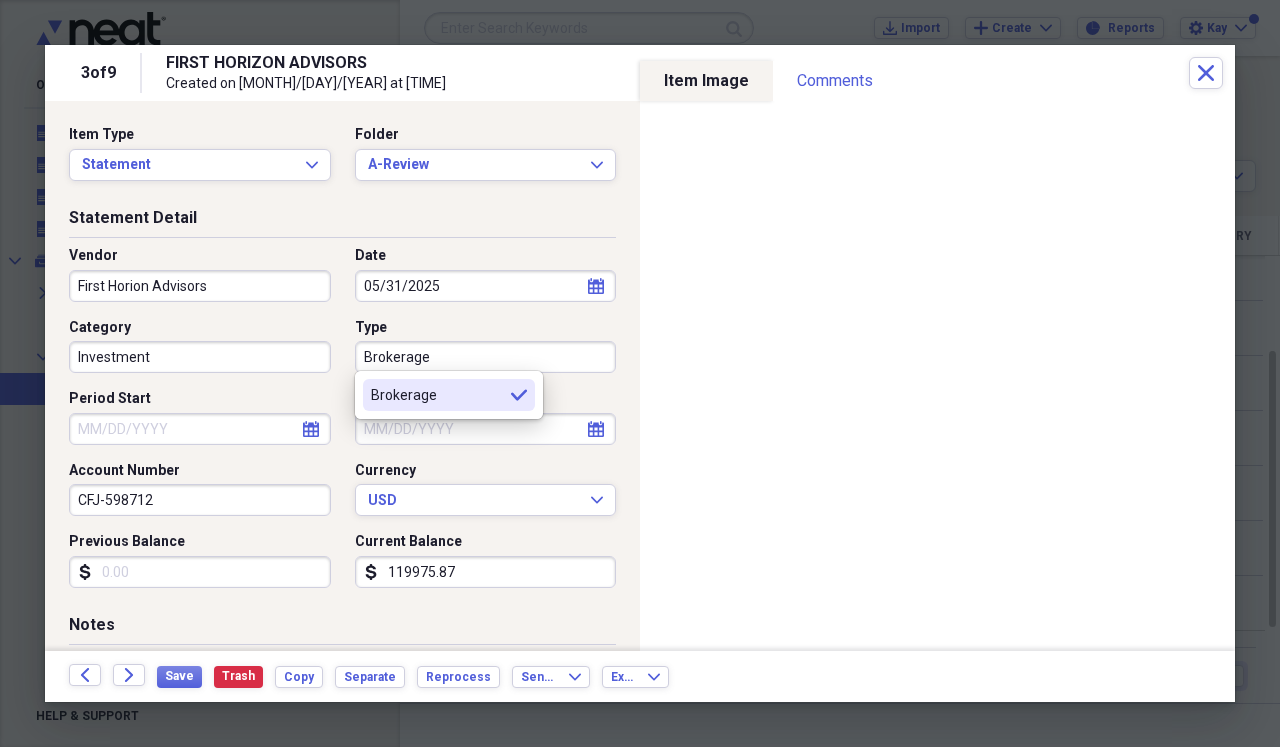 type on "Brokerage" 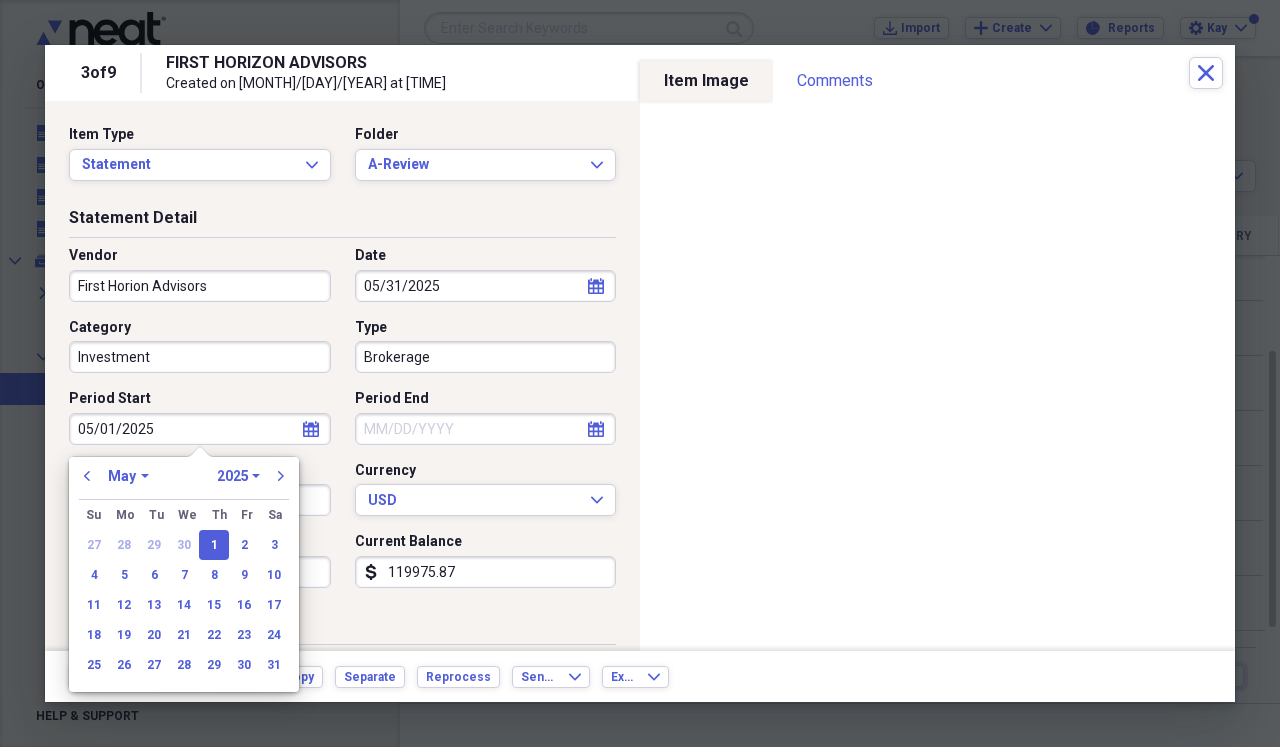 click on "Period End" at bounding box center [486, 429] 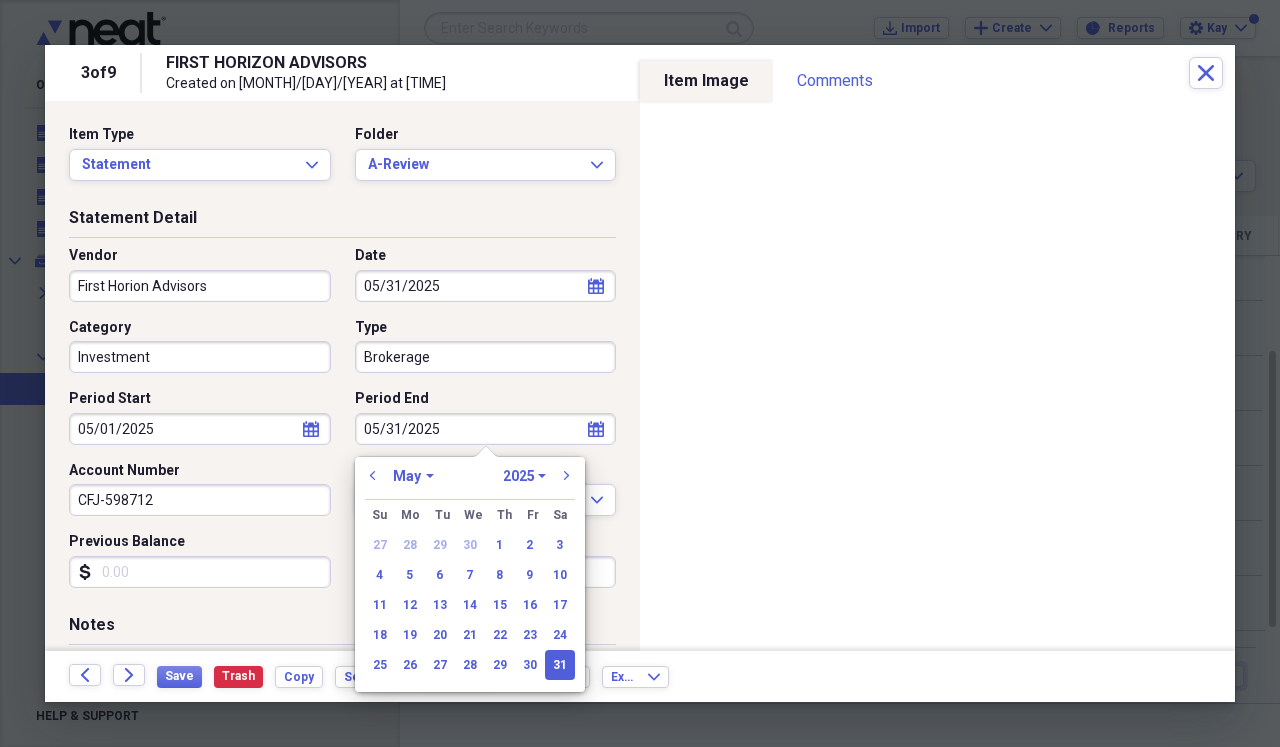 drag, startPoint x: 274, startPoint y: 568, endPoint x: 267, endPoint y: 517, distance: 51.47815 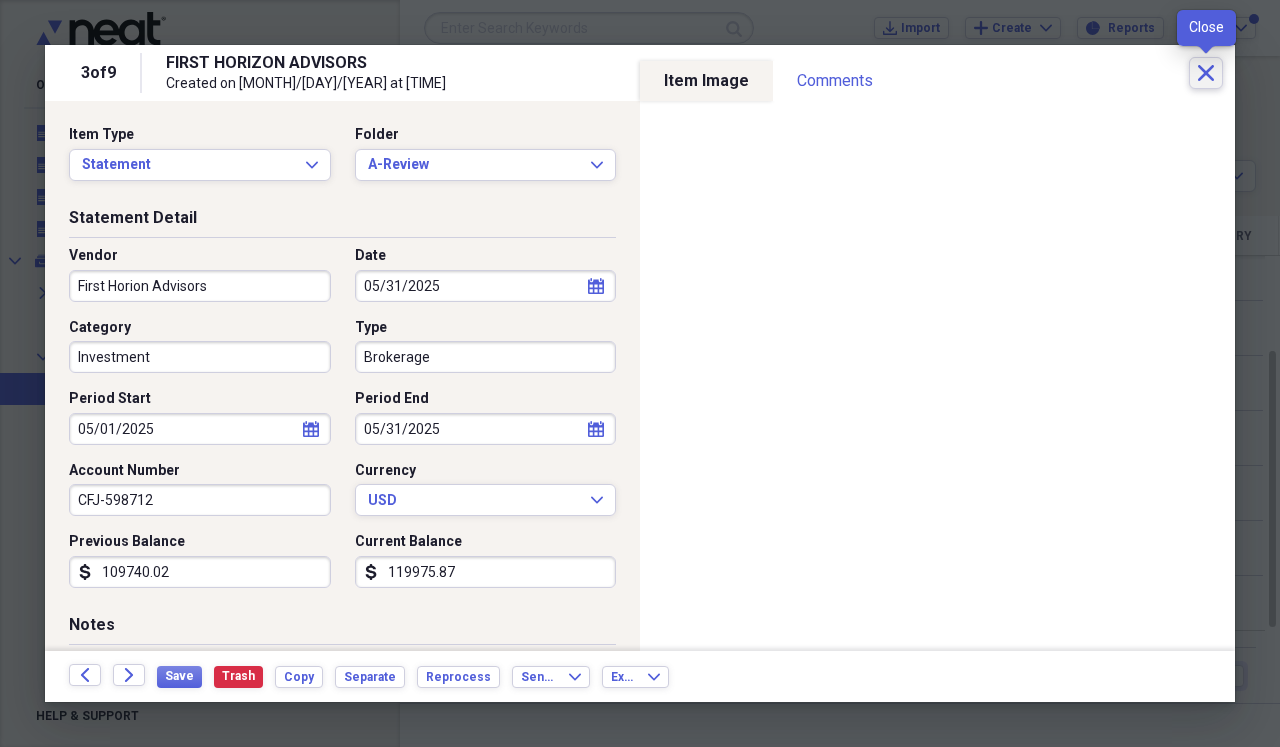 click on "Close" 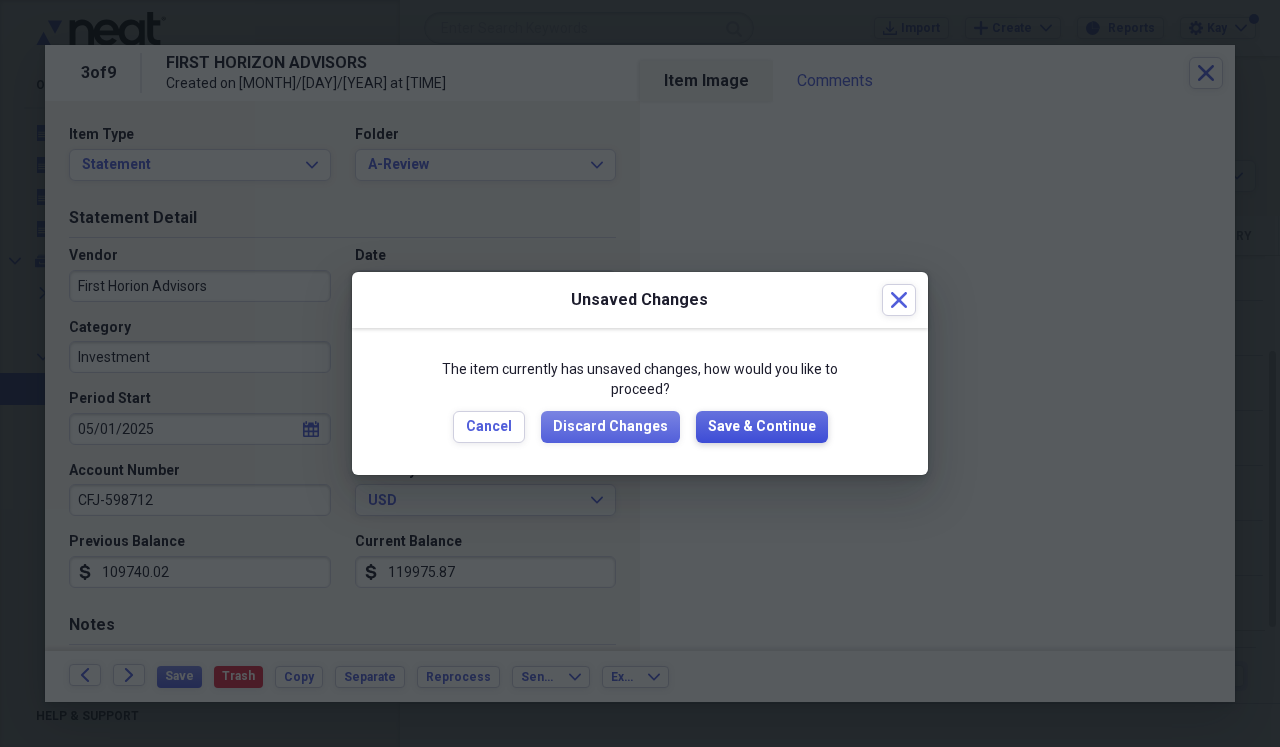 click on "Save & Continue" at bounding box center [762, 427] 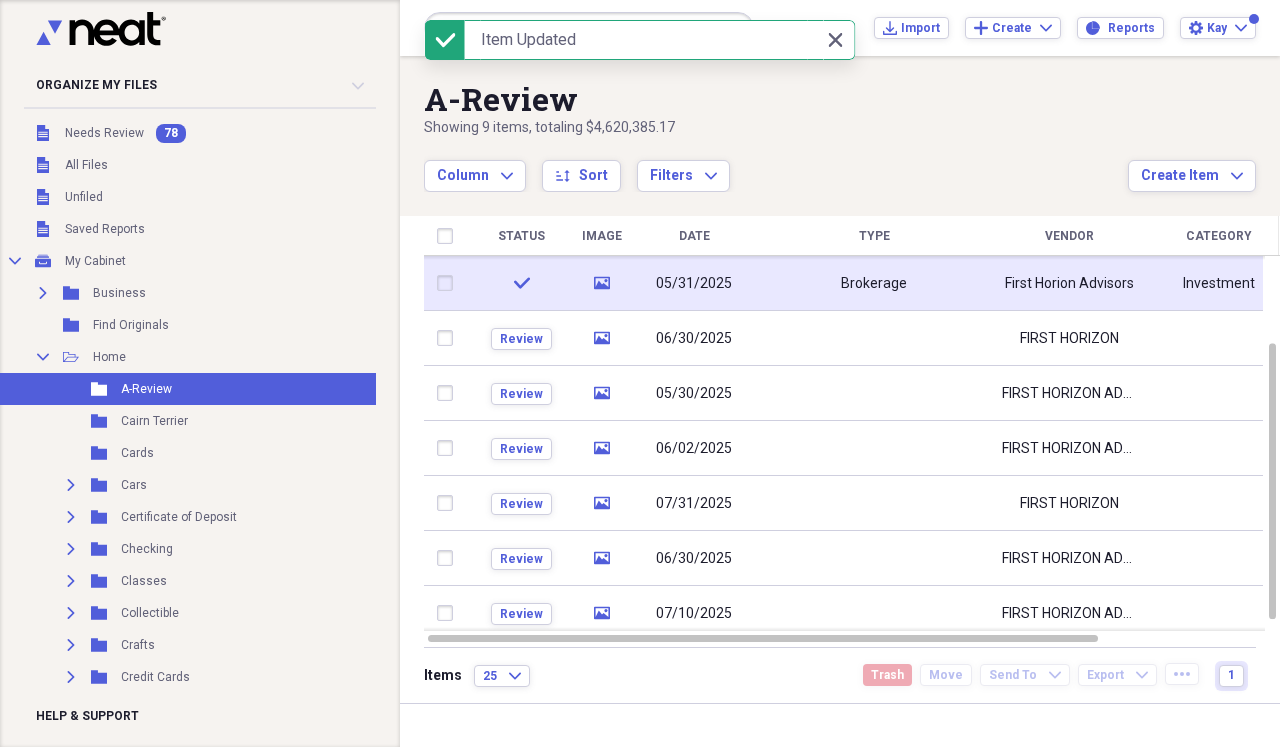 click on "Brokerage" at bounding box center (874, 283) 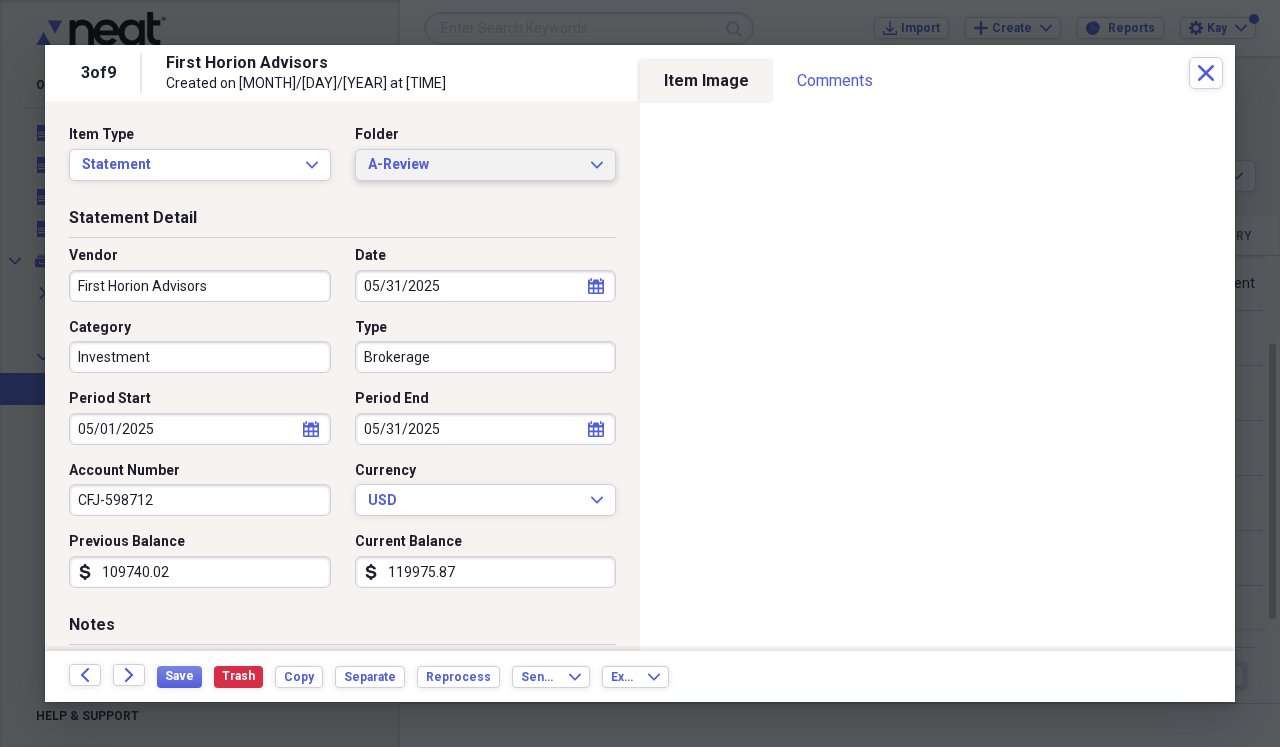 click on "Expand" 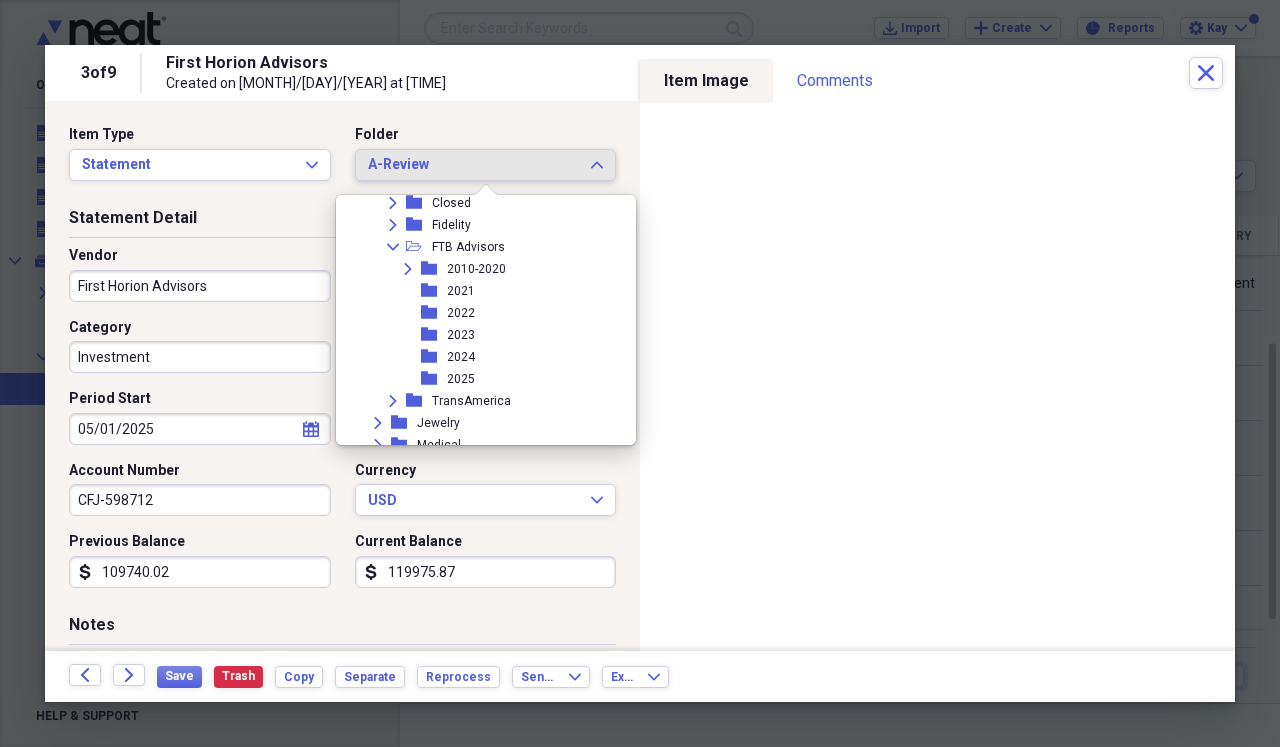 scroll, scrollTop: 572, scrollLeft: 0, axis: vertical 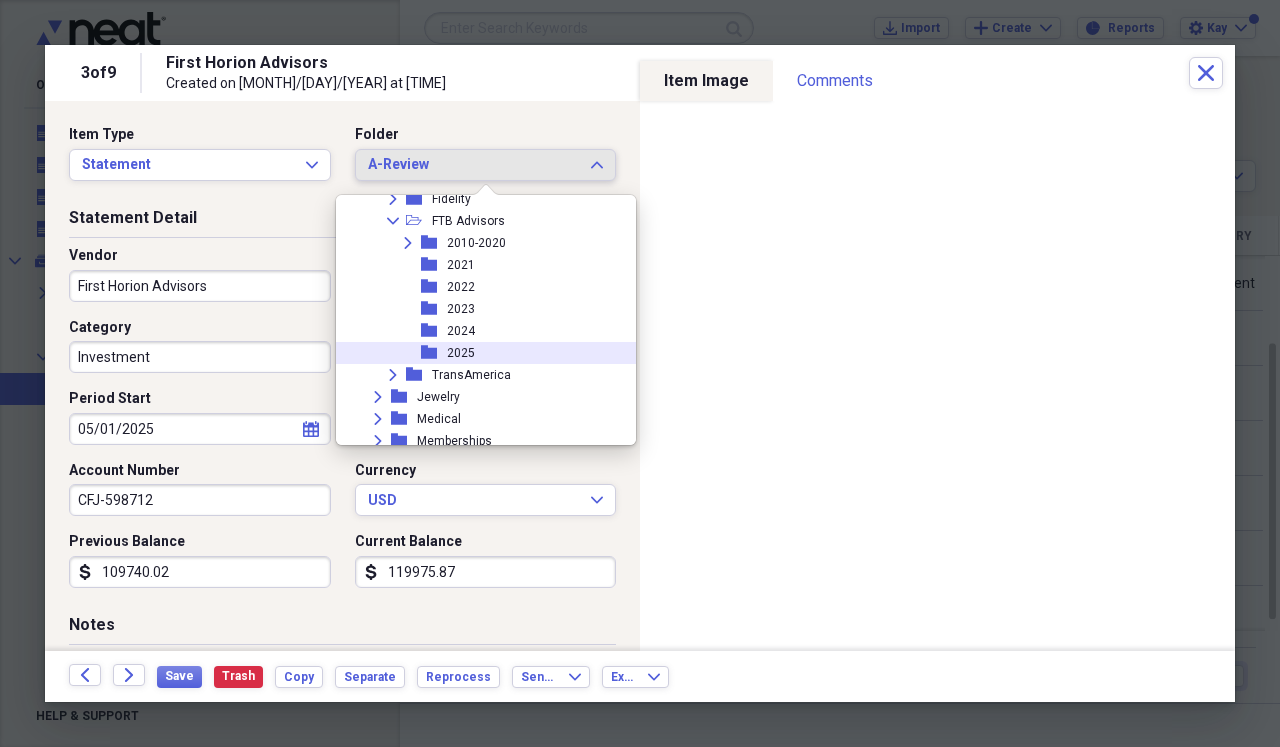 click on "folder 2025" at bounding box center [478, 353] 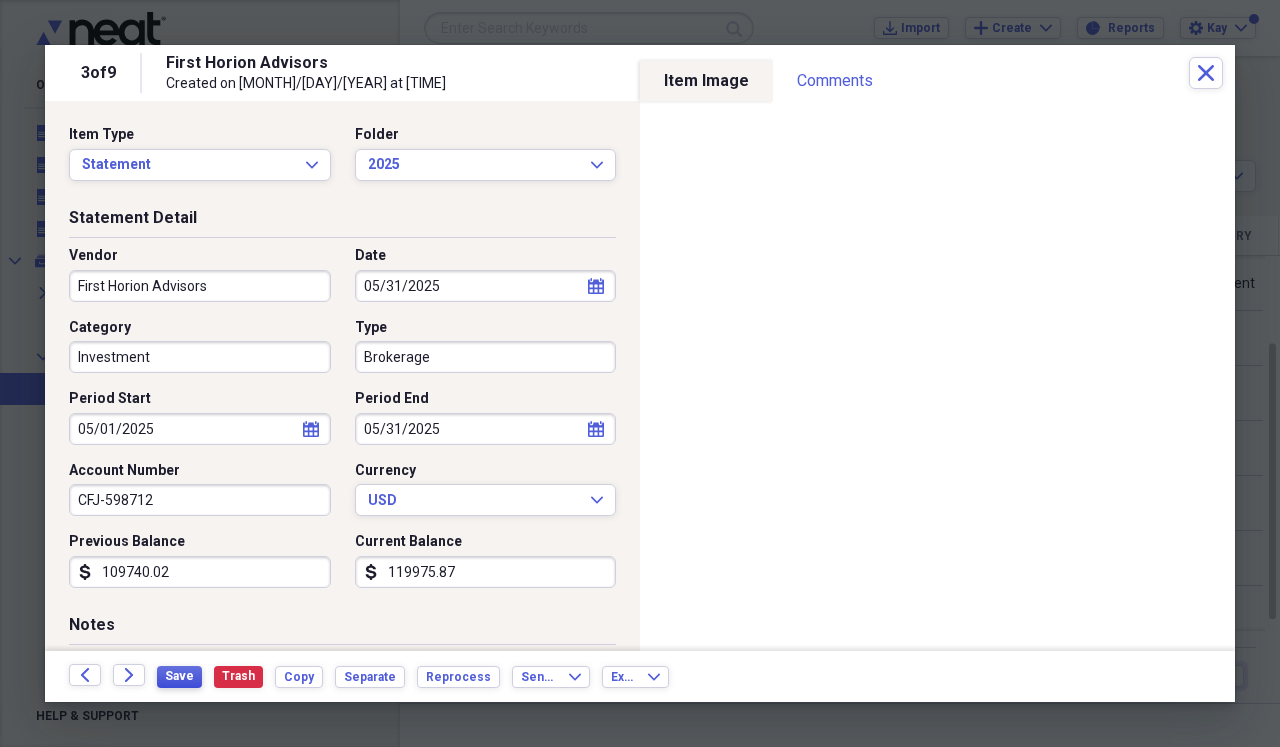 click on "Save" at bounding box center (179, 676) 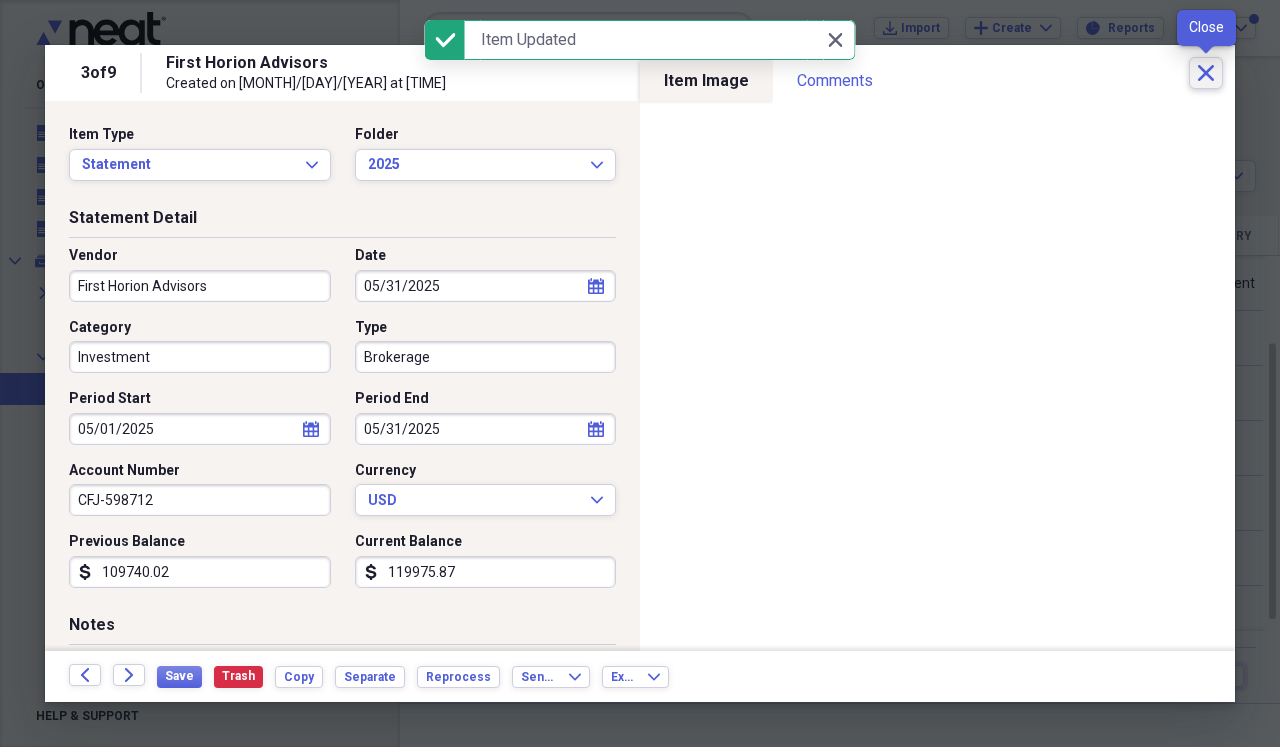 click on "Close" 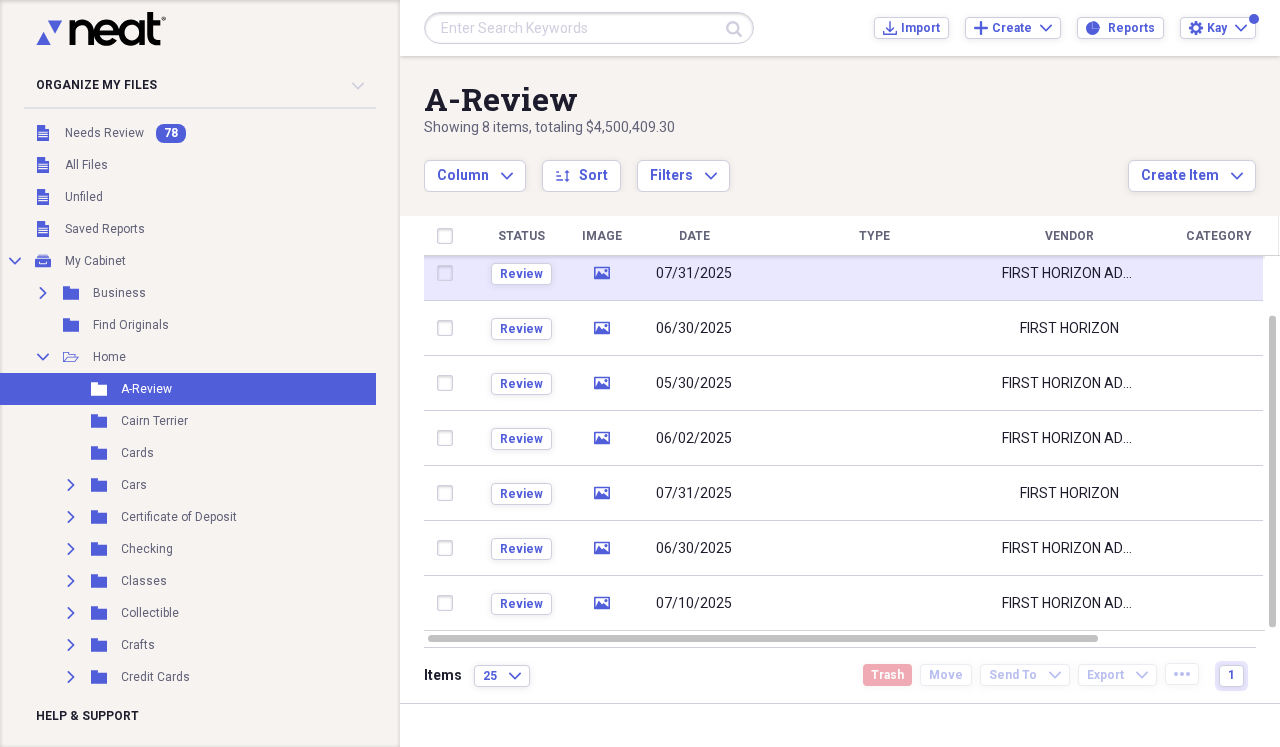 click at bounding box center (874, 273) 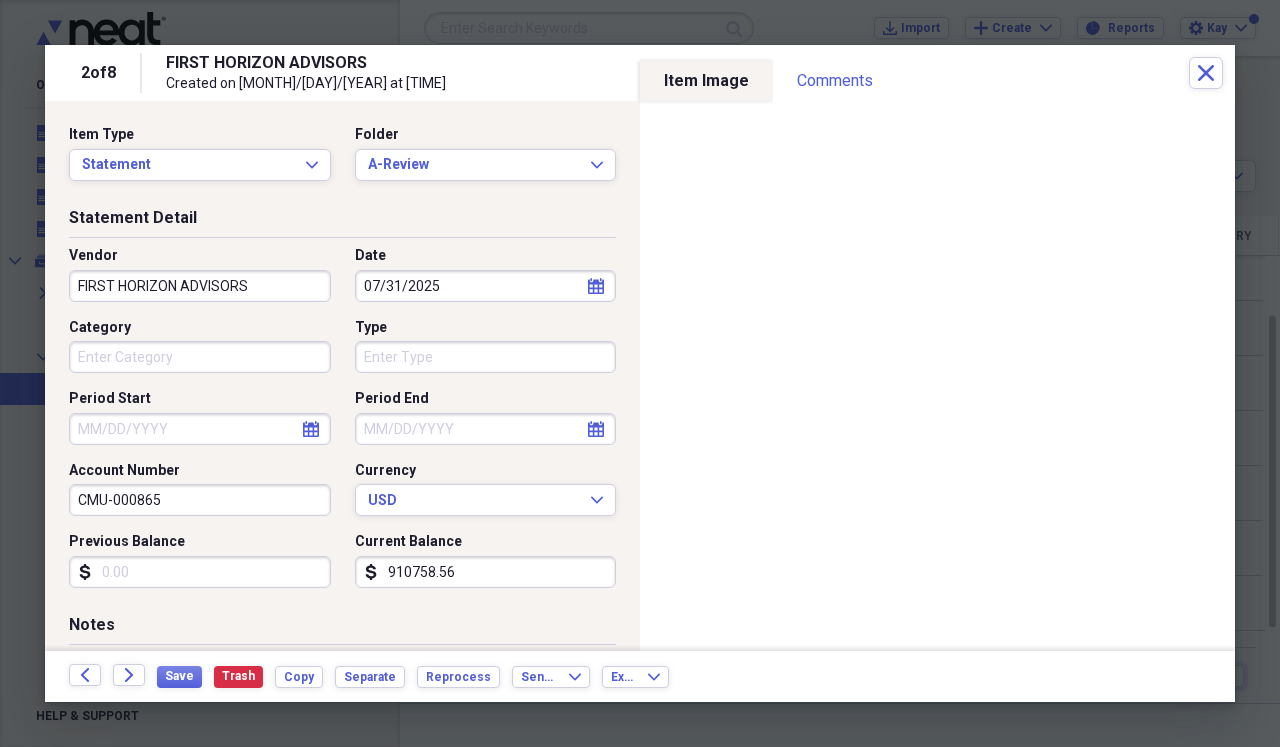 click on "FIRST HORIZON ADVISORS" at bounding box center (200, 286) 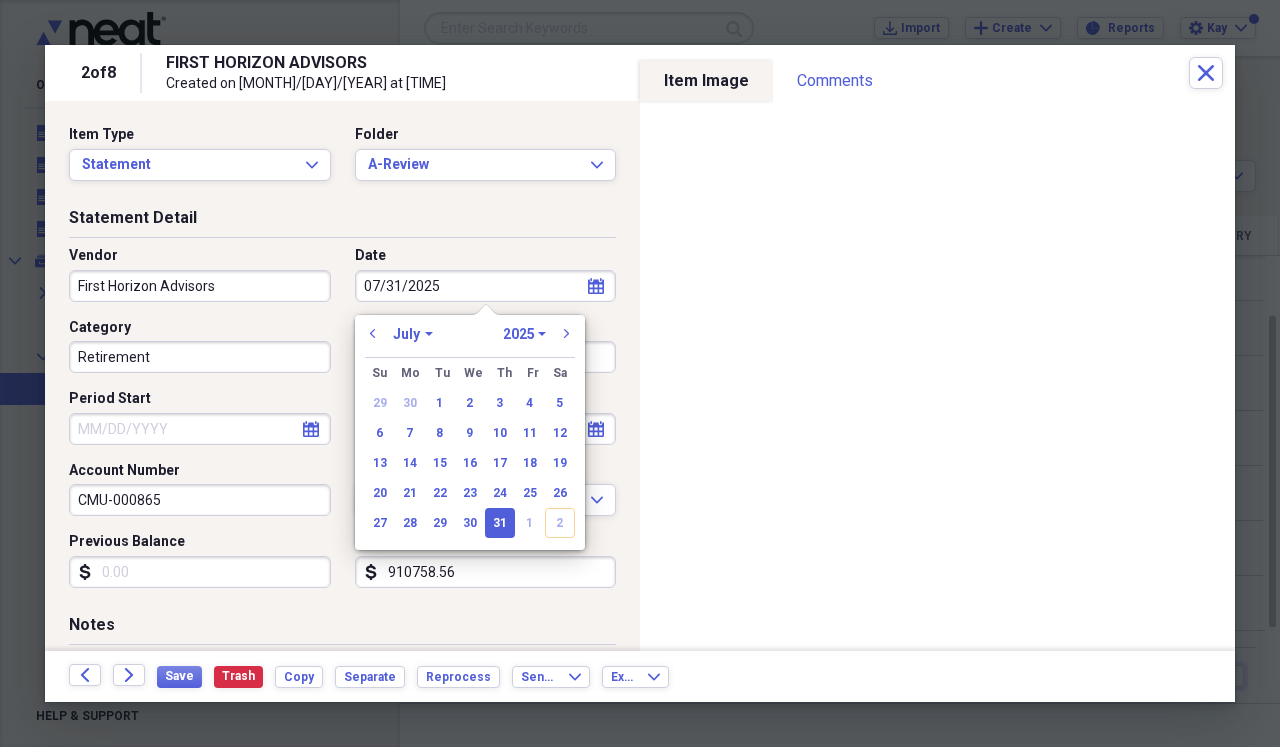 click on "Retirement" at bounding box center (200, 357) 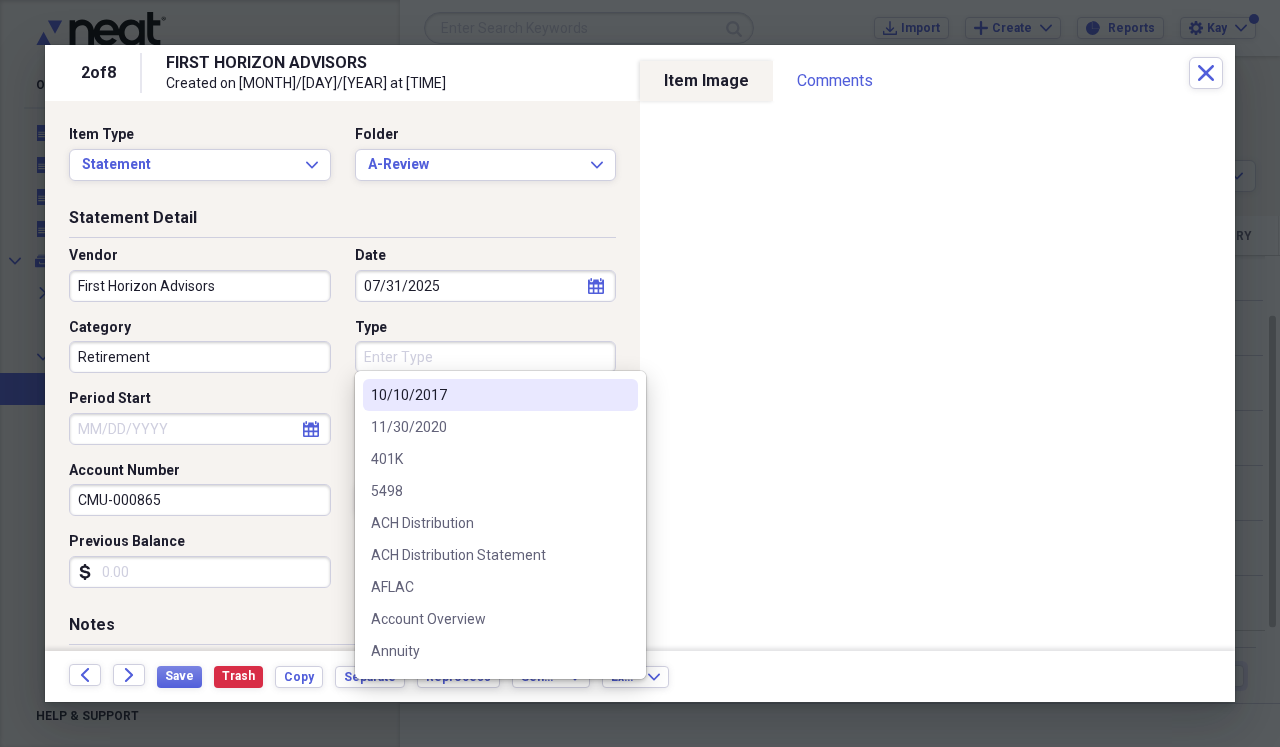 click on "Type" at bounding box center [486, 357] 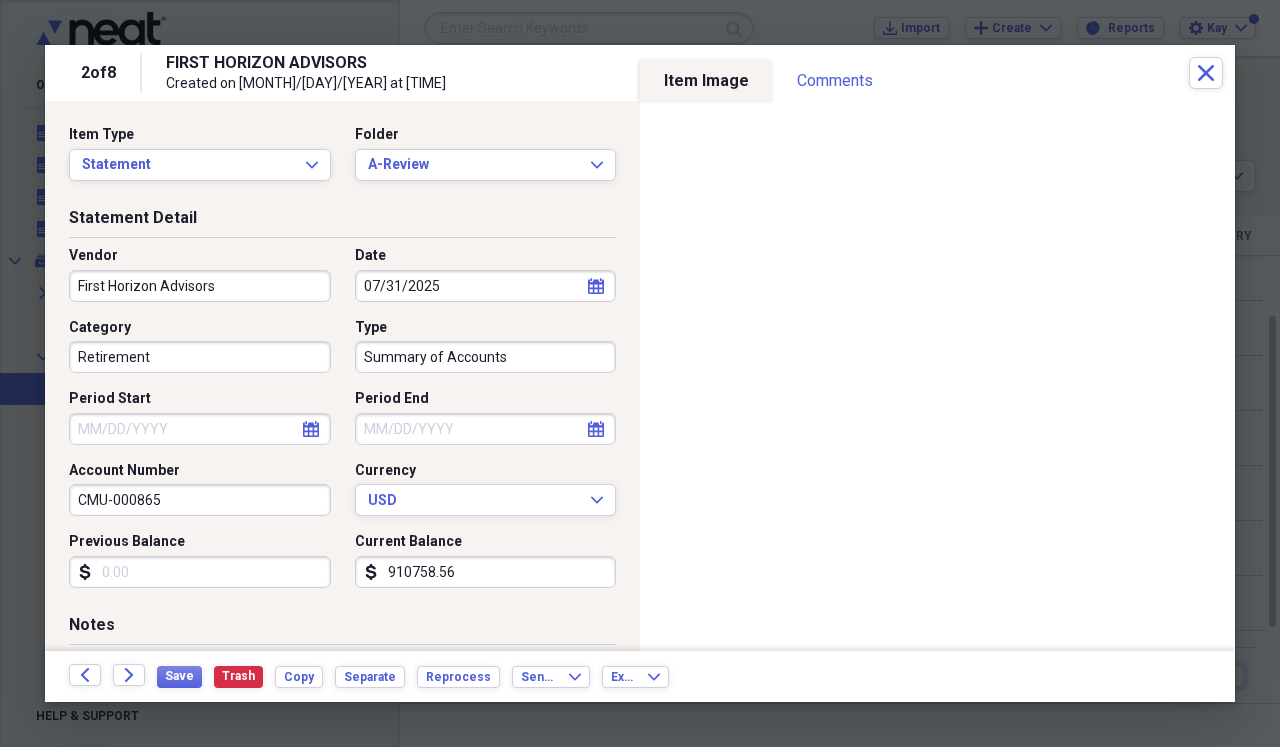 click on "Previous Balance" at bounding box center [200, 572] 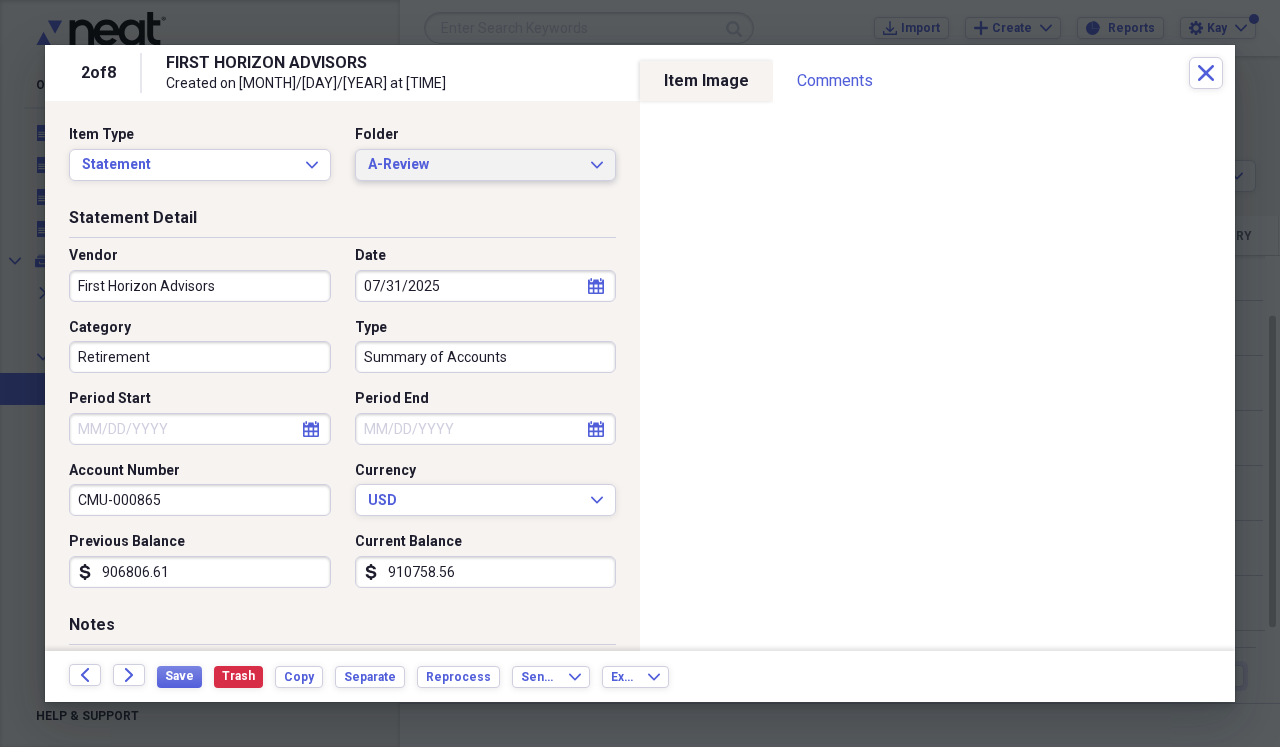 click on "Expand" 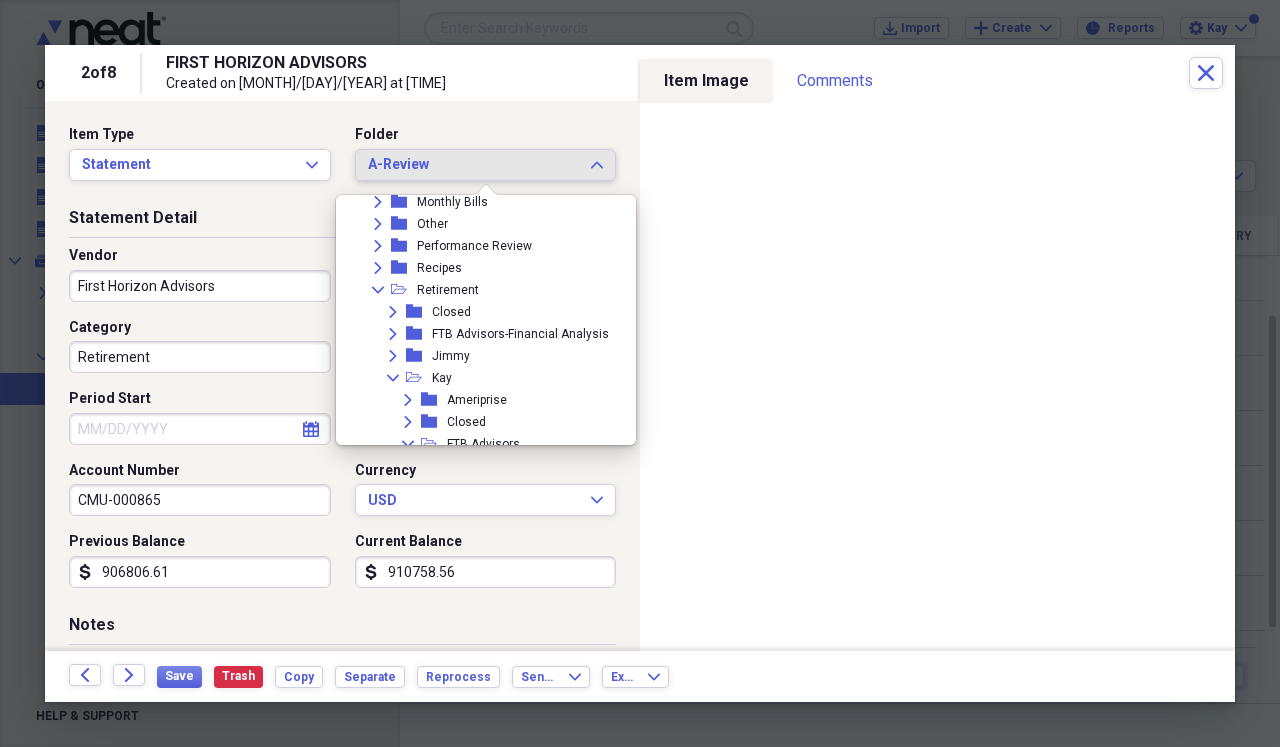 scroll, scrollTop: 891, scrollLeft: 0, axis: vertical 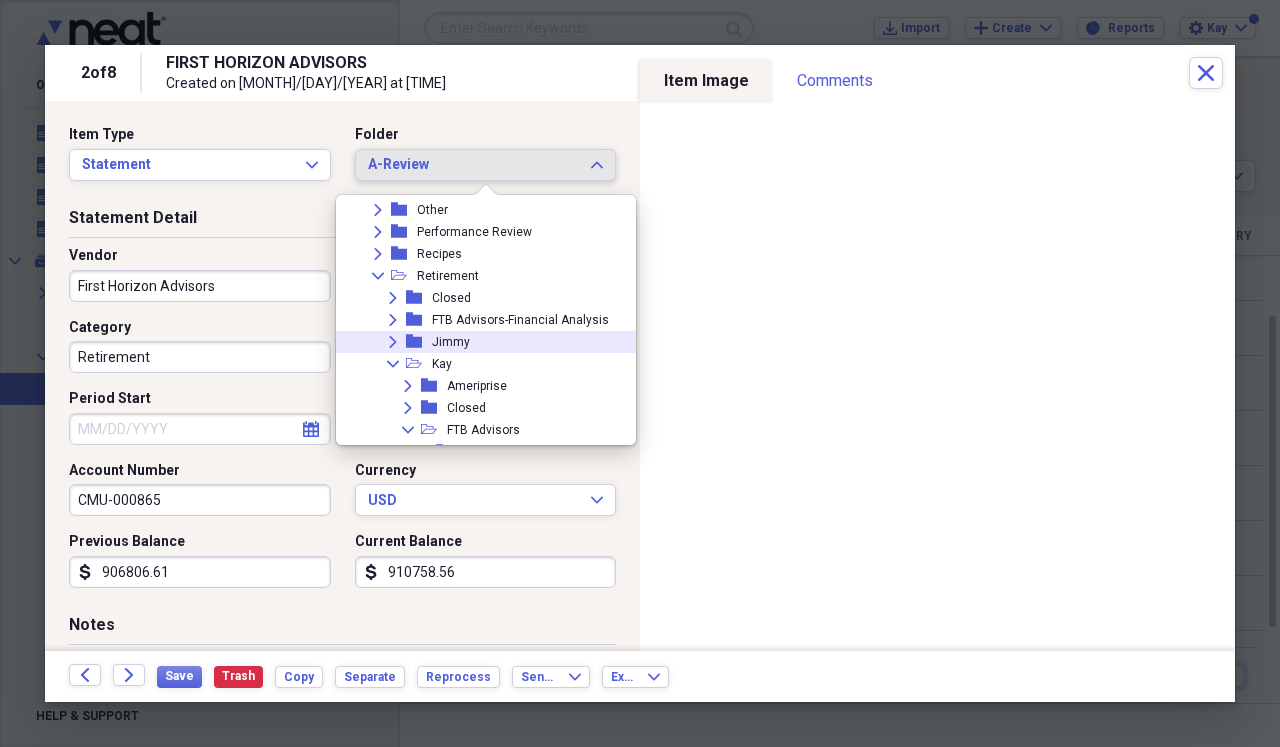 click on "Expand" 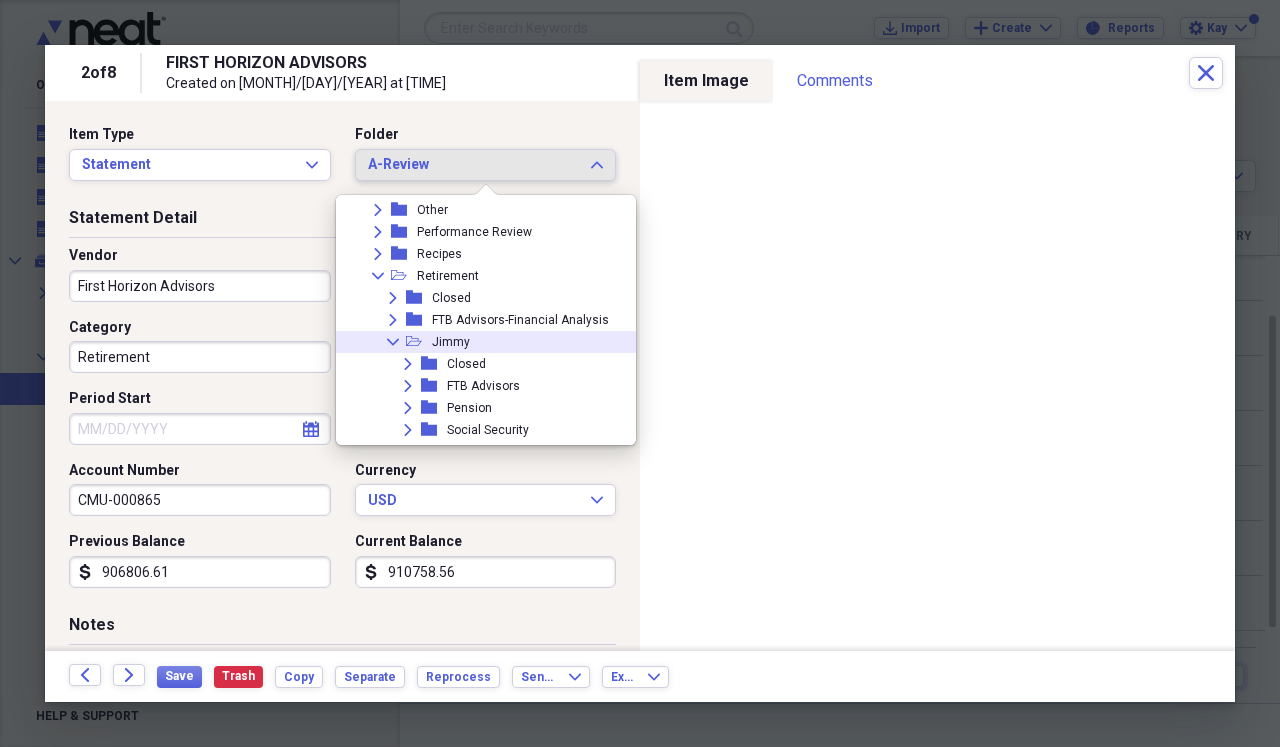 scroll, scrollTop: 927, scrollLeft: 0, axis: vertical 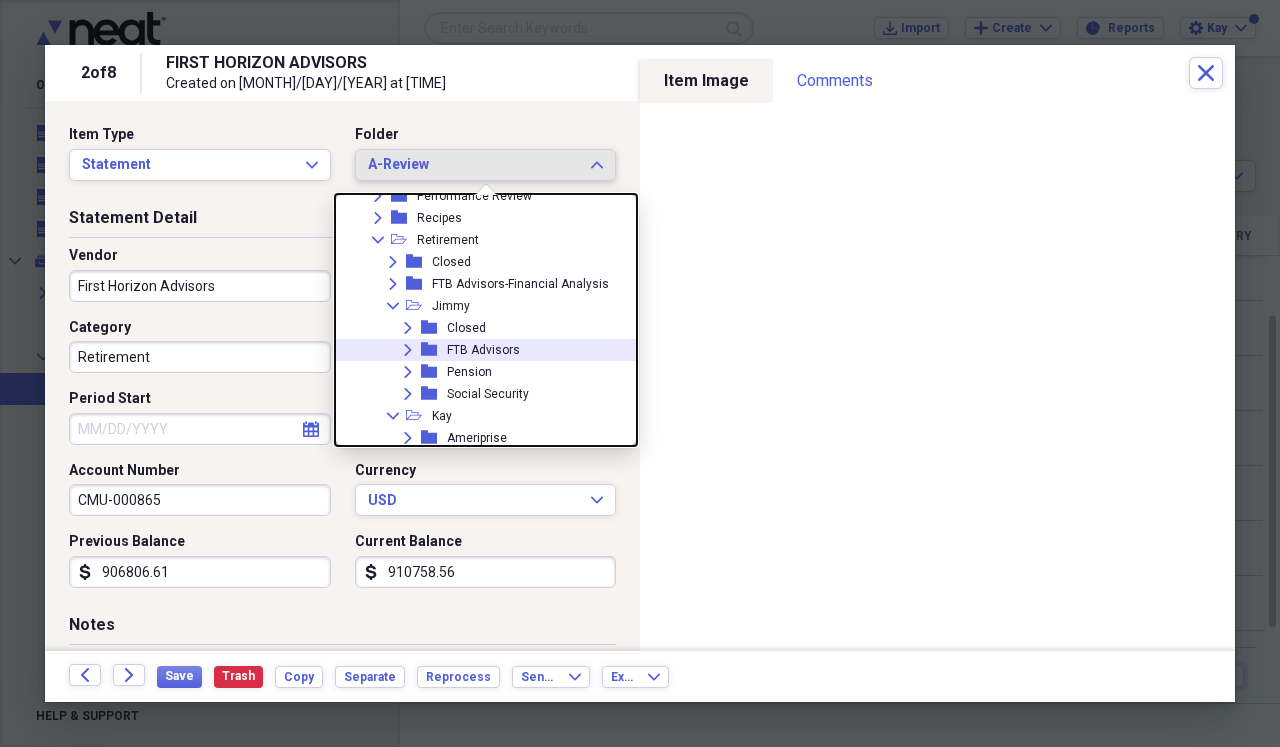 click 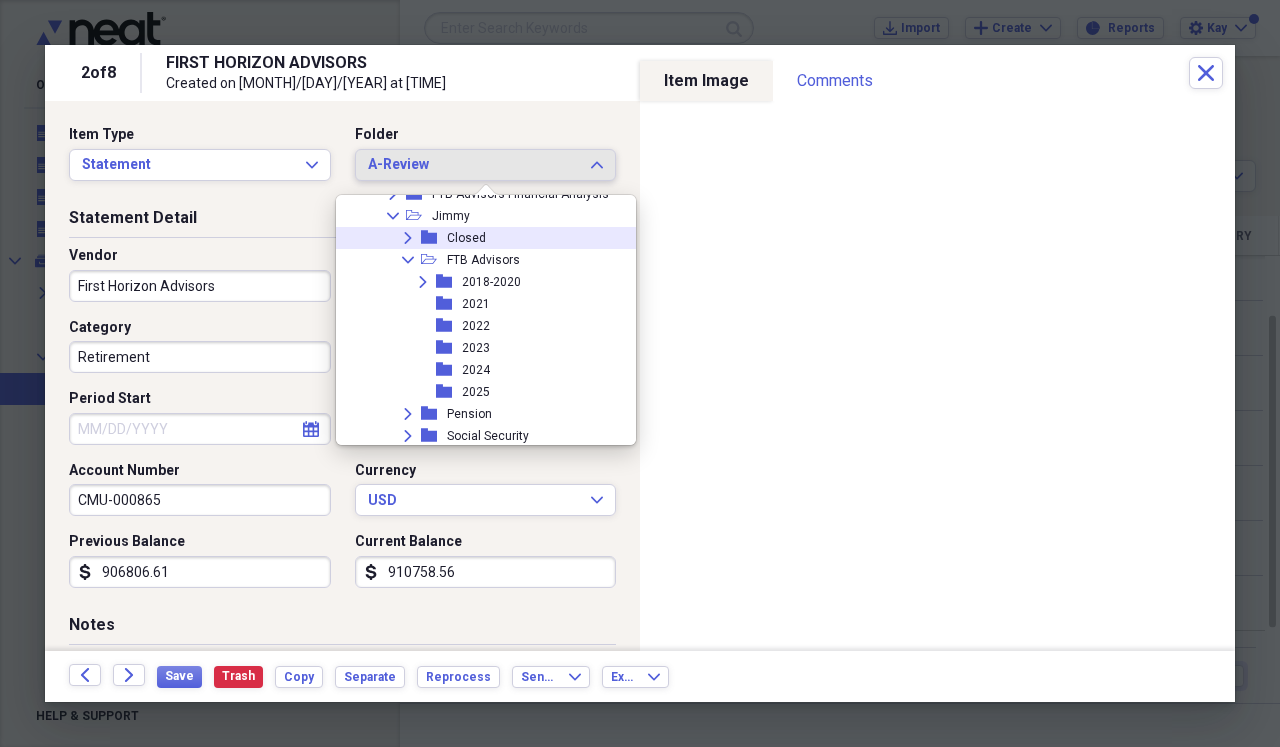 scroll, scrollTop: 1022, scrollLeft: 0, axis: vertical 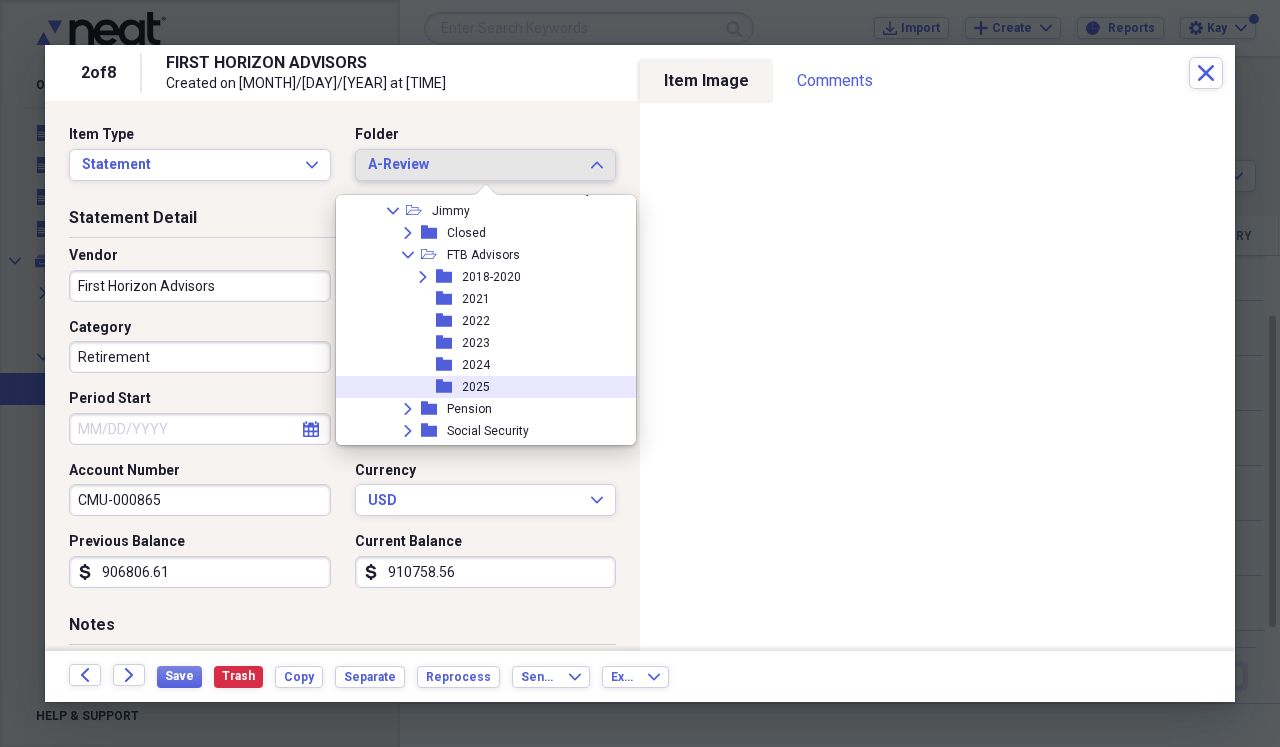 click on "2025" at bounding box center (476, 387) 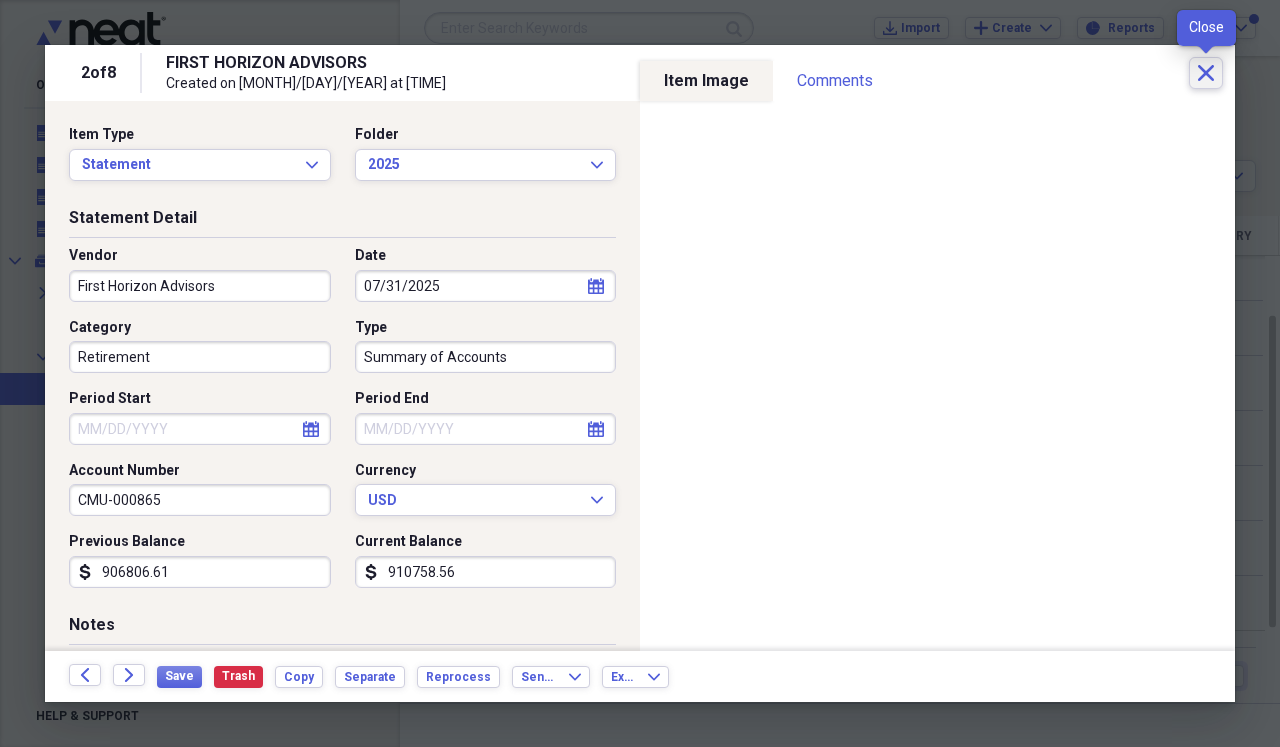 click on "Close" 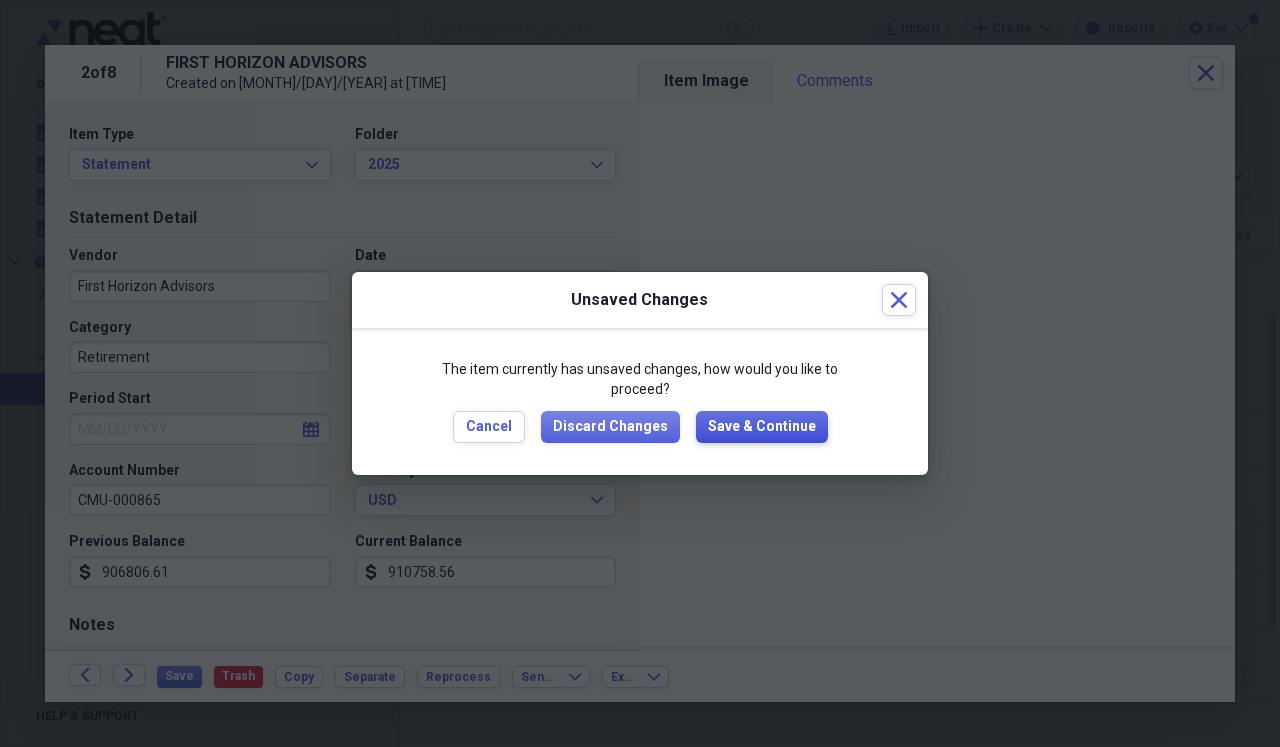 click on "Save & Continue" at bounding box center [762, 427] 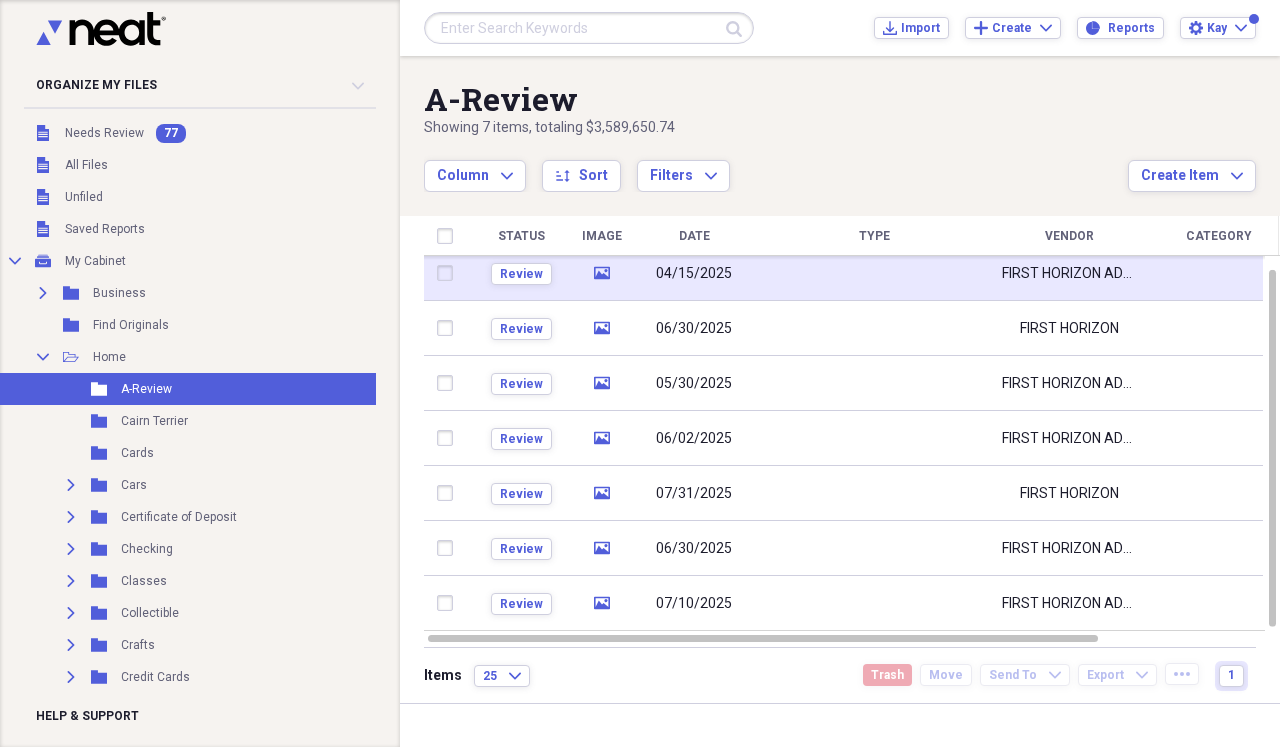 click at bounding box center (874, 273) 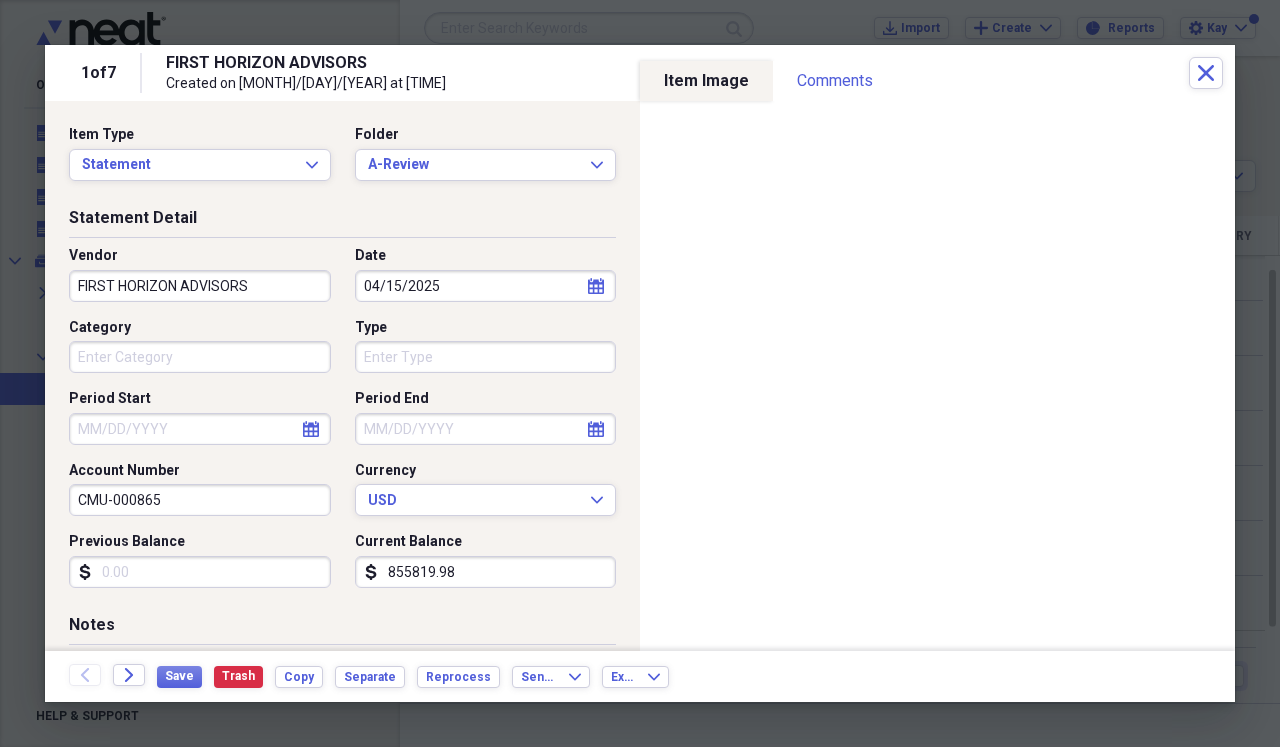 click on "FIRST HORIZON ADVISORS" at bounding box center [200, 286] 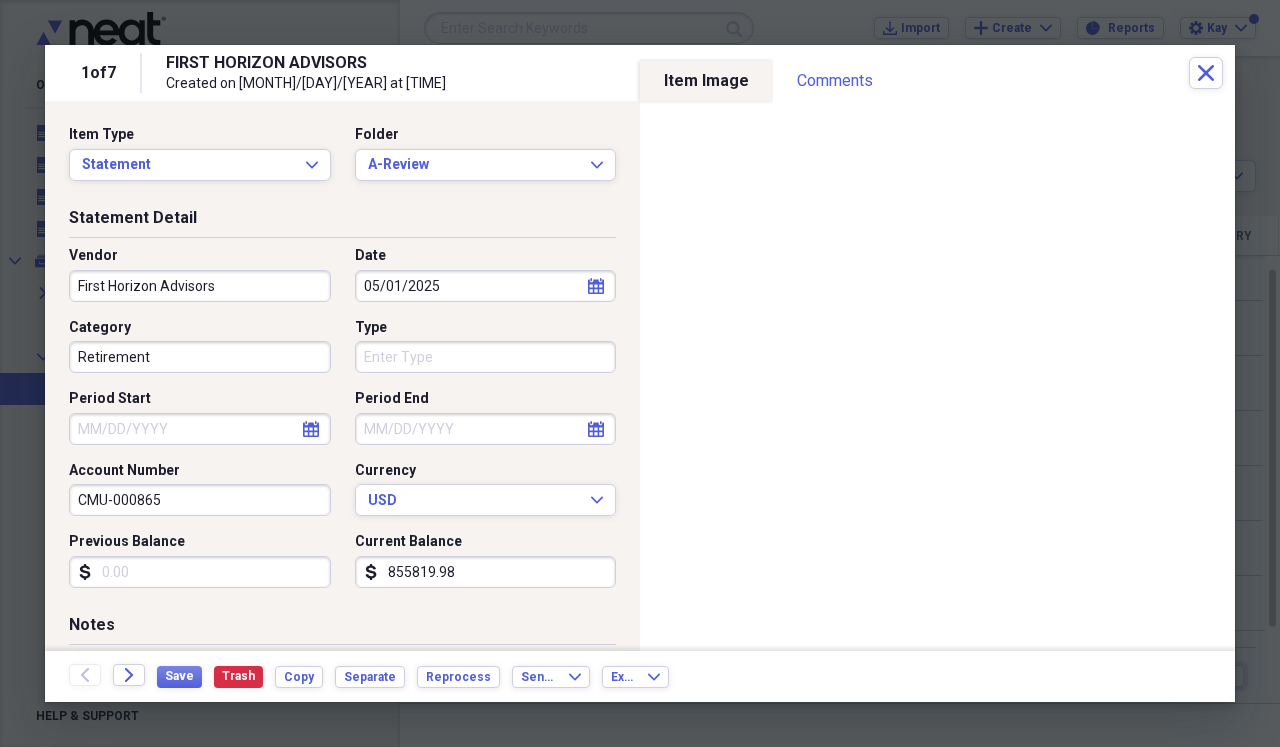 click on "Statement Detail Vendor First Horizon Advisors Date [MONTH]/[DAY]/[YEAR] calendar Calendar Category Retirement Type Period Start calendar Calendar Period End calendar Calendar Account Number CMU-000865 Currency USD Expand Previous Balance dollar-sign Current Balance dollar-sign 855819.98" at bounding box center (342, 410) 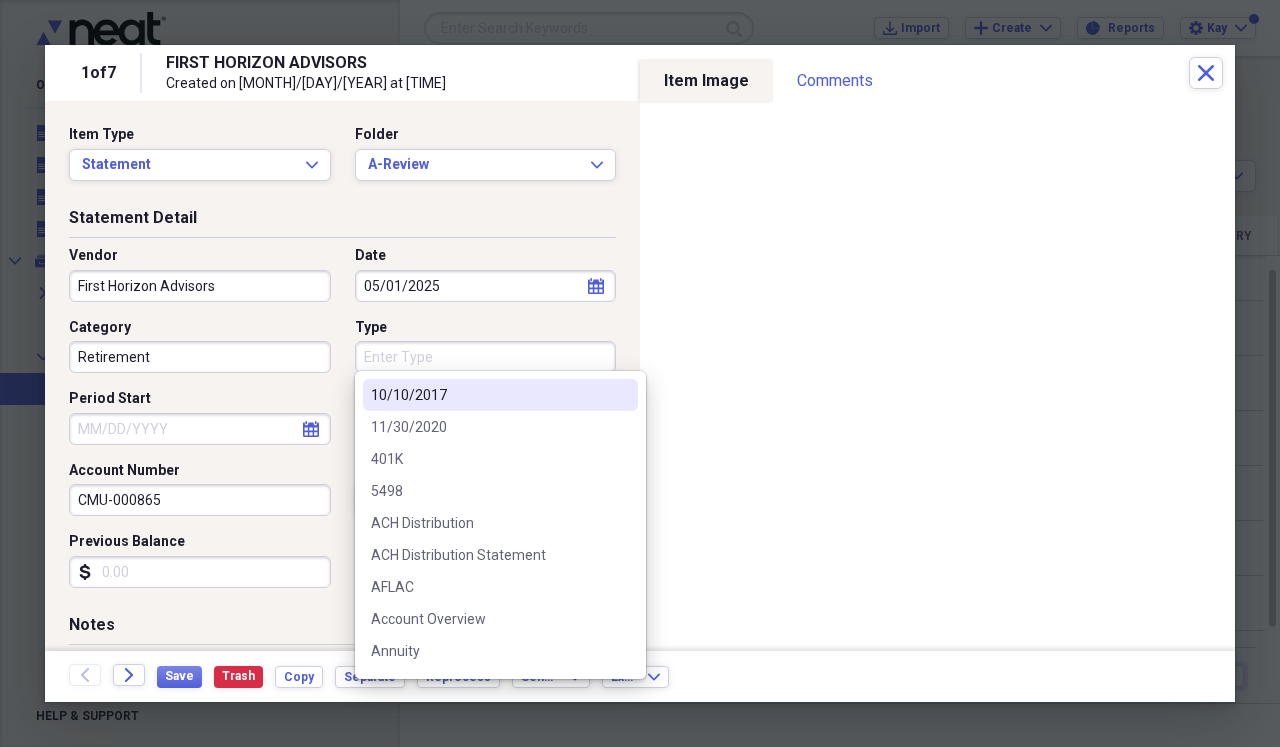 click on "Type" at bounding box center (486, 357) 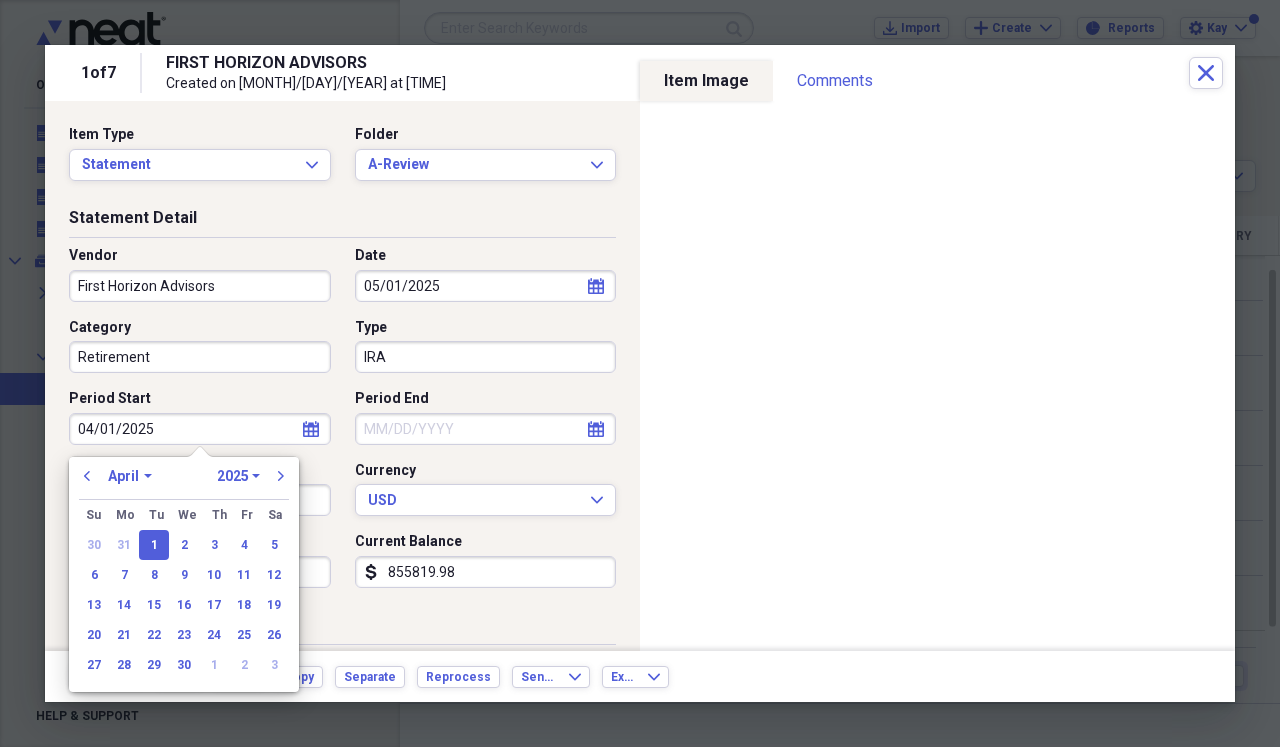 click on "Period End" at bounding box center (486, 429) 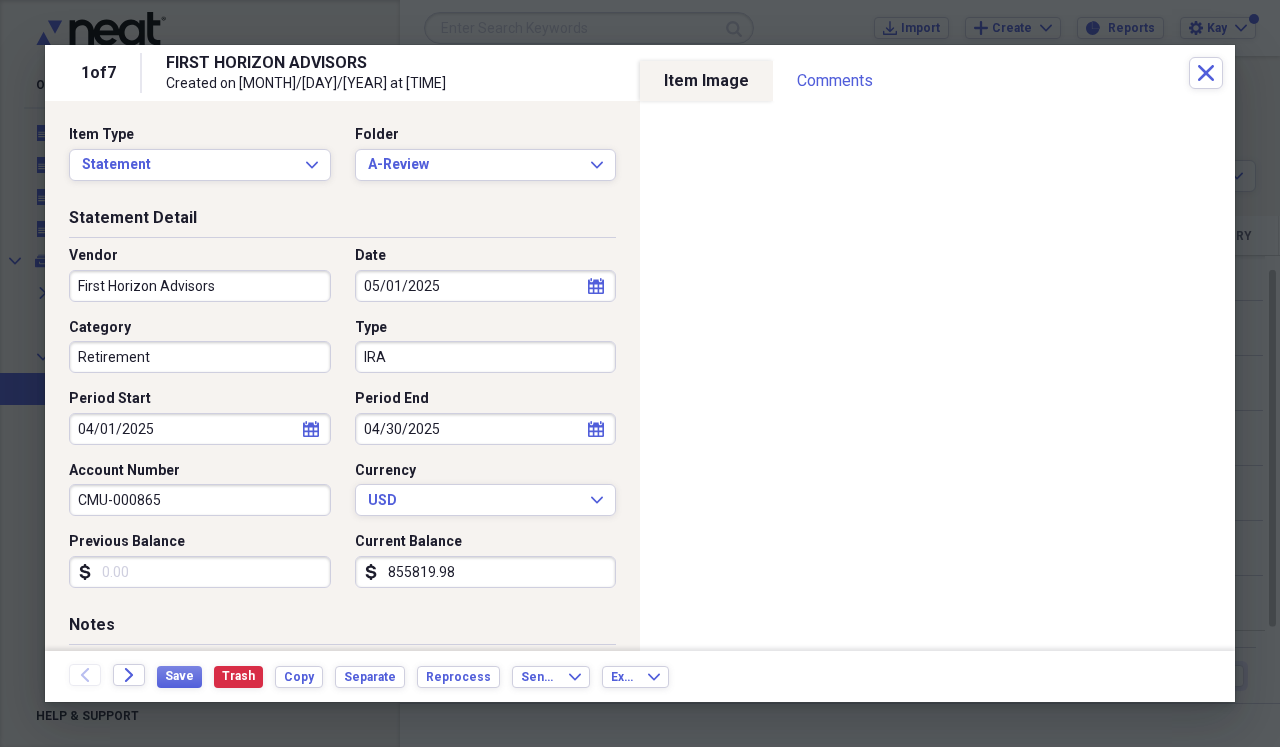 click on "Previous Balance" at bounding box center [200, 572] 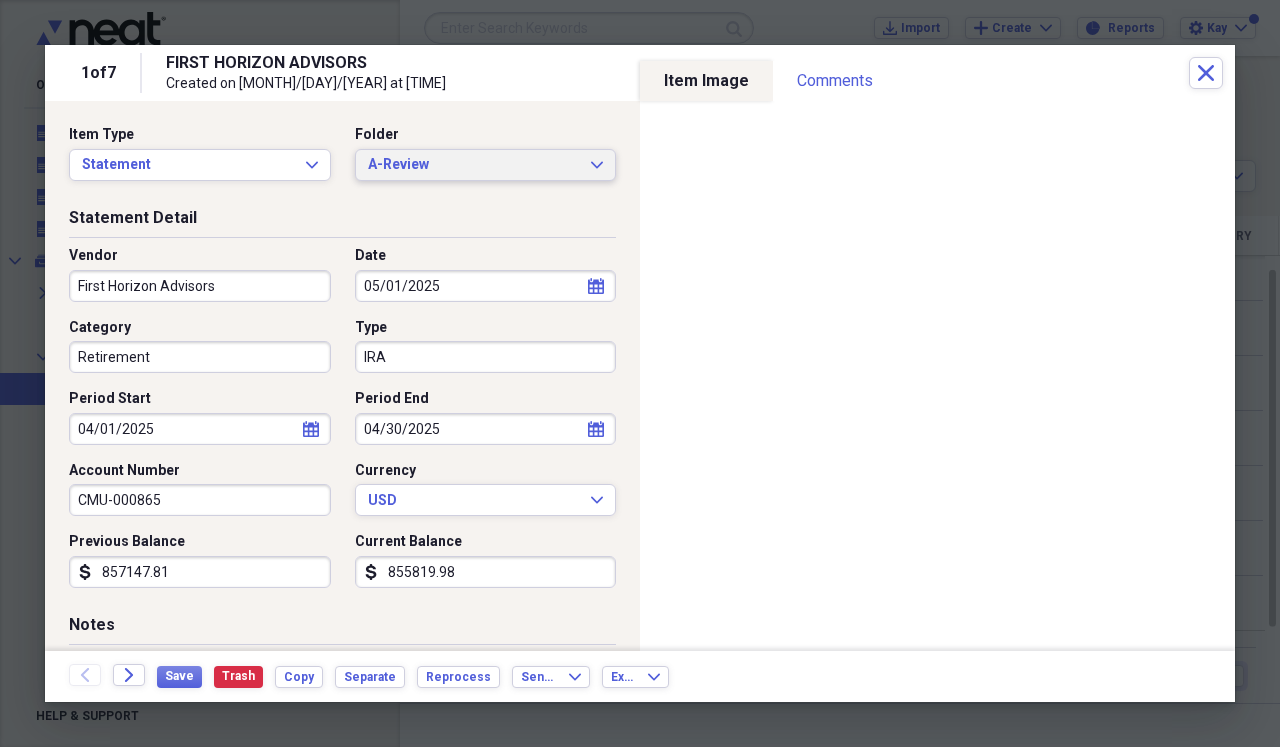 click on "A-Review Expand" at bounding box center [486, 165] 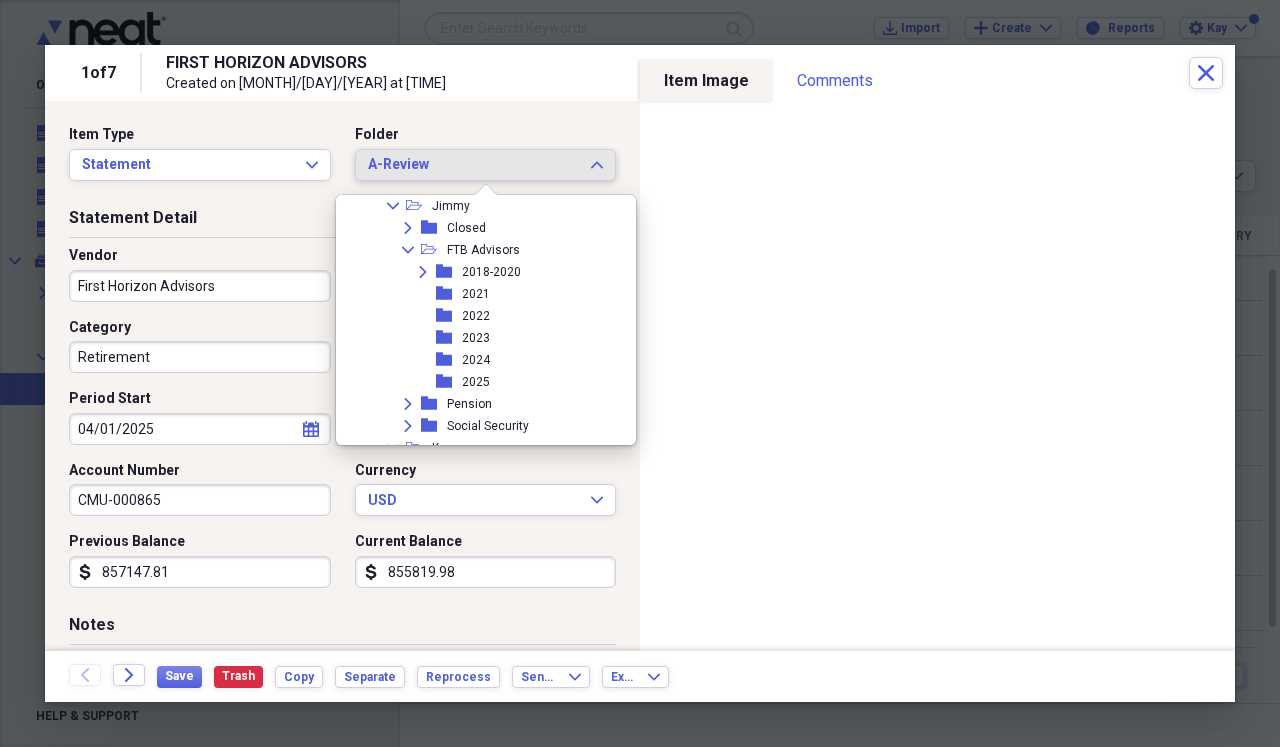 scroll, scrollTop: 1026, scrollLeft: 0, axis: vertical 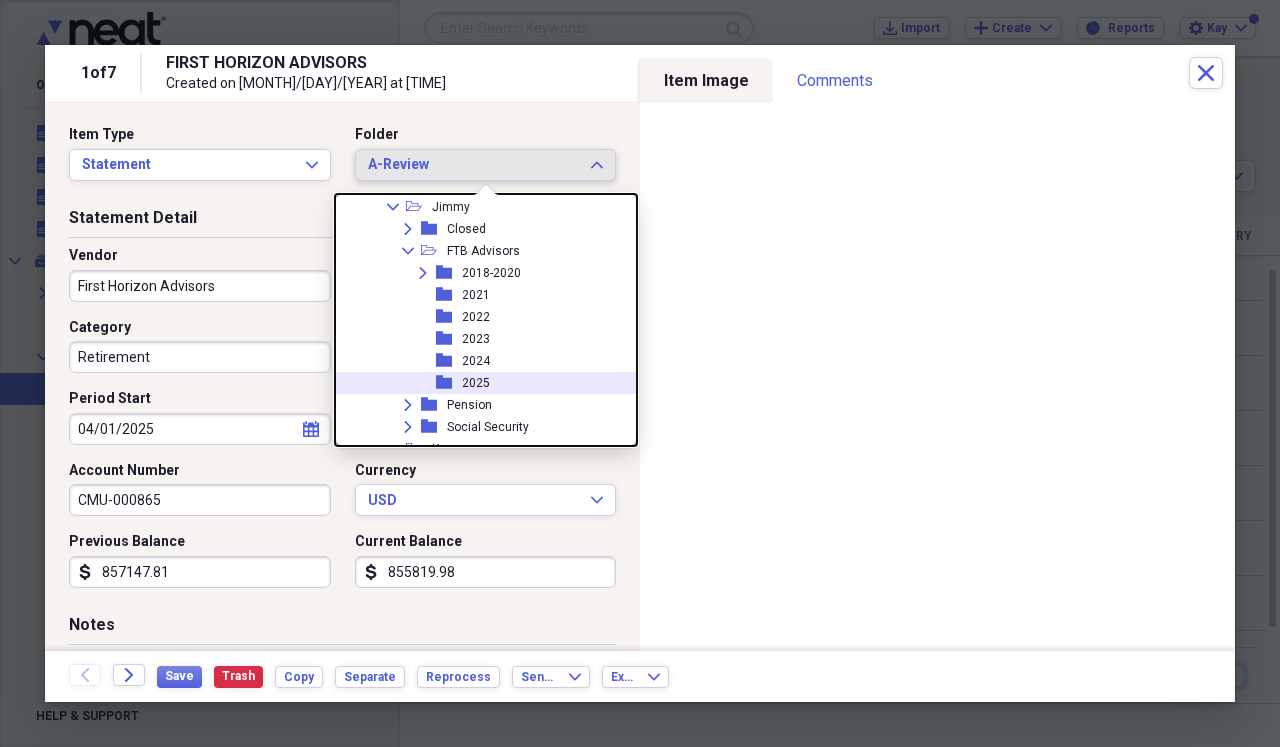 click on "2025" at bounding box center (476, 383) 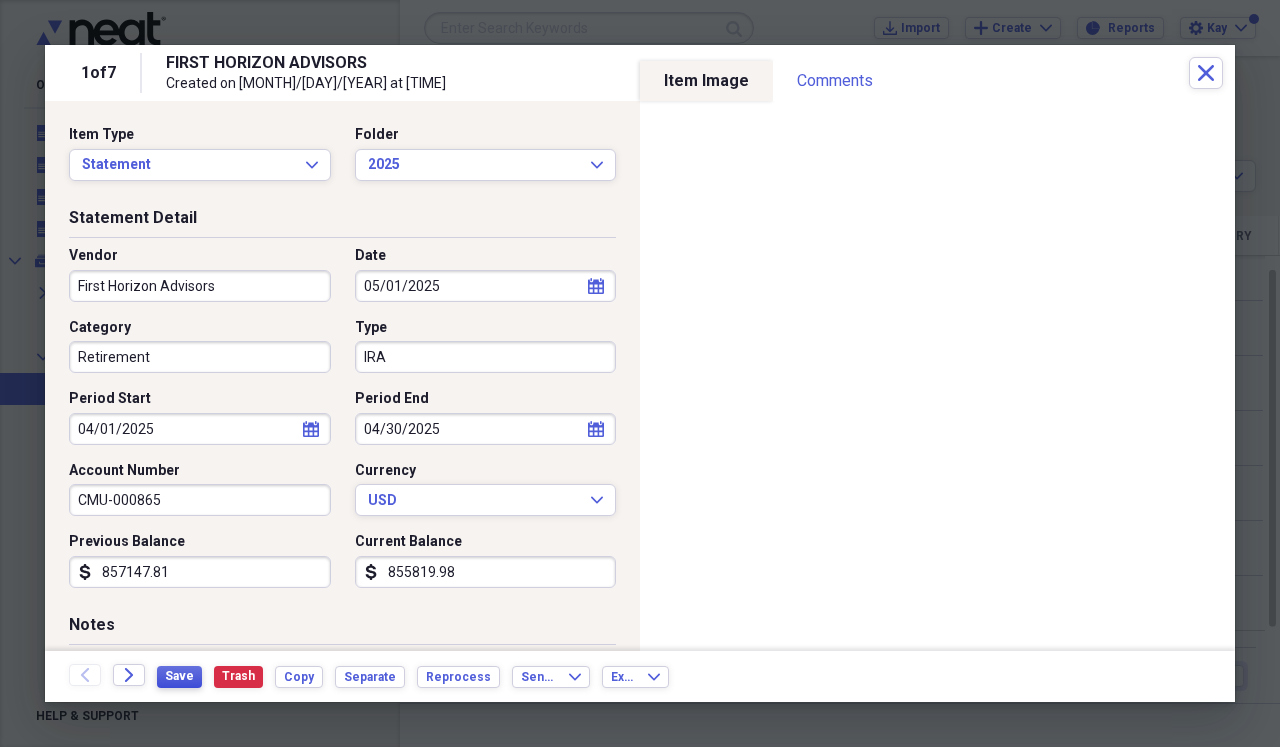 click on "Save" at bounding box center [179, 676] 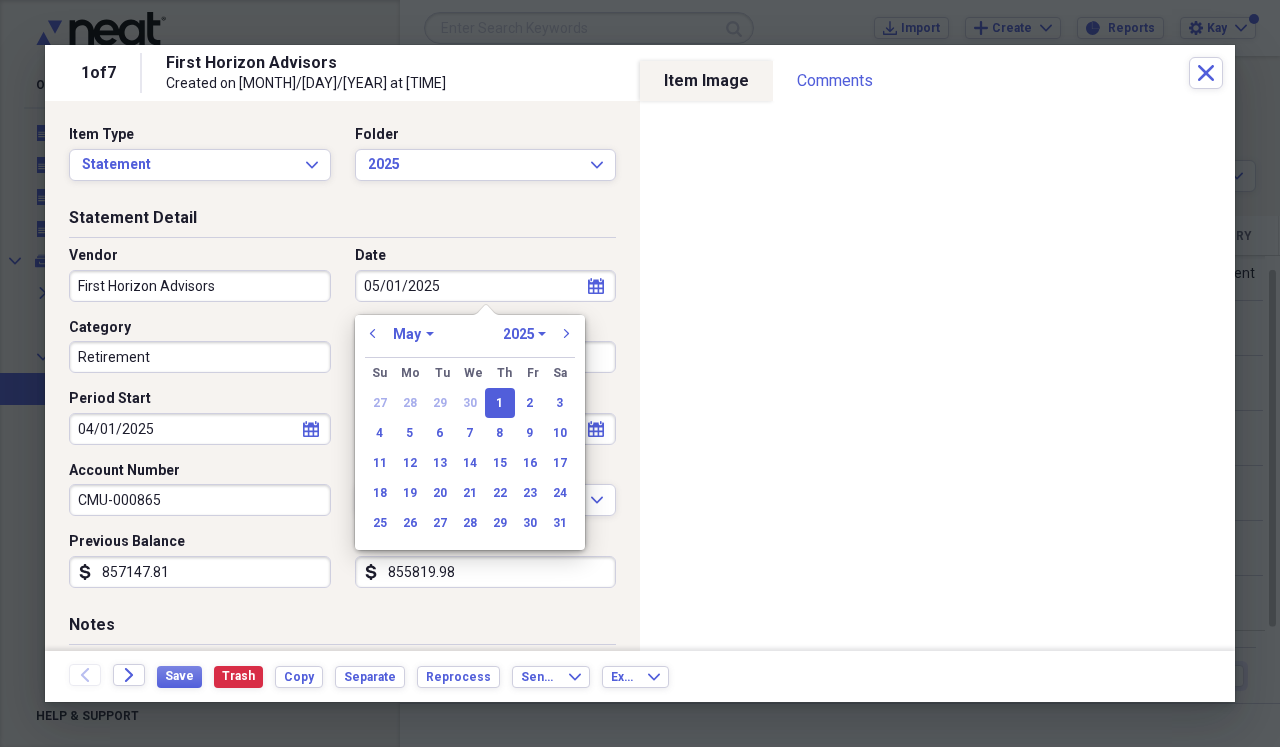 click on "05/01/2025" at bounding box center [486, 286] 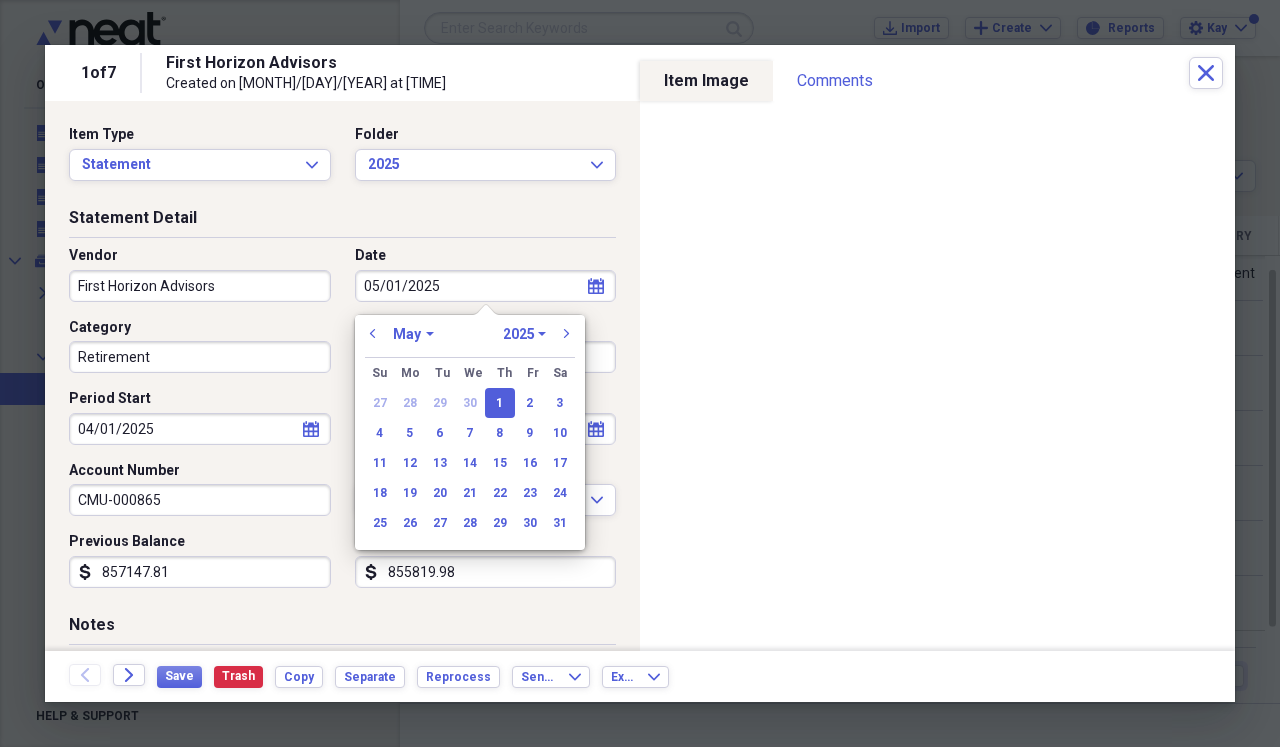 drag, startPoint x: 460, startPoint y: 278, endPoint x: 271, endPoint y: 279, distance: 189.00264 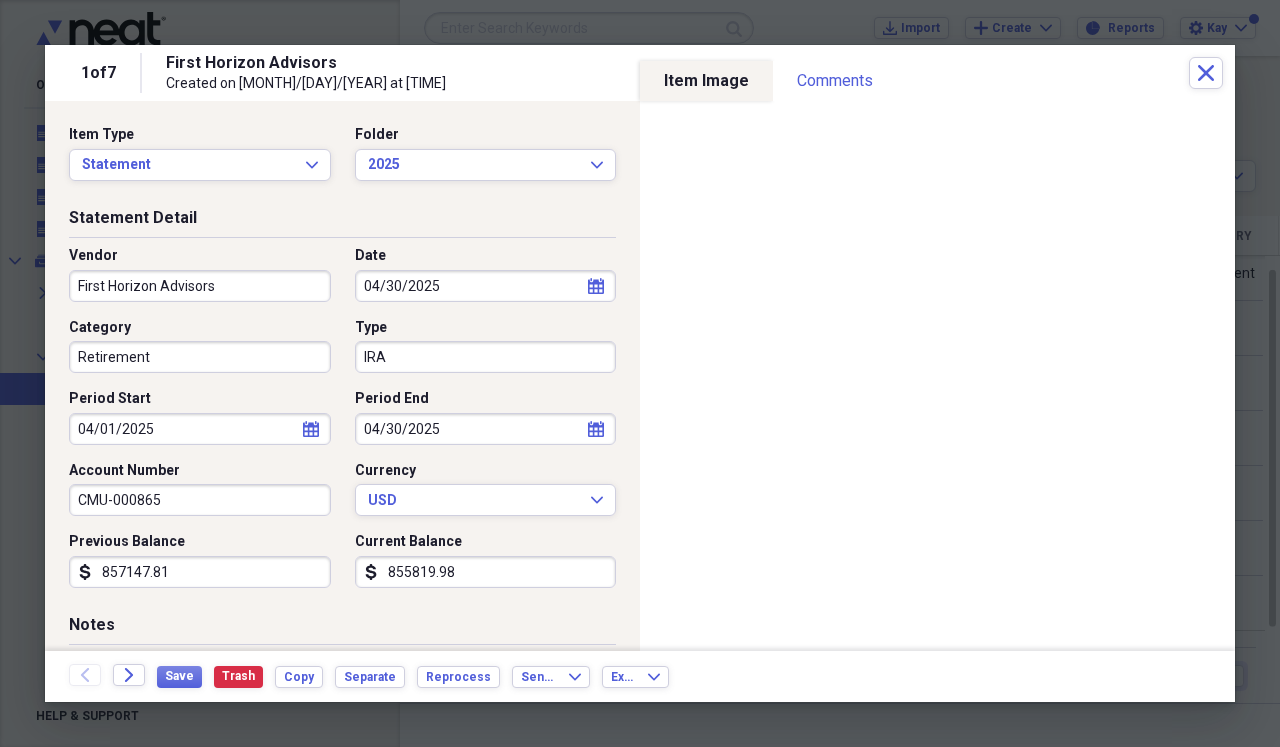 click on "Vendor First Horizon Advisors Date [MONTH]/[DAY]/[YEAR] calendar Calendar Category Retirement Type IRA Period Start [MONTH]/[DAY]/[YEAR] calendar Calendar Period End [MONTH]/[DAY]/[YEAR] calendar Calendar Account Number CMU-000865 Currency USD Expand Previous Balance dollar-sign 857147.81 Current Balance dollar-sign 855819.98" at bounding box center (342, 425) 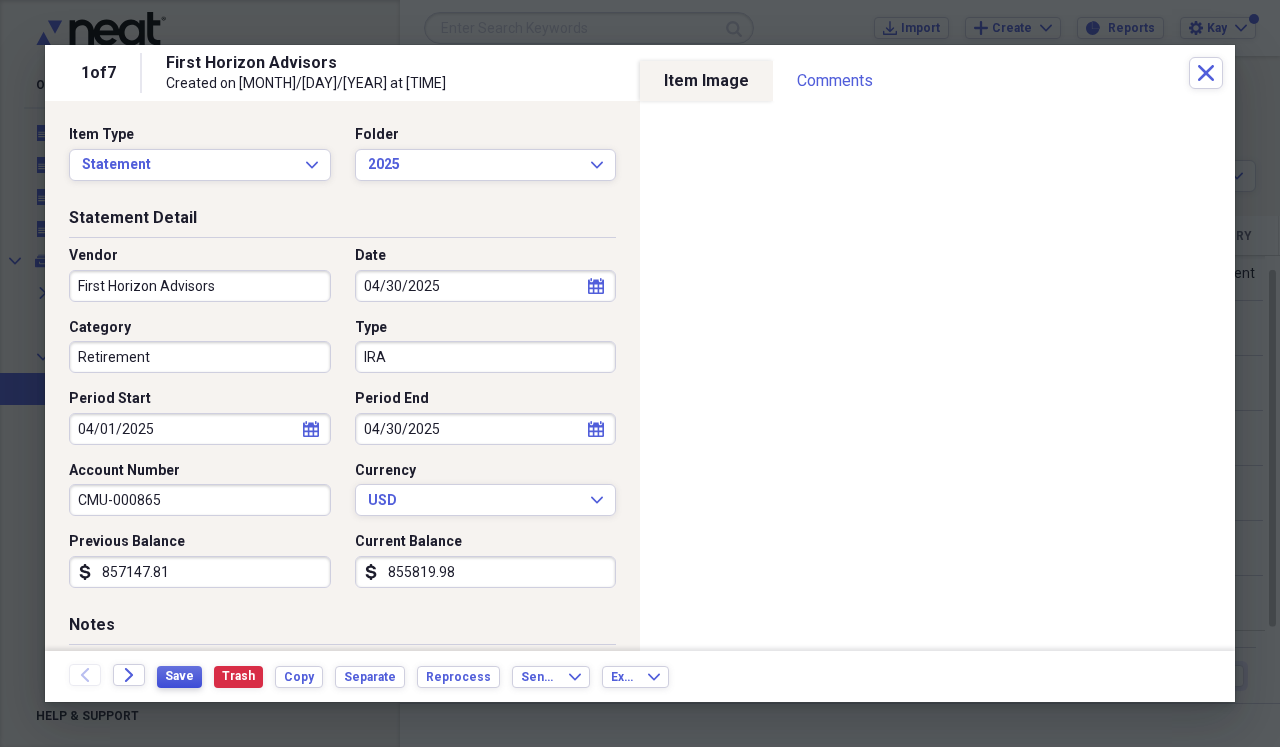 click on "Save" at bounding box center [179, 676] 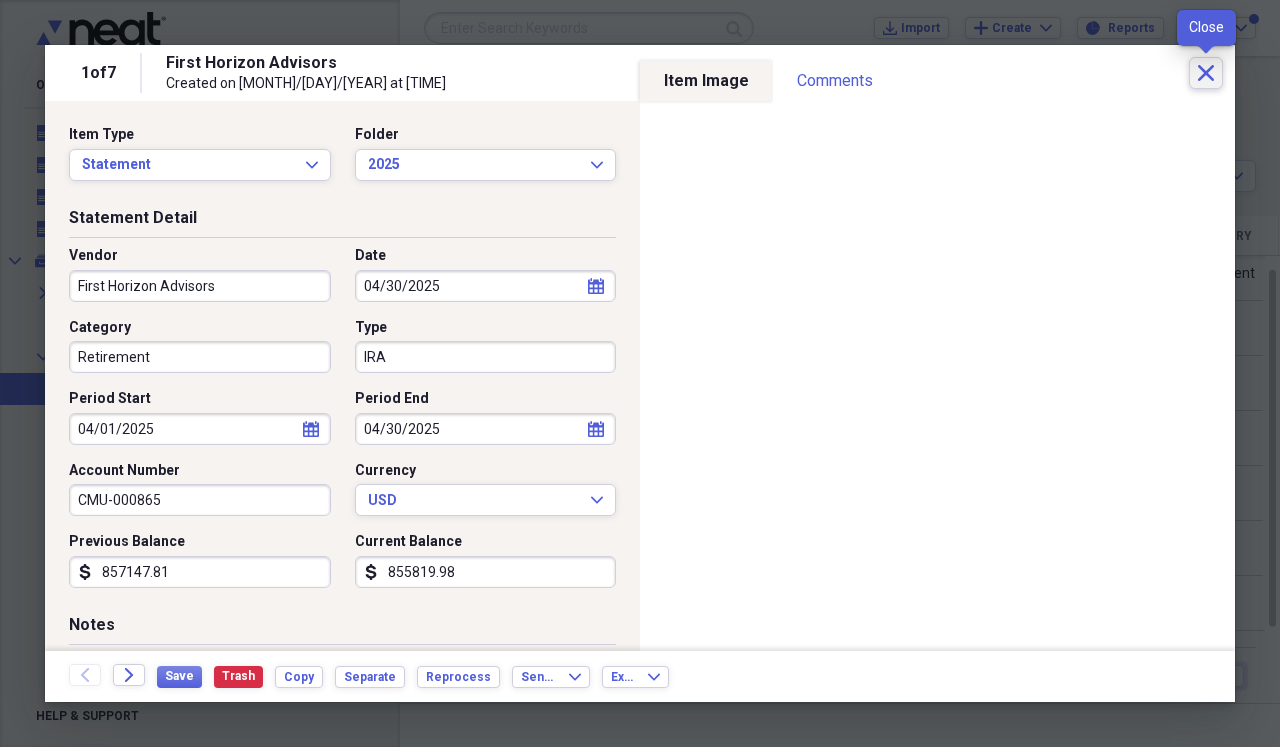 click on "Close" 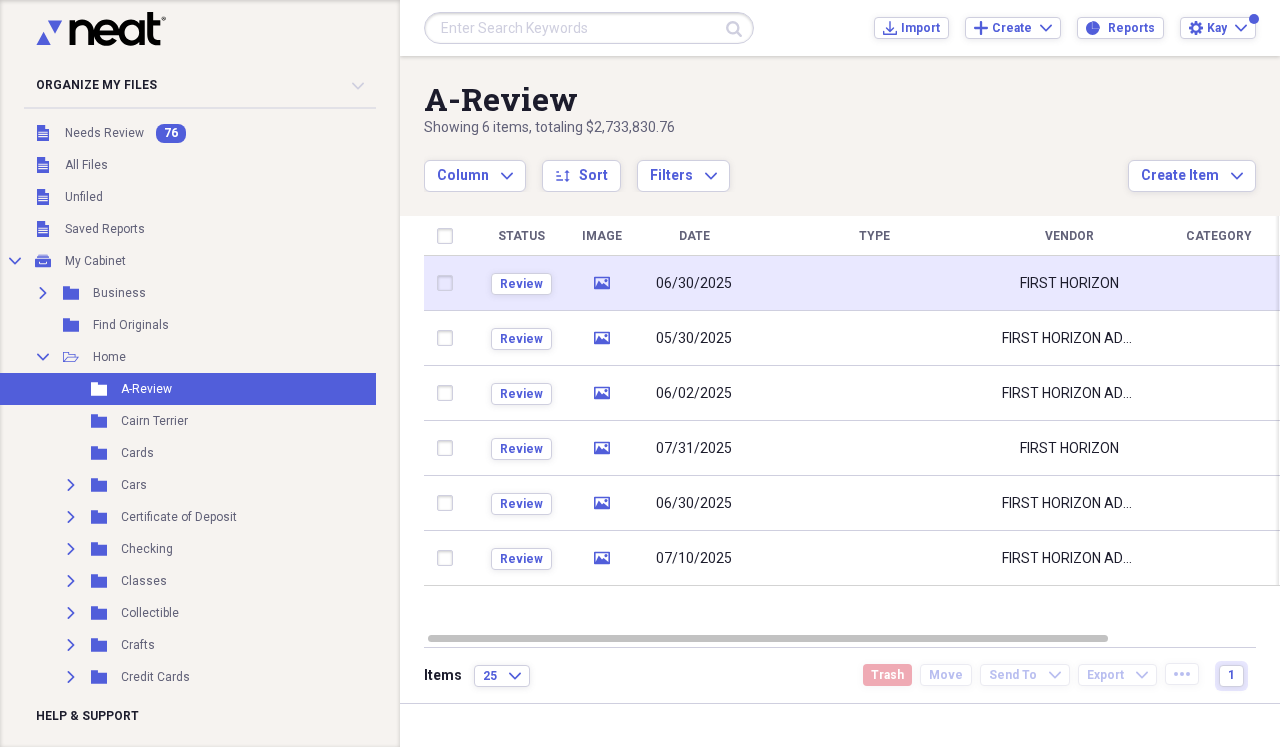 click at bounding box center (874, 283) 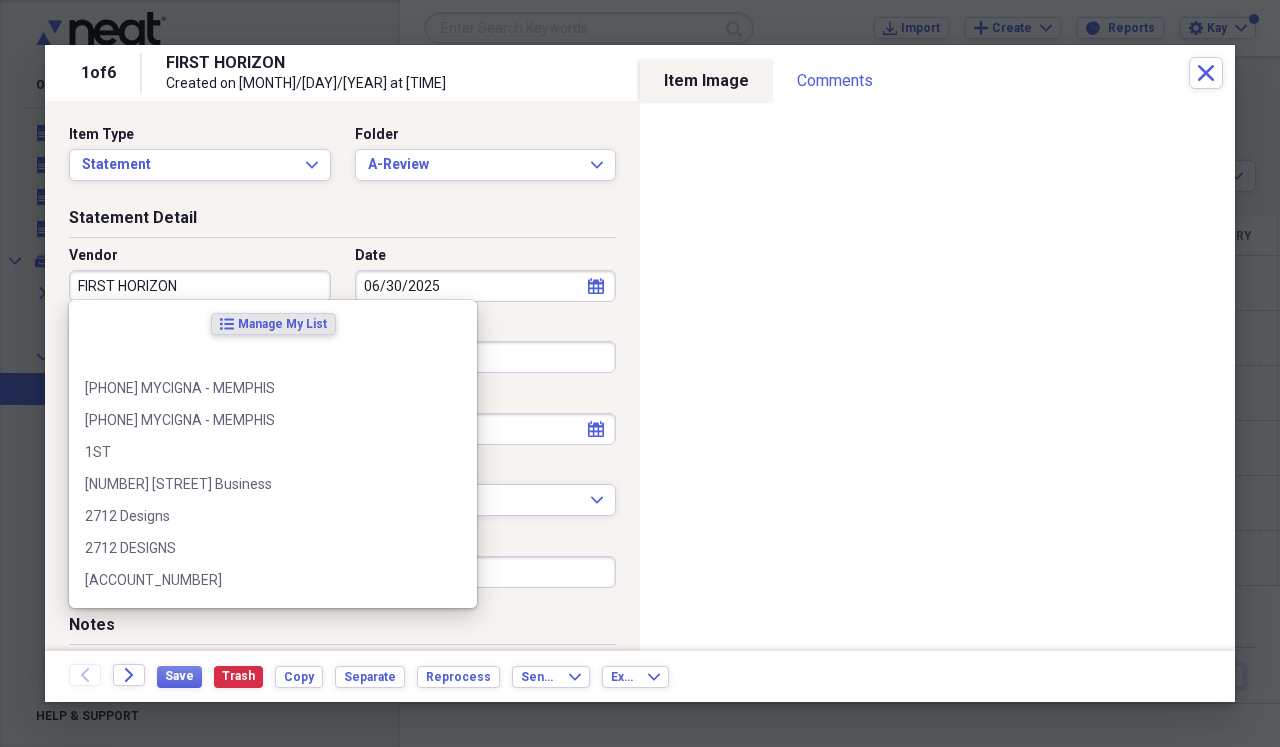 click on "FIRST HORIZON" at bounding box center (200, 286) 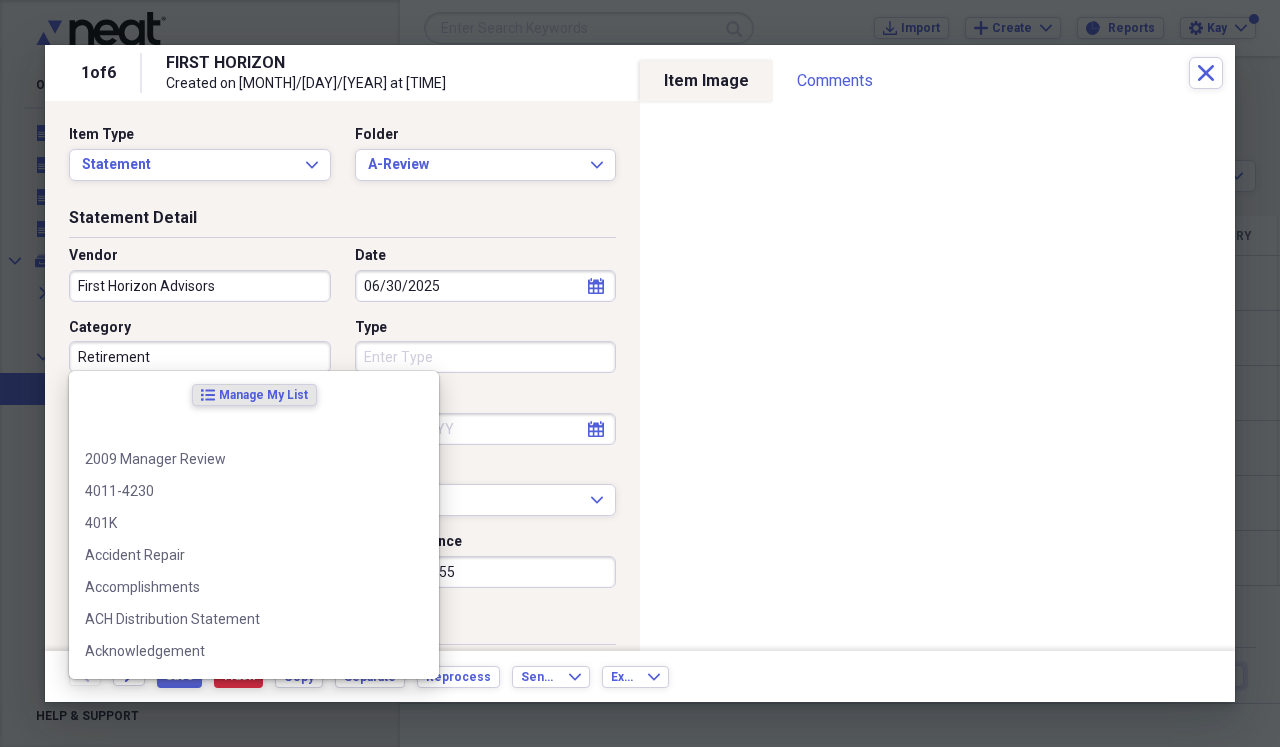 click on "Retirement" at bounding box center (200, 357) 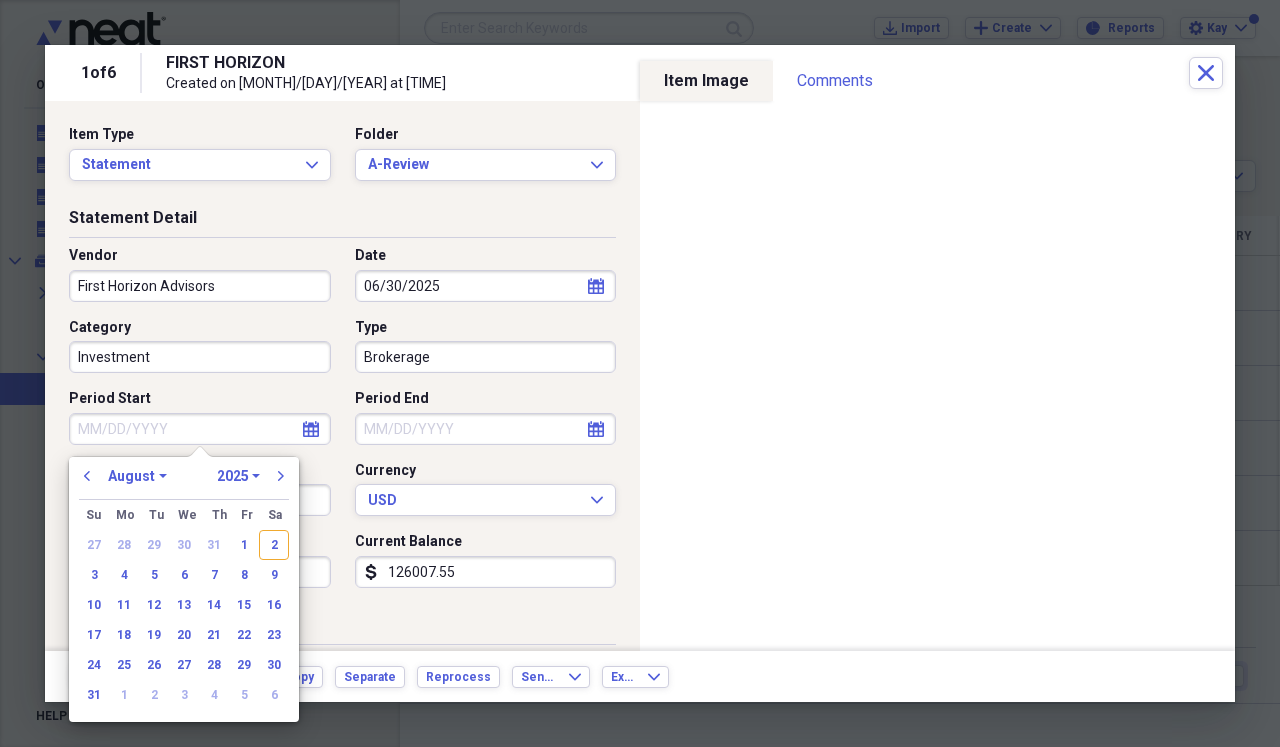 click on "Period Start" at bounding box center [200, 429] 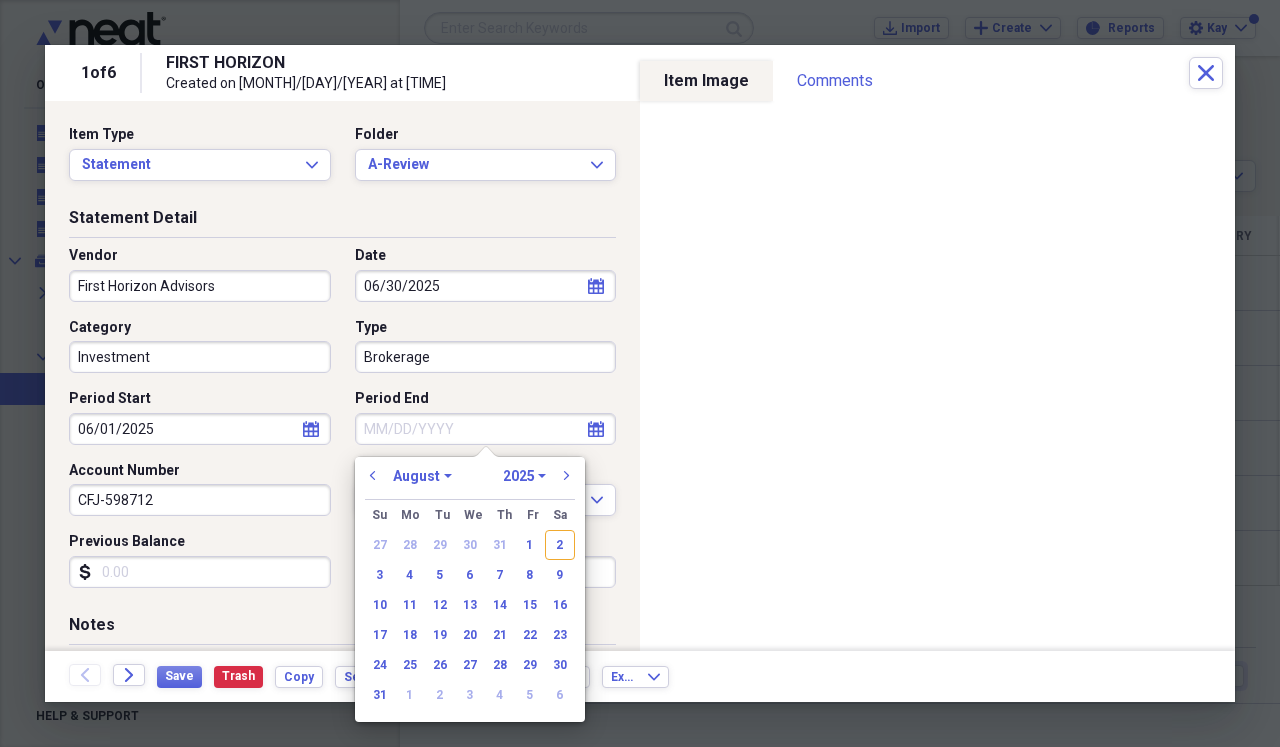 click on "Period End" at bounding box center (486, 429) 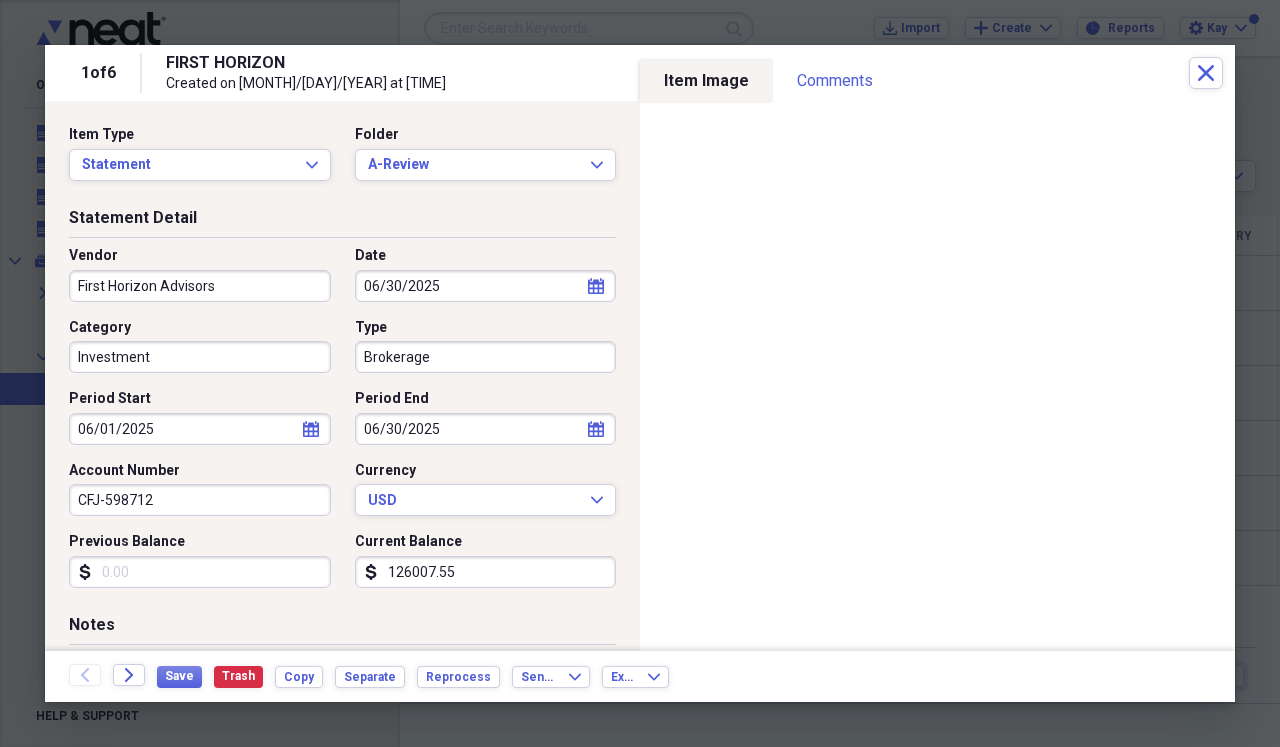 click on "Previous Balance" at bounding box center (200, 572) 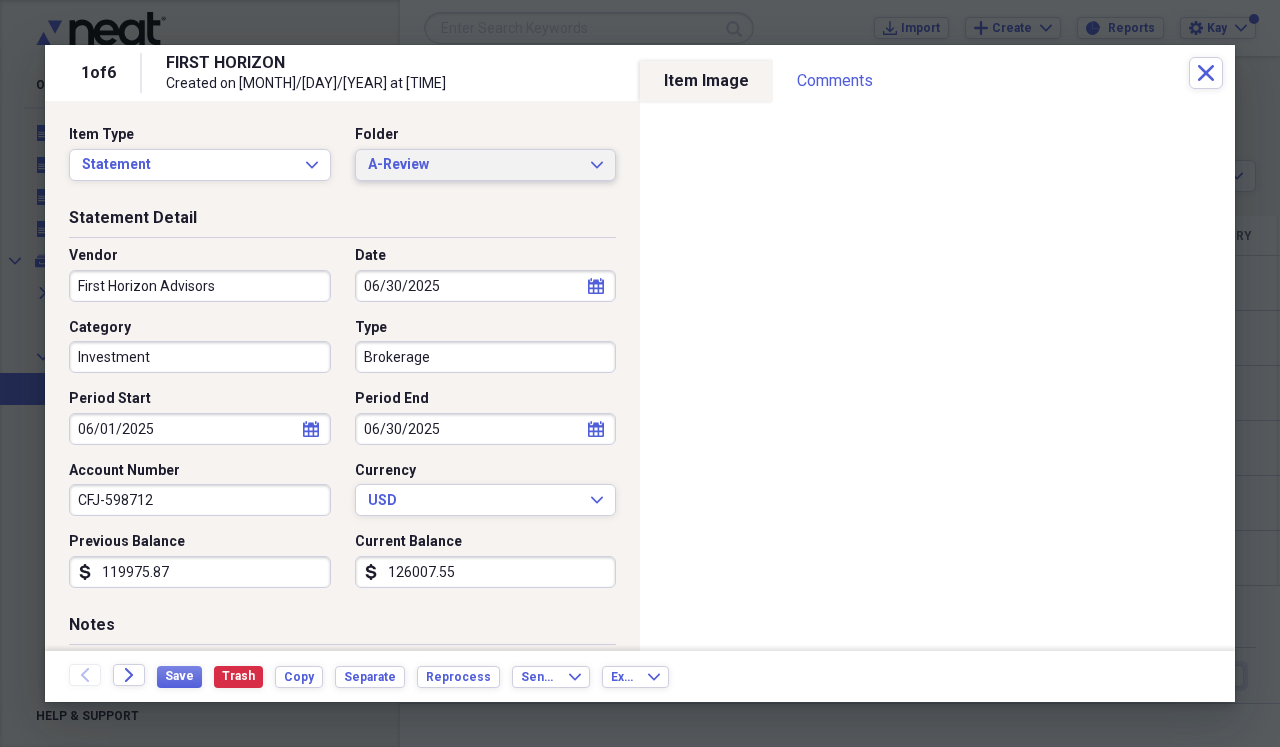 click on "Expand" 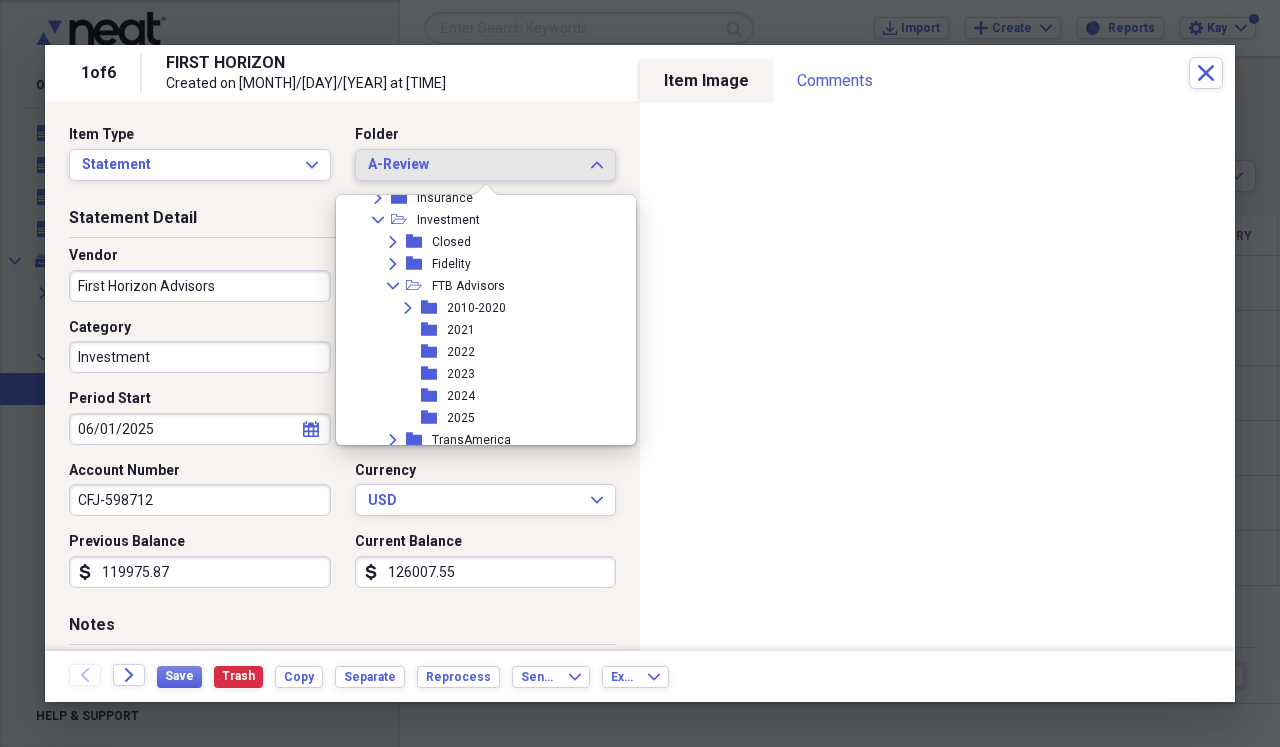 scroll, scrollTop: 509, scrollLeft: 0, axis: vertical 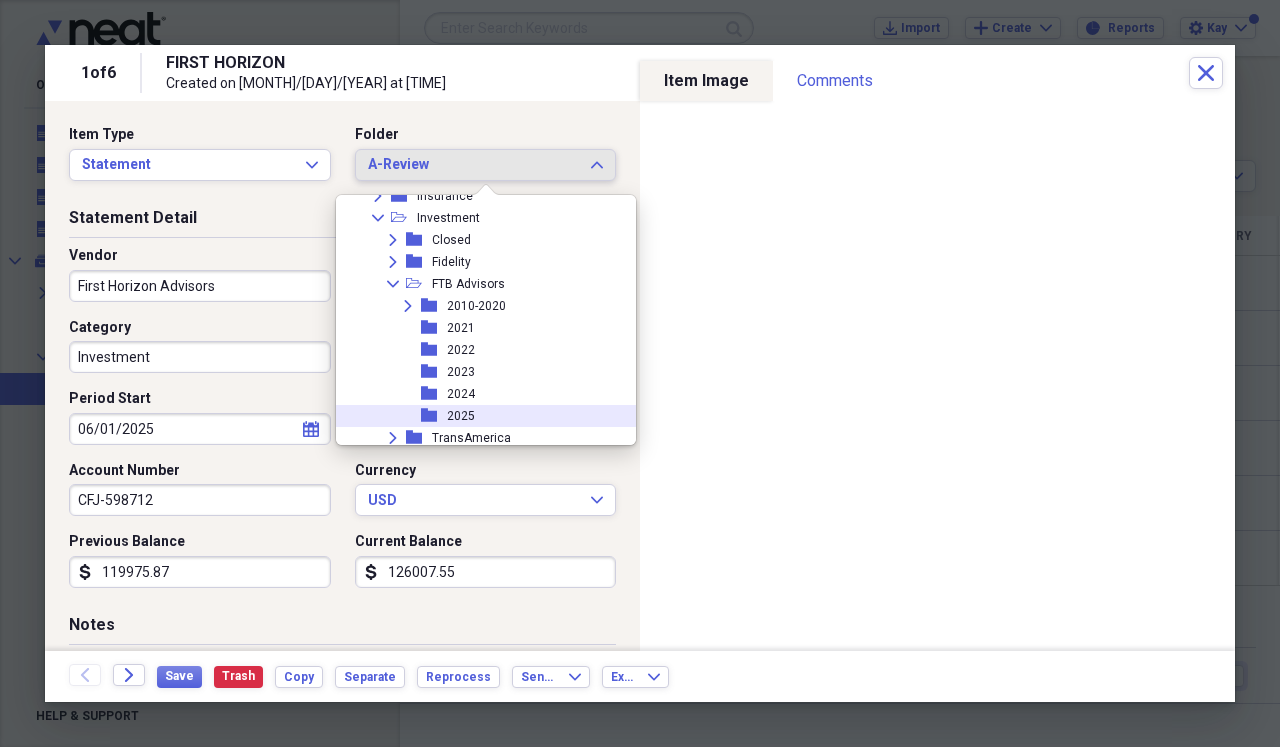 click on "2025" at bounding box center [461, 416] 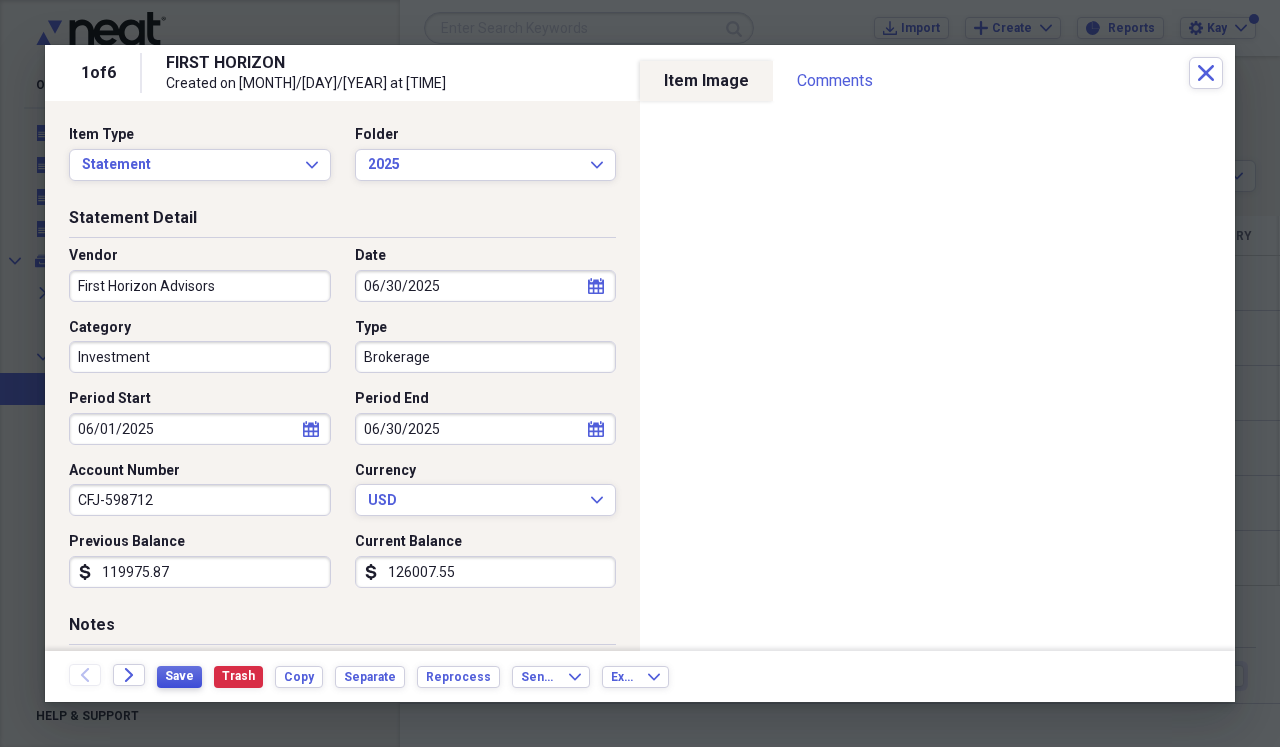 click on "Save" at bounding box center [179, 676] 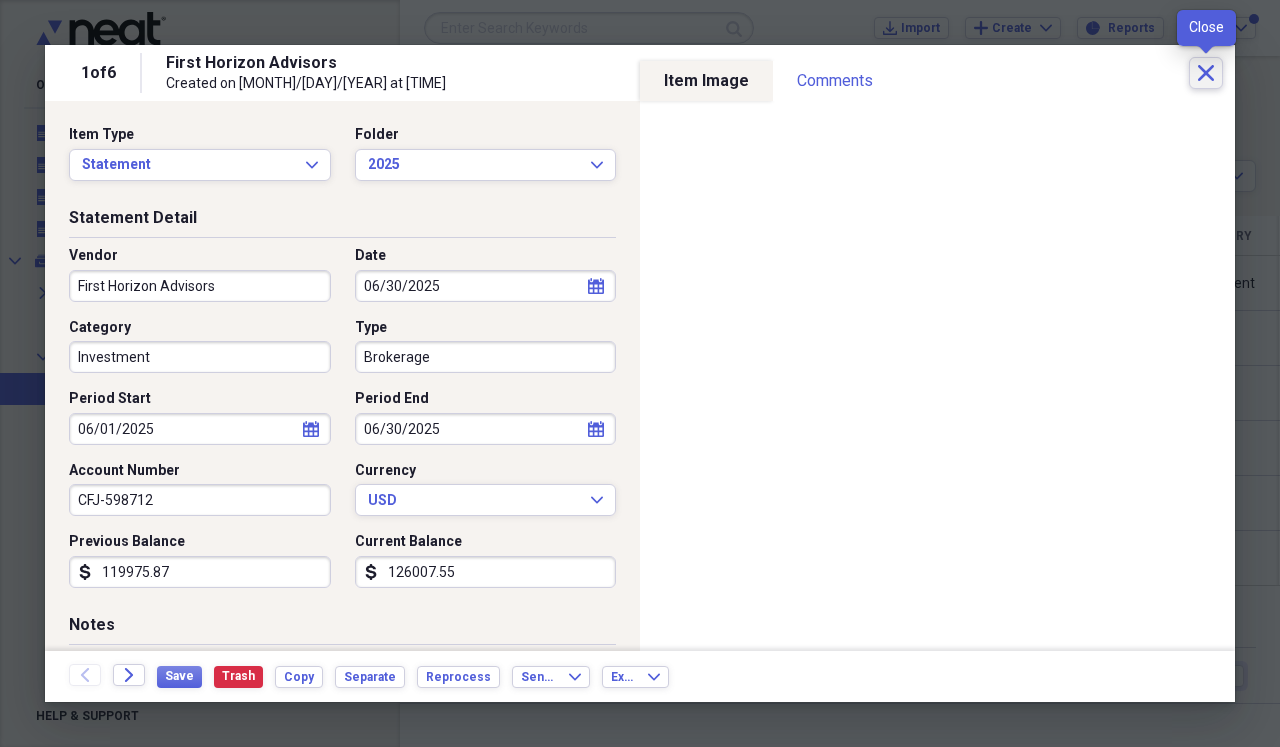 click on "Close" 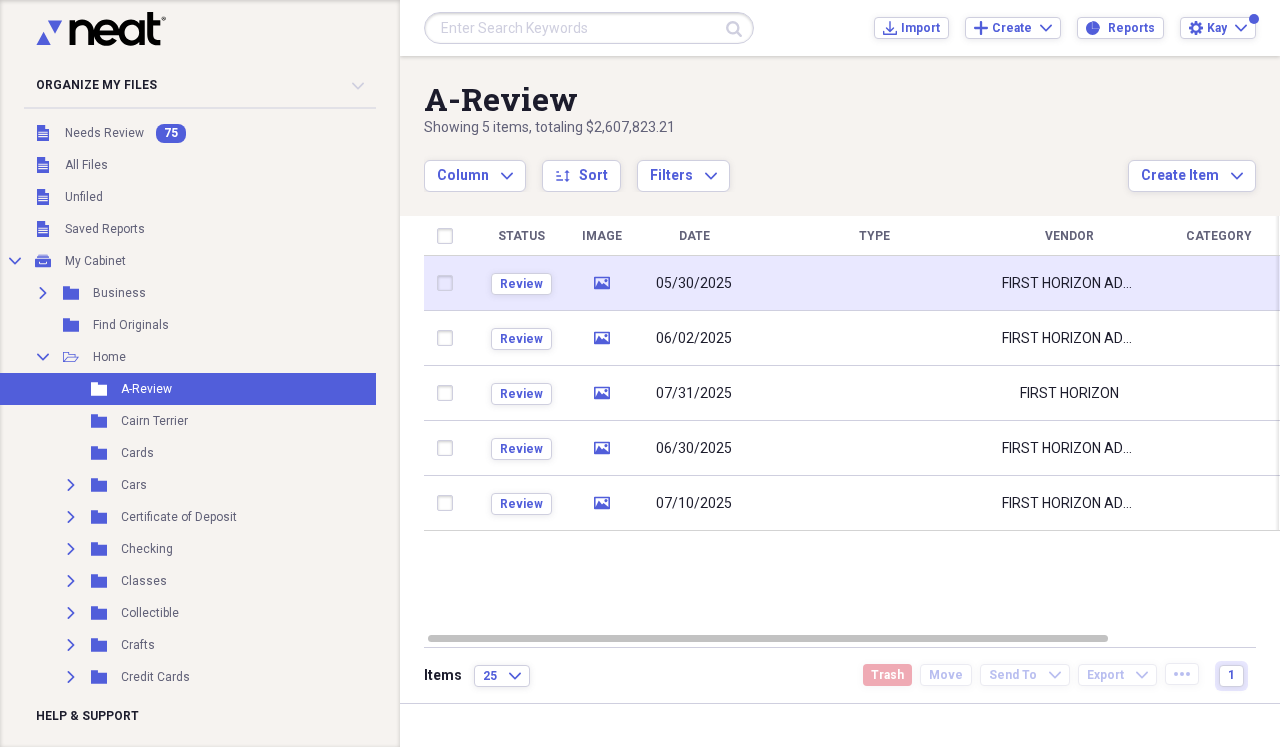 click at bounding box center [874, 283] 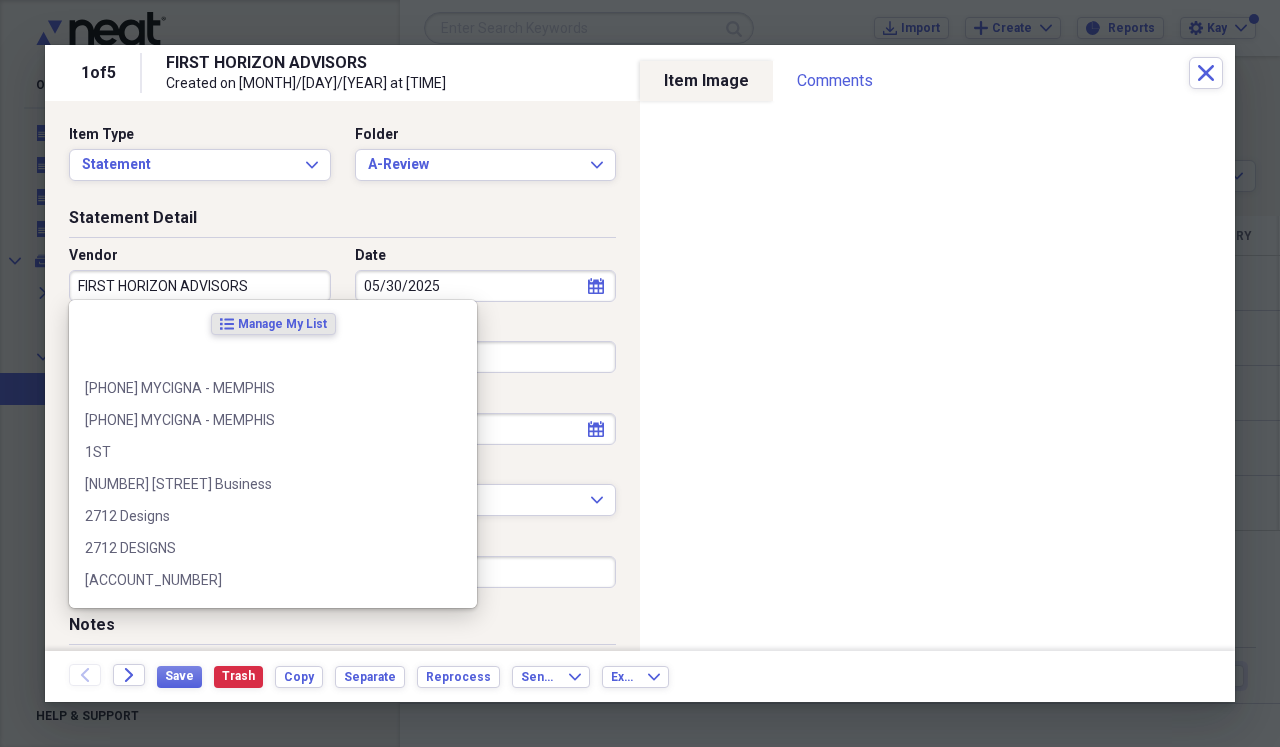 click on "FIRST HORIZON ADVISORS" at bounding box center (200, 286) 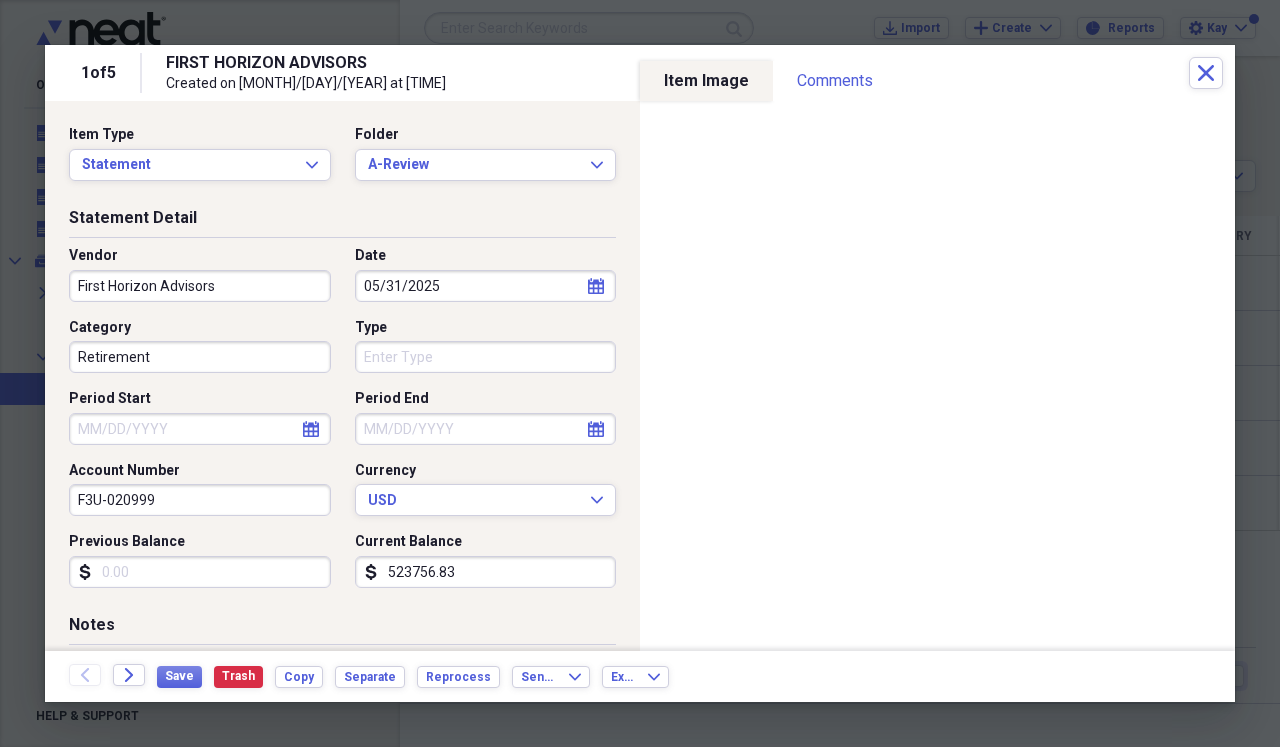 click on "Vendor First Horizon Advisors Date [MONTH]/[DAY]/[YEAR] calendar Calendar Category Retirement Type Period Start calendar Calendar Period End calendar Calendar Account Number F3U-020999 Currency USD Expand Previous Balance dollar-sign Current Balance dollar-sign 523756.83" at bounding box center [342, 425] 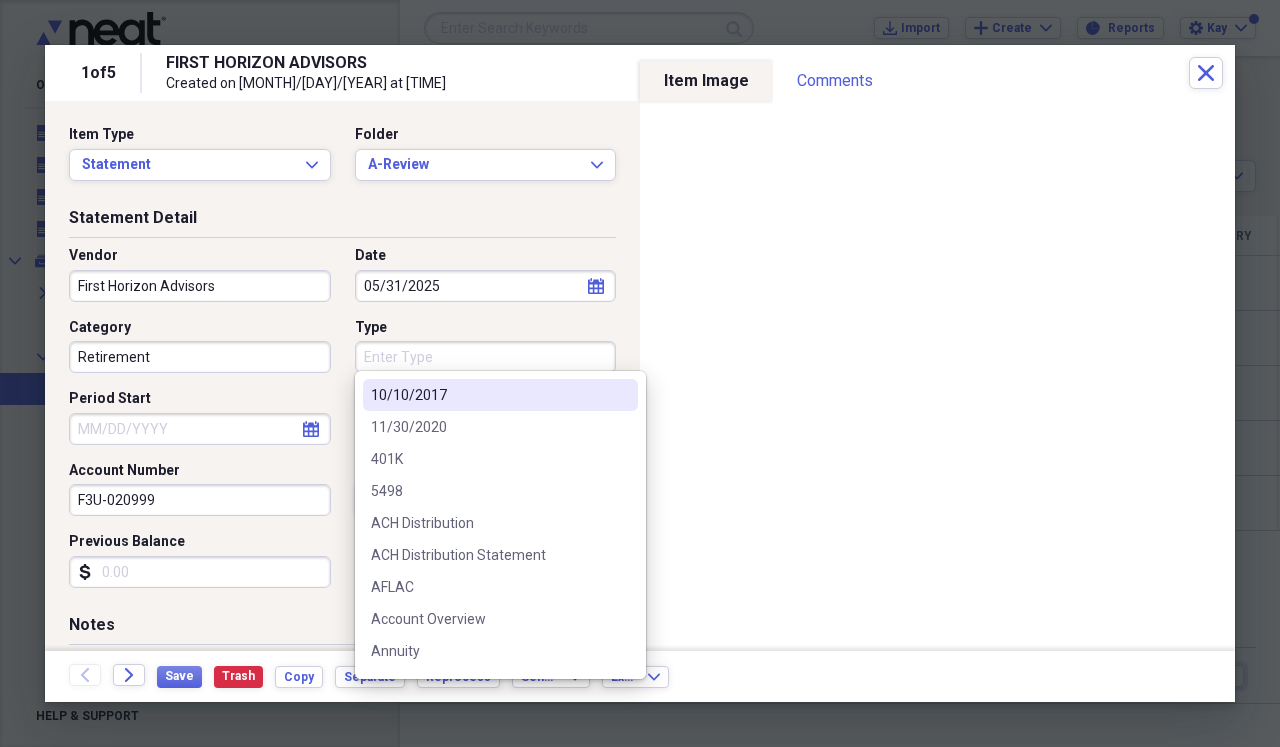 click on "Type" at bounding box center [486, 357] 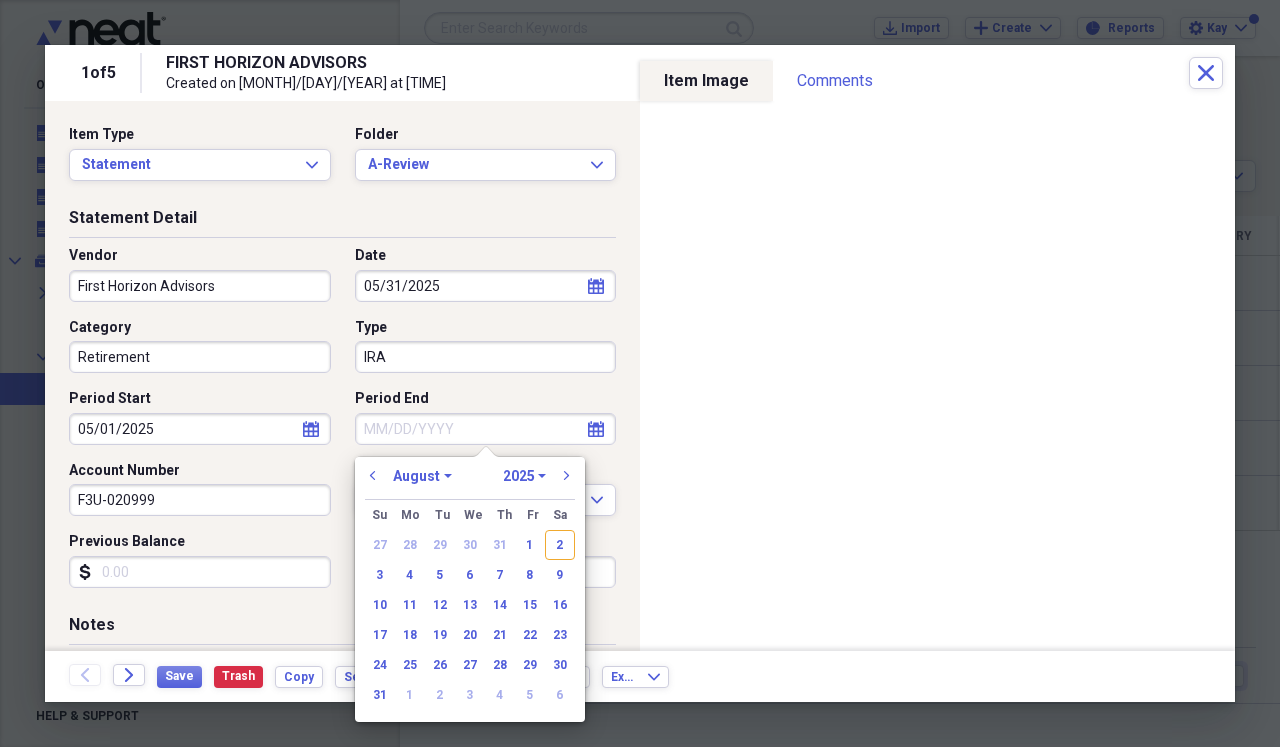 click on "Period End" at bounding box center (486, 429) 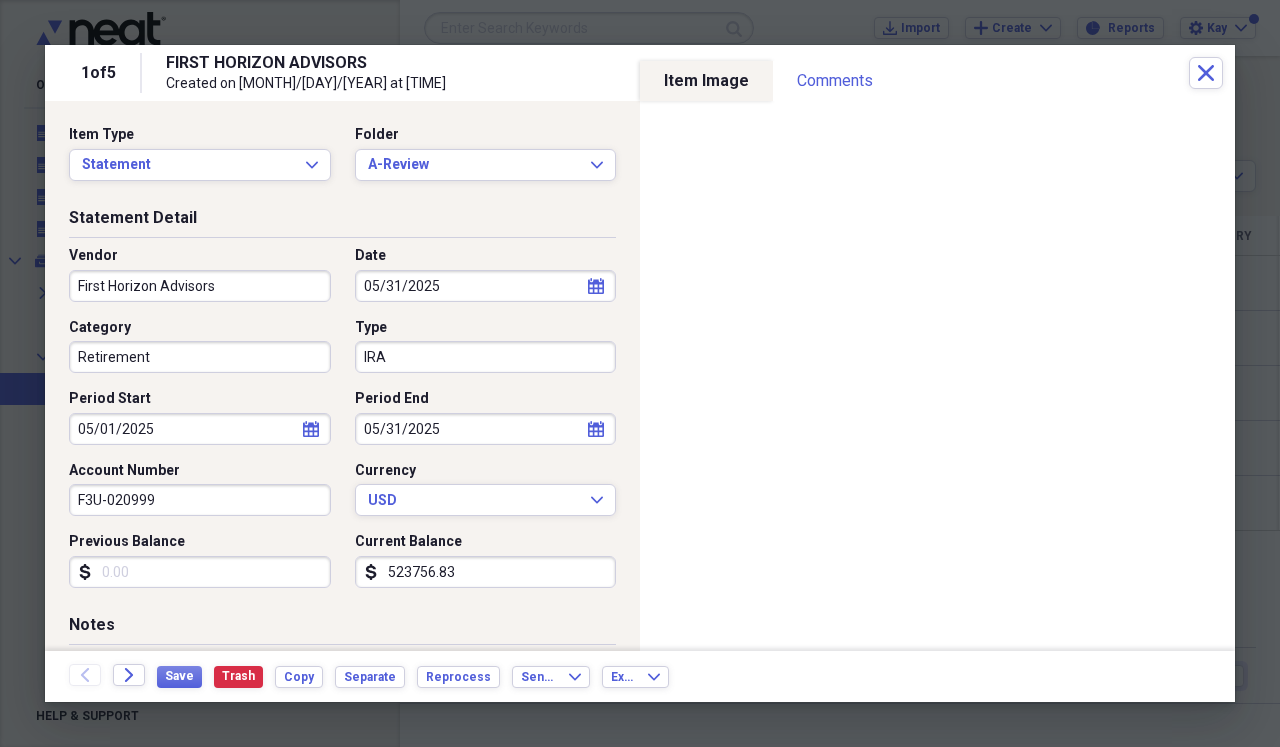 click on "Statement Detail Vendor First Horizon Advisors Date [MONTH]/[DAY]/[YEAR] calendar Calendar Category Retirement Type IRA Period Start [MONTH]/[DAY]/[YEAR] calendar Calendar Period End [MONTH]/[DAY]/[YEAR] calendar Calendar Account Number CMU-000865 Currency USD Expand Previous Balance dollar-sign Current Balance dollar-sign 523756.83" at bounding box center [342, 410] 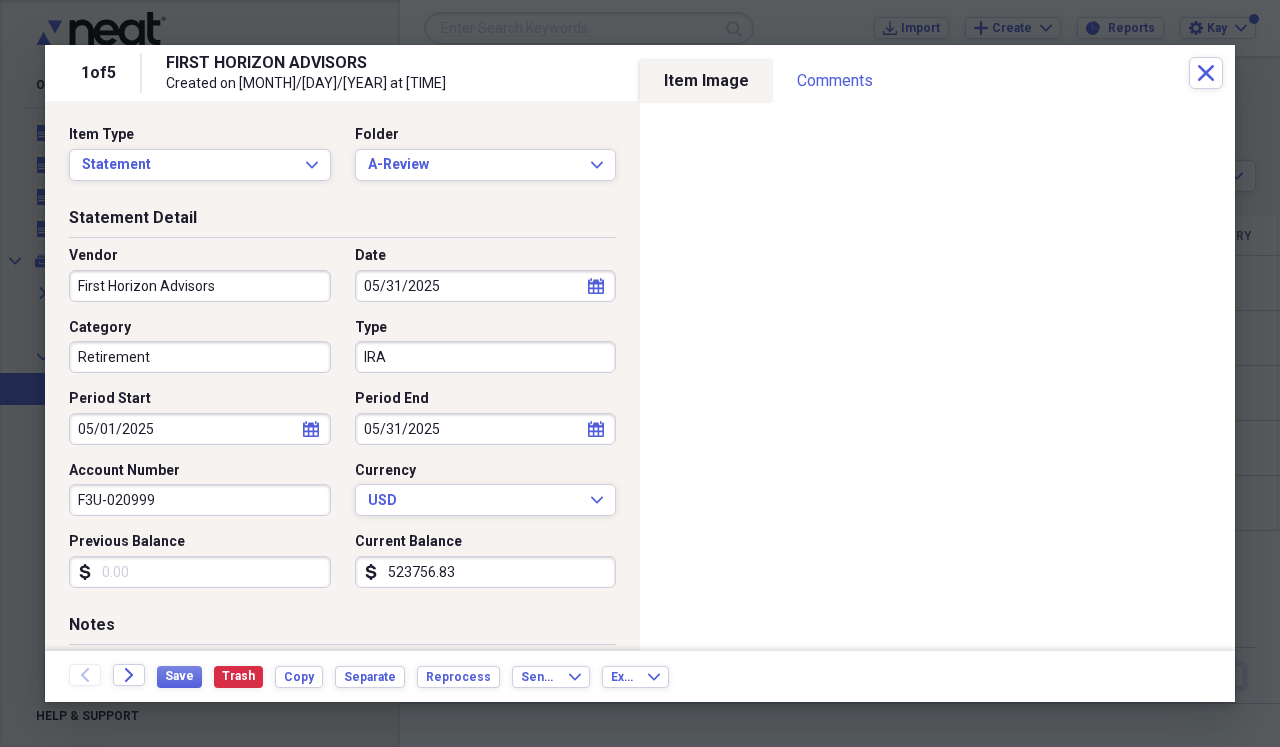 click on "Previous Balance" at bounding box center [200, 572] 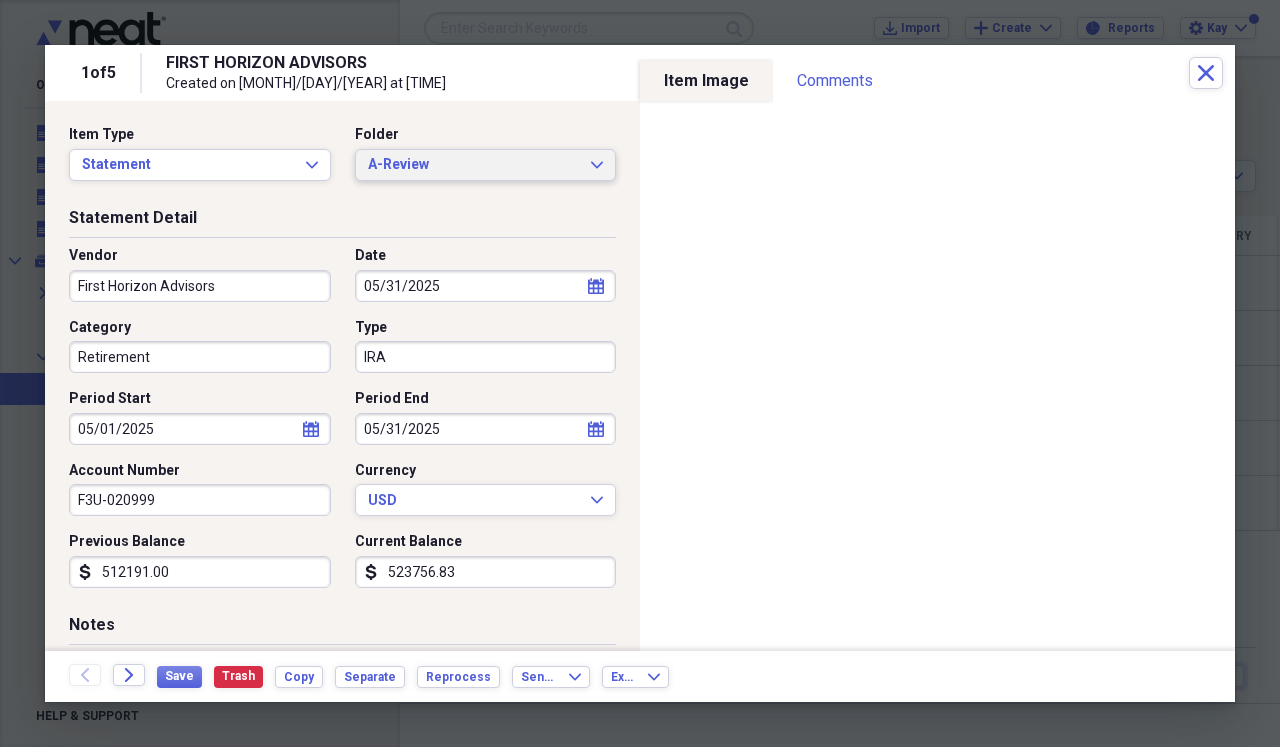 click on "Expand" 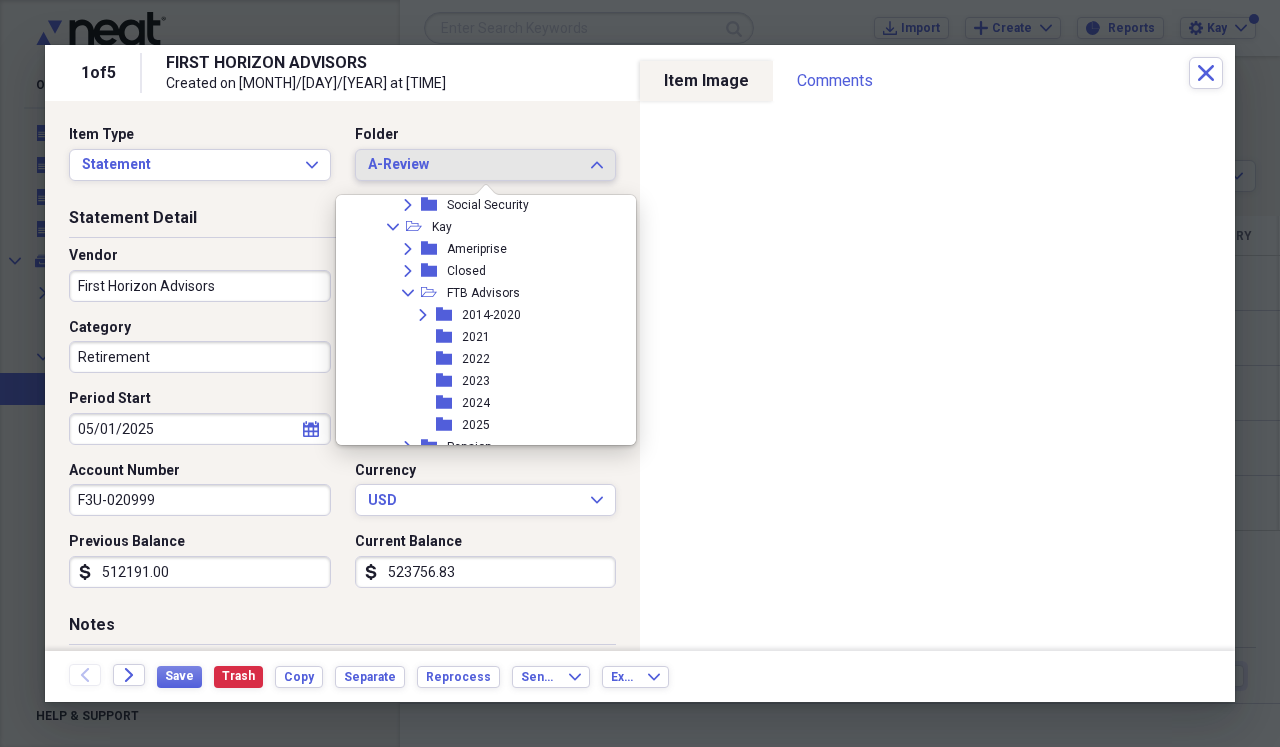 scroll, scrollTop: 1318, scrollLeft: 0, axis: vertical 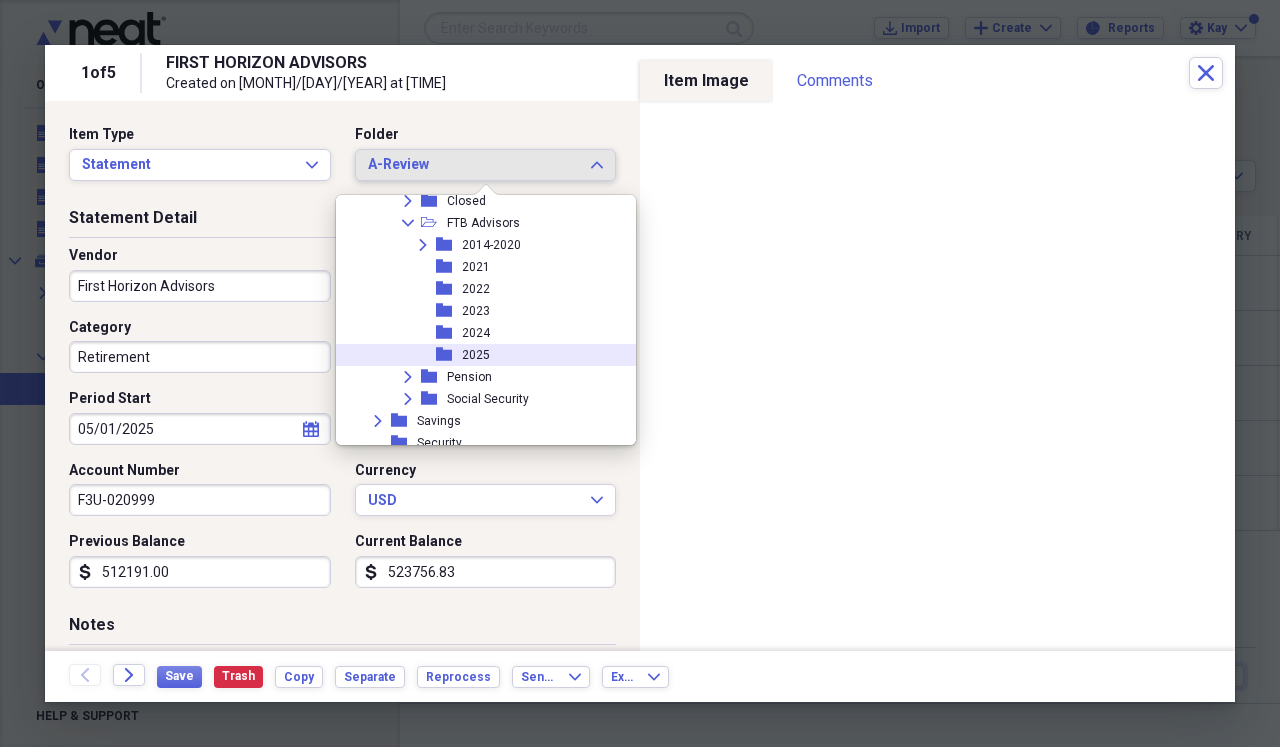 click on "2025" at bounding box center (476, 355) 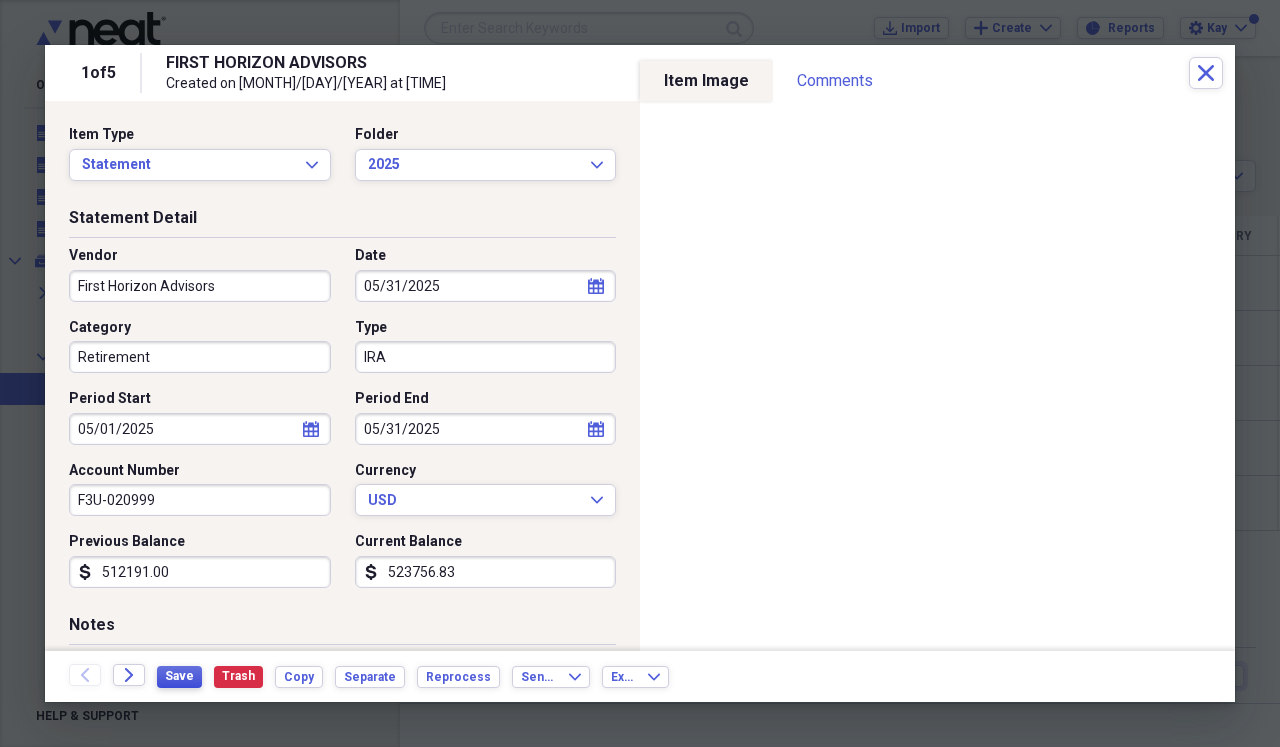 click on "Save" at bounding box center [179, 676] 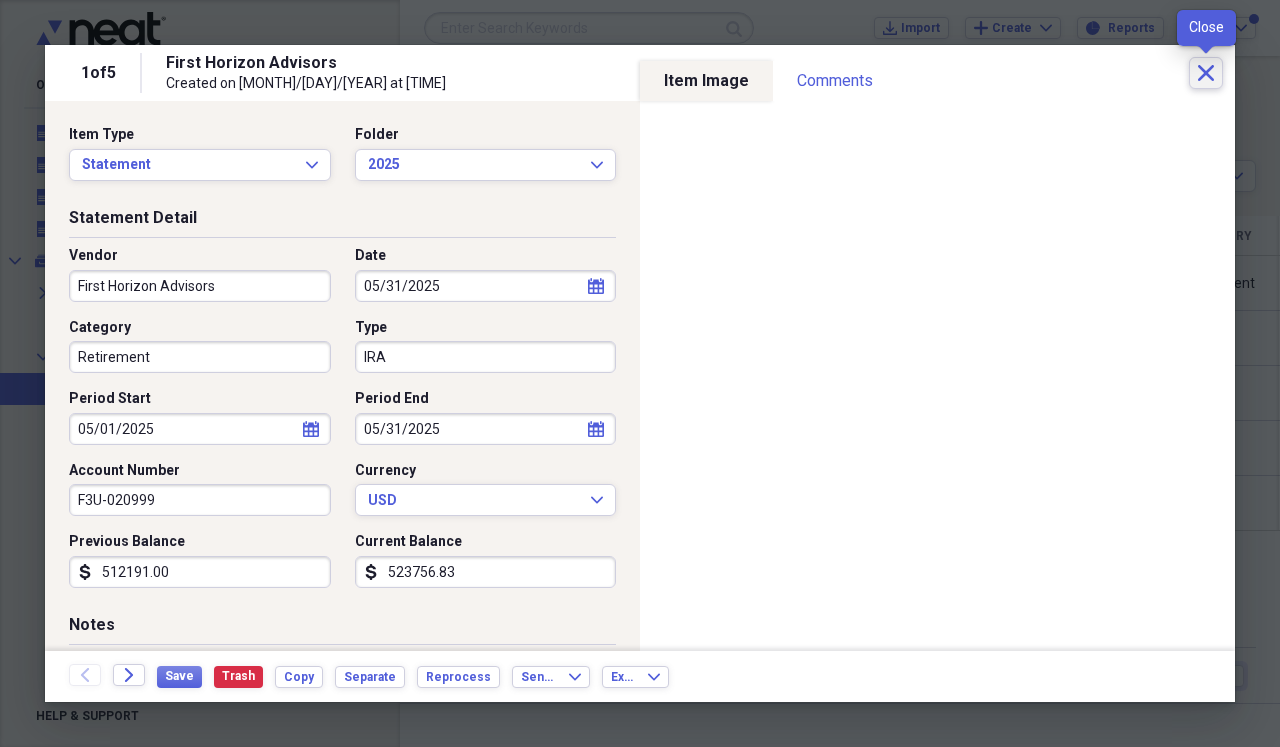 click on "Close" 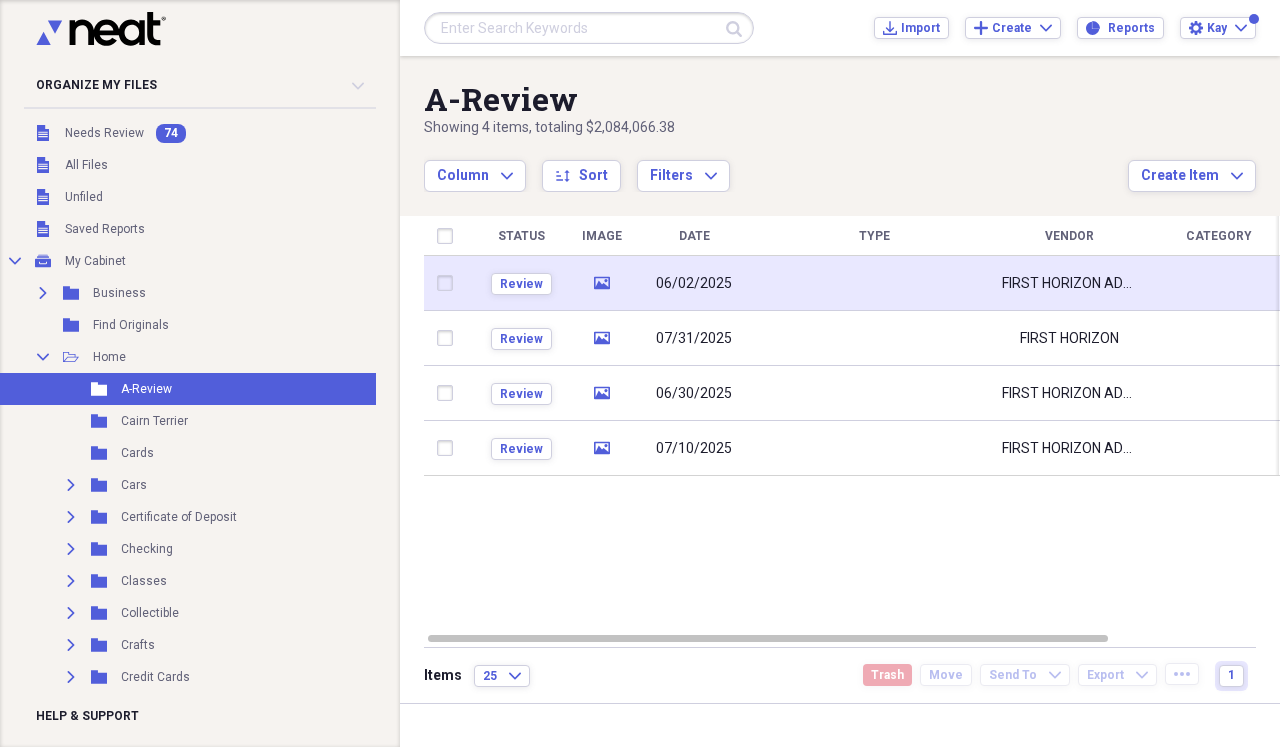 click at bounding box center (874, 283) 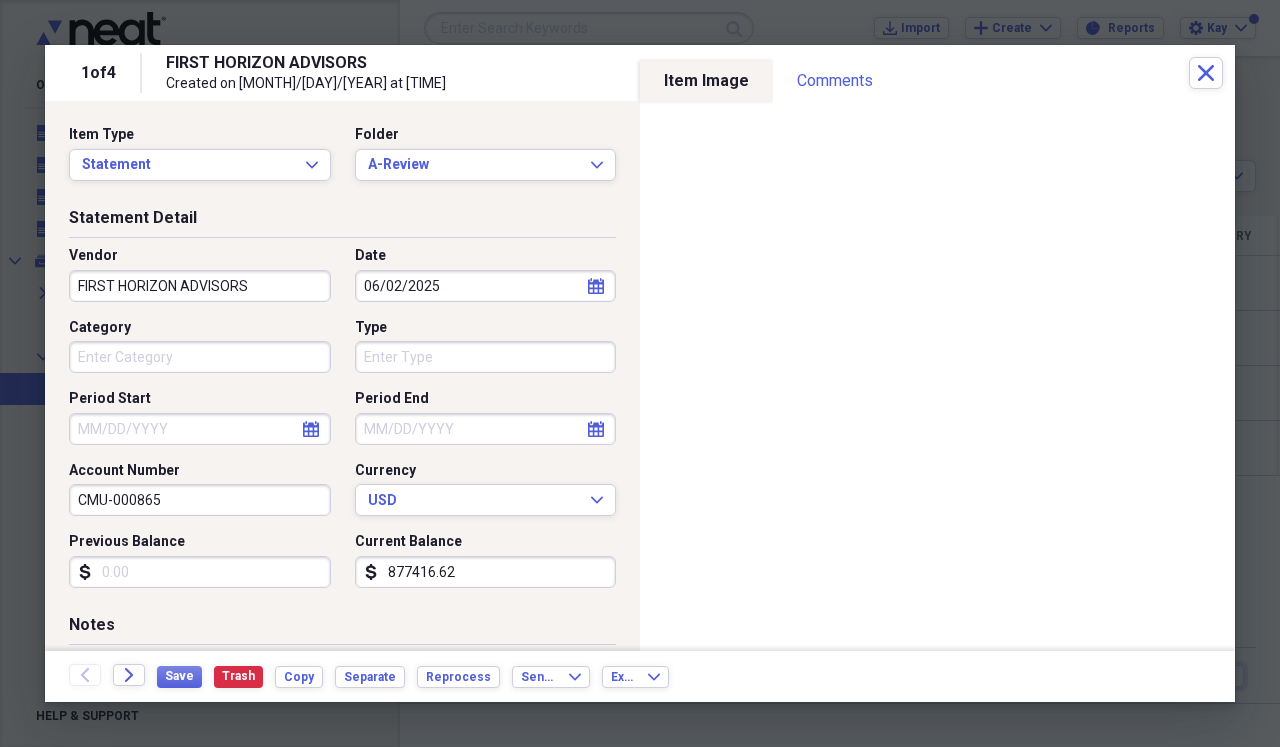 click on "FIRST HORIZON ADVISORS" at bounding box center [200, 286] 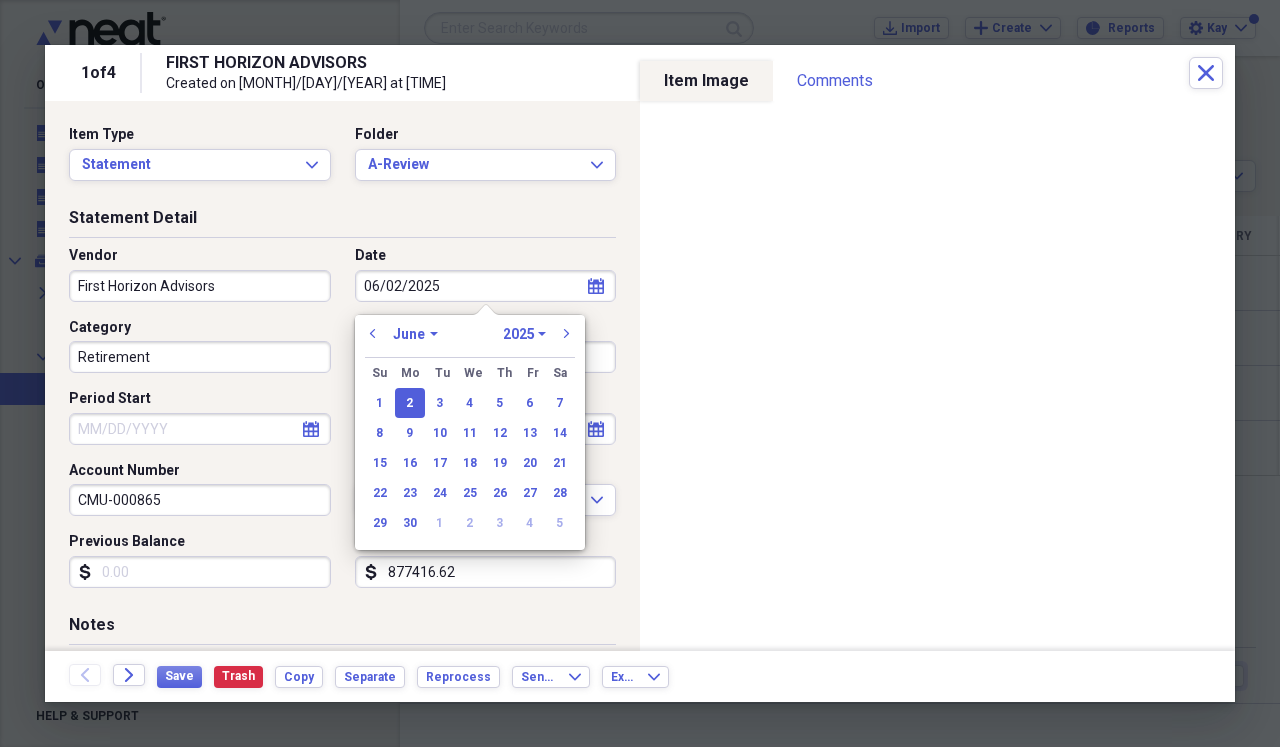 click on "06/02/2025" at bounding box center [486, 286] 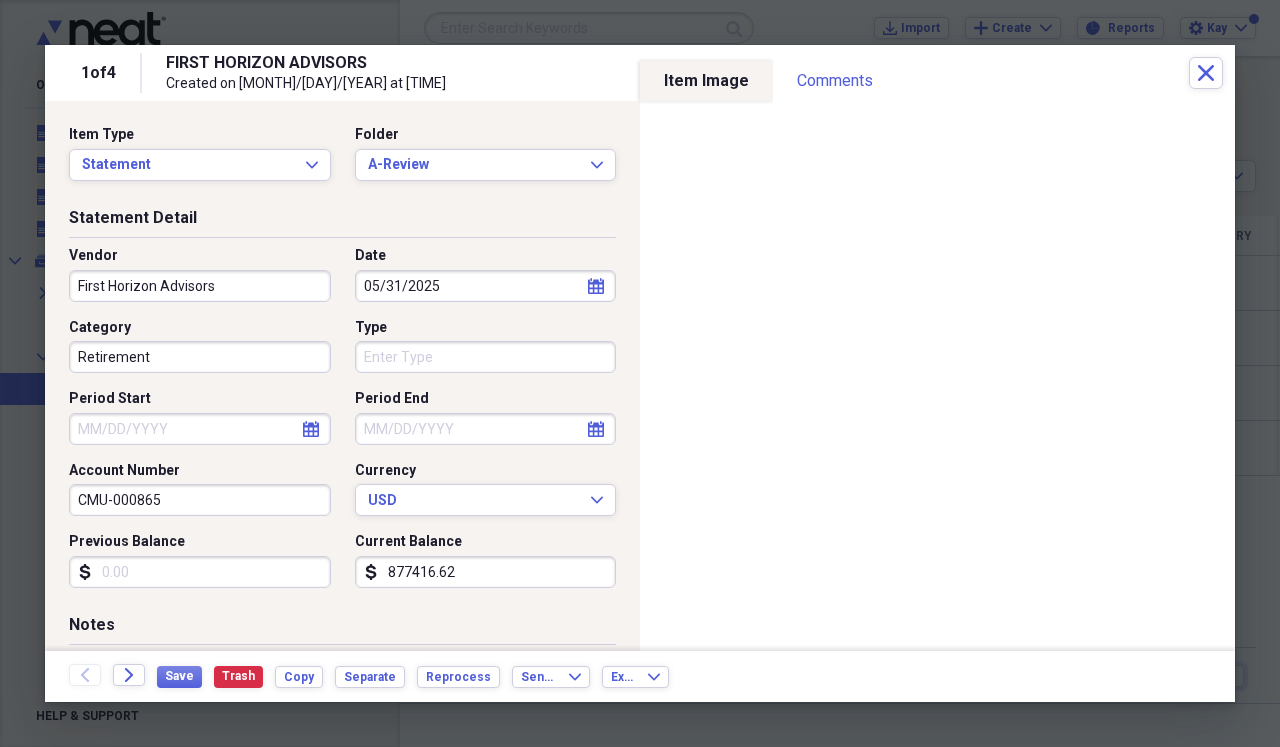 click on "Category" at bounding box center [200, 328] 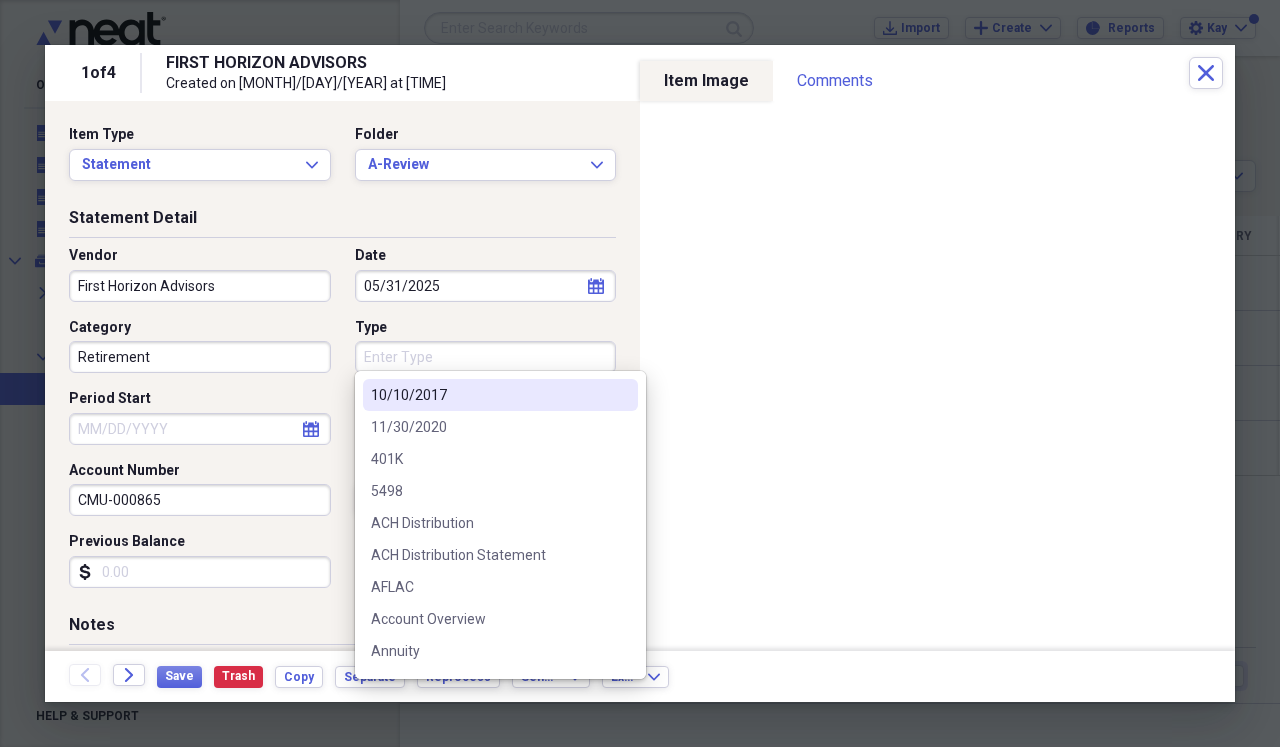 click on "Type" at bounding box center (486, 357) 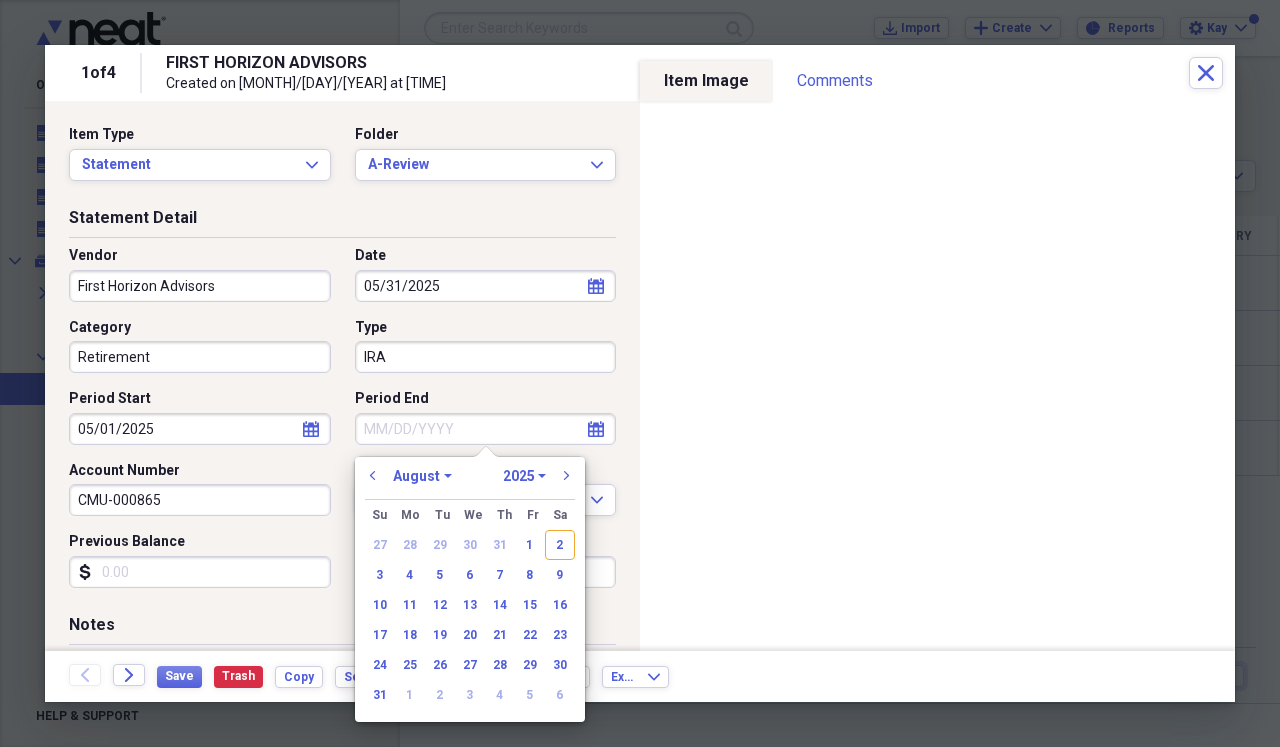 drag, startPoint x: 401, startPoint y: 415, endPoint x: 392, endPoint y: 335, distance: 80.50466 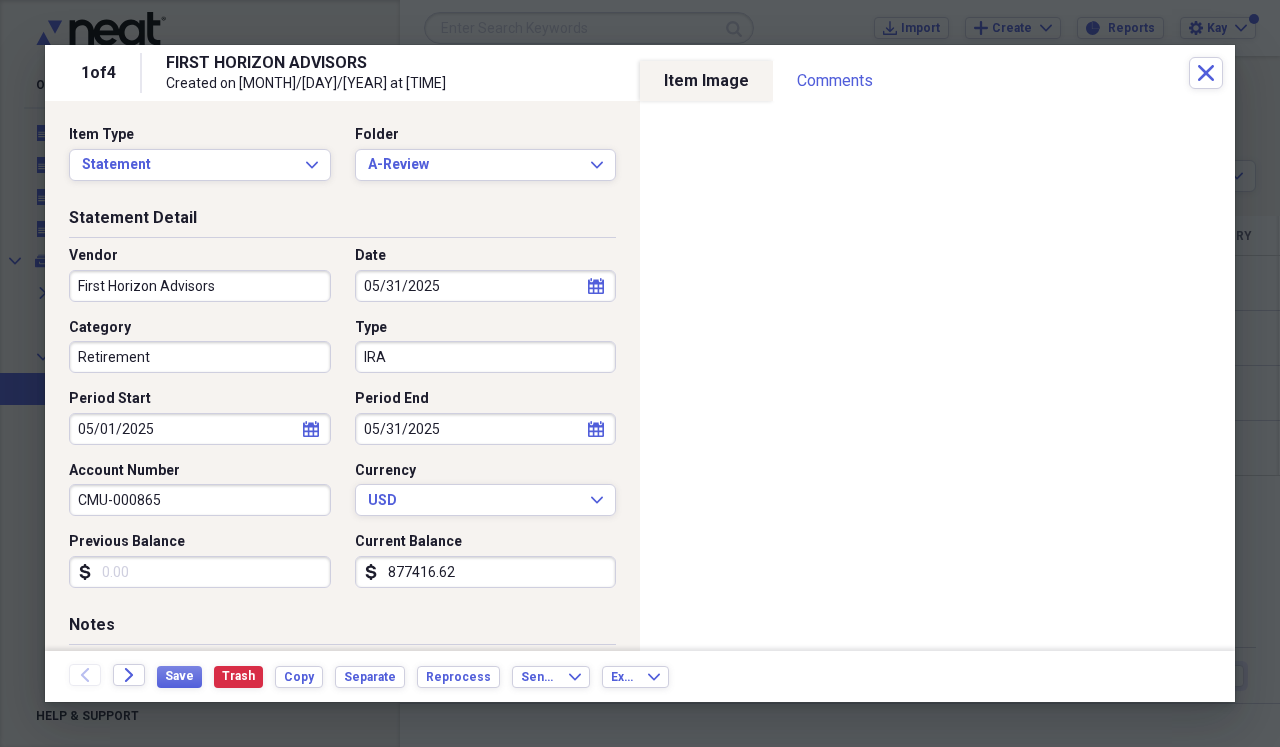 click on "Statement Detail Vendor First Horizon Advisors Date [MONTH]/[DAY]/[YEAR] calendar Calendar Category Retirement Type IRA Period Start [MONTH]/[DAY]/[YEAR] calendar Calendar Period End [MONTH]/[DAY]/[YEAR] calendar Calendar Account Number CMU-000865 Currency USD Expand Previous Balance dollar-sign Current Balance dollar-sign 877416.62" at bounding box center (342, 410) 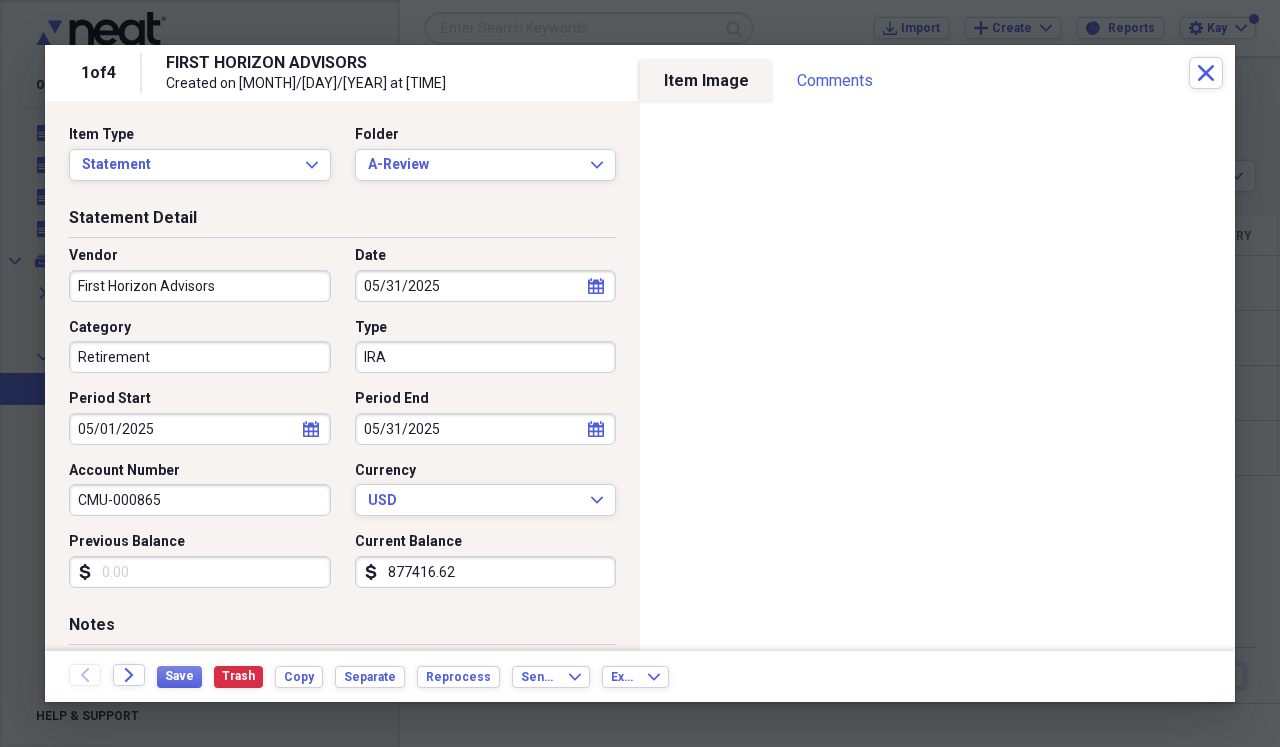click on "Previous Balance" at bounding box center [200, 572] 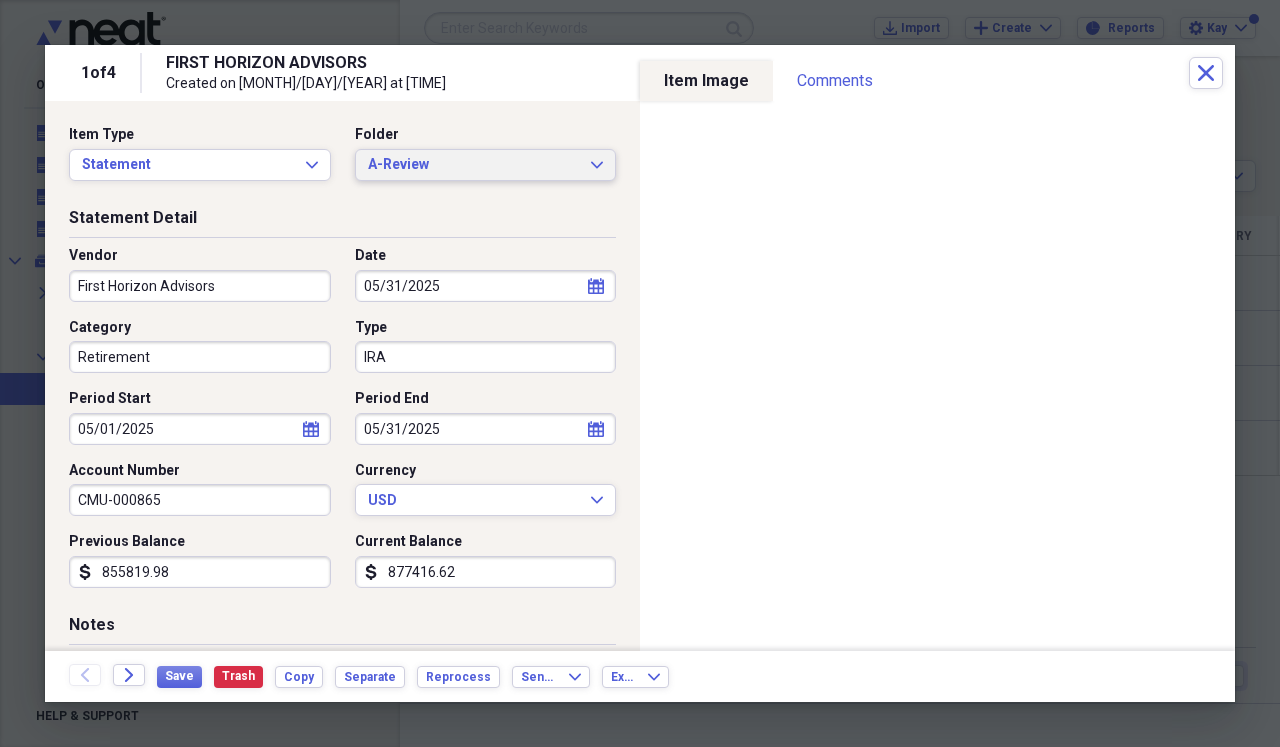 click on "A-Review Expand" at bounding box center (486, 165) 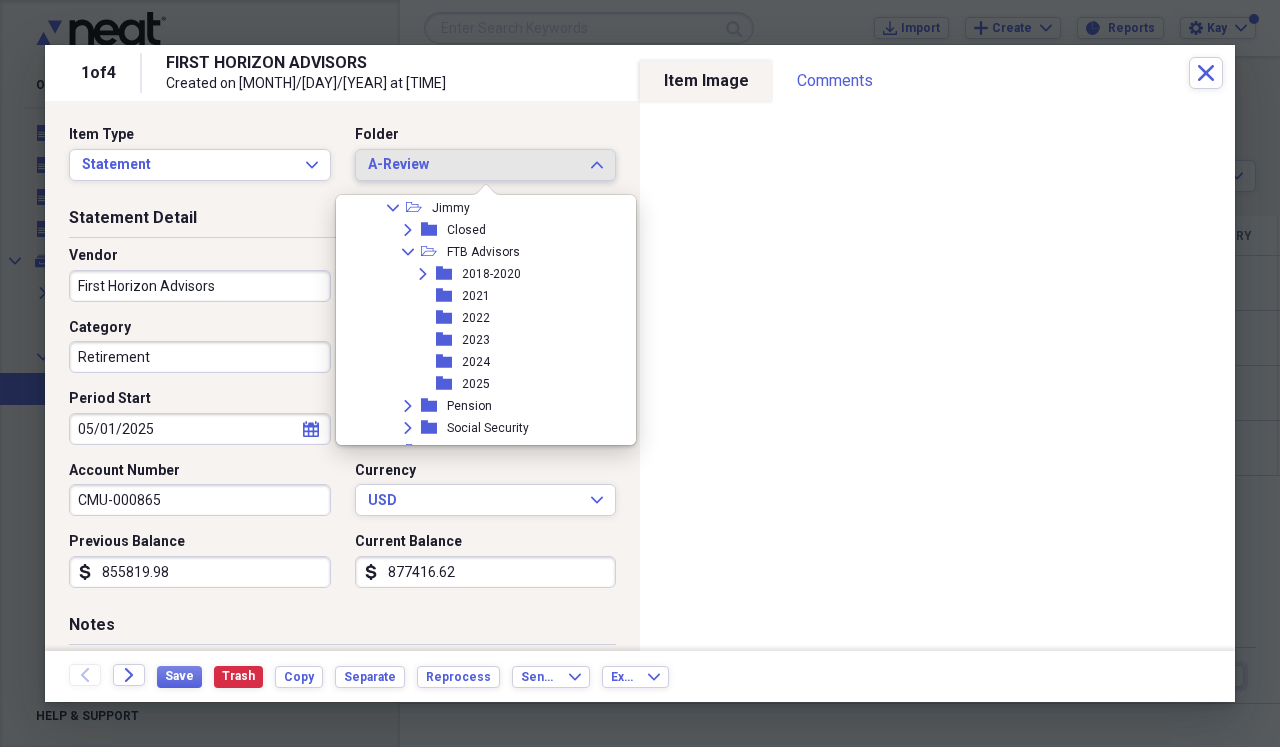 scroll, scrollTop: 1035, scrollLeft: 0, axis: vertical 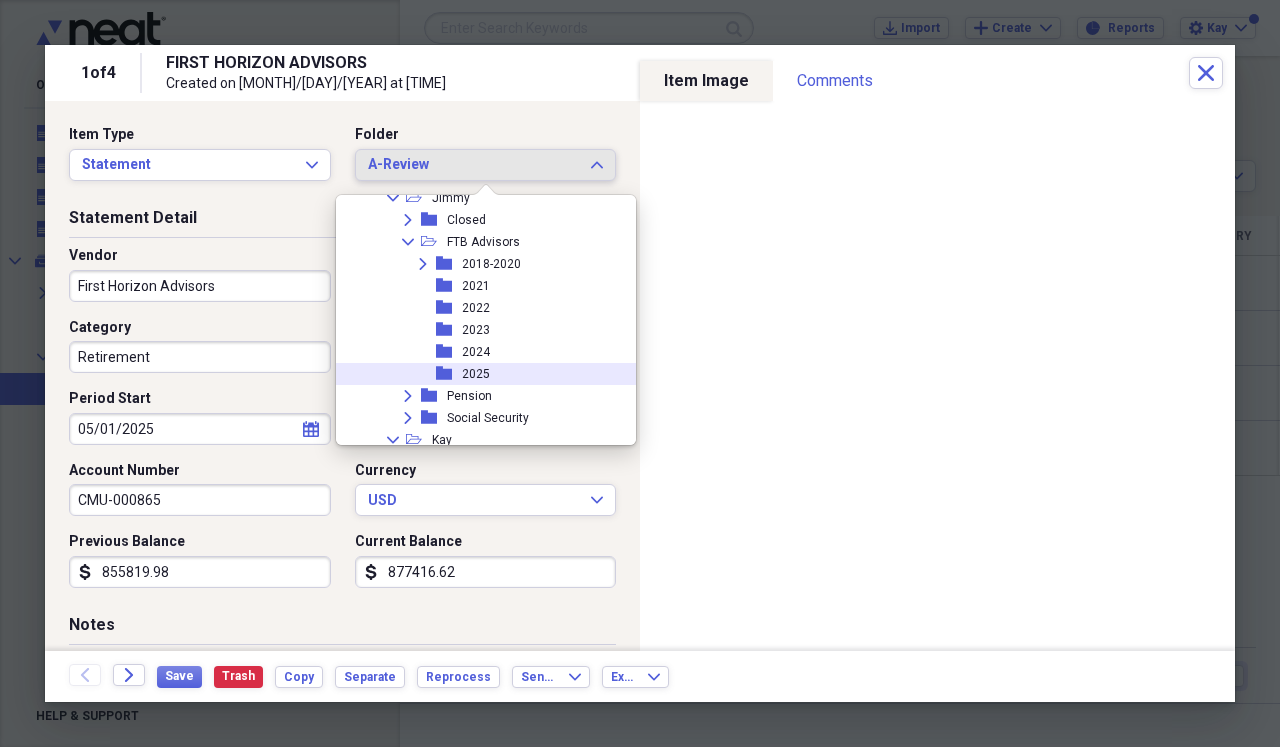click on "folder 2025" at bounding box center (478, 374) 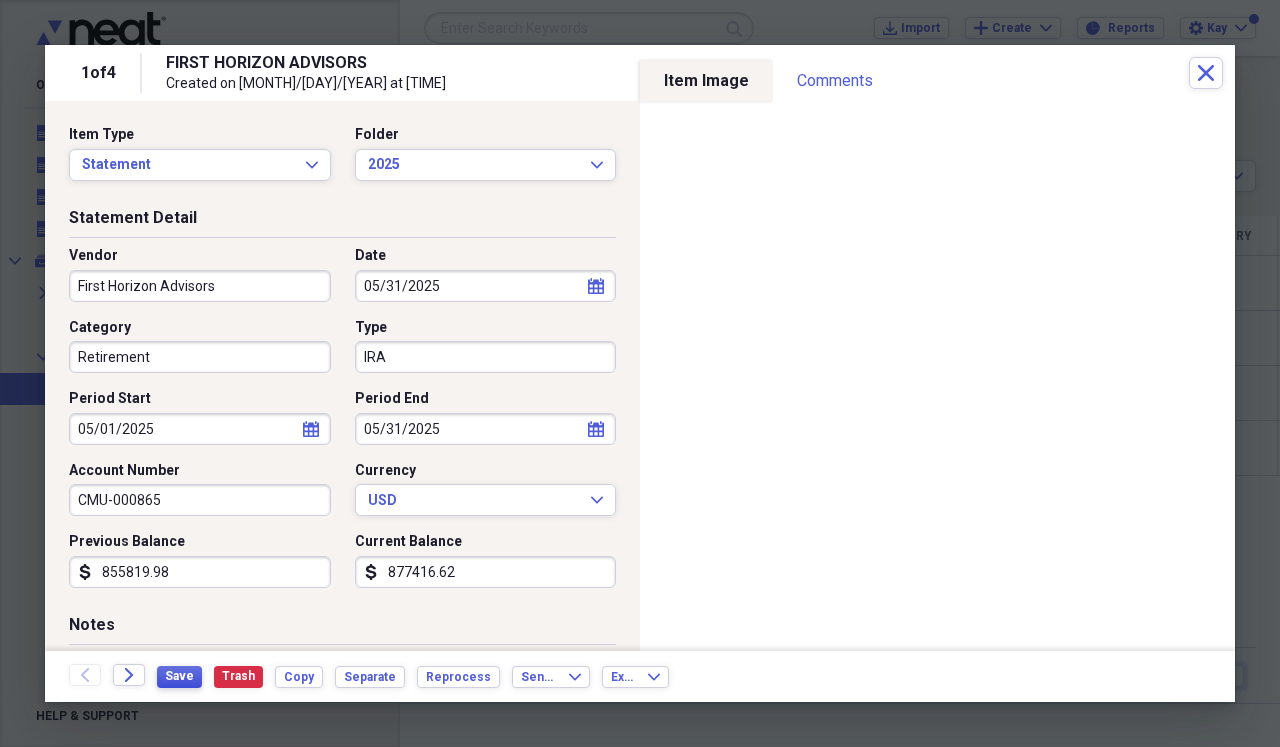 click on "Save" at bounding box center [179, 676] 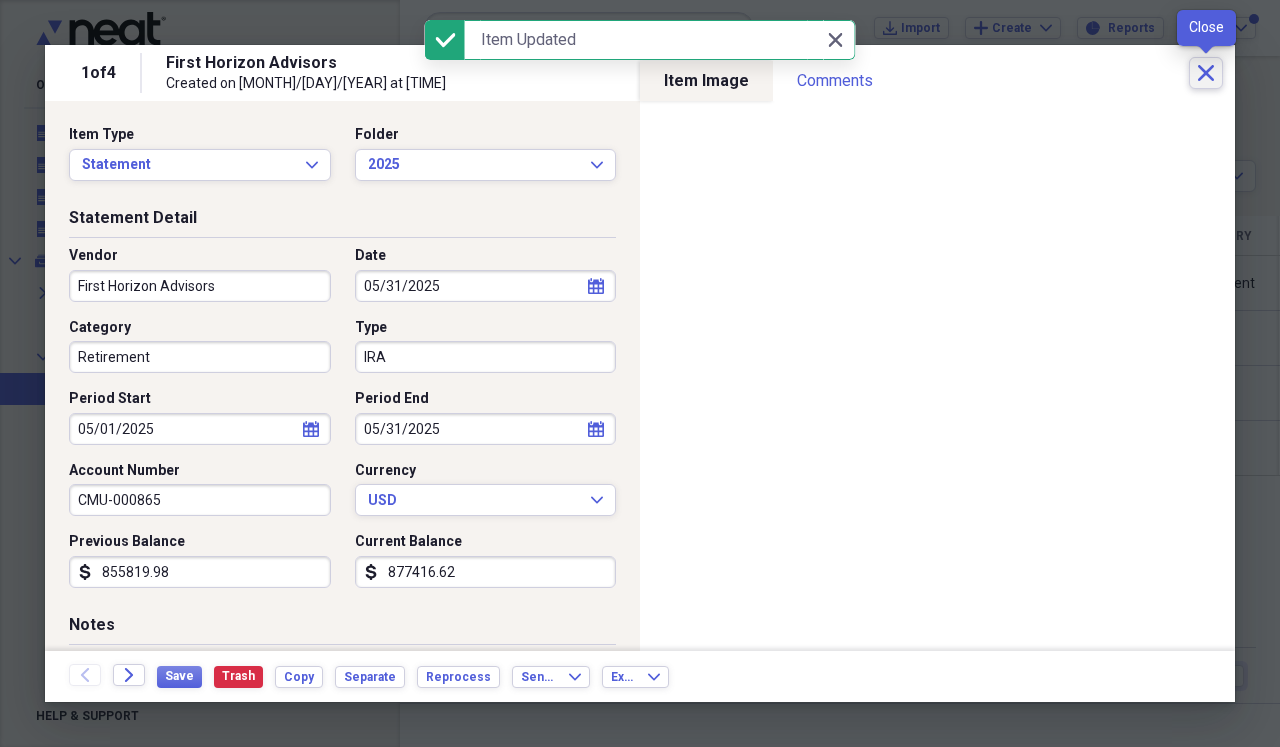 click on "Close" 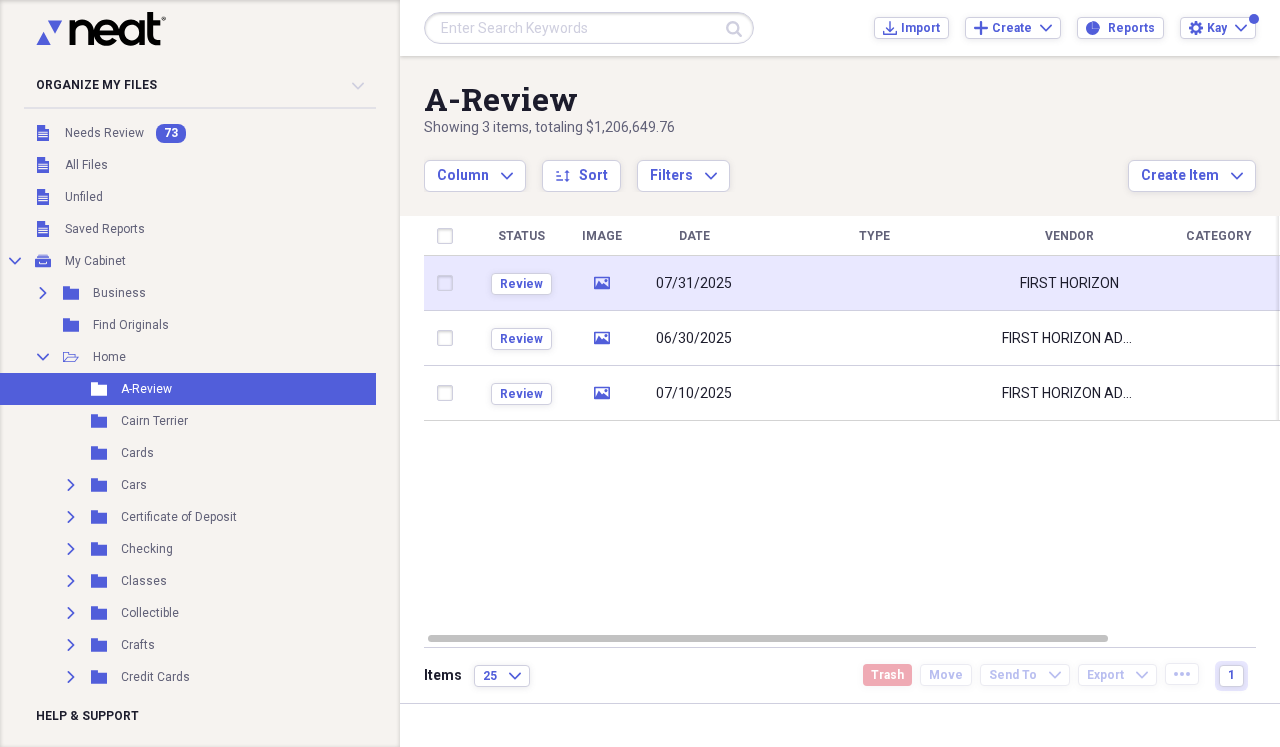 click at bounding box center (874, 283) 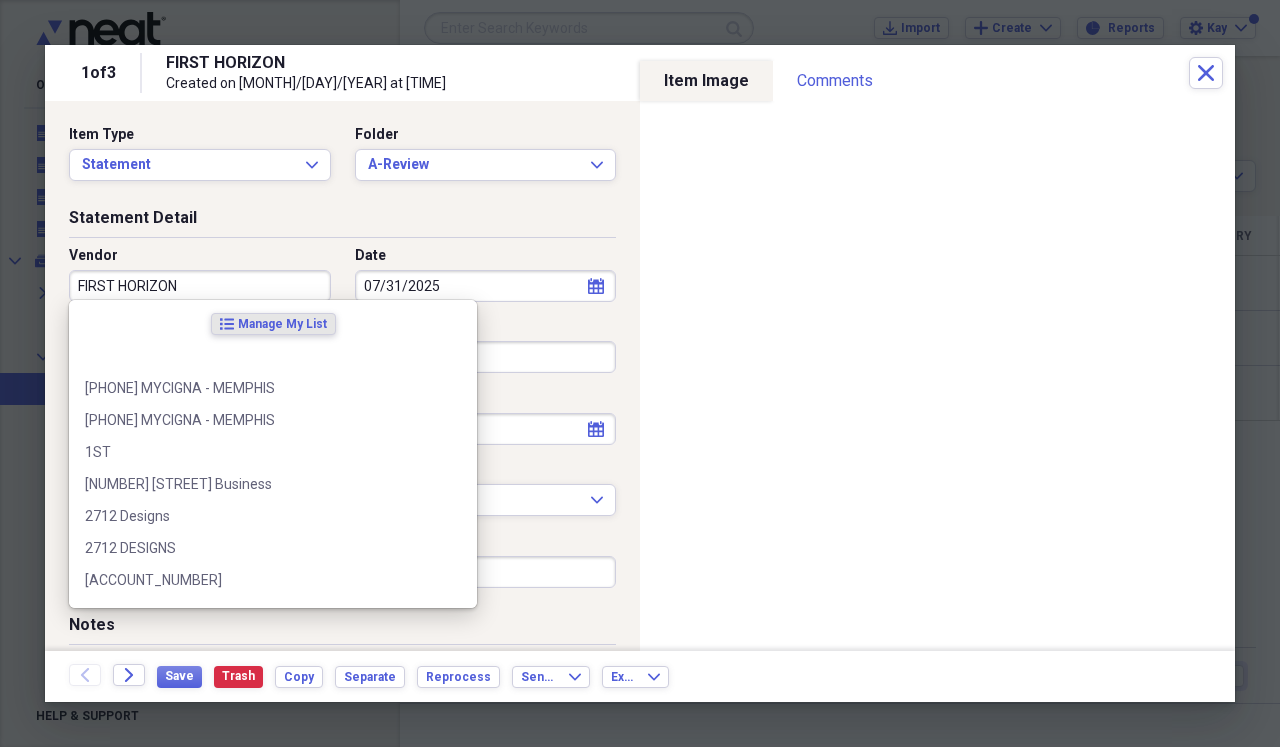click on "FIRST HORIZON" at bounding box center [200, 286] 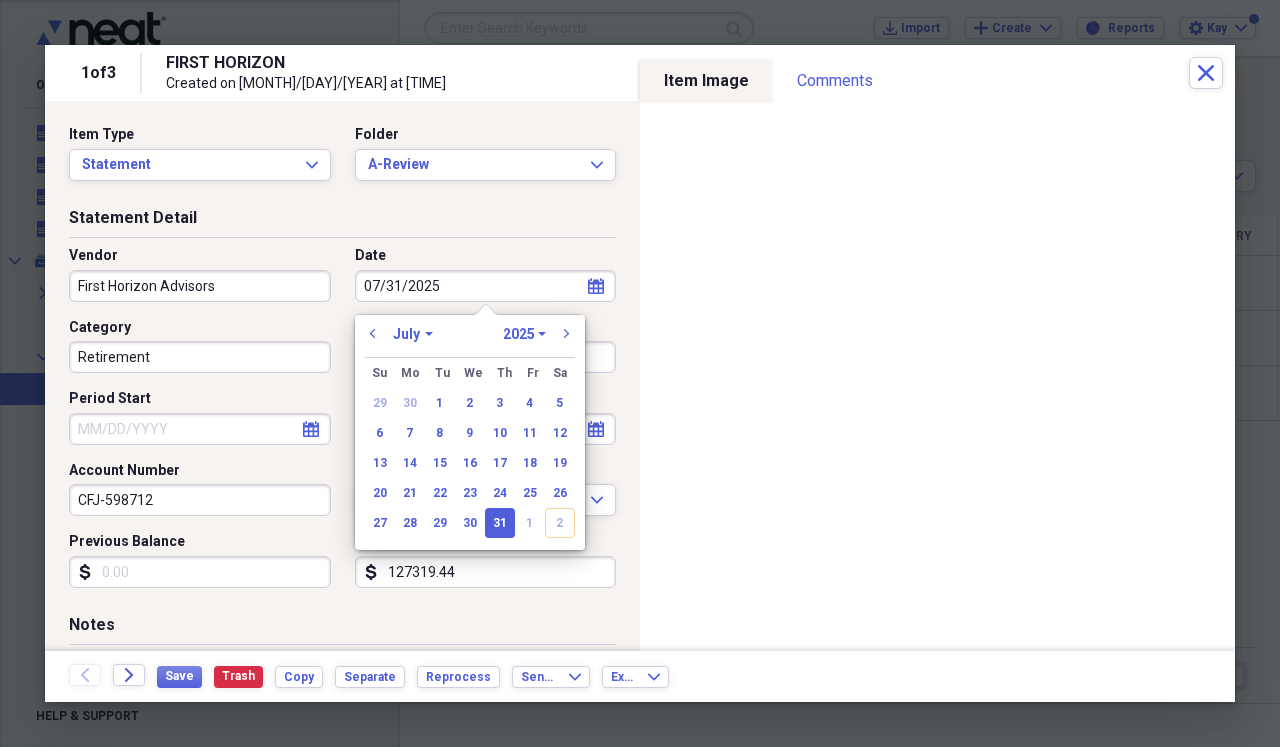 click on "Retirement" at bounding box center [200, 357] 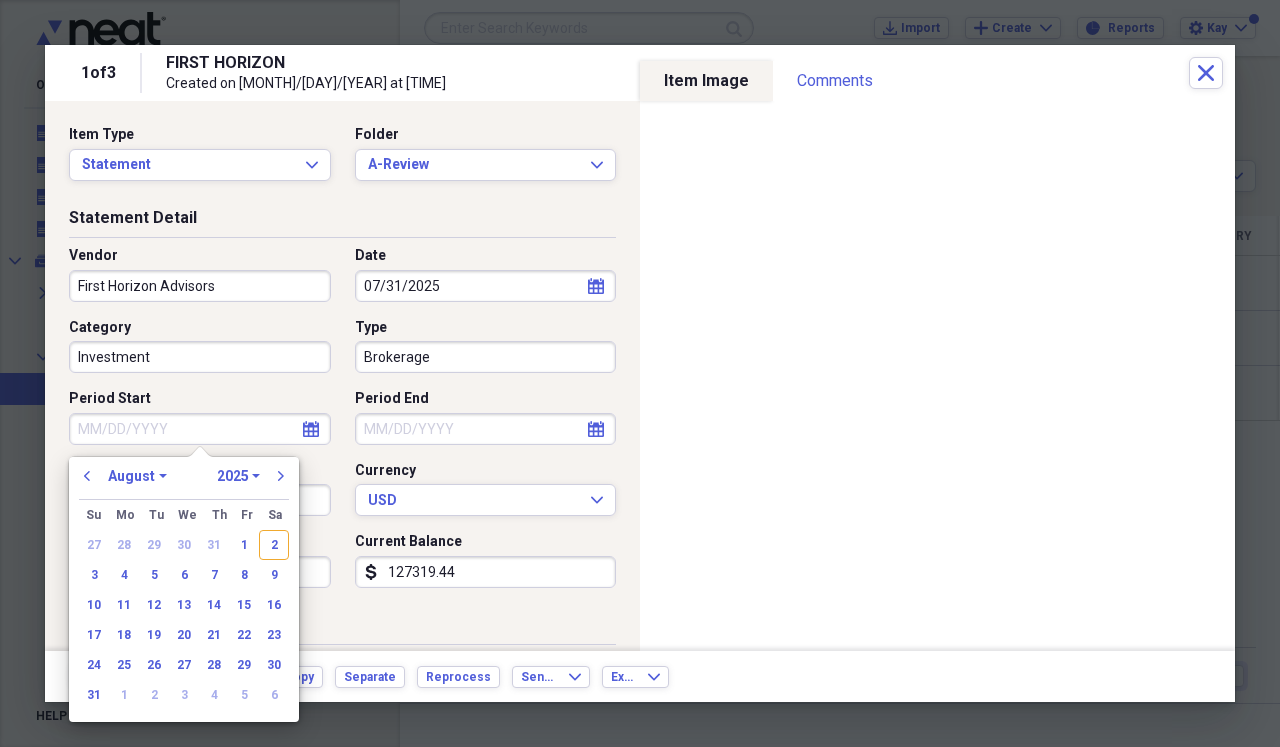 click on "Period Start" at bounding box center [200, 429] 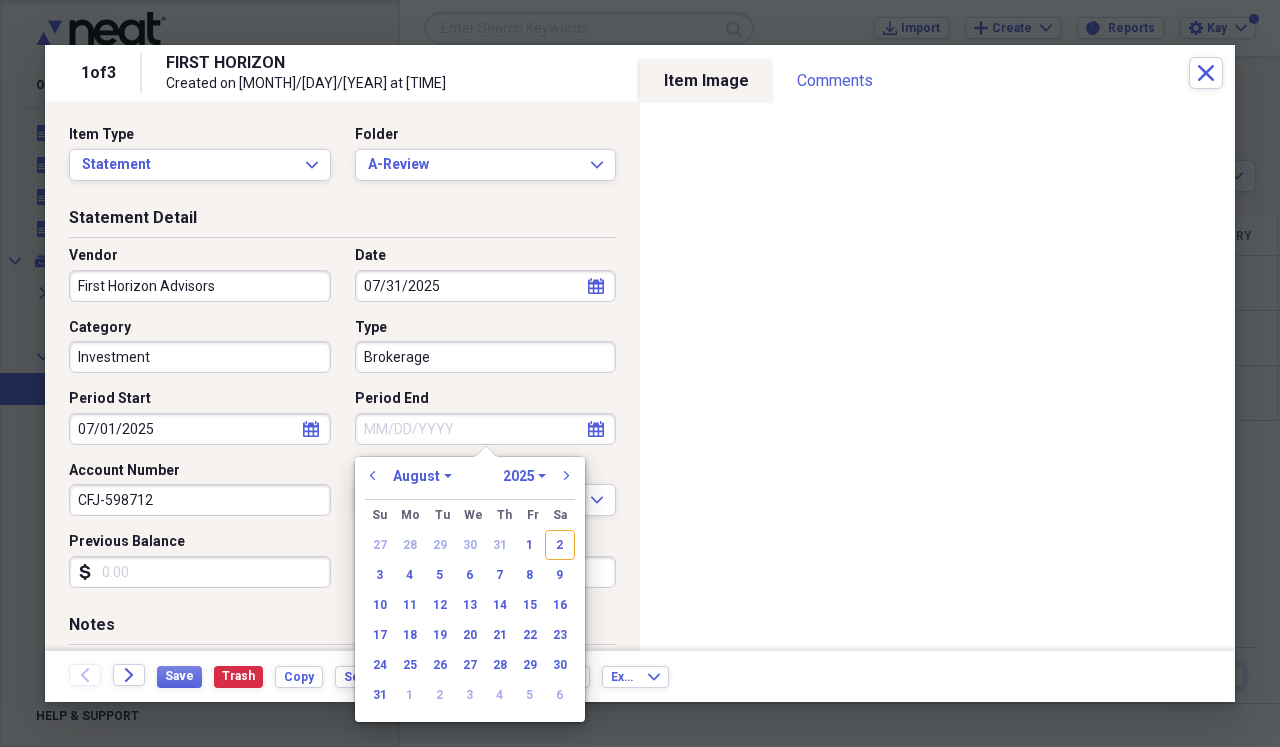click on "Period End" at bounding box center [486, 429] 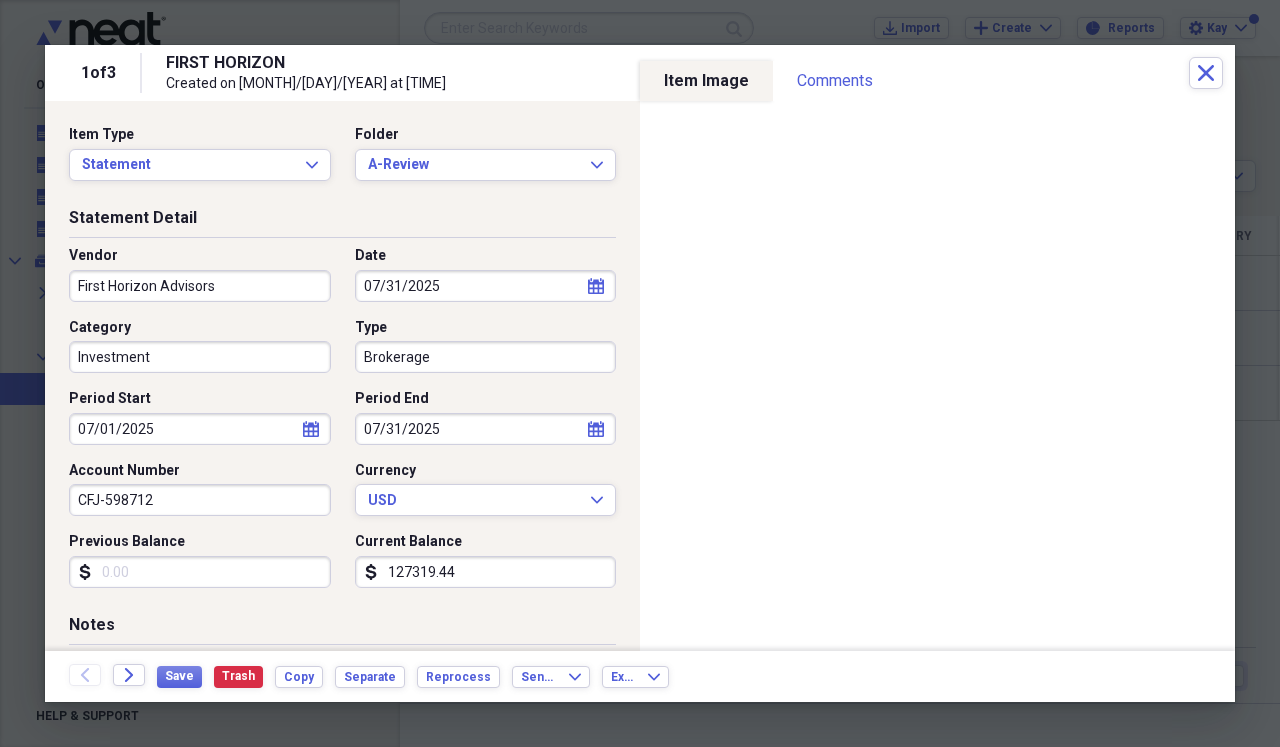 click on "Previous Balance" at bounding box center [200, 572] 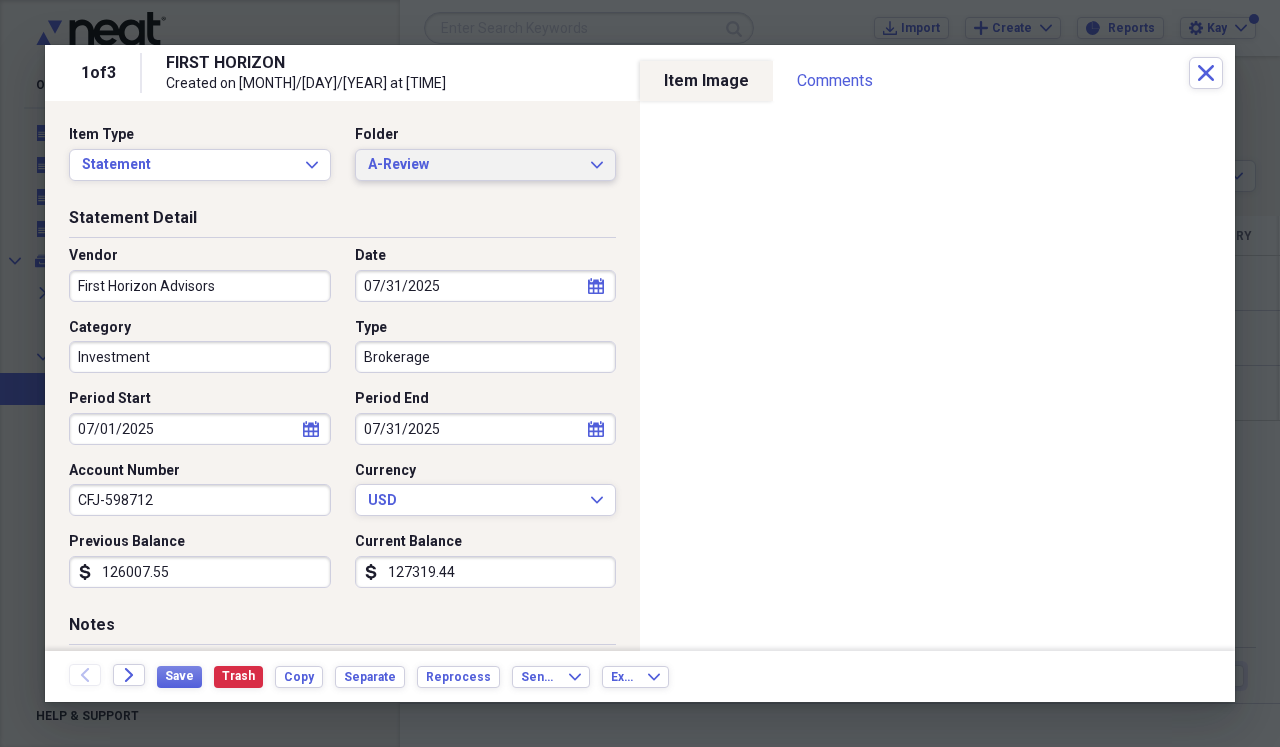 click on "Expand" 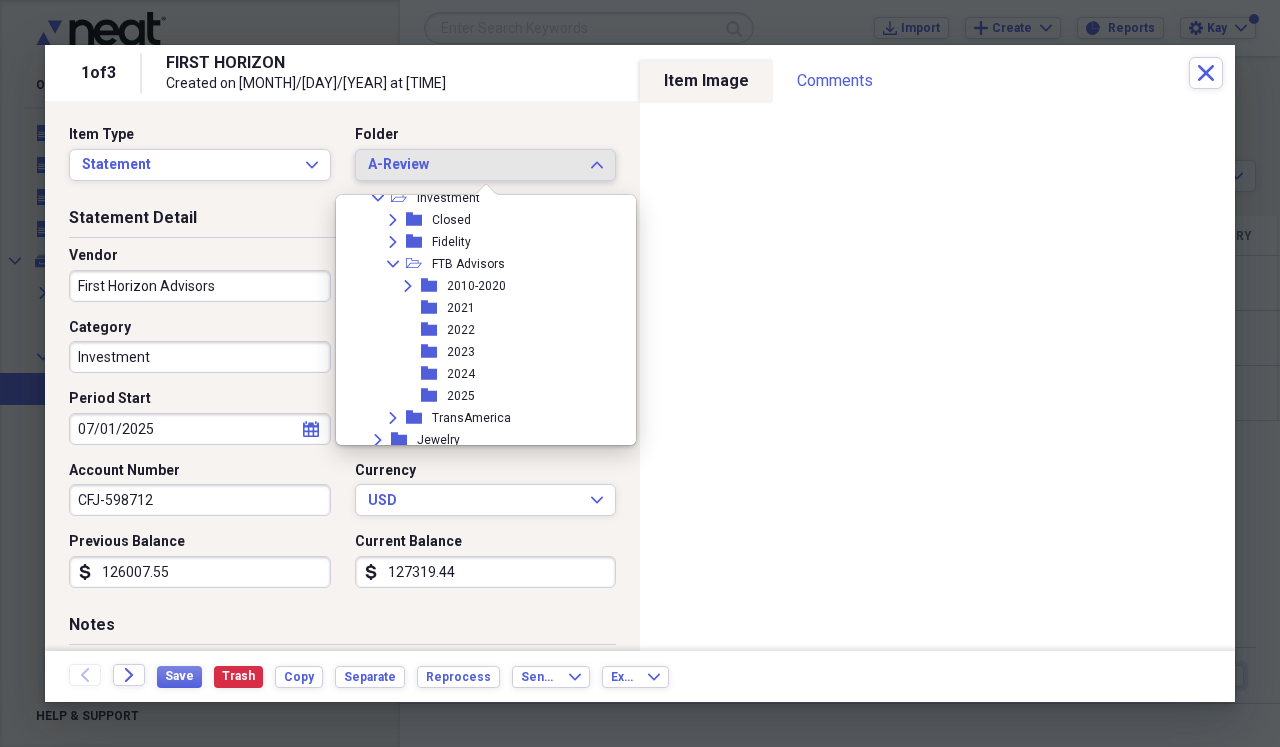 scroll, scrollTop: 535, scrollLeft: 0, axis: vertical 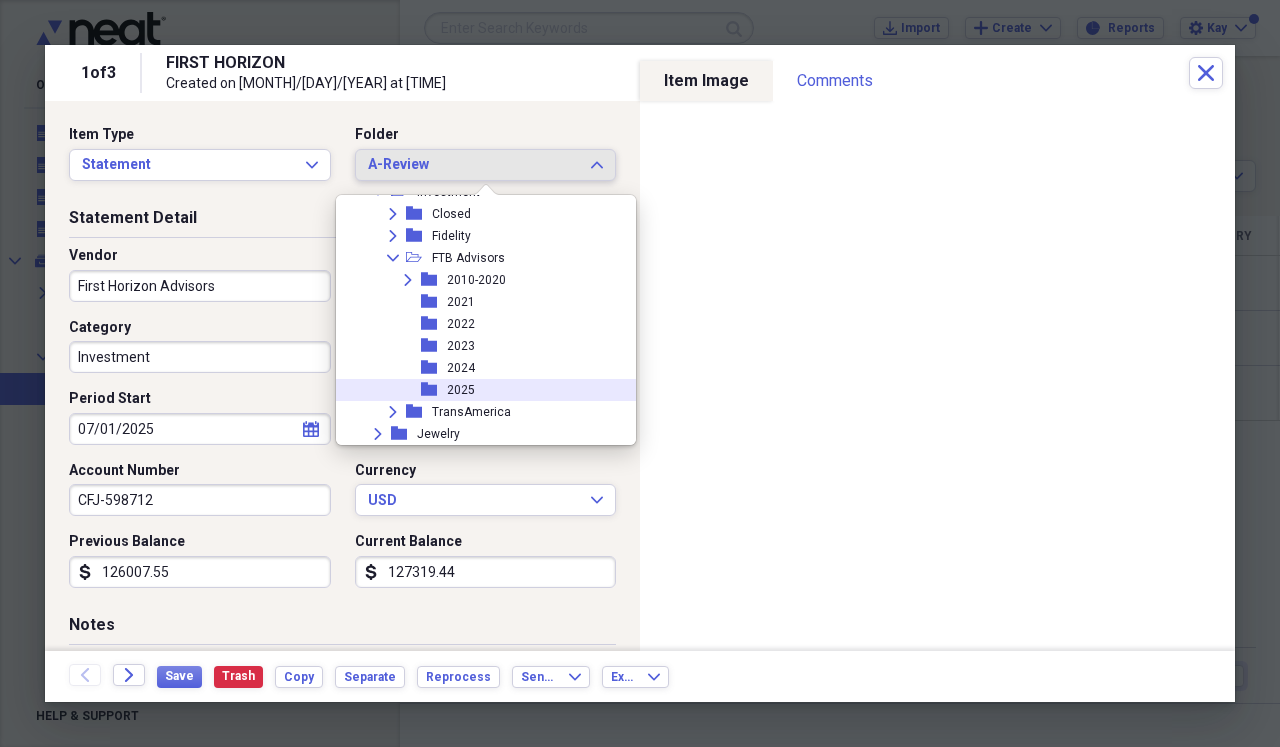 click on "folder 2025" at bounding box center [478, 390] 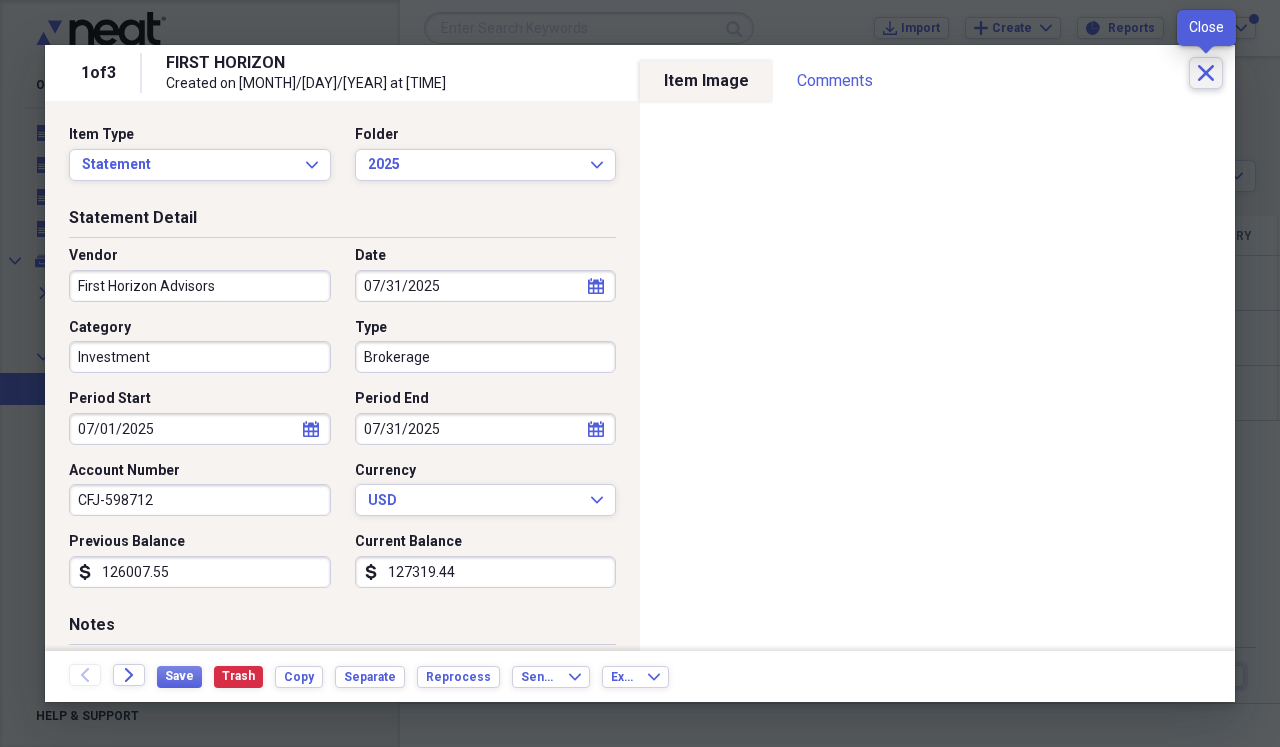 click on "Close" 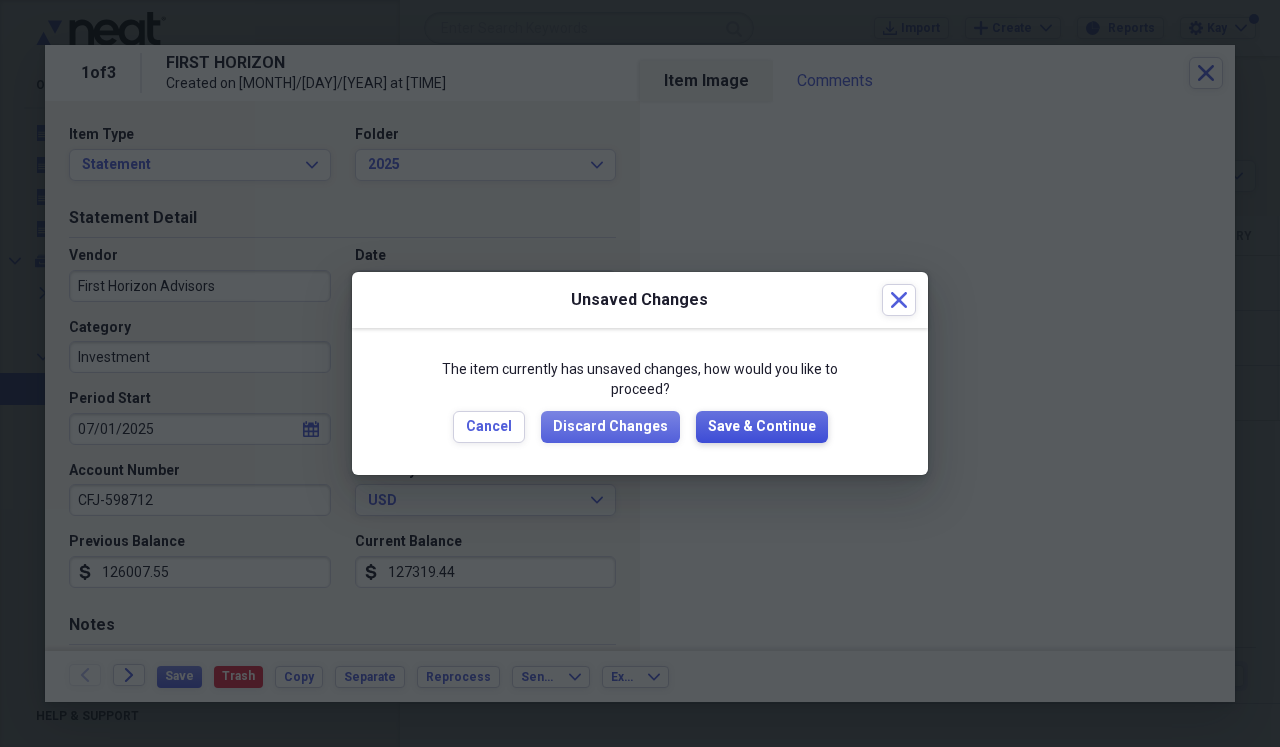 click on "Save & Continue" at bounding box center (762, 427) 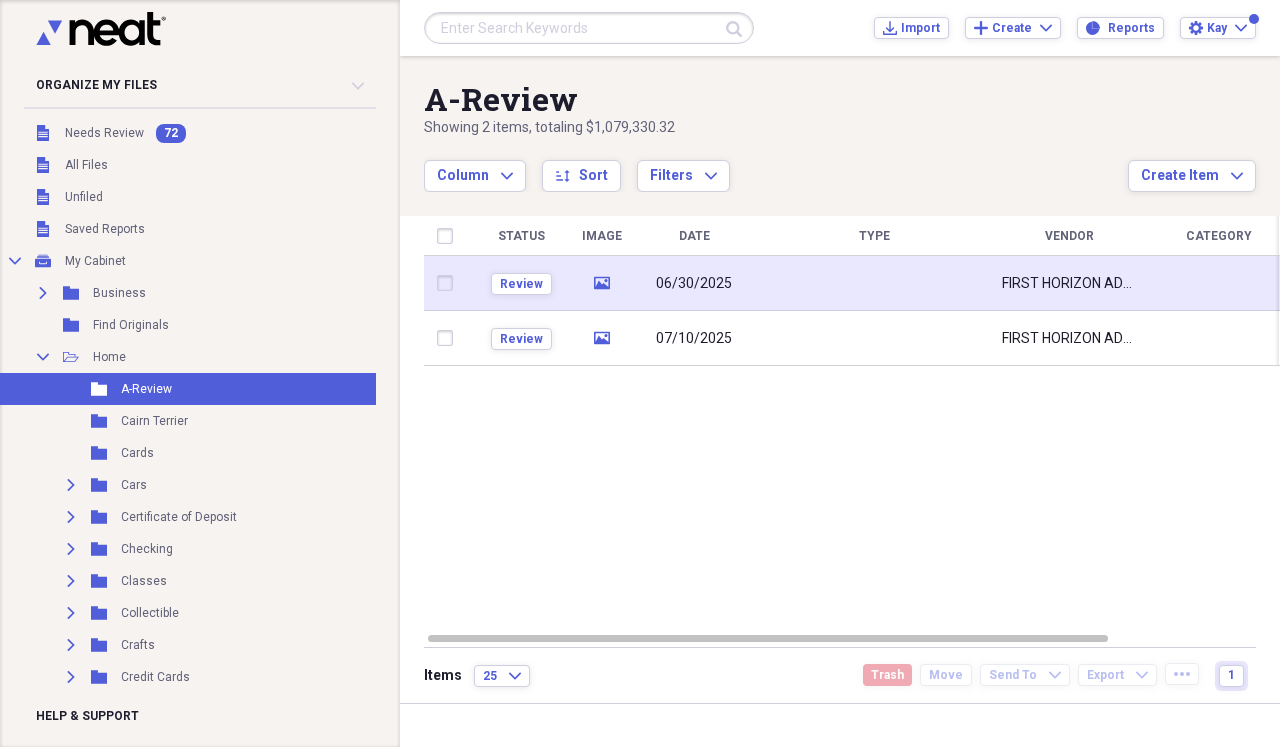 click at bounding box center [874, 283] 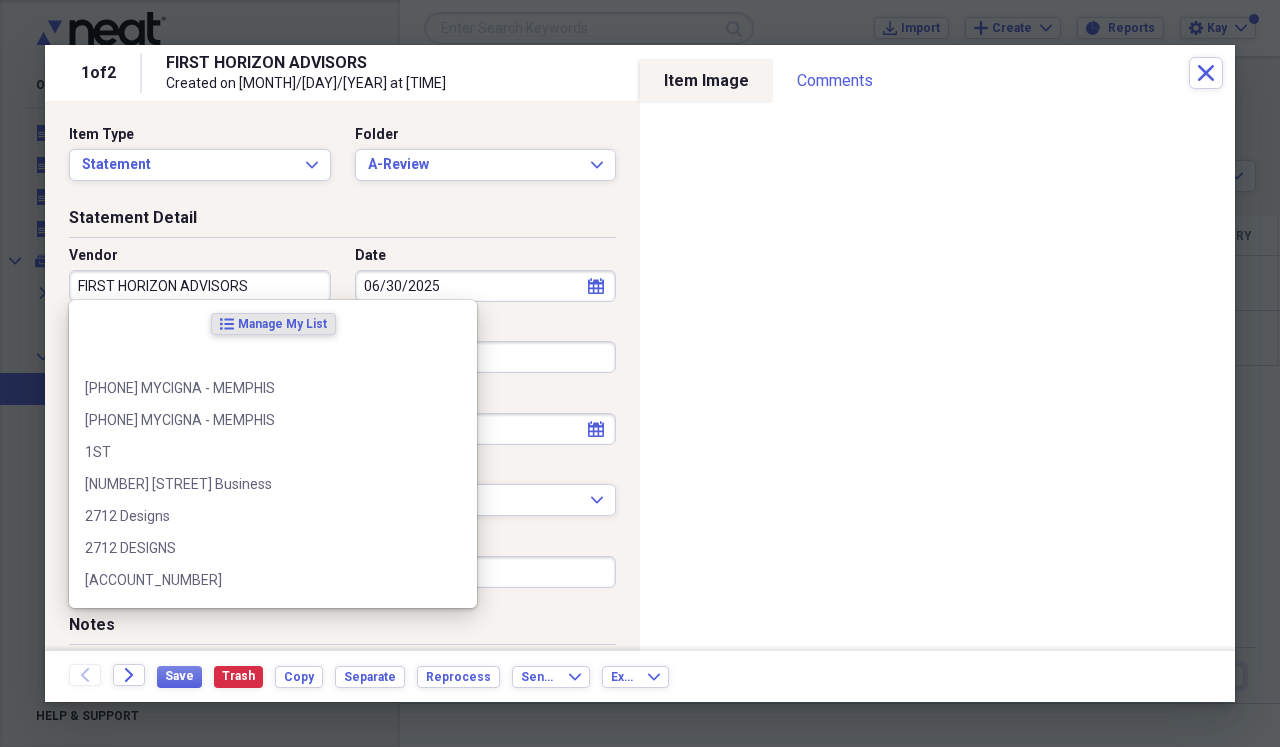 click on "FIRST HORIZON ADVISORS" at bounding box center (200, 286) 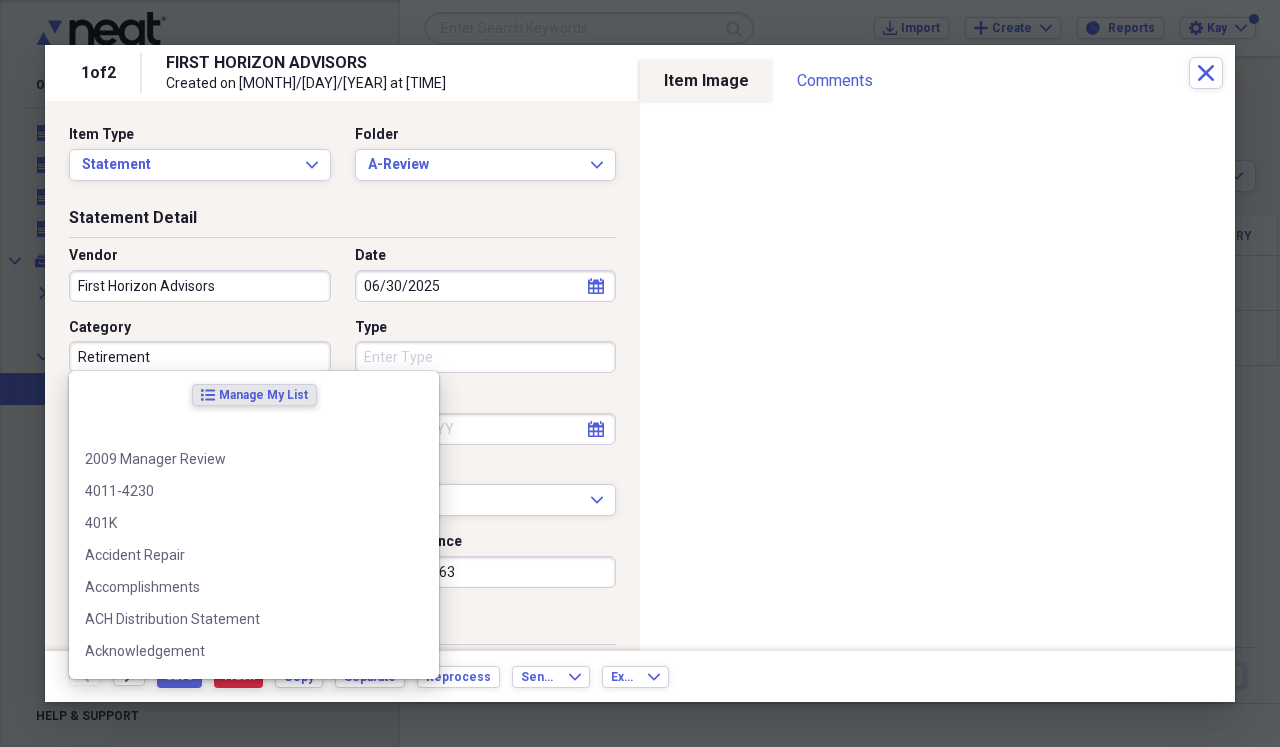 click on "Retirement" at bounding box center [200, 357] 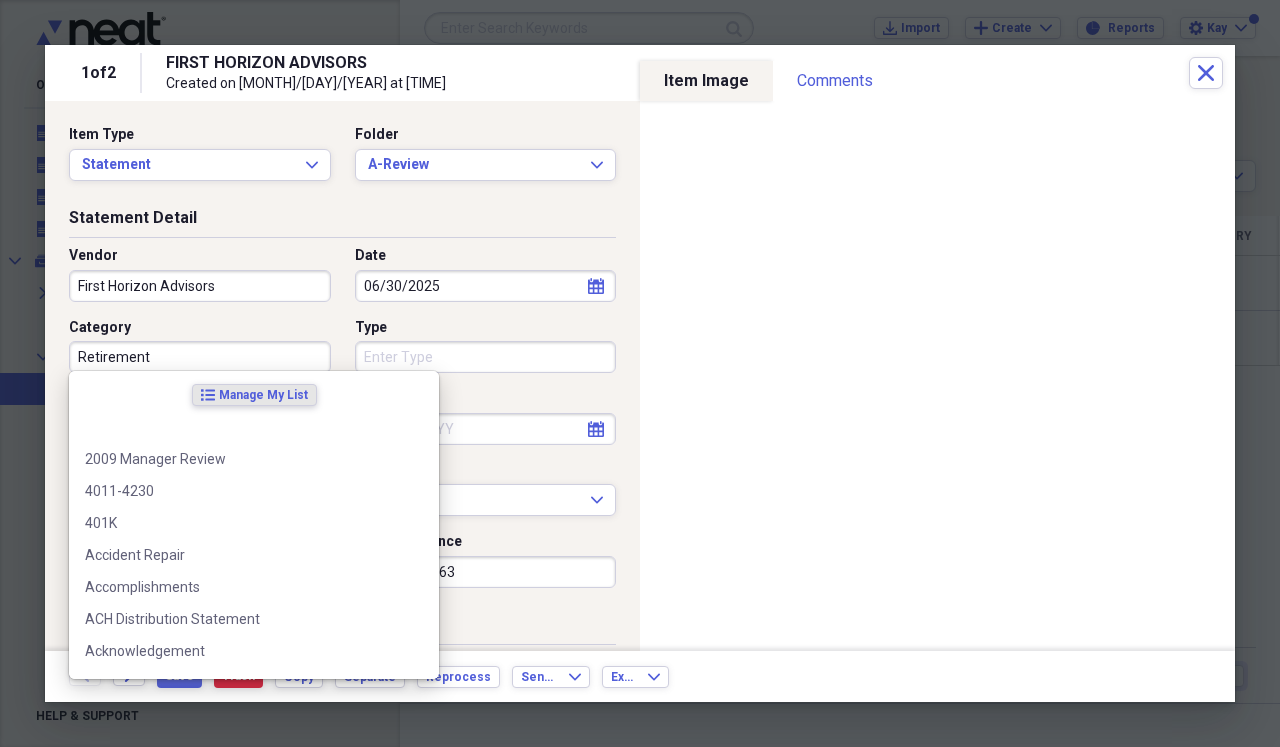 click on "Type" at bounding box center [486, 357] 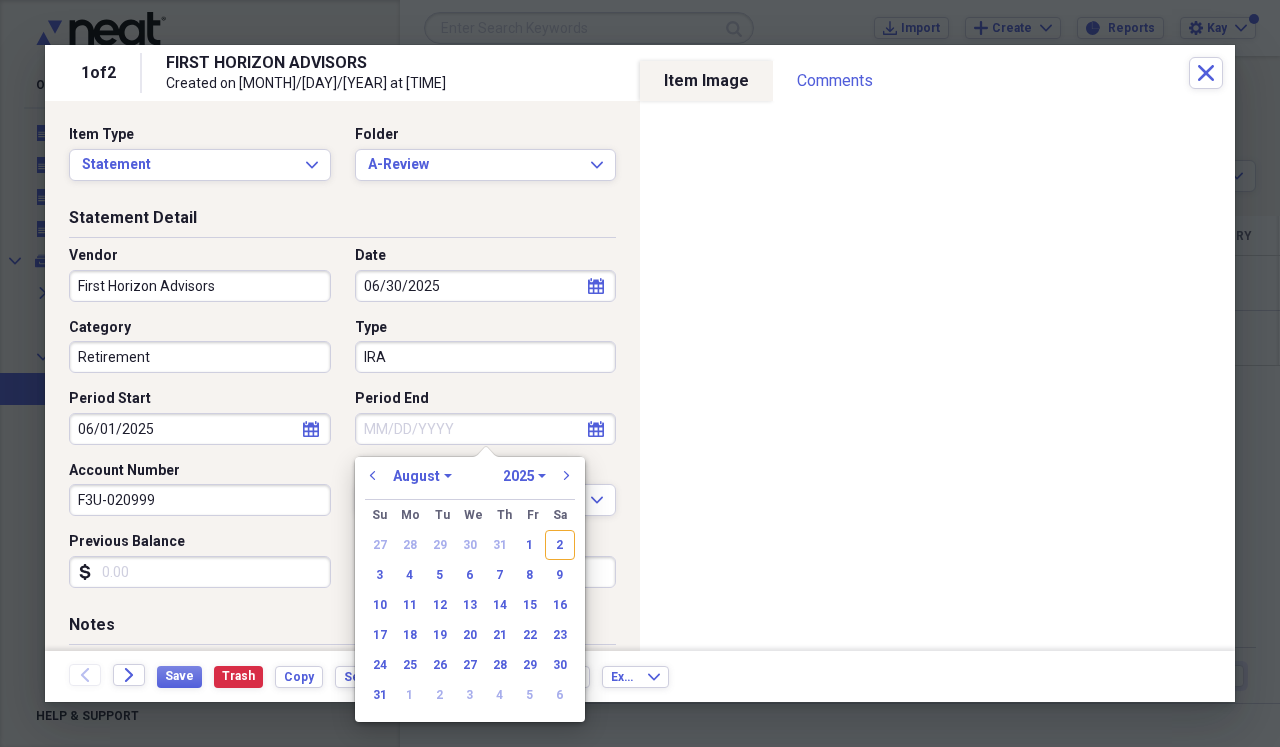 click on "Period End" at bounding box center (486, 429) 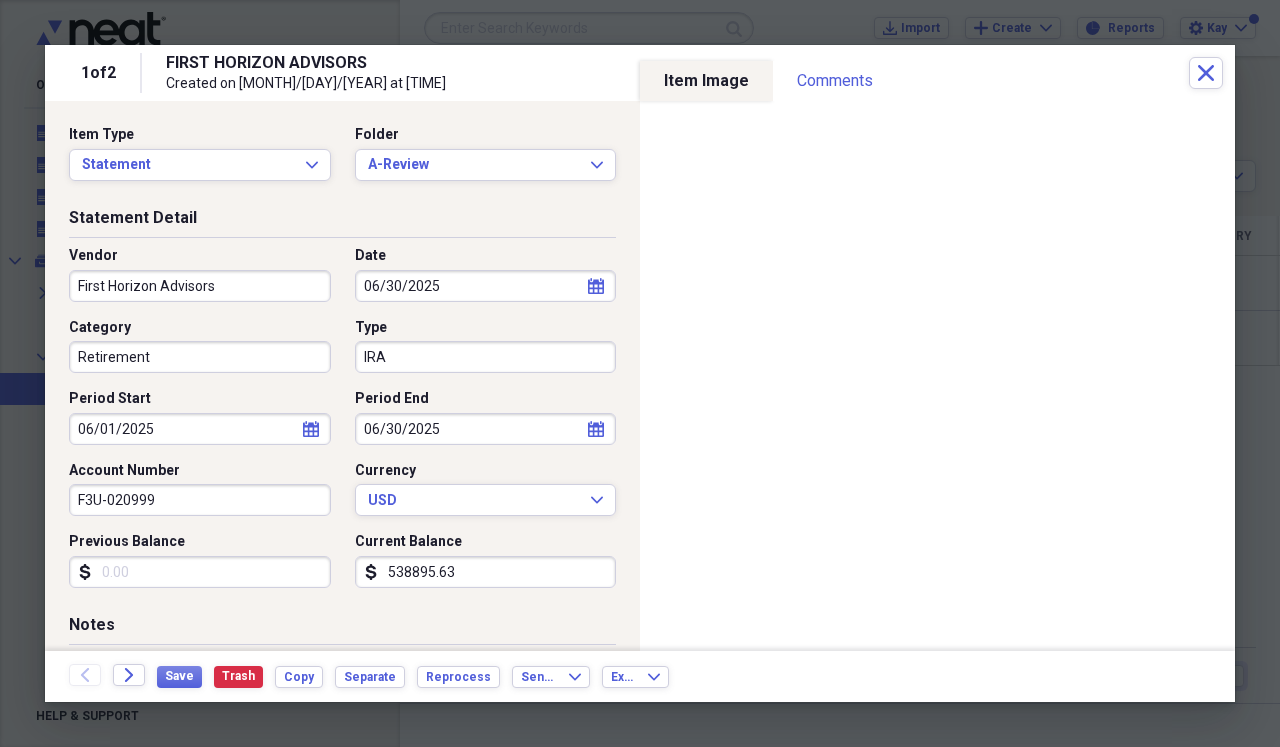 click on "Previous Balance" at bounding box center [200, 572] 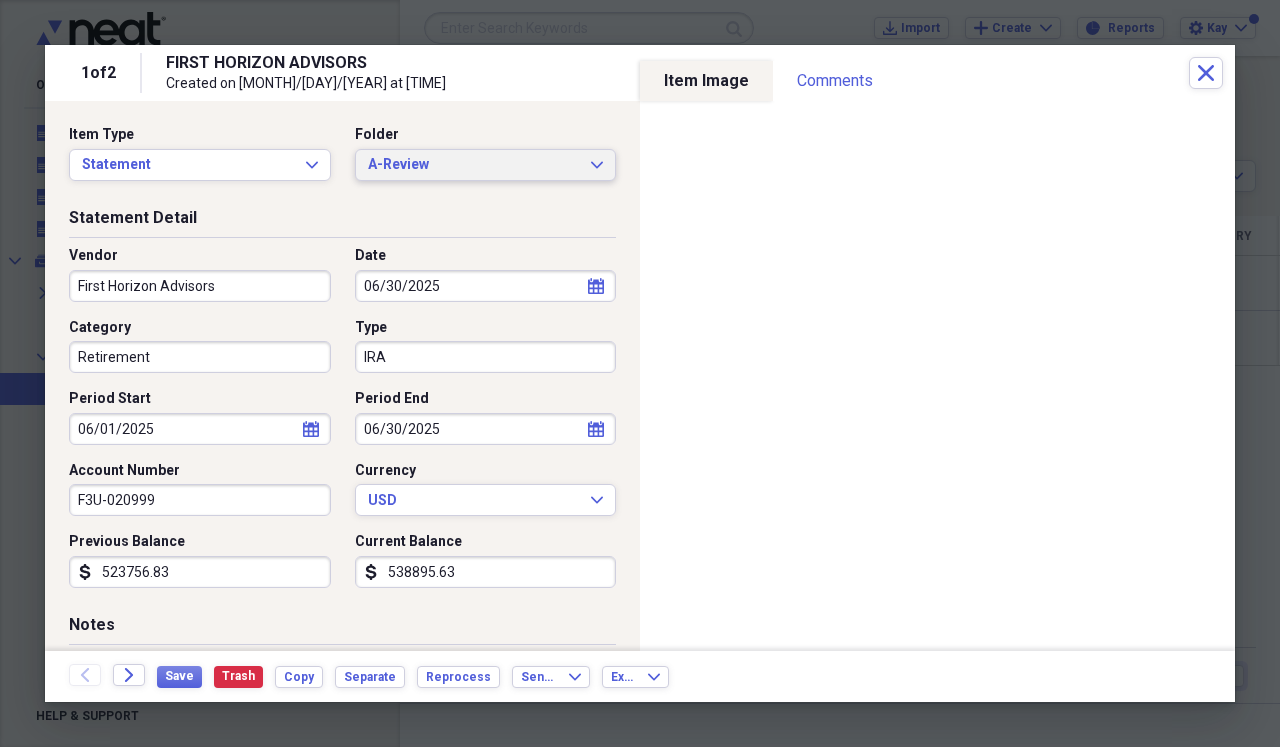 click on "Expand" 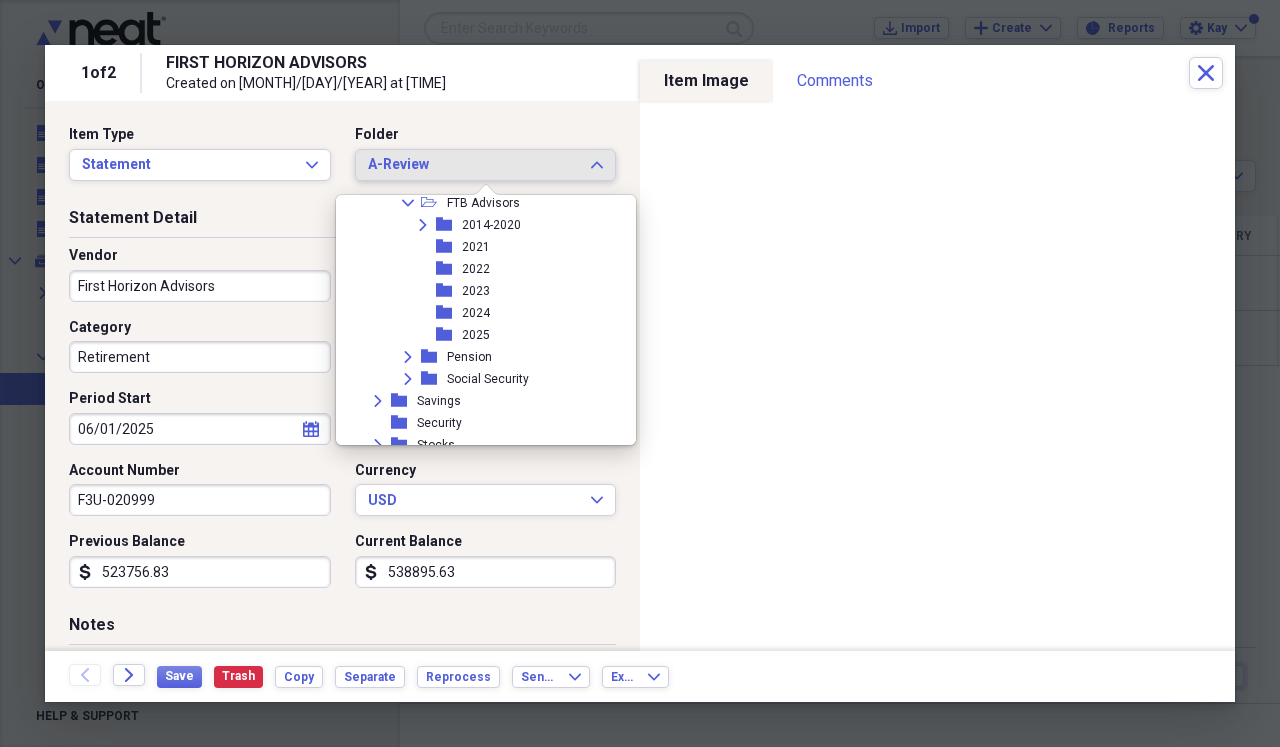 scroll, scrollTop: 1339, scrollLeft: 0, axis: vertical 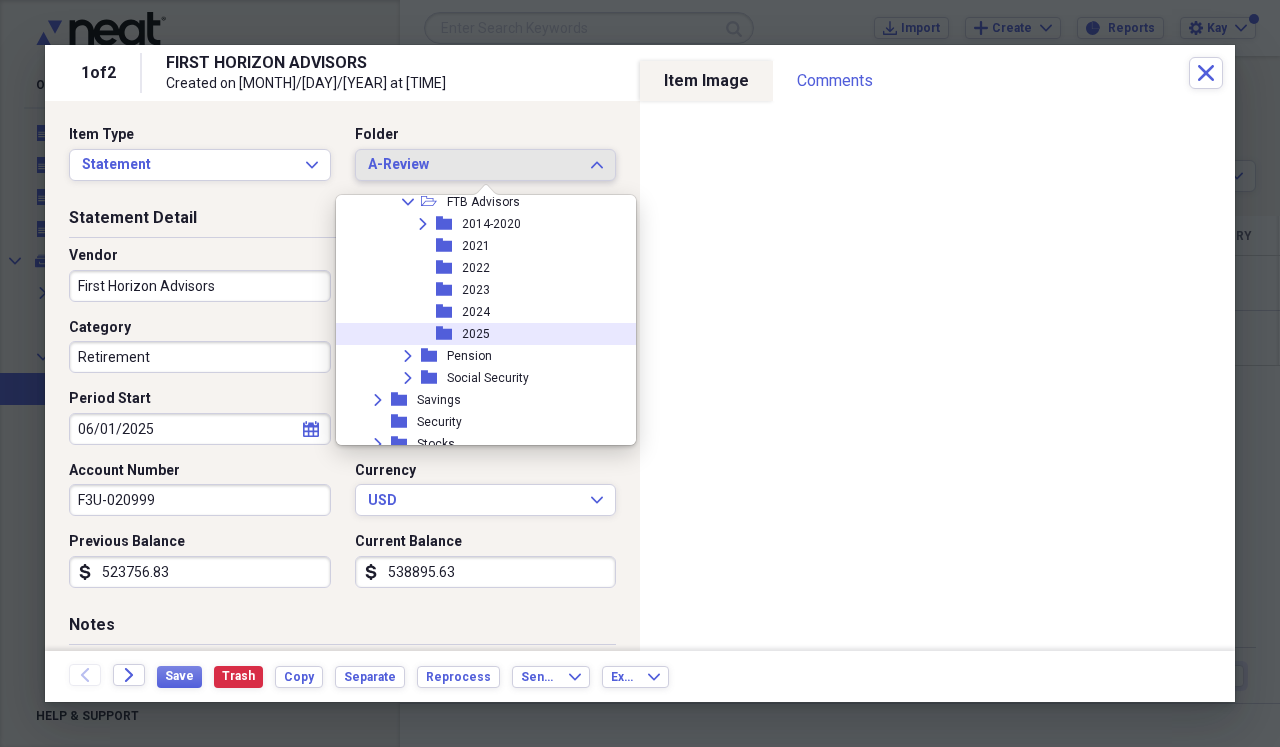 click on "folder 2025" at bounding box center [478, 334] 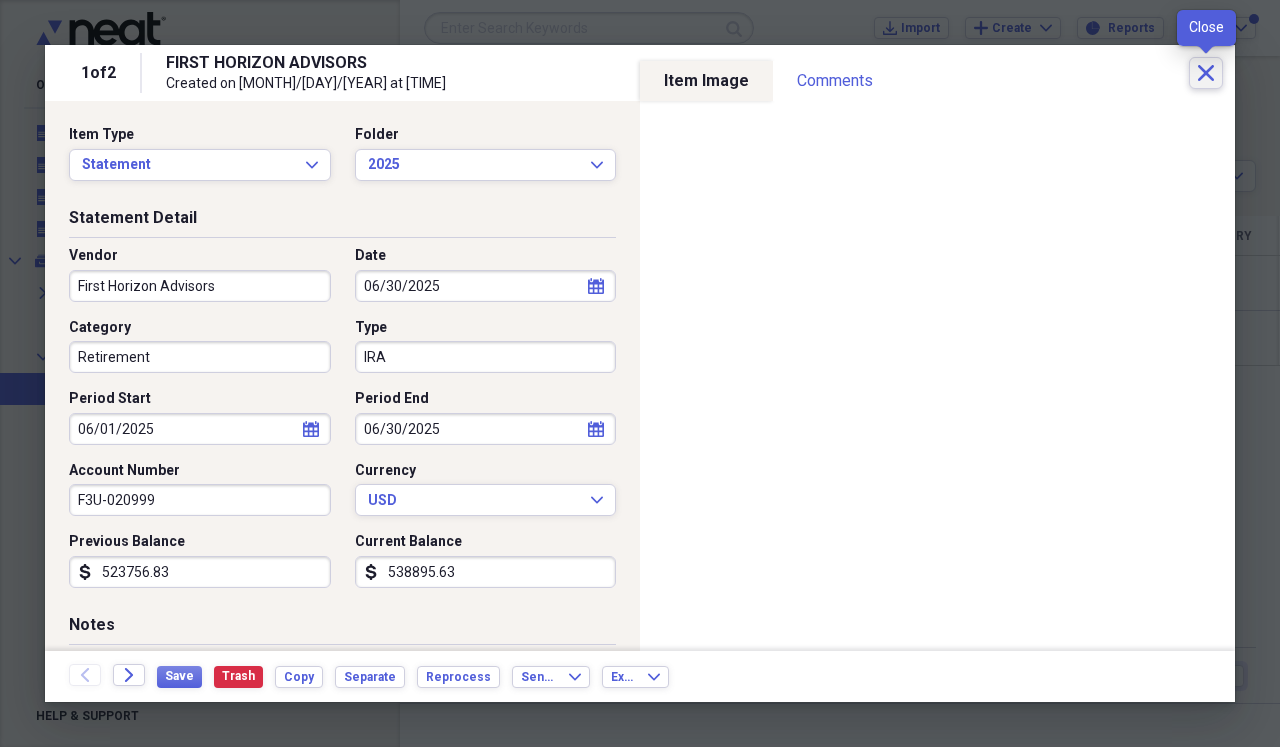 click on "Close" at bounding box center (1206, 73) 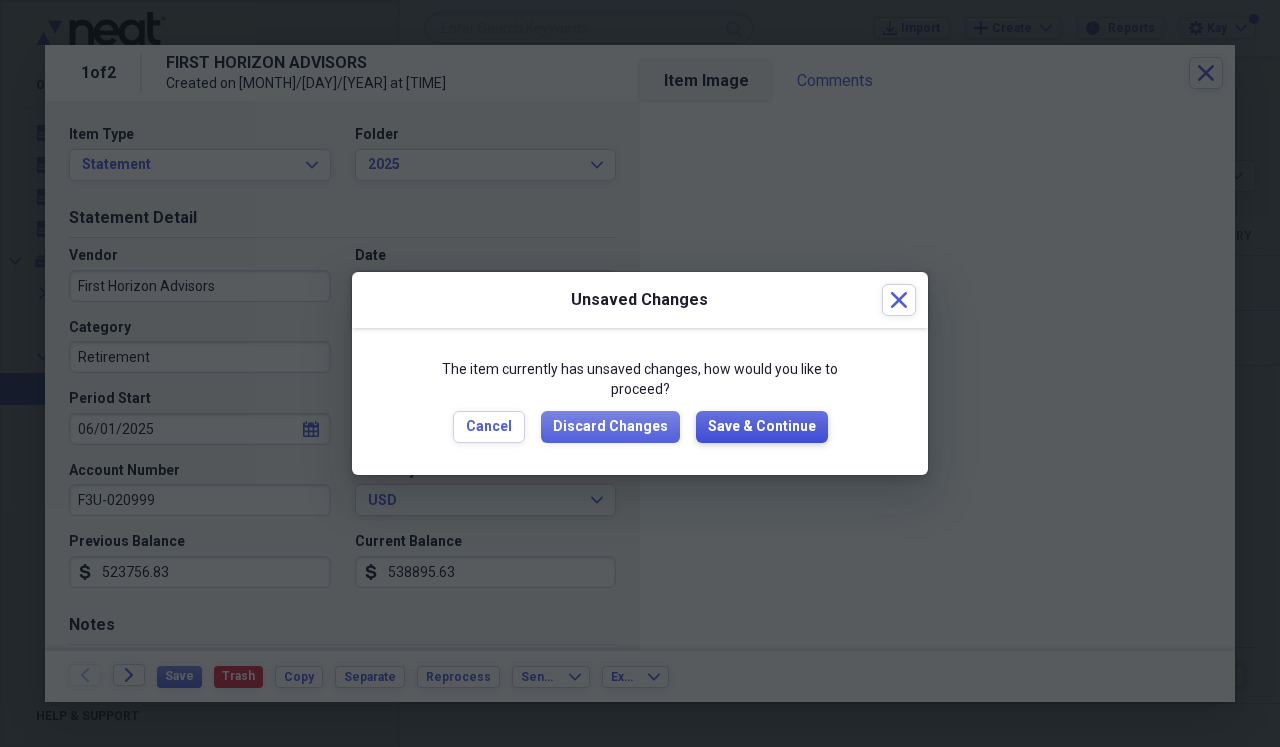 click on "Save & Continue" at bounding box center (762, 427) 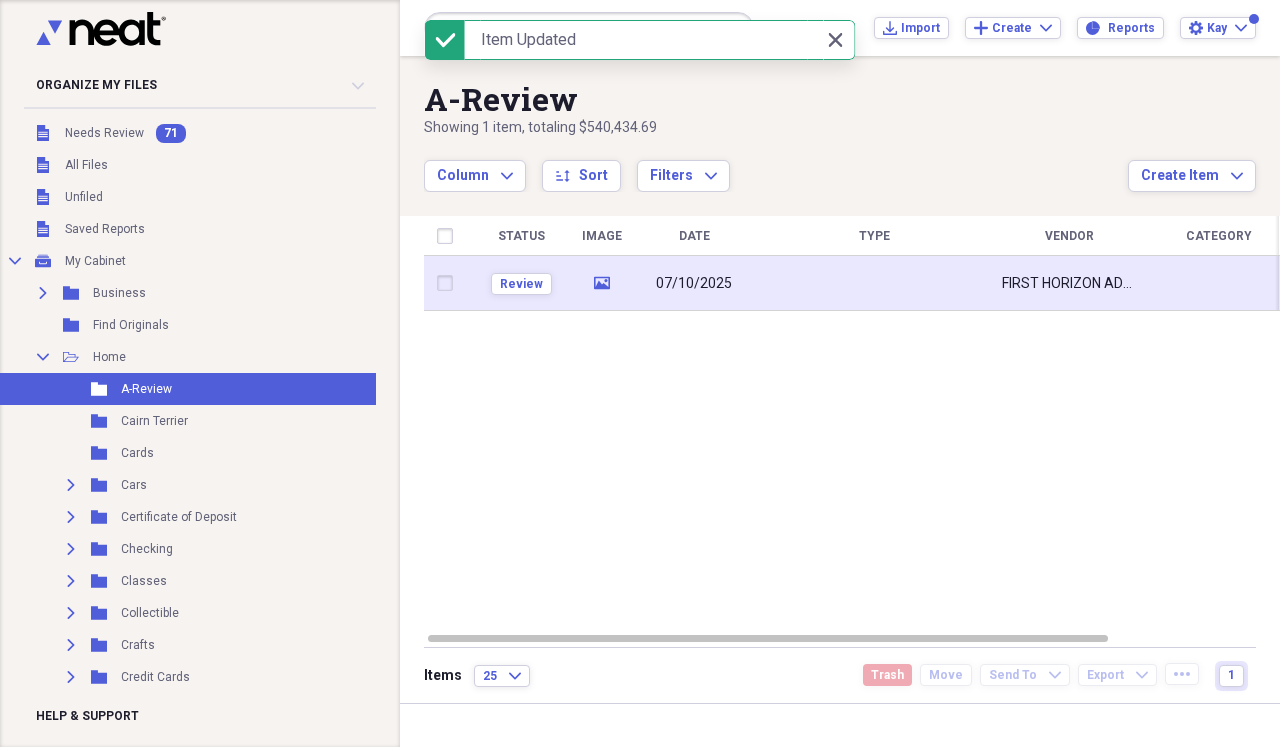 click at bounding box center [874, 283] 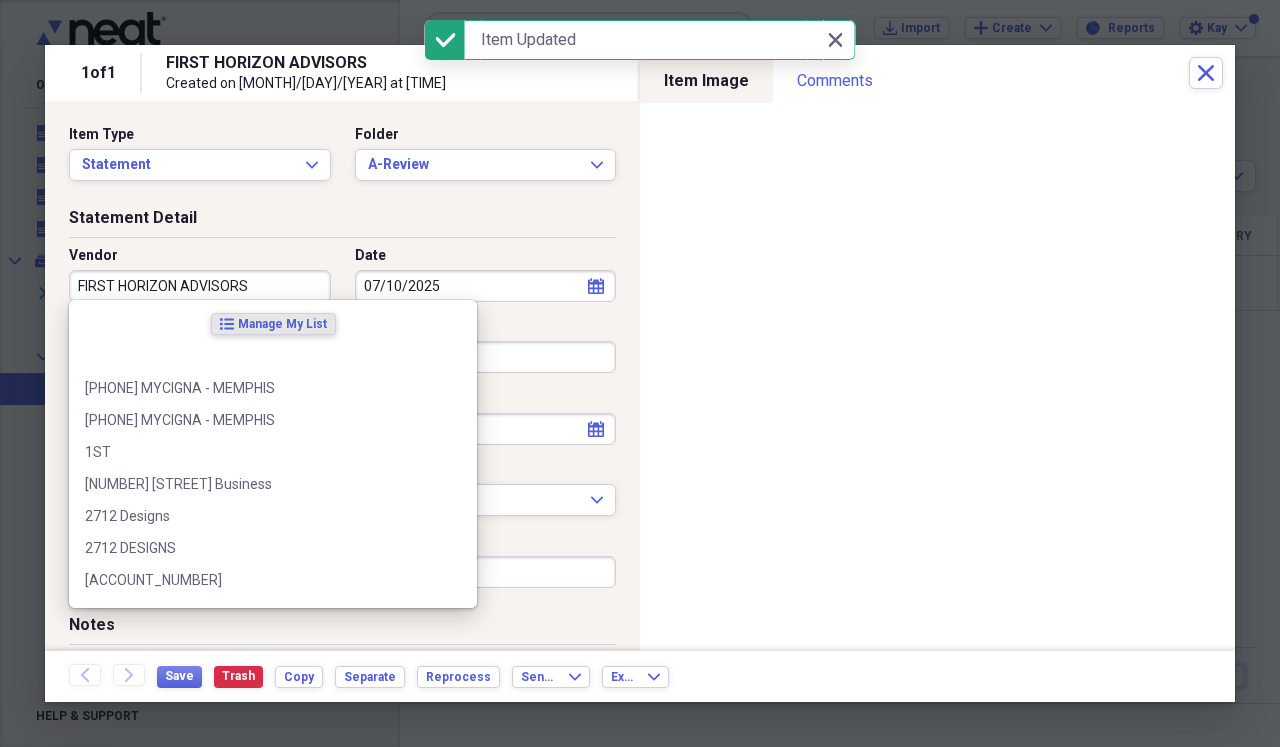click on "FIRST HORIZON ADVISORS" at bounding box center [200, 286] 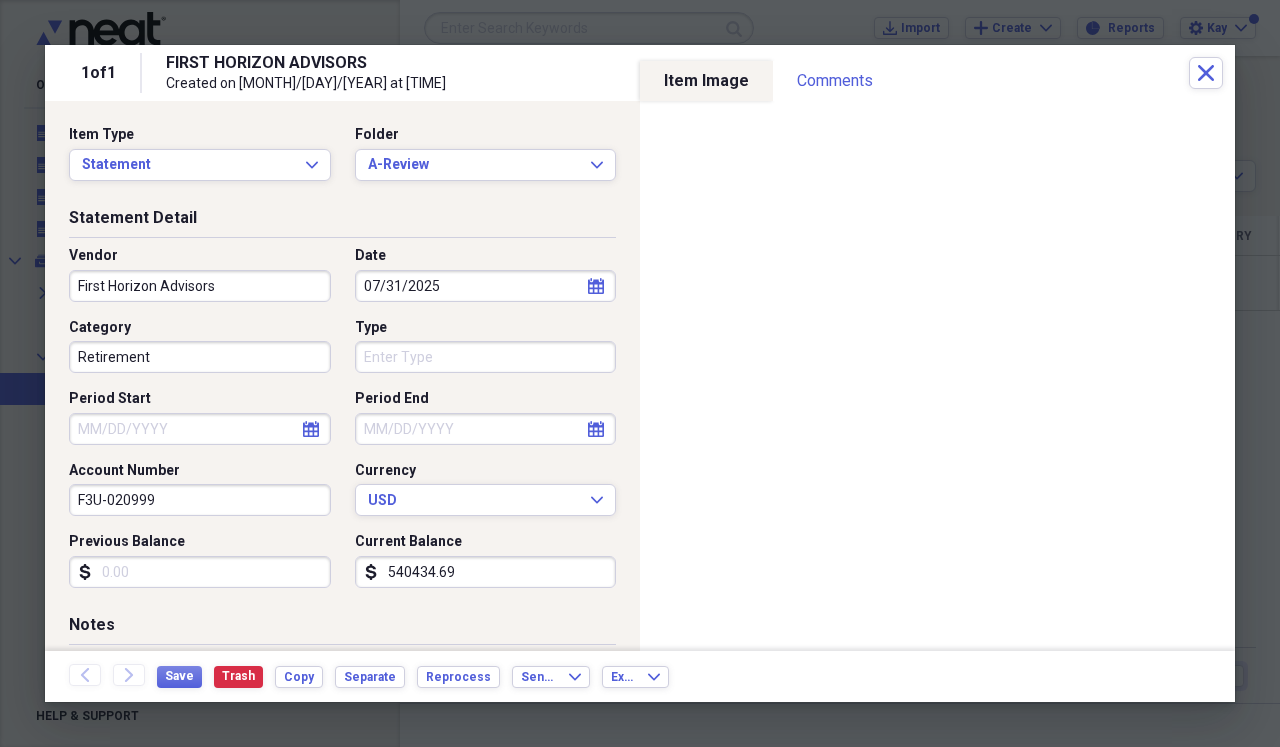 click on "Period Start calendar Calendar" at bounding box center [206, 417] 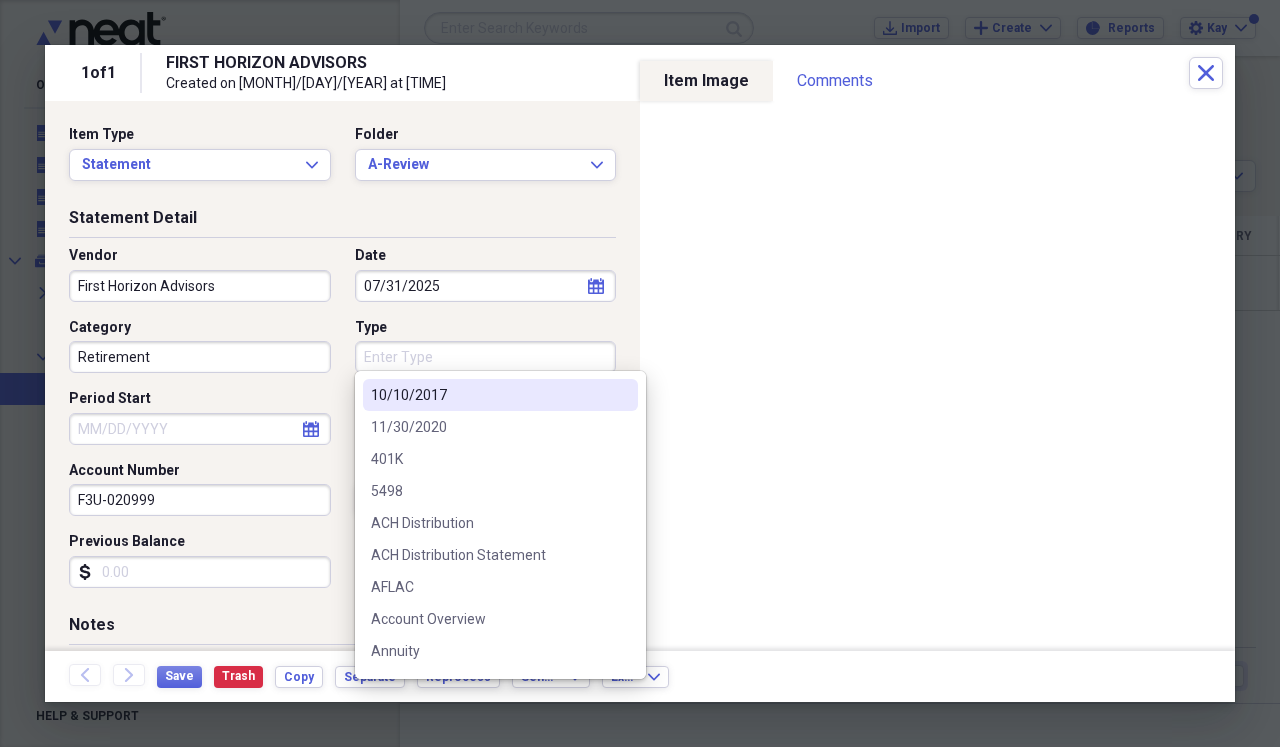 click on "Type" at bounding box center (486, 357) 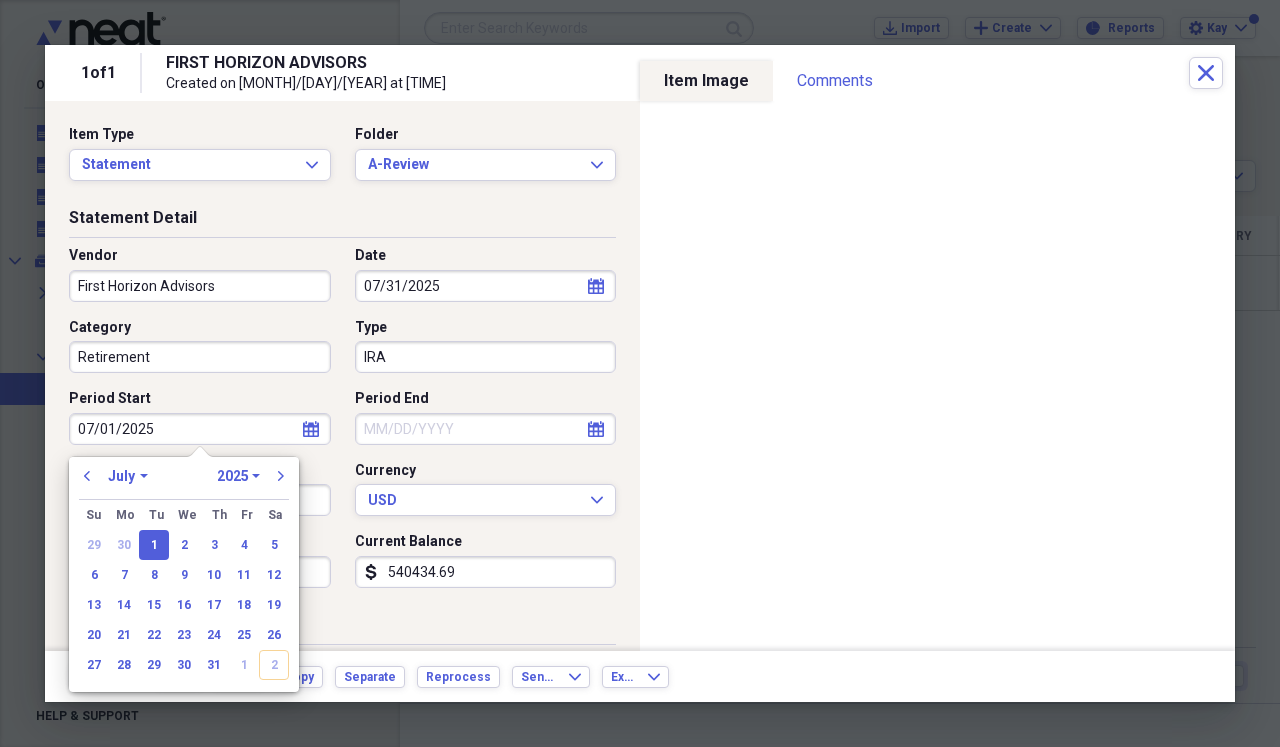 click on "Period End" at bounding box center [486, 429] 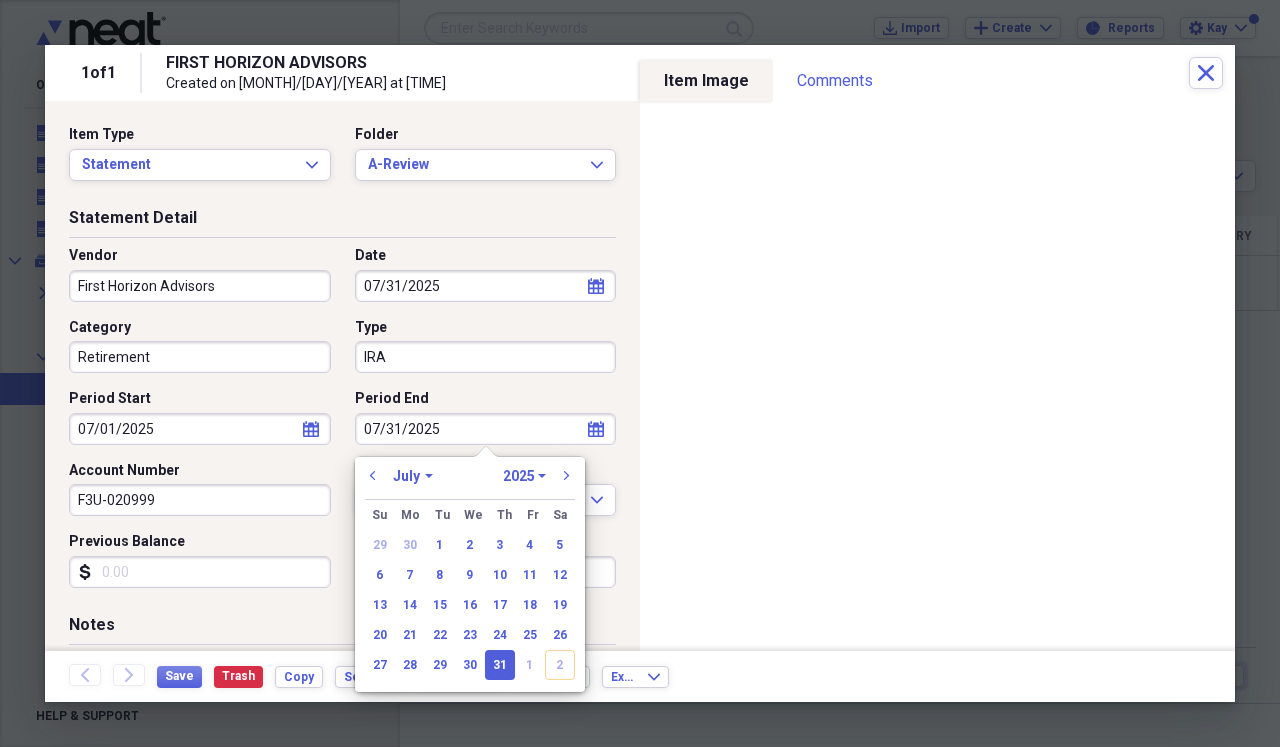 click on "Previous Balance" at bounding box center (200, 572) 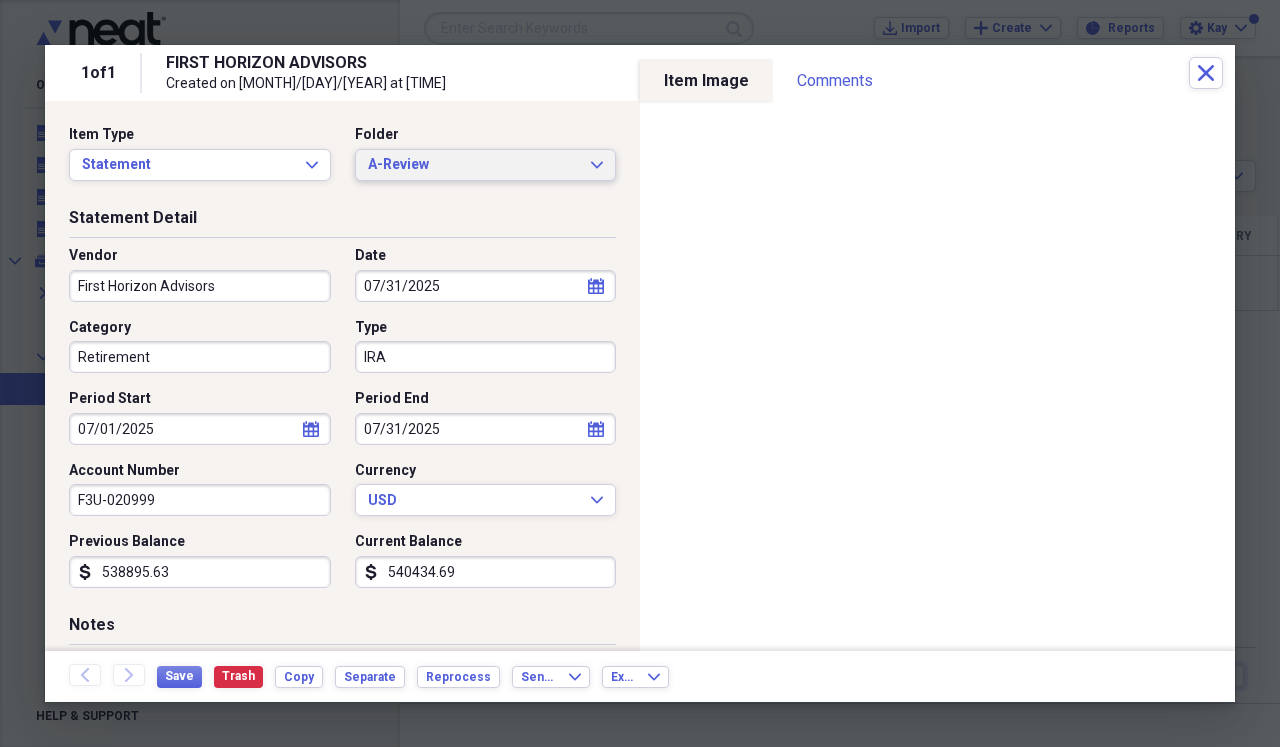 click on "Expand" 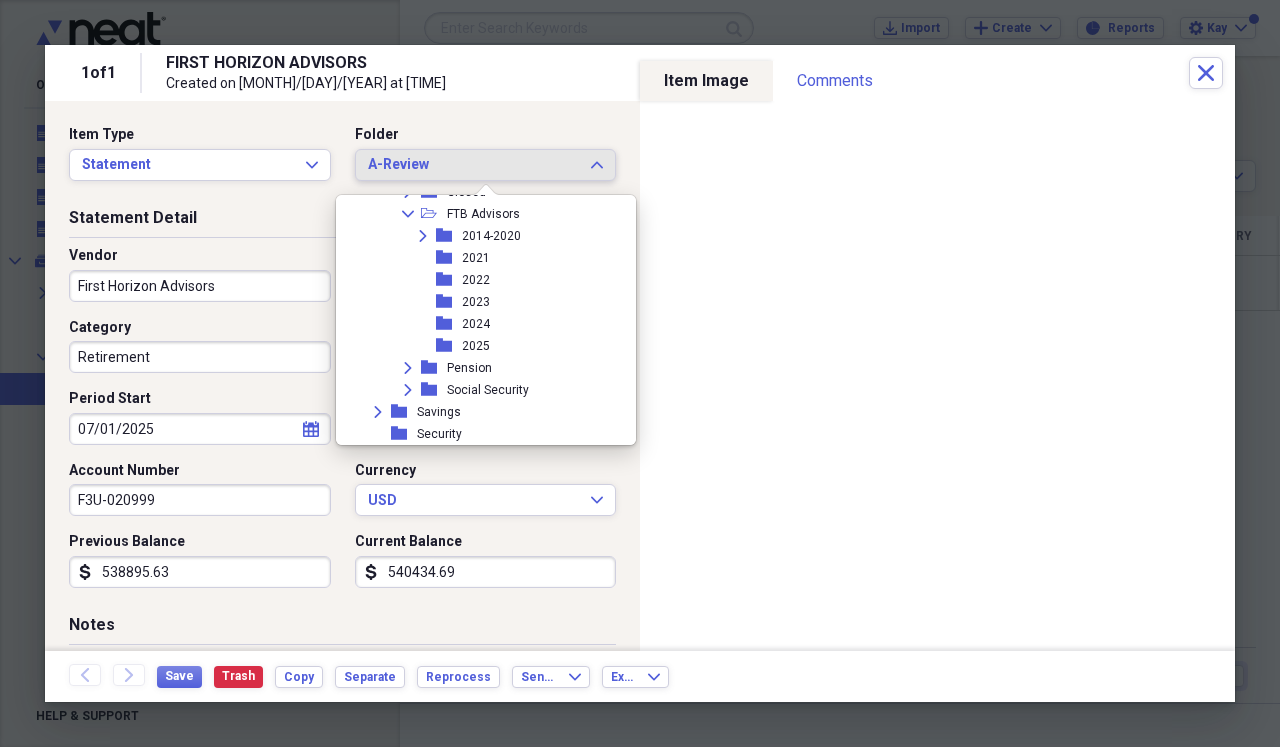 scroll, scrollTop: 1330, scrollLeft: 0, axis: vertical 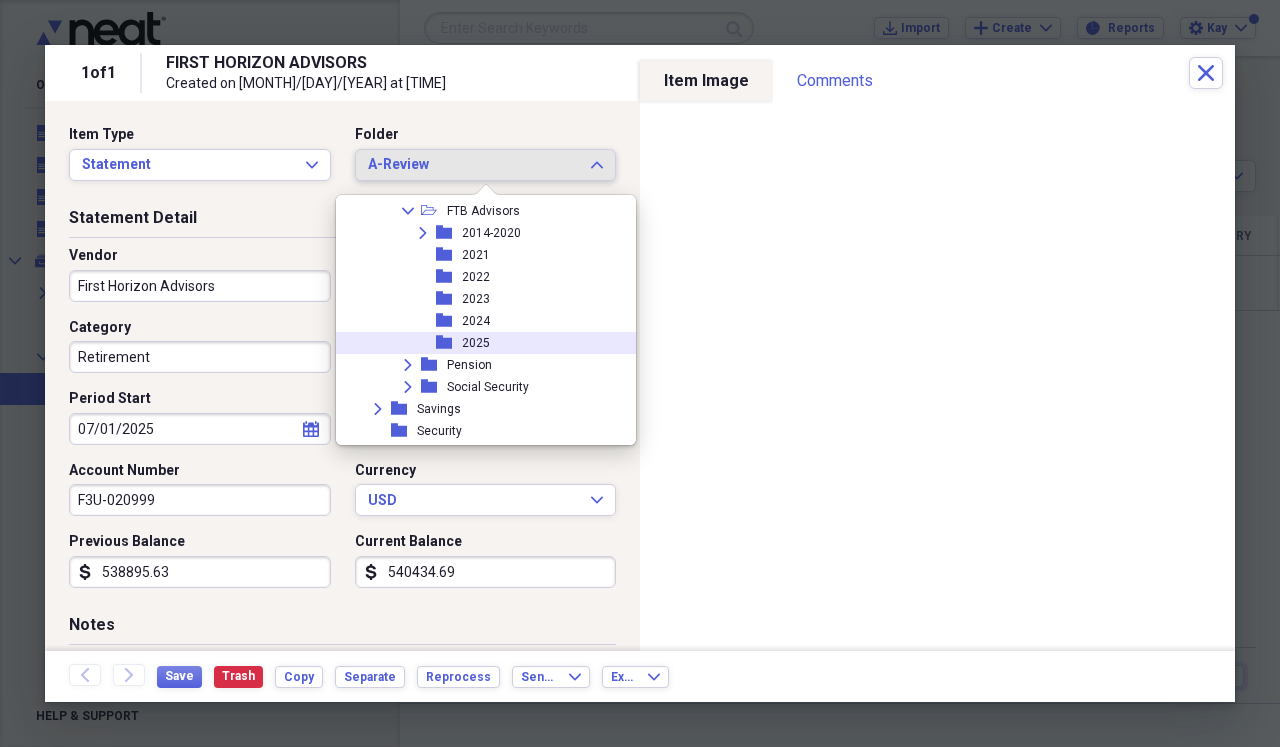 click on "folder 2025" at bounding box center (478, 343) 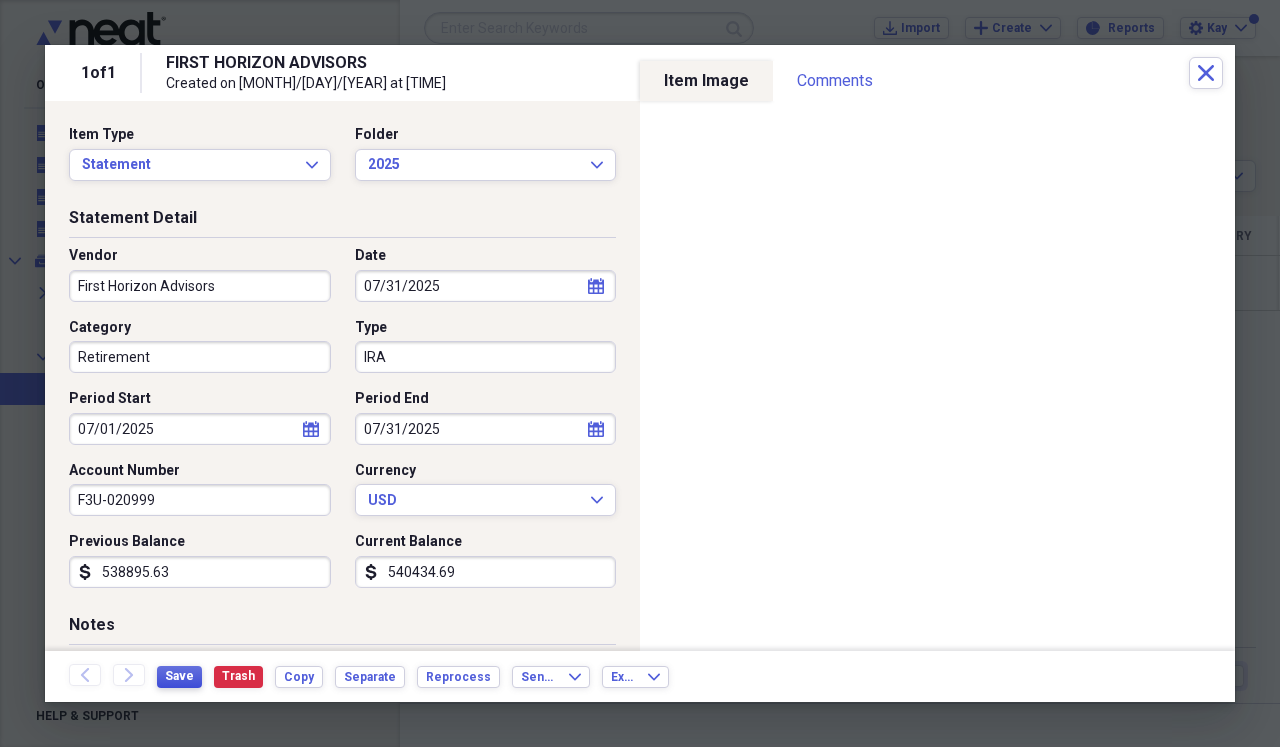 click on "Save" at bounding box center [179, 676] 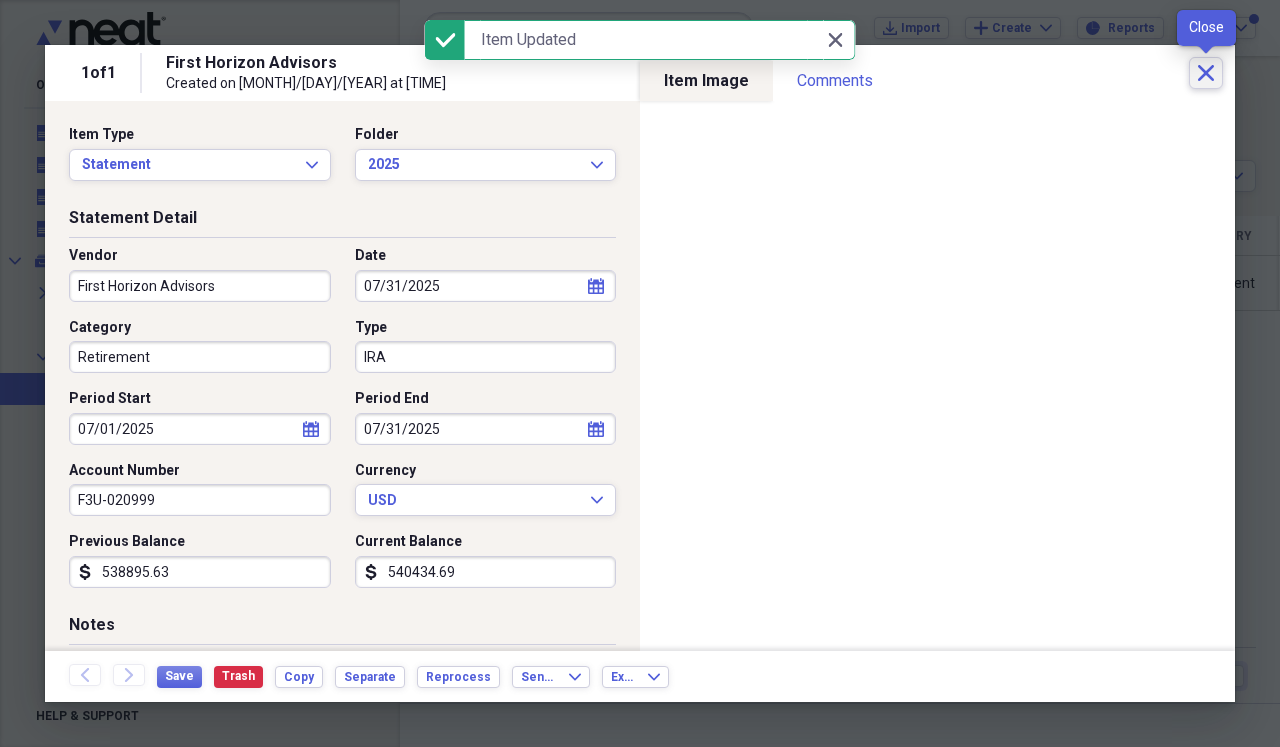 click on "Close" 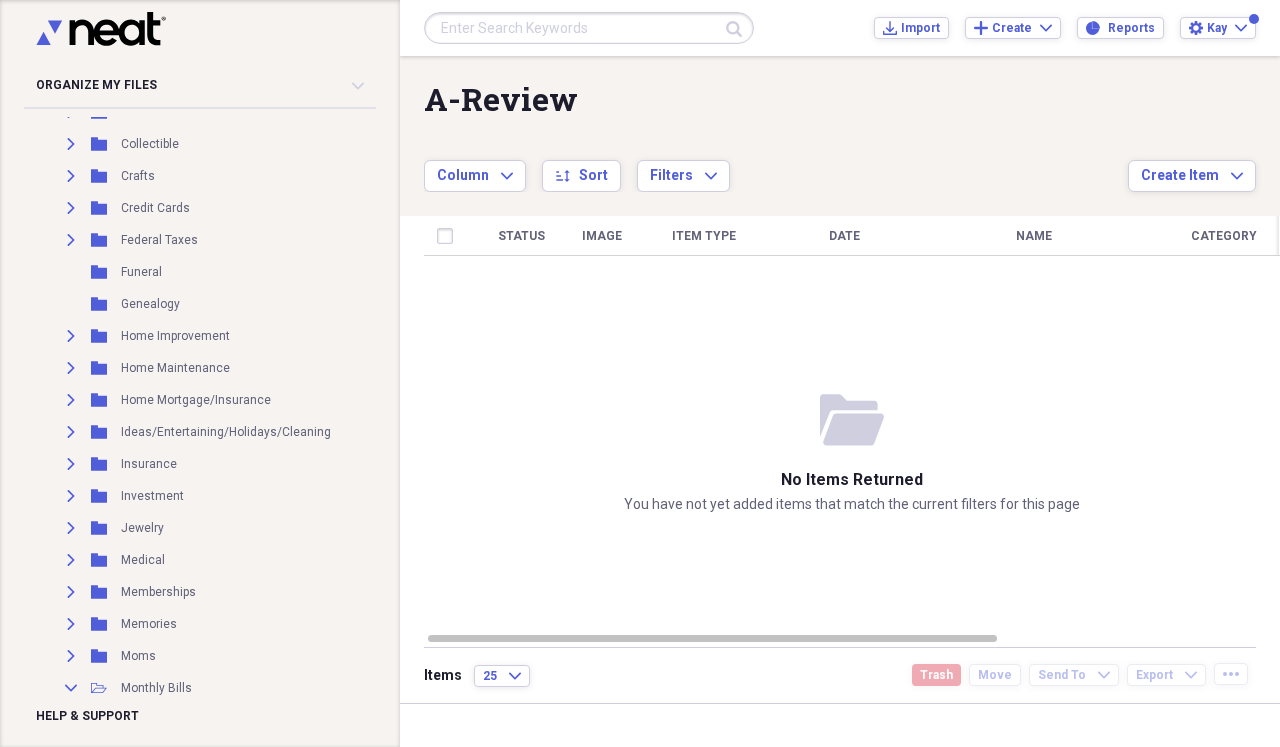 scroll, scrollTop: 489, scrollLeft: 0, axis: vertical 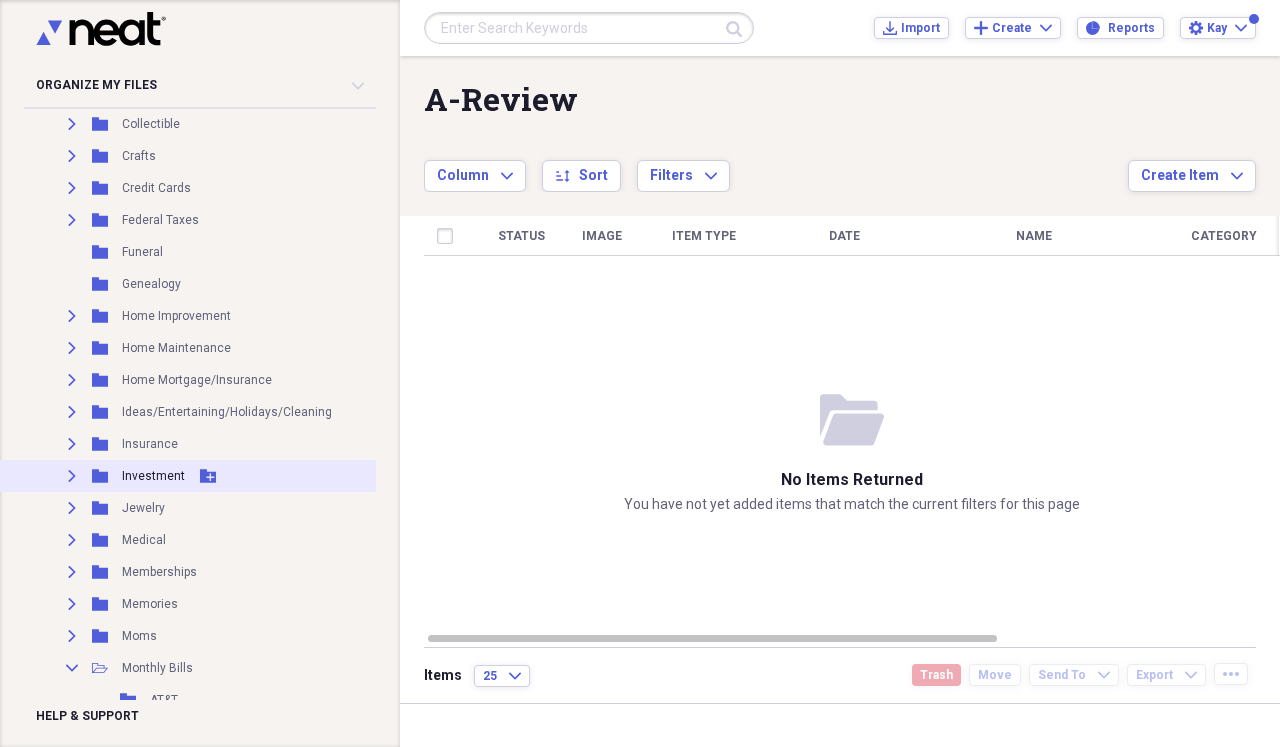 click on "Expand" 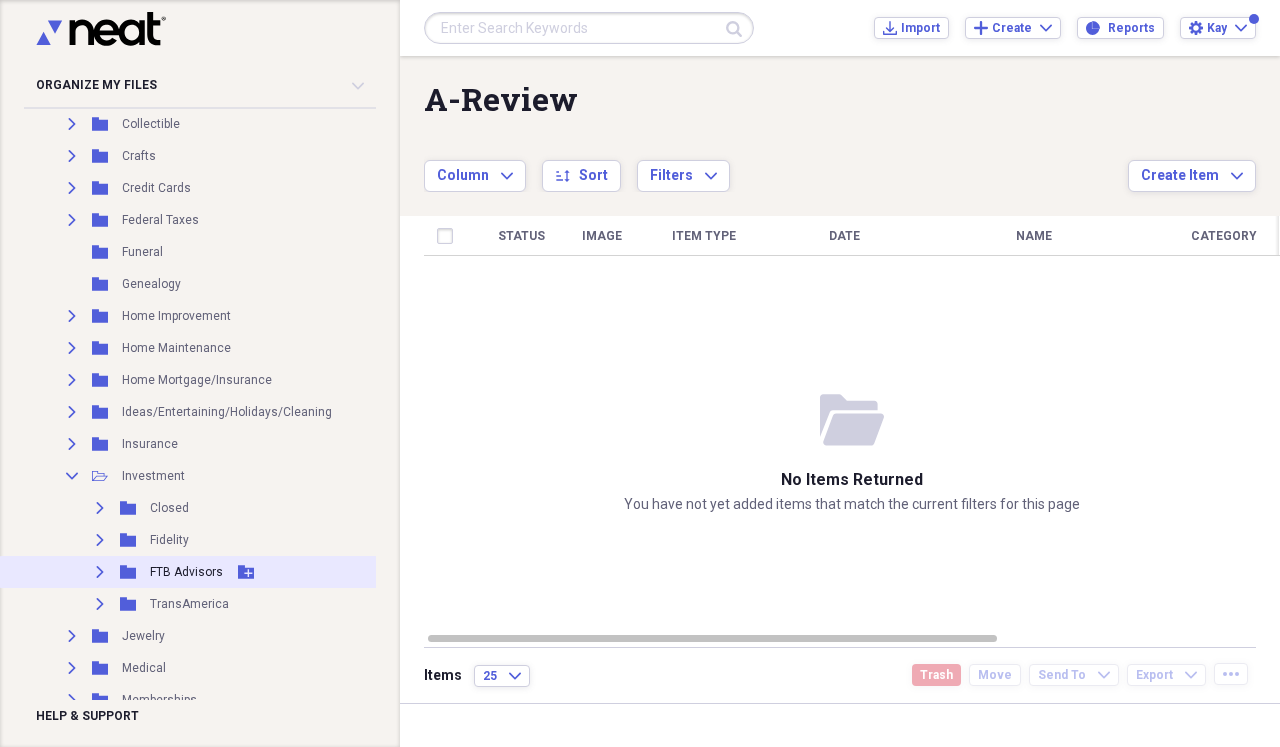 click on "Expand" 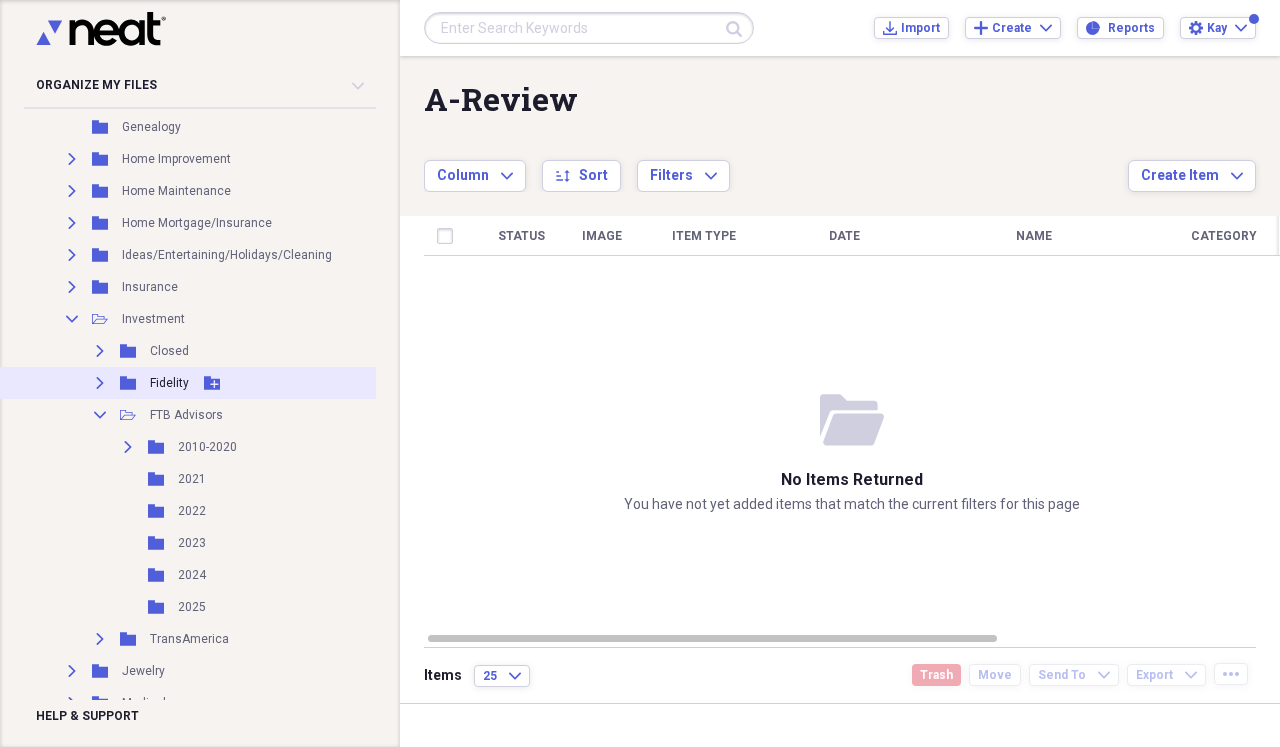scroll, scrollTop: 696, scrollLeft: 0, axis: vertical 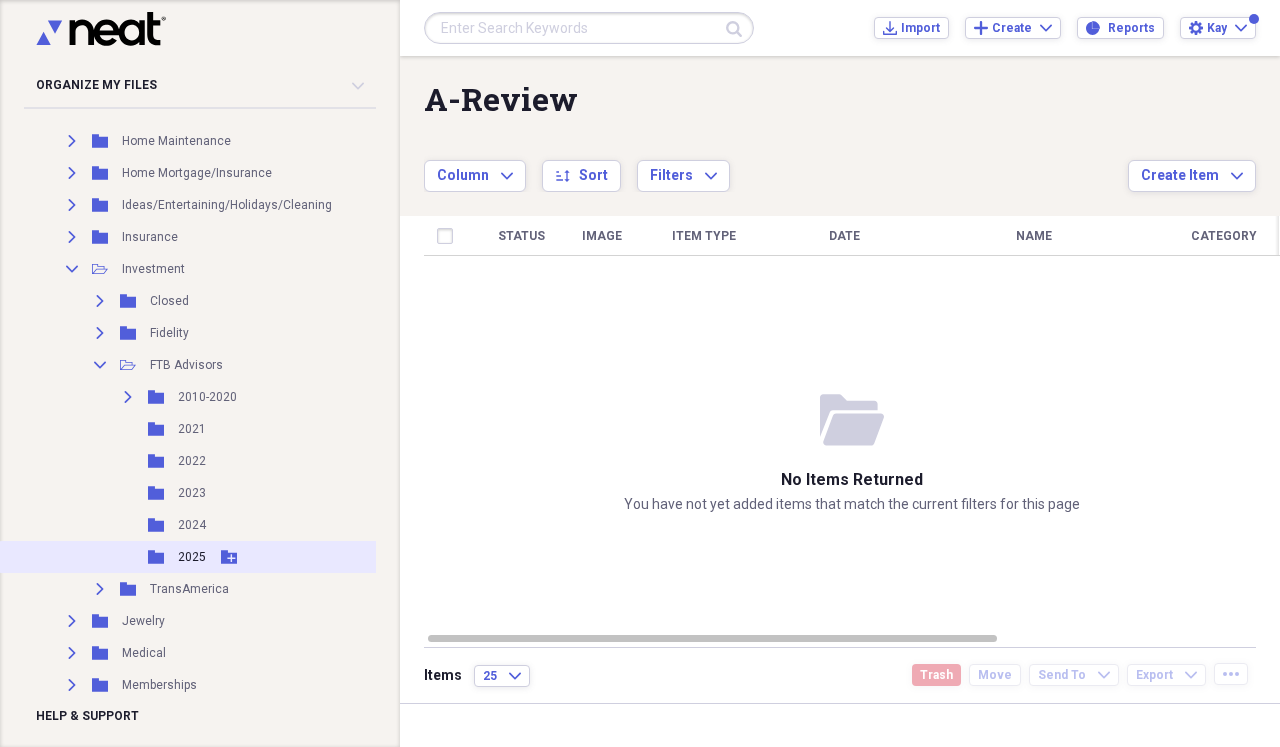 click on "2025" at bounding box center [192, 557] 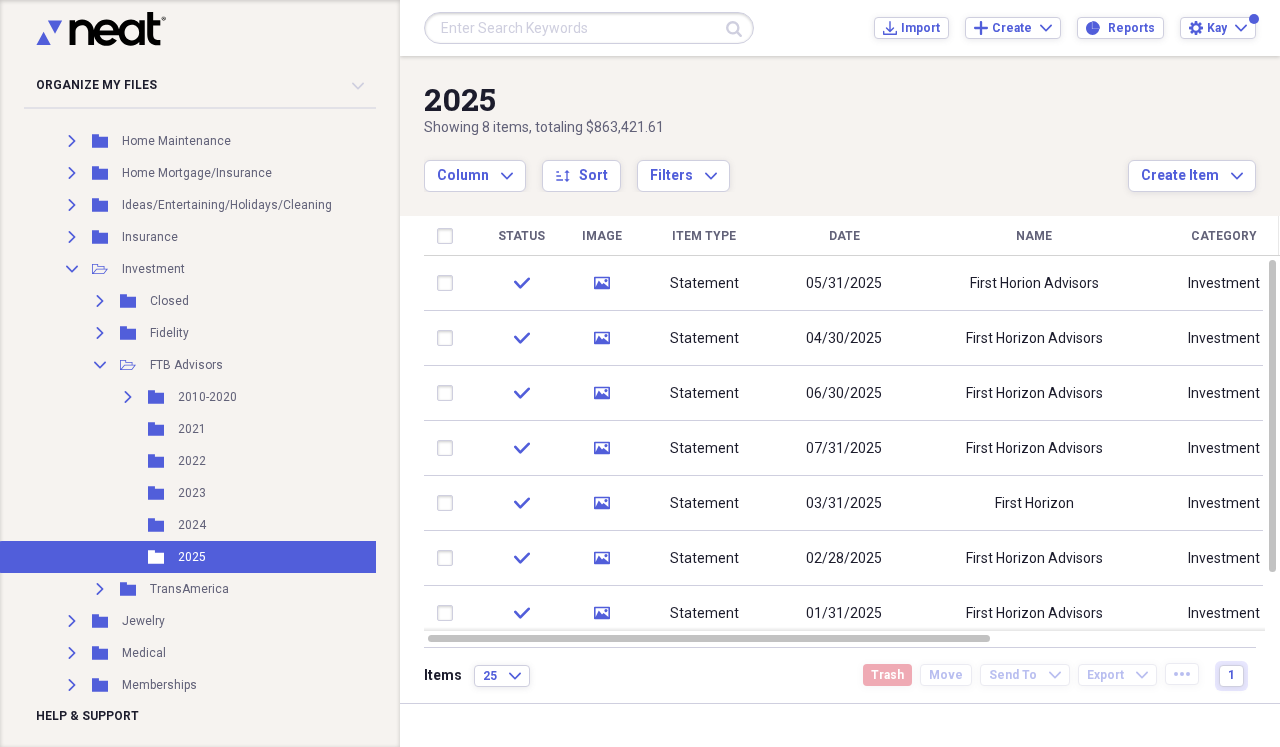 click on "Date" at bounding box center [844, 236] 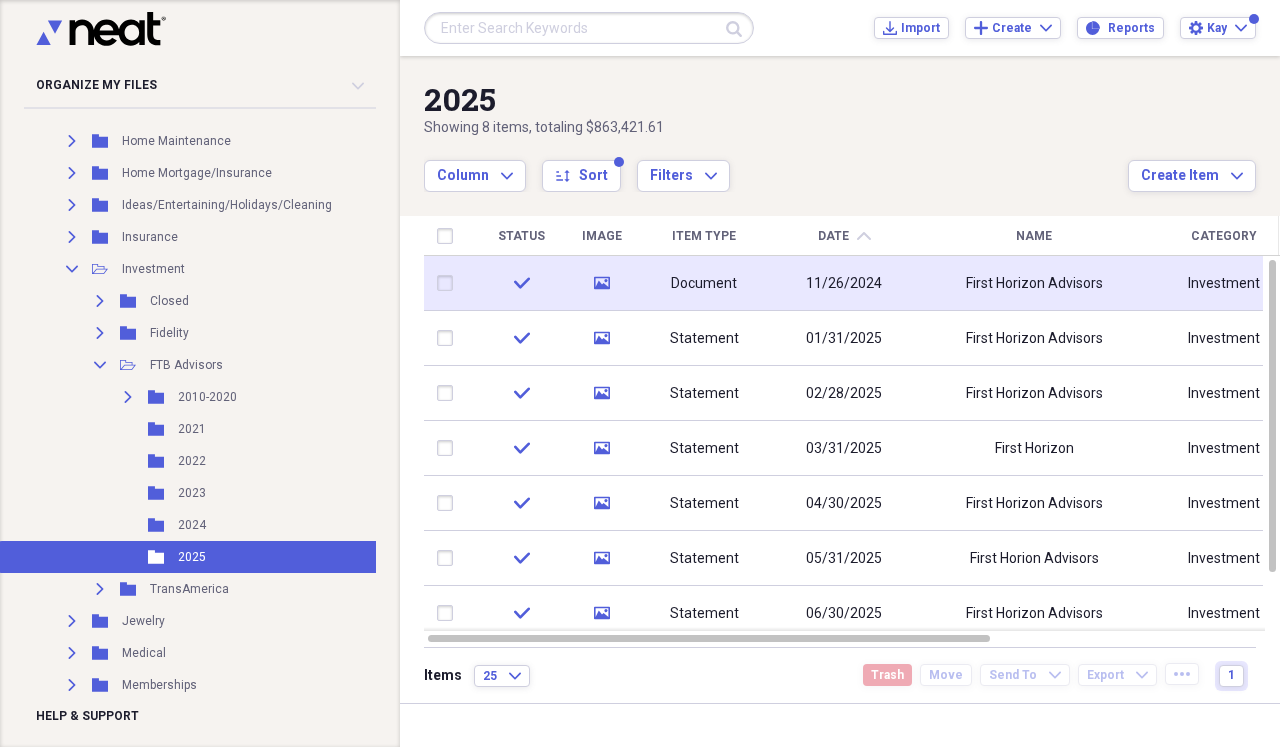 click on "11/26/2024" at bounding box center [844, 284] 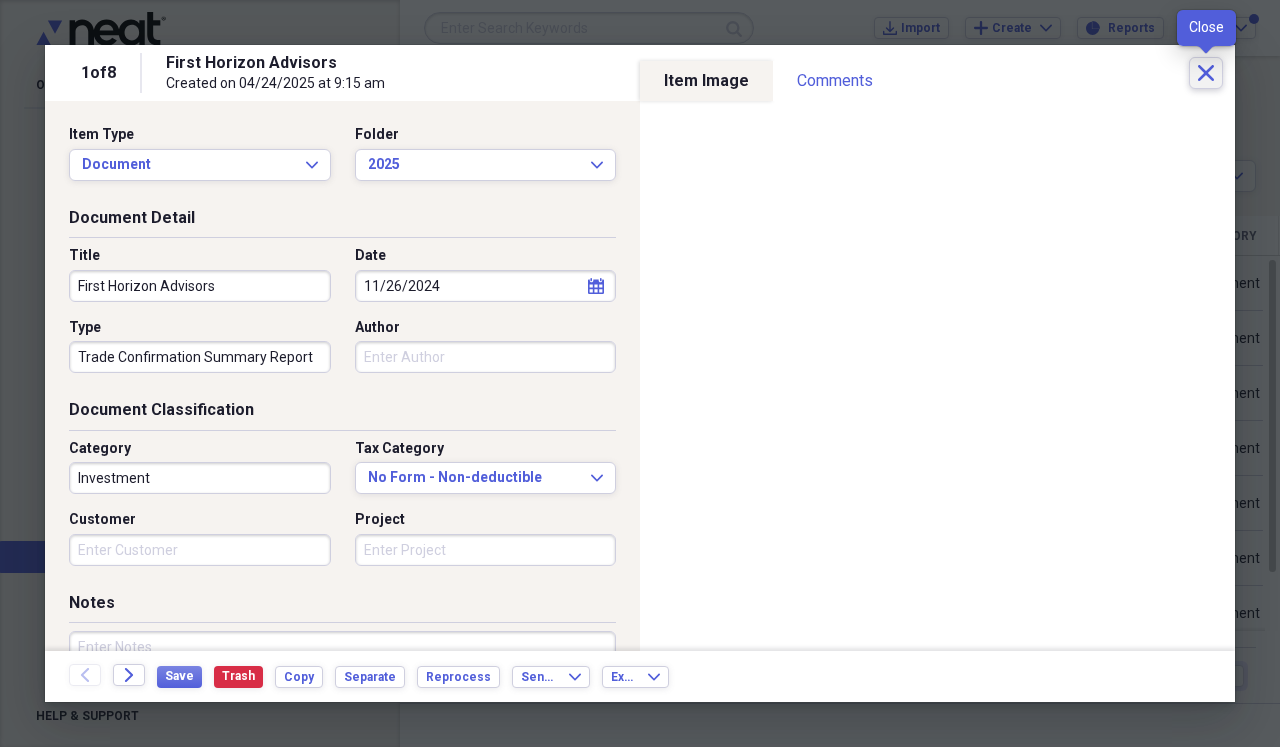 click 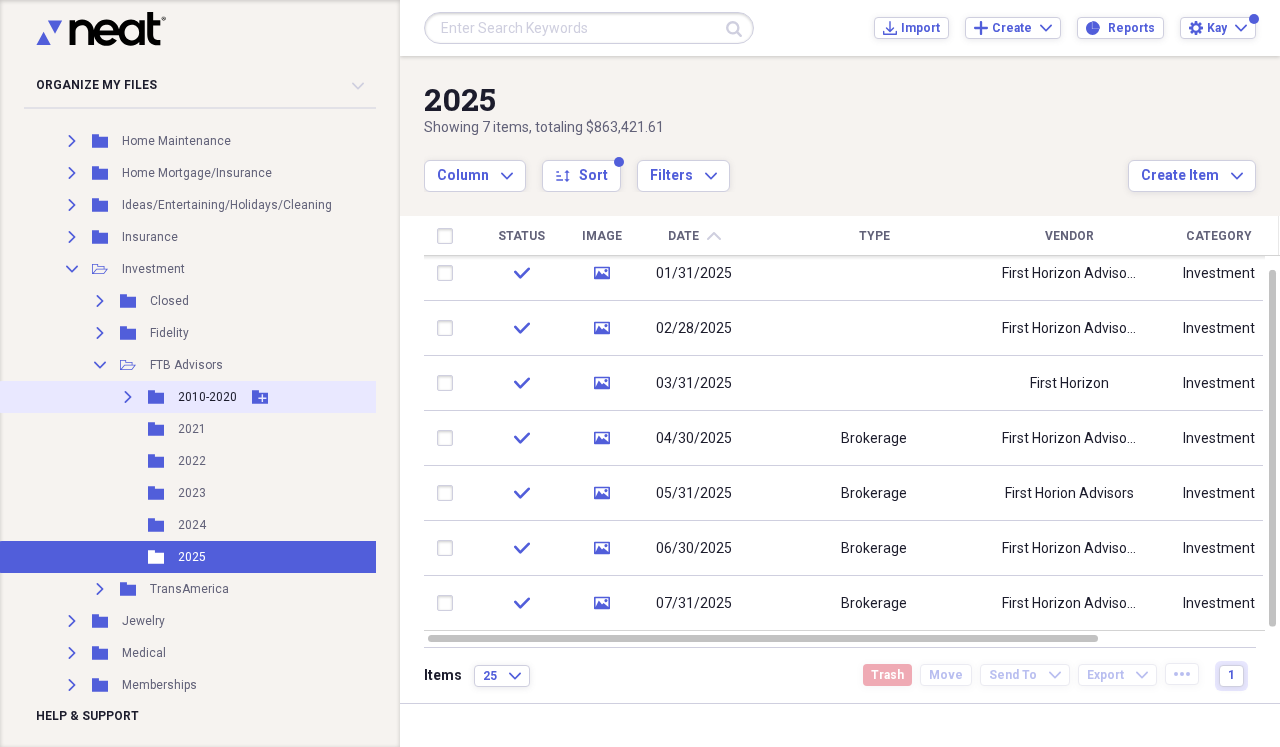 click on "Expand" at bounding box center [128, 397] 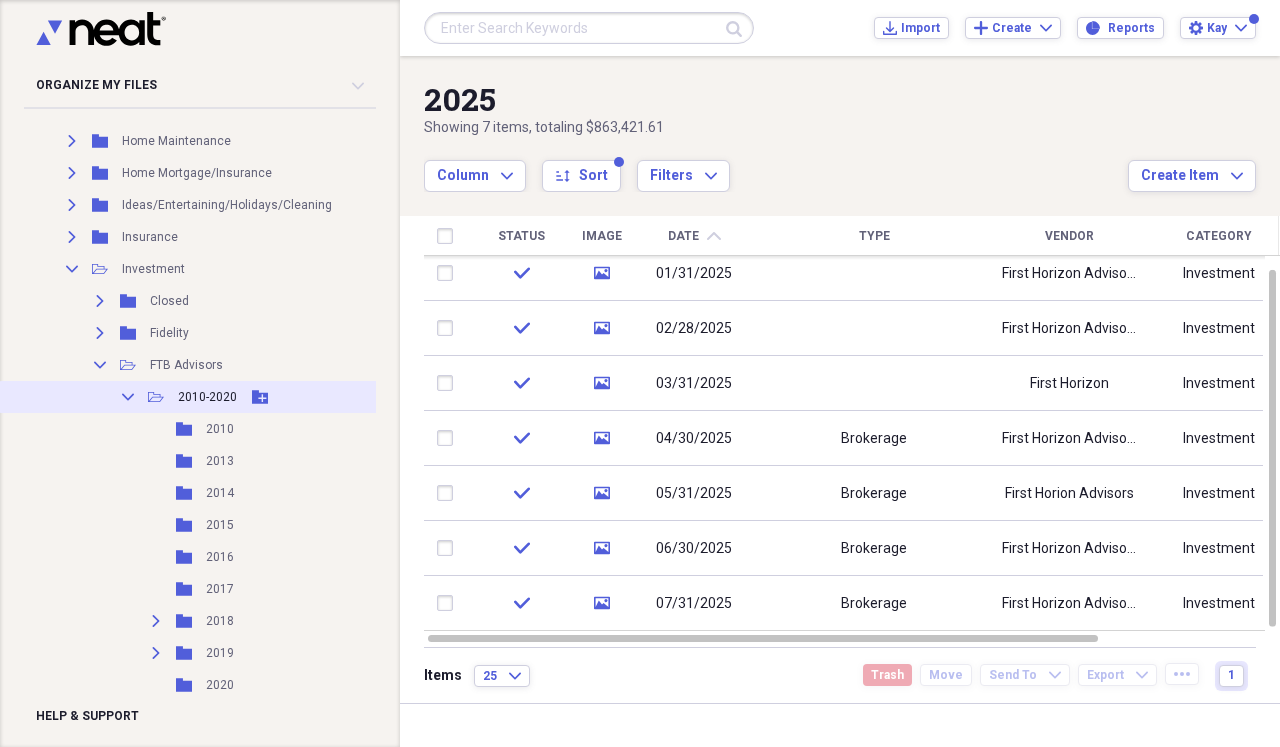 click on "Collapse" 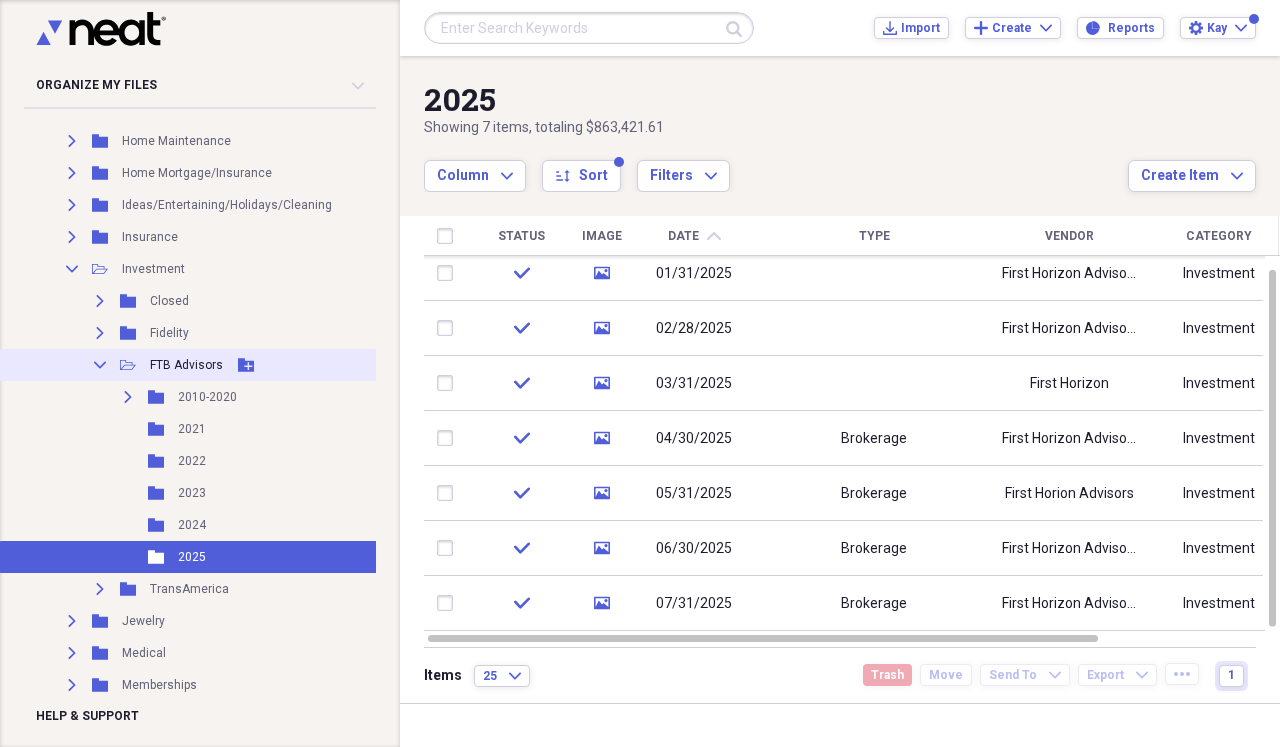 click on "Collapse" 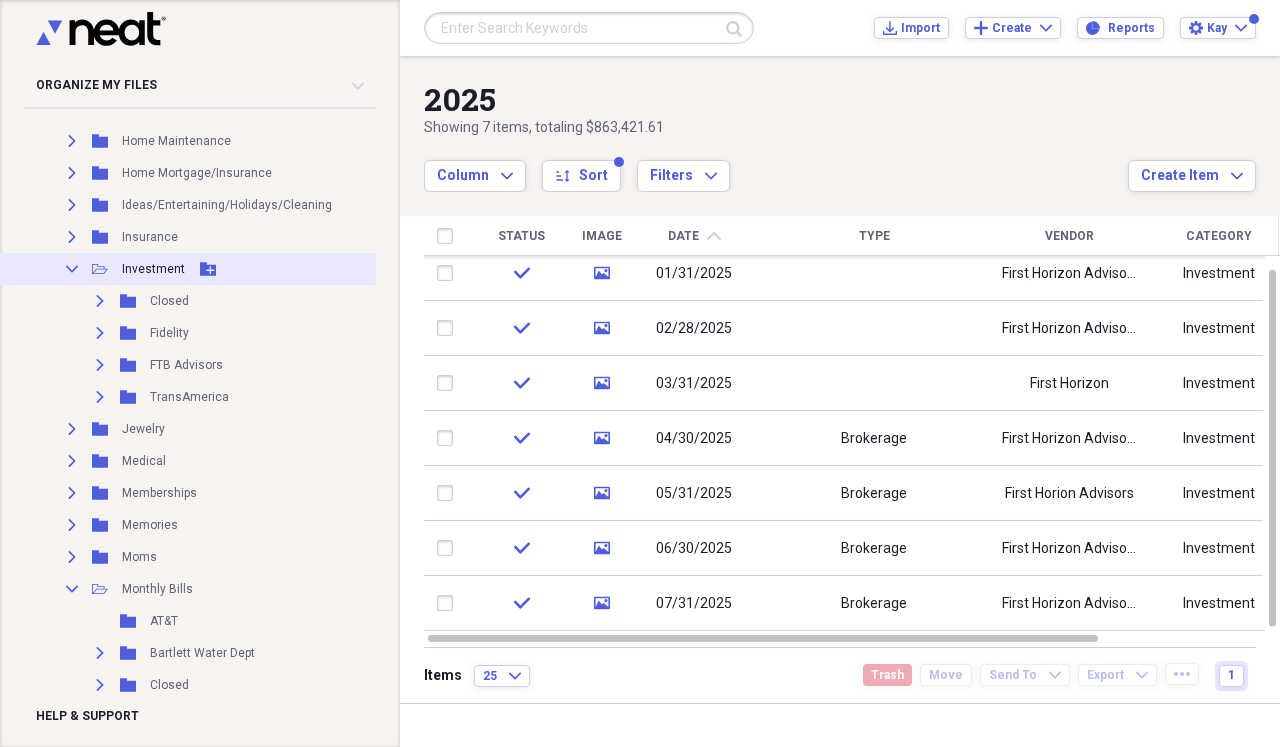 click on "Collapse" 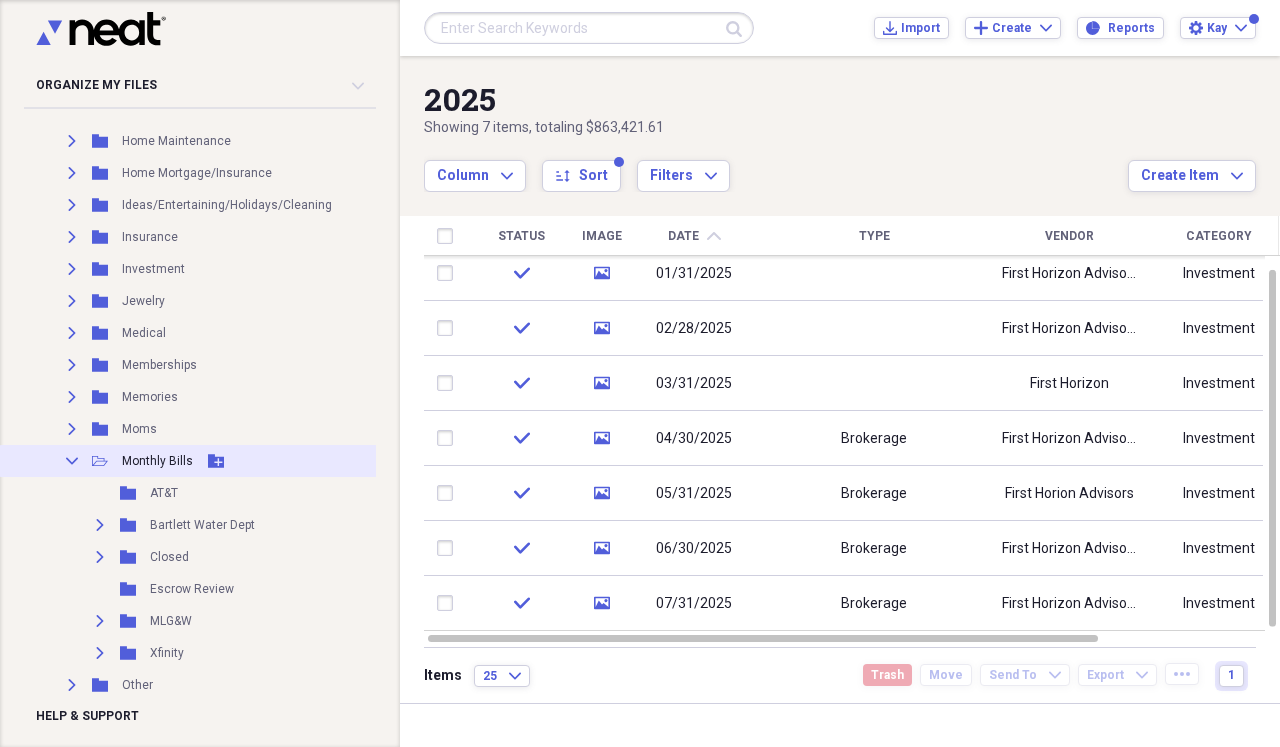 click 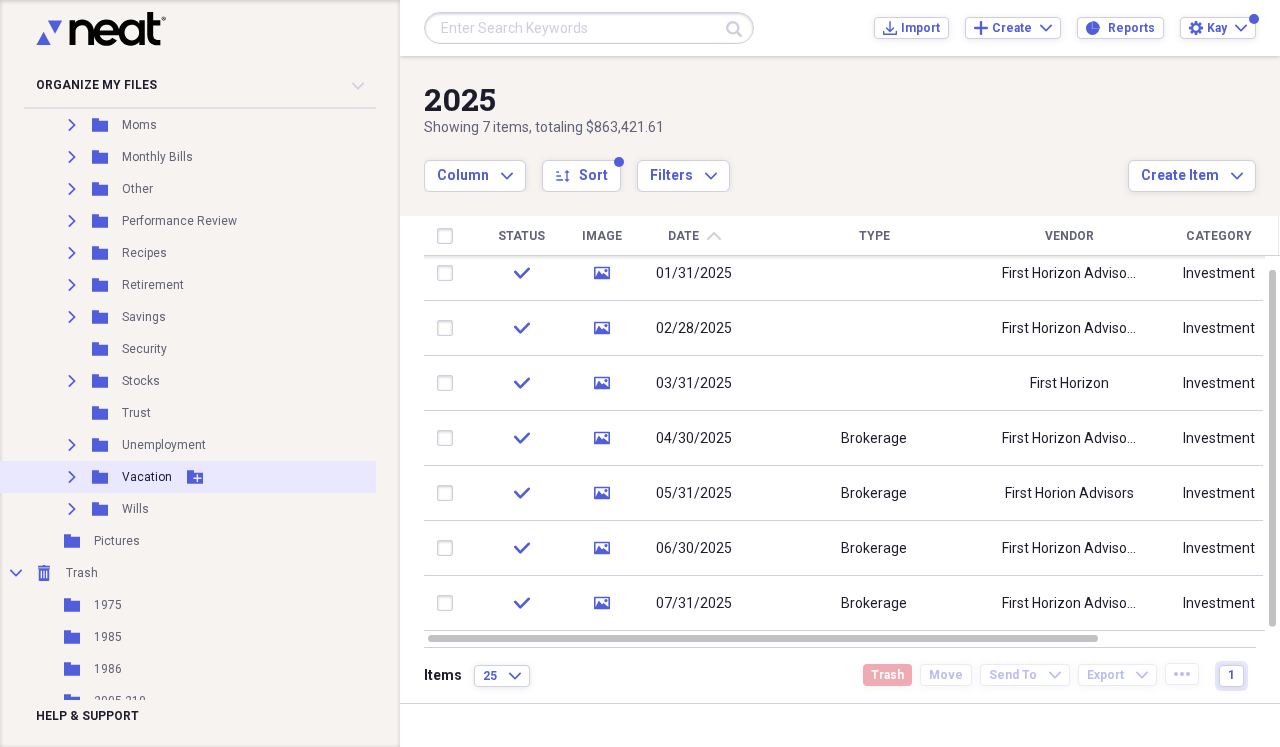 scroll, scrollTop: 997, scrollLeft: 0, axis: vertical 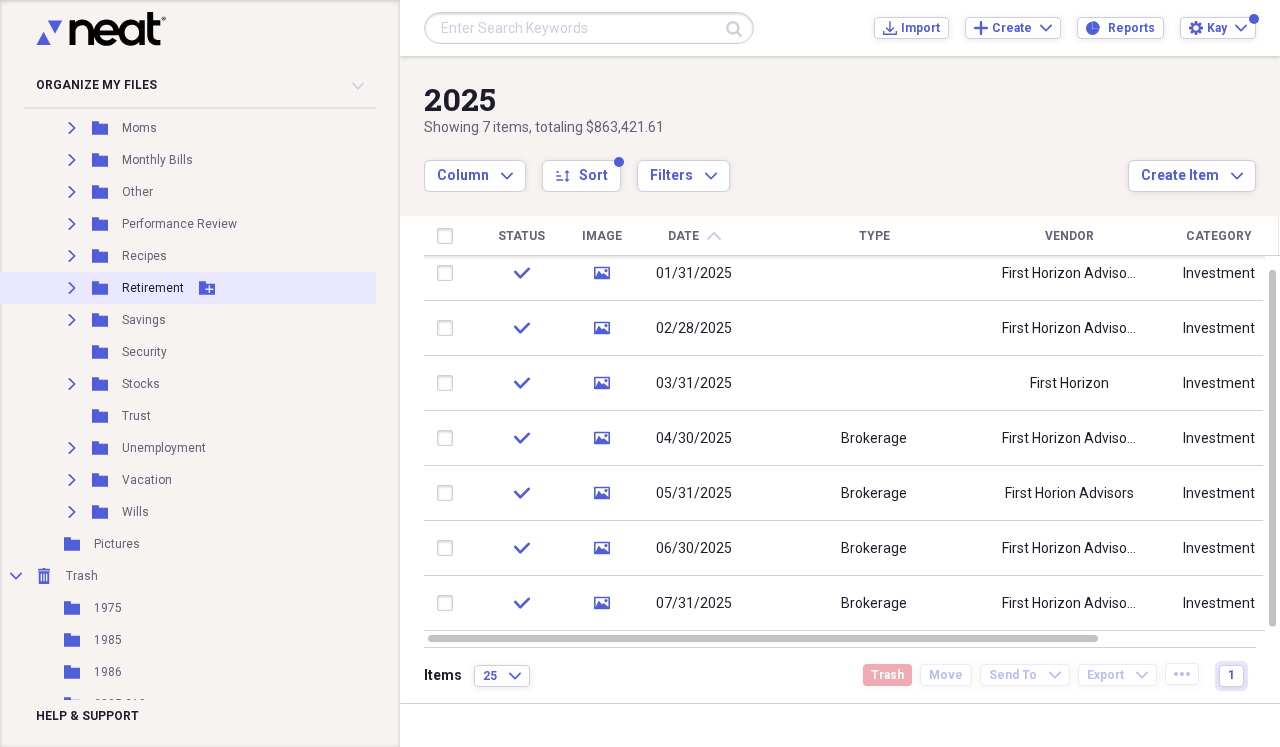 click on "Expand" 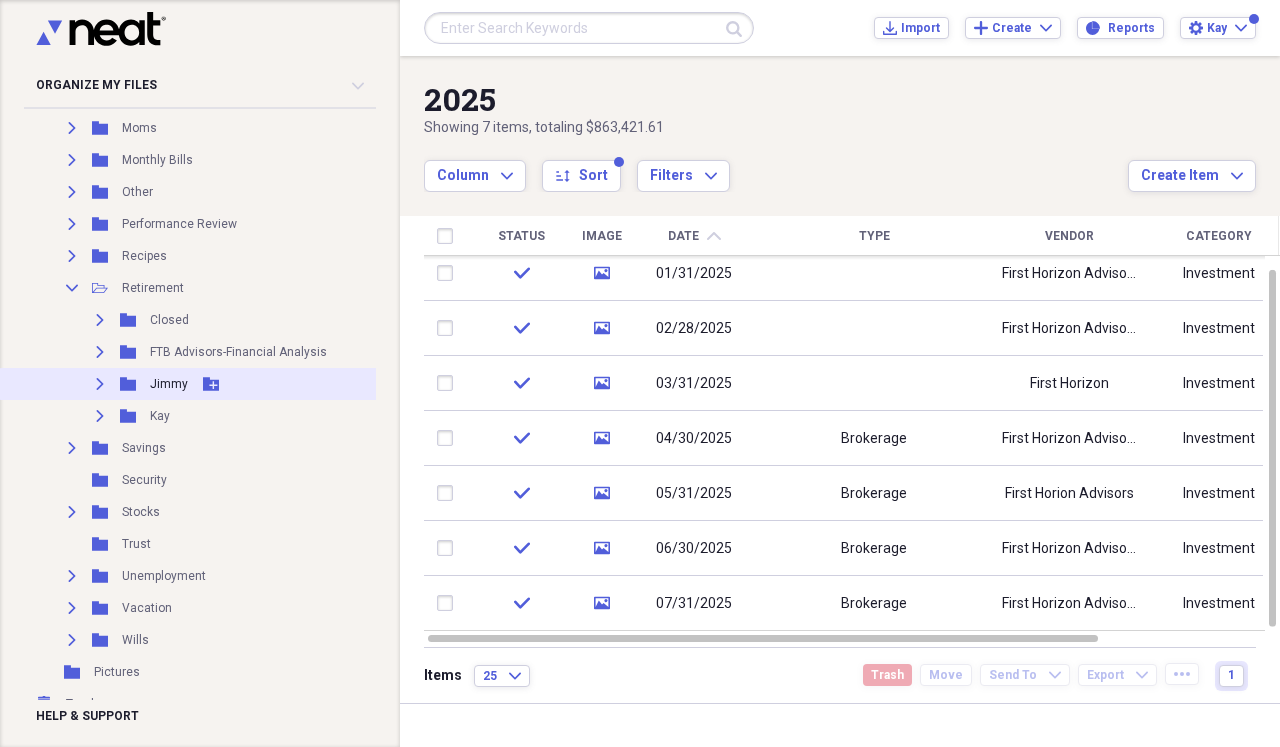 click on "Expand" 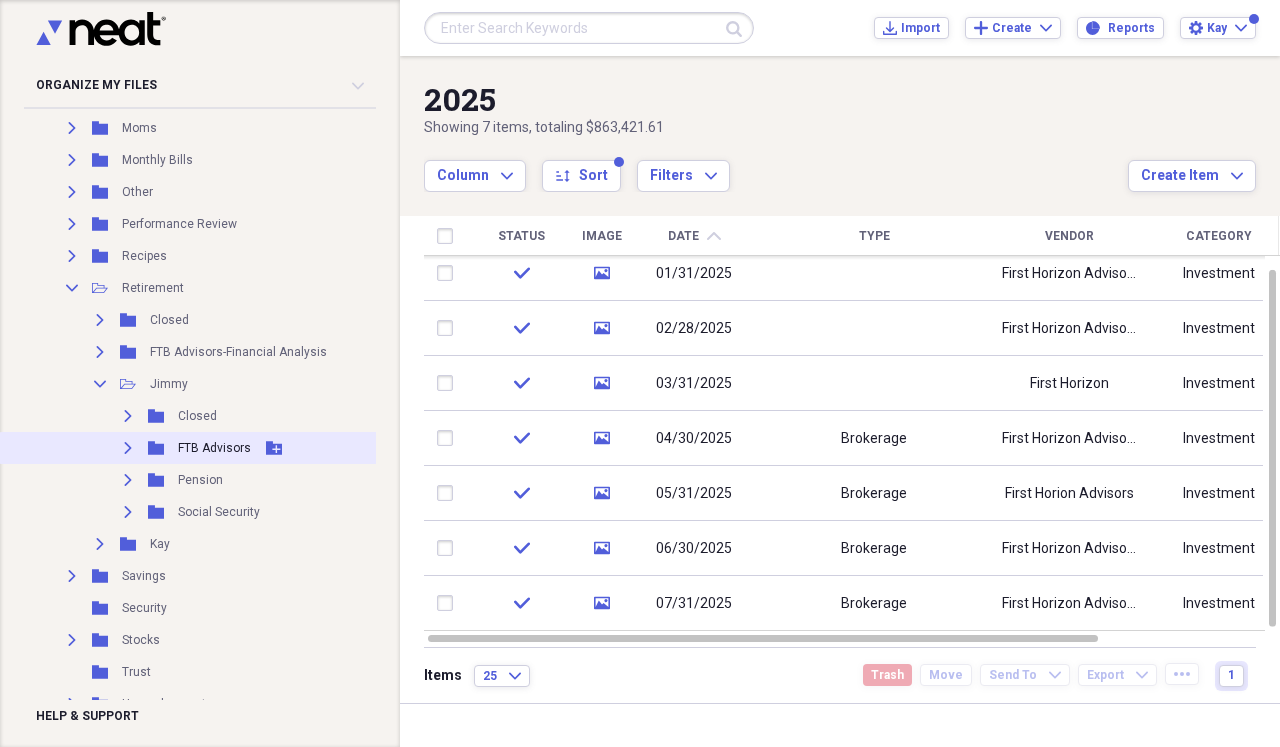 click 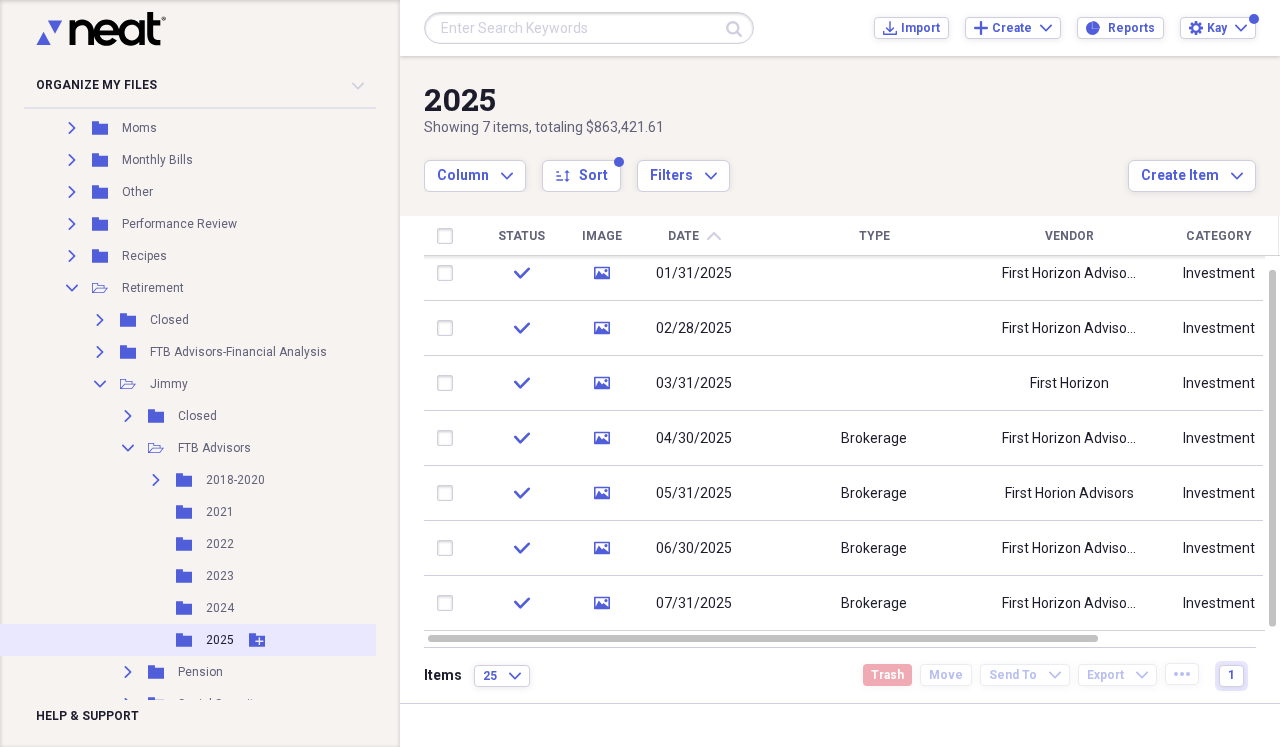 click on "2025" at bounding box center (220, 640) 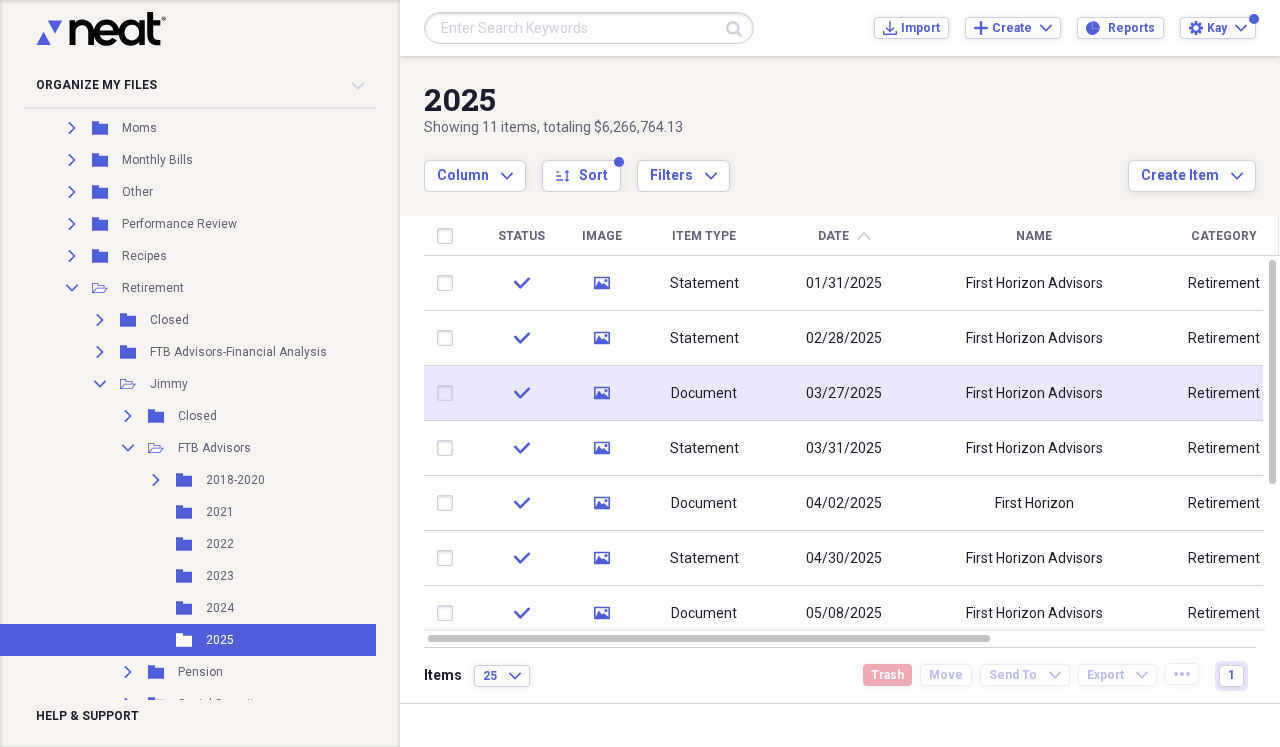 click on "03/27/2025" at bounding box center (844, 393) 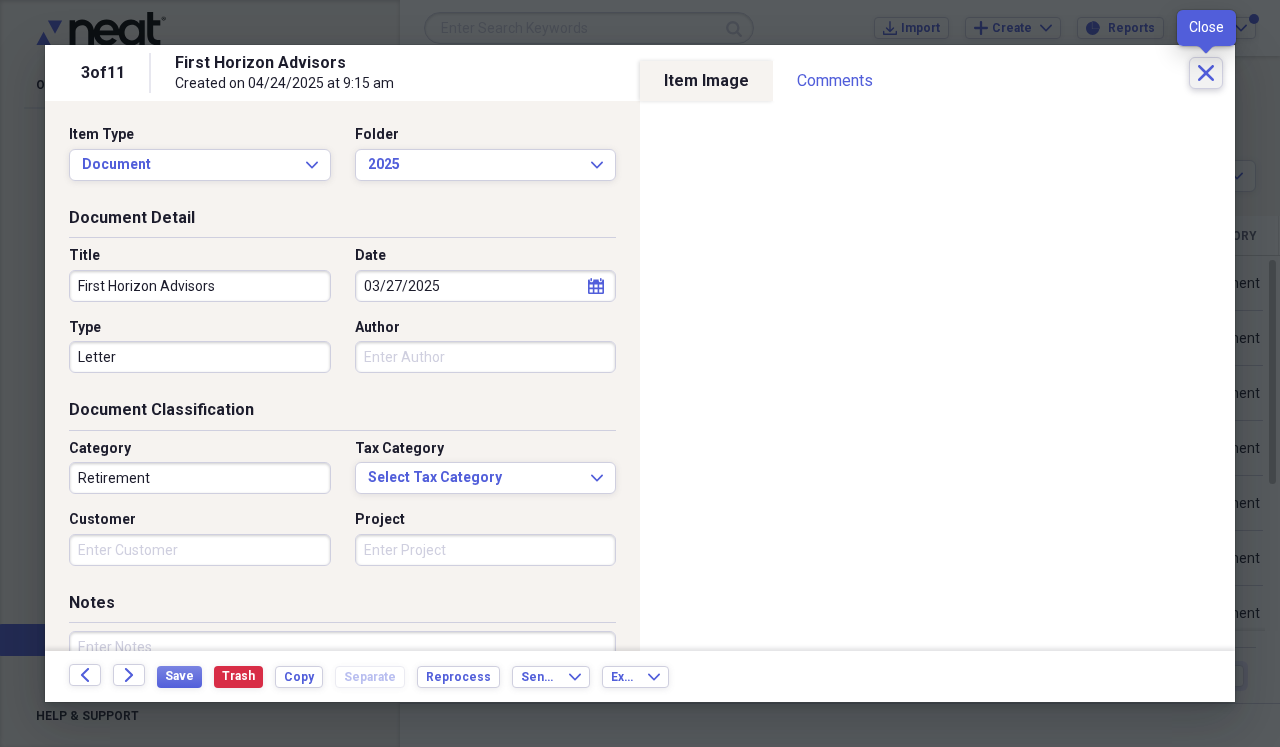 click on "Close" 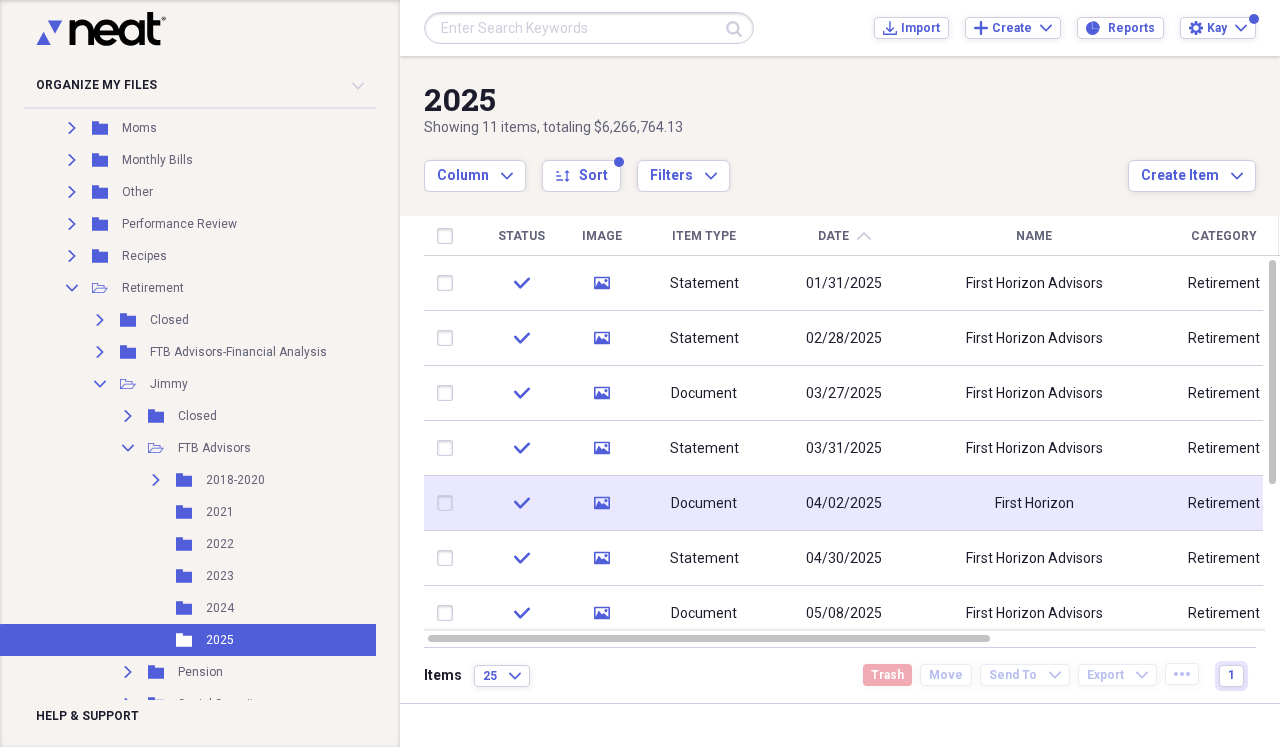 click on "04/02/2025" at bounding box center (844, 503) 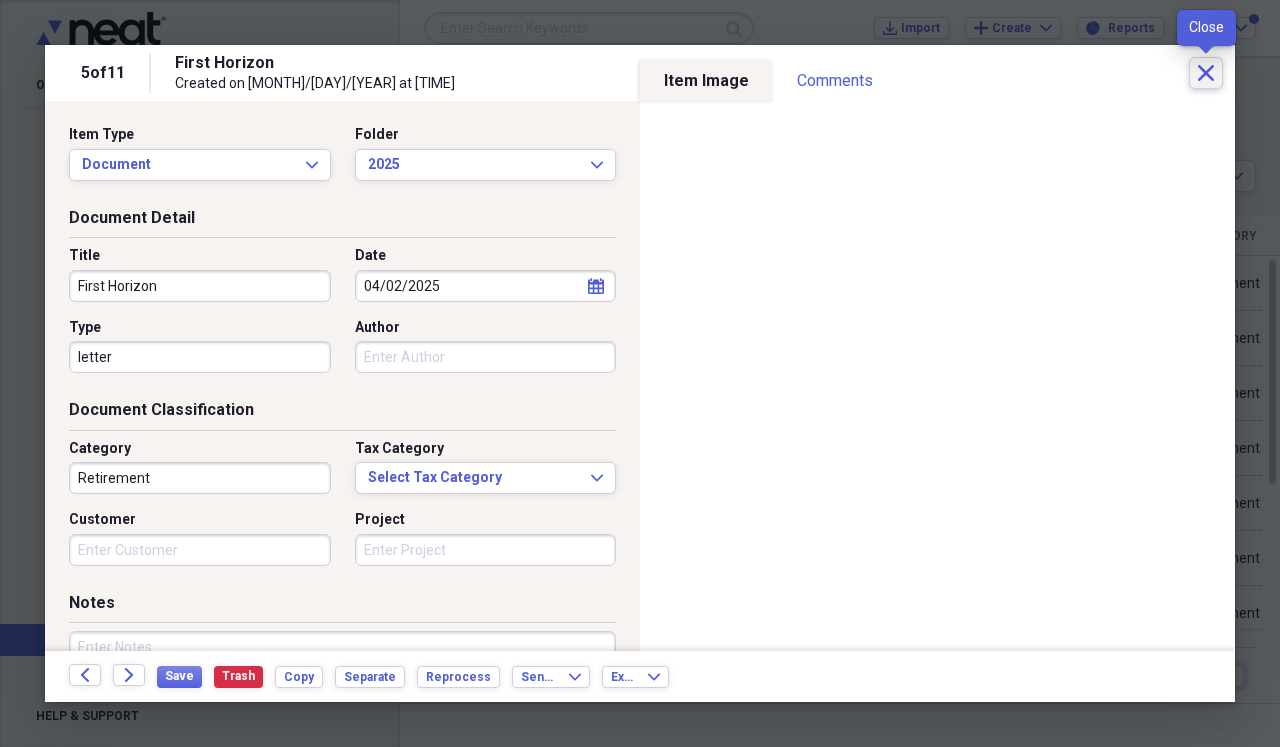 click on "Close" 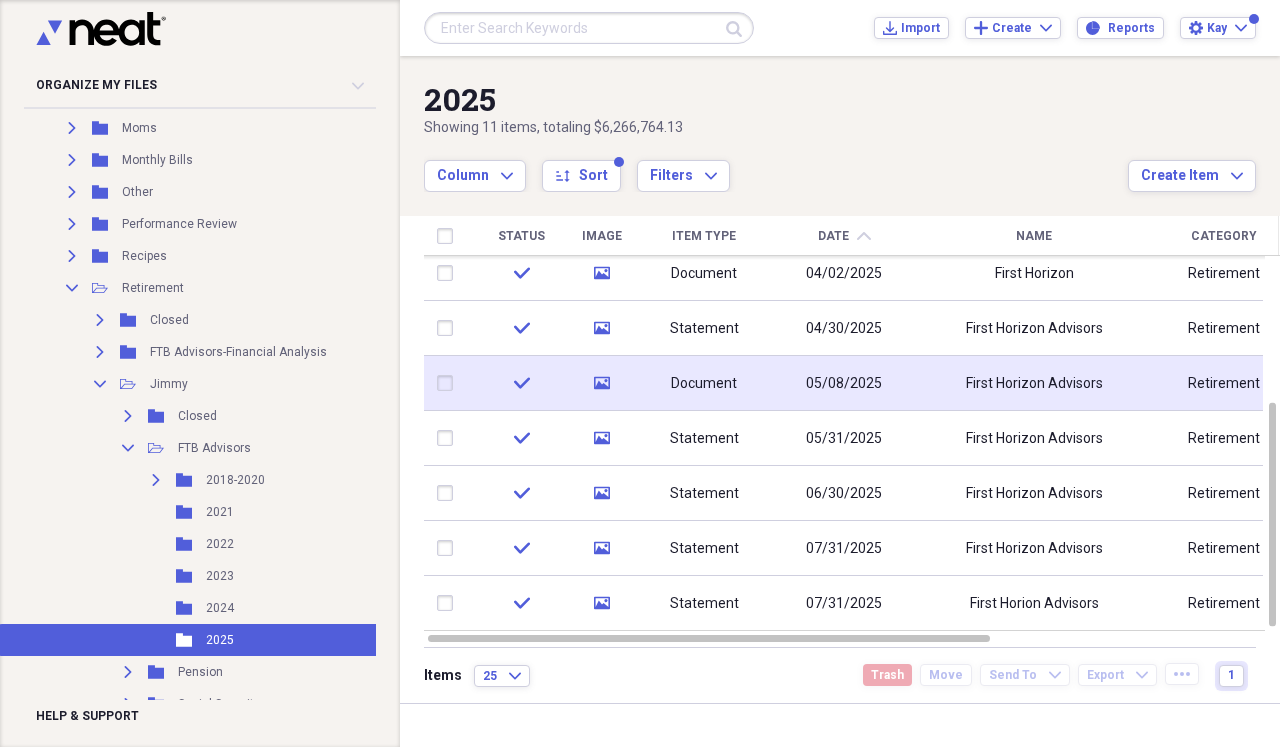 click on "First Horizon Advisors" at bounding box center (1034, 383) 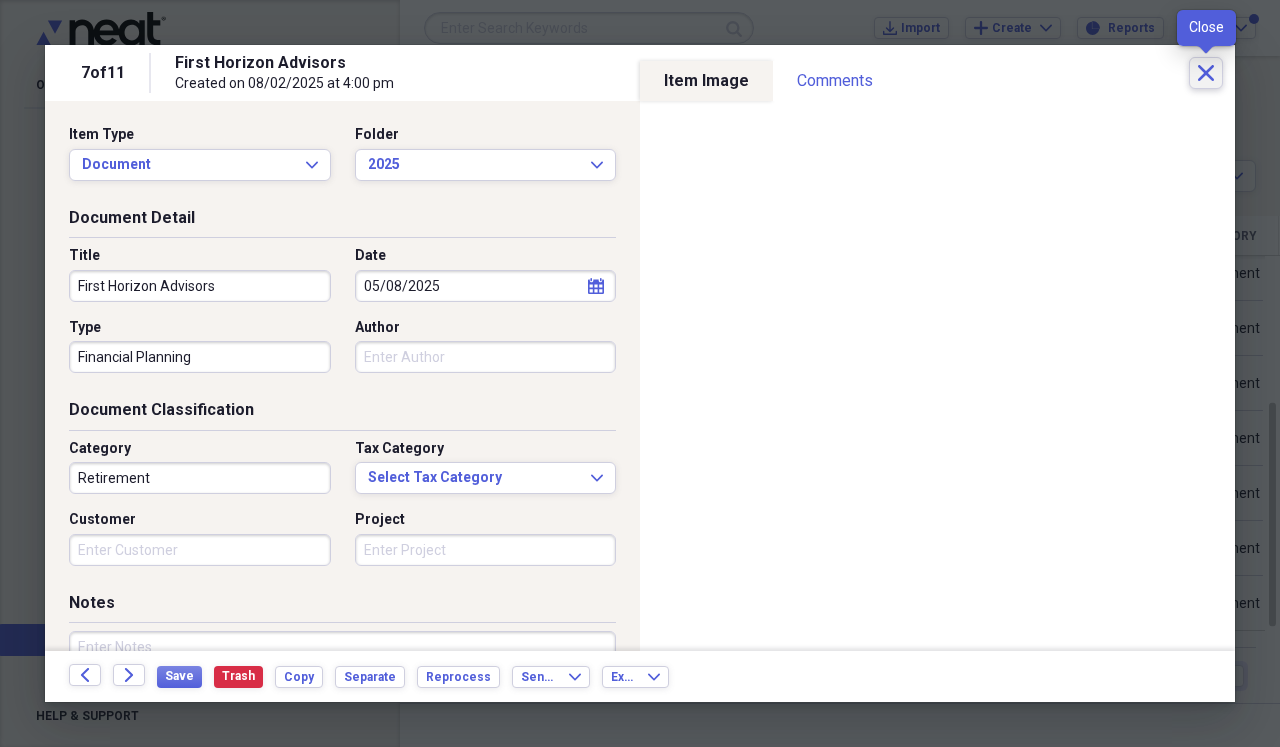 click 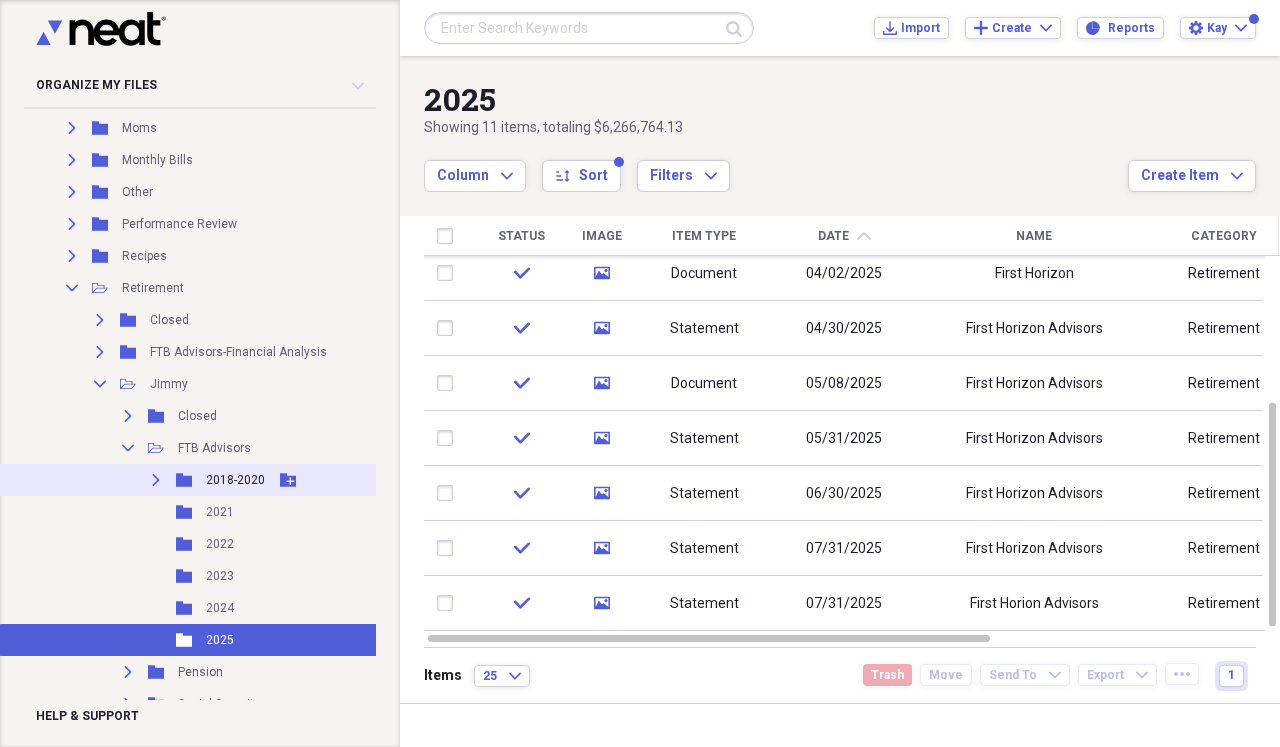 click on "Expand" 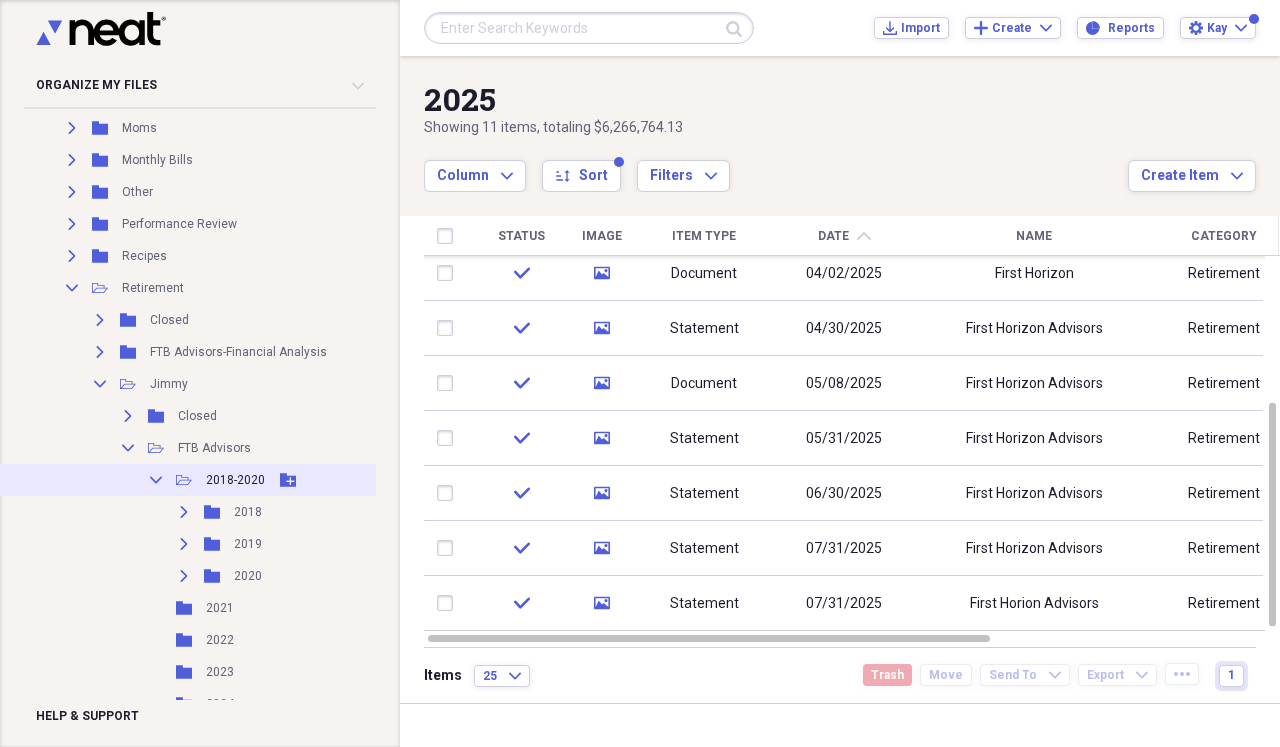 click 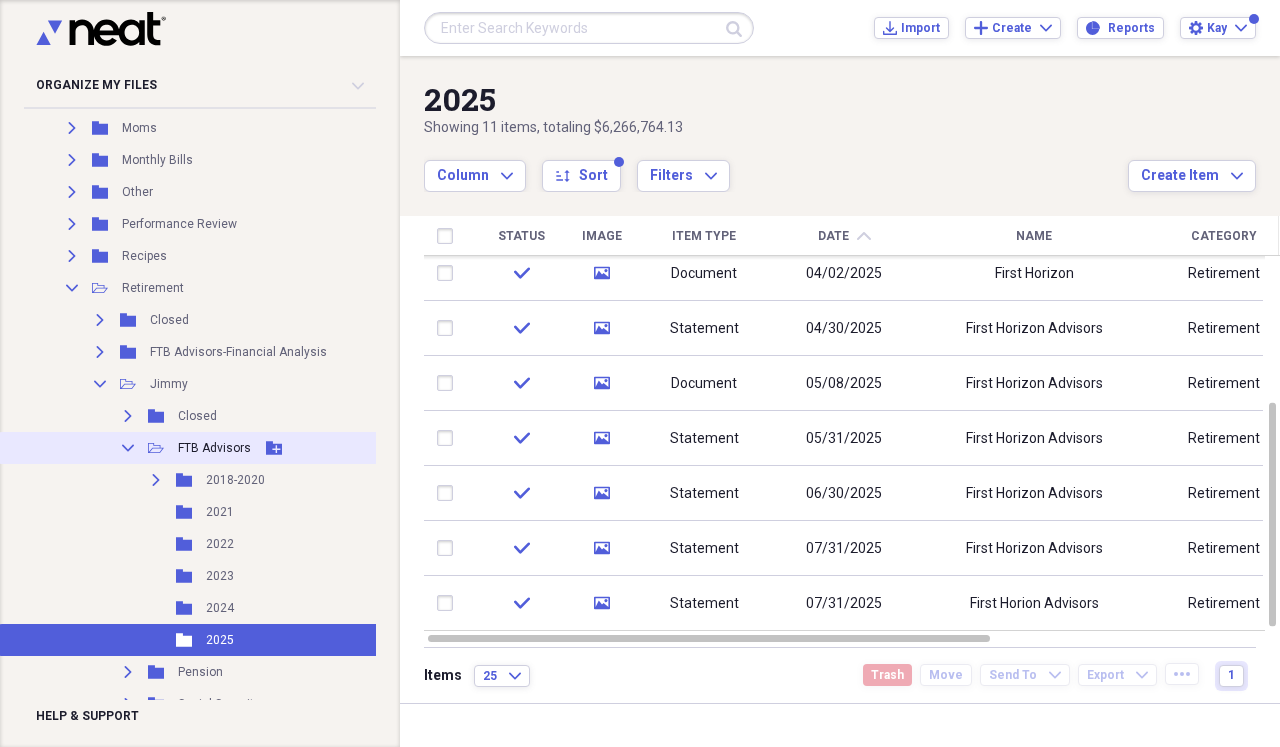 click on "Collapse" 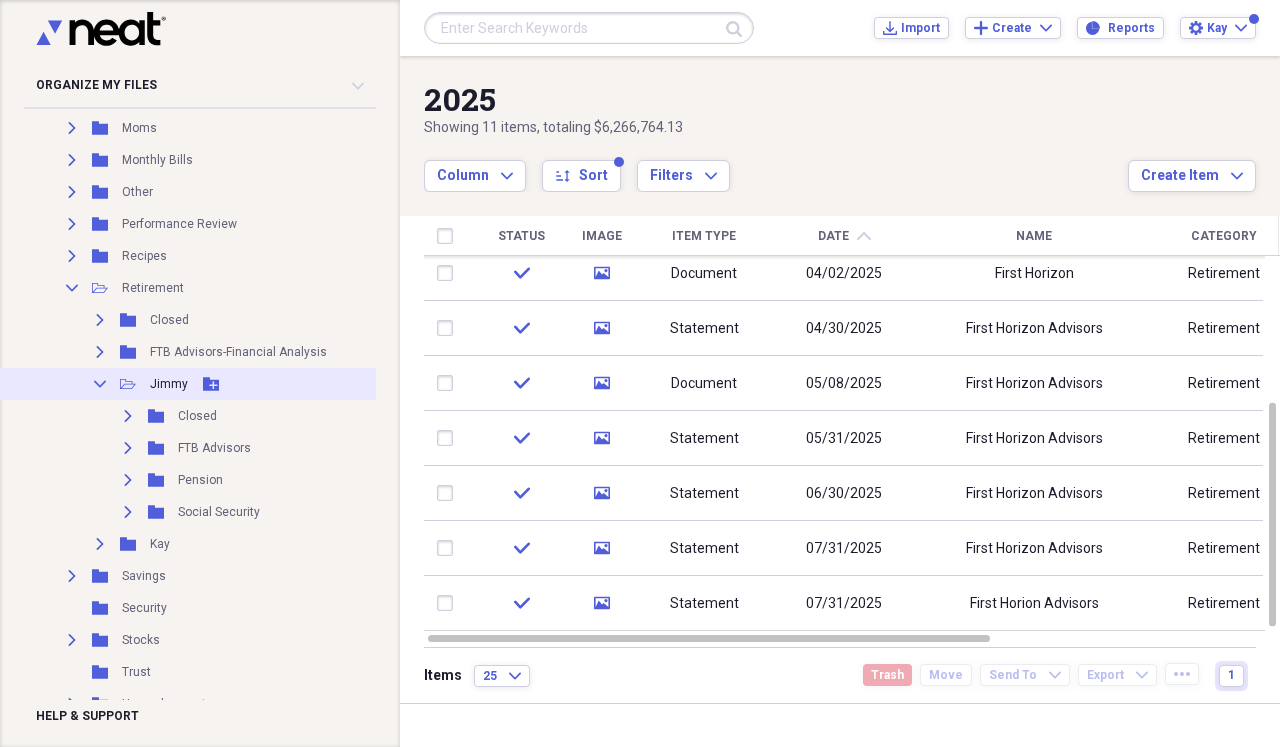 click 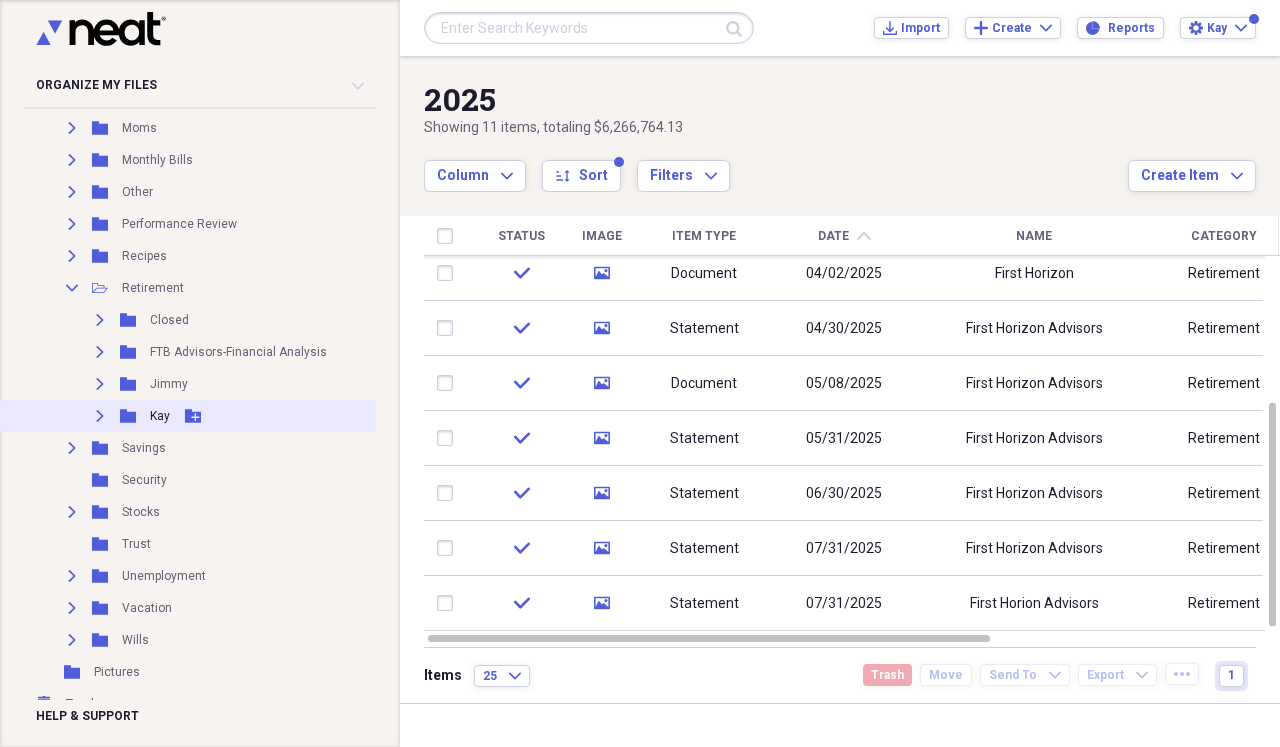 click on "Expand" 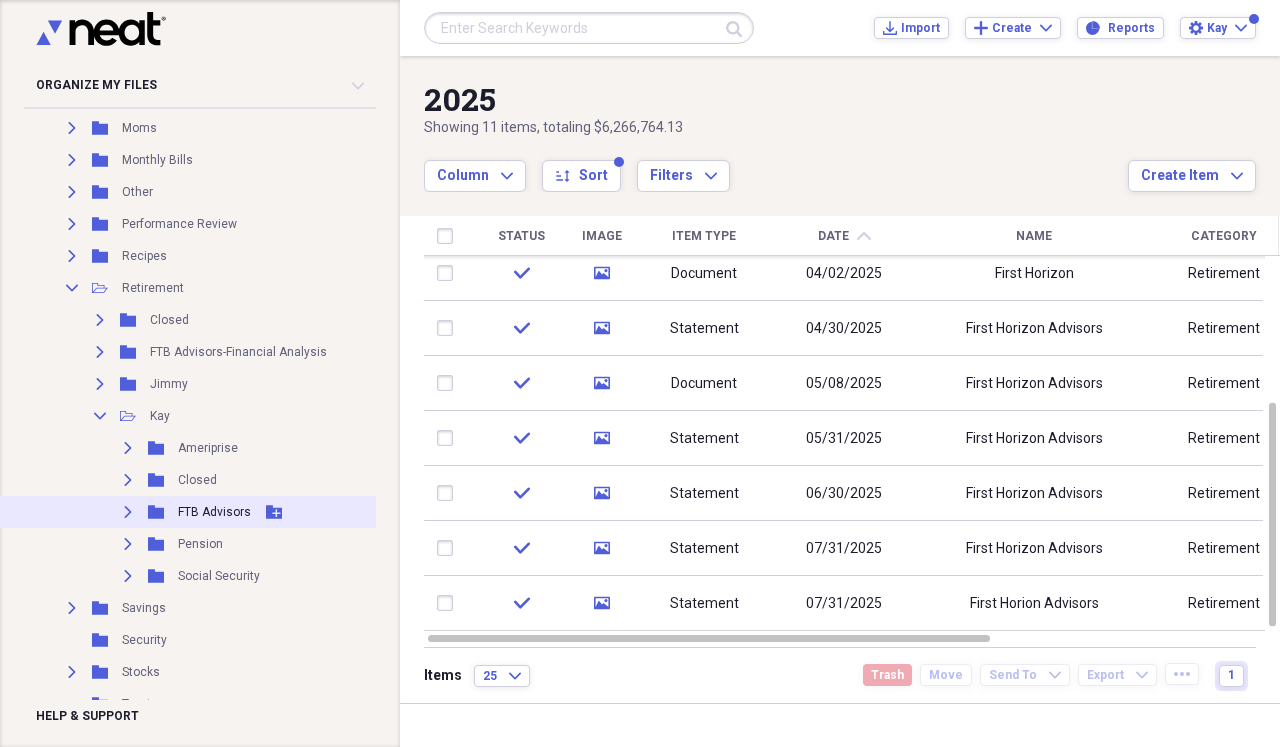 click on "Expand" 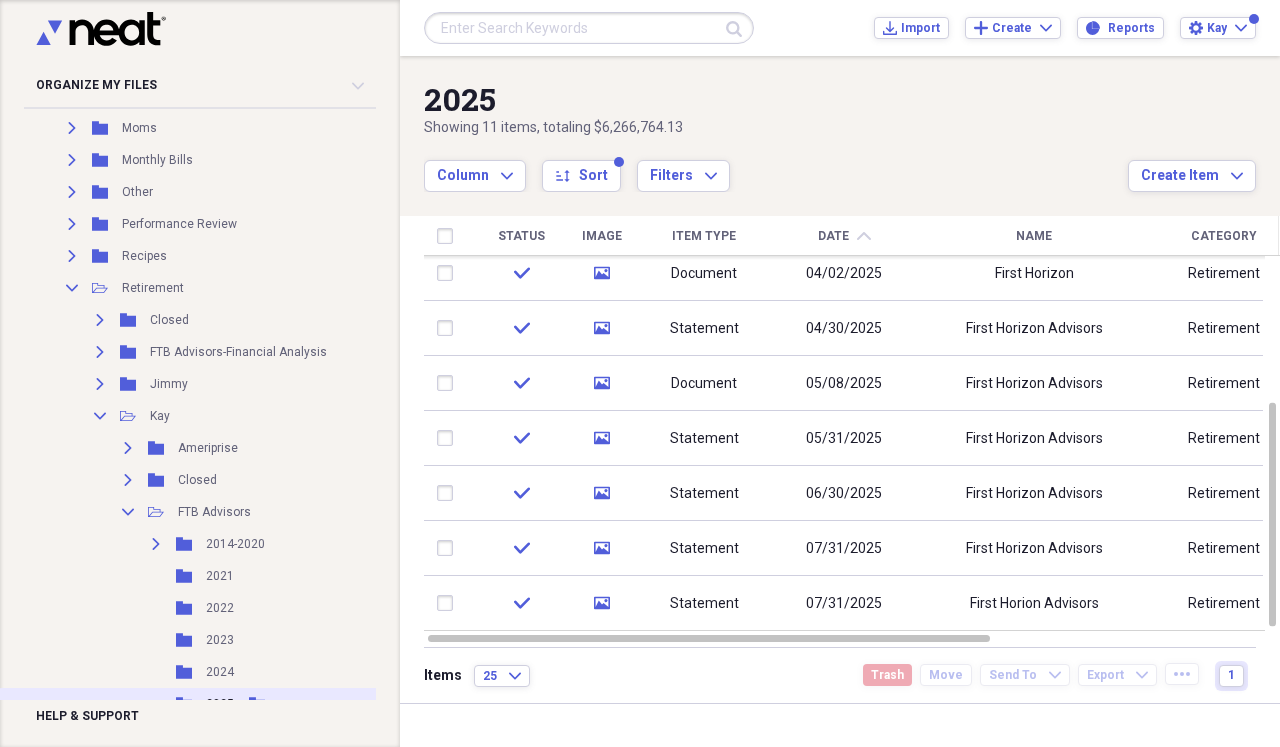 click on "2025" at bounding box center (220, 704) 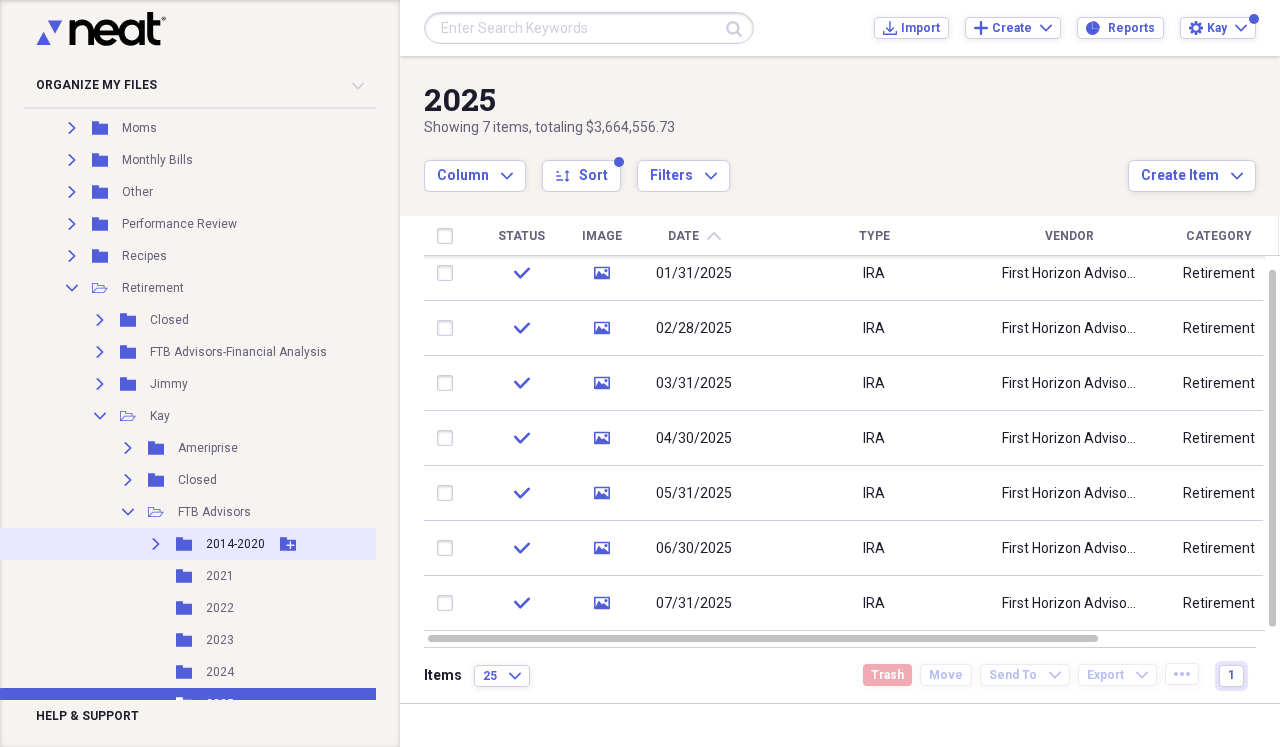 click on "Expand" 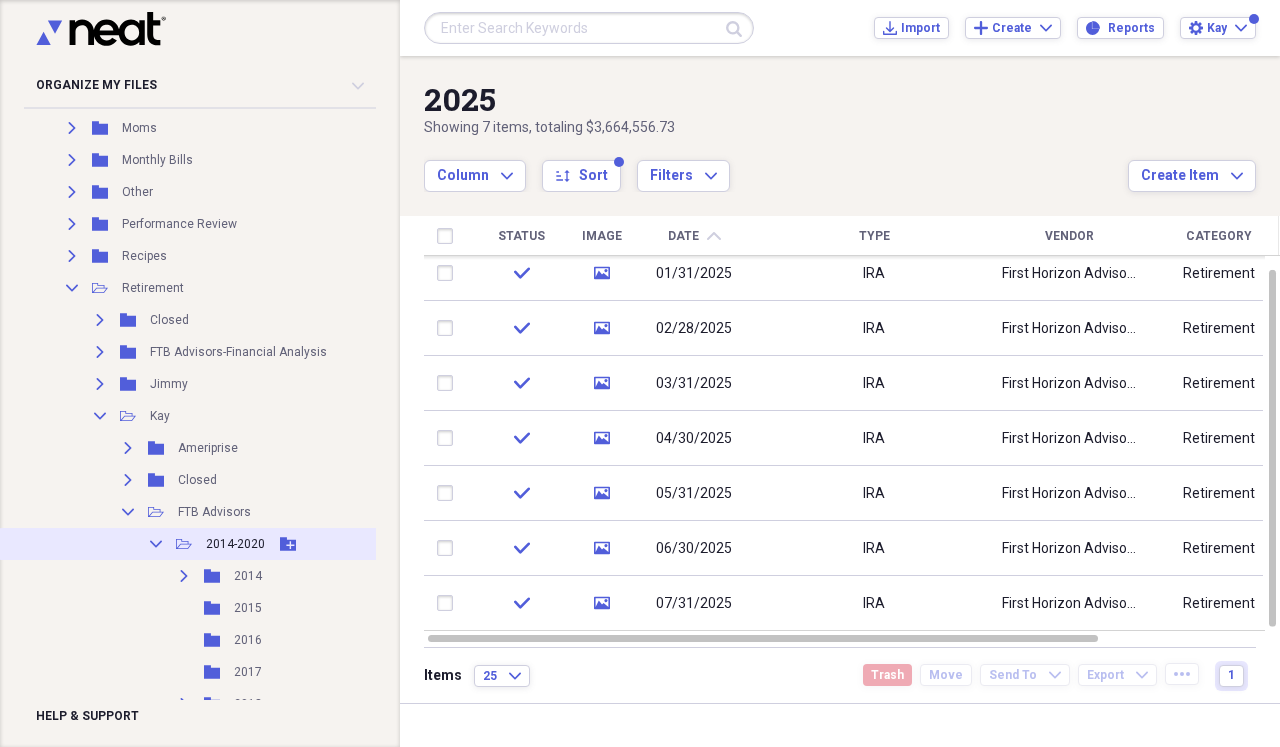 click 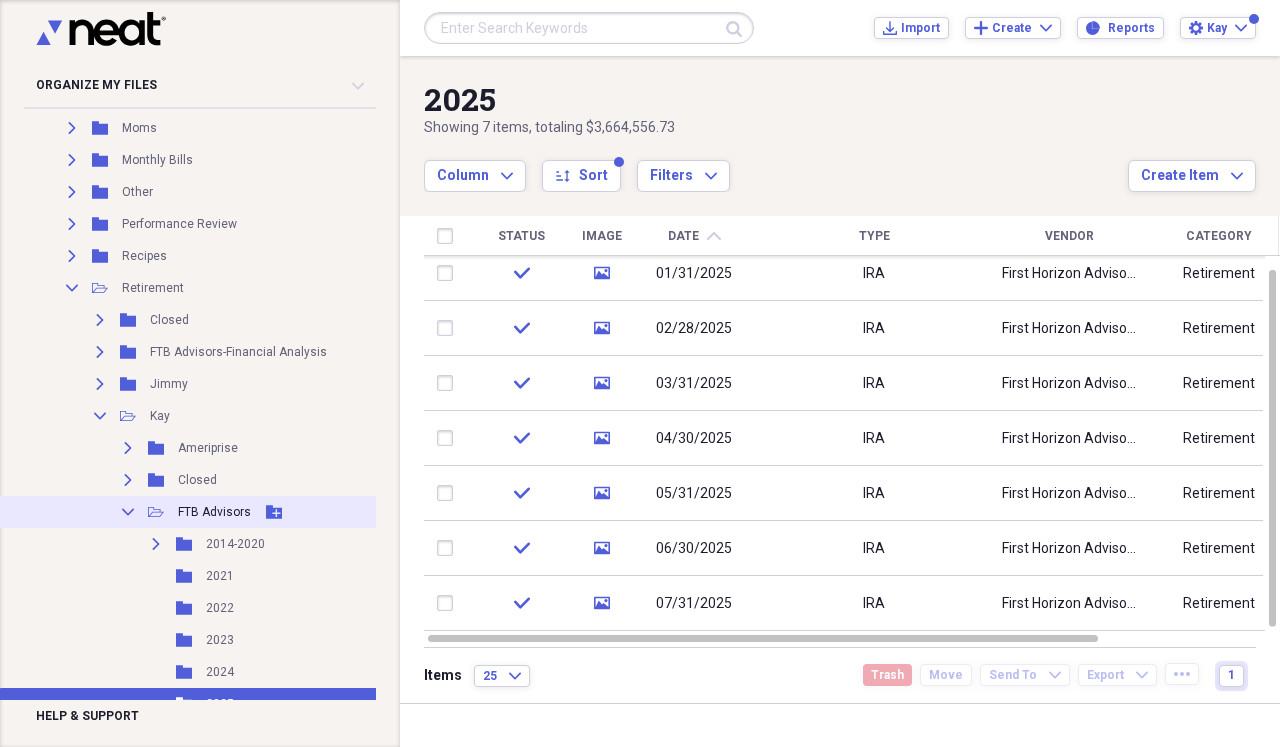 click on "Collapse" 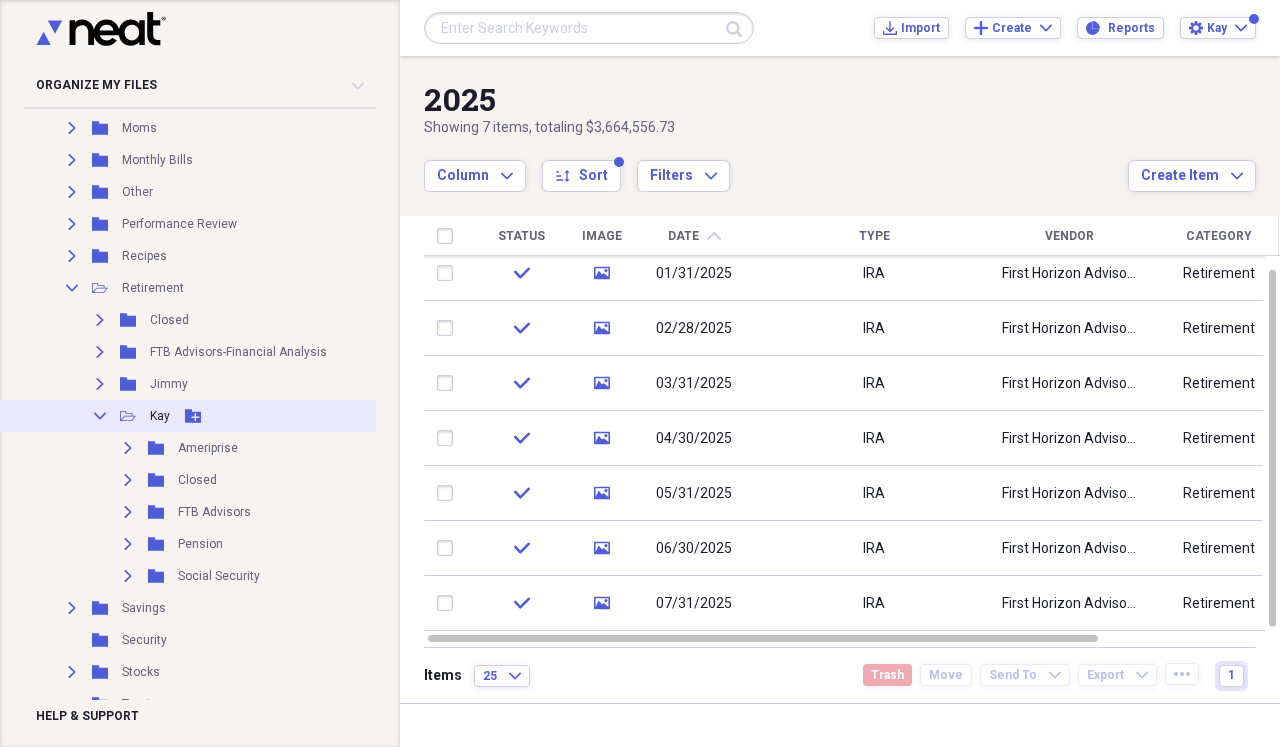 click on "Collapse" 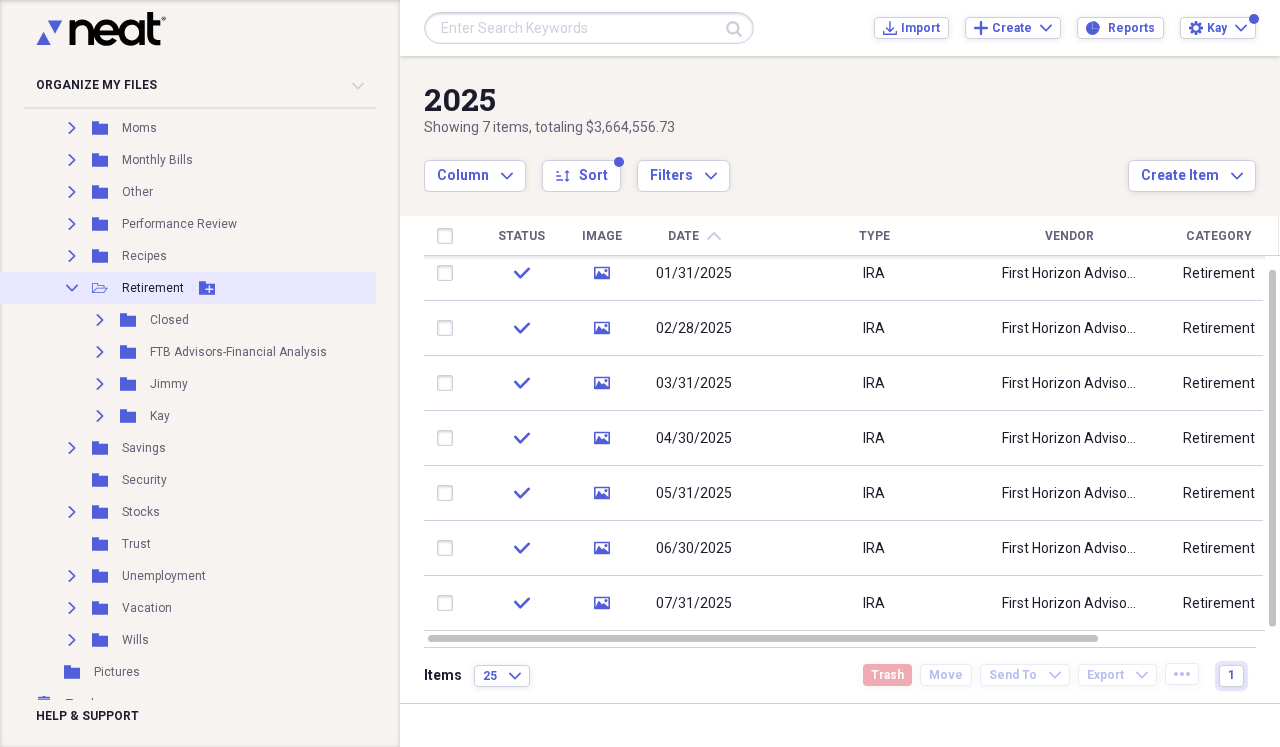 click on "Collapse" at bounding box center (72, 288) 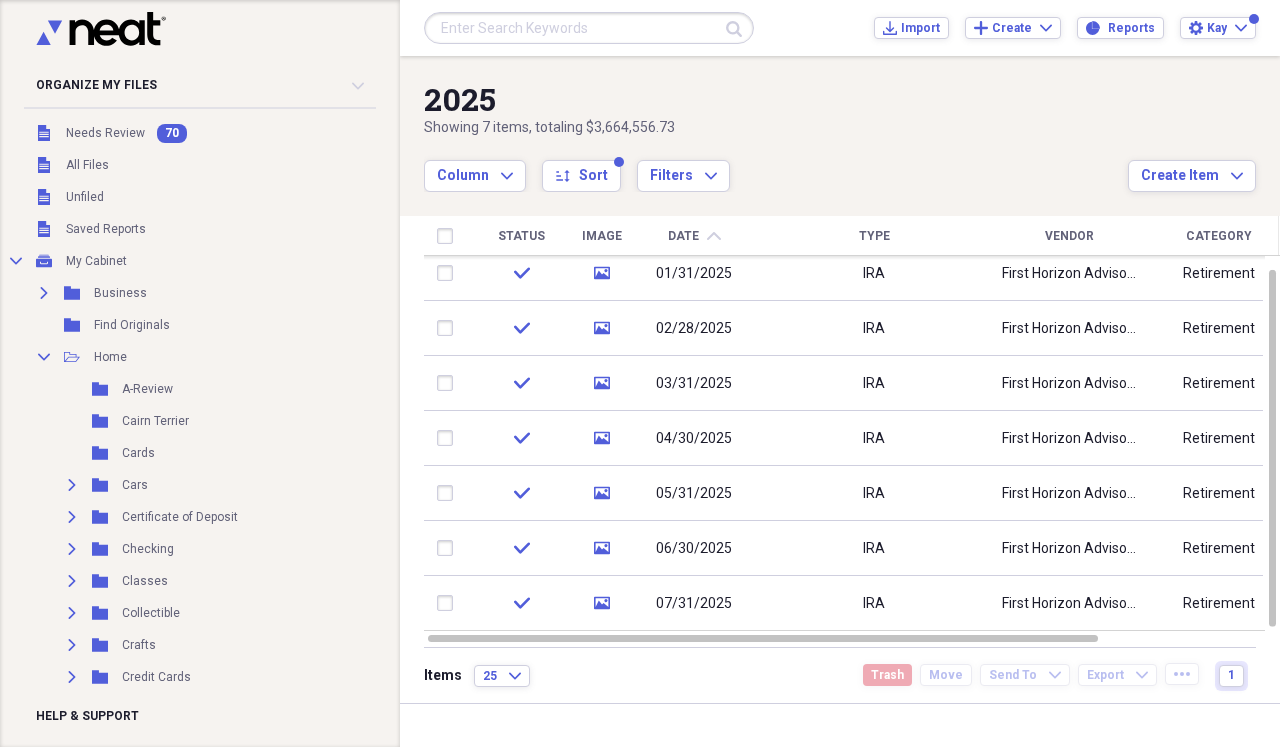 scroll, scrollTop: 0, scrollLeft: 0, axis: both 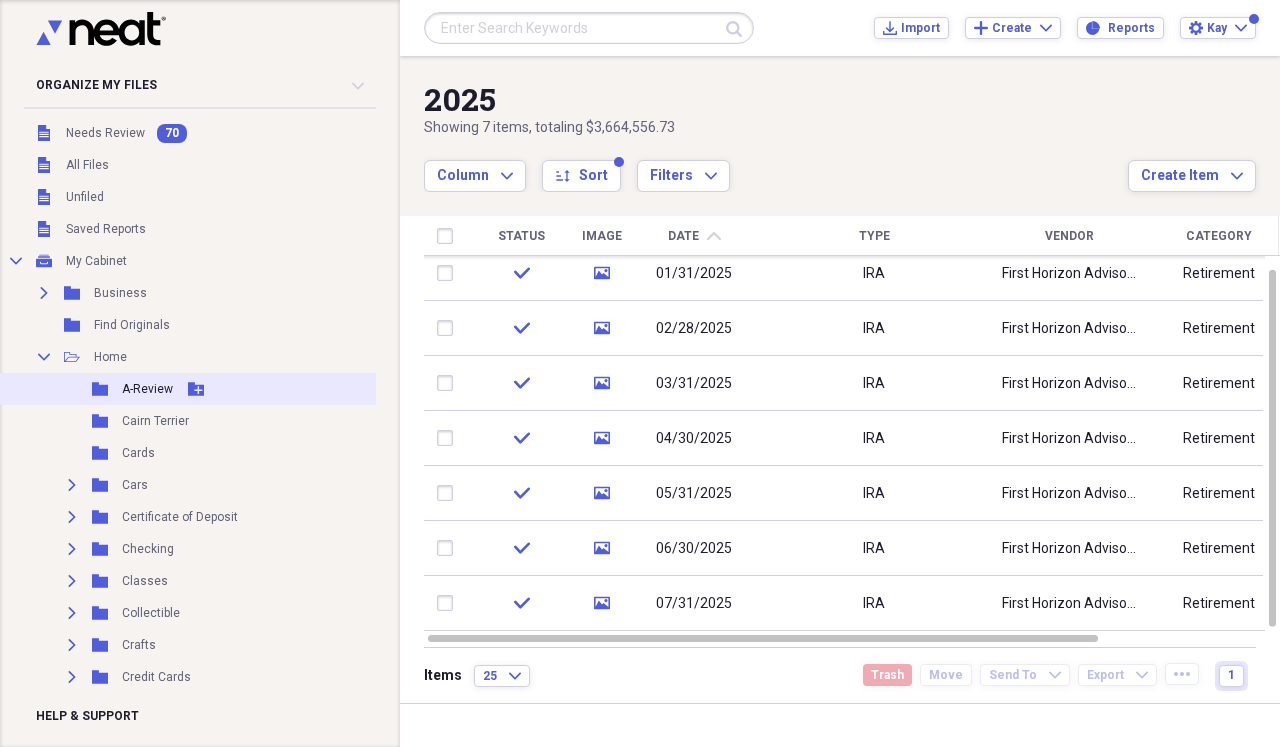 click on "A-Review" at bounding box center [147, 389] 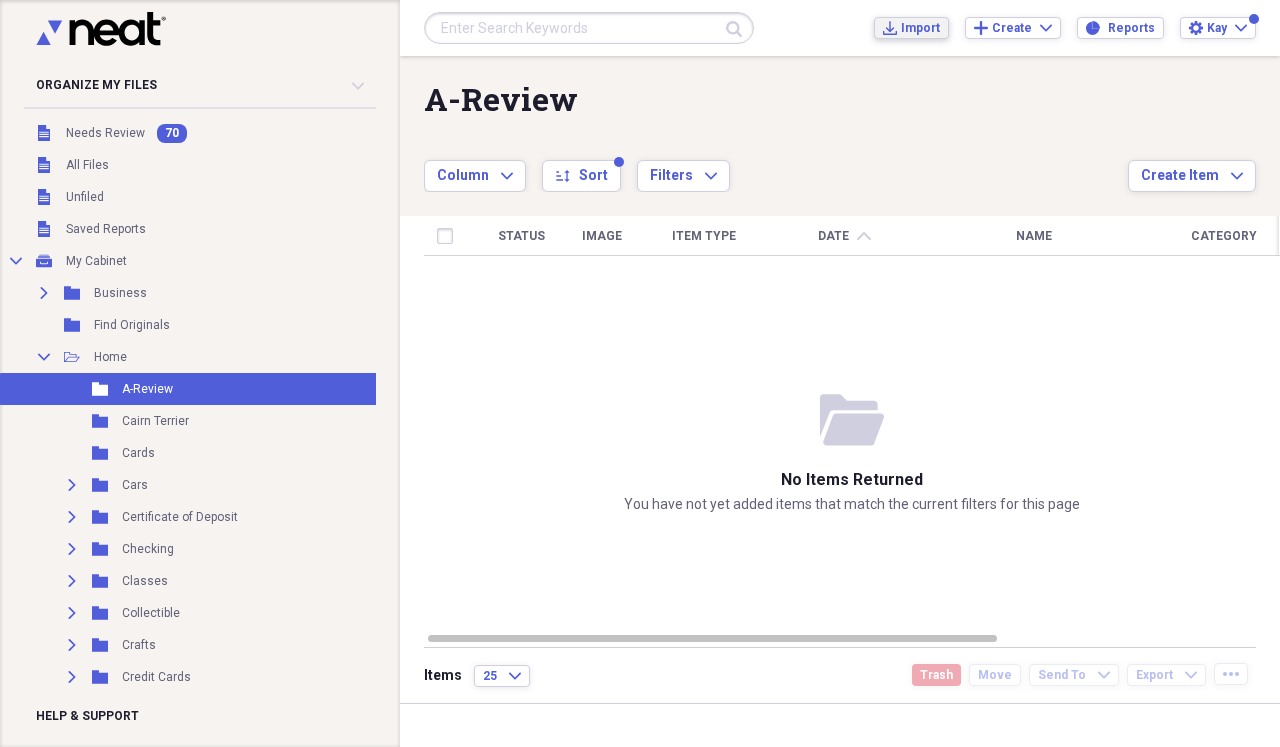 click on "Import" at bounding box center [920, 28] 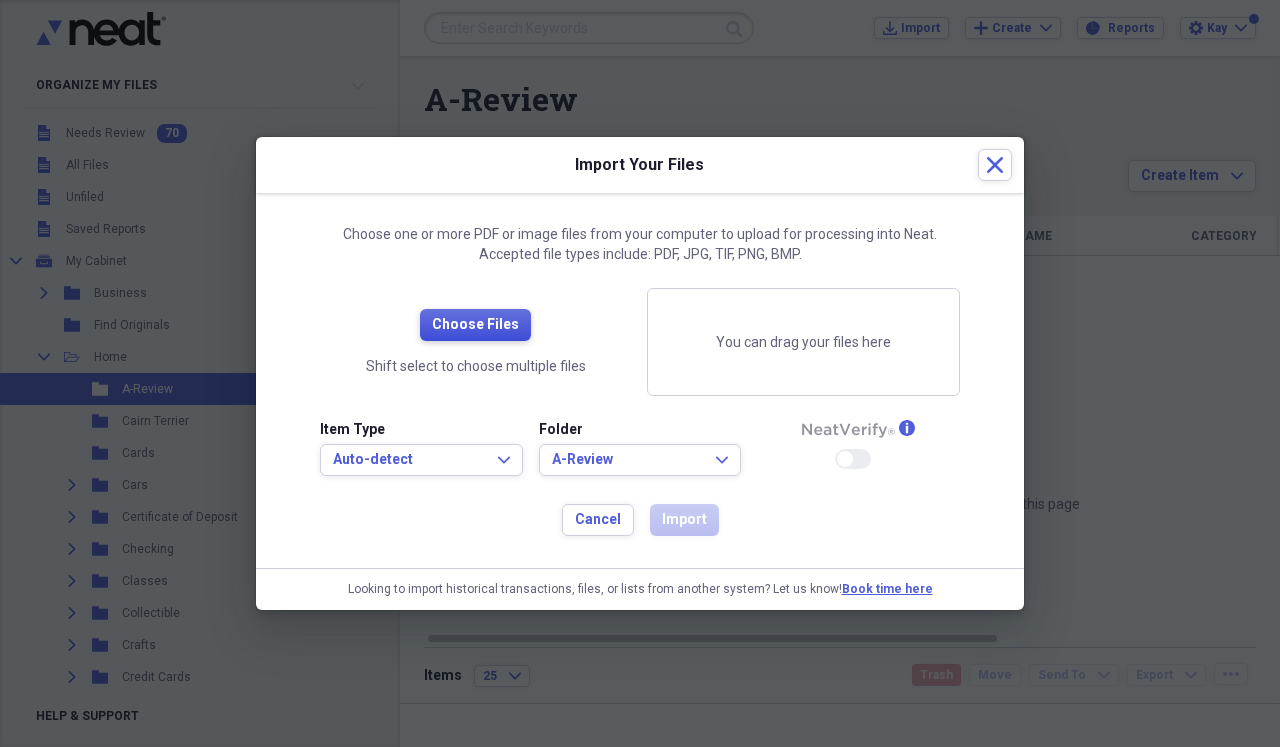 click on "Choose Files" at bounding box center [475, 325] 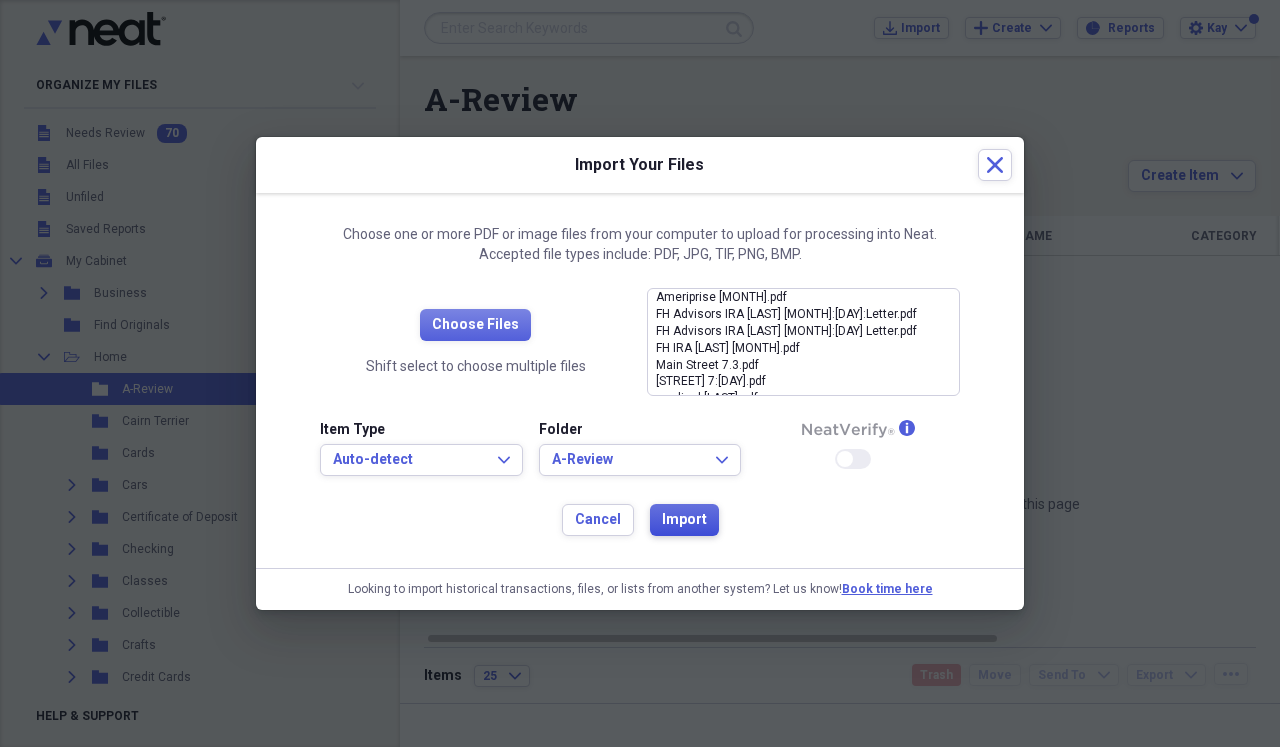 click on "Import" at bounding box center (684, 520) 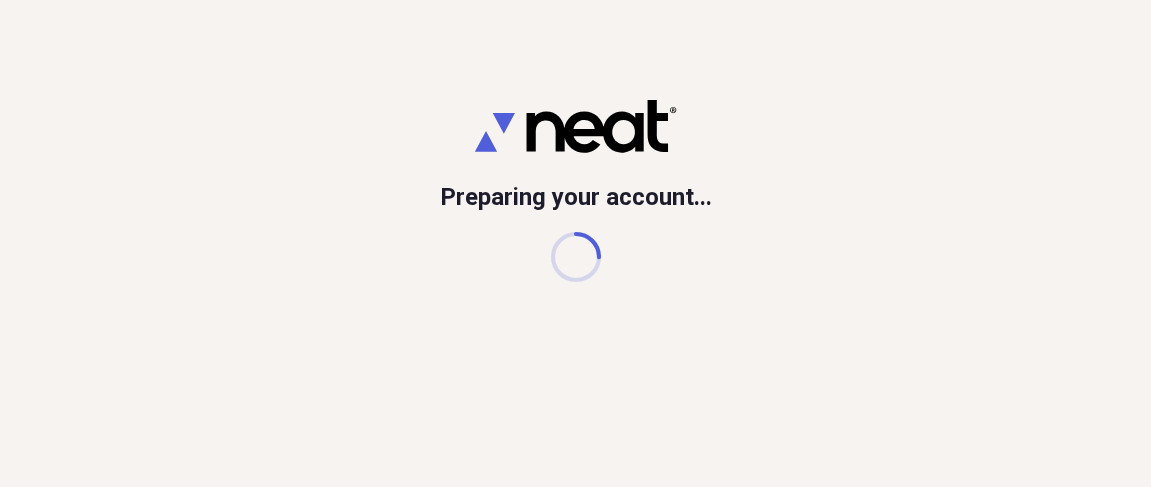 scroll, scrollTop: 0, scrollLeft: 0, axis: both 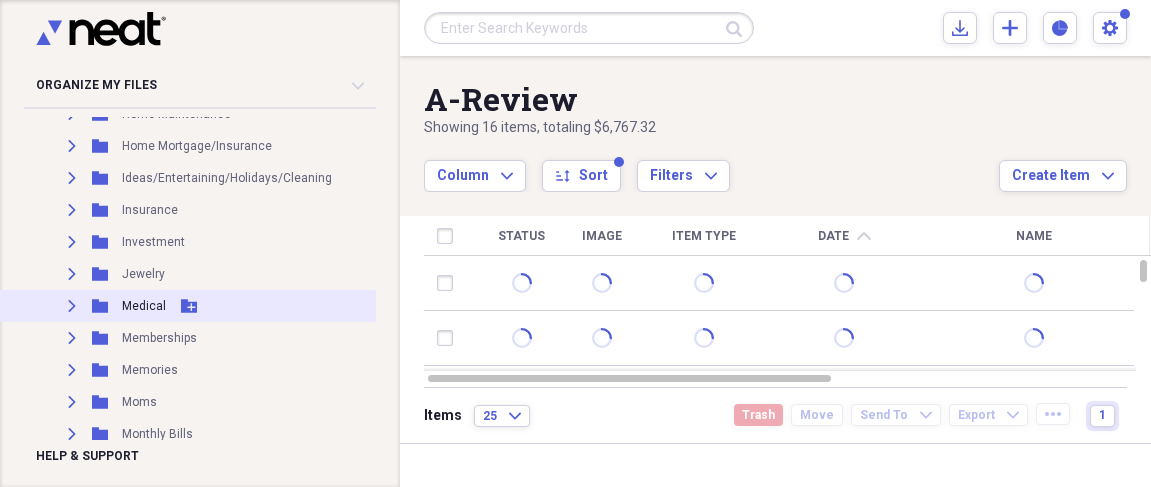 click 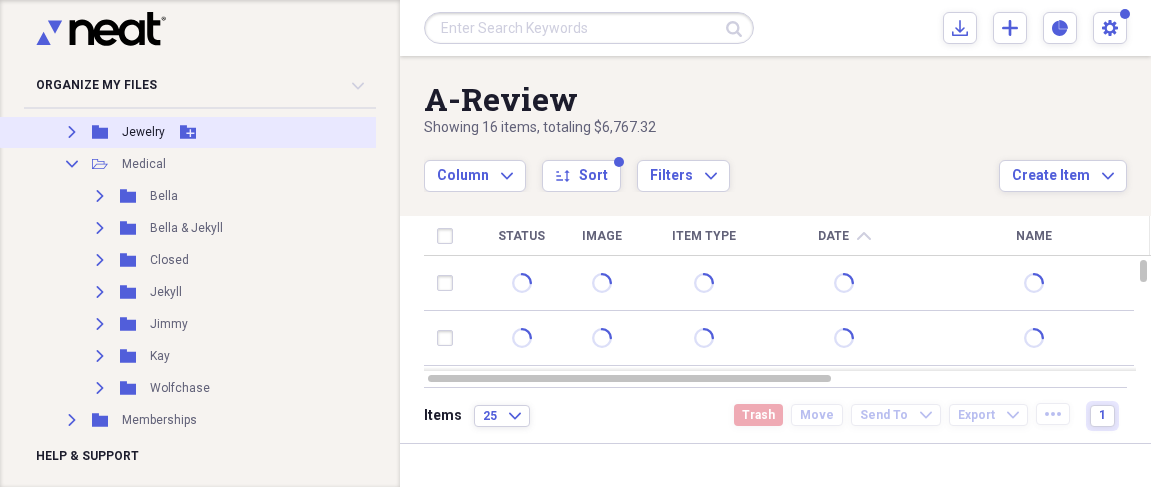 scroll, scrollTop: 866, scrollLeft: 0, axis: vertical 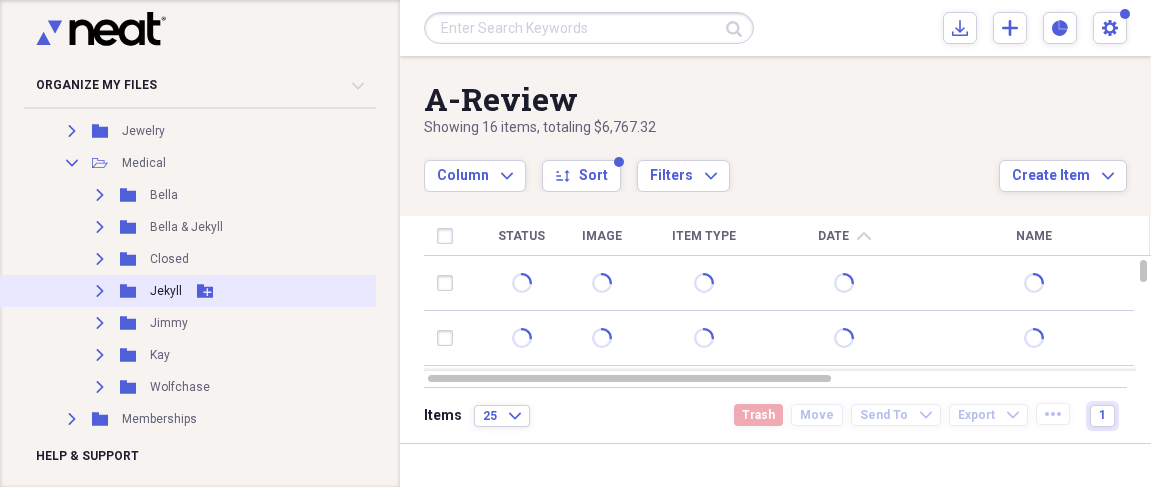 click on "Expand" at bounding box center (100, 291) 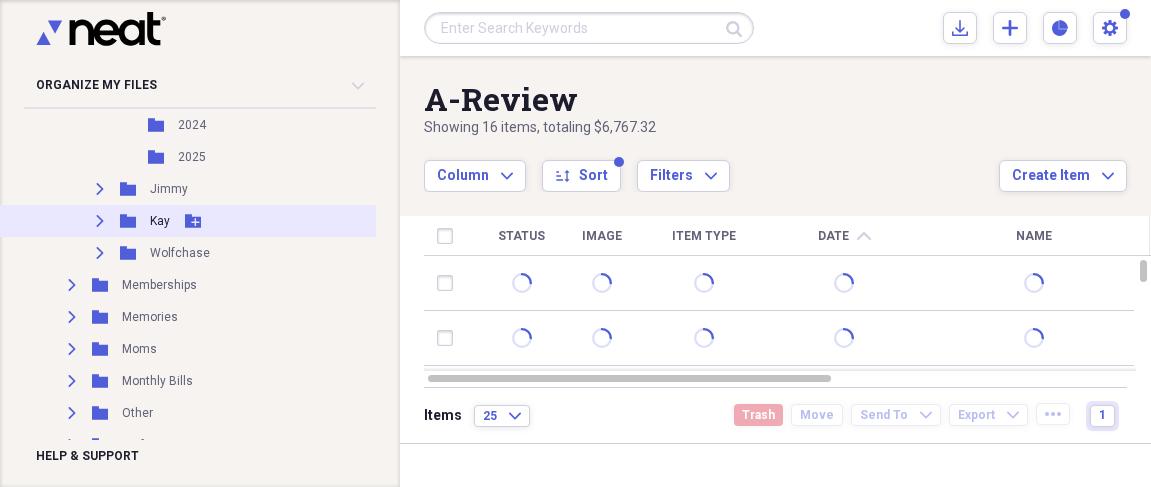 scroll, scrollTop: 1185, scrollLeft: 0, axis: vertical 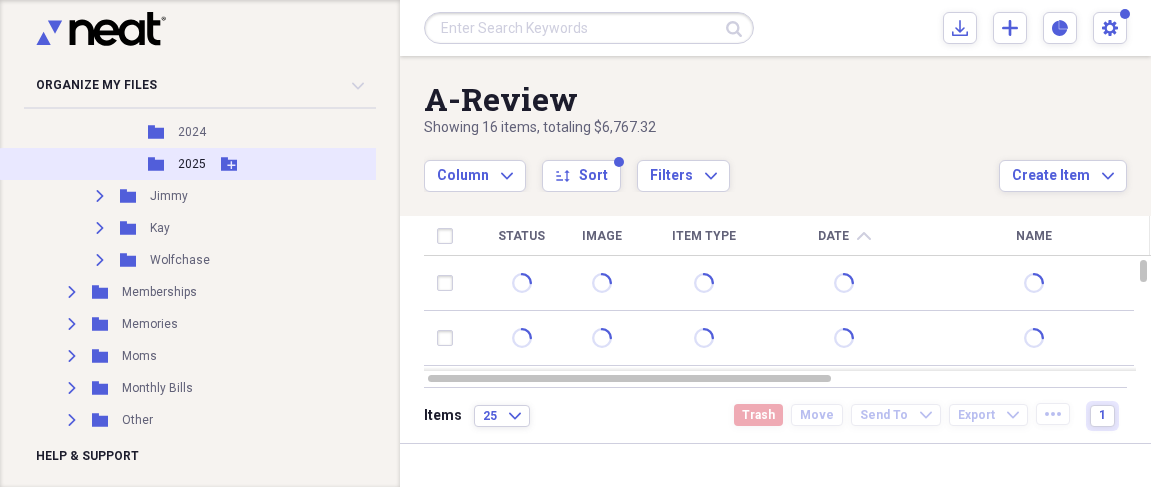 click on "2025" at bounding box center (192, 164) 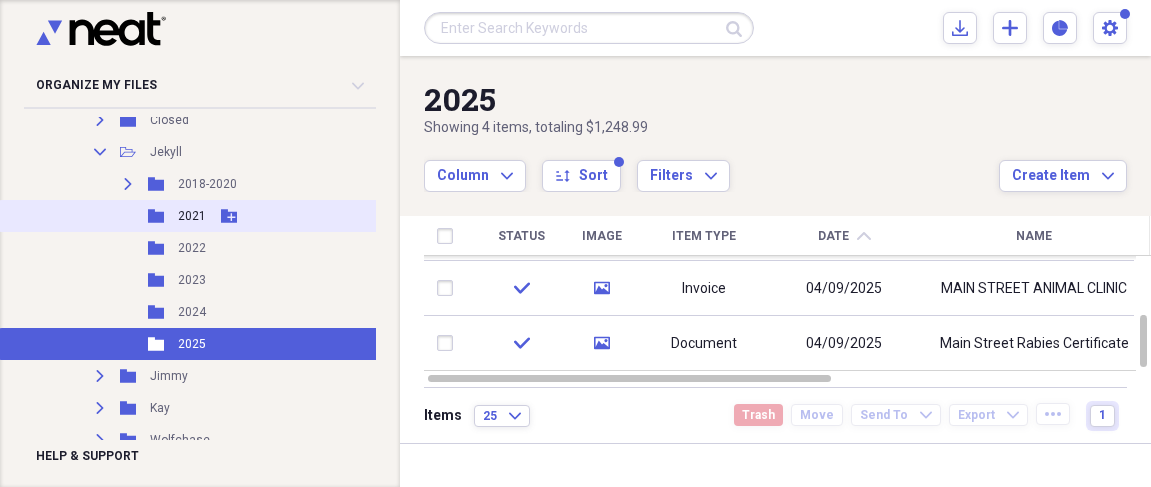 scroll, scrollTop: 990, scrollLeft: 0, axis: vertical 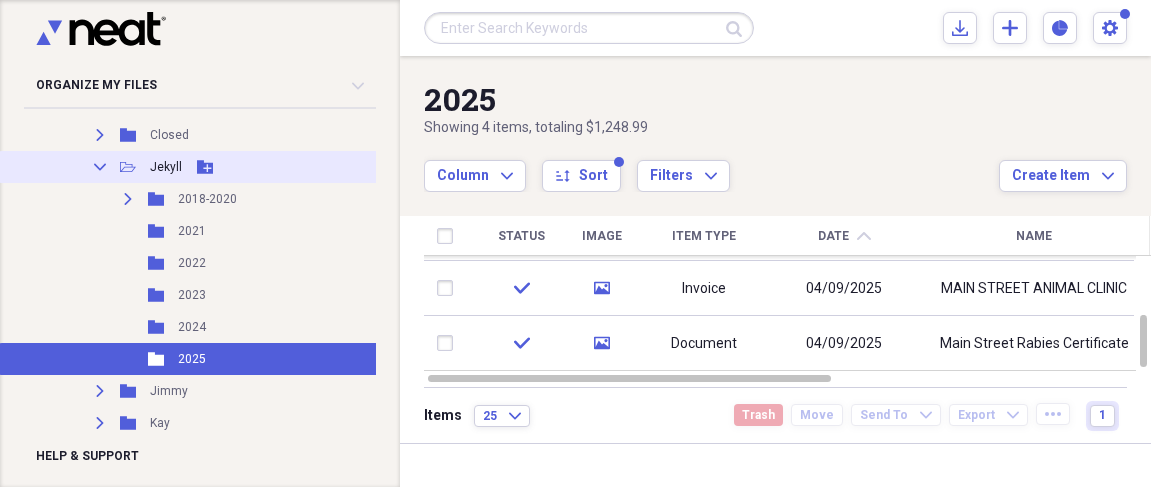 click on "Collapse" 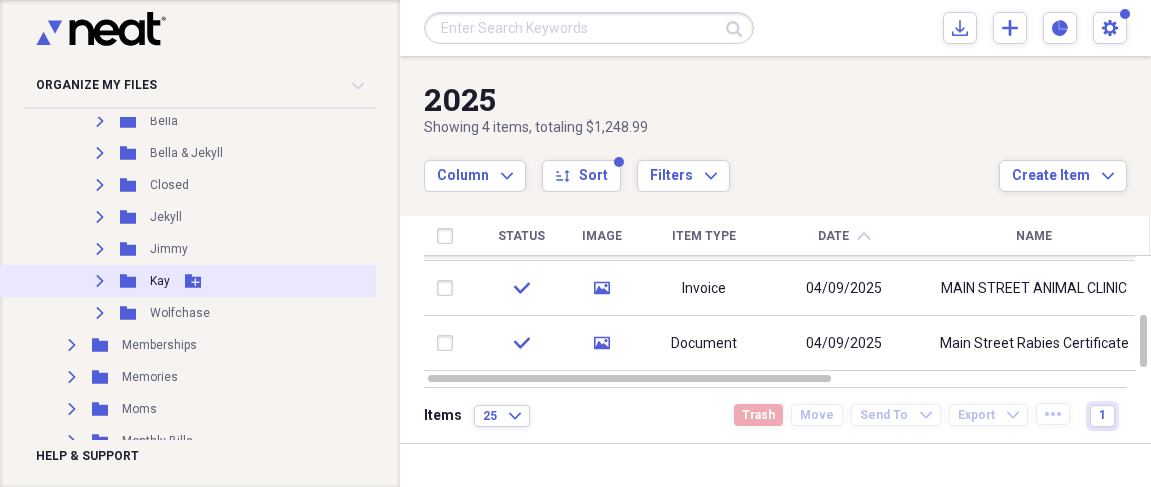 scroll, scrollTop: 907, scrollLeft: 0, axis: vertical 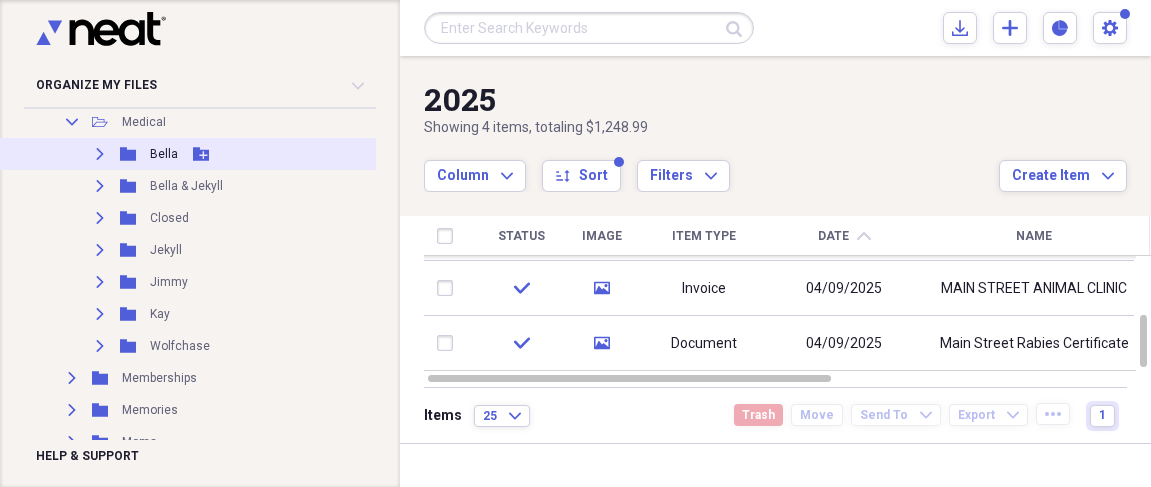 click on "Expand" 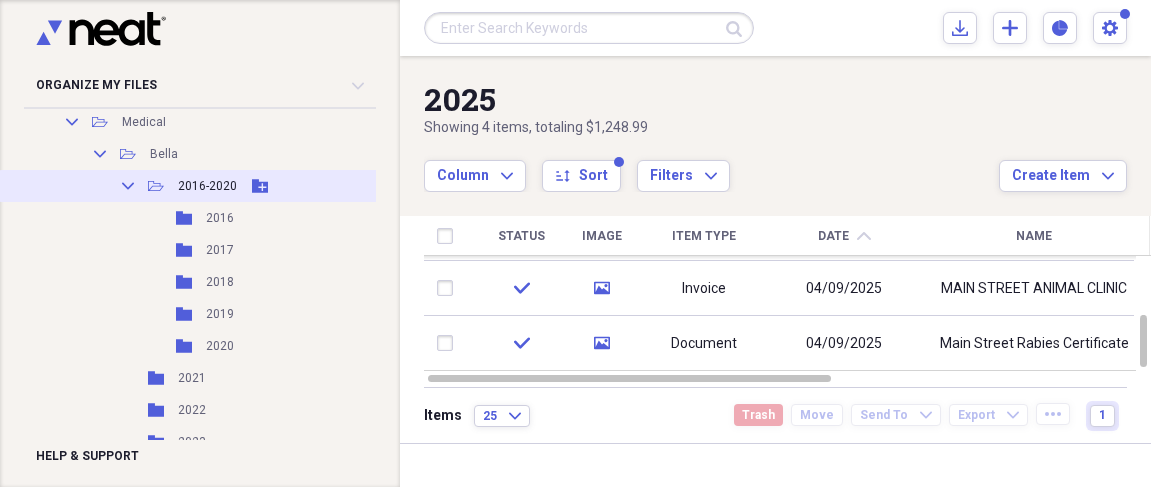 click 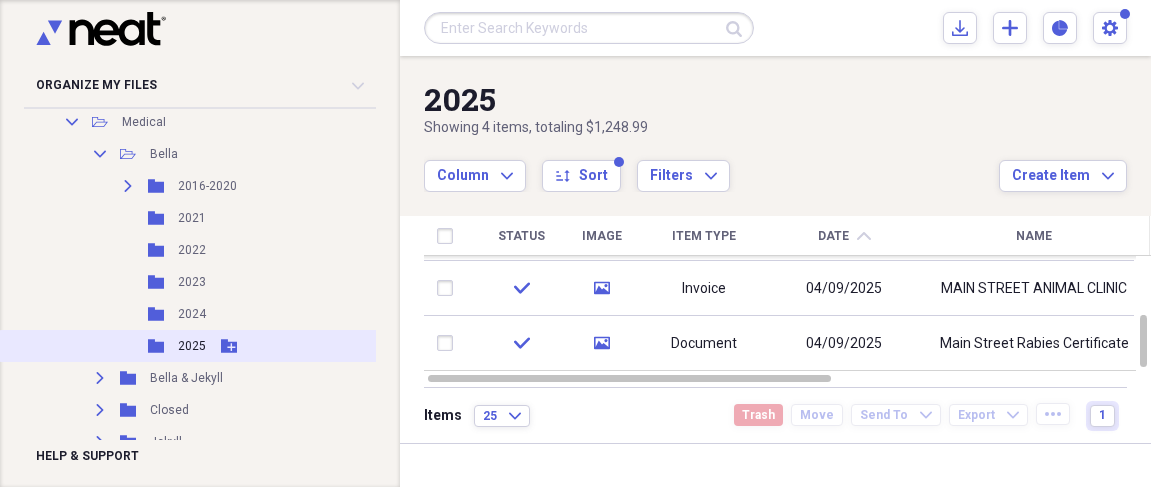 click on "2025" at bounding box center [192, 346] 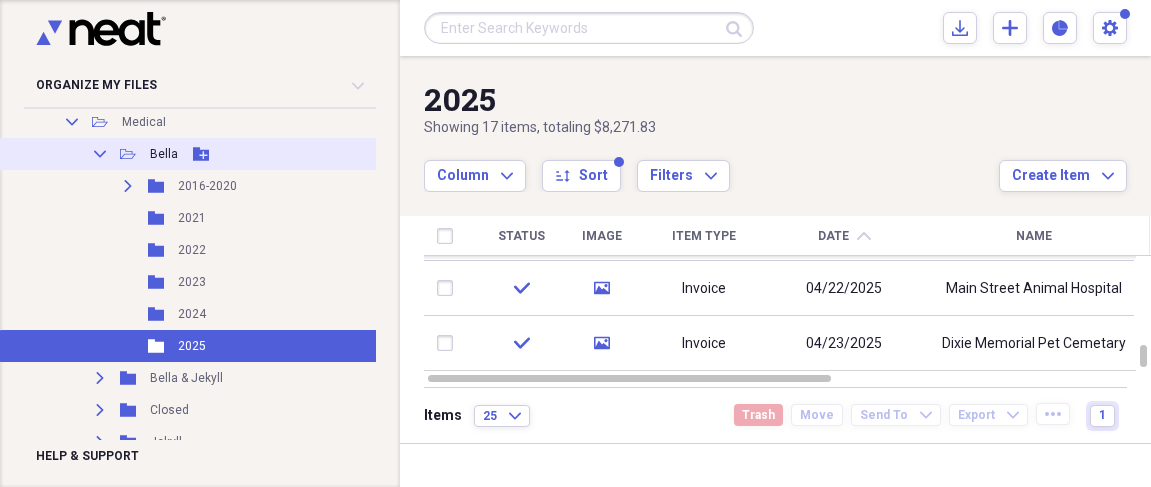click on "Collapse" 